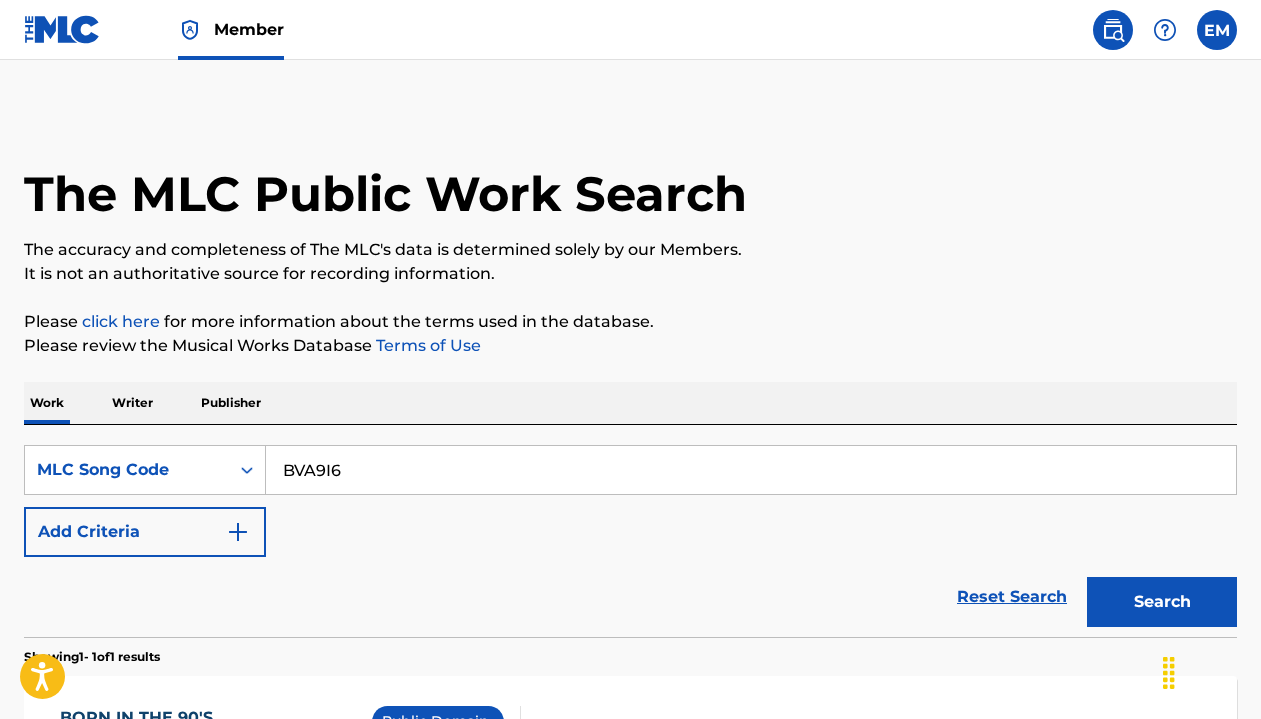 scroll, scrollTop: 94, scrollLeft: 0, axis: vertical 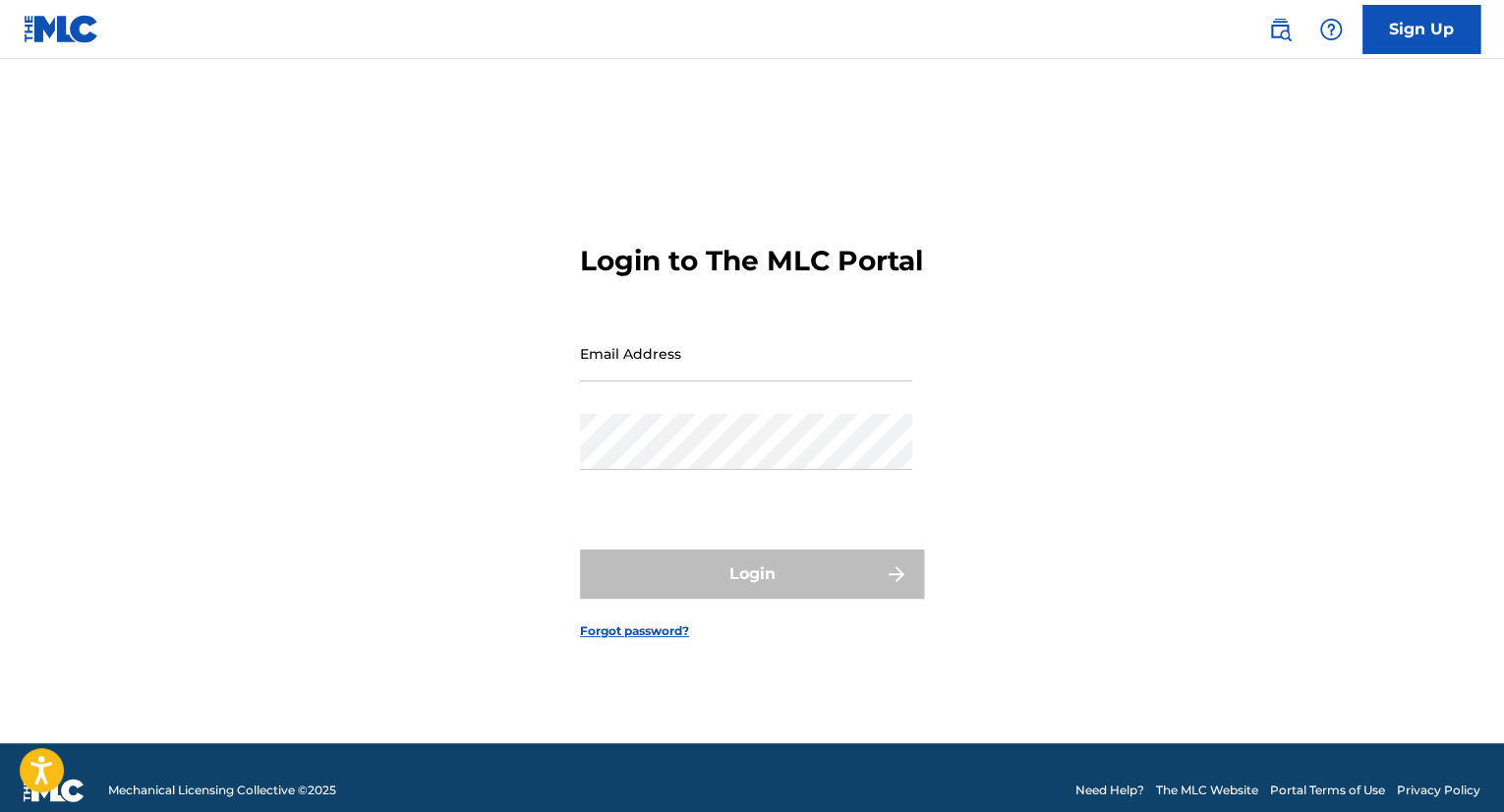 click on "Email Address" at bounding box center (746, 353) 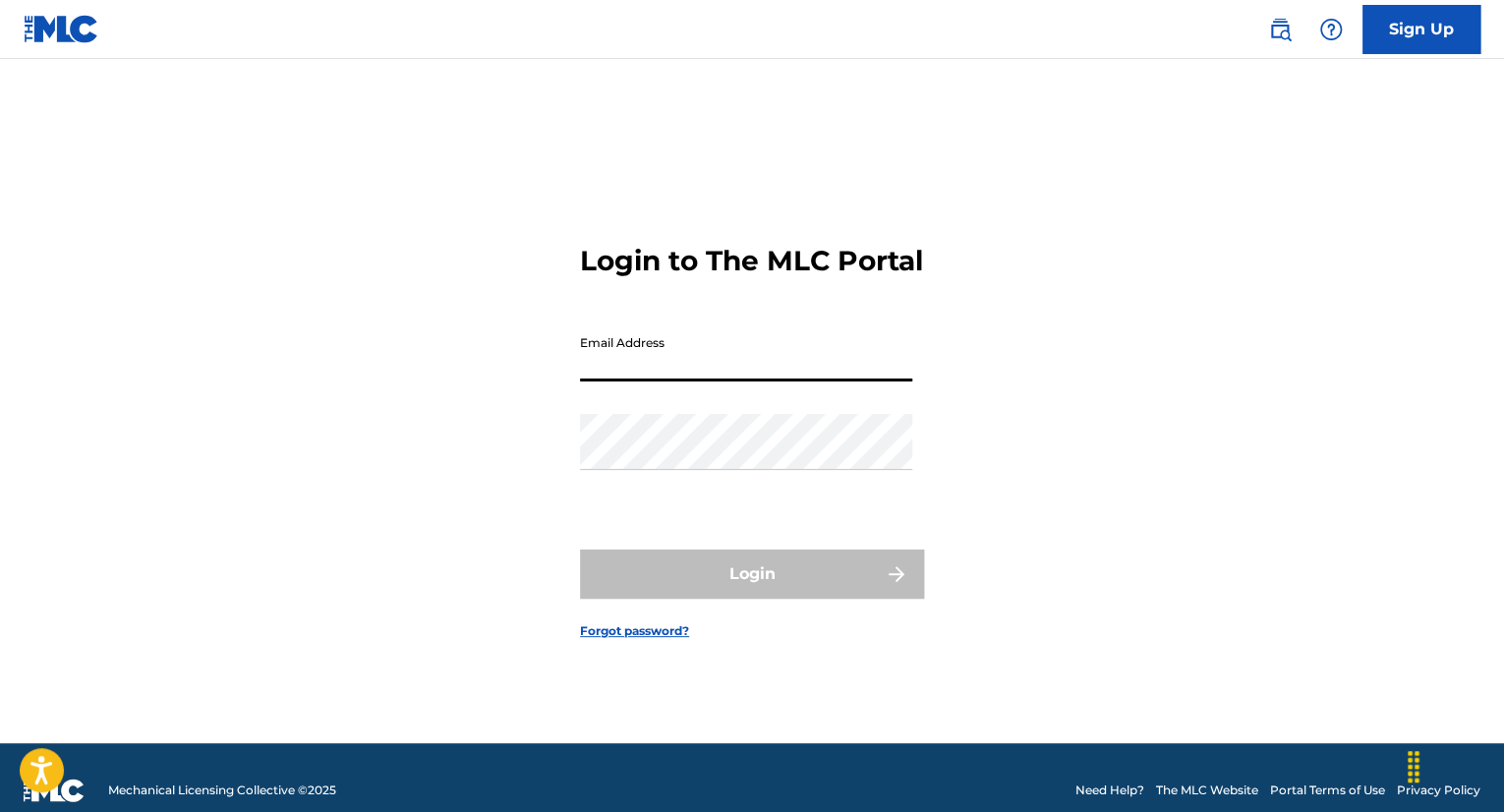click on "Email Address" at bounding box center (746, 370) 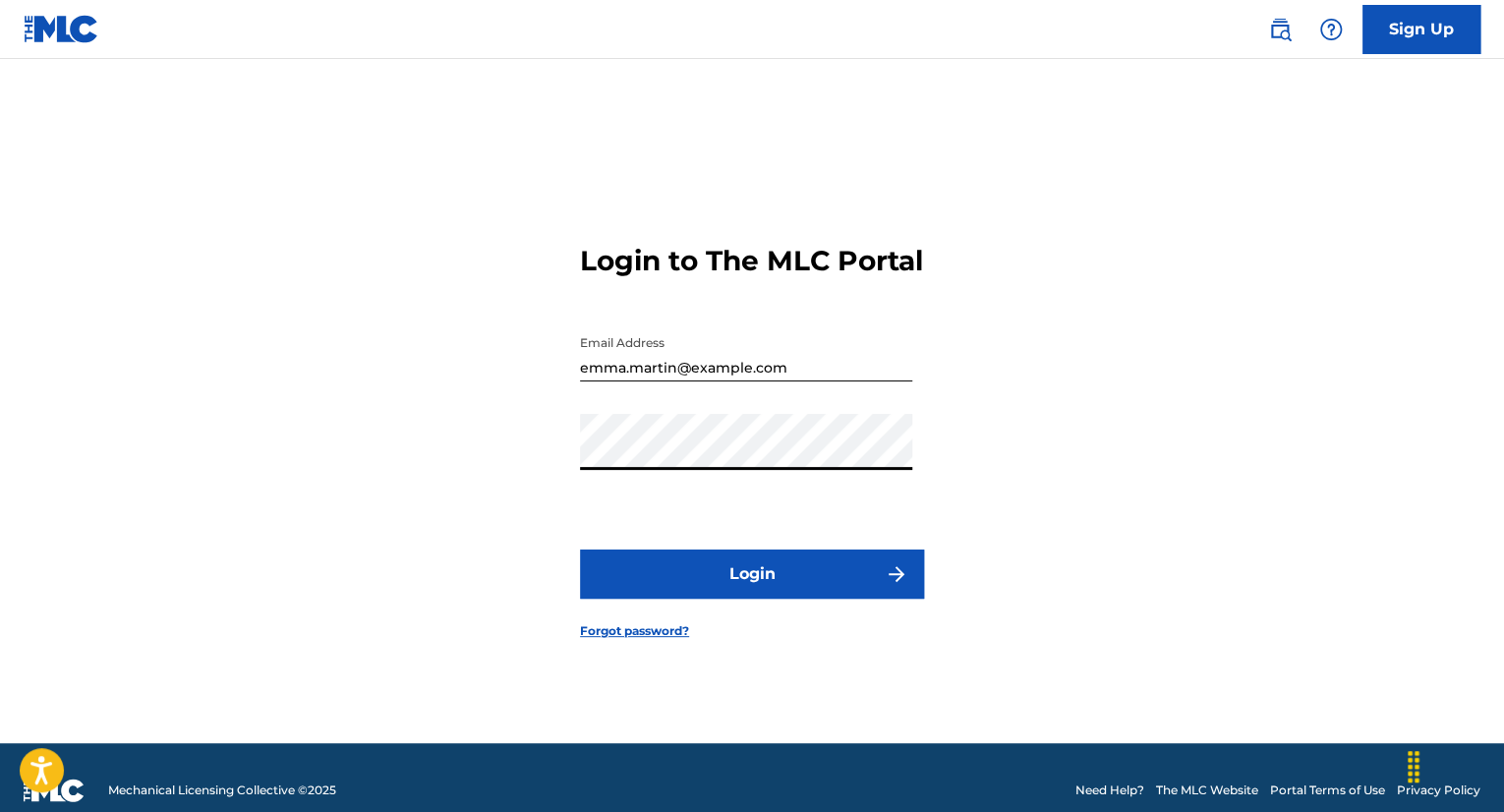 click on "Login to The MLC Portal Email Address [EMAIL] Password Login Forgot password?" at bounding box center [752, 426] 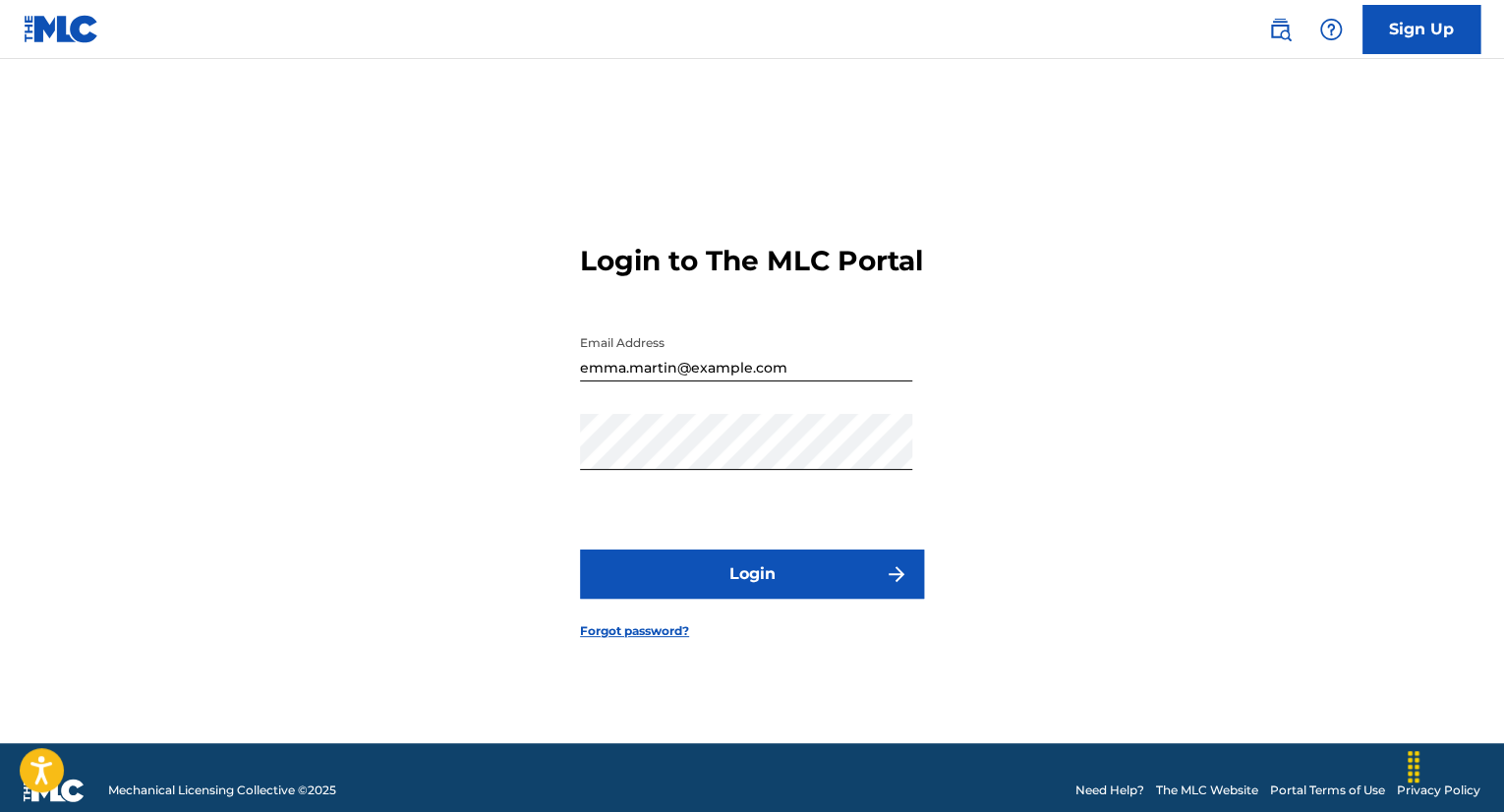 click on "Login" at bounding box center [752, 574] 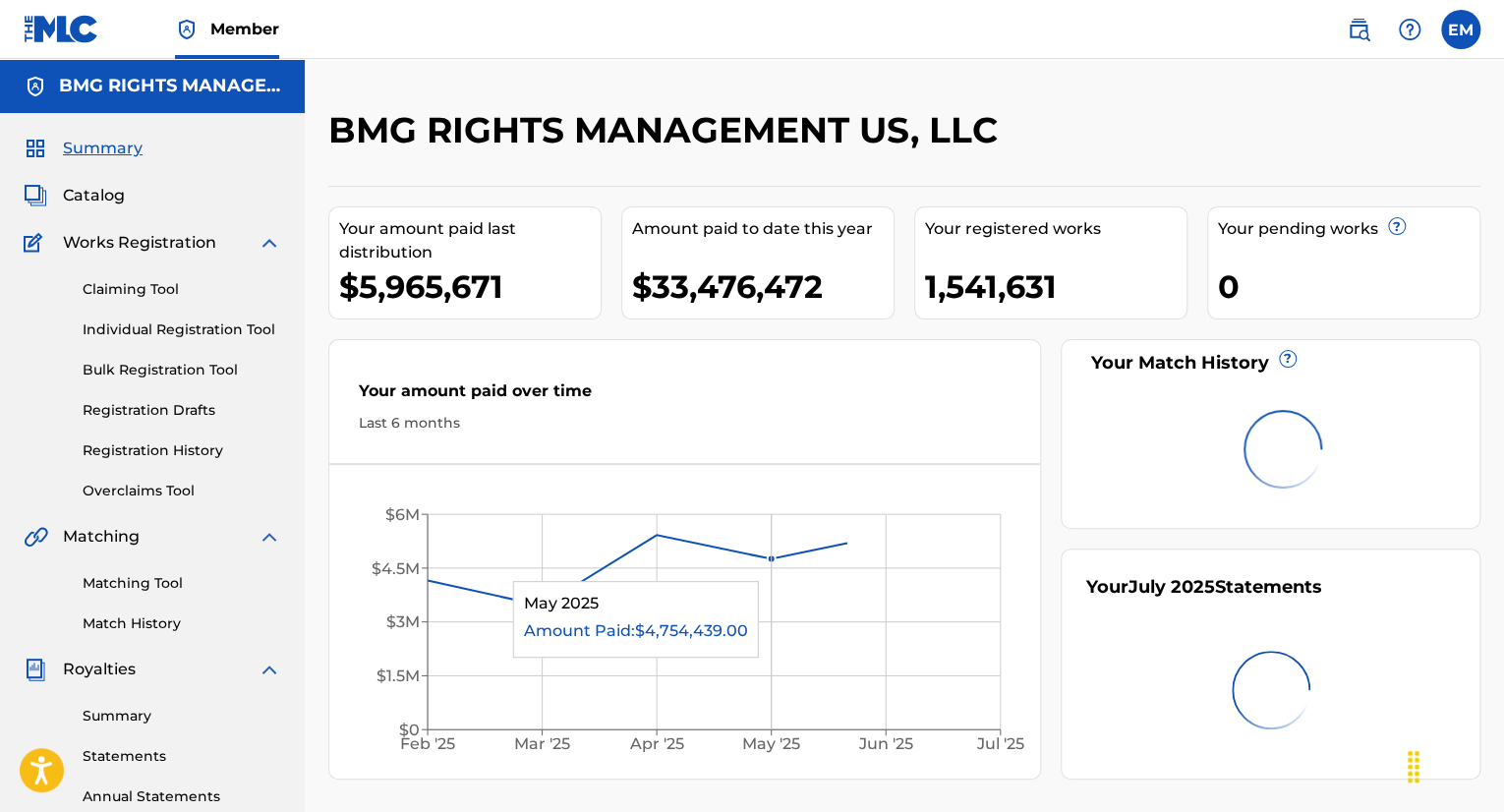 scroll, scrollTop: 0, scrollLeft: 0, axis: both 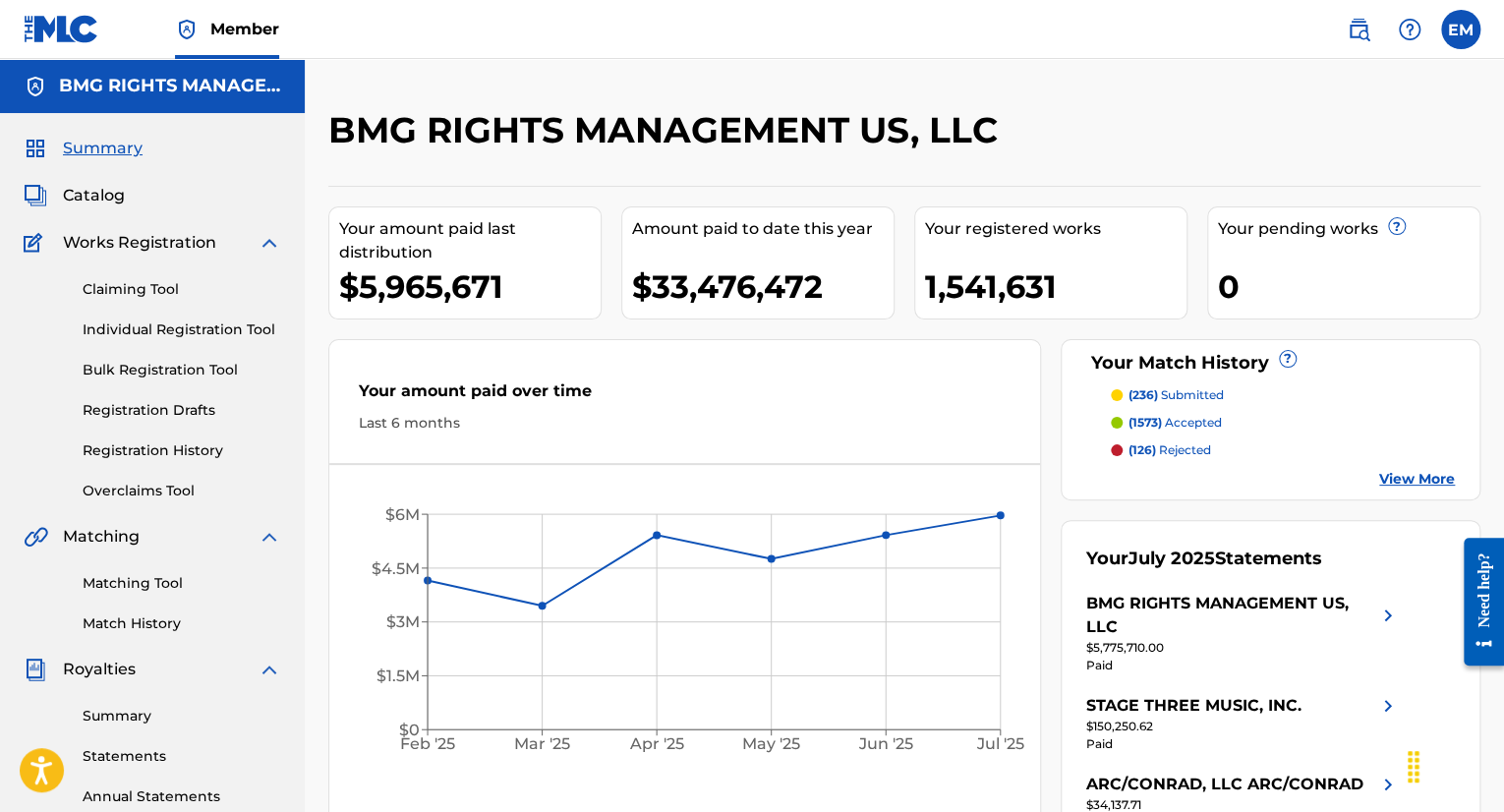 click on "Your amount paid last distribution   $[NUMBER], [NUMBER] Amount paid to date this year   $[NUMBER], [NUMBER] Your registered works   [NUMBER] Your pending works   ? [NUMBER] Your Match History ? ([NUMBER]) submitted ([NUMBER]) accepted ([NUMBER]) rejected View More Your amount paid over time Last 6 months Feb '25 Mar '25 Apr '25 May '25 Jun '25 Jul '25 $0 $1.5M $3M $4.5M $6M May 2025 Your July 2025 Statements [COMPANY] US, LLC $[NUMBER].[NUMBER] Paid [COMPANY] [COMPANY] $[NUMBER].[NUMBER] Paid [COMPANY] [COMPANY] [COMPANY] $[NUMBER].[NUMBER] Paid View More" at bounding box center [904, 539] 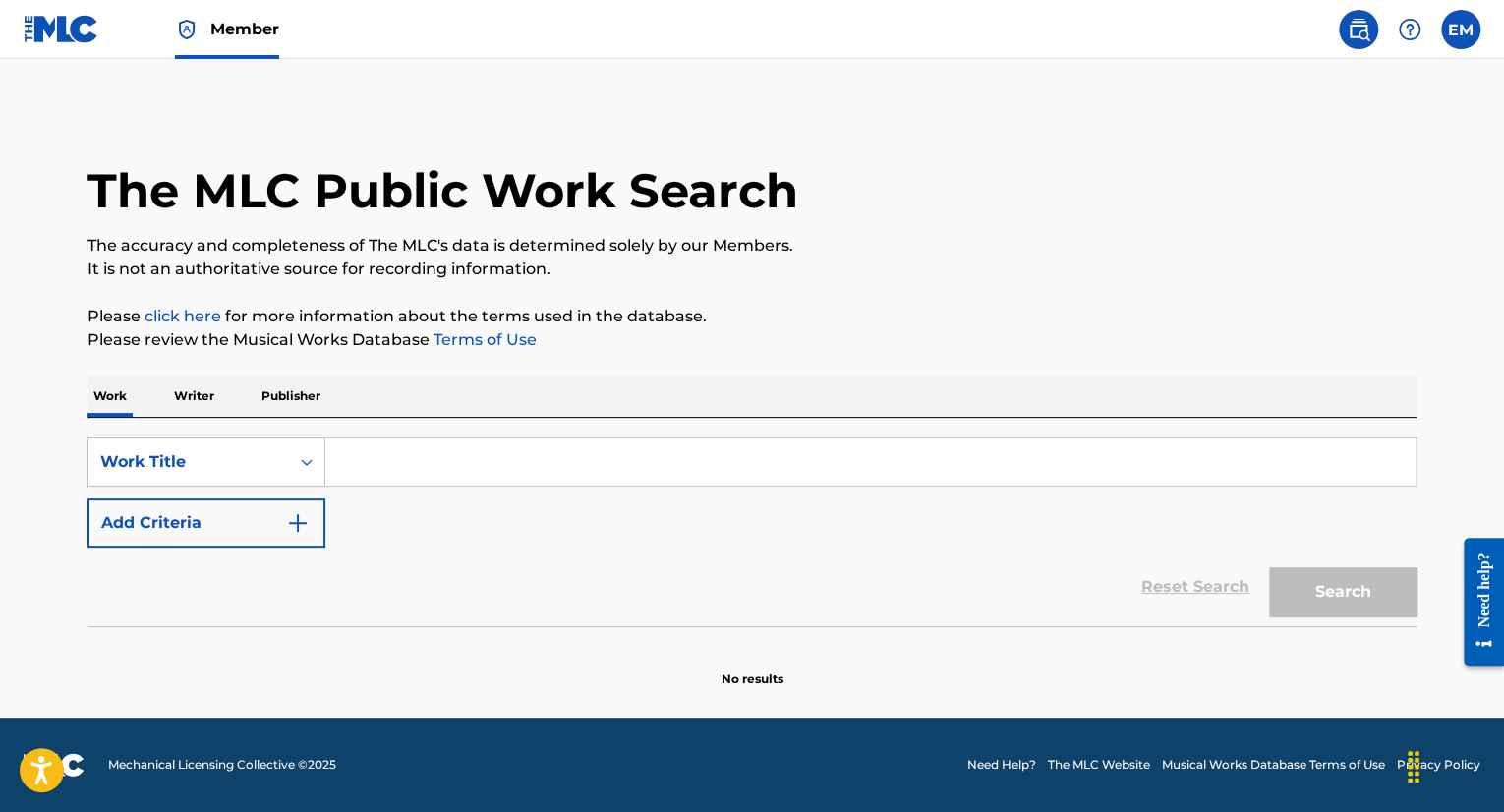 click on "The MLC Public Work Search" at bounding box center (752, 180) 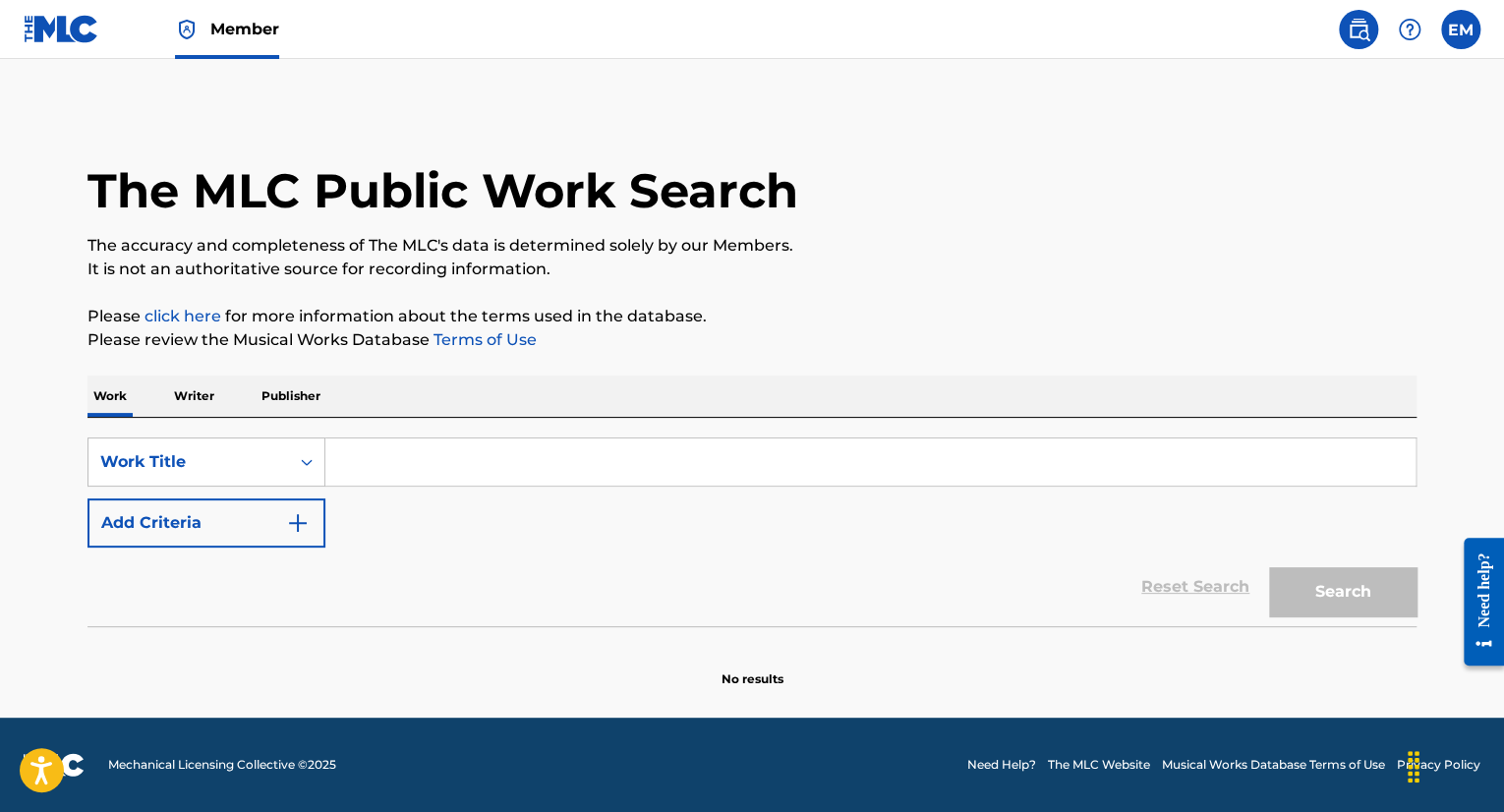 click at bounding box center [870, 462] 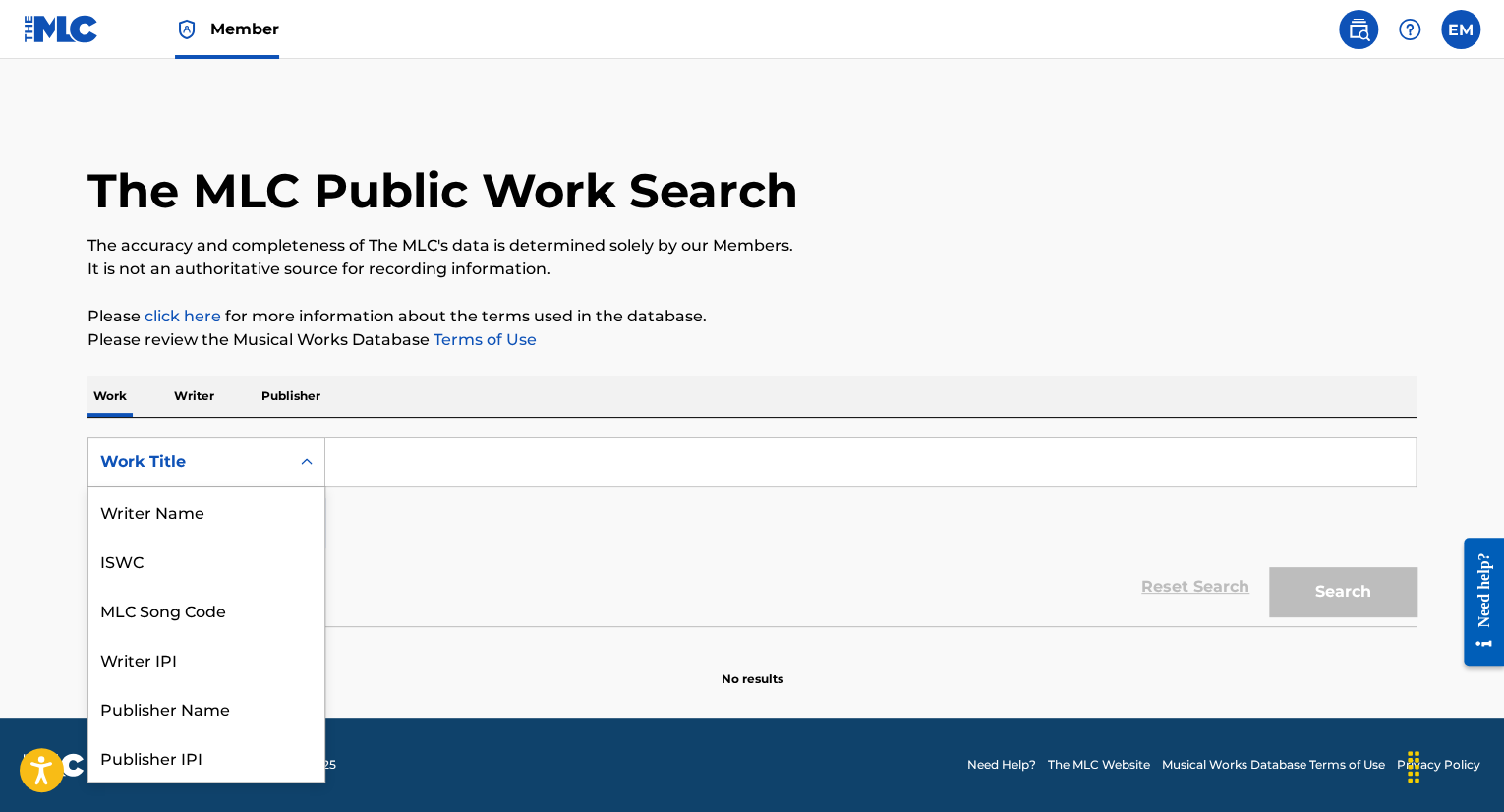 click on "Work Title" at bounding box center (189, 462) 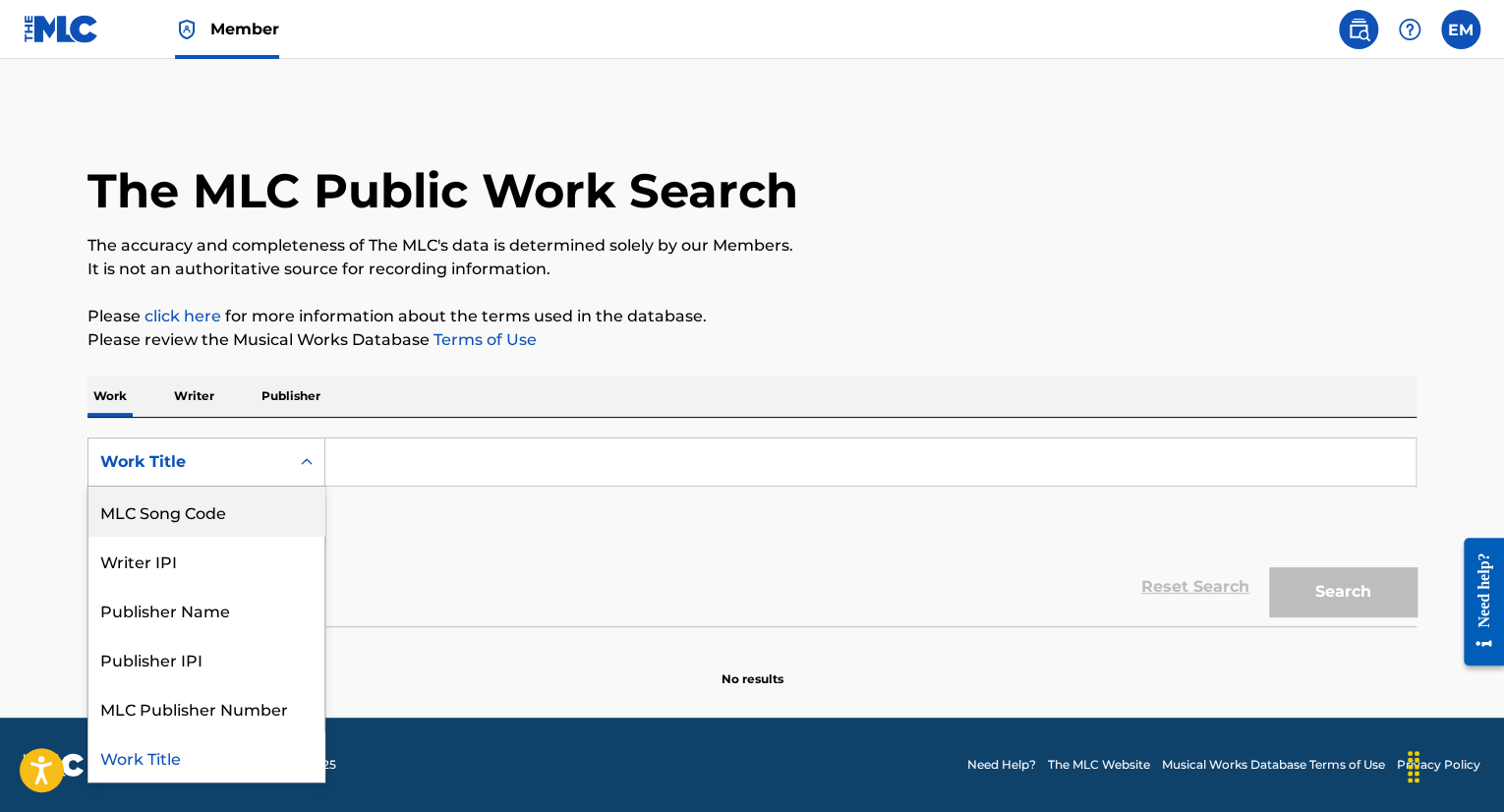 drag, startPoint x: 201, startPoint y: 520, endPoint x: 219, endPoint y: 501, distance: 26.172505 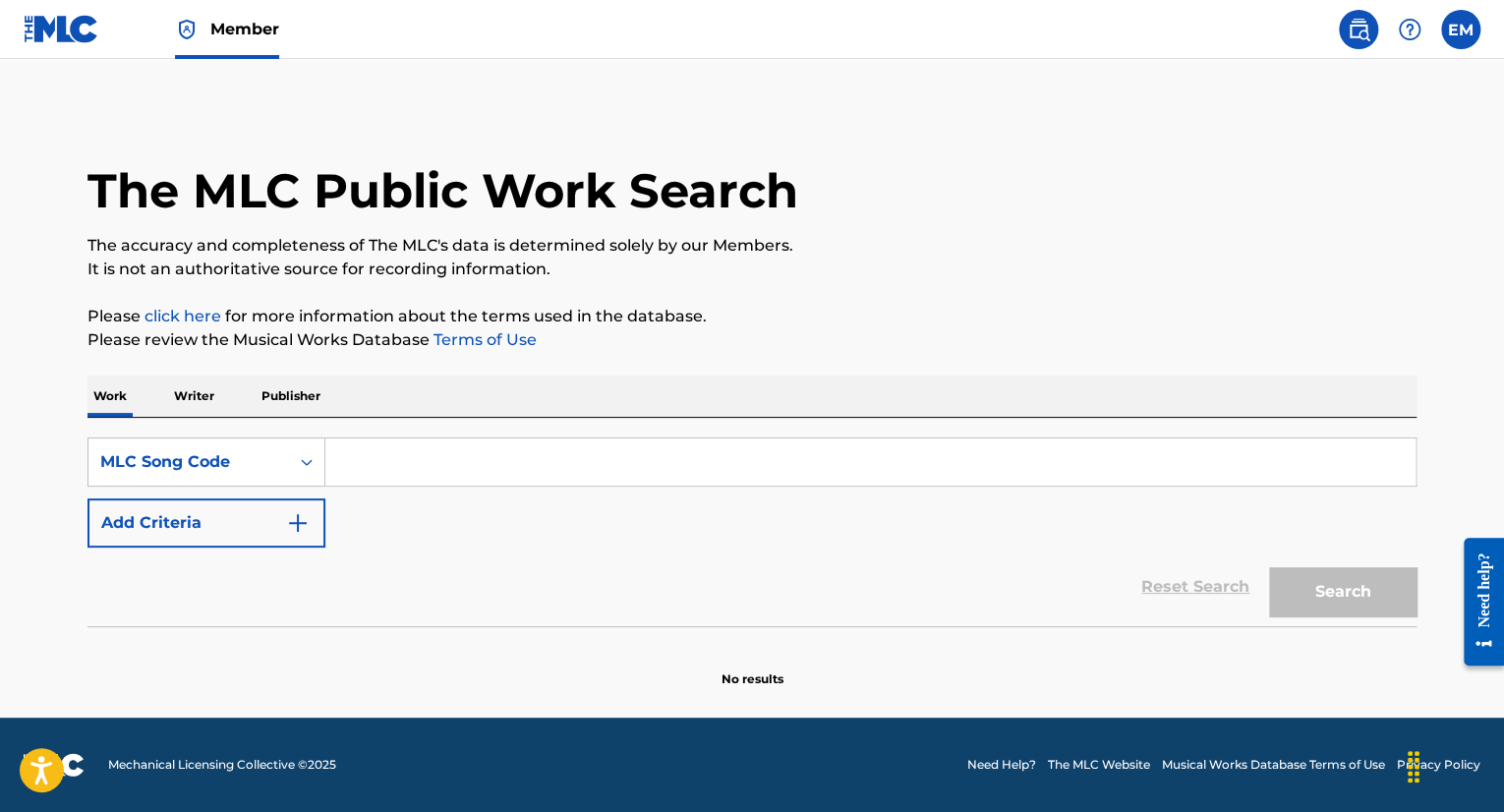 click at bounding box center [870, 462] 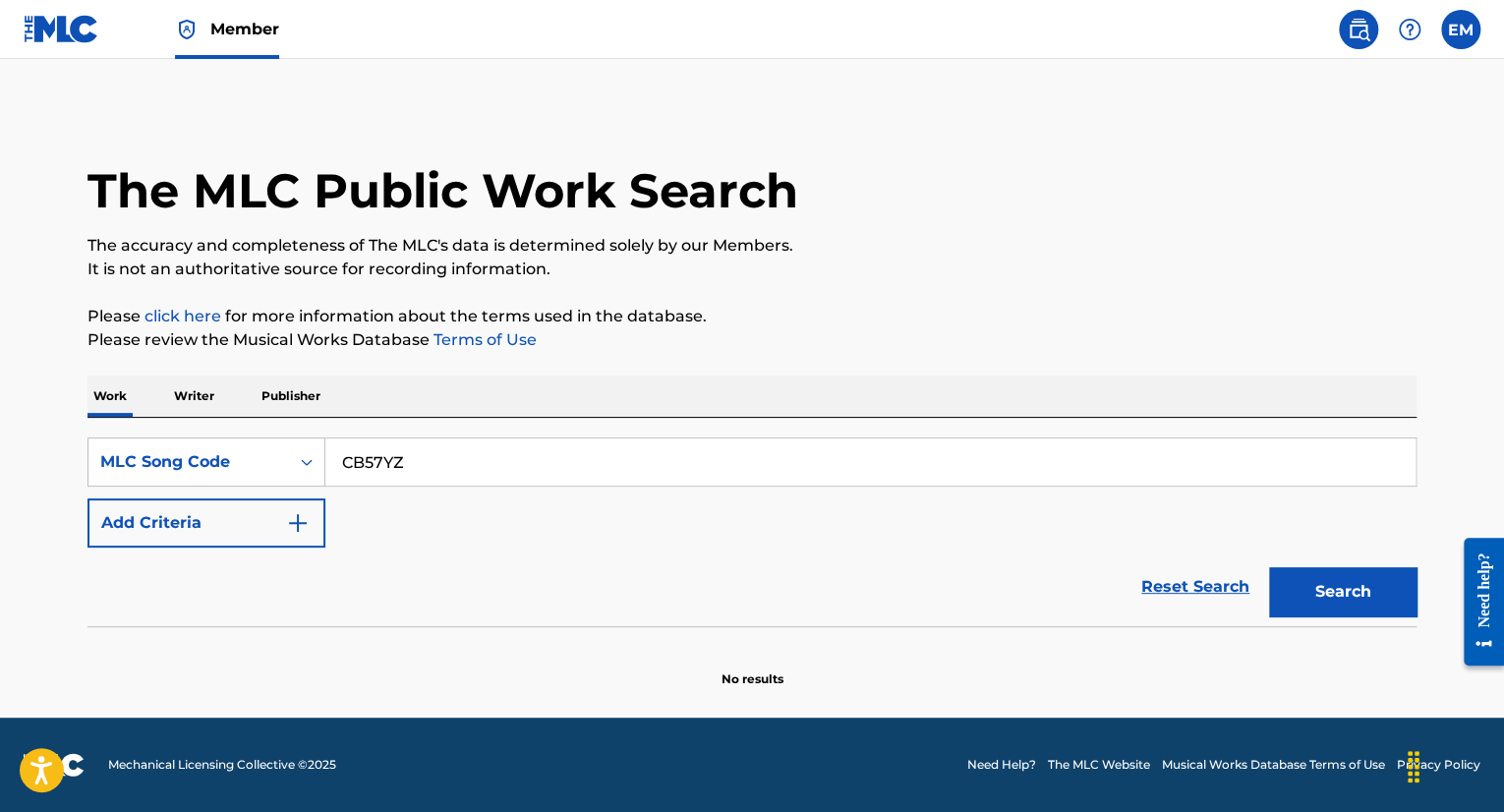 type on "CB57YZ" 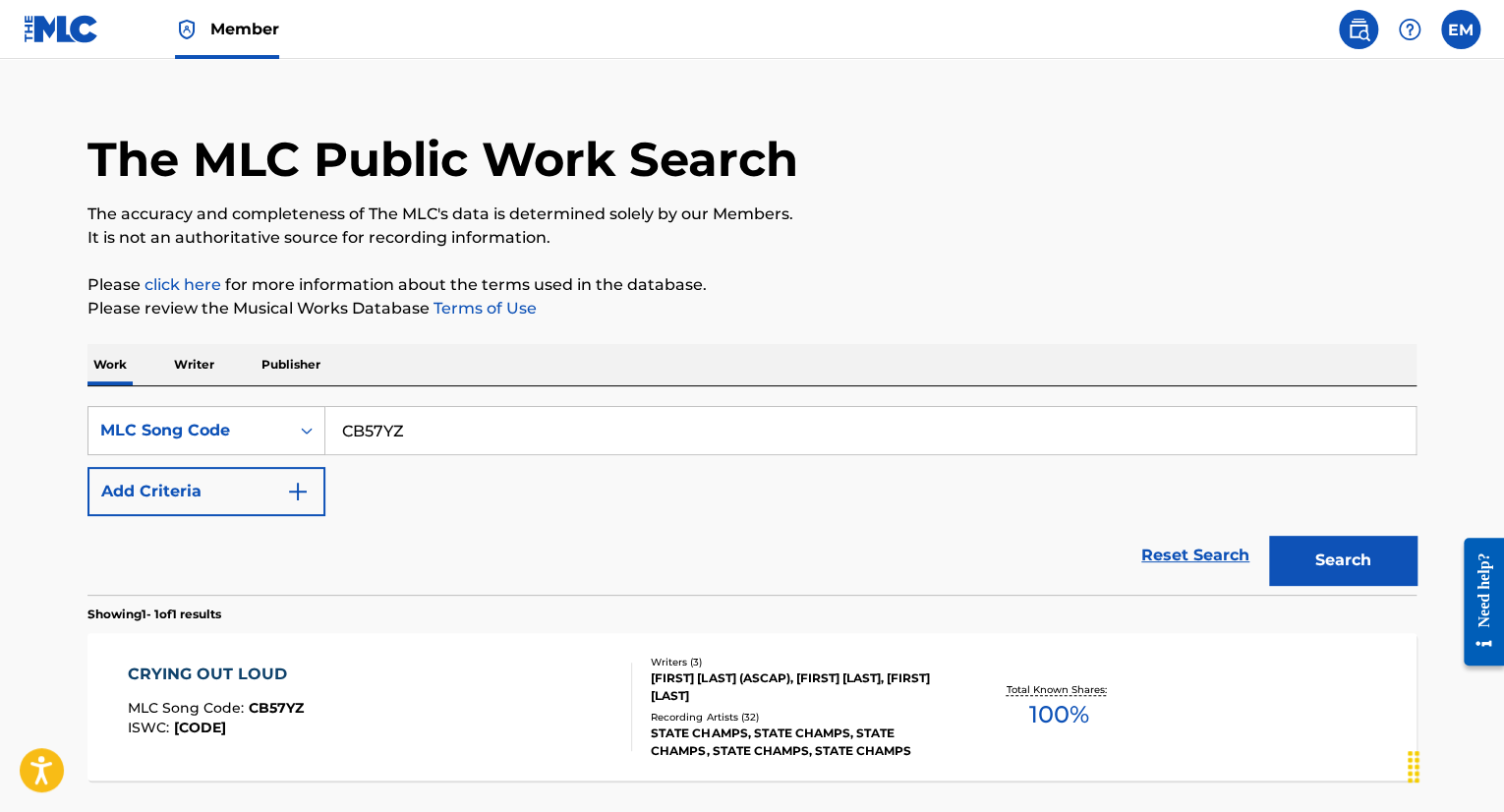 scroll, scrollTop: 197, scrollLeft: 0, axis: vertical 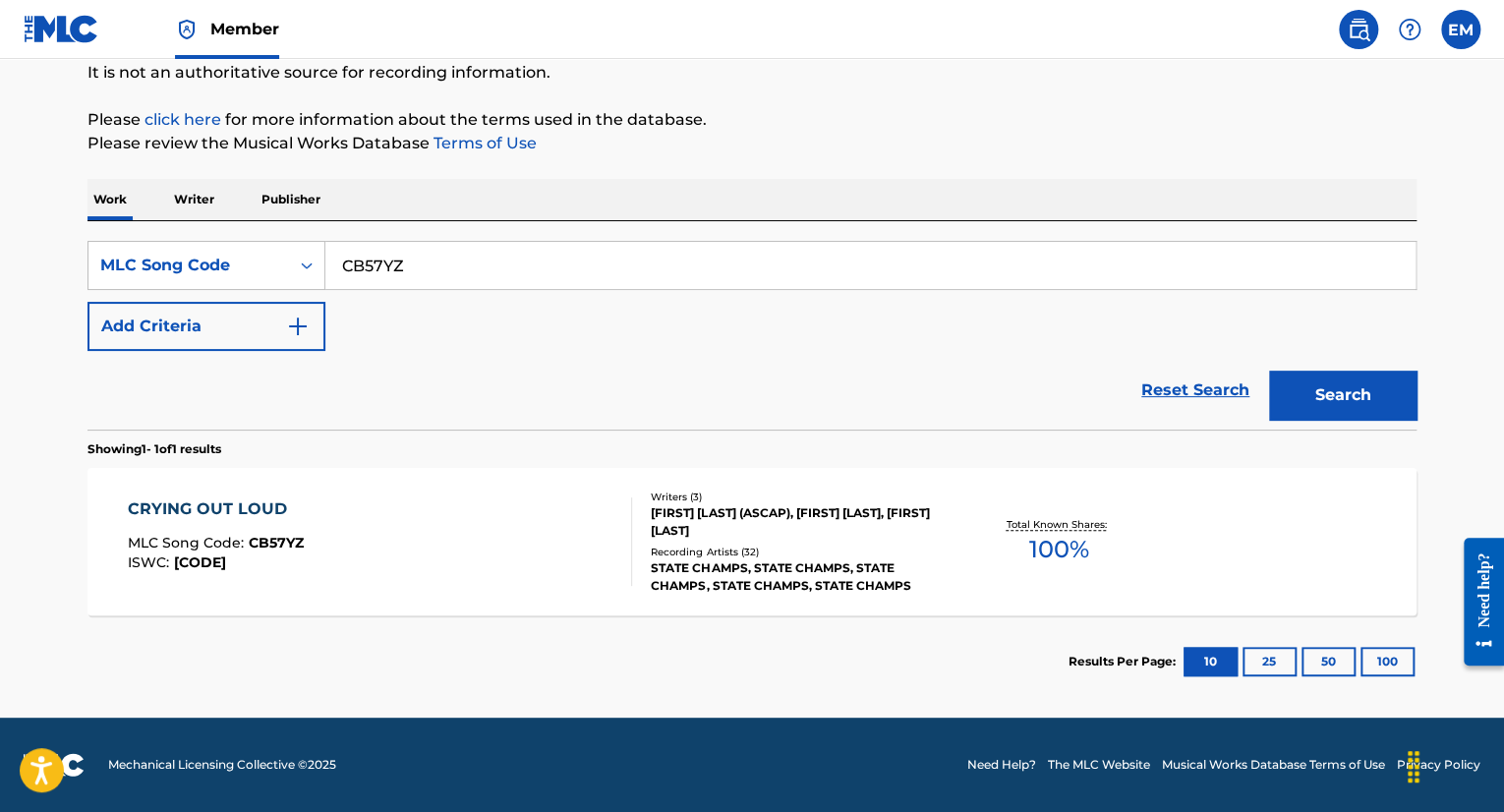 click on "Showing  1  -   1  of  1   results" at bounding box center [752, 443] 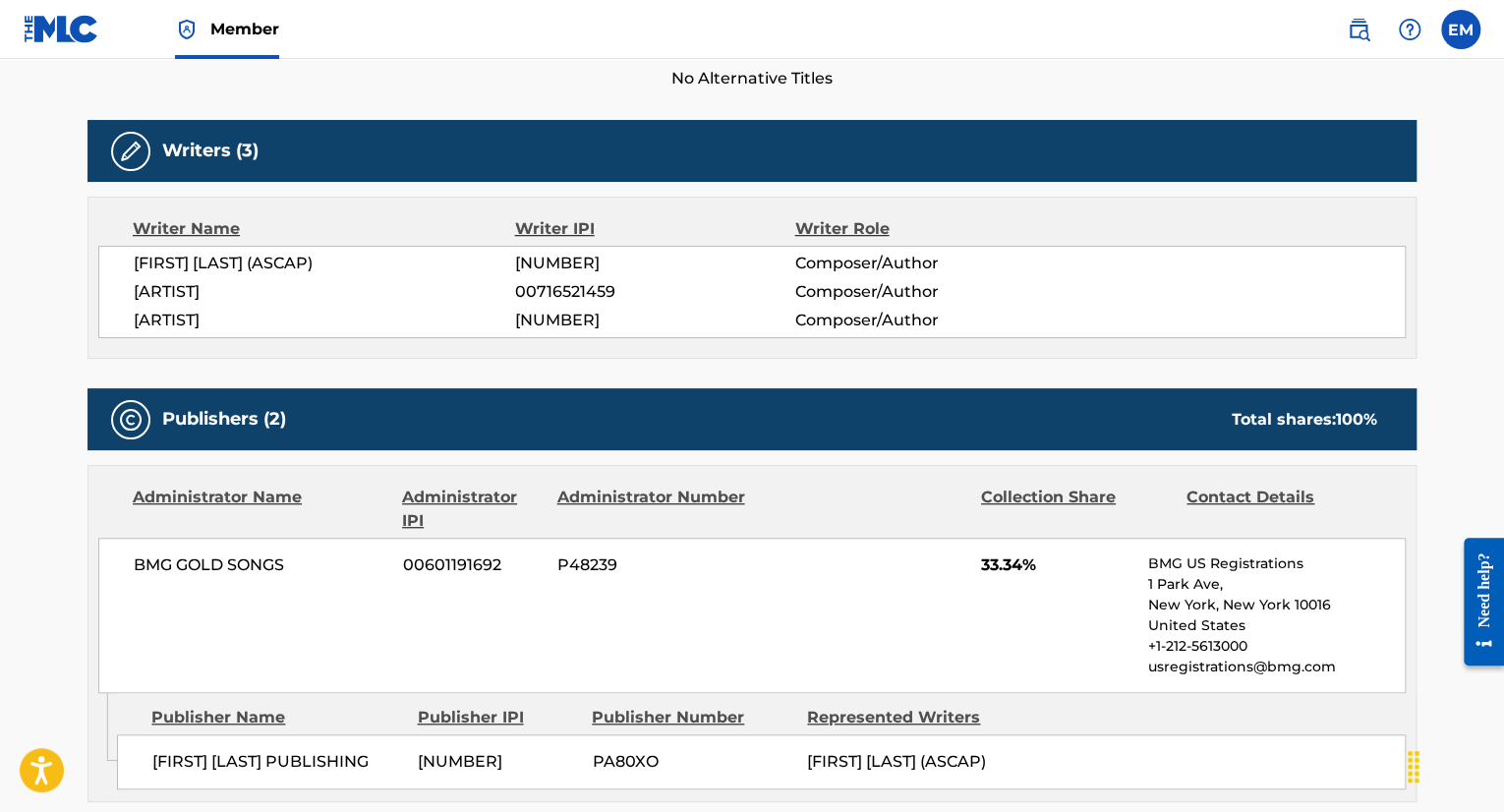 scroll, scrollTop: 393, scrollLeft: 0, axis: vertical 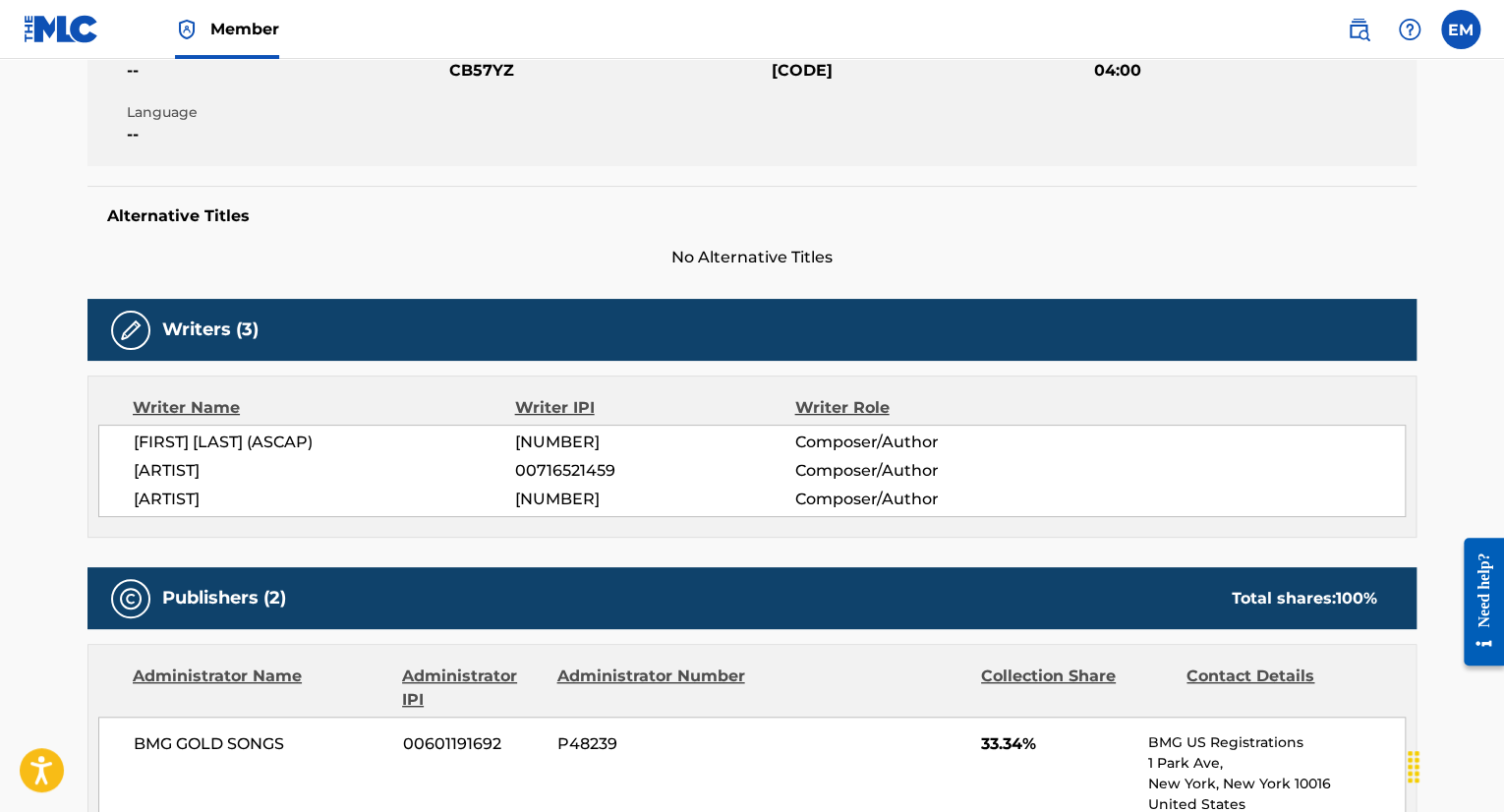 click on "Work Detail Member Work Identifier -- MLC Song Code CB57YZ ISWC T3002257065 Duration 04:00 Language -- Alternative Titles No Alternative Titles" at bounding box center (752, 113) 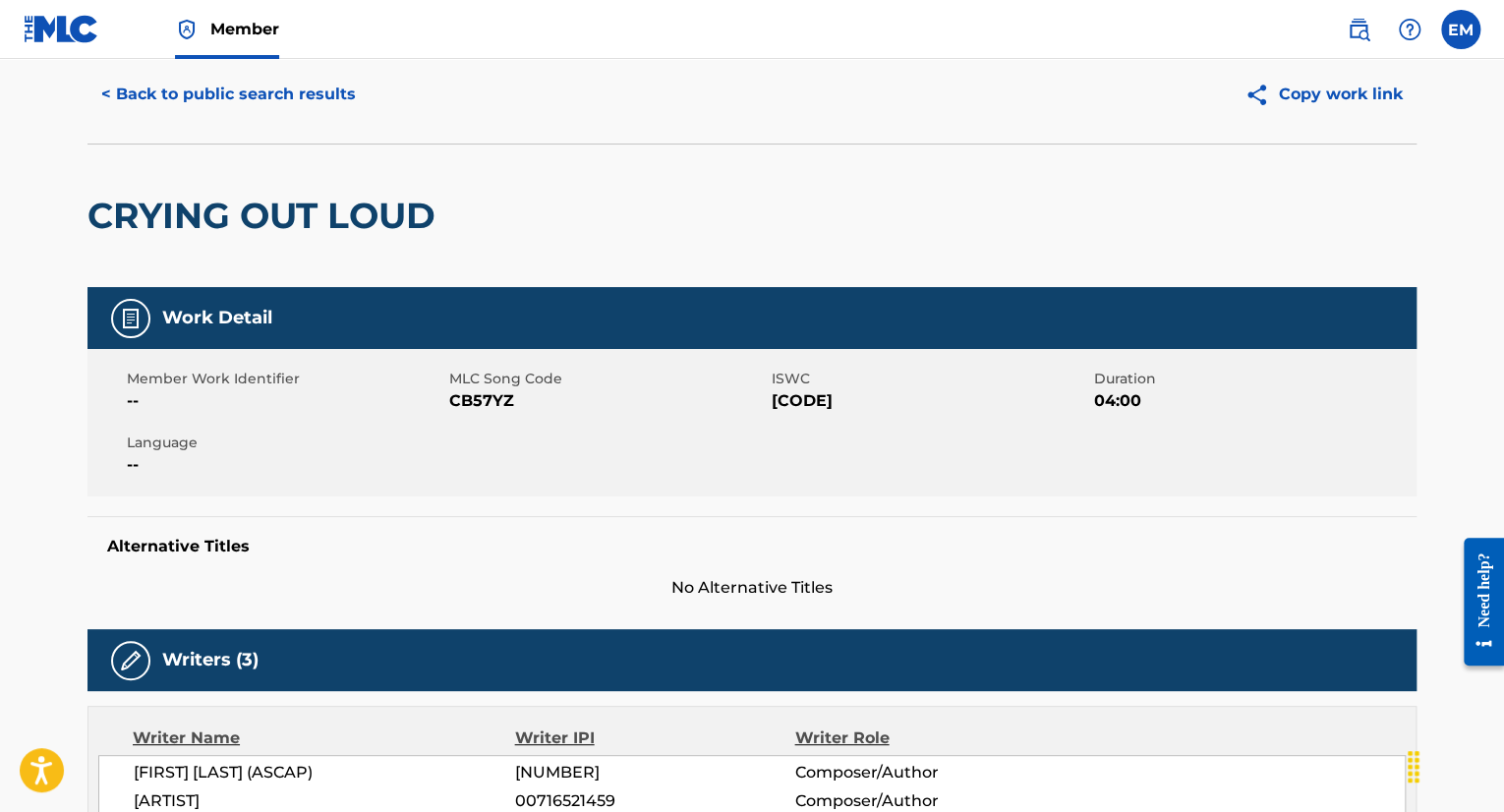 scroll, scrollTop: 0, scrollLeft: 0, axis: both 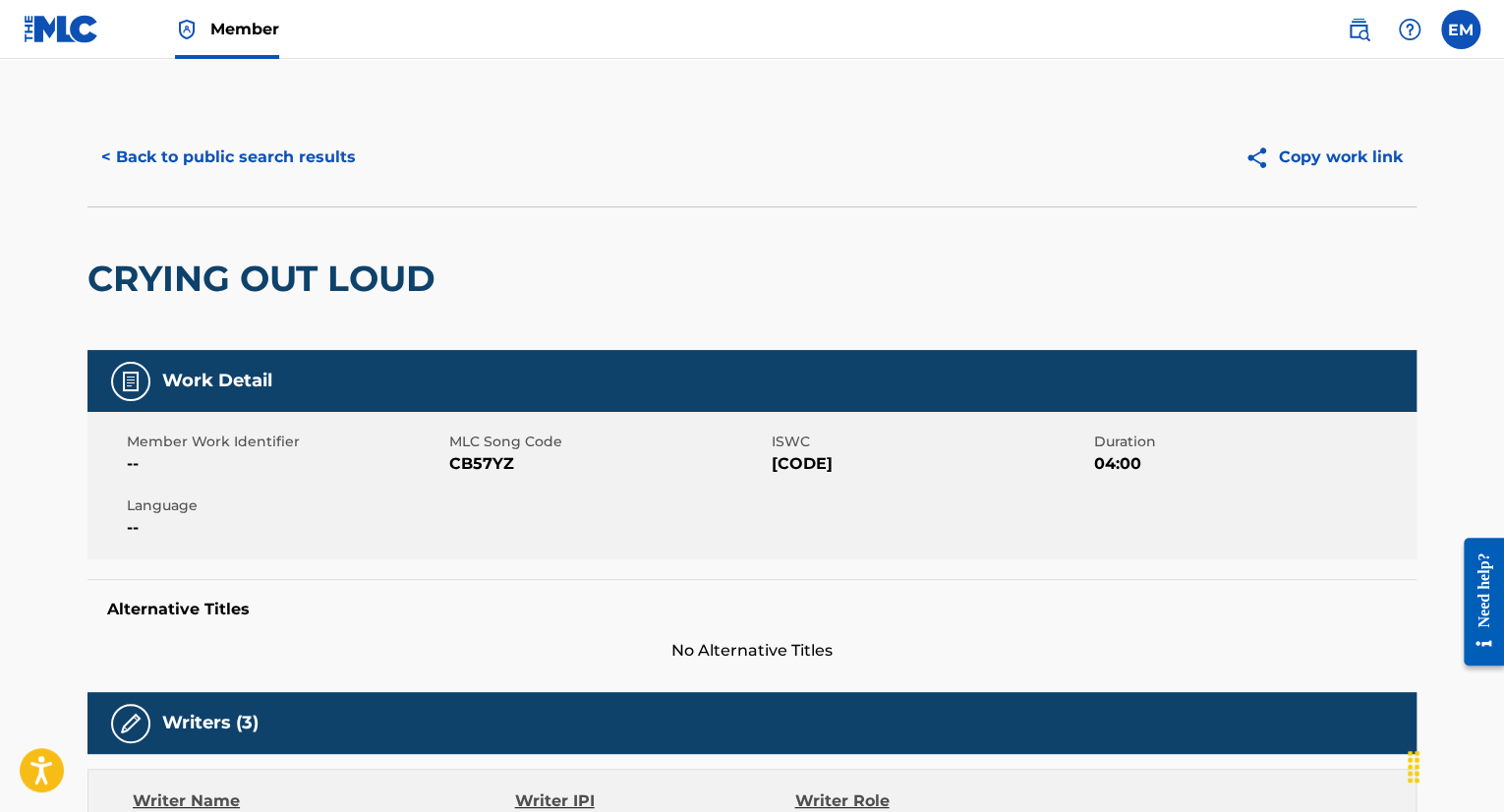click on "< Back to public search results" at bounding box center (228, 157) 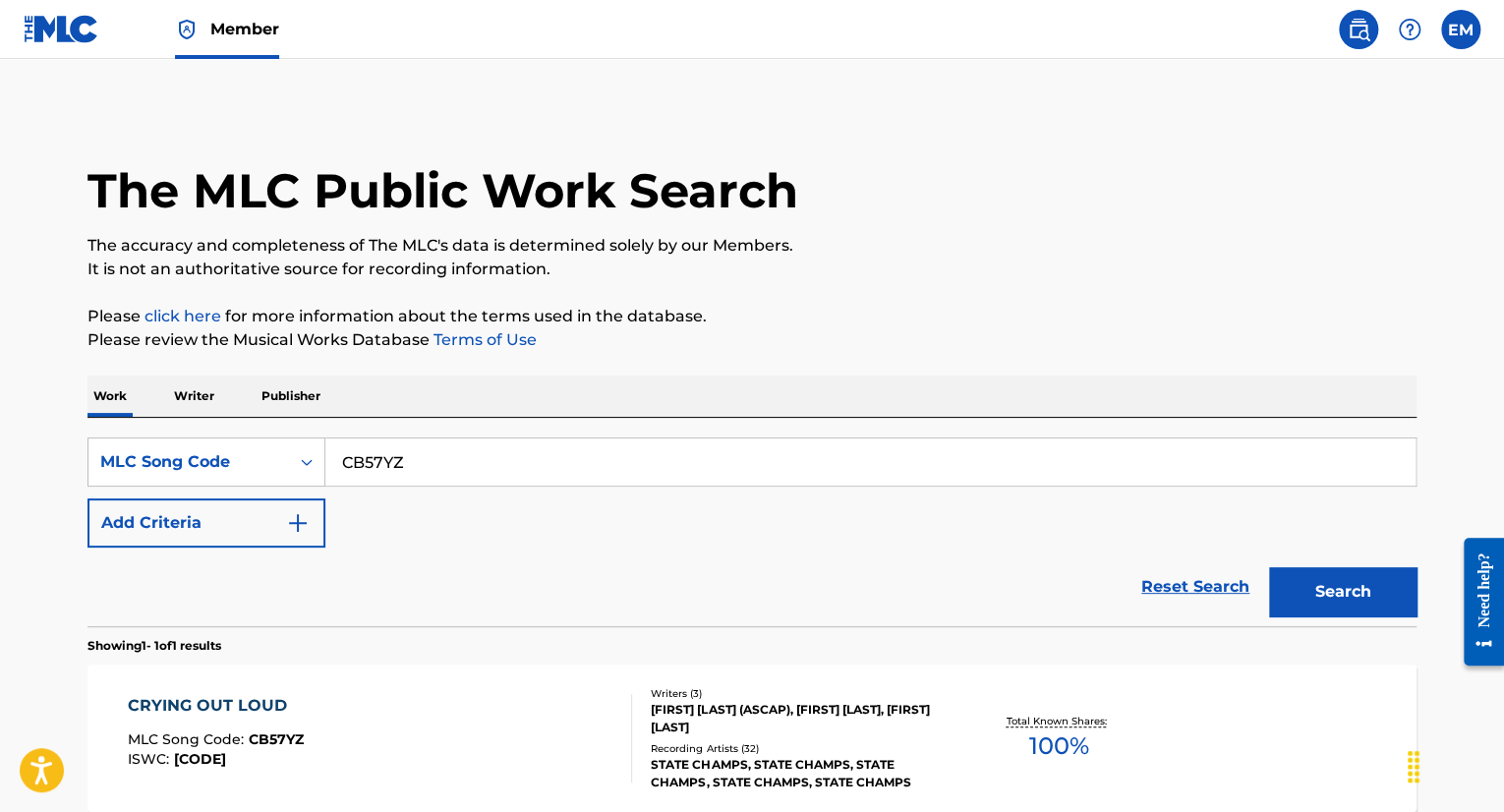 scroll, scrollTop: 145, scrollLeft: 0, axis: vertical 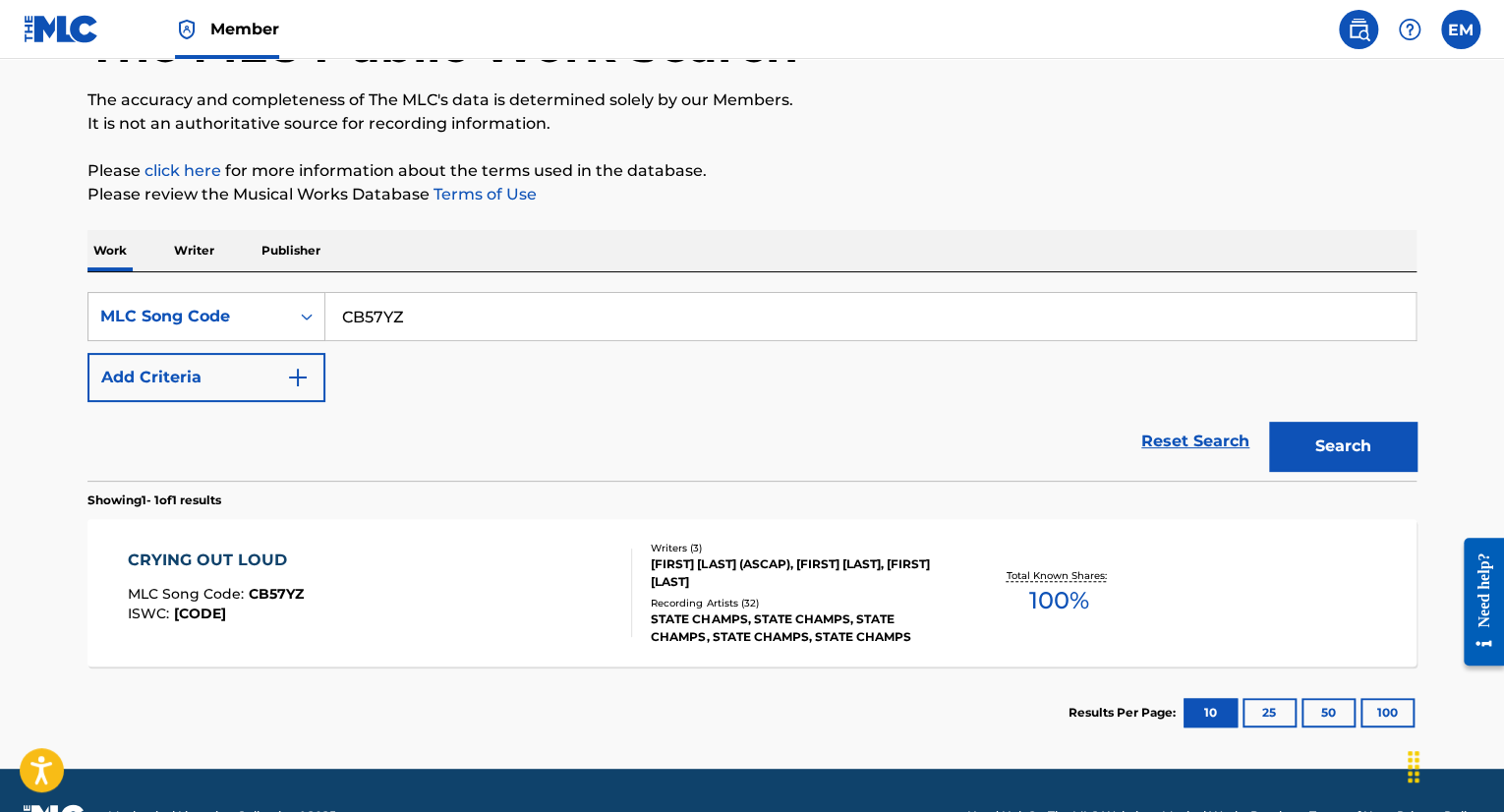 click on "CB57YZ" at bounding box center (870, 317) 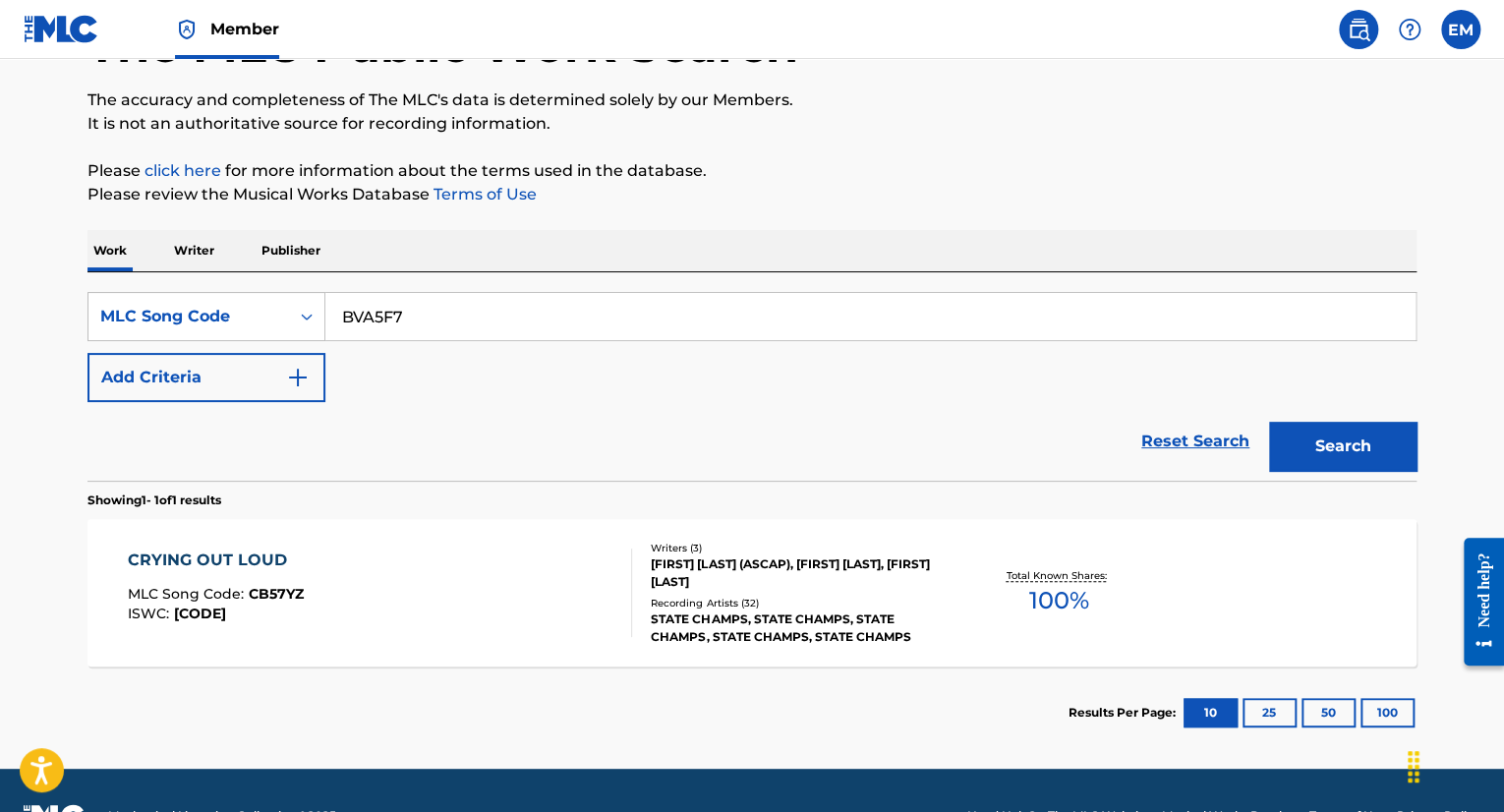 type on "BVA5F7" 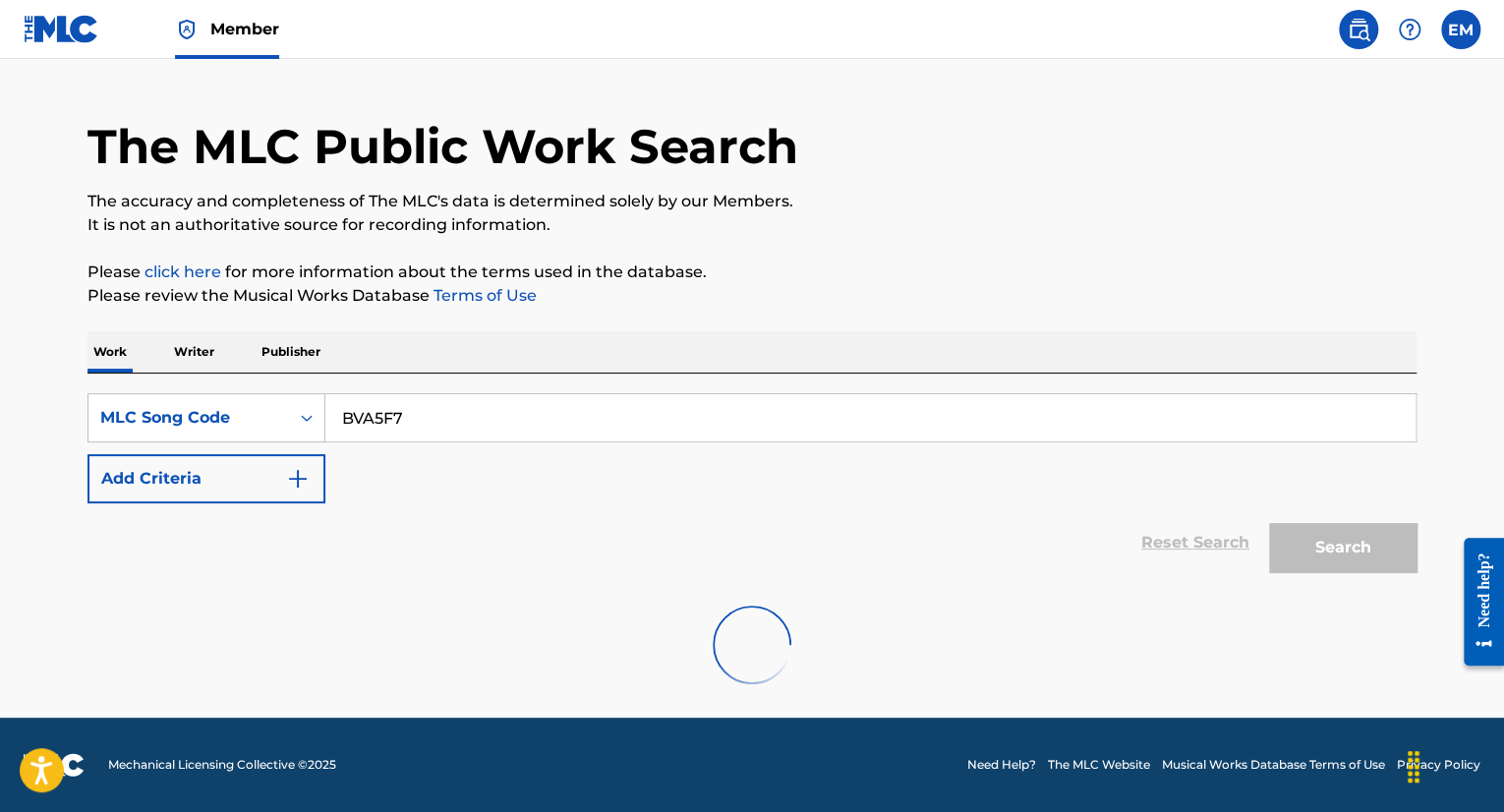 scroll, scrollTop: 145, scrollLeft: 0, axis: vertical 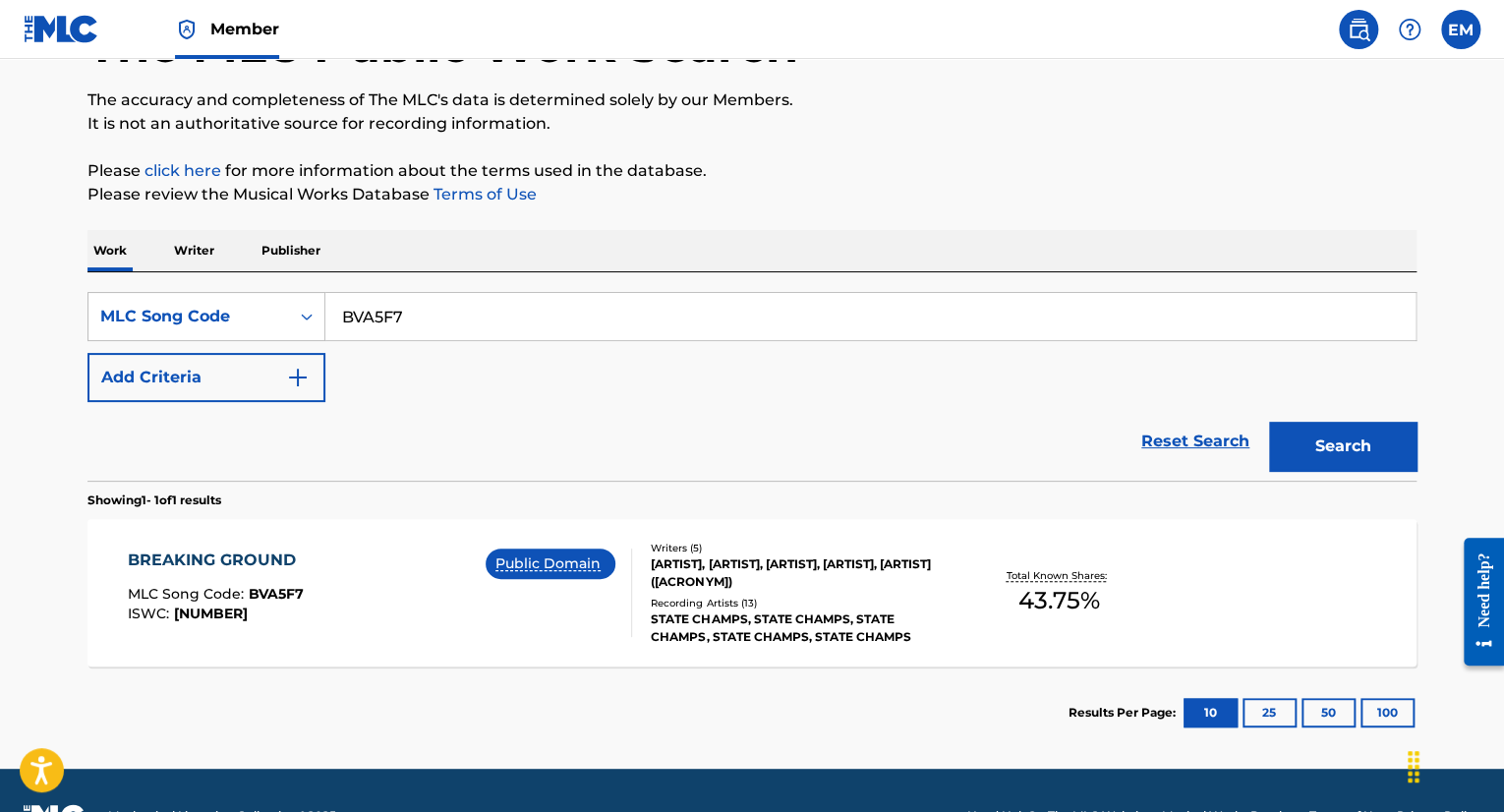click on "BREAKING GROUND MLC Song Code : BVA5F7 ISWC : T3064549646 Public Domain" at bounding box center [380, 593] 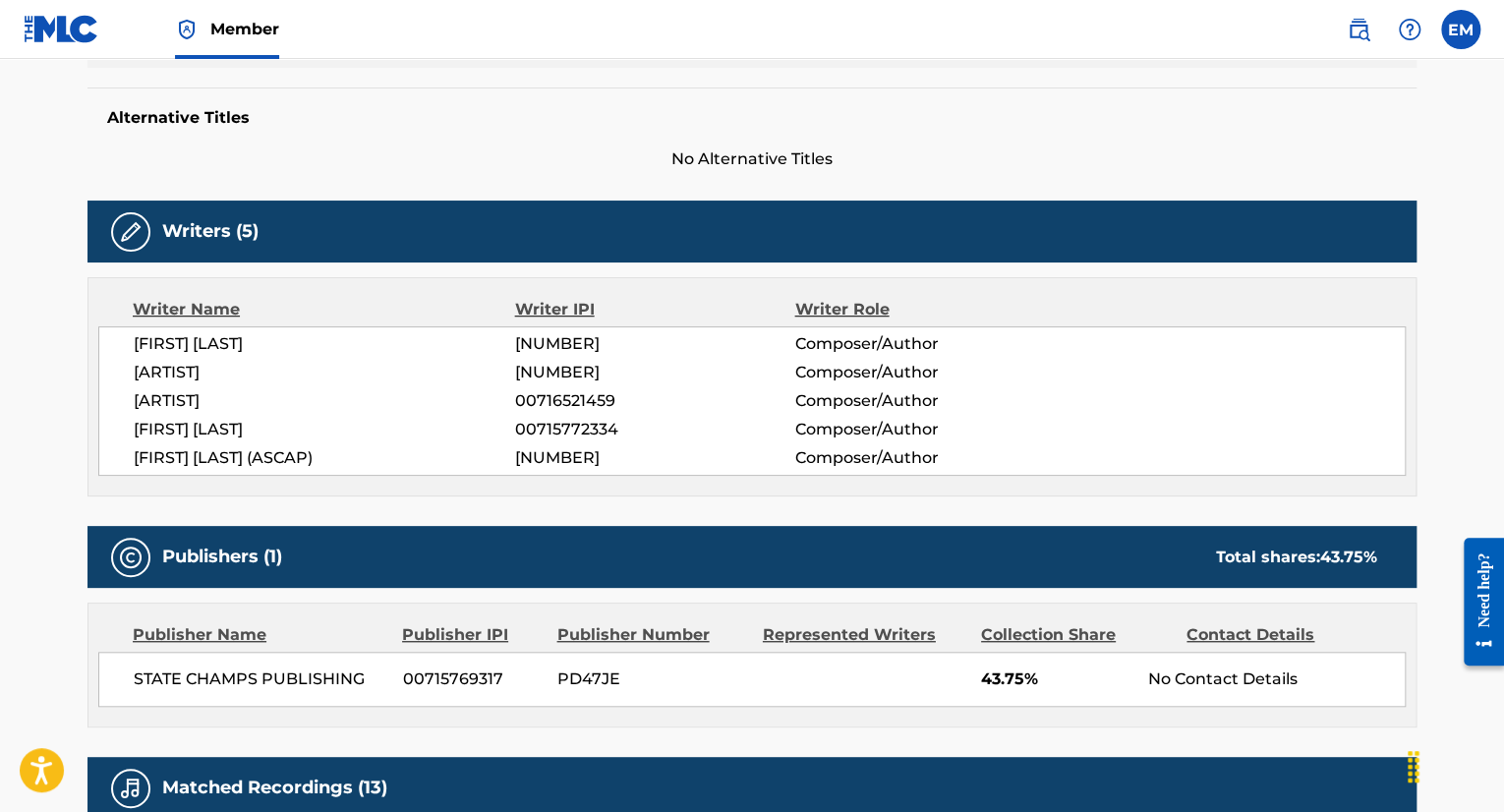 scroll, scrollTop: 0, scrollLeft: 0, axis: both 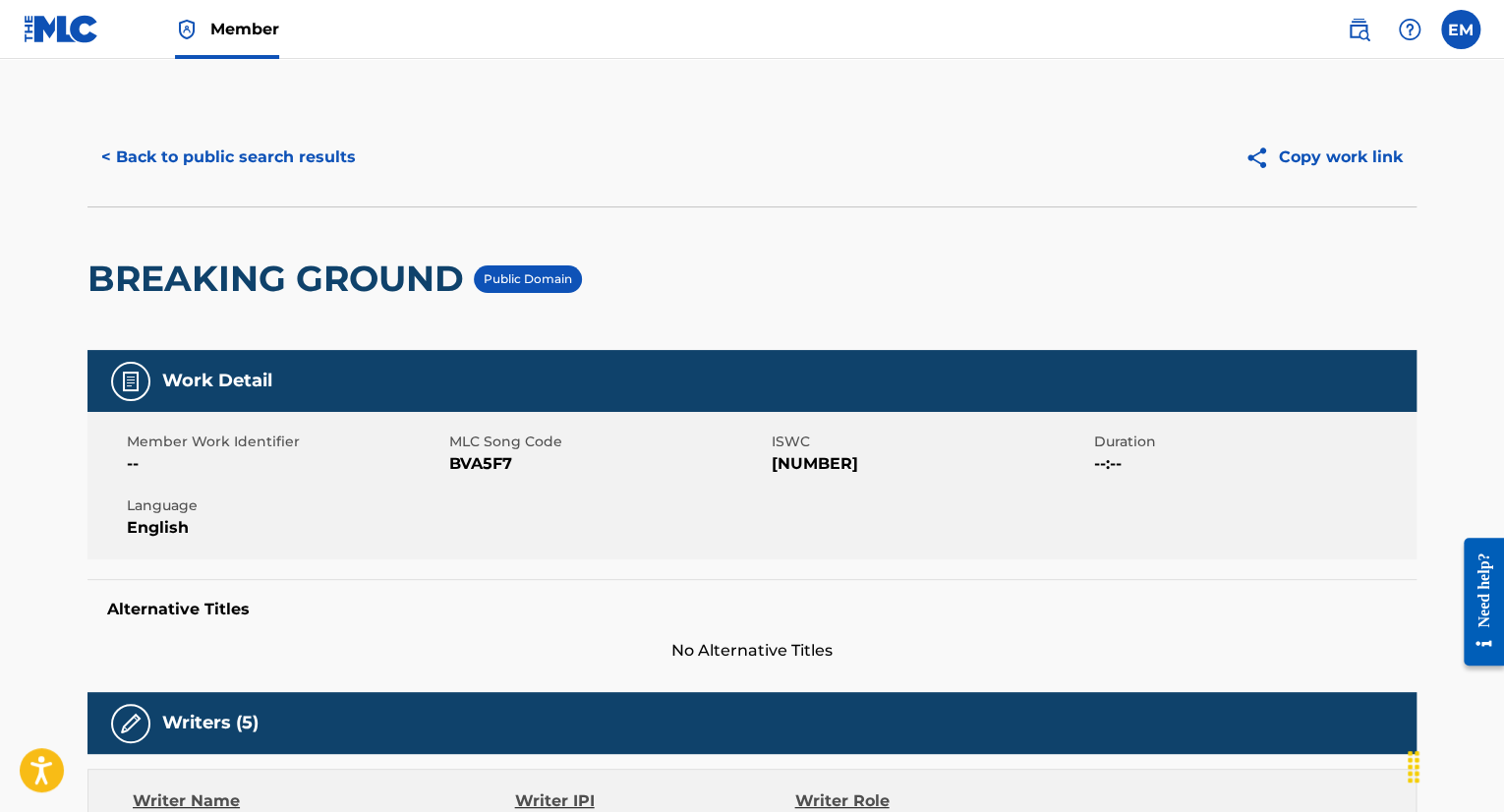 click on "< Back to public search results" at bounding box center [228, 157] 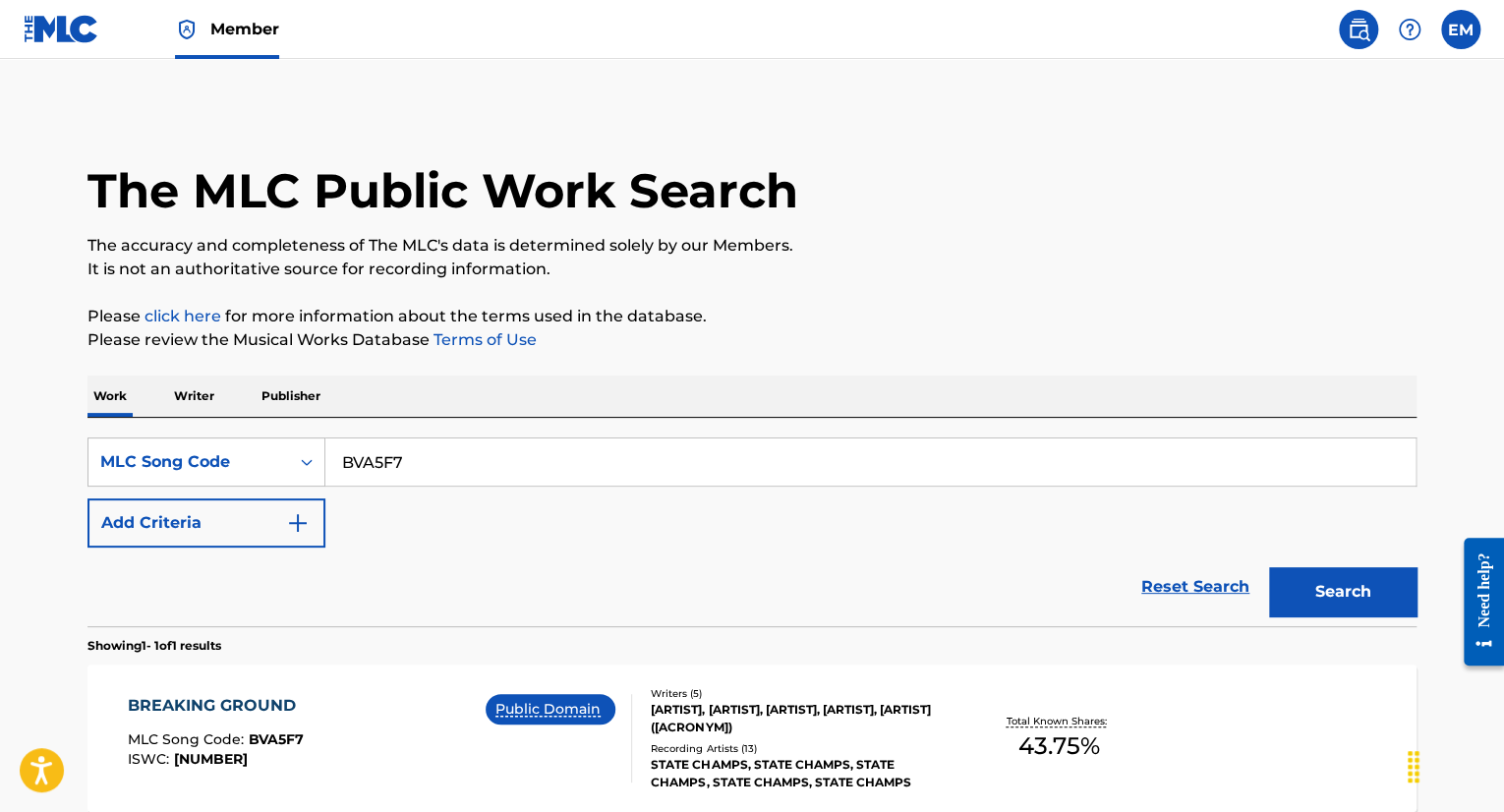 scroll, scrollTop: 145, scrollLeft: 0, axis: vertical 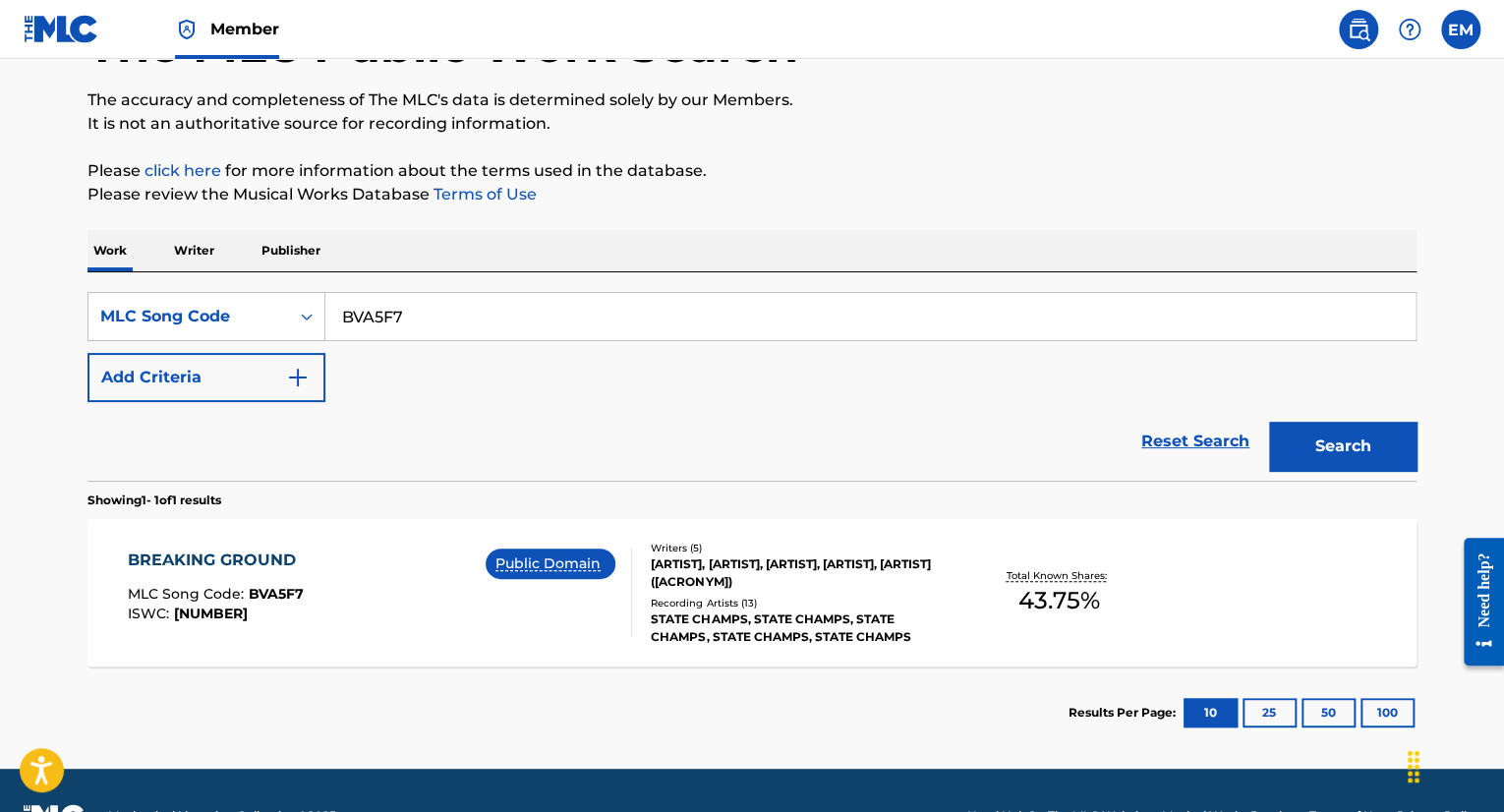 click on "BVA5F7" at bounding box center (870, 317) 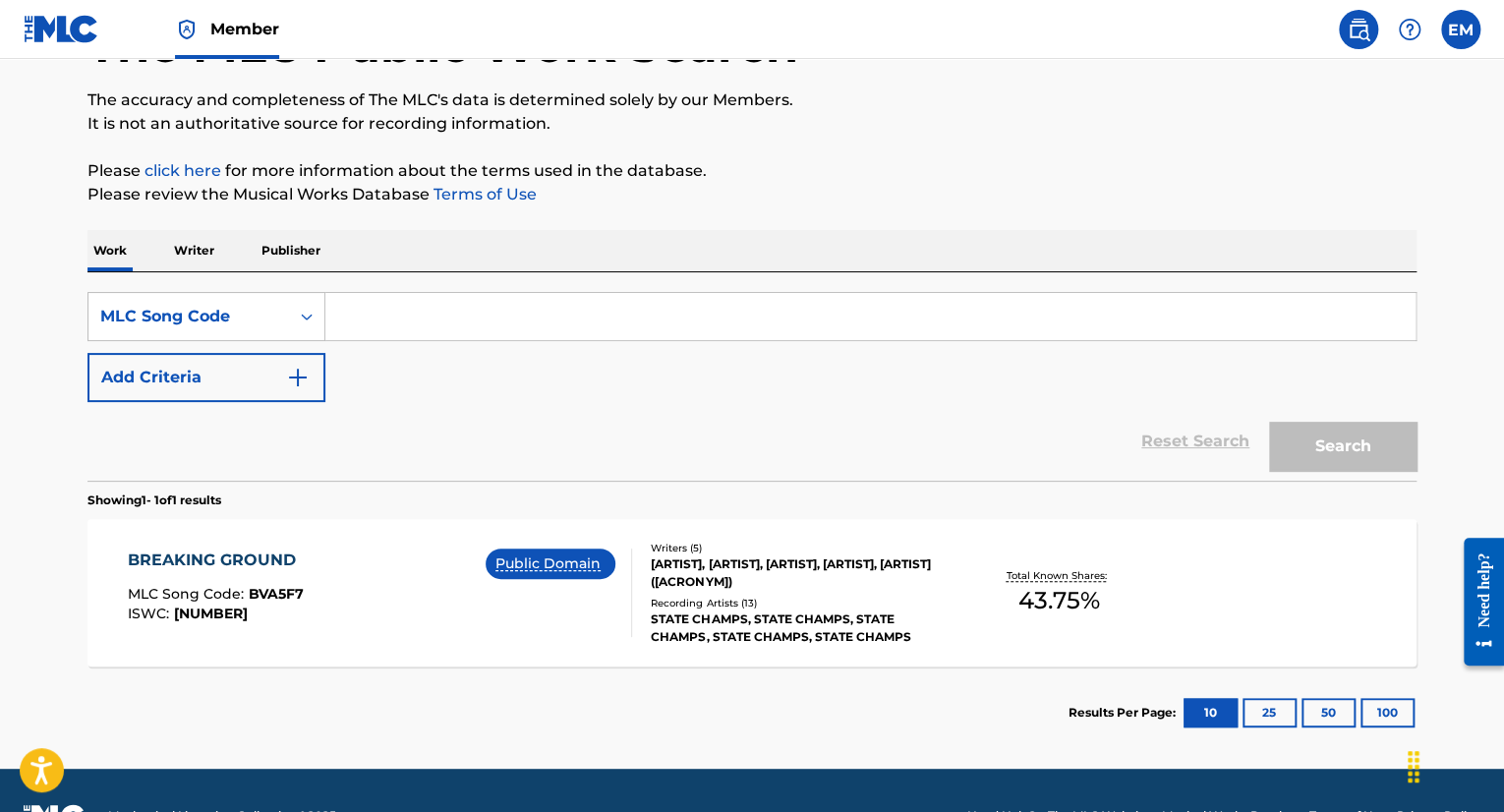 click at bounding box center [870, 317] 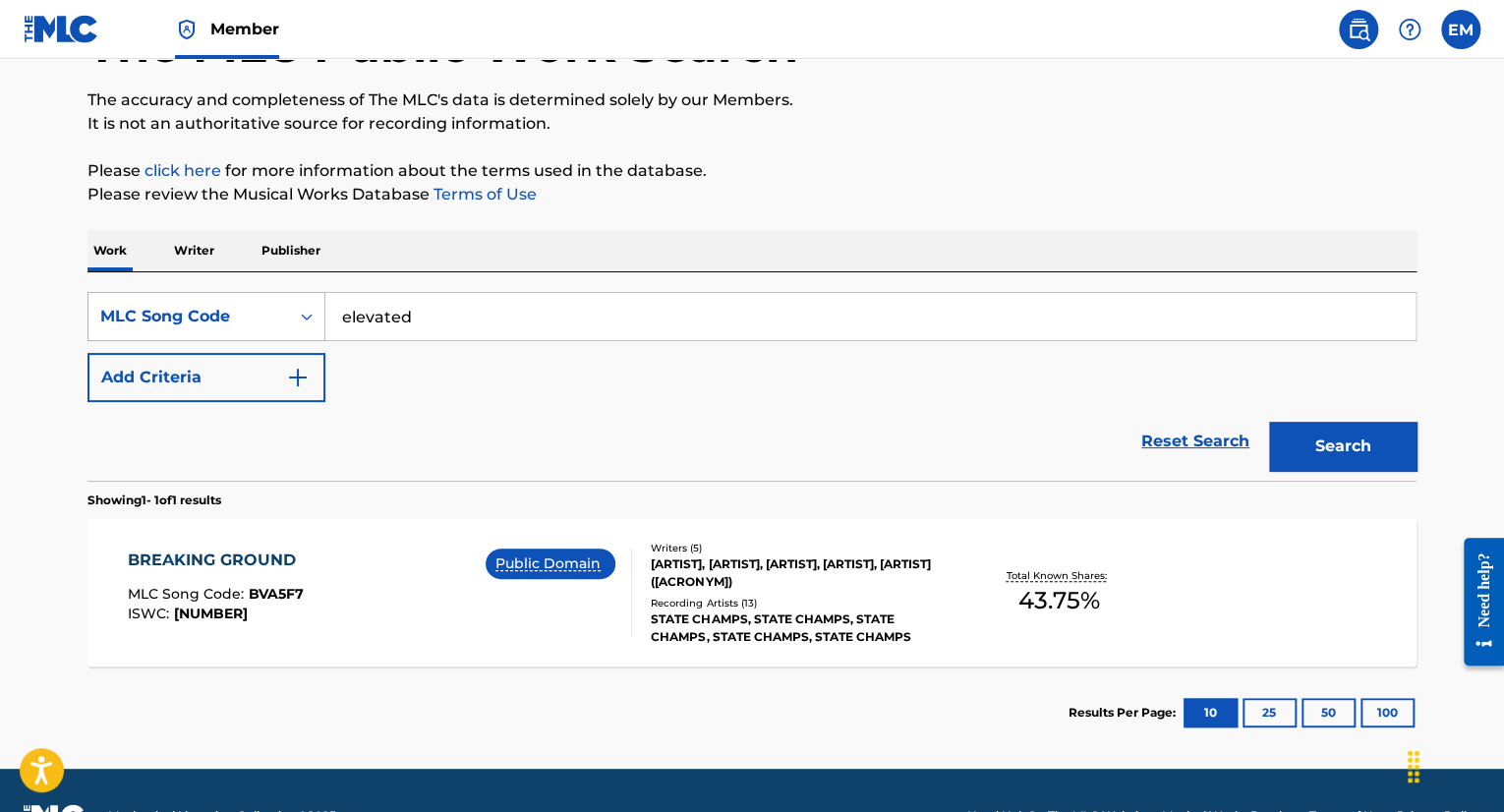 type on "elevated" 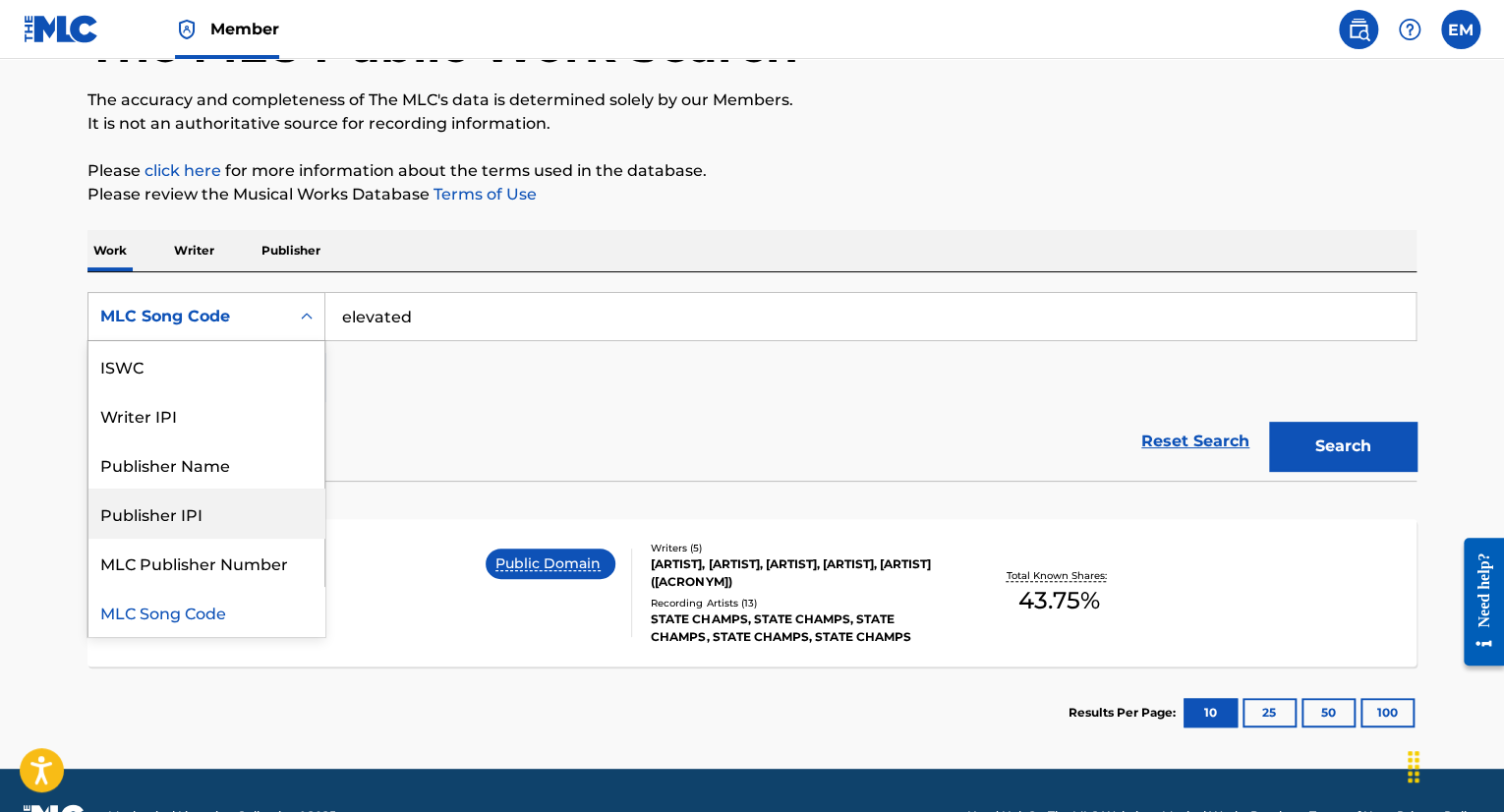 scroll, scrollTop: 0, scrollLeft: 0, axis: both 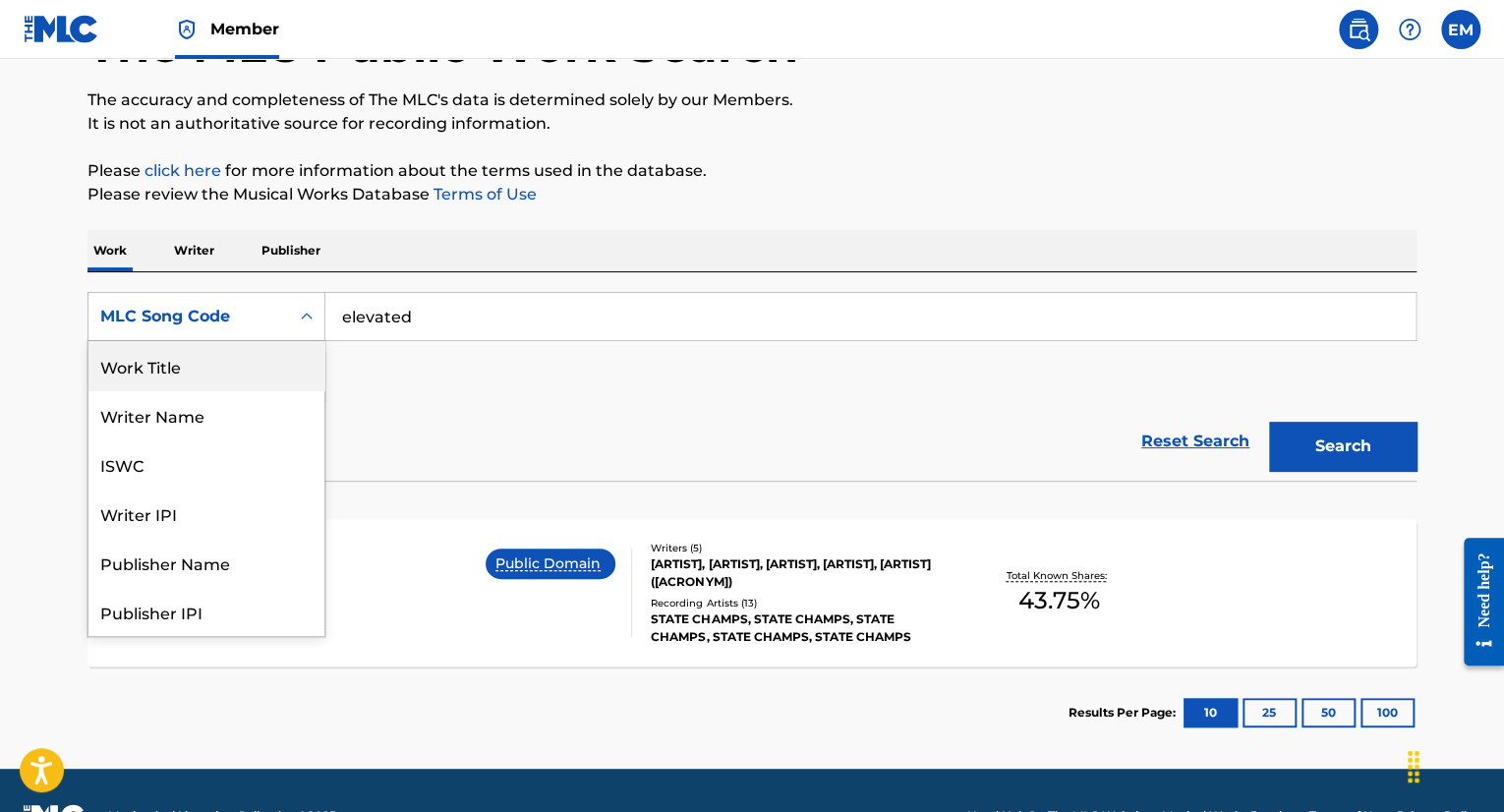 click on "Work Title" at bounding box center (206, 366) 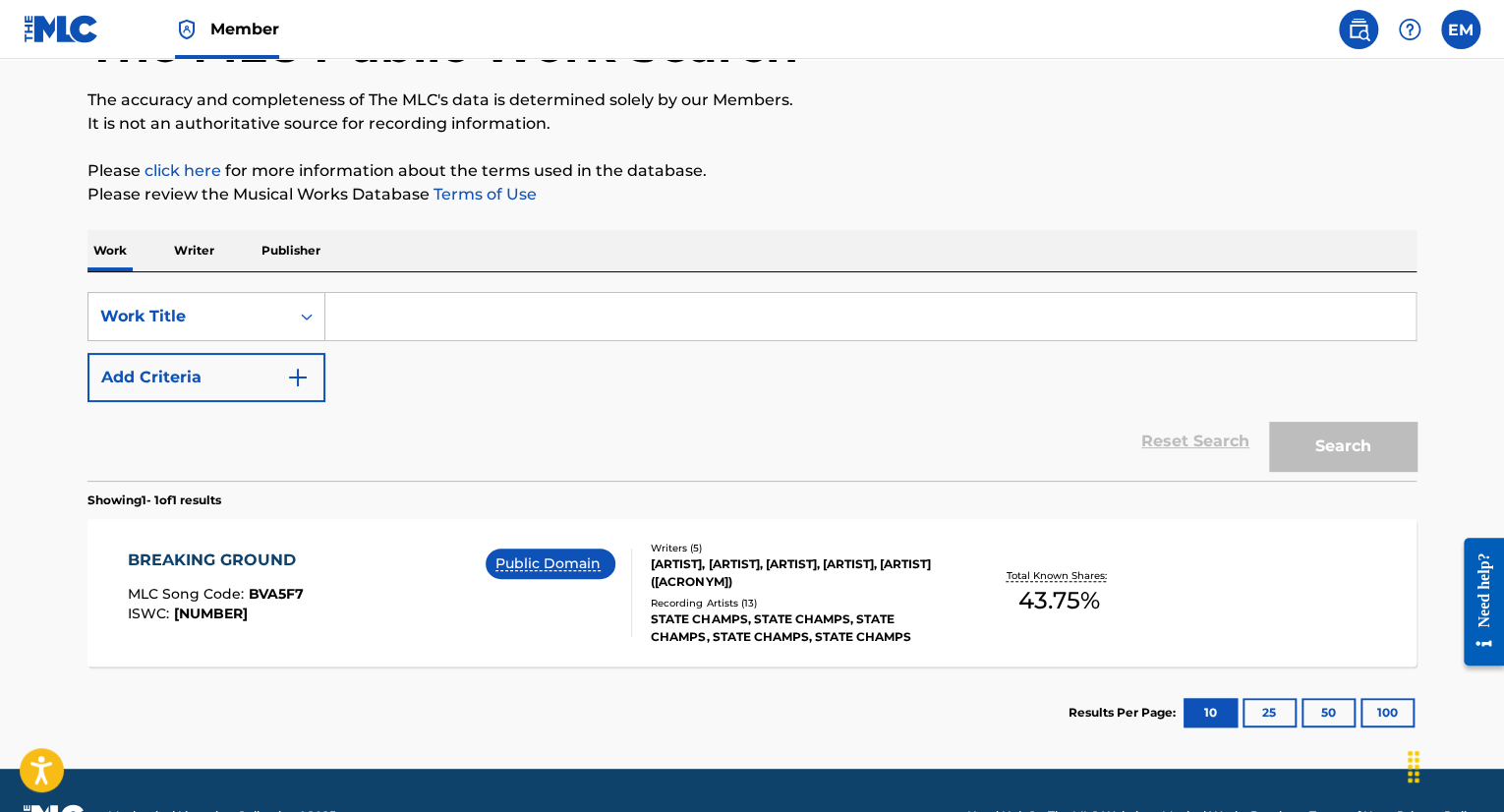 click at bounding box center [870, 317] 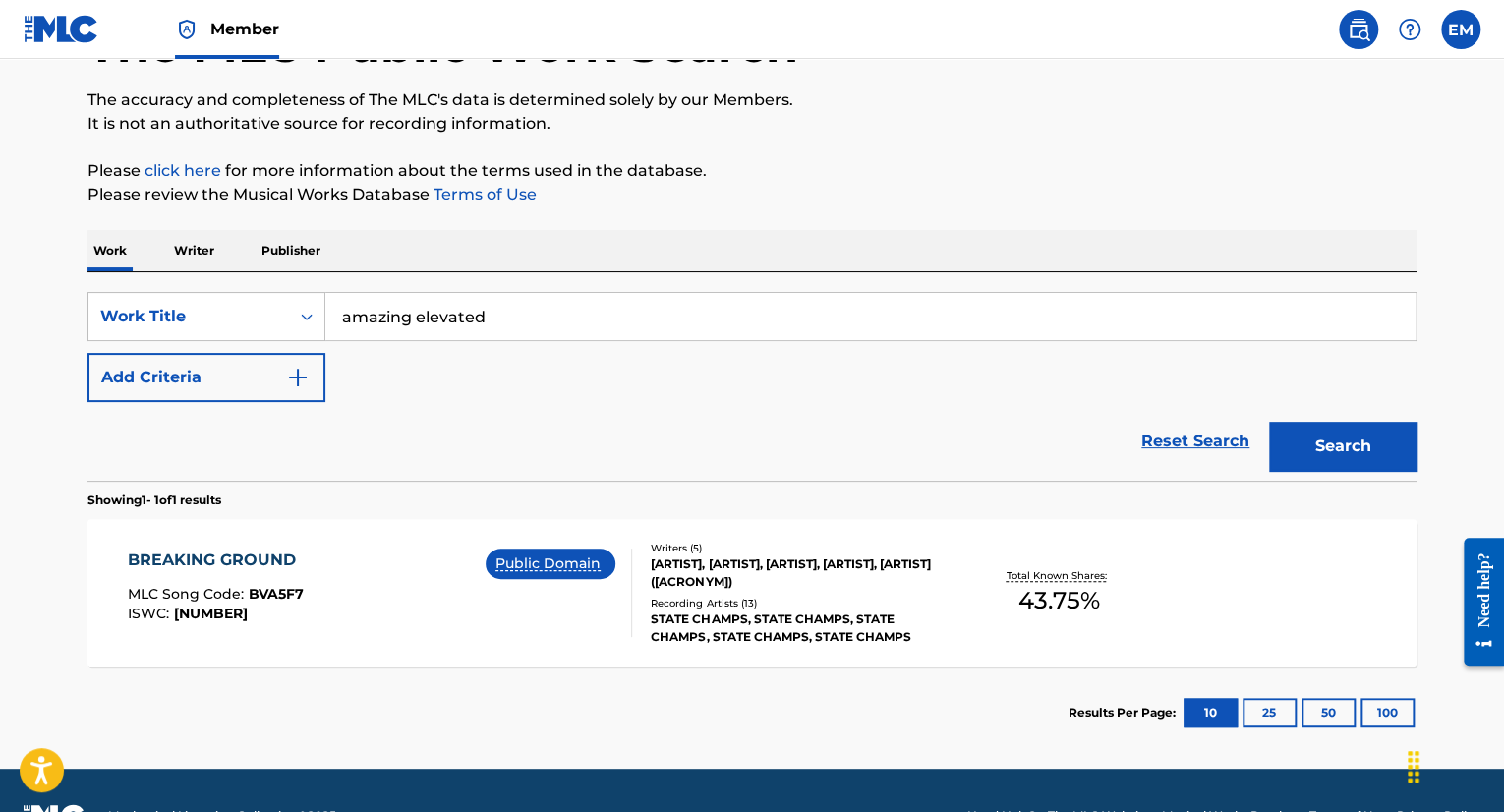 click on "Work Title amazing elevated Add Criteria Reset Search Search" at bounding box center (752, 377) 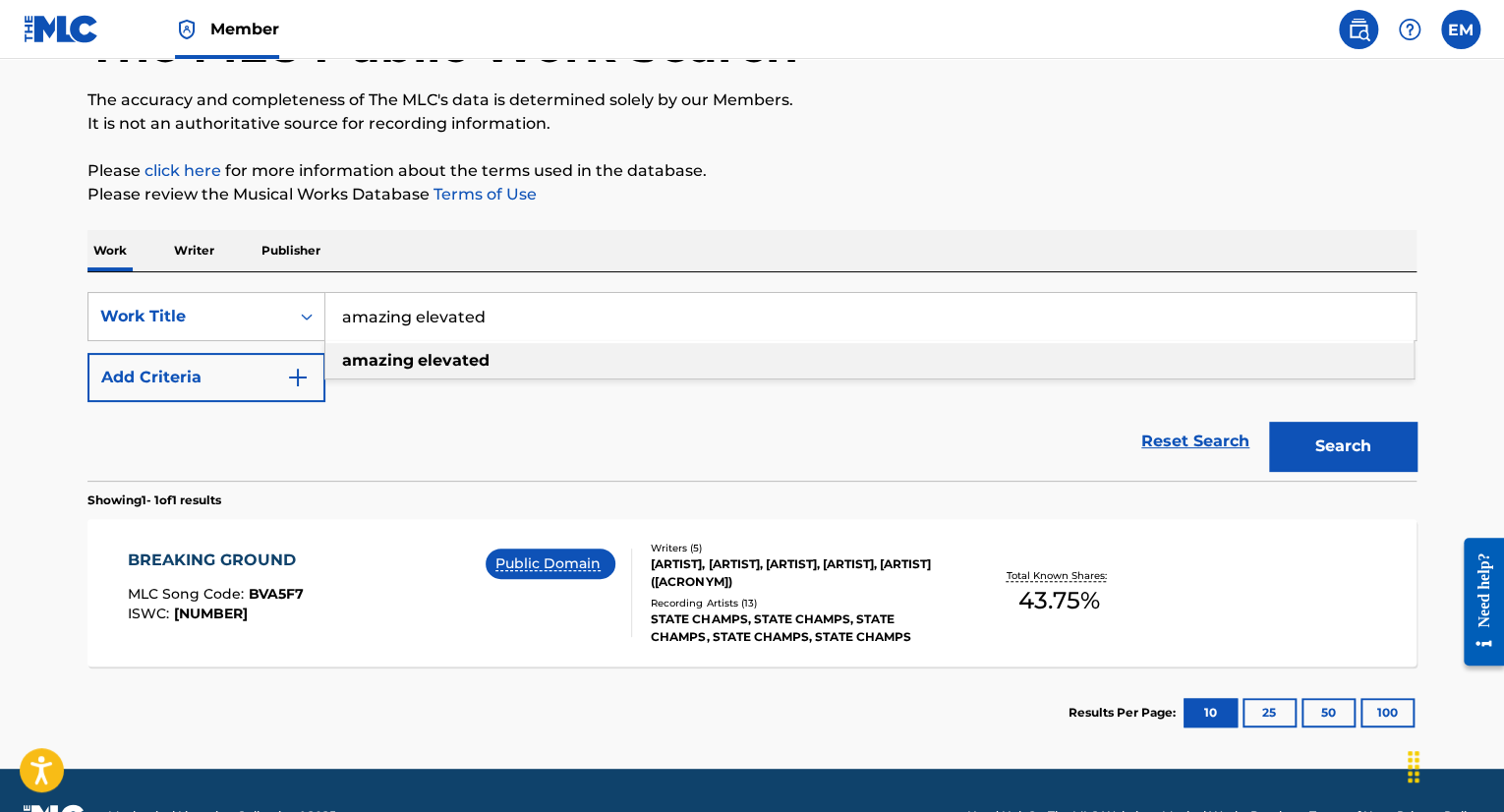 drag, startPoint x: 414, startPoint y: 320, endPoint x: 346, endPoint y: 321, distance: 68.00735 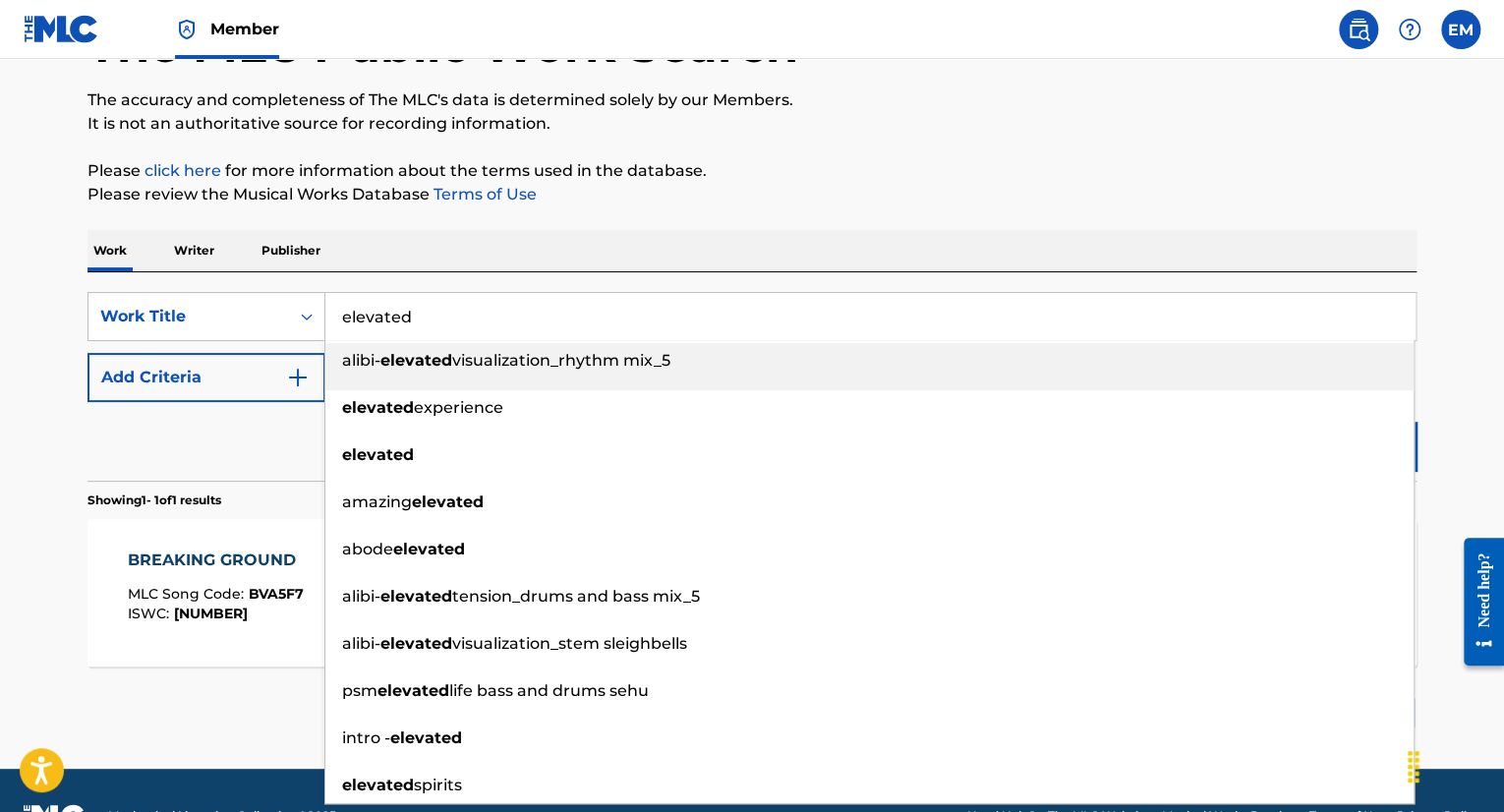 type on "elevated" 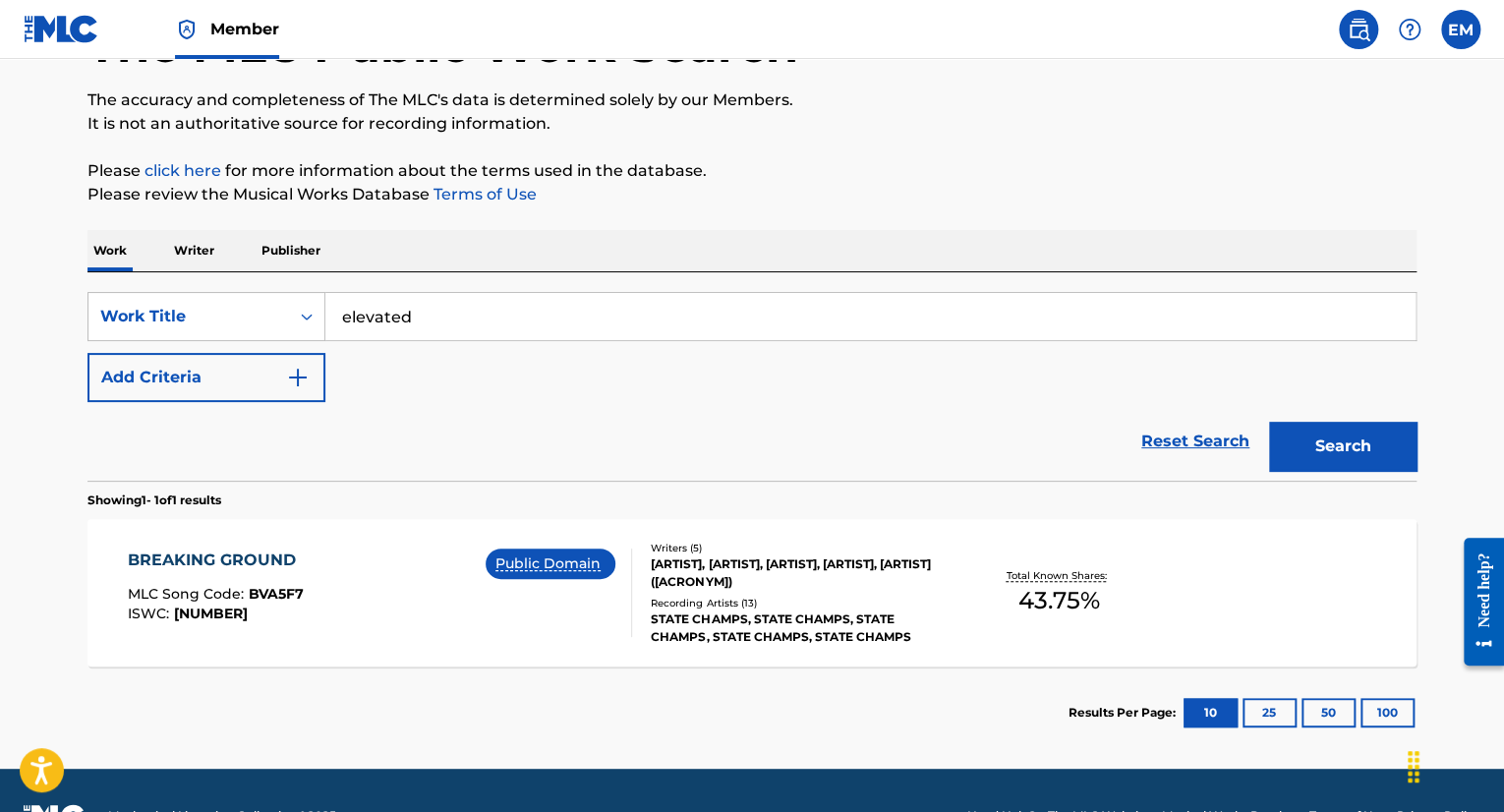 click on "Work Writer Publisher" at bounding box center [752, 251] 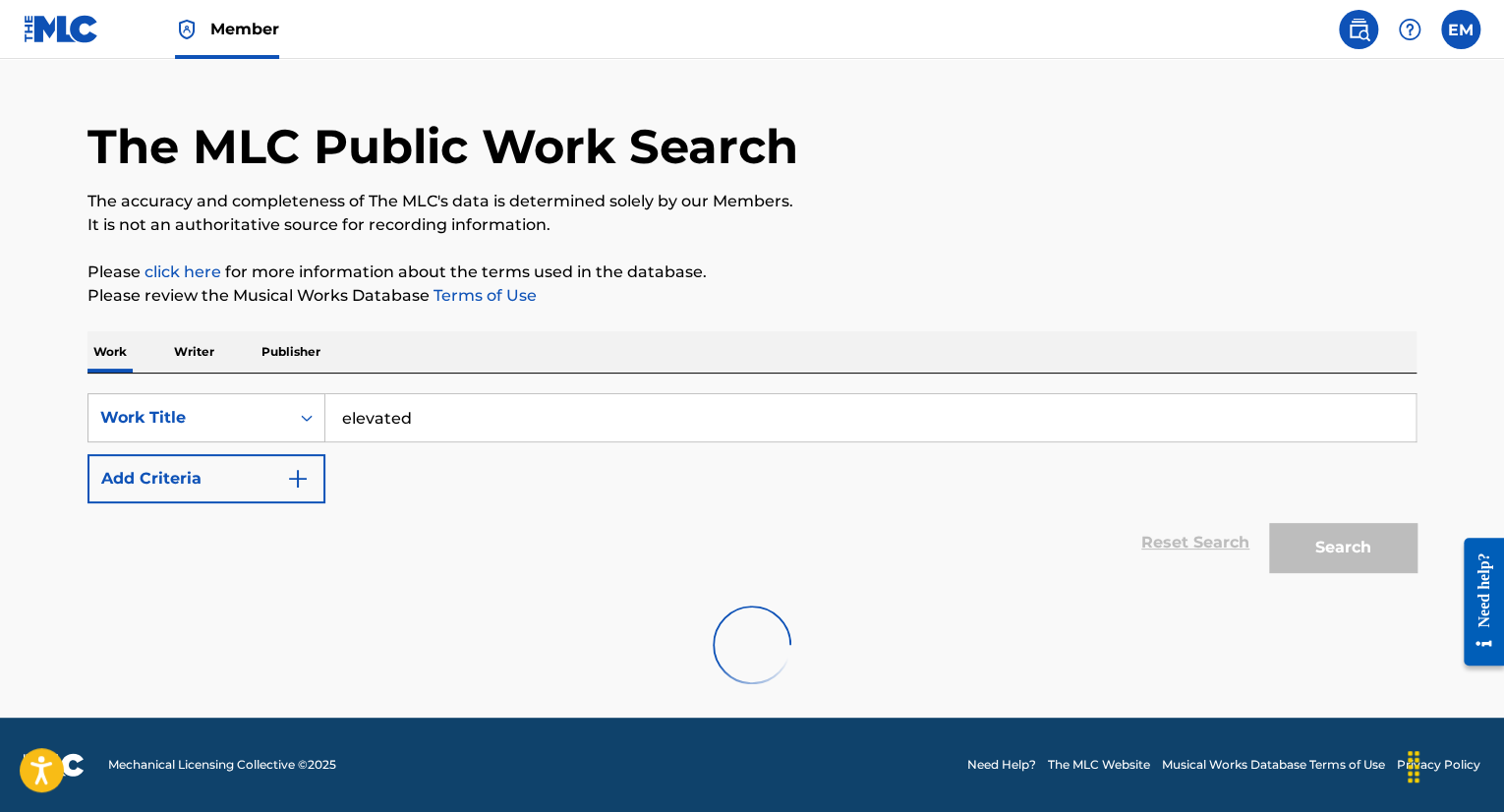 scroll, scrollTop: 145, scrollLeft: 0, axis: vertical 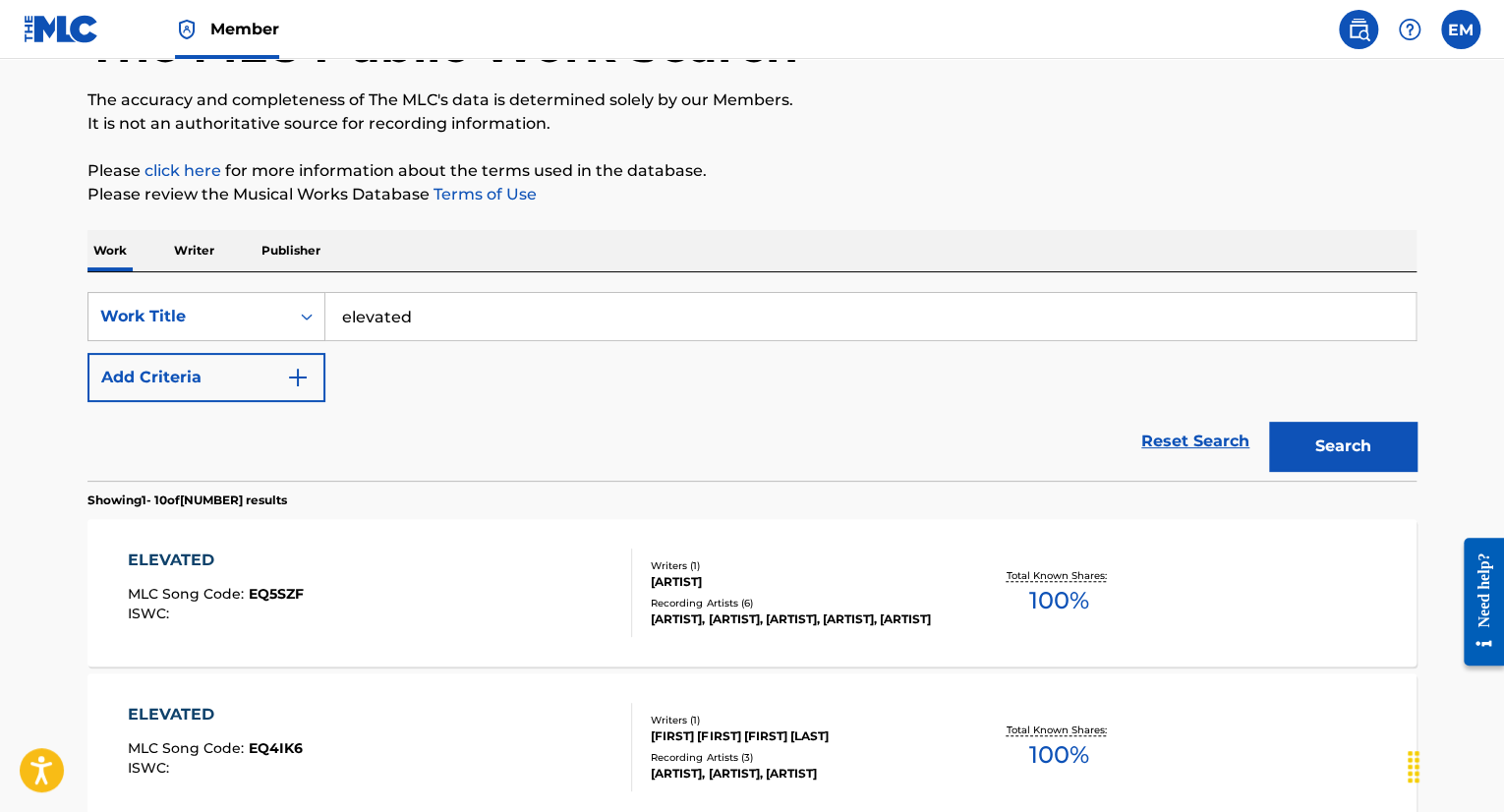 click on "Add Criteria" at bounding box center (206, 377) 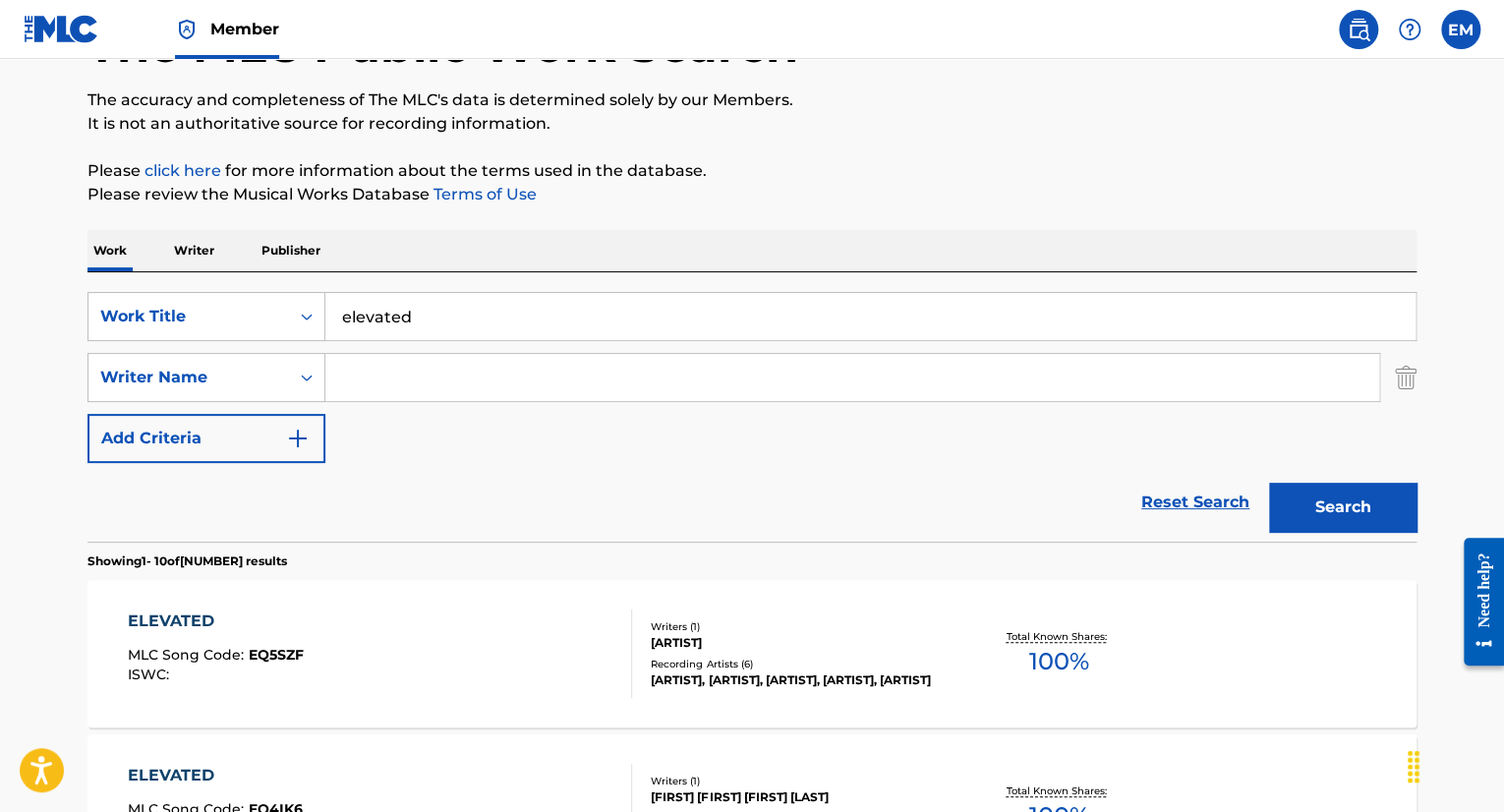 click at bounding box center (852, 377) 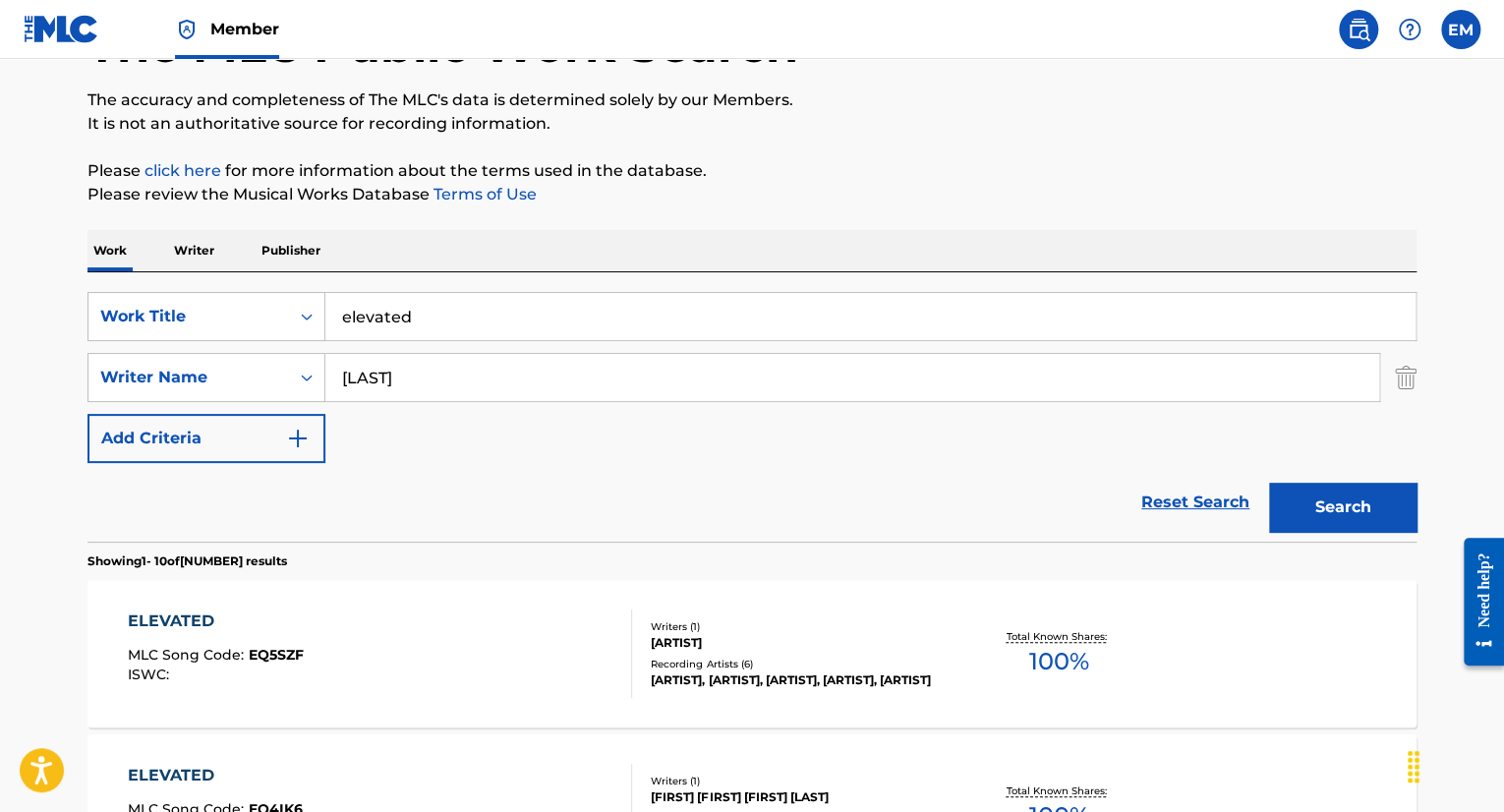 type on "[LAST]" 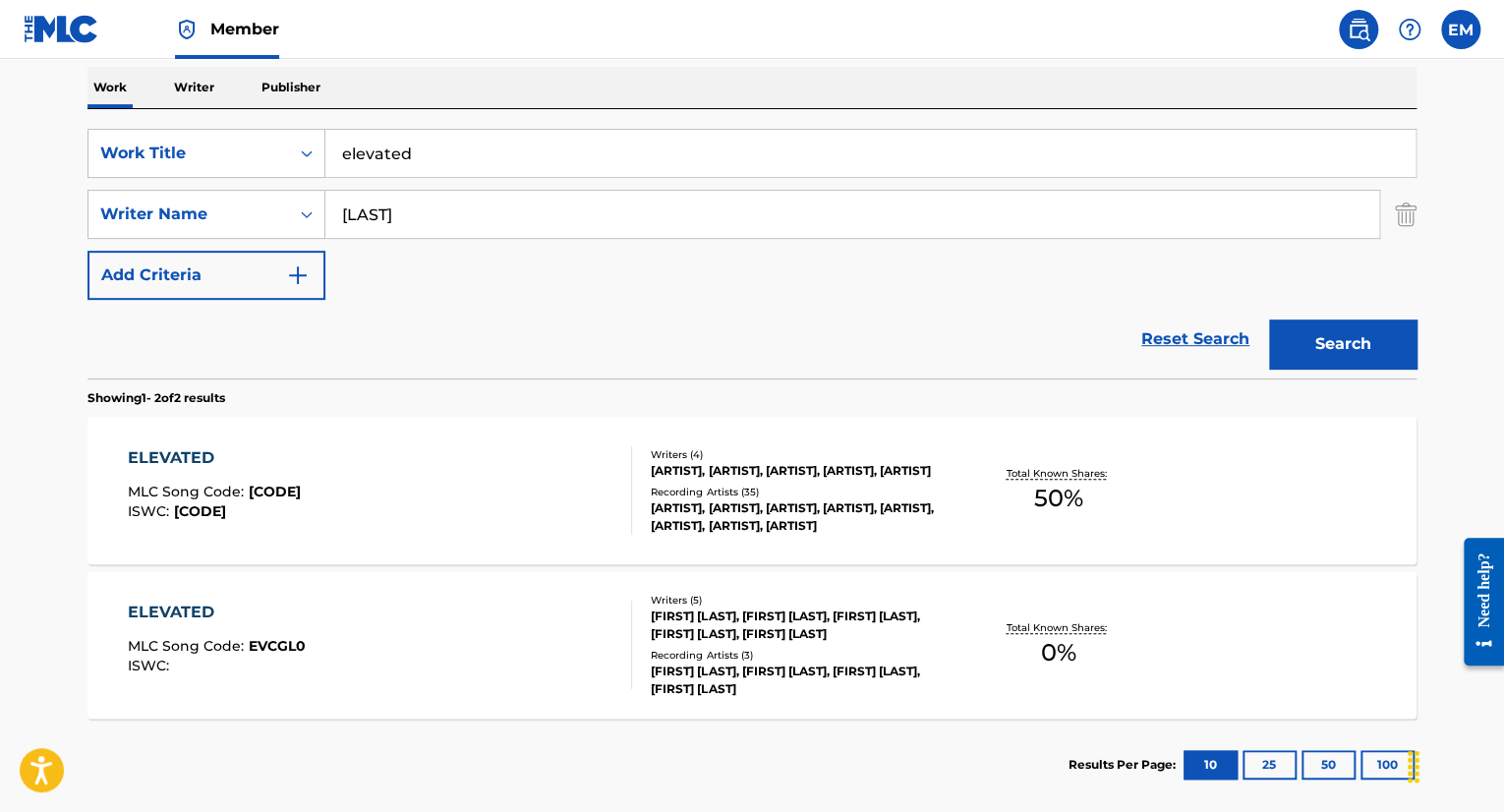 scroll, scrollTop: 342, scrollLeft: 0, axis: vertical 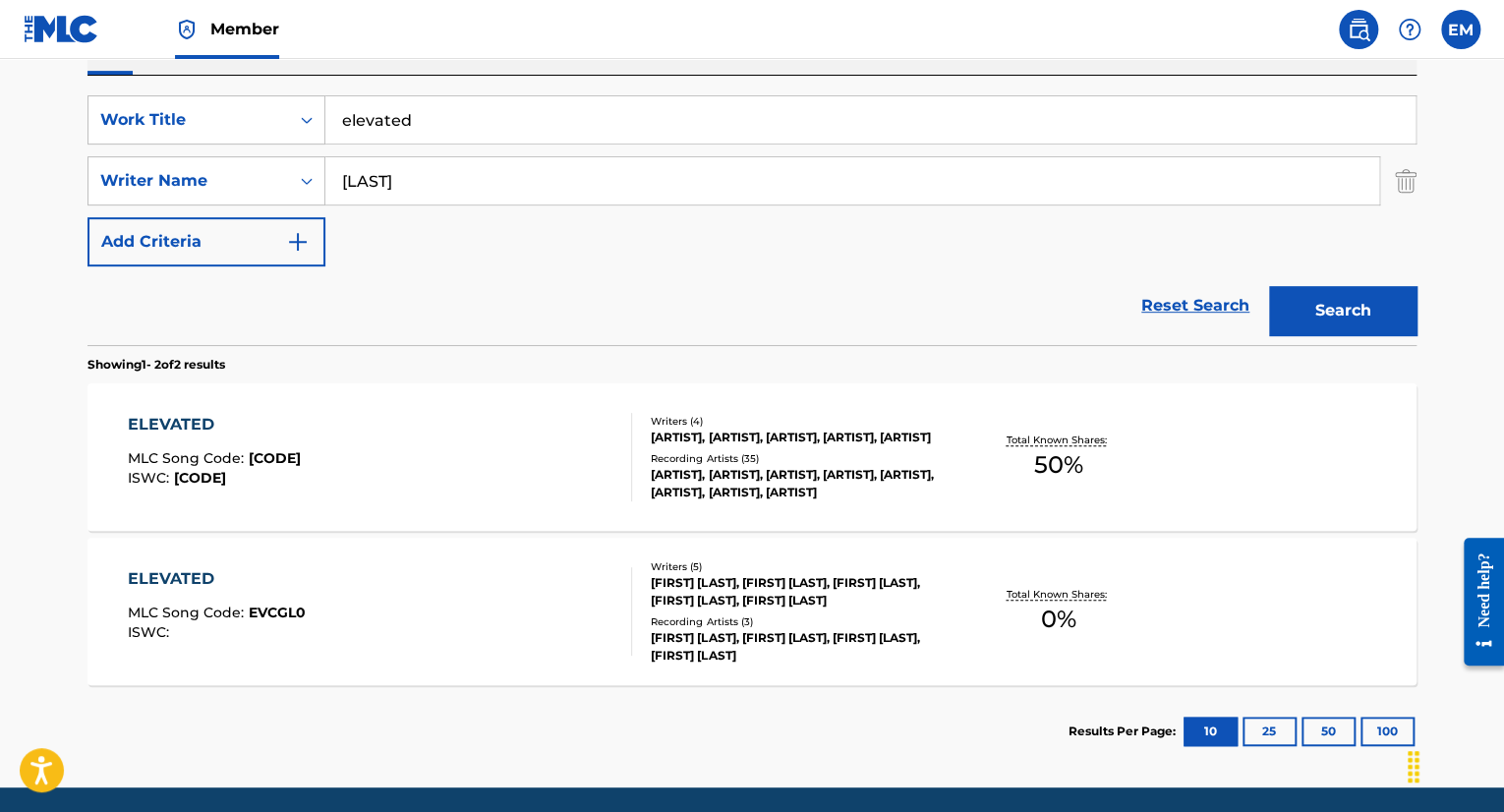 click on "[ARTIST] MLC Song Code : [CODE] ISWC : [CODE]" at bounding box center [380, 457] 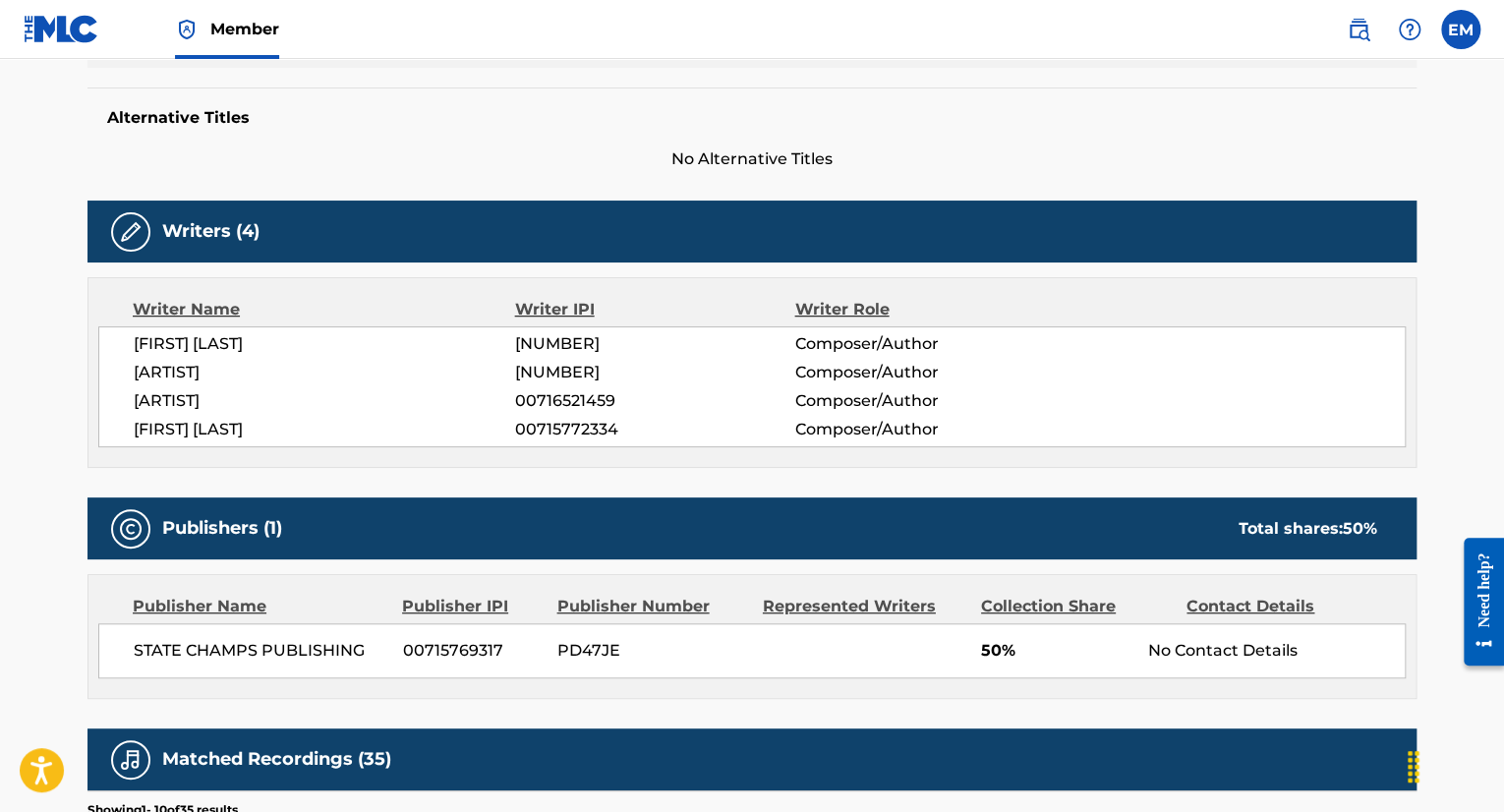 scroll, scrollTop: 0, scrollLeft: 0, axis: both 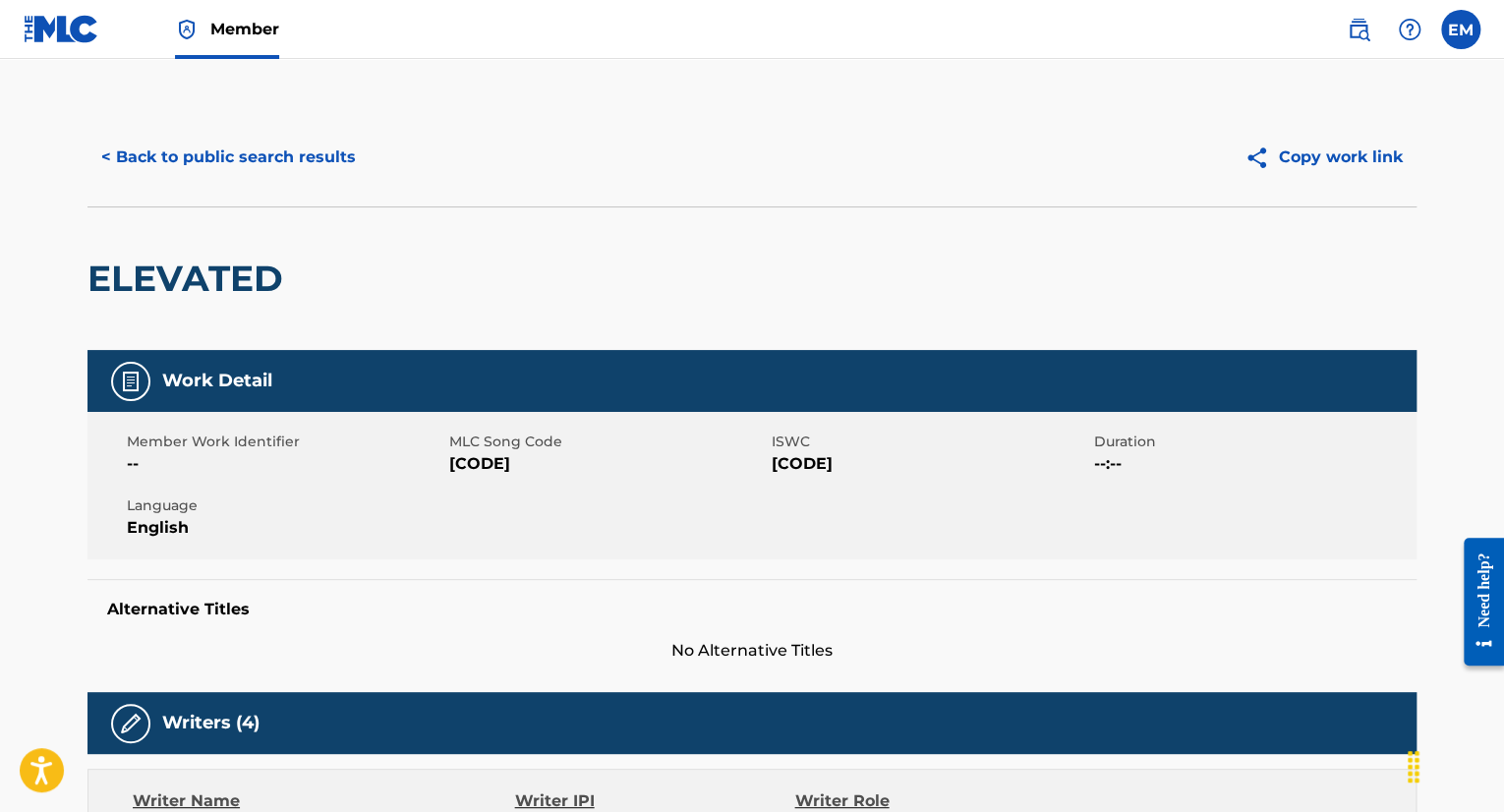click on "< Back to public search results" at bounding box center (228, 157) 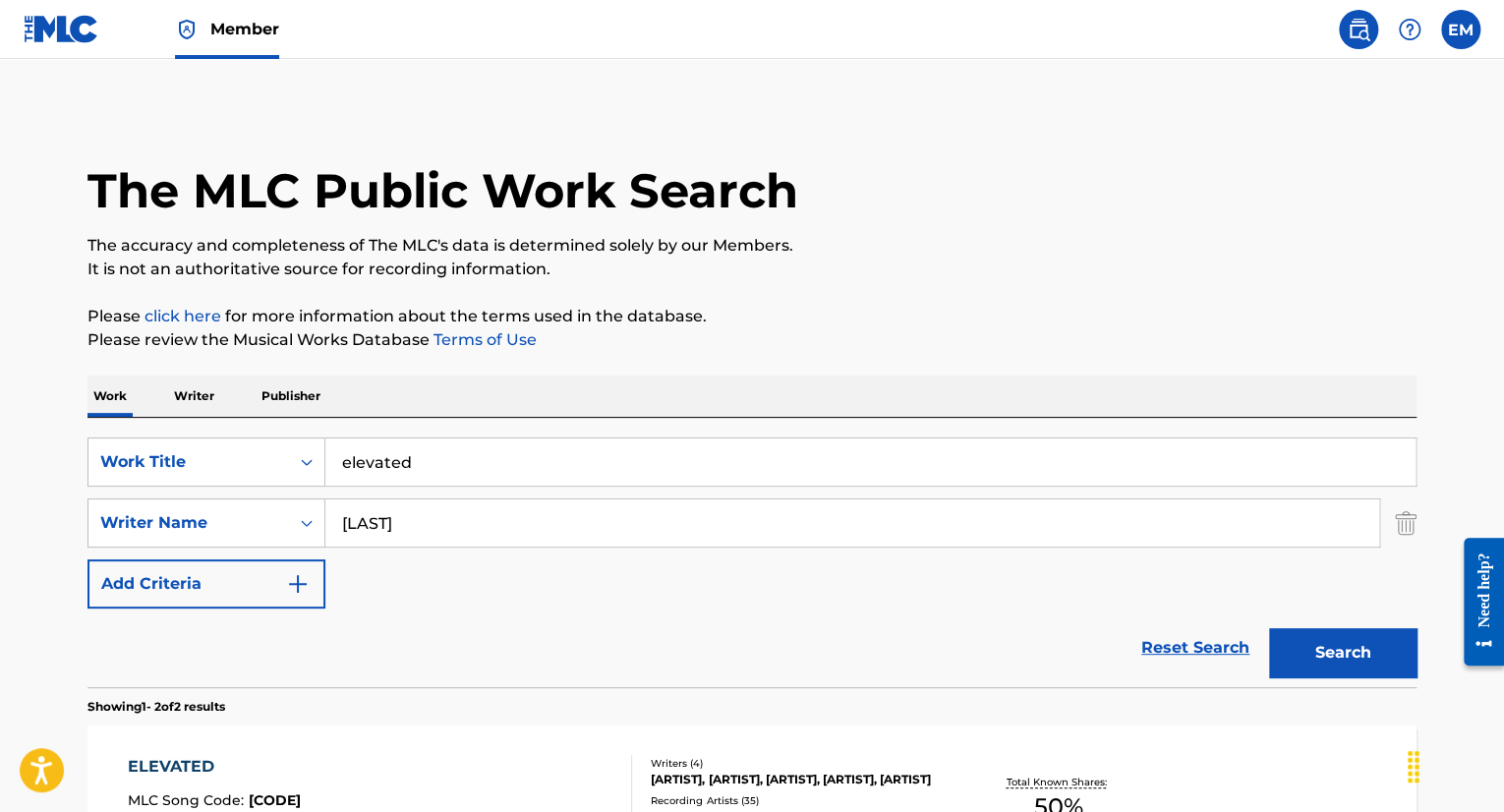 scroll, scrollTop: 299, scrollLeft: 0, axis: vertical 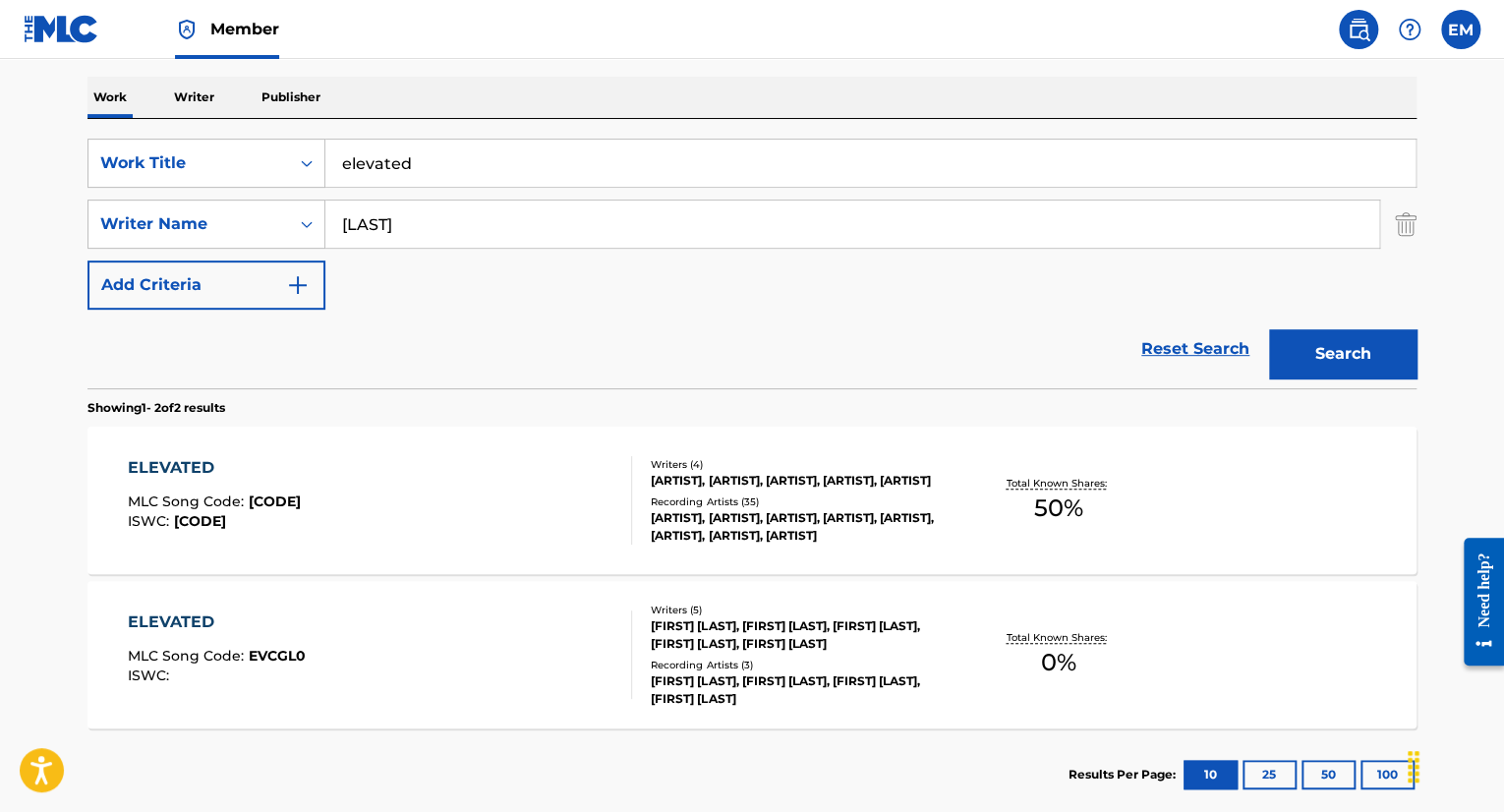 click on "ELEVATED MLC Song Code : EVCGL0 ISWC : Writers ( 5 ) [FIRST] [LAST], [FIRST] [LAST], [FIRST] [LAST], [FIRST] [LAST], [FIRST] [LAST] Recording Artists ( 3 ) MIK,STATE CHAMPS, MIK, STATE CHAMPS,MIK Total Known Shares: 0 %" at bounding box center (752, 655) 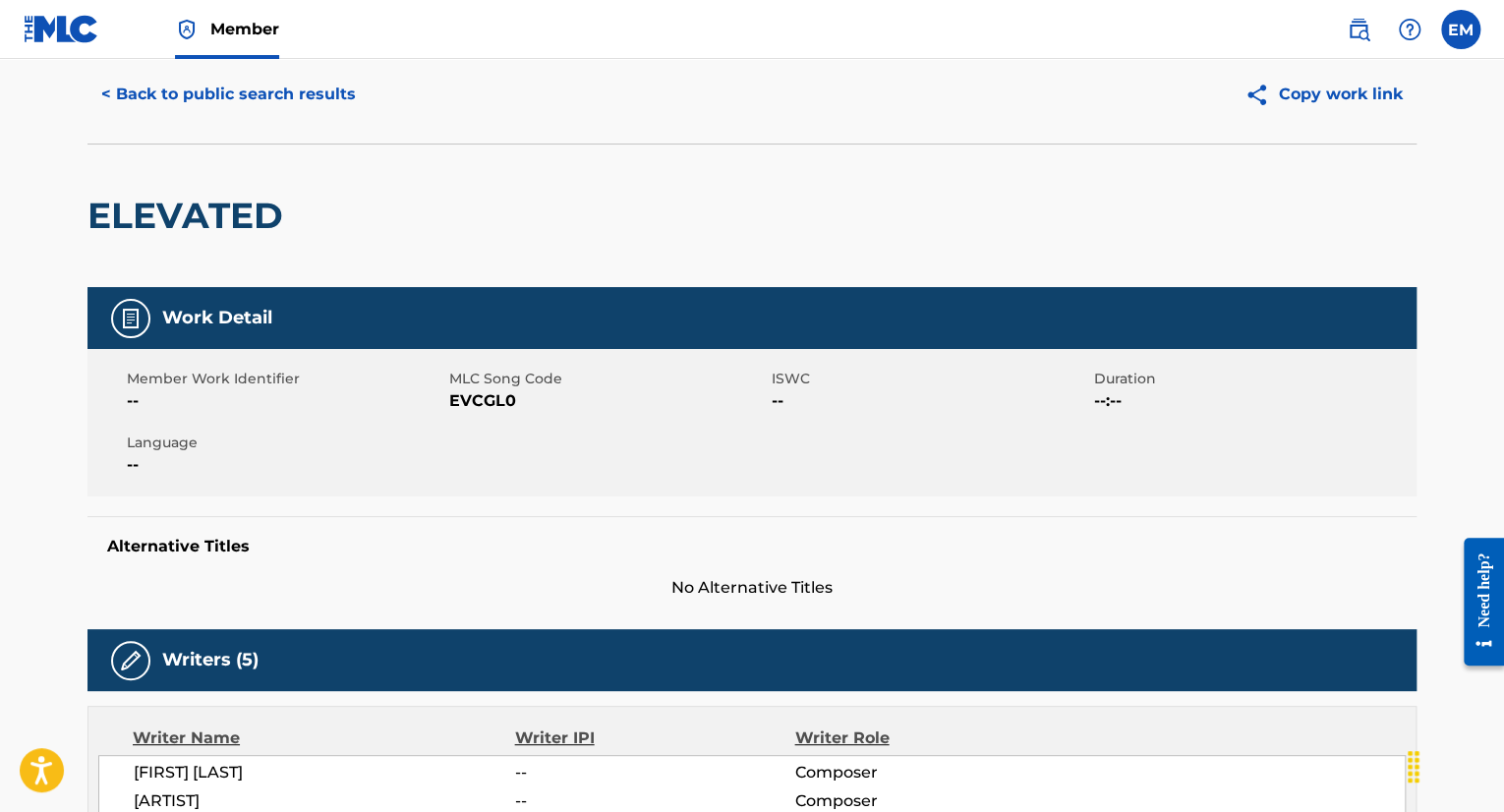 scroll, scrollTop: 0, scrollLeft: 0, axis: both 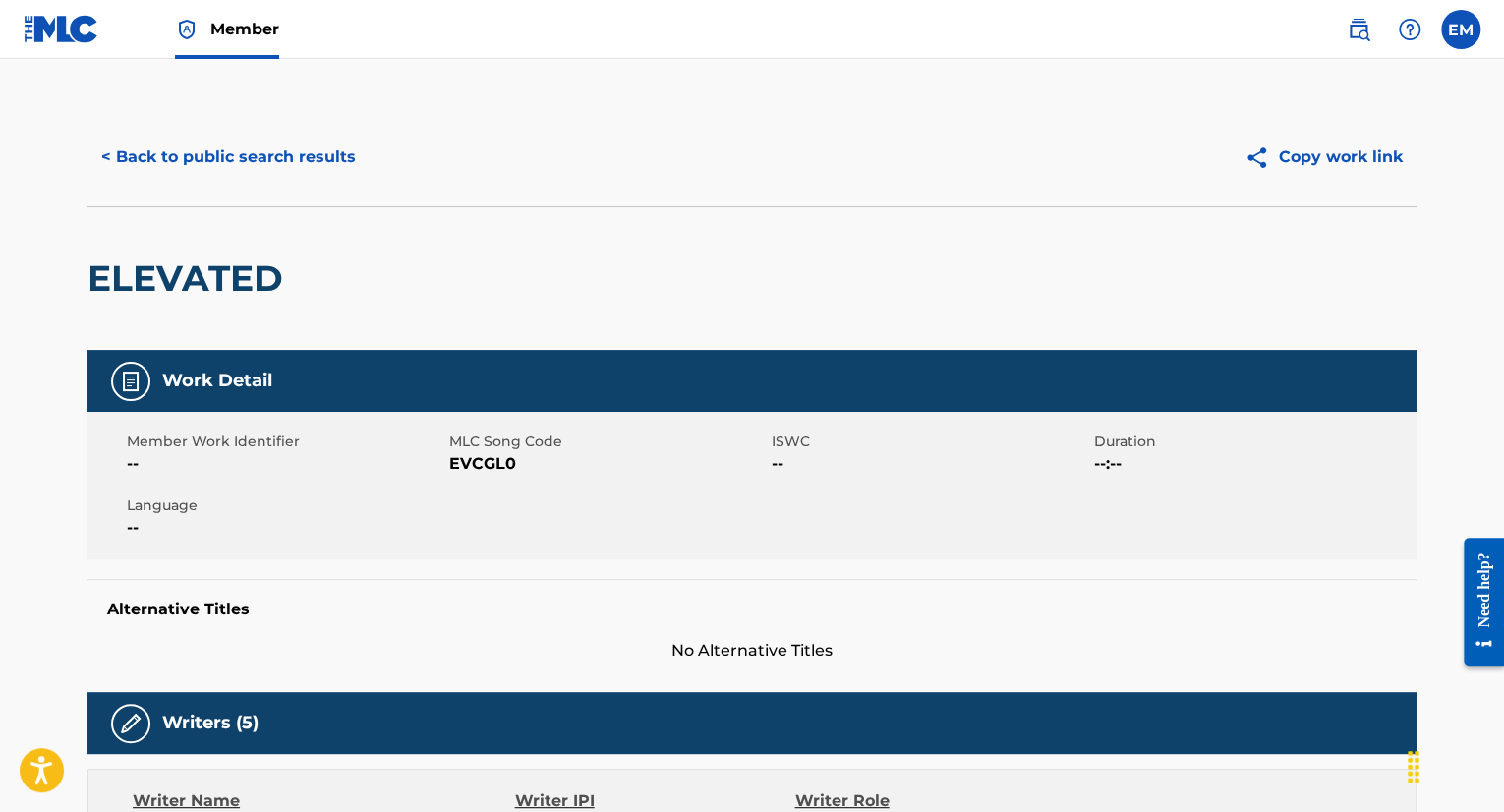 click on "< Back to public search results" at bounding box center (228, 157) 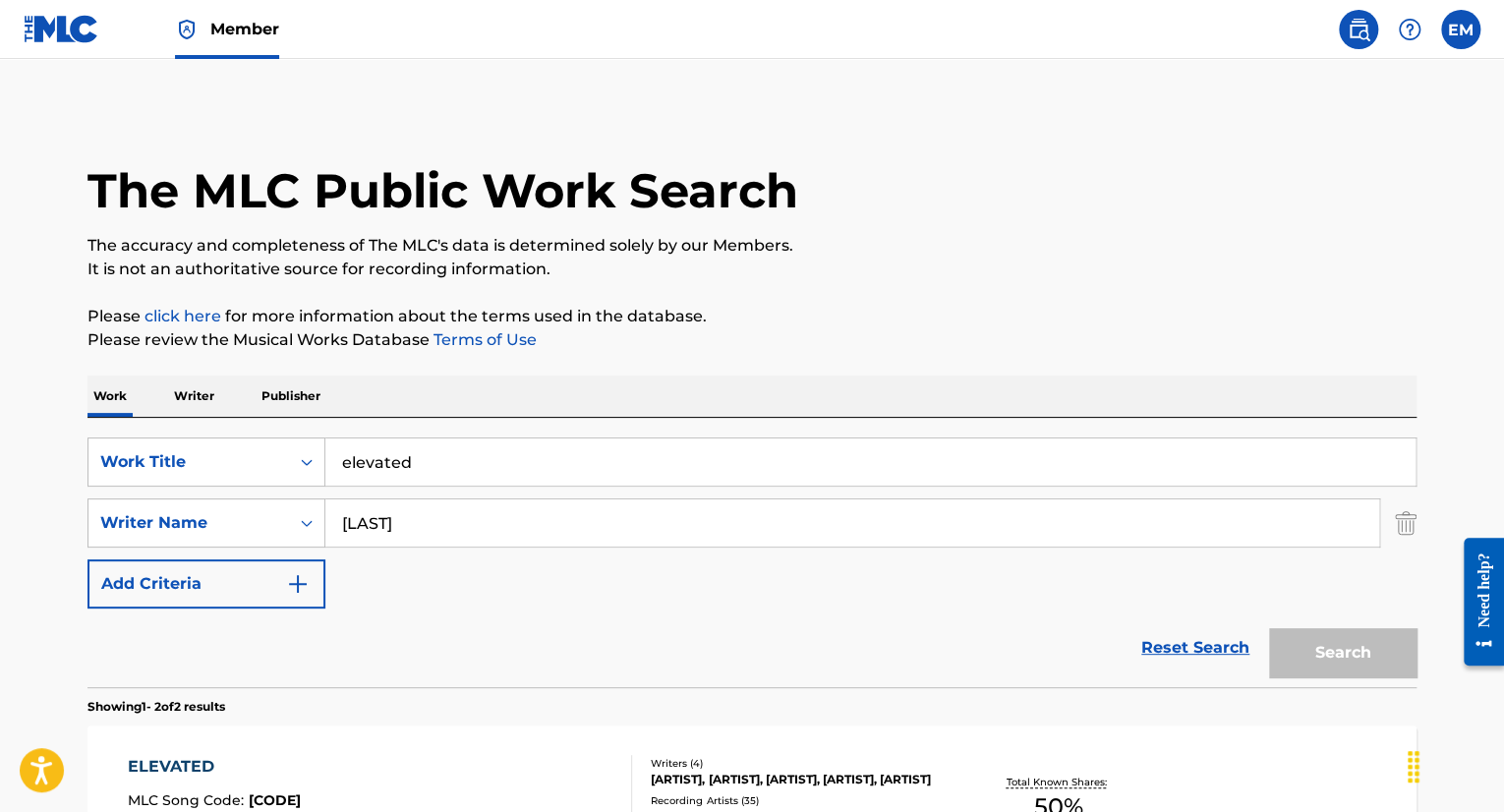 scroll, scrollTop: 299, scrollLeft: 0, axis: vertical 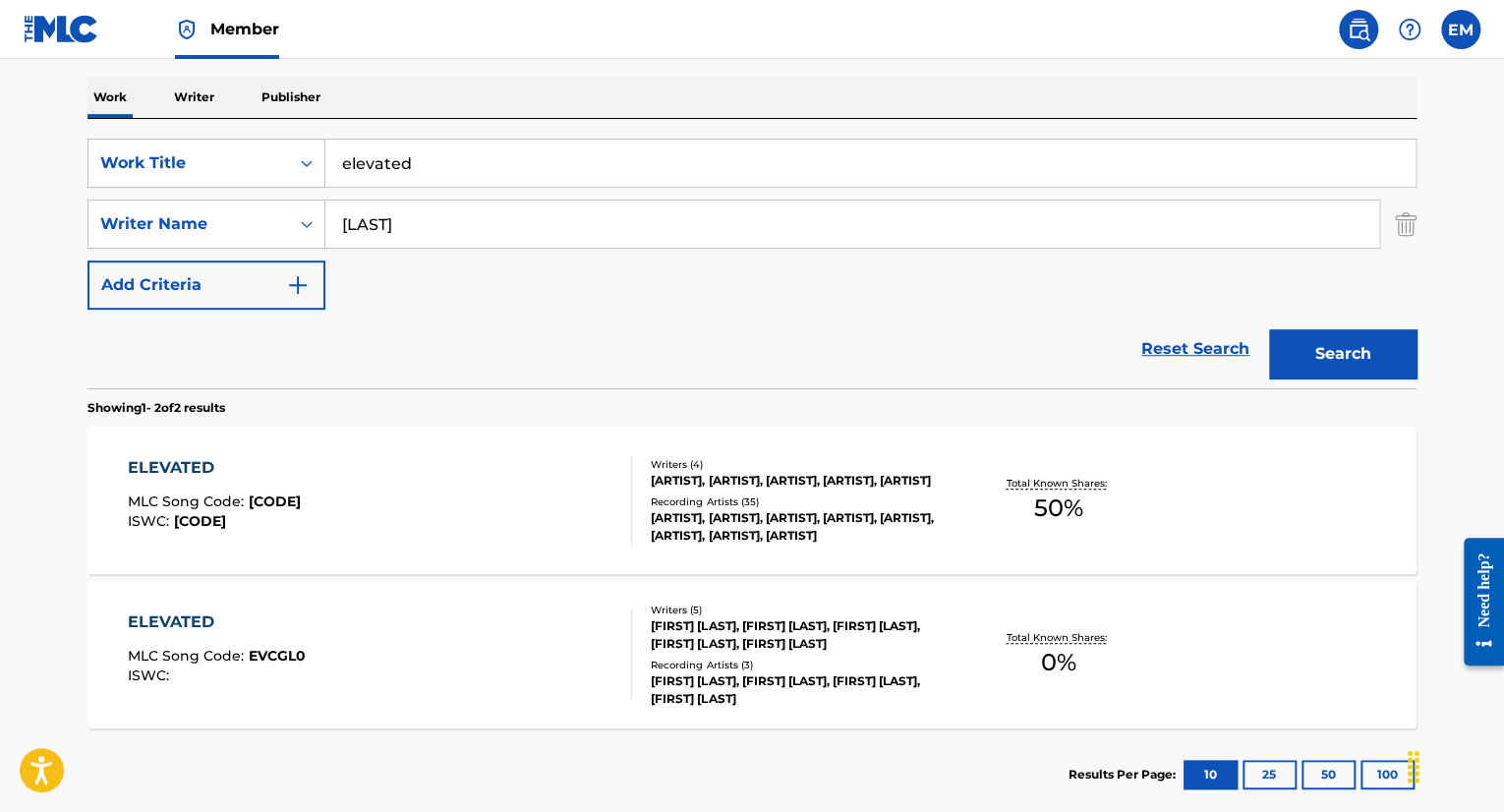 click on "ELEVATED MLC Song Code : EVCGL0 ISWC :" at bounding box center (380, 655) 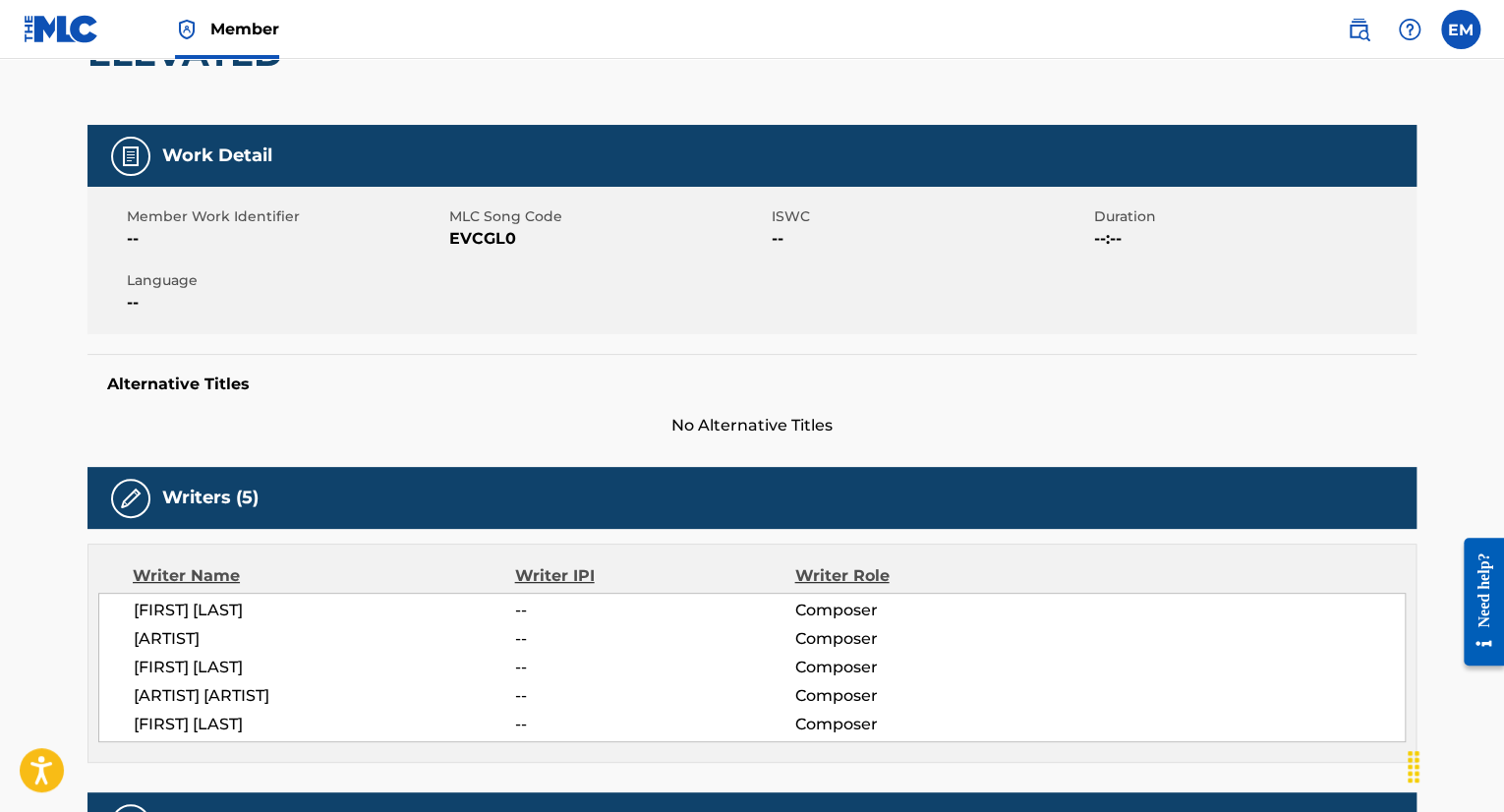 scroll, scrollTop: 0, scrollLeft: 0, axis: both 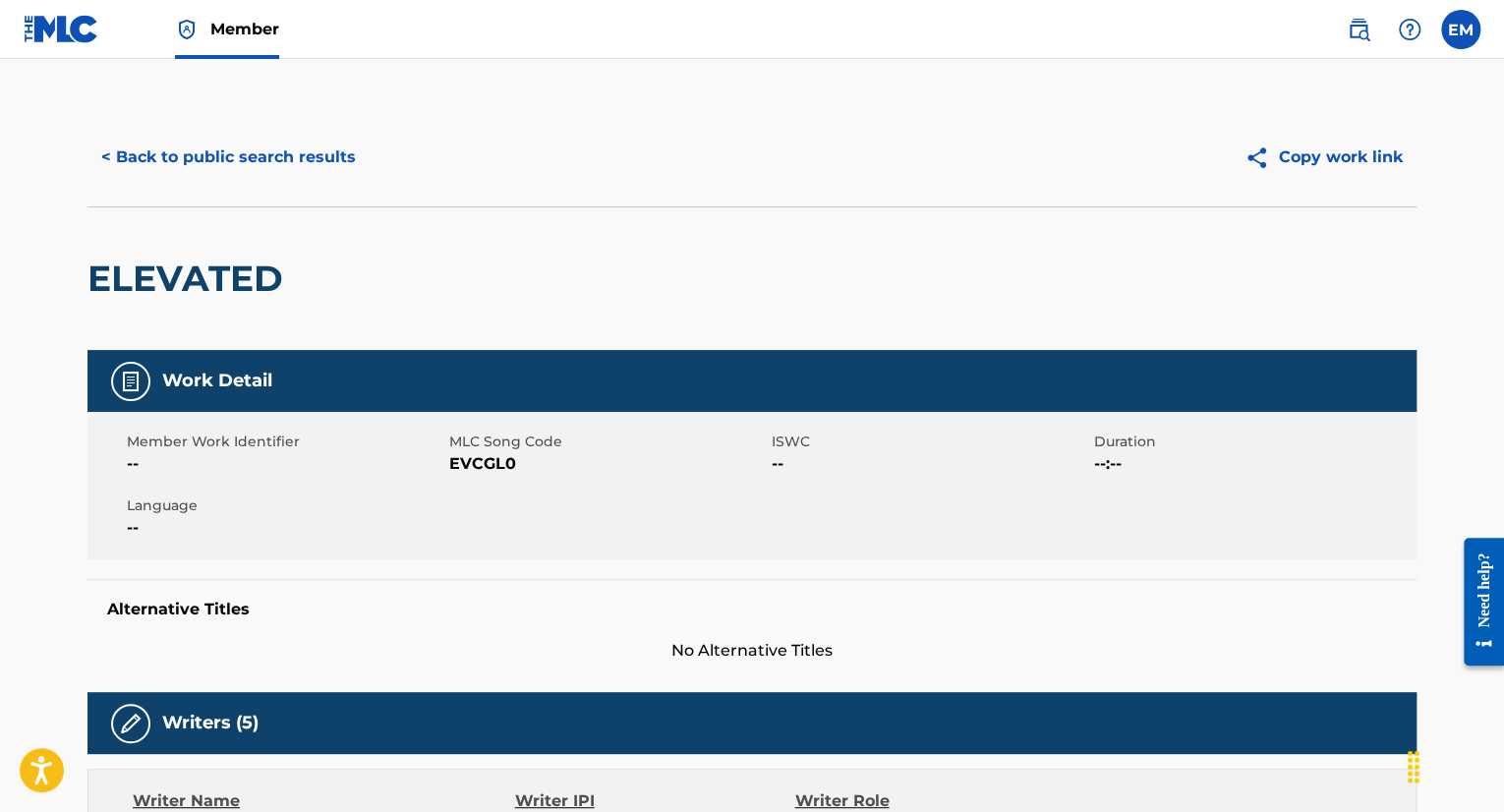 click on "< Back to public search results" at bounding box center (228, 157) 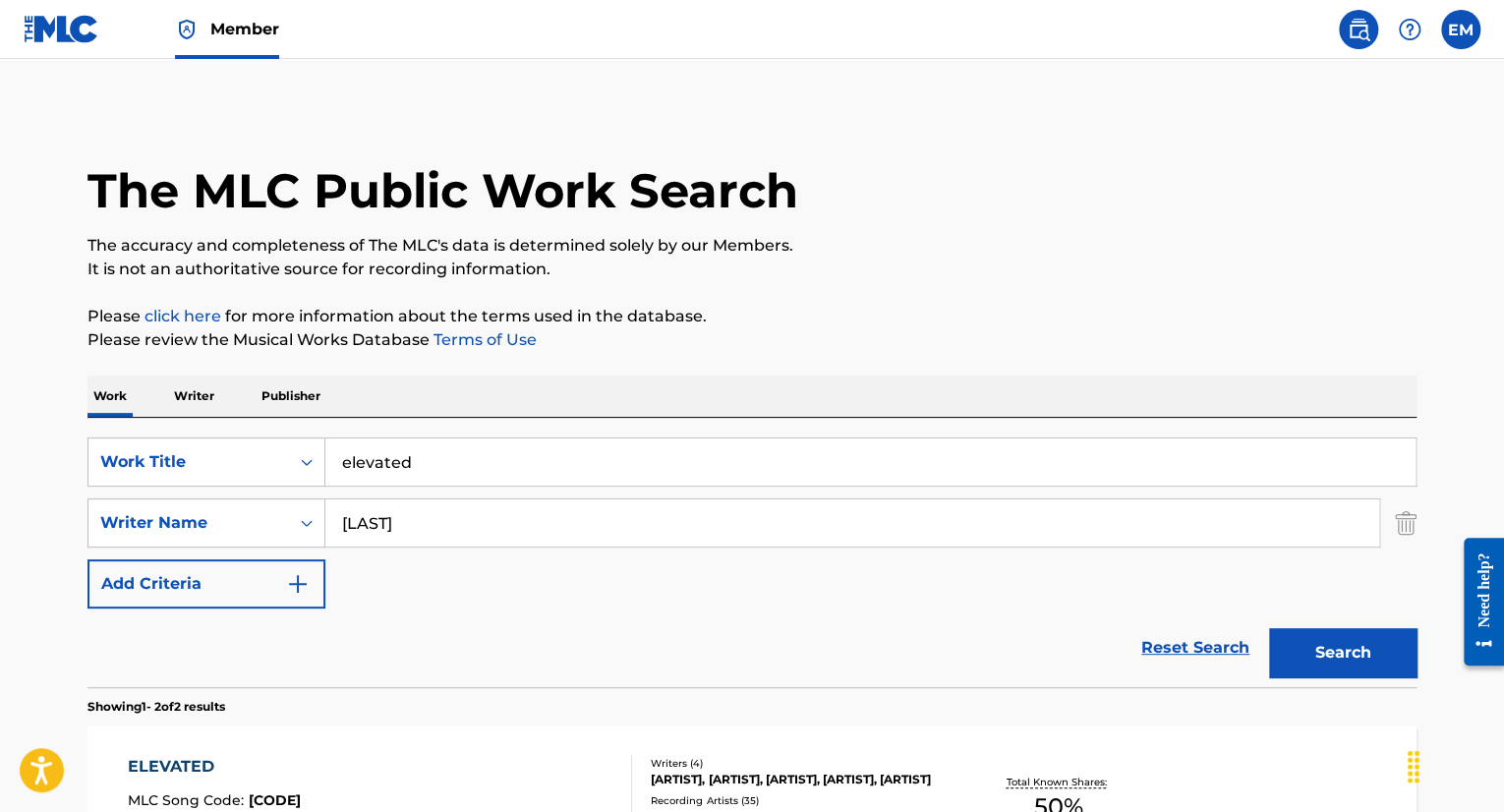 scroll, scrollTop: 299, scrollLeft: 0, axis: vertical 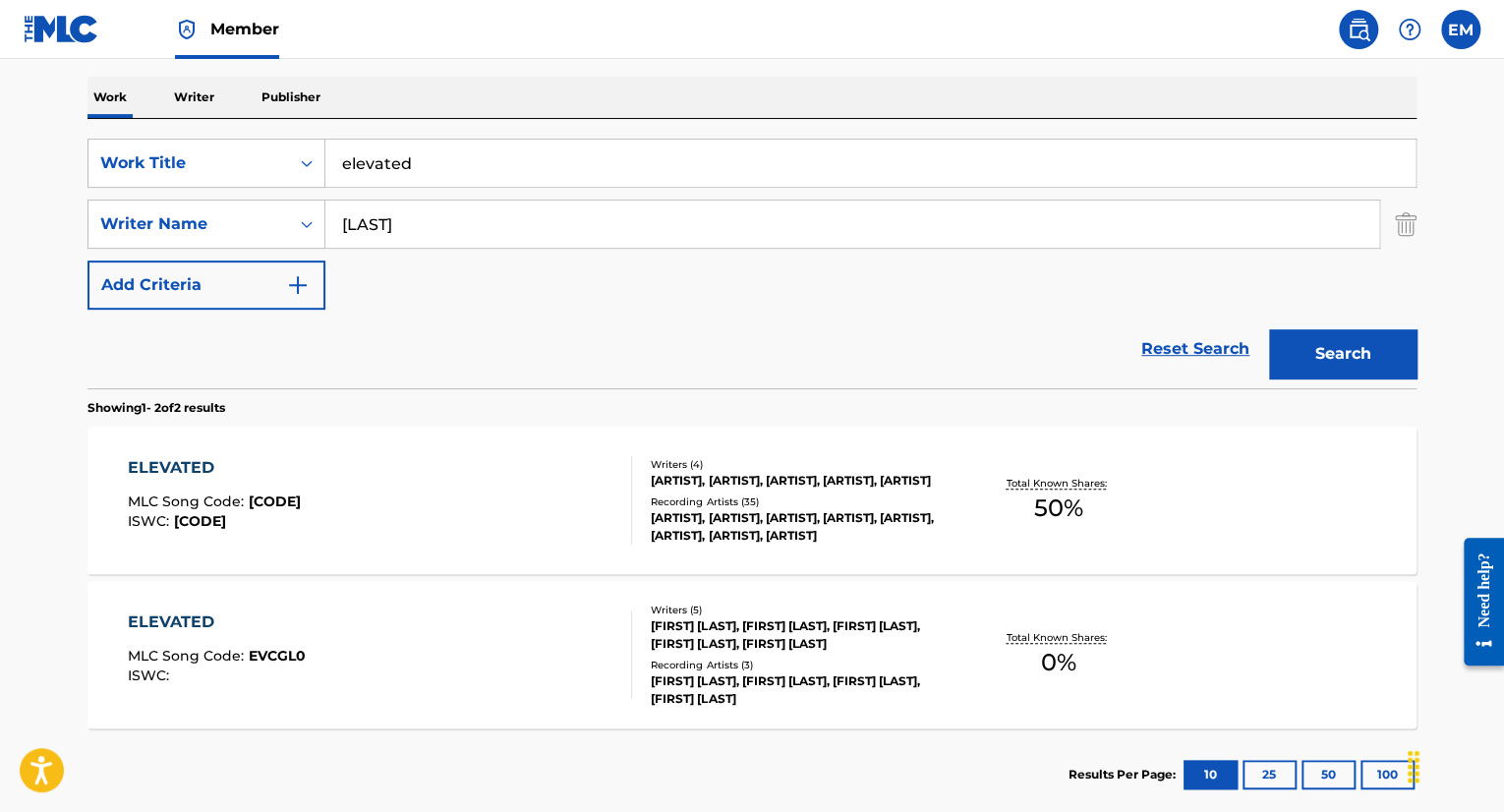 click on "[ARTIST] MLC Song Code : [CODE] ISWC : [CODE]" at bounding box center [380, 500] 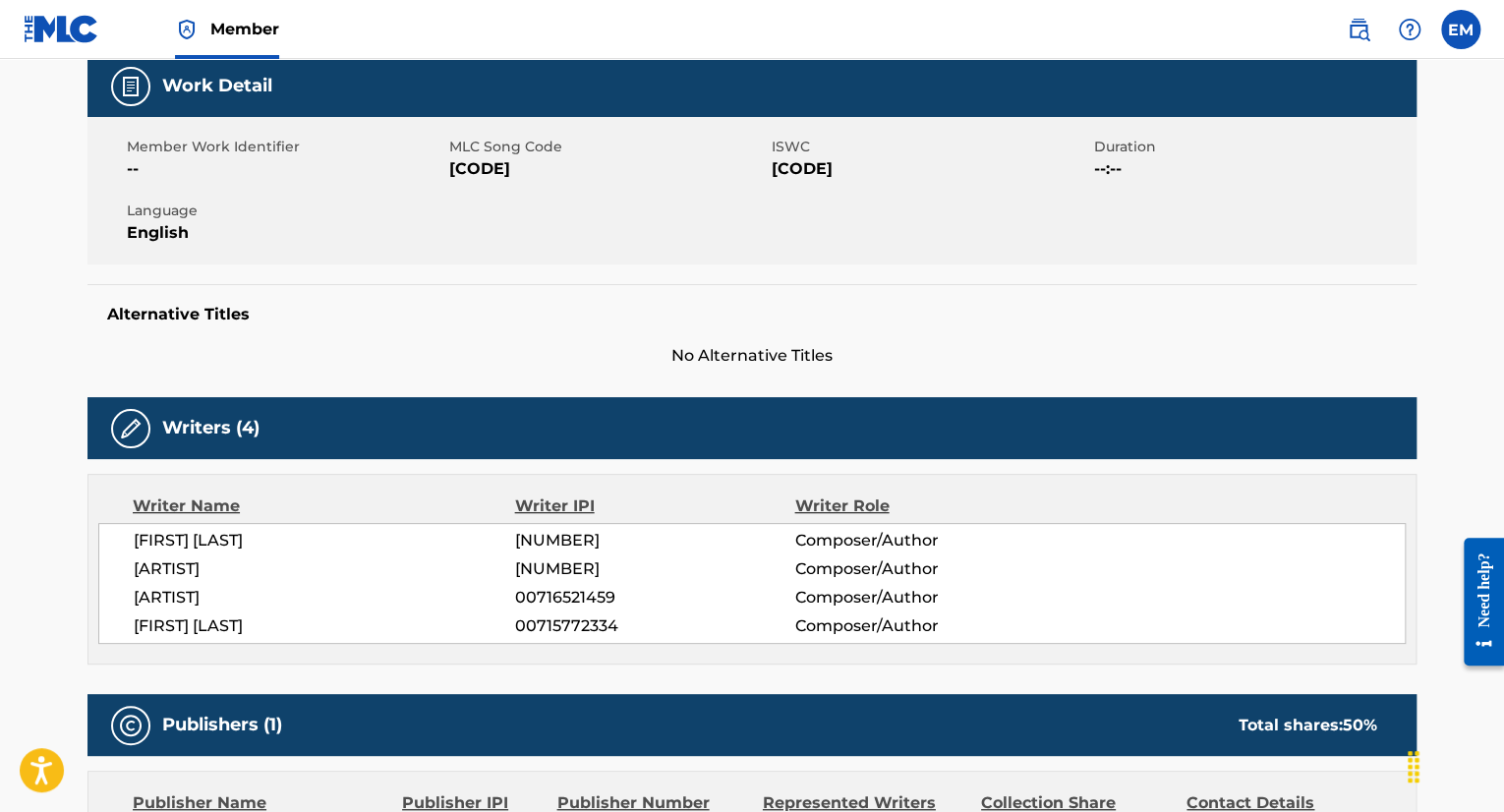 scroll, scrollTop: 0, scrollLeft: 0, axis: both 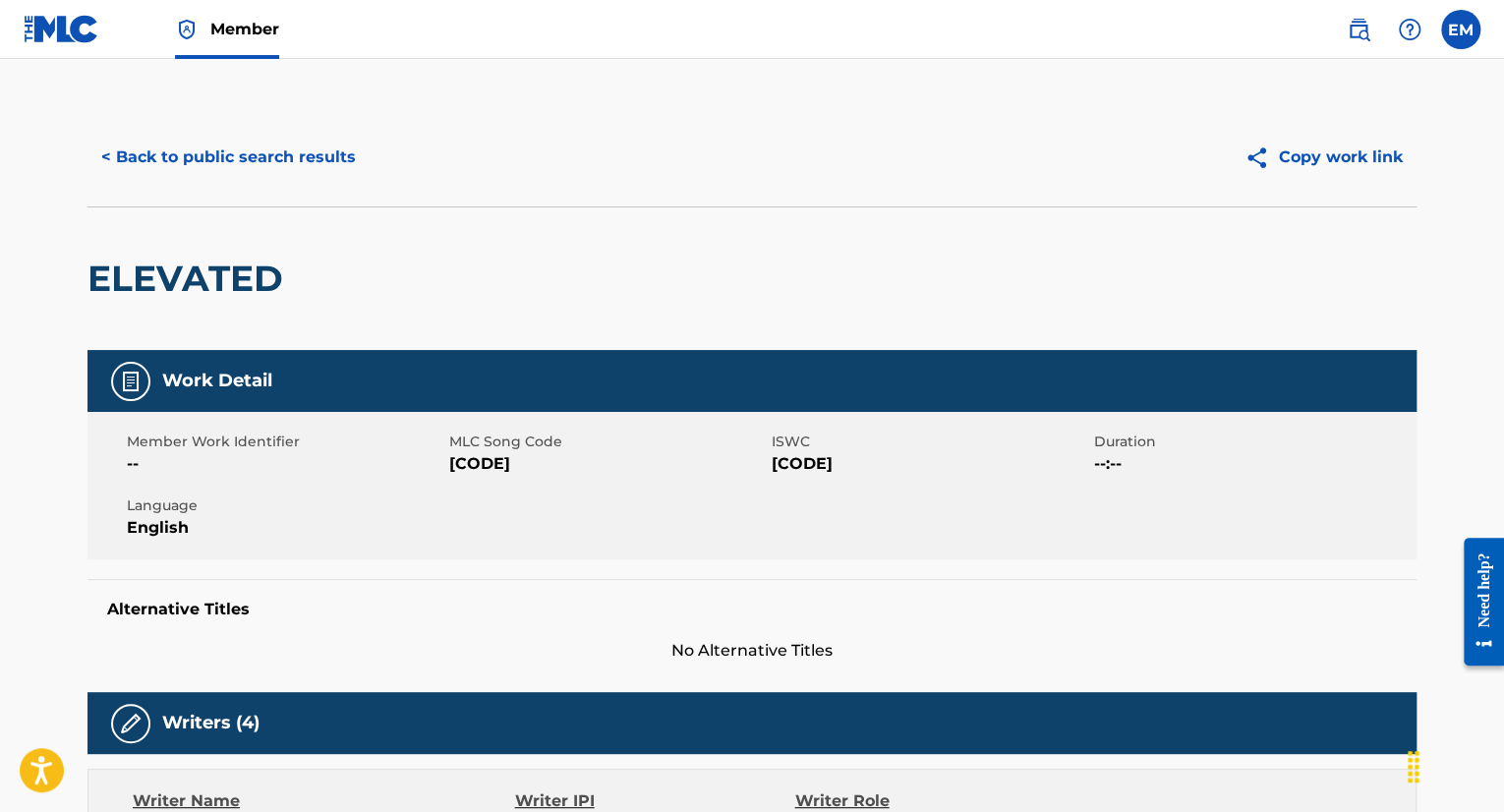 click on "< Back to public search results" at bounding box center [228, 157] 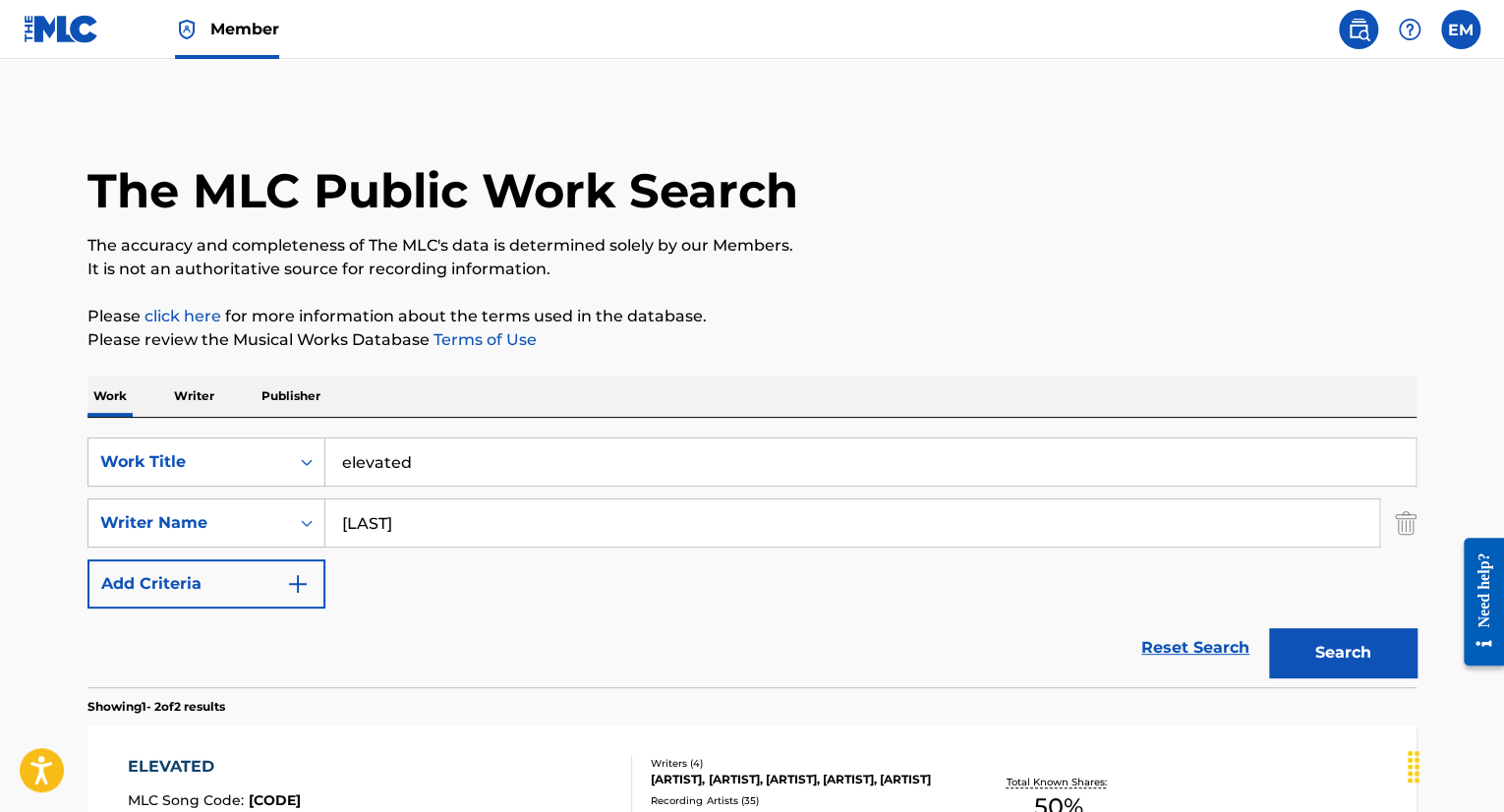 scroll, scrollTop: 299, scrollLeft: 0, axis: vertical 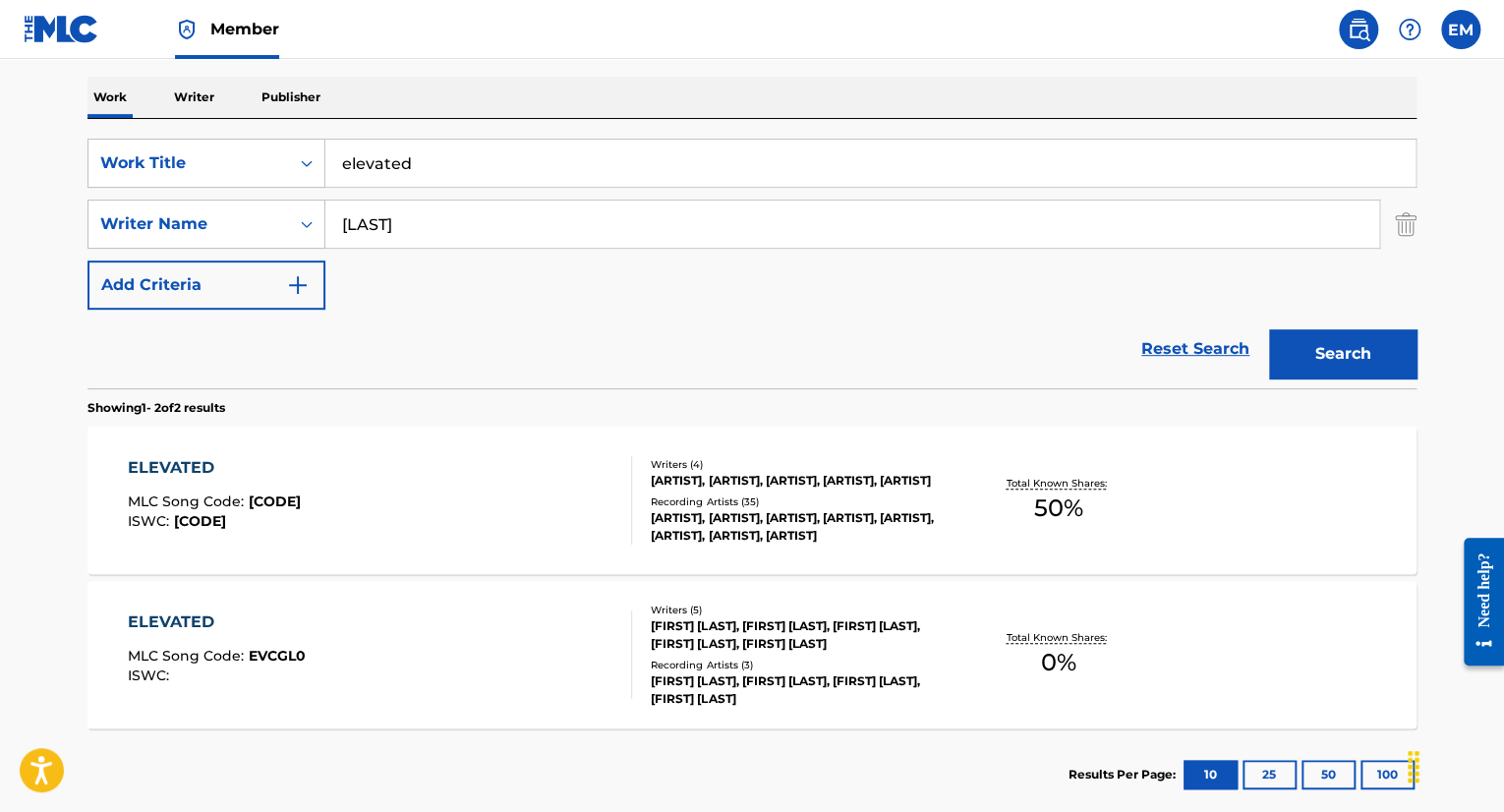 click on "elevated" at bounding box center [870, 163] 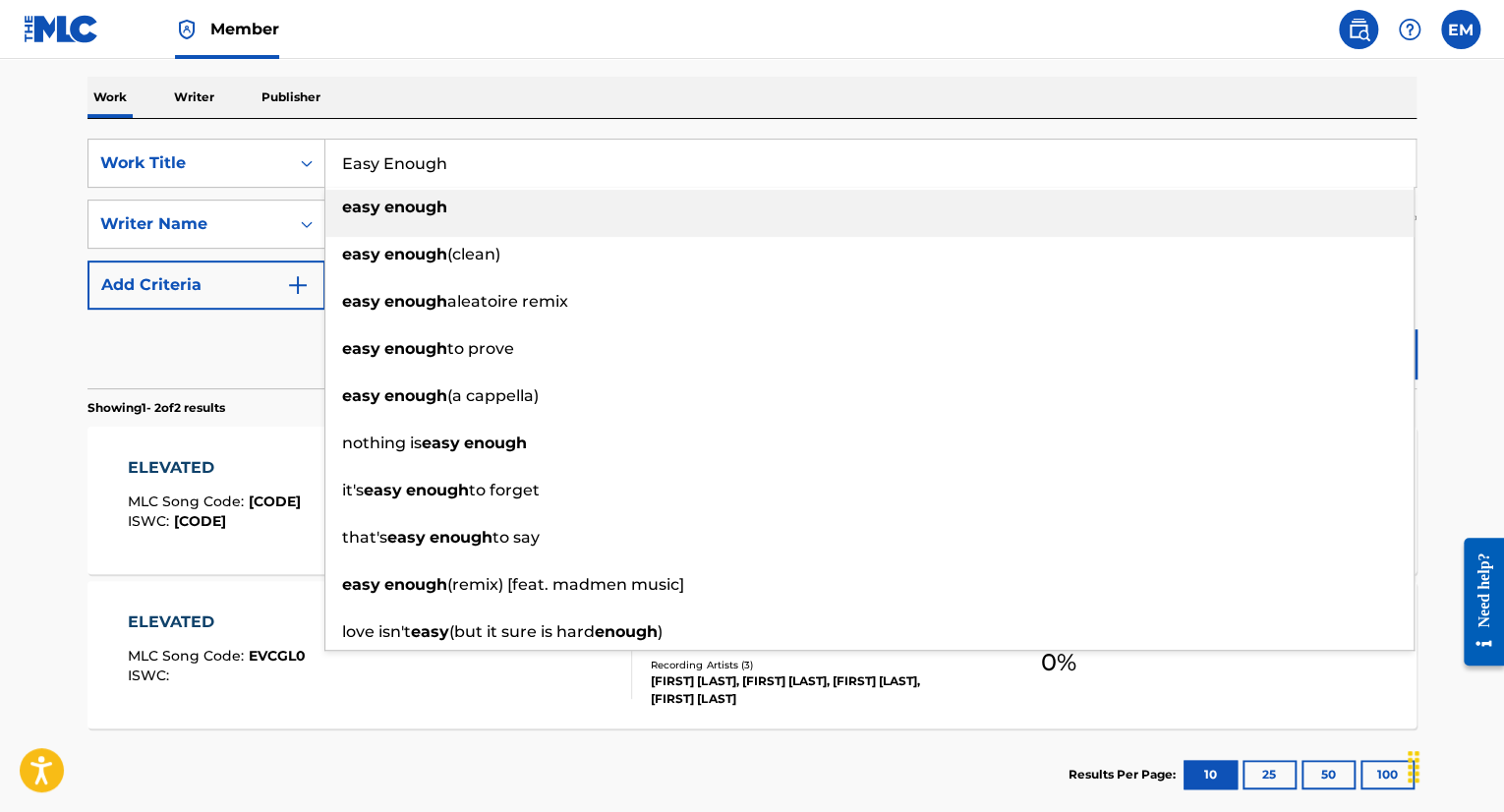 type on "Easy Enough" 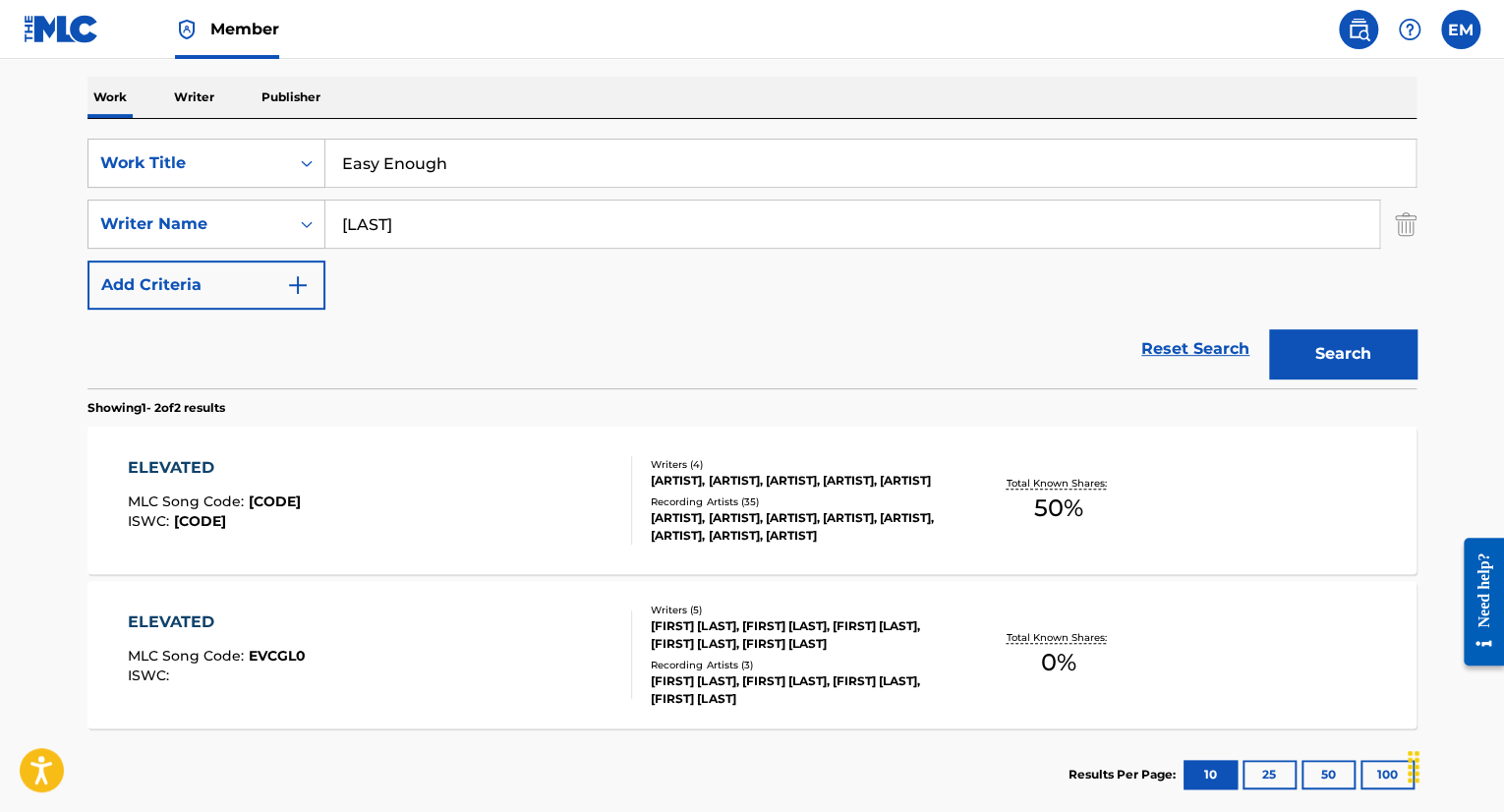 click on "Search" at bounding box center (1343, 354) 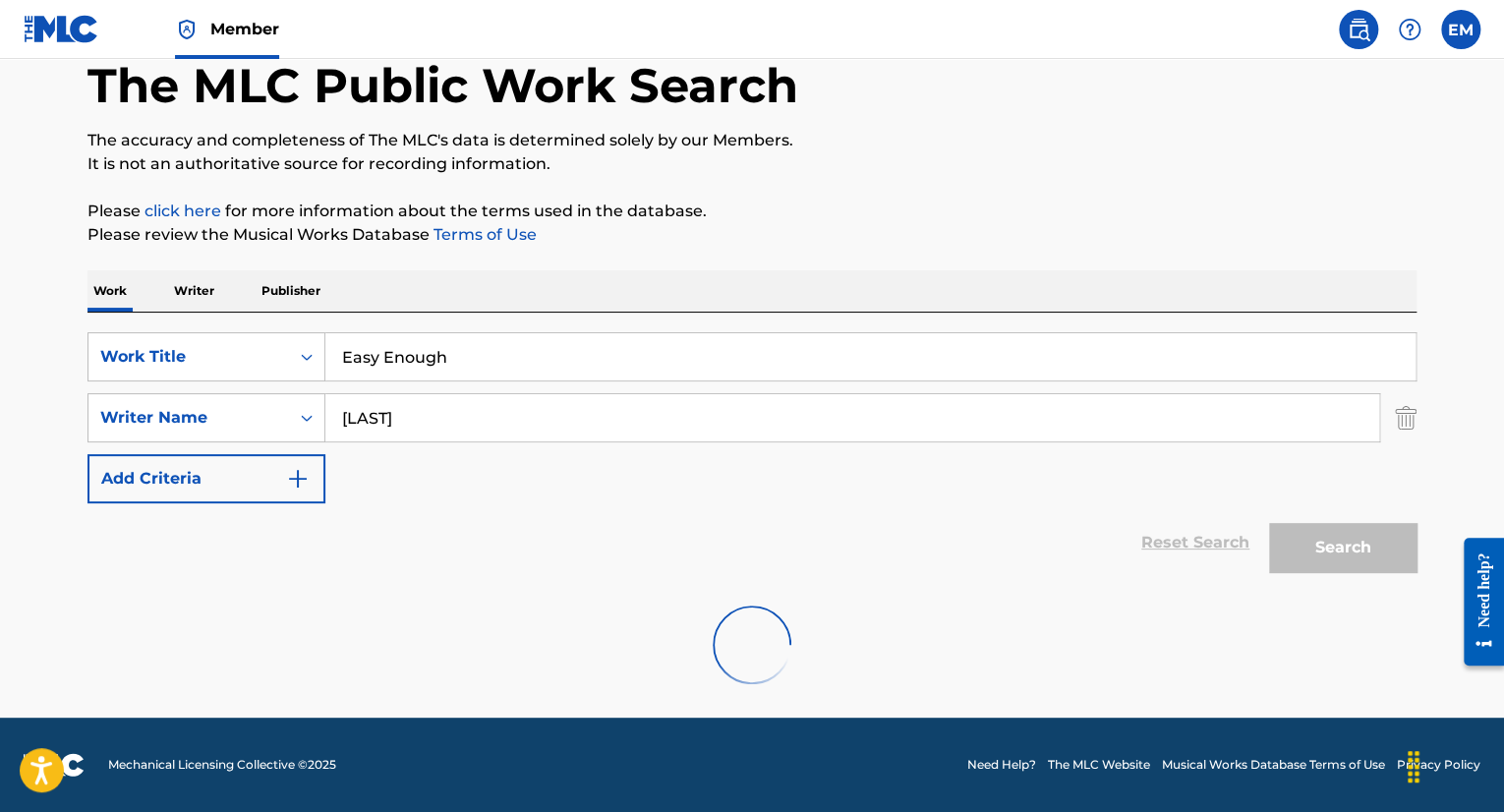 scroll, scrollTop: 299, scrollLeft: 0, axis: vertical 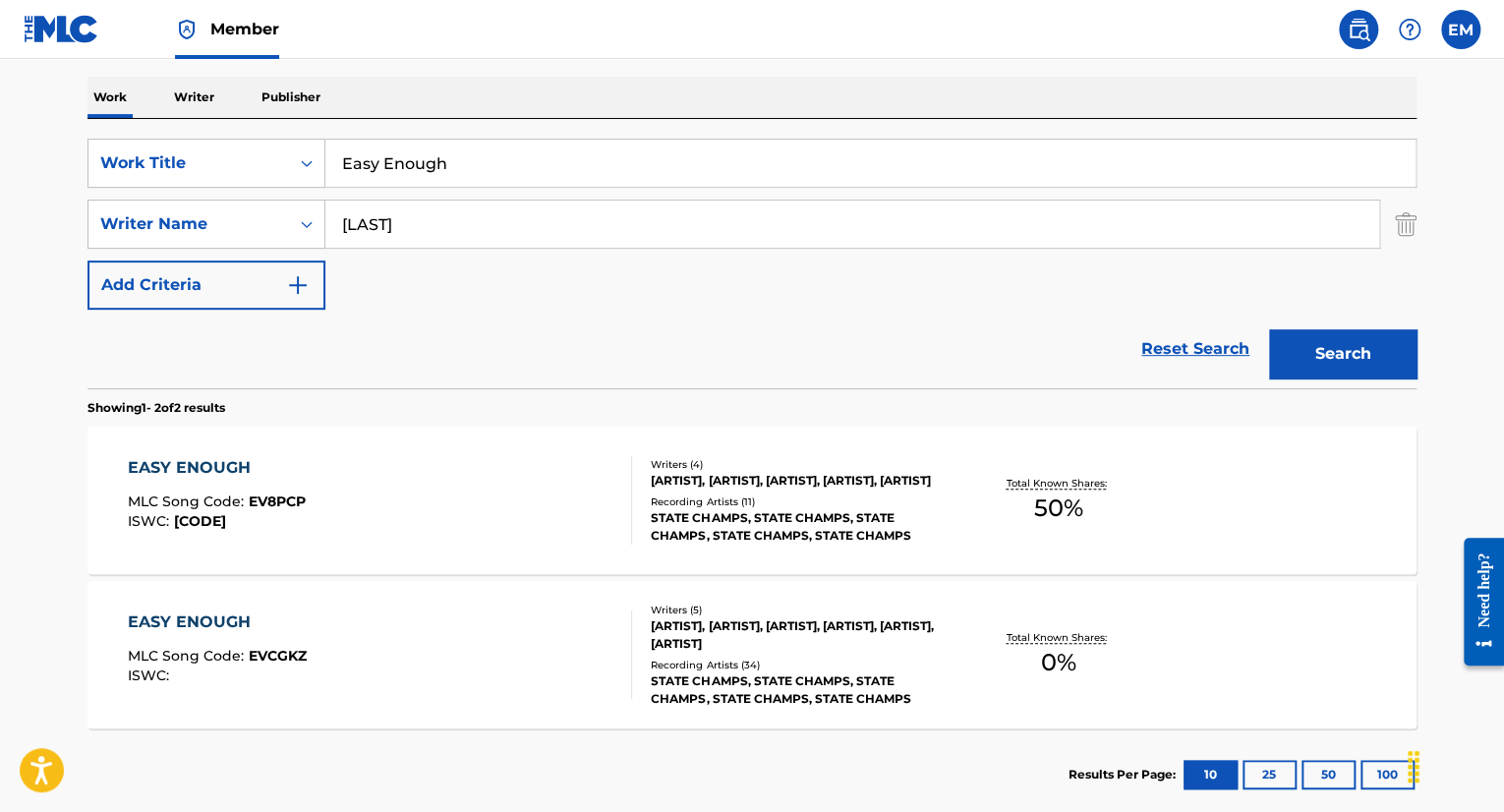 click on "EASY ENOUGH MLC Song Code : EV8PCP ISWC : T3059809535" at bounding box center [380, 500] 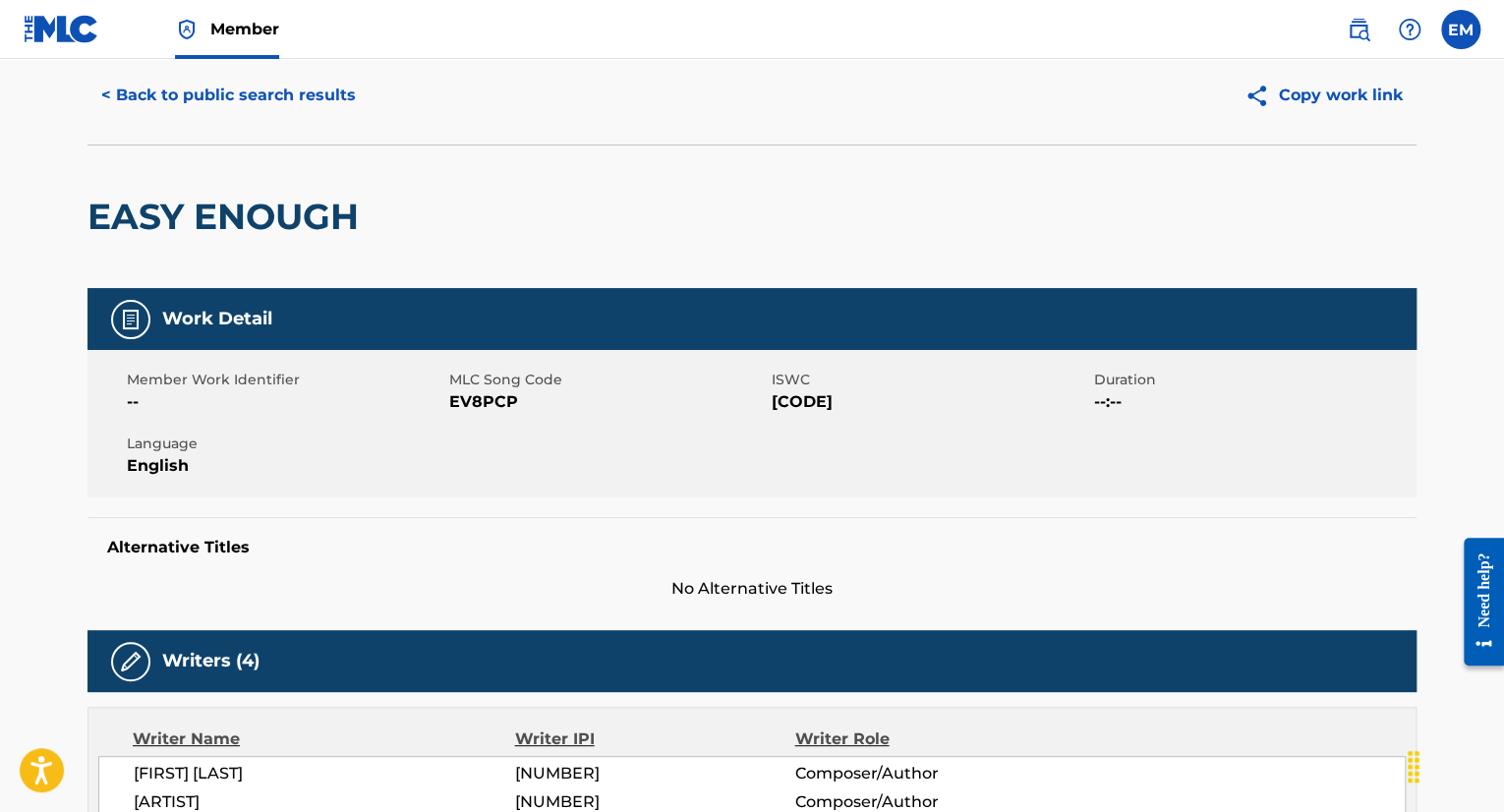 scroll, scrollTop: 0, scrollLeft: 0, axis: both 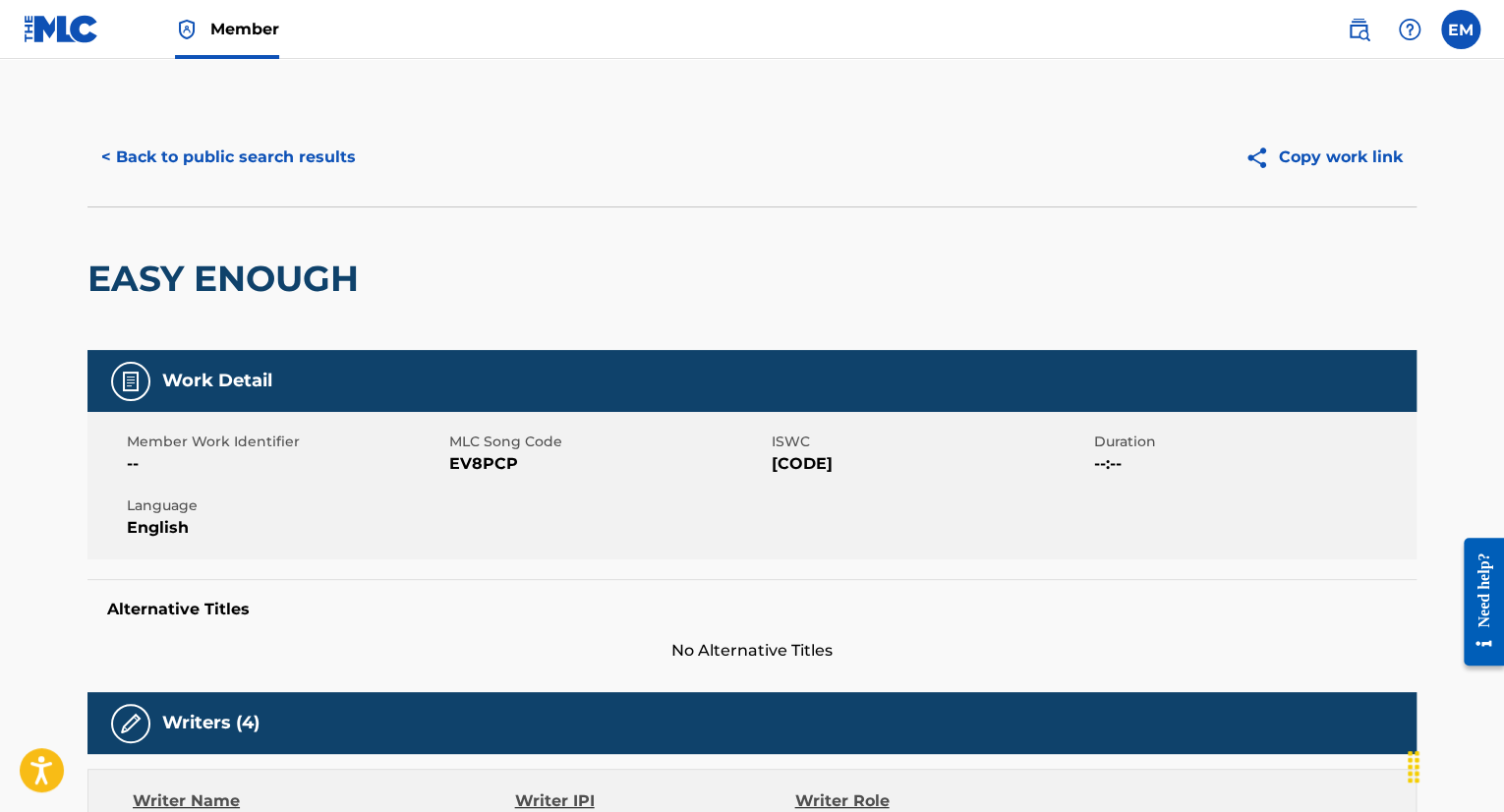 drag, startPoint x: 369, startPoint y: 135, endPoint x: 344, endPoint y: 155, distance: 32.015621 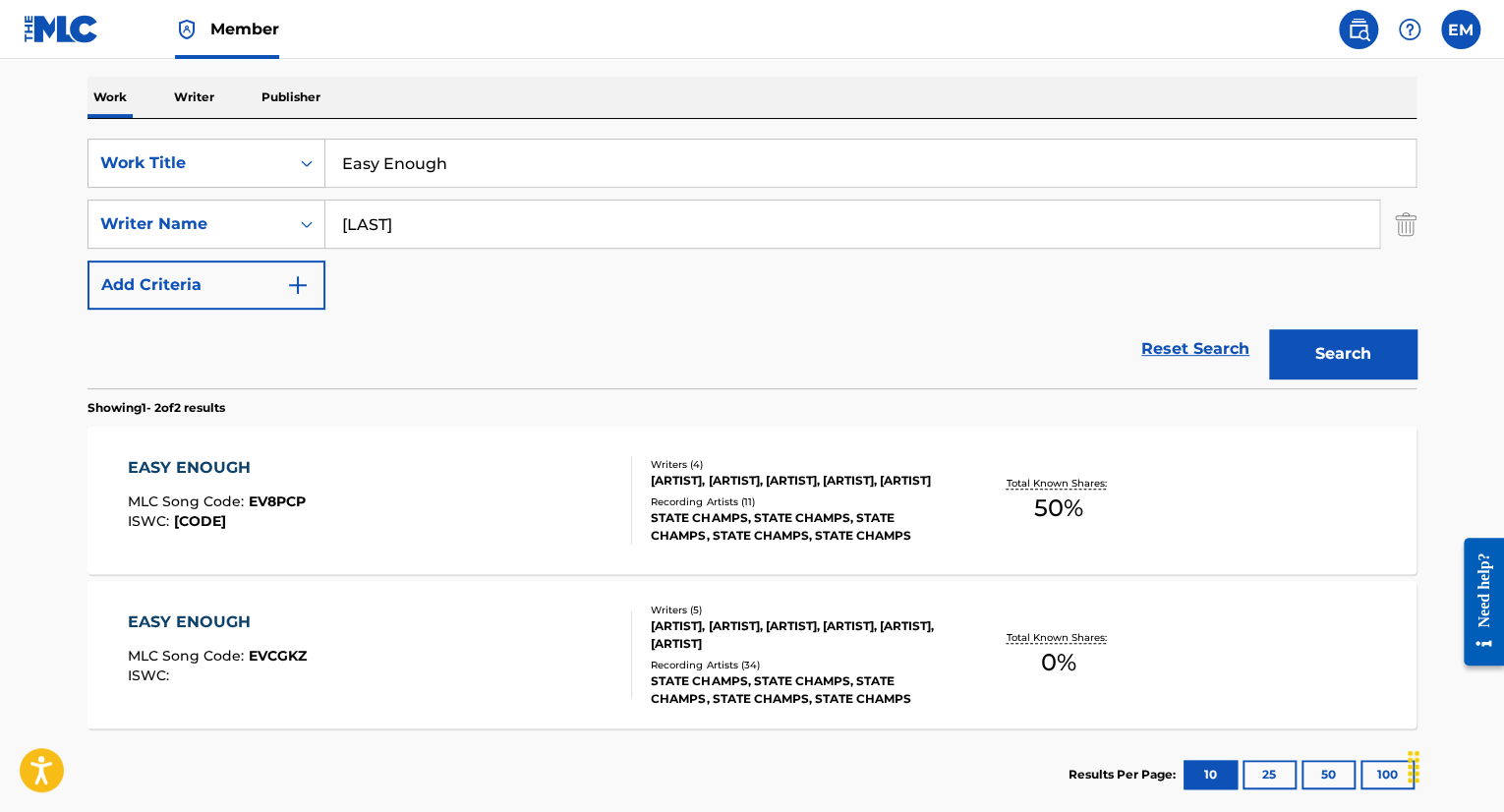 click on "Easy Enough" at bounding box center [870, 163] 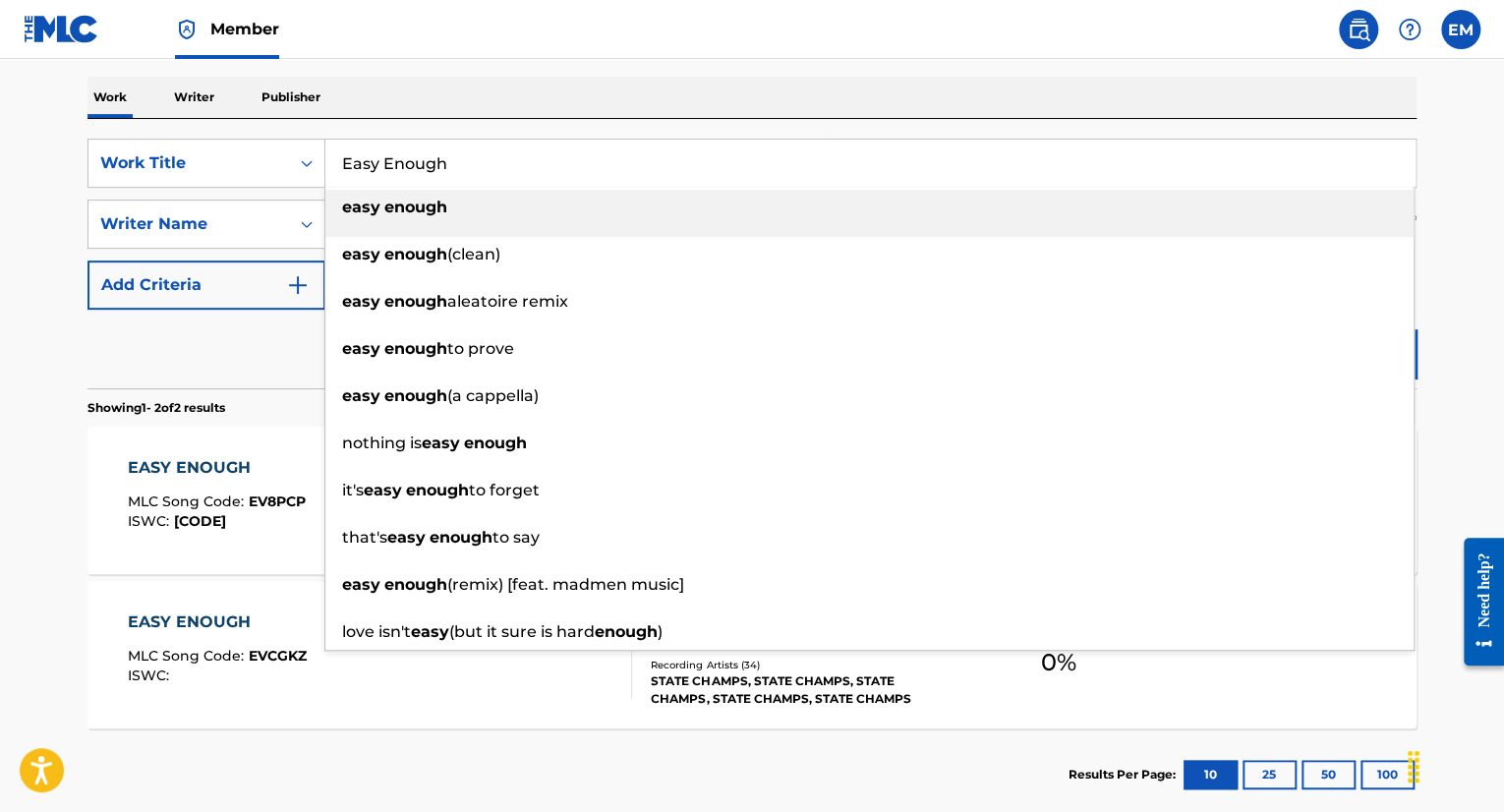 paste on "[SONG TITLE]" 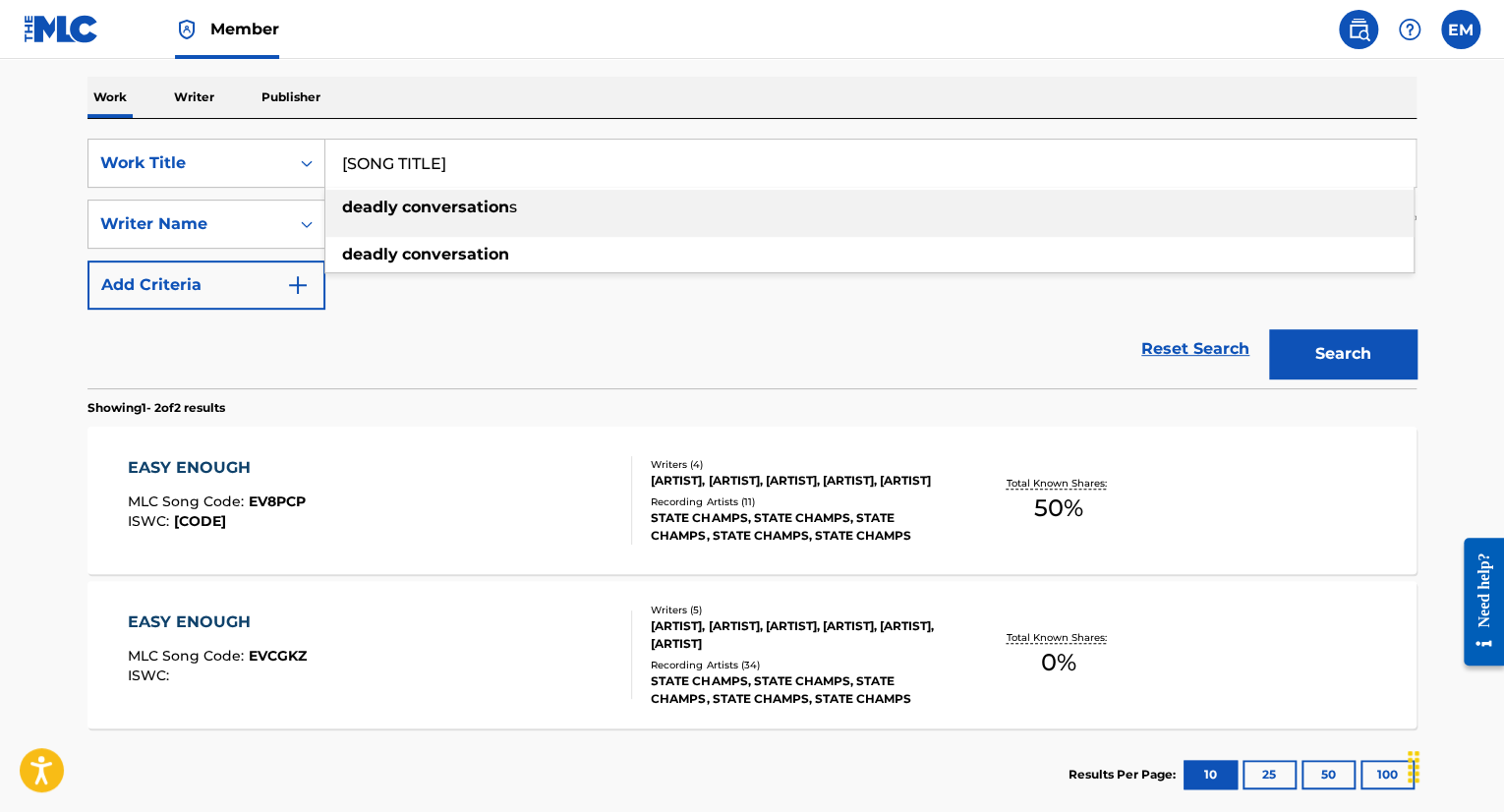 drag, startPoint x: 614, startPoint y: 112, endPoint x: 708, endPoint y: 124, distance: 94.7629 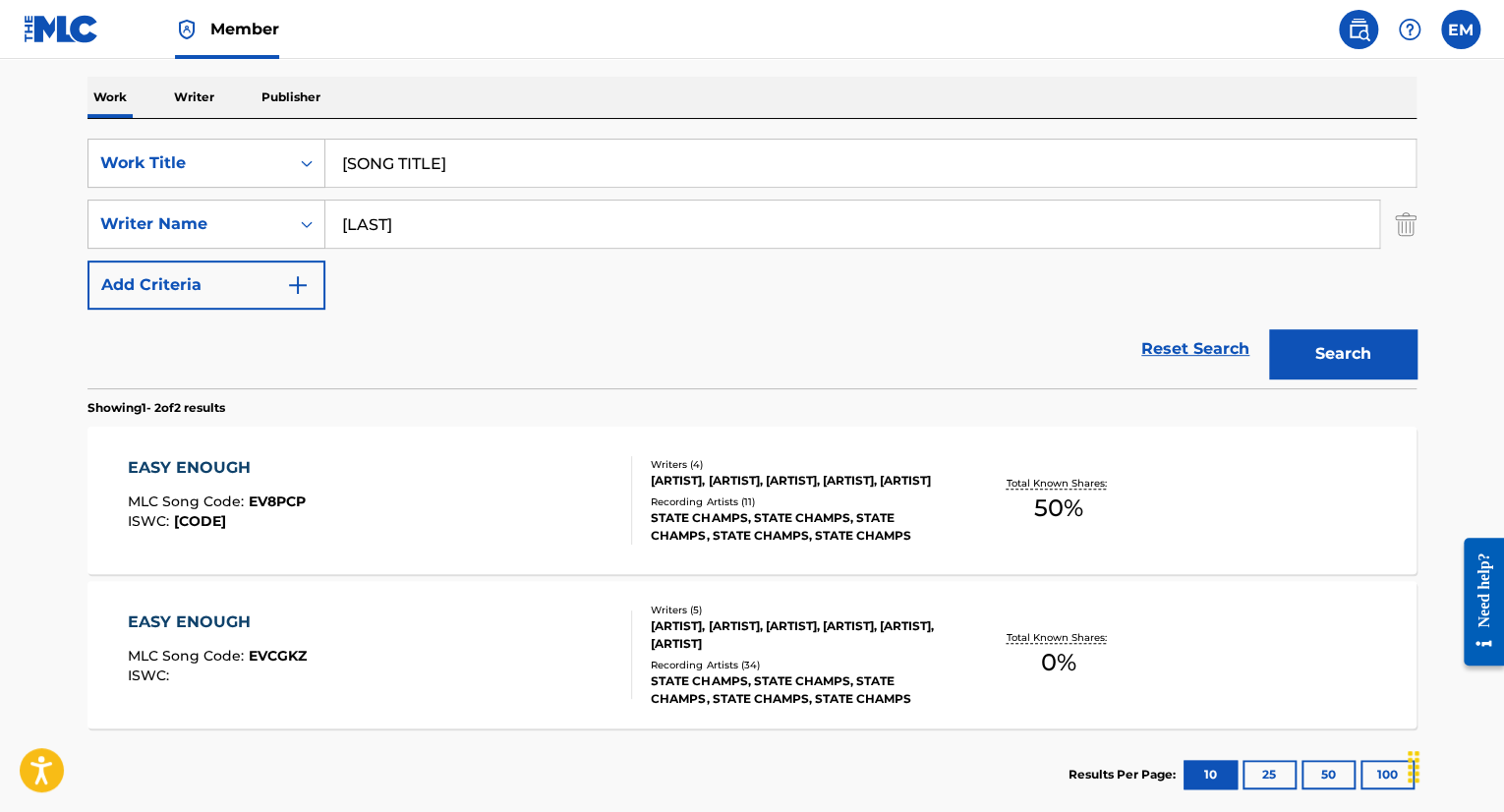 click on "Search" at bounding box center (1343, 354) 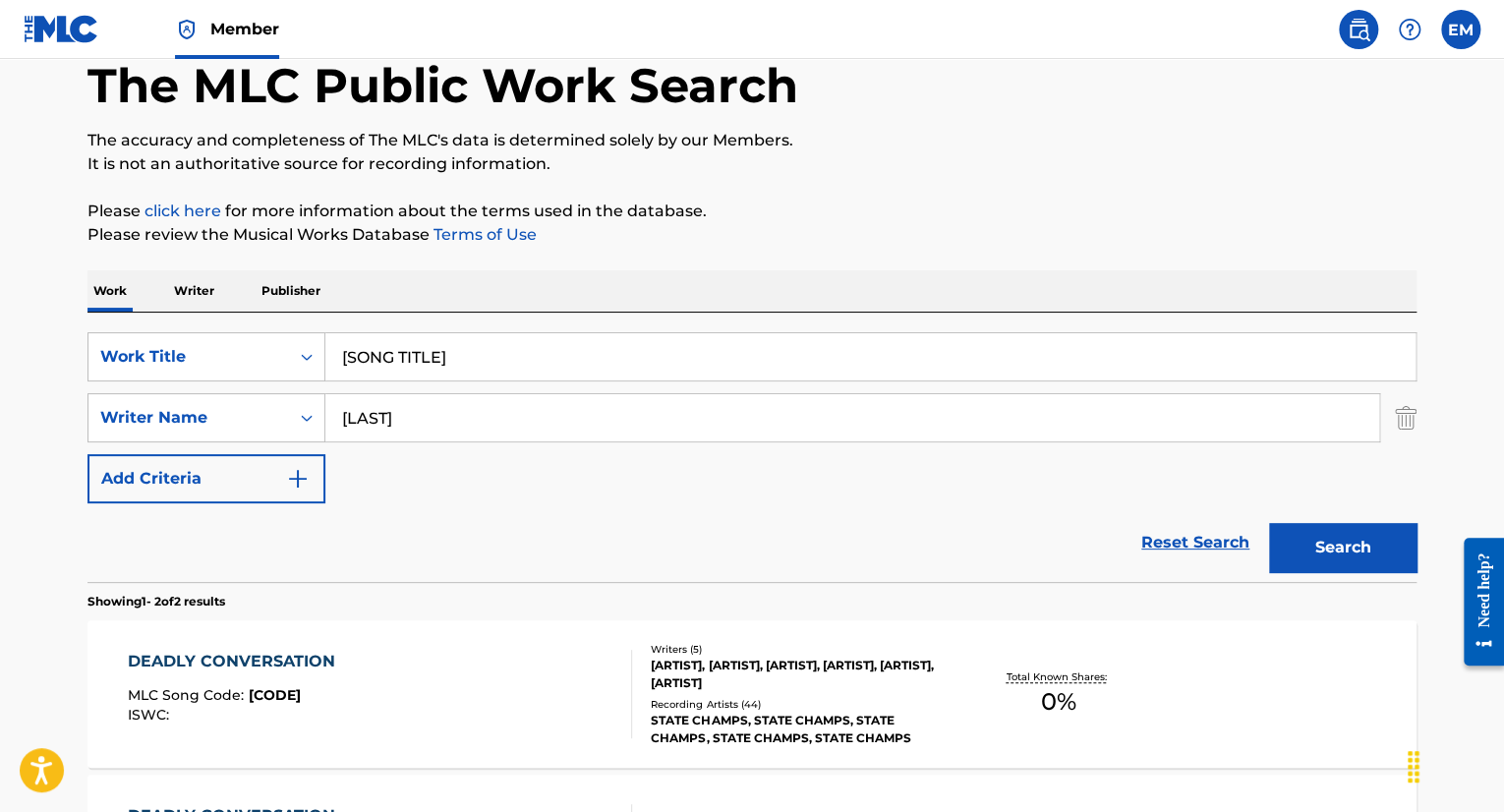 scroll, scrollTop: 299, scrollLeft: 0, axis: vertical 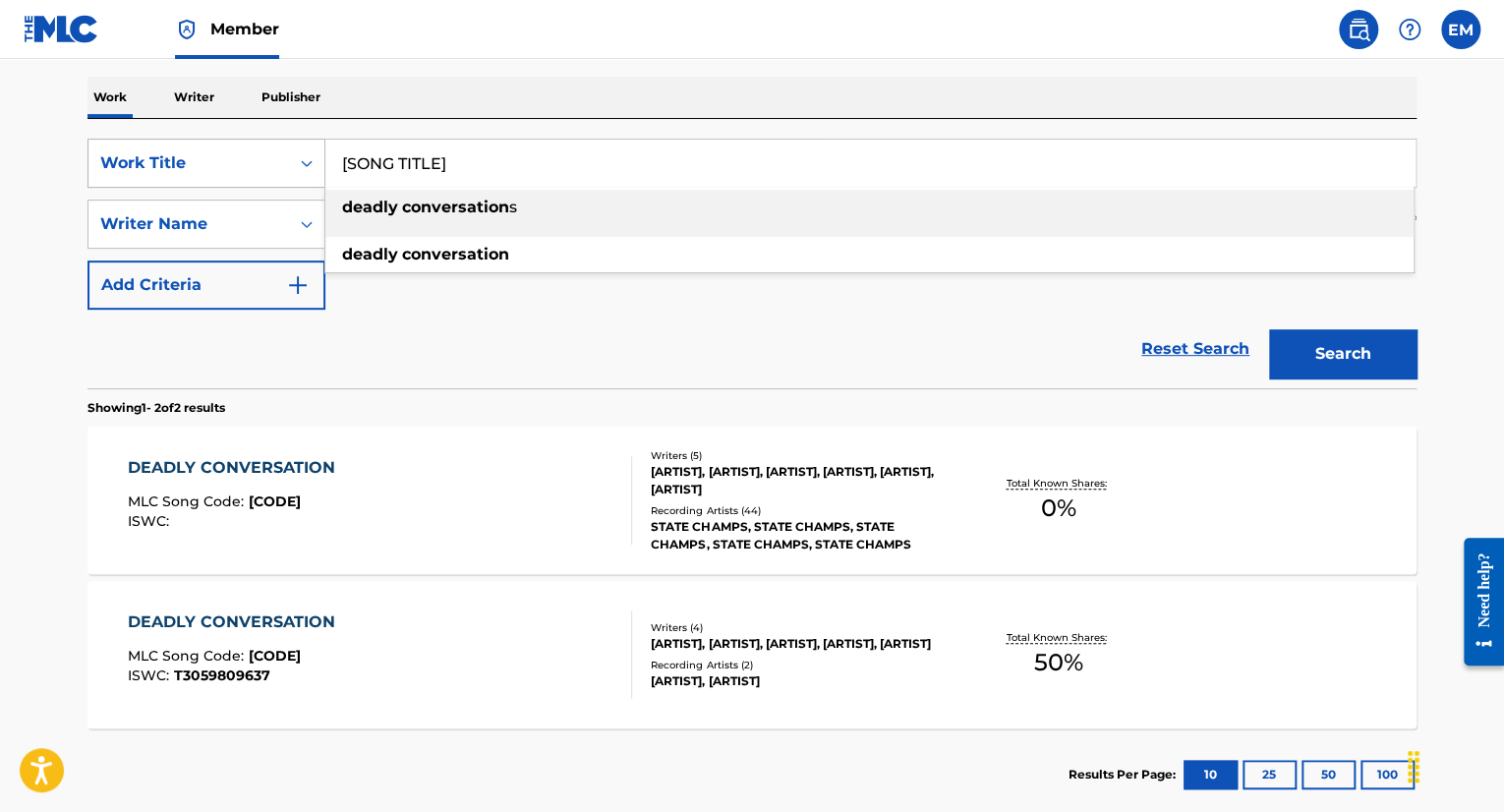 drag, startPoint x: 535, startPoint y: 162, endPoint x: 261, endPoint y: 149, distance: 274.3082 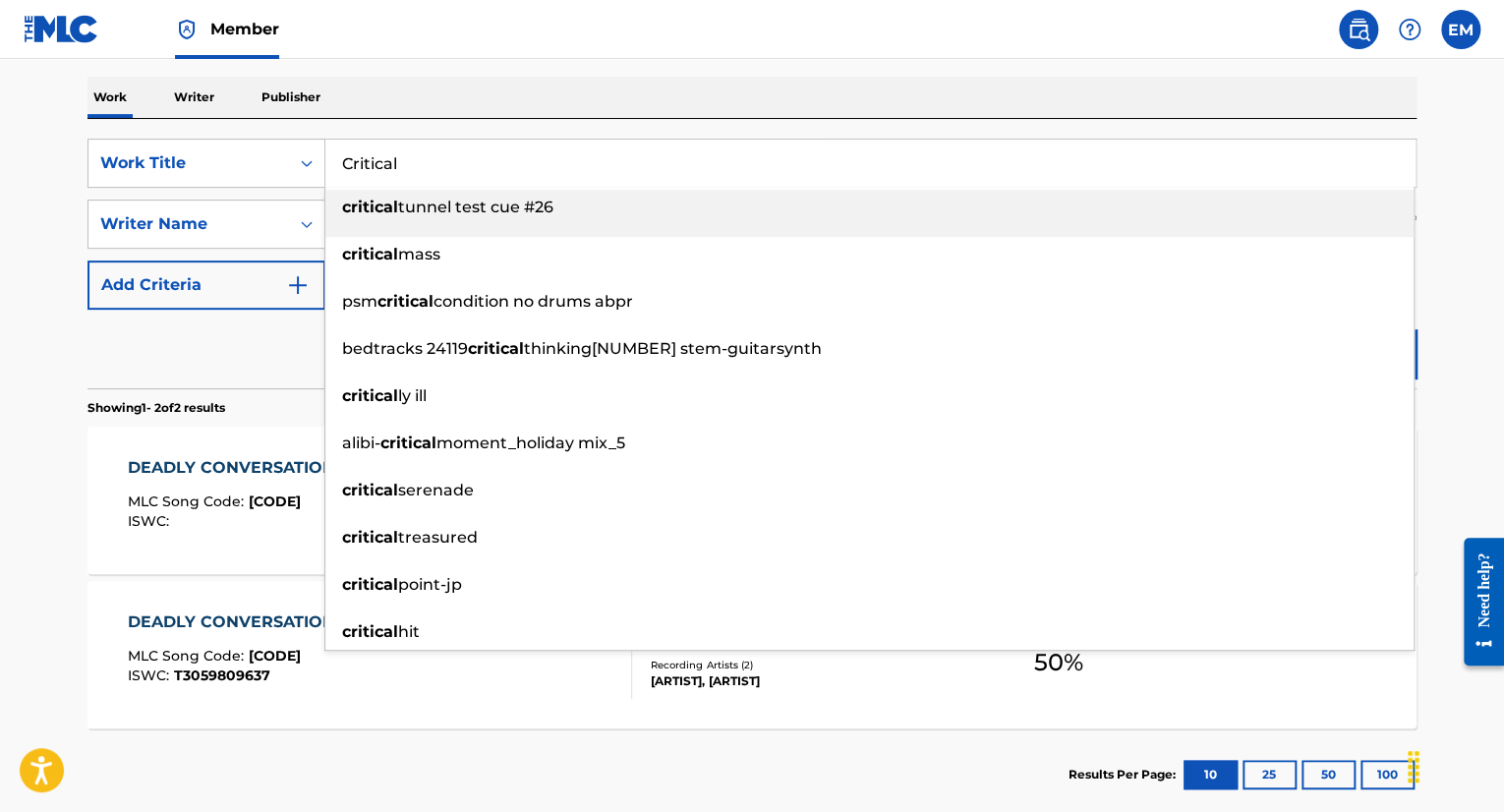 click on "SearchWithCriteria[ID] Work Title Critical critical tunnel test cue #26 critical mass psm critical condition no drums abpr bedtracks [NUMBER] critical thinking[NUMBER] stem-guitarsynth critical ly ill alibi- critical moment_holiday mix_5 critical serenade critical treasured critical point-jp critical hit SearchWithCriteria[ID] Writer Name [ARTIST] Add Criteria Reset Search Search" at bounding box center (752, 254) 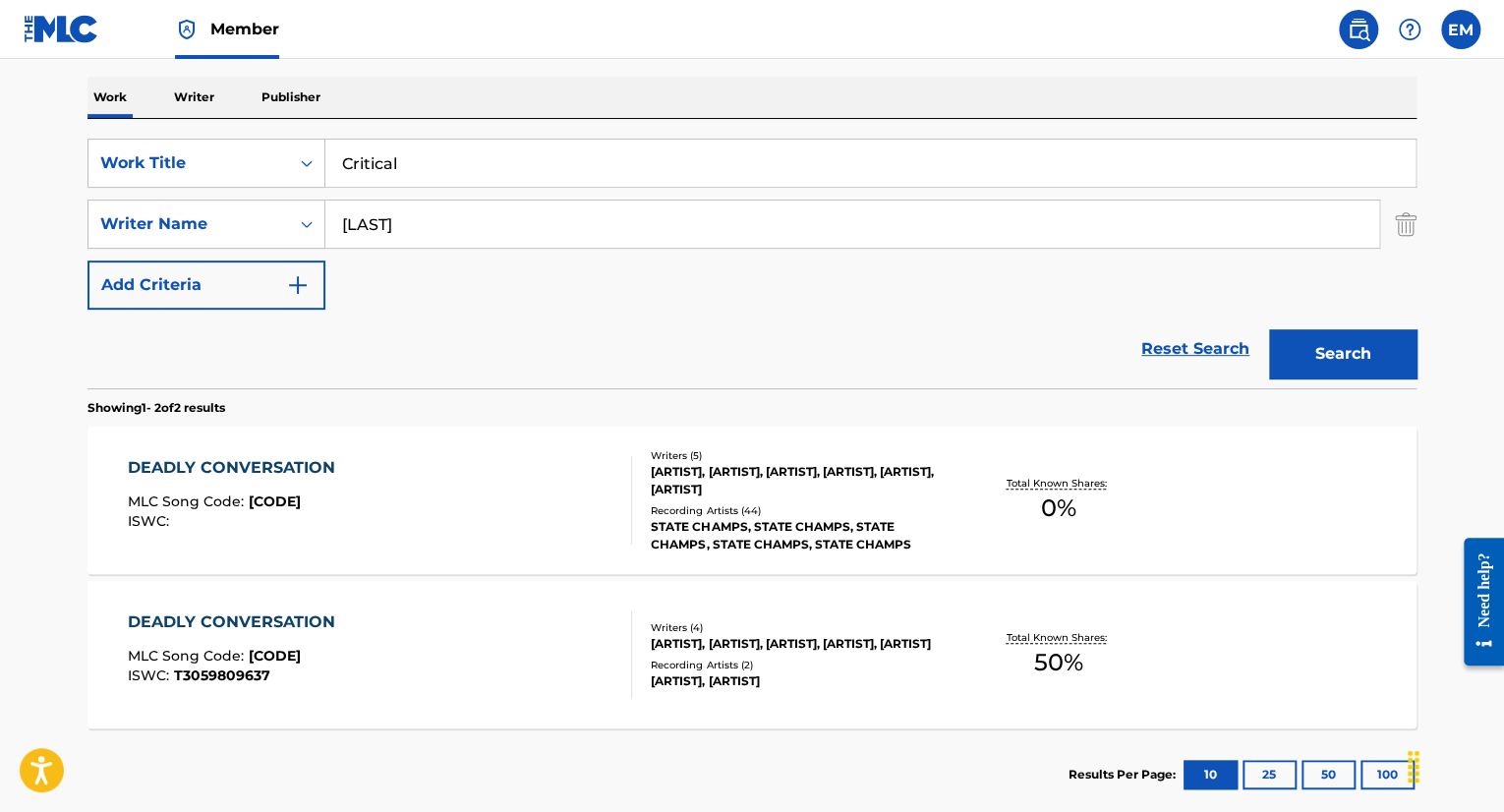 click on "Search" at bounding box center [1343, 354] 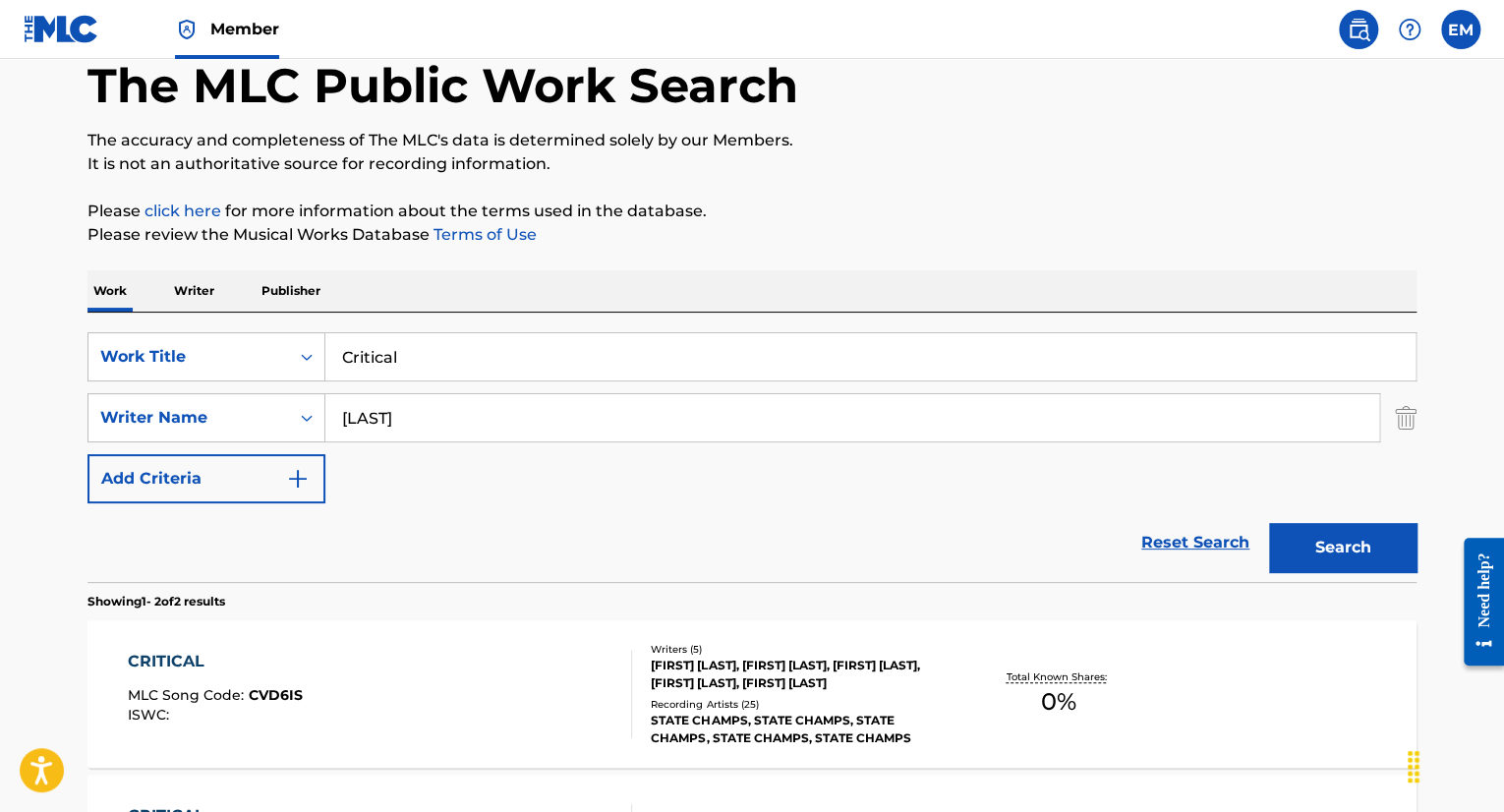 scroll, scrollTop: 299, scrollLeft: 0, axis: vertical 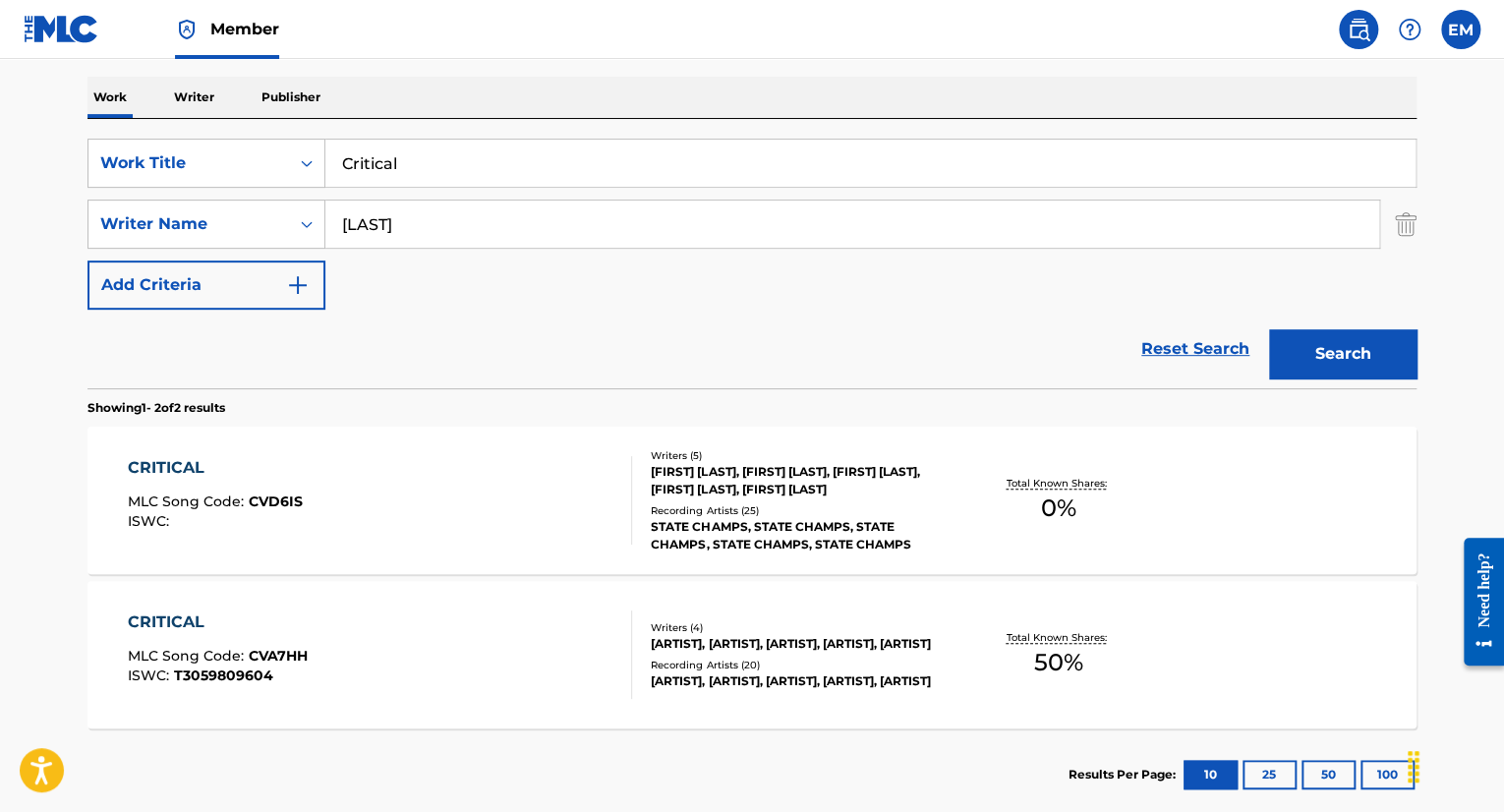click on "Critical" at bounding box center (870, 163) 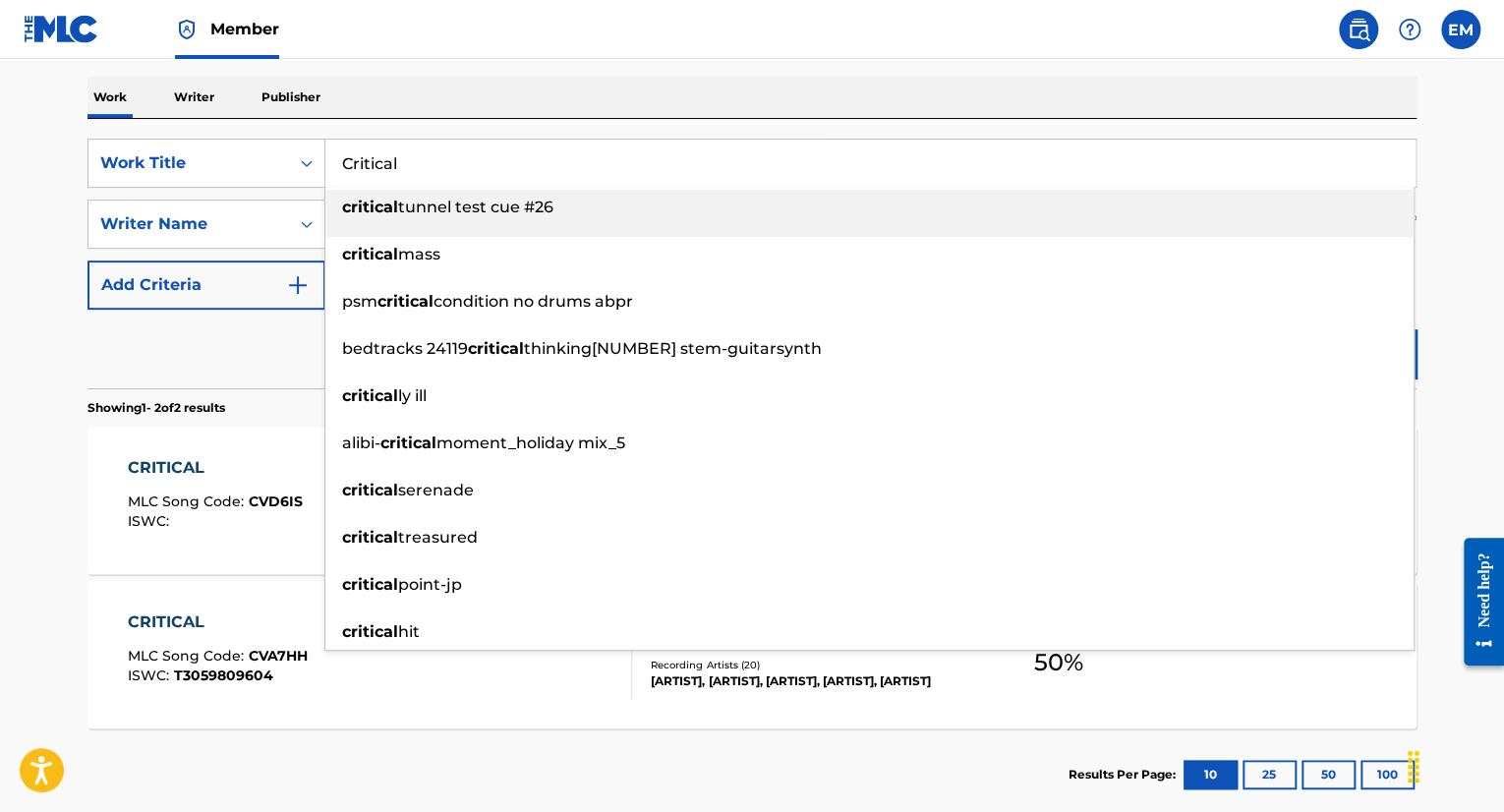 click on "Critical" at bounding box center [870, 163] 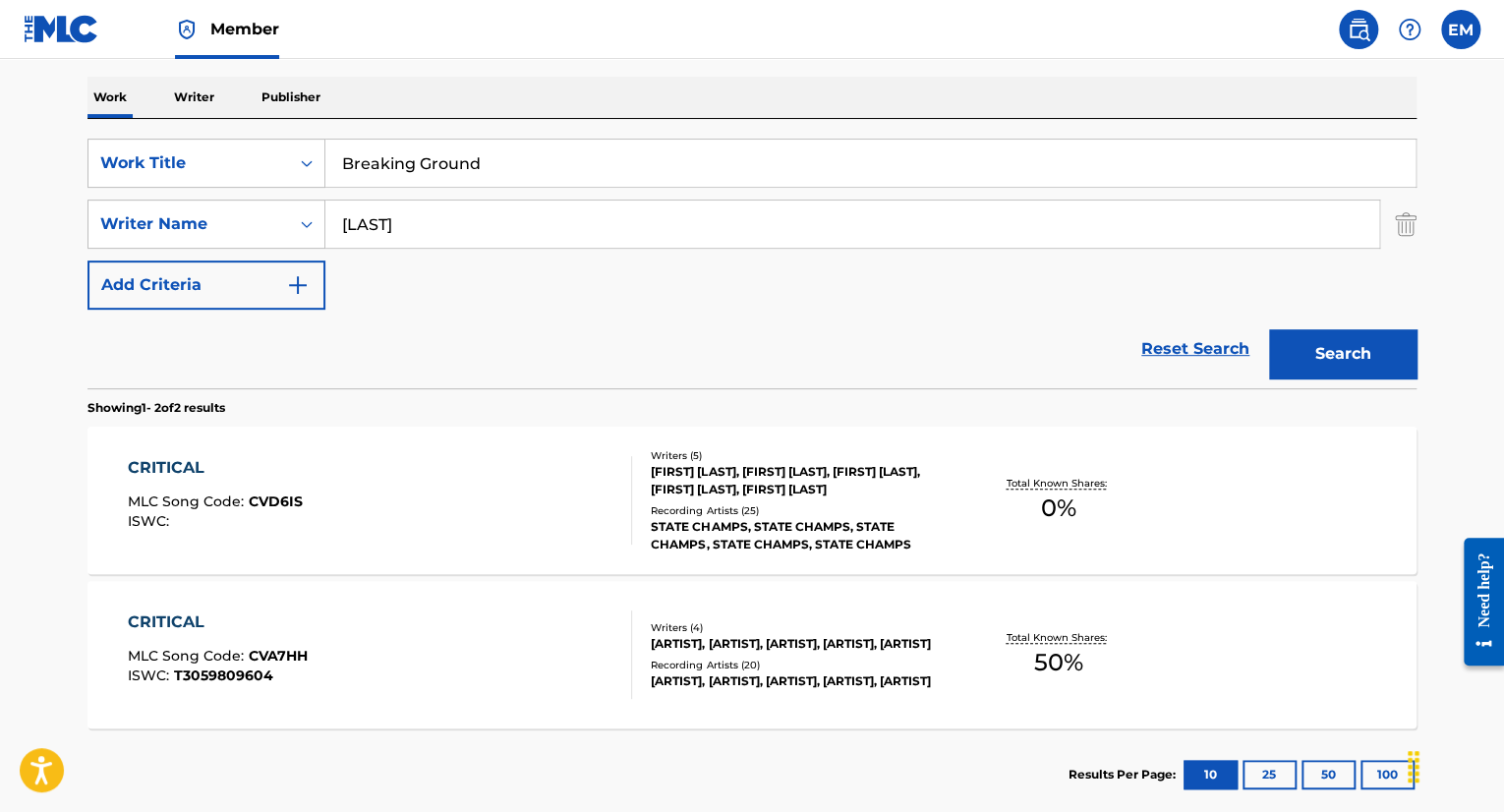 click on "The MLC Public Work Search The accuracy and completeness of The MLC's data is determined solely by our Members. It is not an authoritative source for recording information. Please   click here   for more information about the terms used in the database. Please review the Musical Works Database   Terms of Use Work Writer Publisher SearchWithCriteria790ec2d1-d98c-4495-9e76-31a938c6b3f2 Work Title Breaking Ground SearchWithCriteria3ae0f863-8970-4455-8f89-40784104ba8c Writer Name [LAST] Add Criteria Reset Search Search Showing  1  -   2  of  2   results   CRITICAL MLC Song Code : CVD6IS ISWC : Writers ( 5 ) [FIRST] [LAST], [FIRST] [LAST], [FIRST] [LAST], [FIRST] [LAST], [FIRST] [LAST] Recording Artists ( 25 ) STATE CHAMPS, STATE CHAMPS, STATE CHAMPS, STATE CHAMPS, STATE CHAMPS Total Known Shares: 0 % CRITICAL MLC Song Code : CVA7HH ISWC : T3059809604 Writers ( 4 ) [FIRST] [LAST], [FIRST] [LAST], [FIRST] [LAST], [FIRST] [LAST] Recording Artists ( 20 ) 50 % 10" at bounding box center (752, 315) 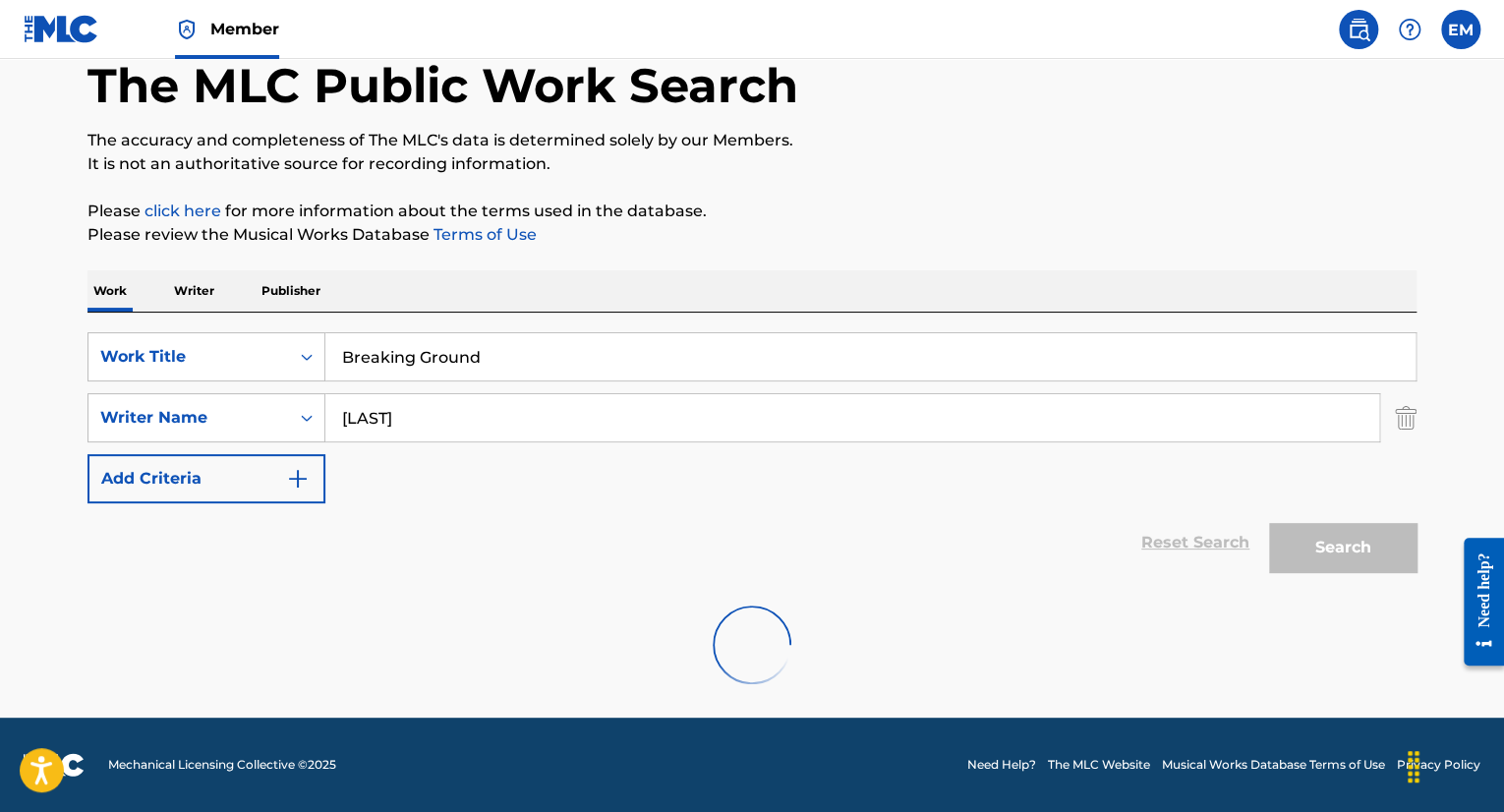 scroll, scrollTop: 299, scrollLeft: 0, axis: vertical 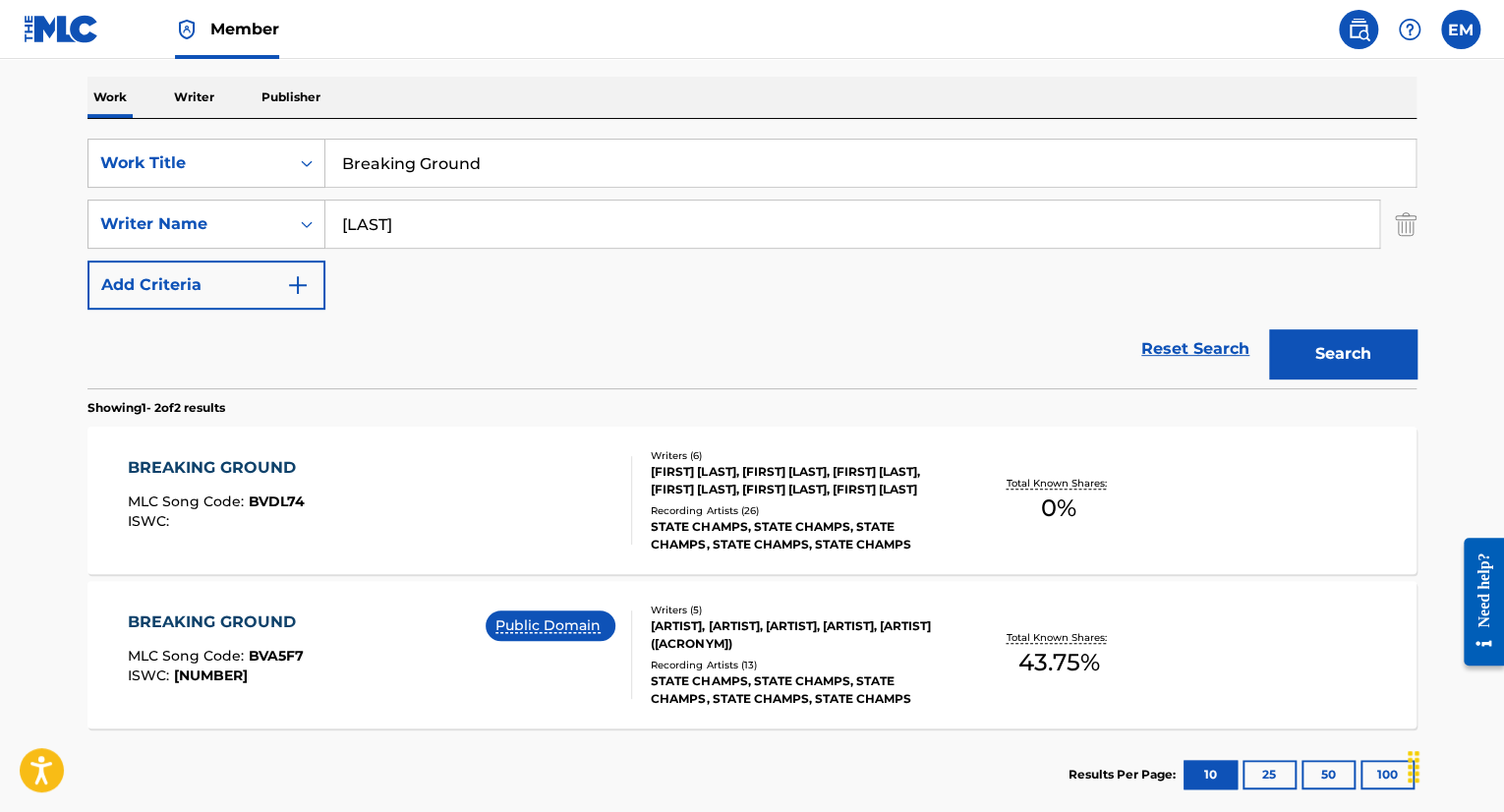 click on "Breaking Ground" at bounding box center (870, 163) 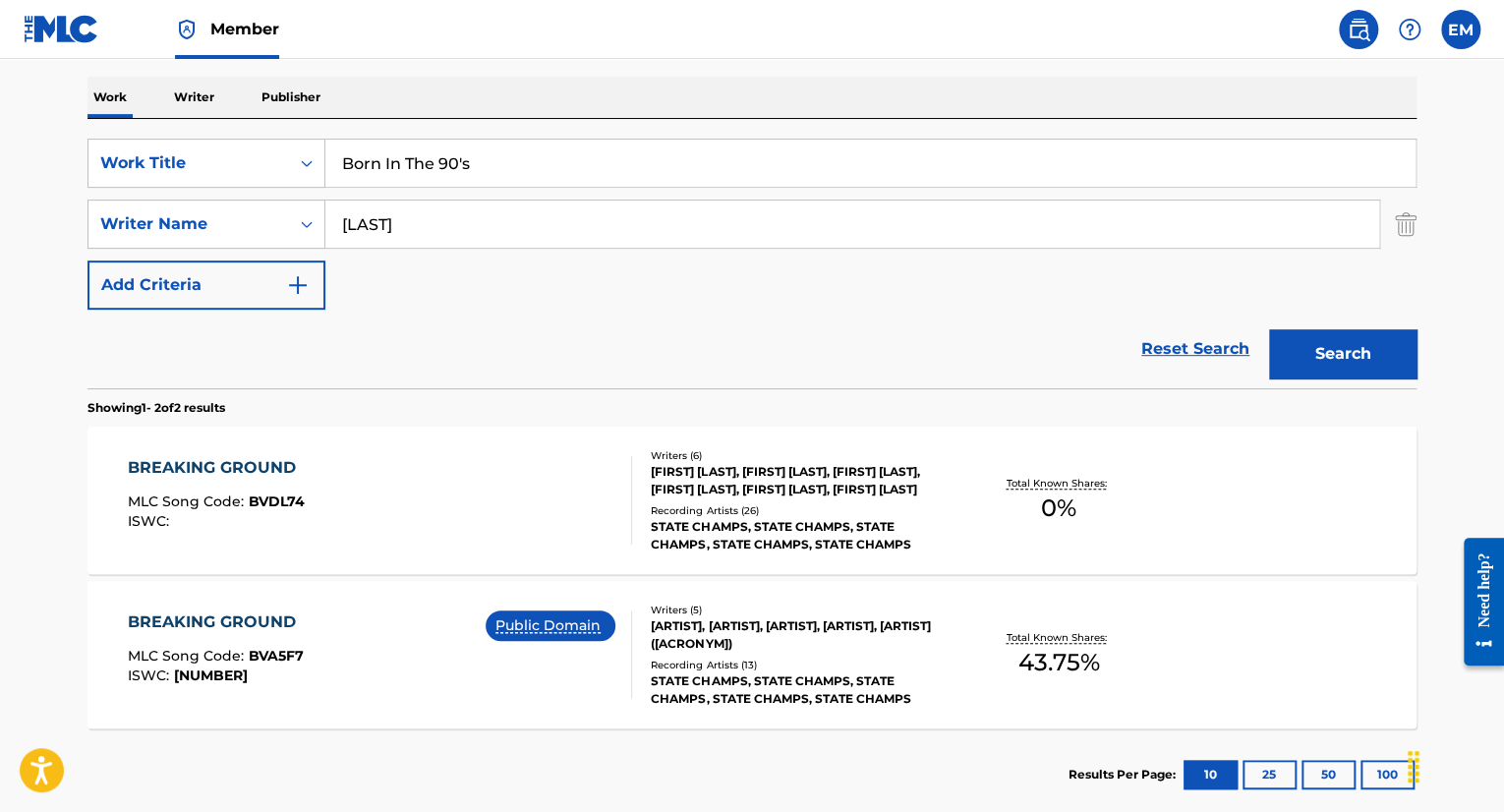 drag, startPoint x: 784, startPoint y: 67, endPoint x: 1031, endPoint y: 202, distance: 281.48535 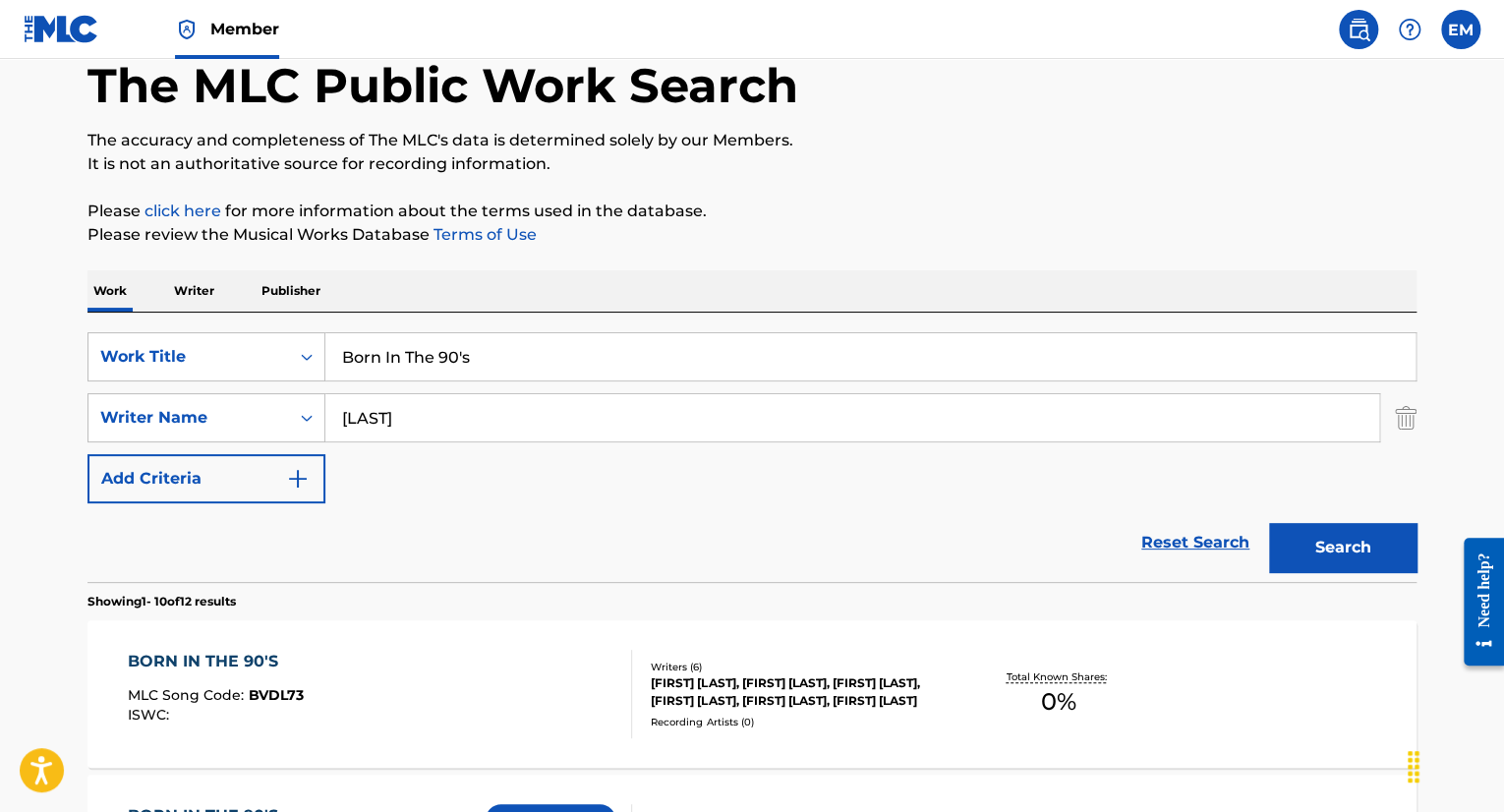 scroll, scrollTop: 299, scrollLeft: 0, axis: vertical 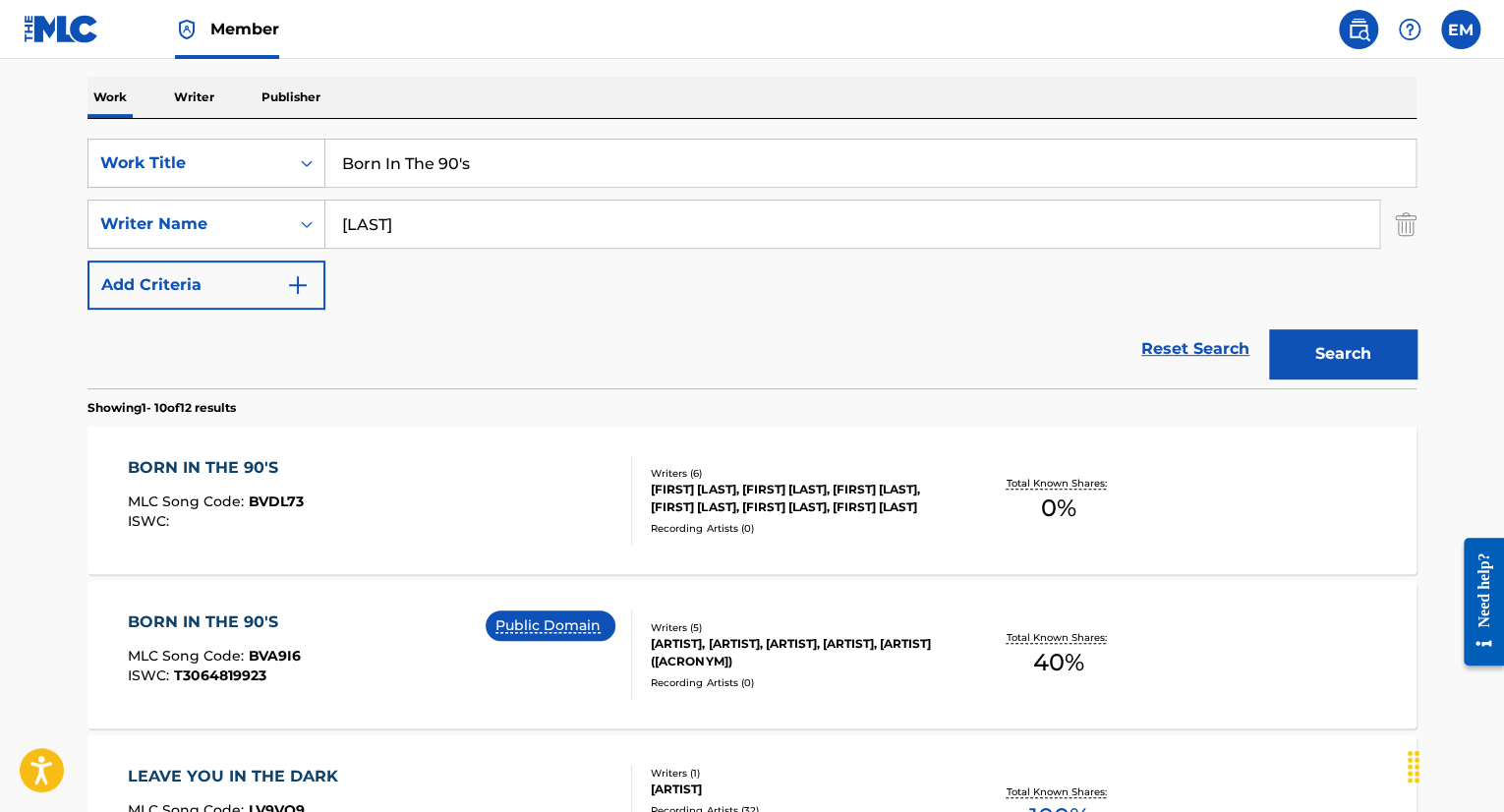 click on "Born In The 90's" at bounding box center (870, 163) 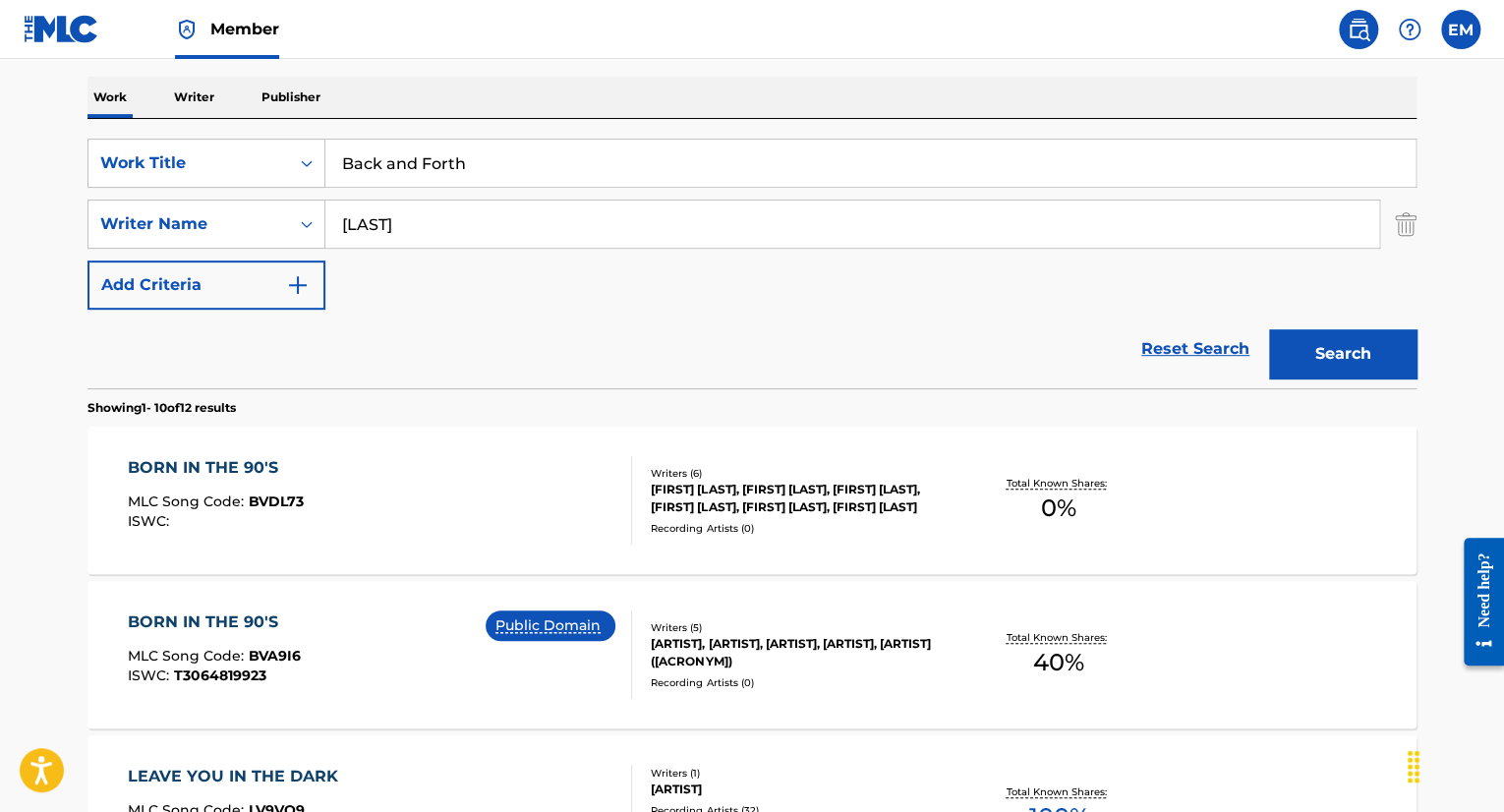 click on "Work Writer Publisher" at bounding box center [752, 97] 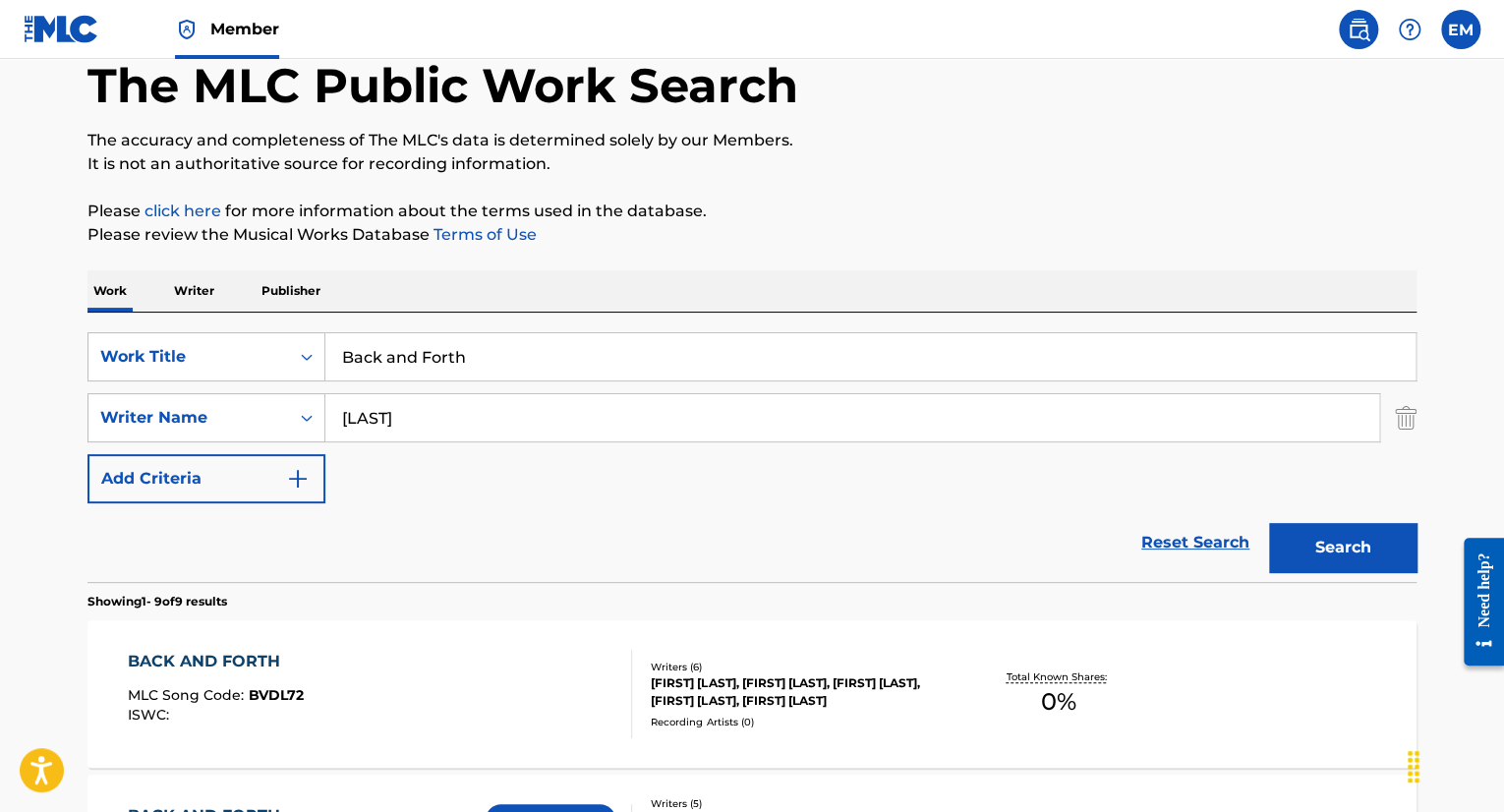 scroll, scrollTop: 299, scrollLeft: 0, axis: vertical 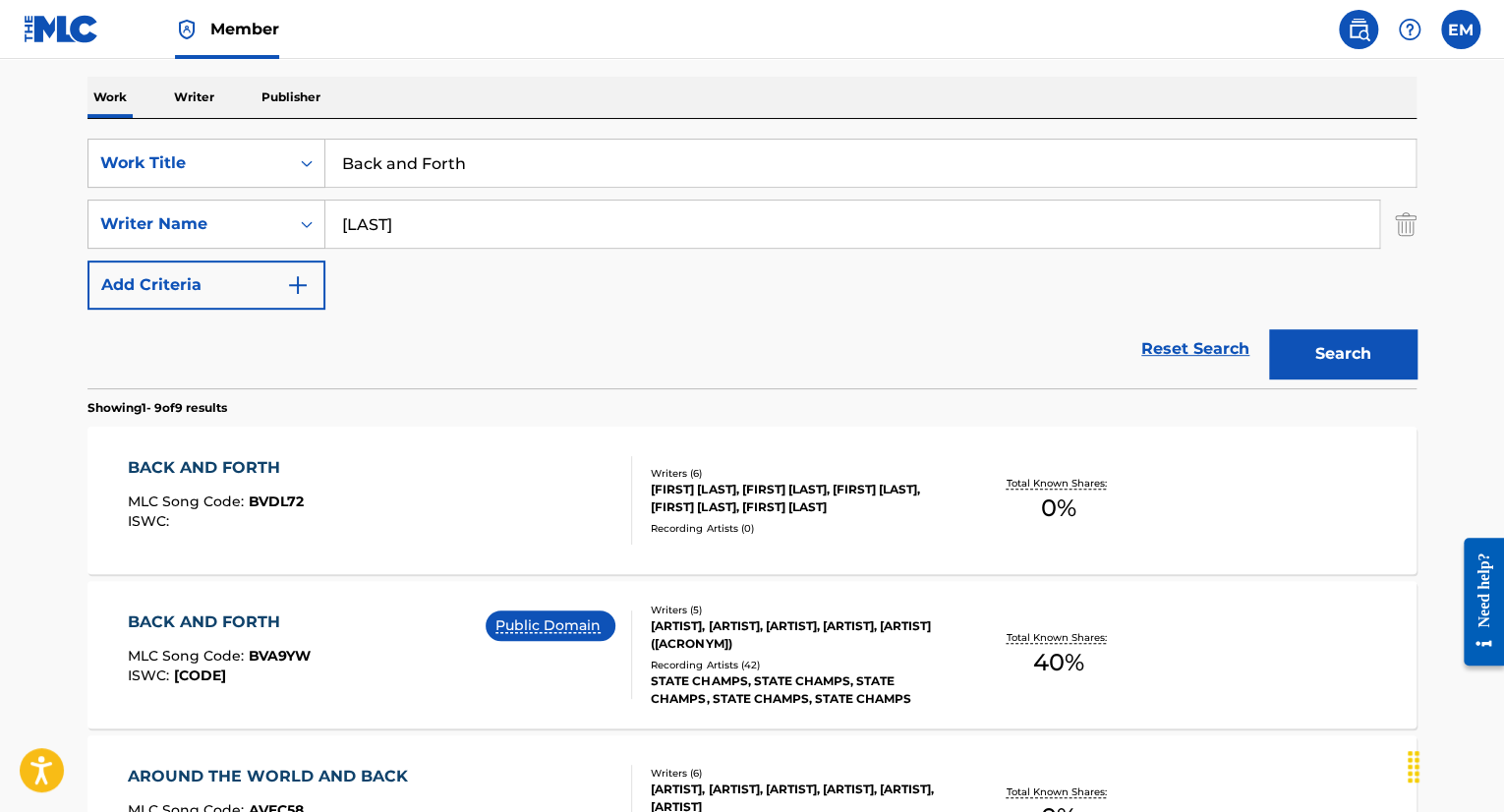 click on "Back and Forth" at bounding box center [870, 163] 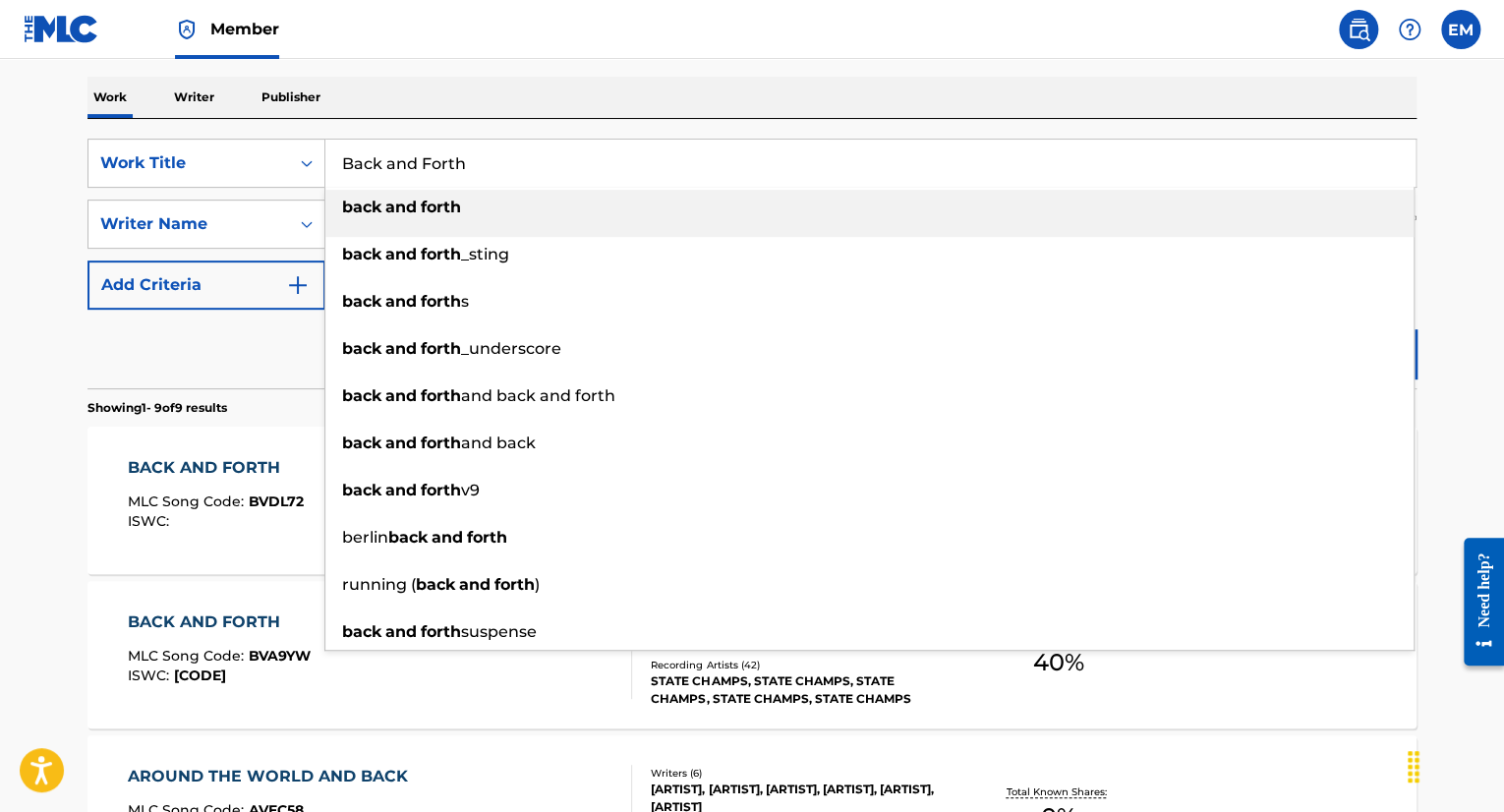 click on "Back and Forth" at bounding box center (870, 163) 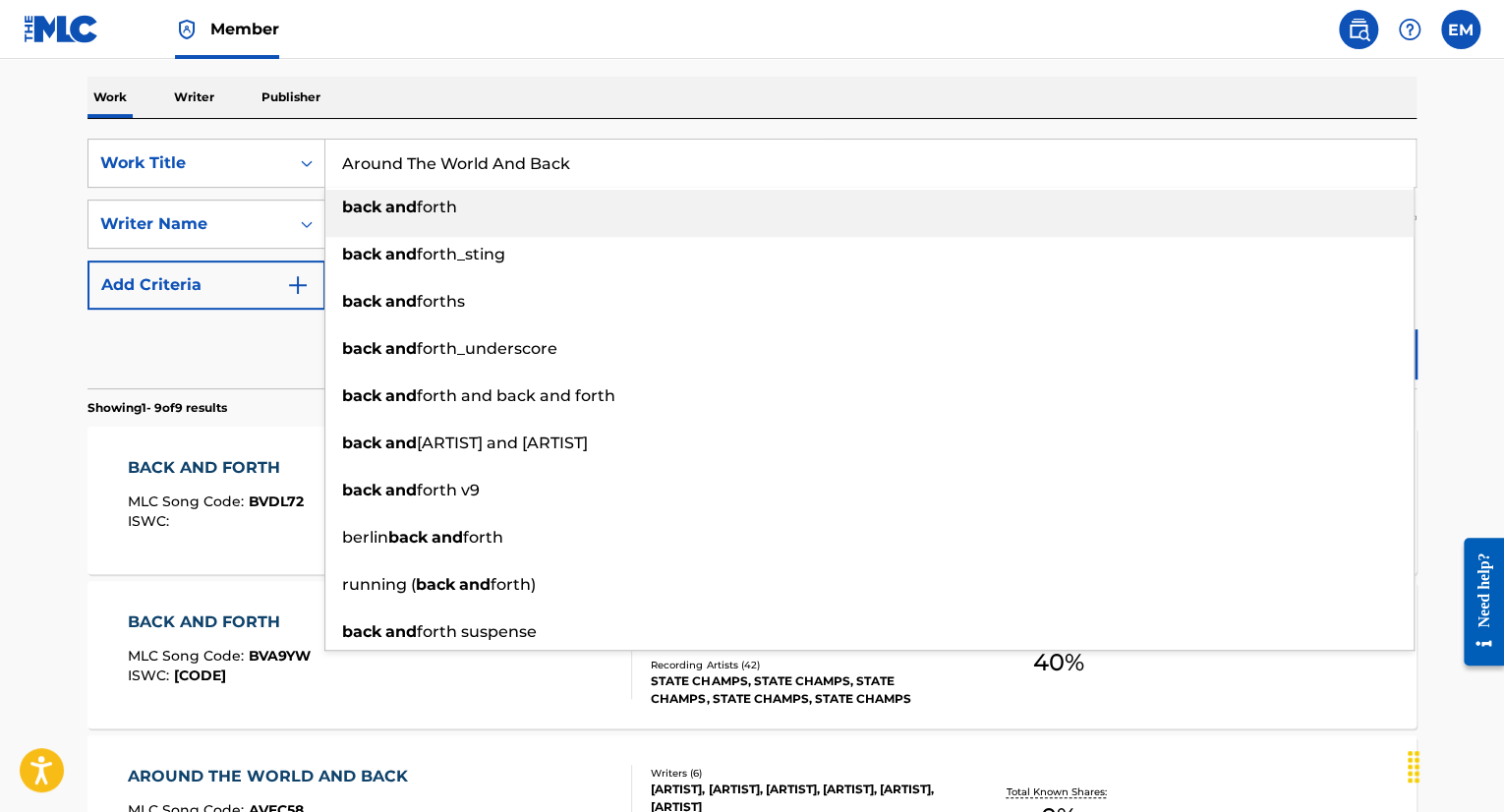 click on "Work Writer Publisher" at bounding box center [752, 97] 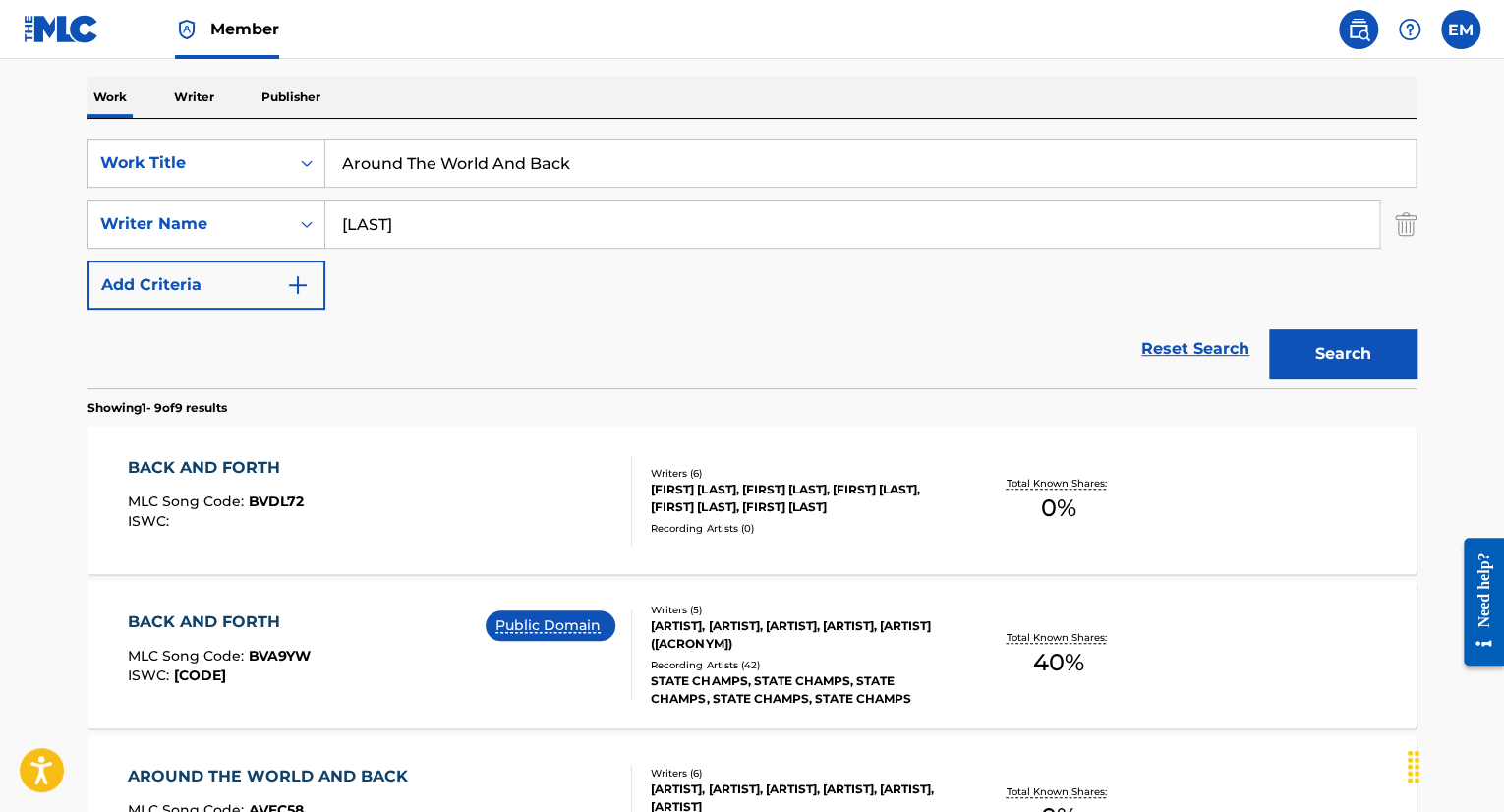 click on "Search" at bounding box center (1343, 354) 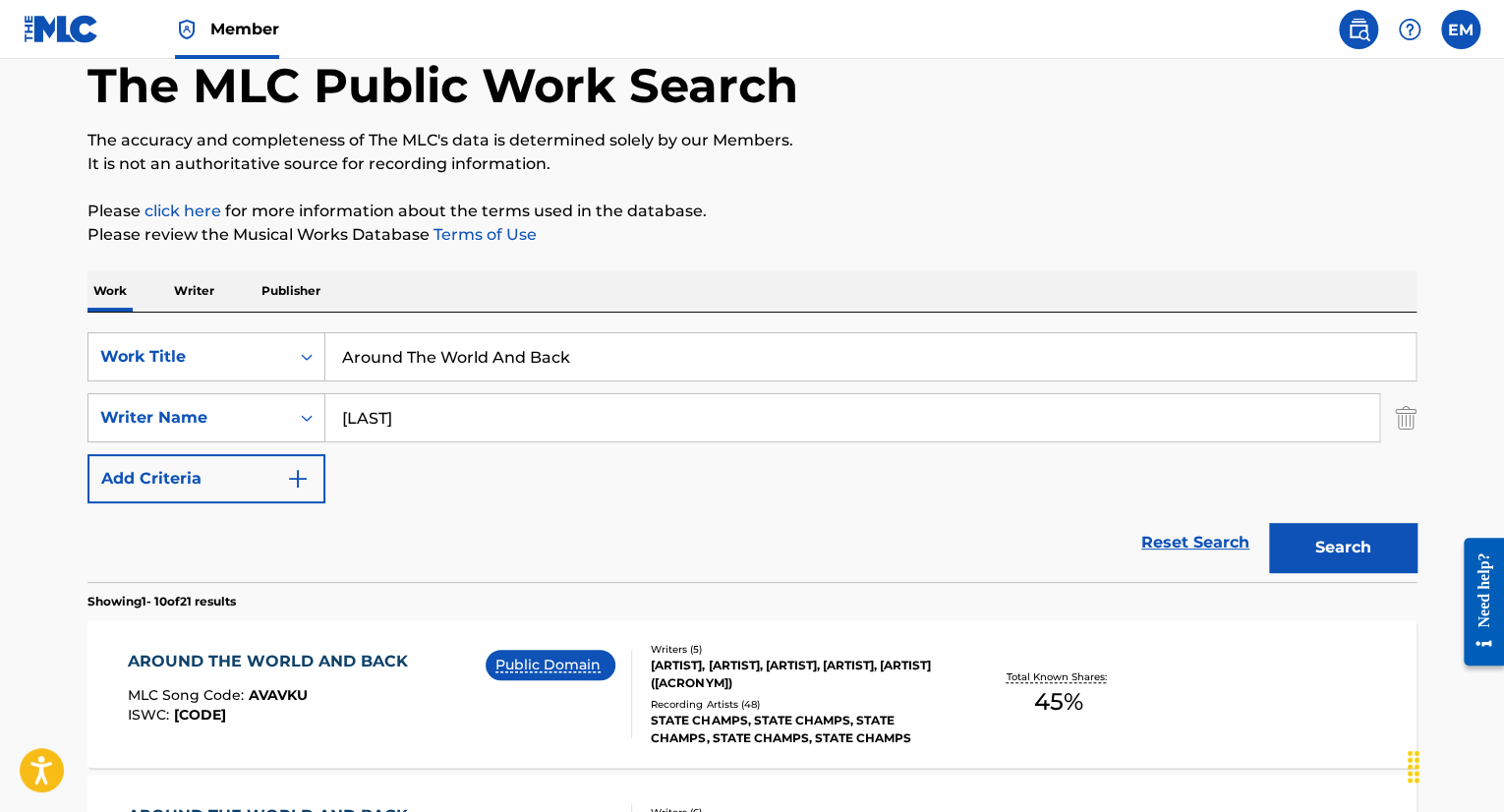 scroll, scrollTop: 299, scrollLeft: 0, axis: vertical 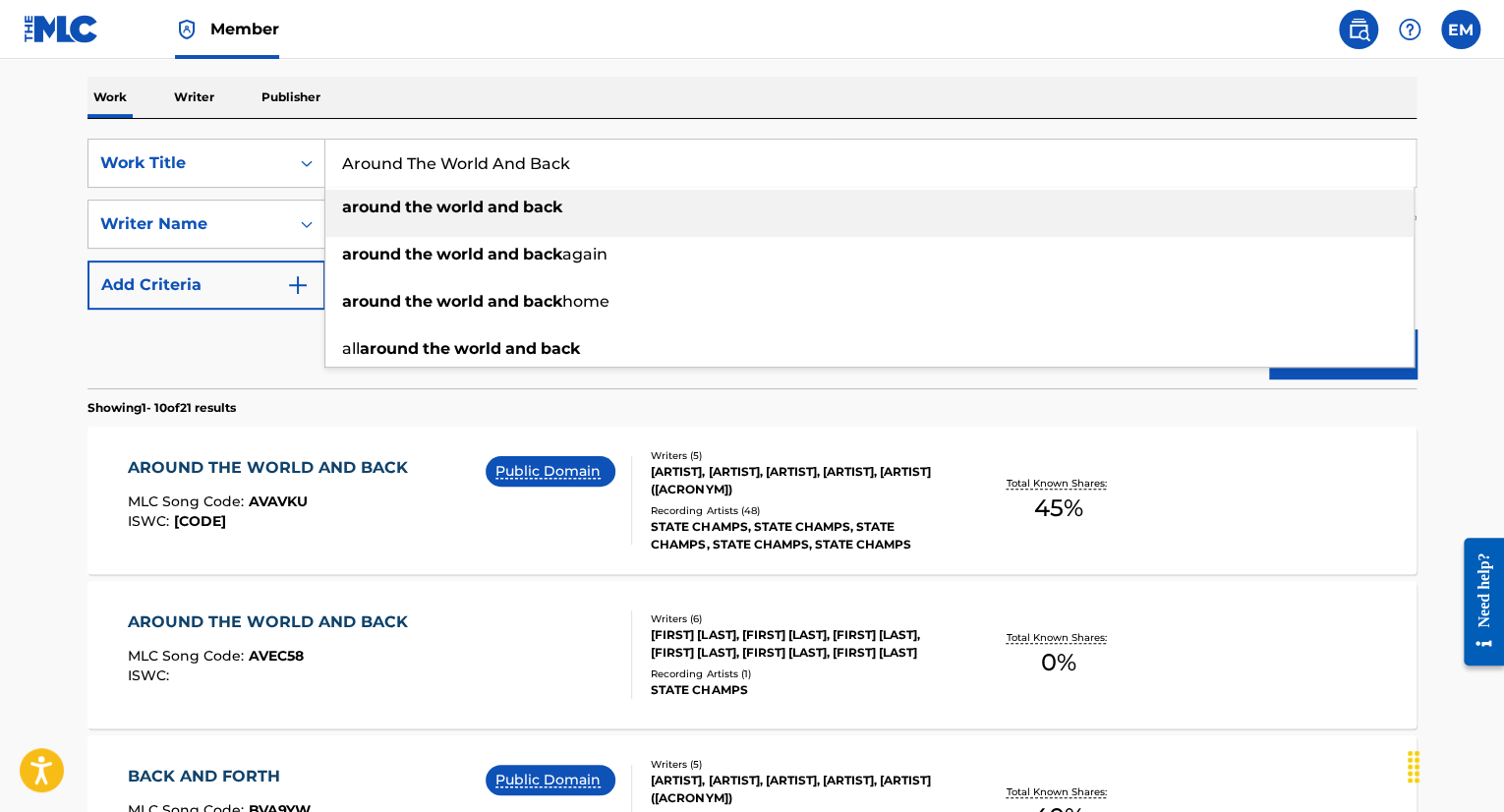 drag, startPoint x: 642, startPoint y: 170, endPoint x: 326, endPoint y: 140, distance: 317.4209 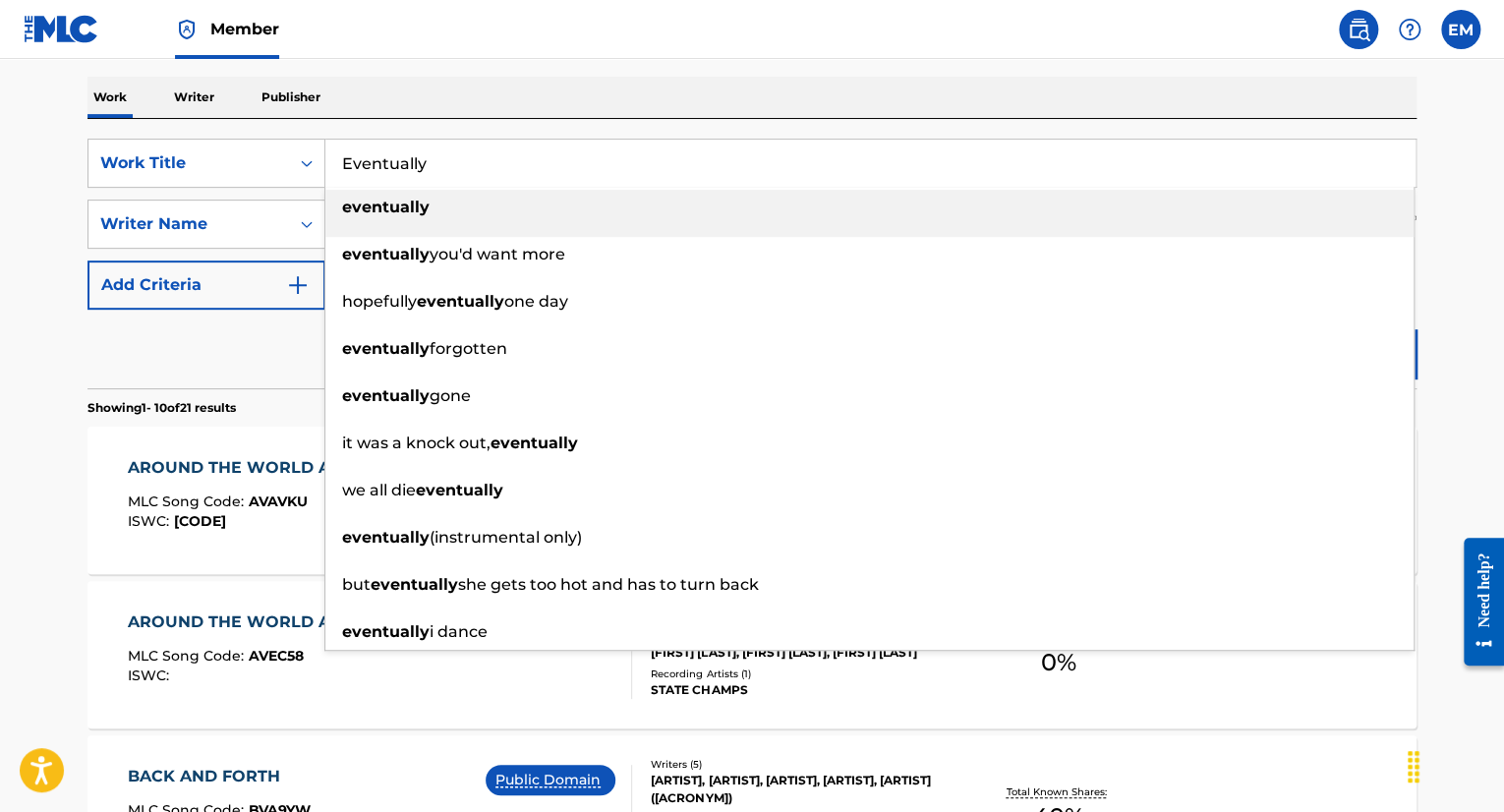 type on "Eventually" 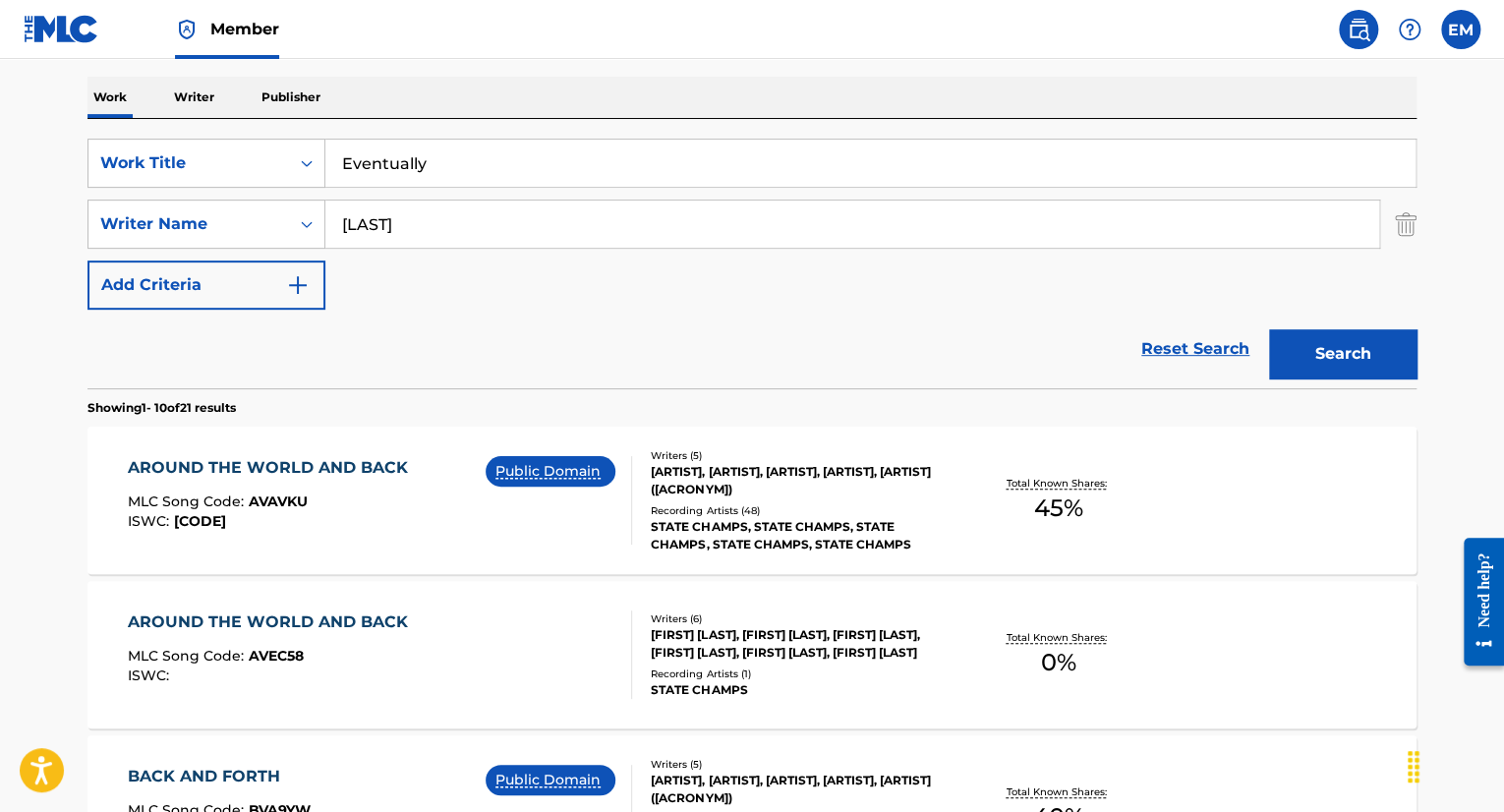 click on "Eventually" at bounding box center (870, 163) 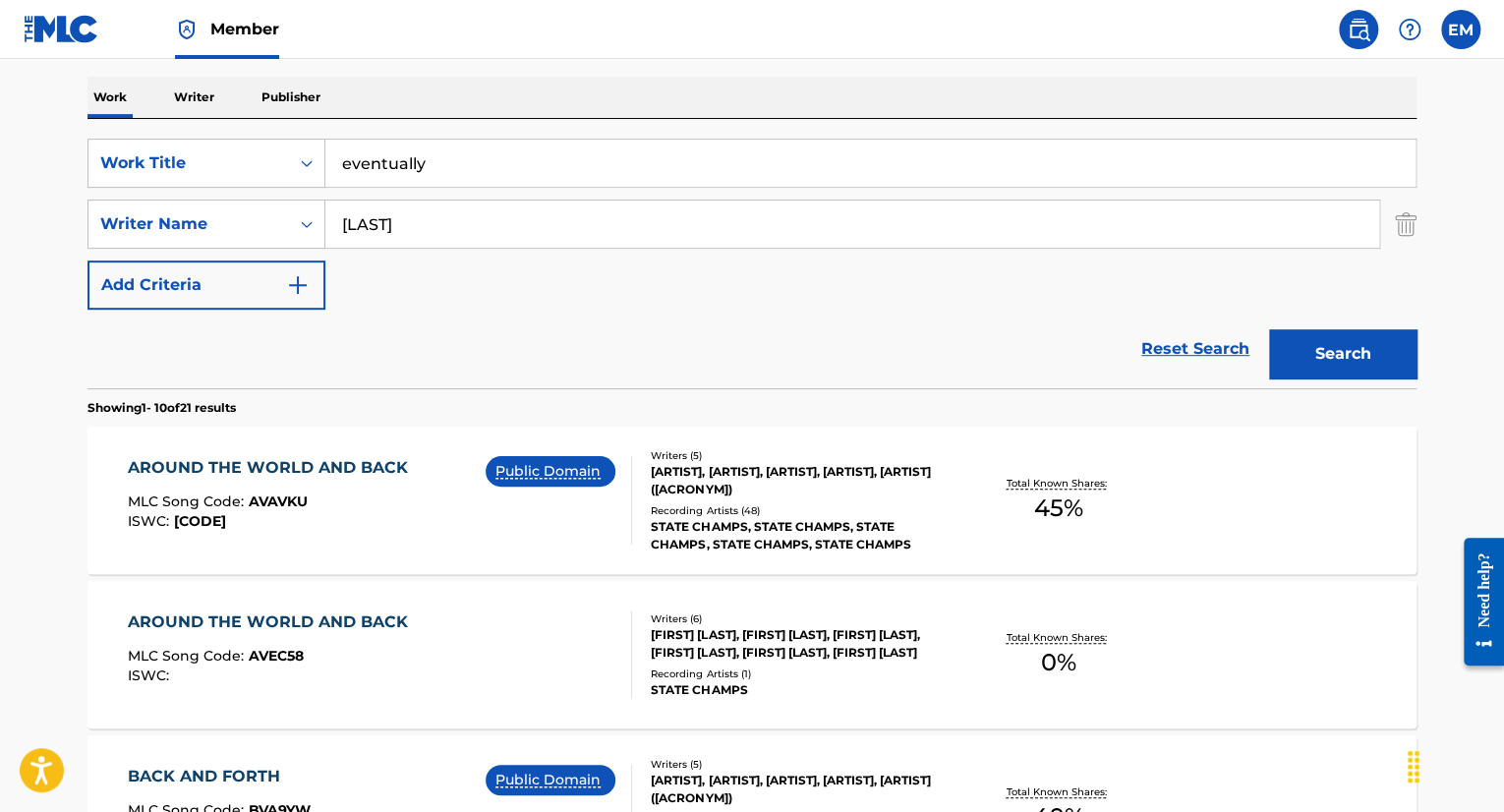 type on "eventually" 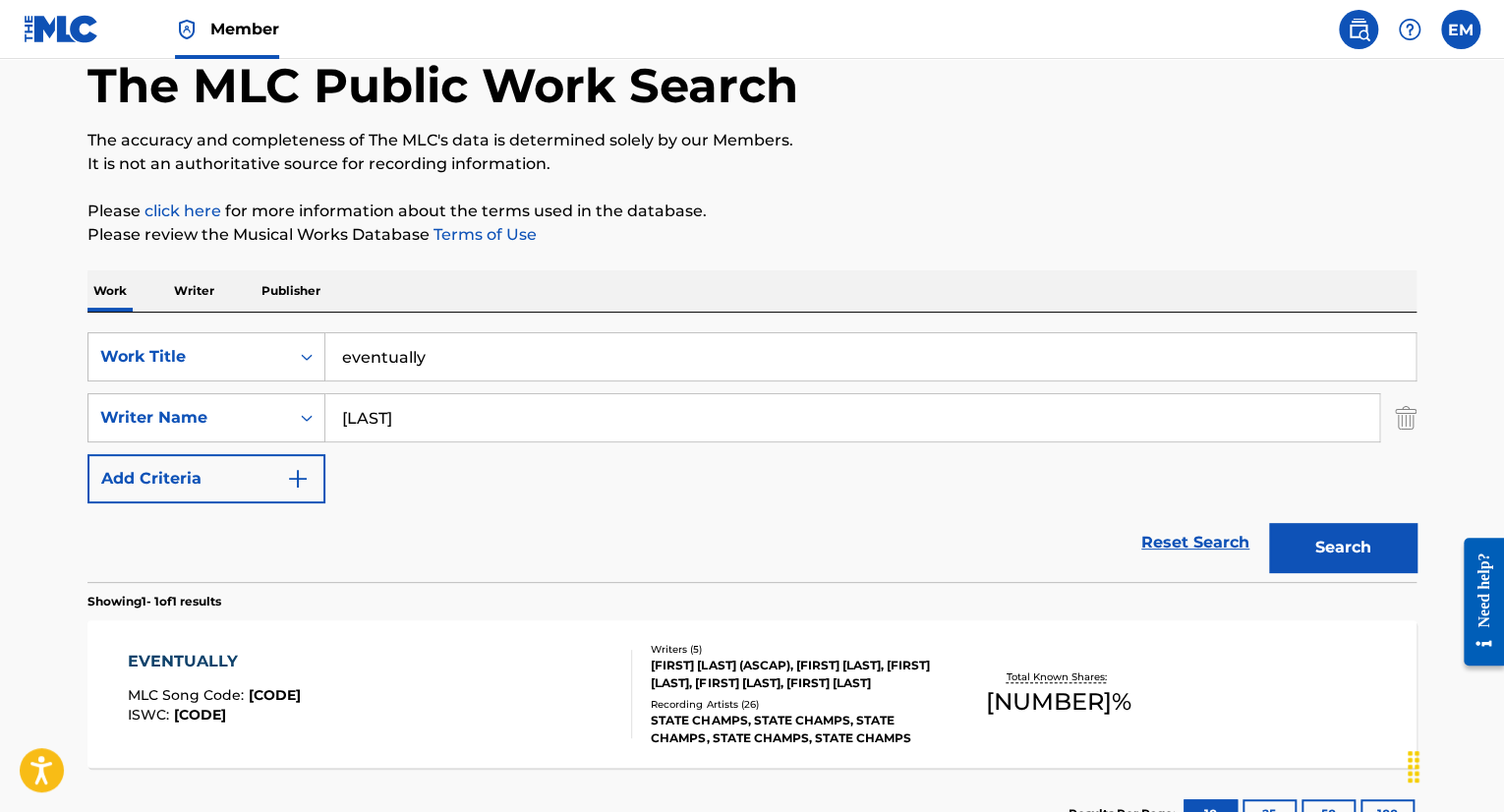 scroll, scrollTop: 258, scrollLeft: 0, axis: vertical 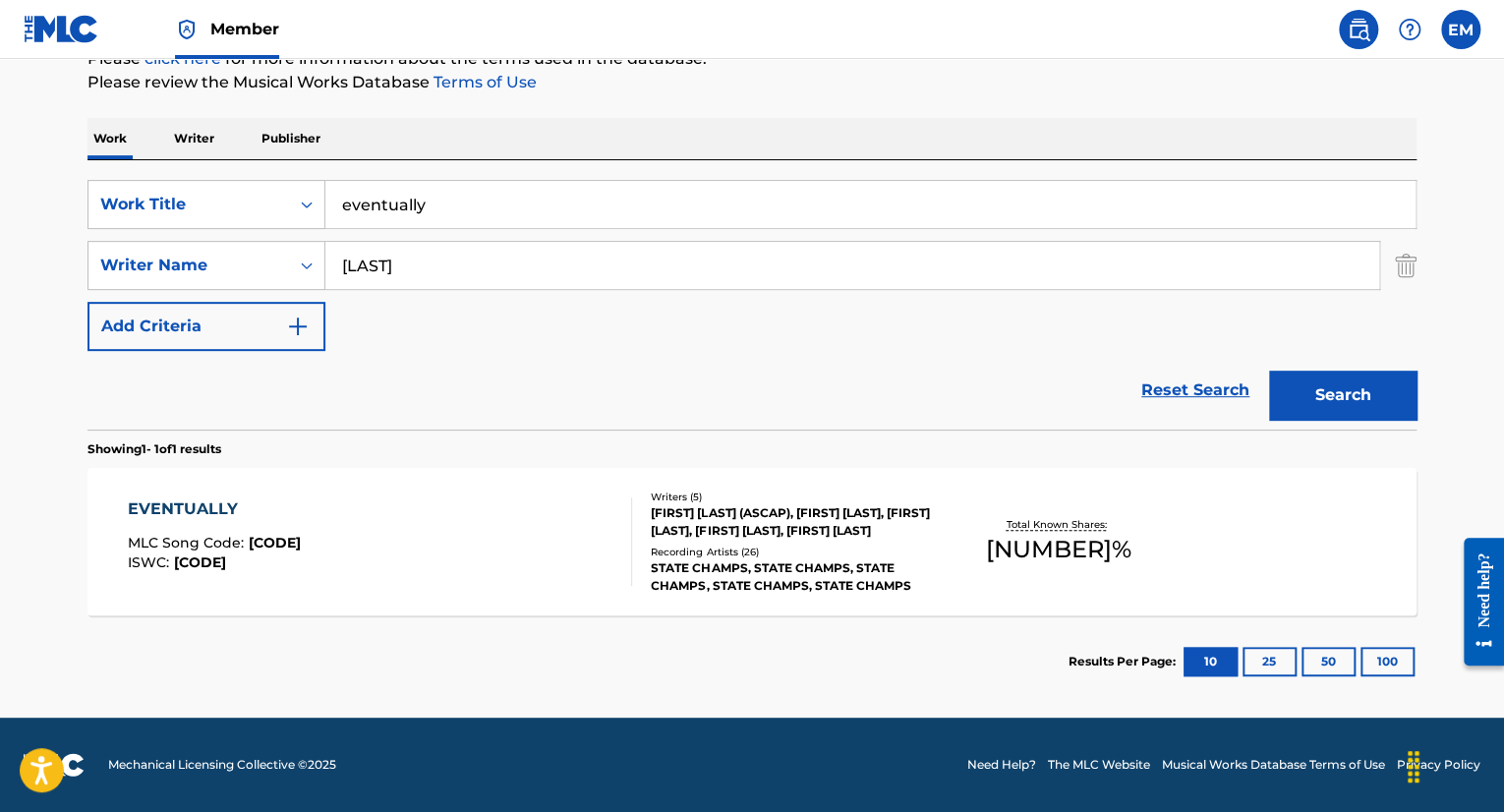 click on "[ARTIST] MLC Song Code : [CODE] ISWC : [CODE]" at bounding box center (380, 542) 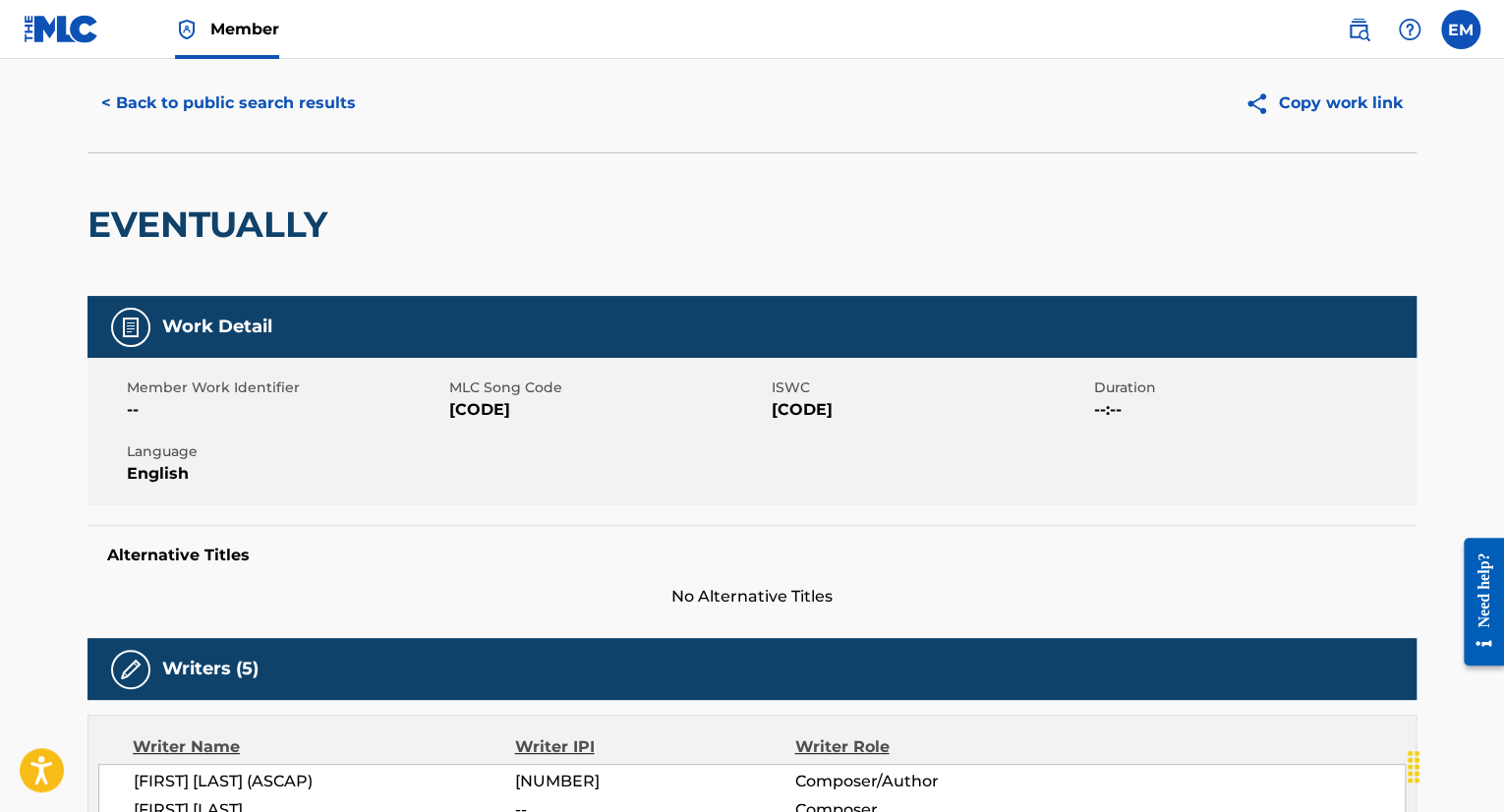 scroll, scrollTop: 0, scrollLeft: 0, axis: both 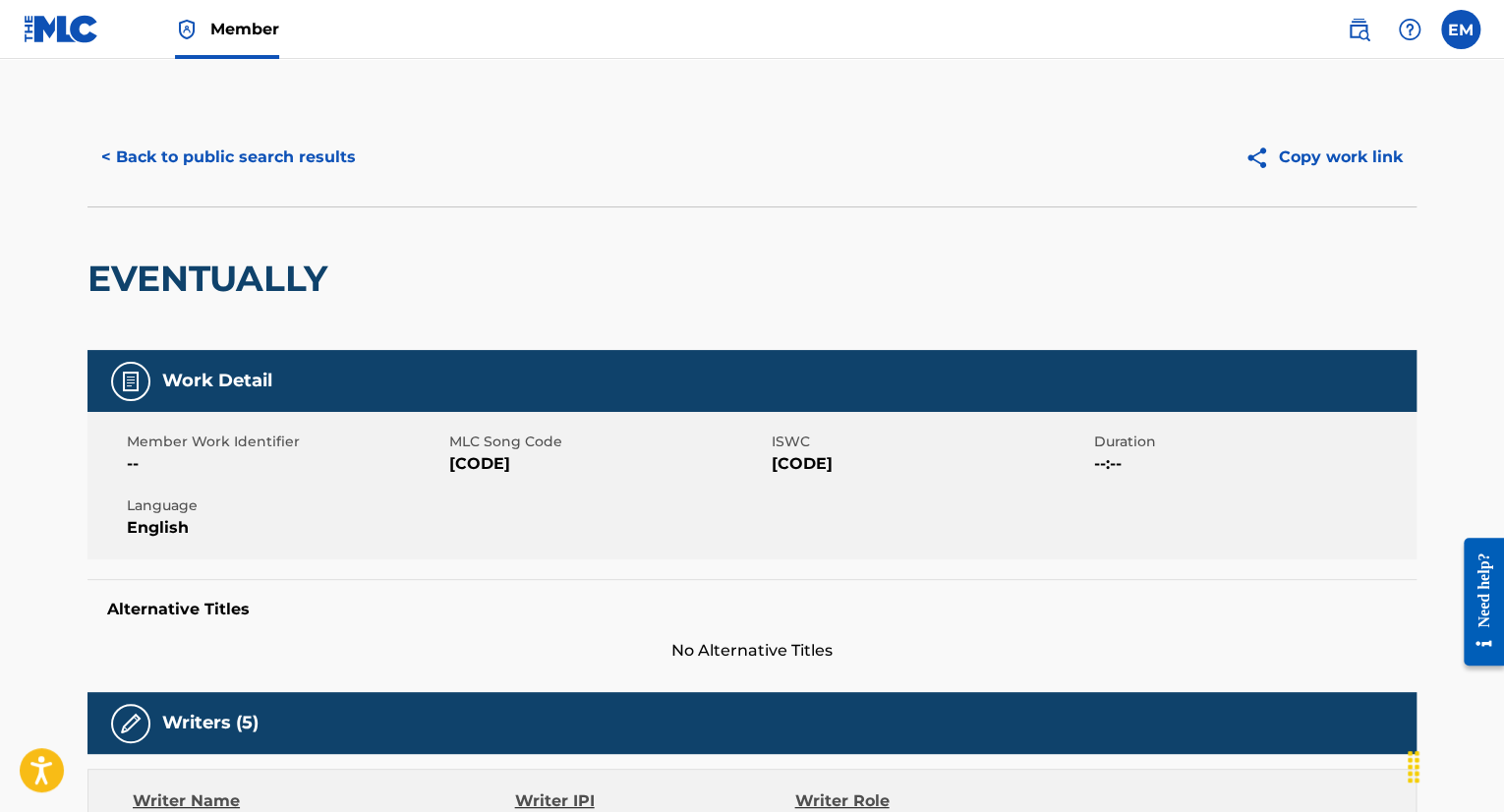 click on "< Back to public search results" at bounding box center (228, 157) 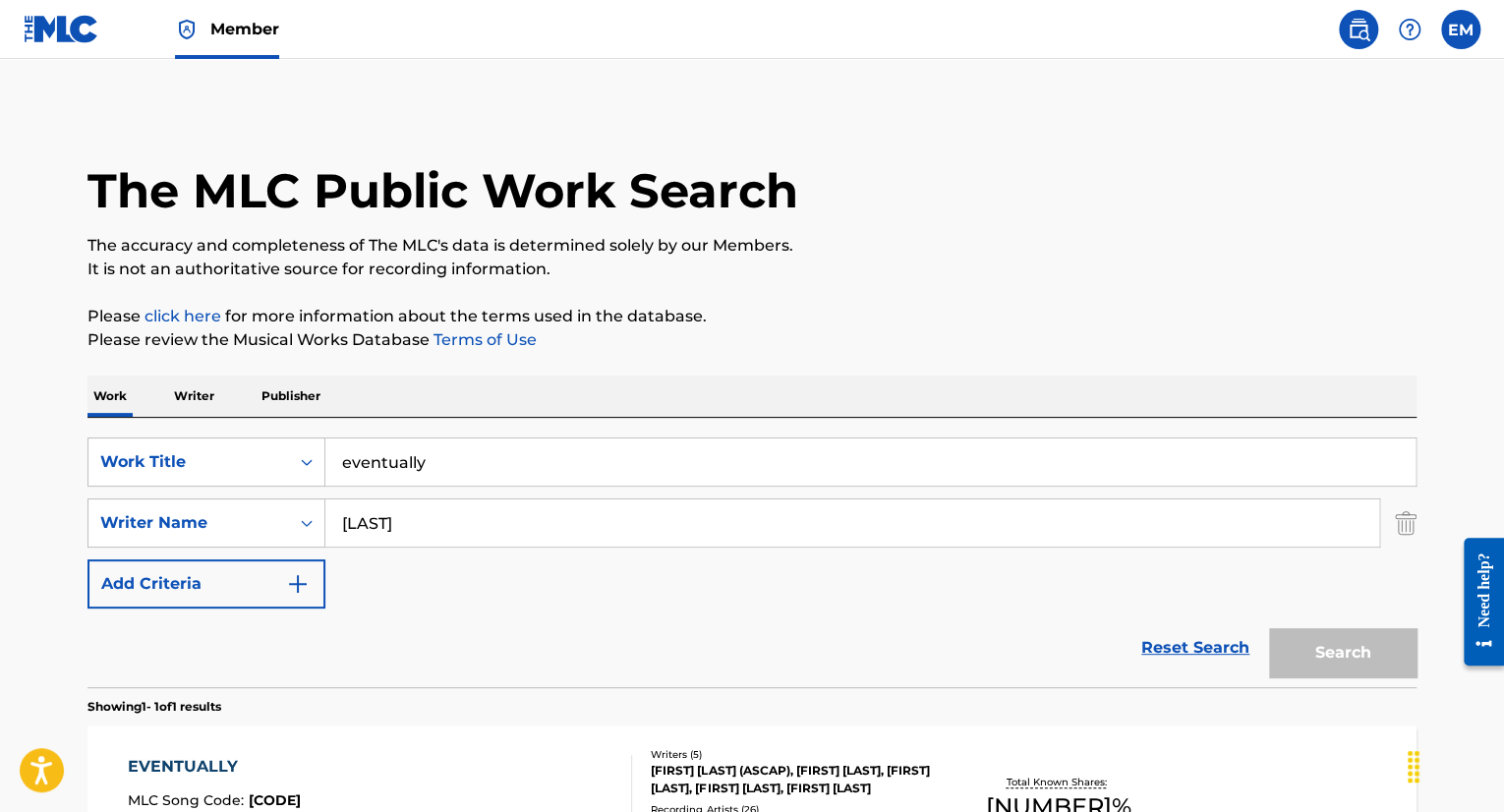 scroll, scrollTop: 145, scrollLeft: 0, axis: vertical 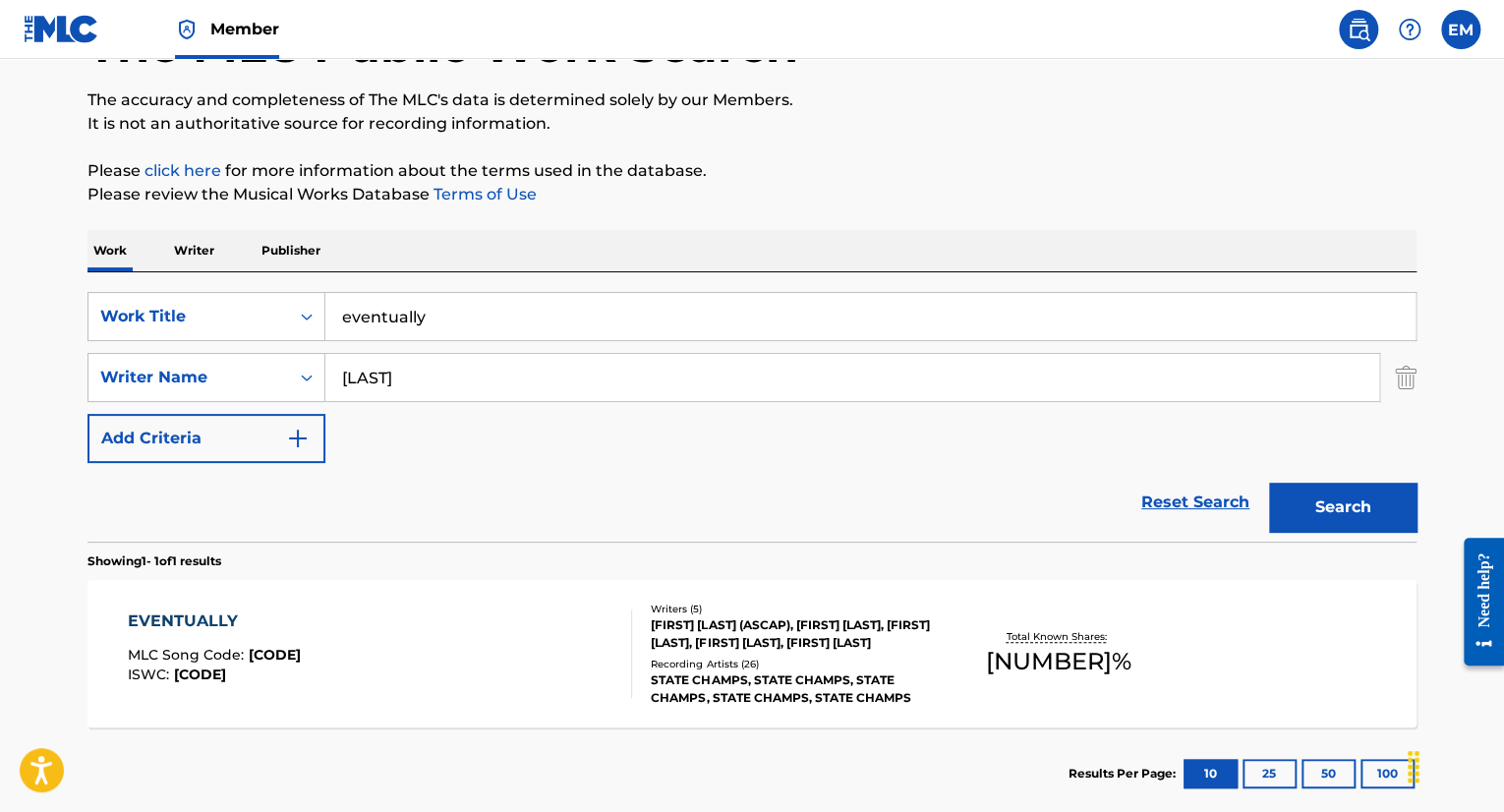 click on "eventually" at bounding box center (870, 317) 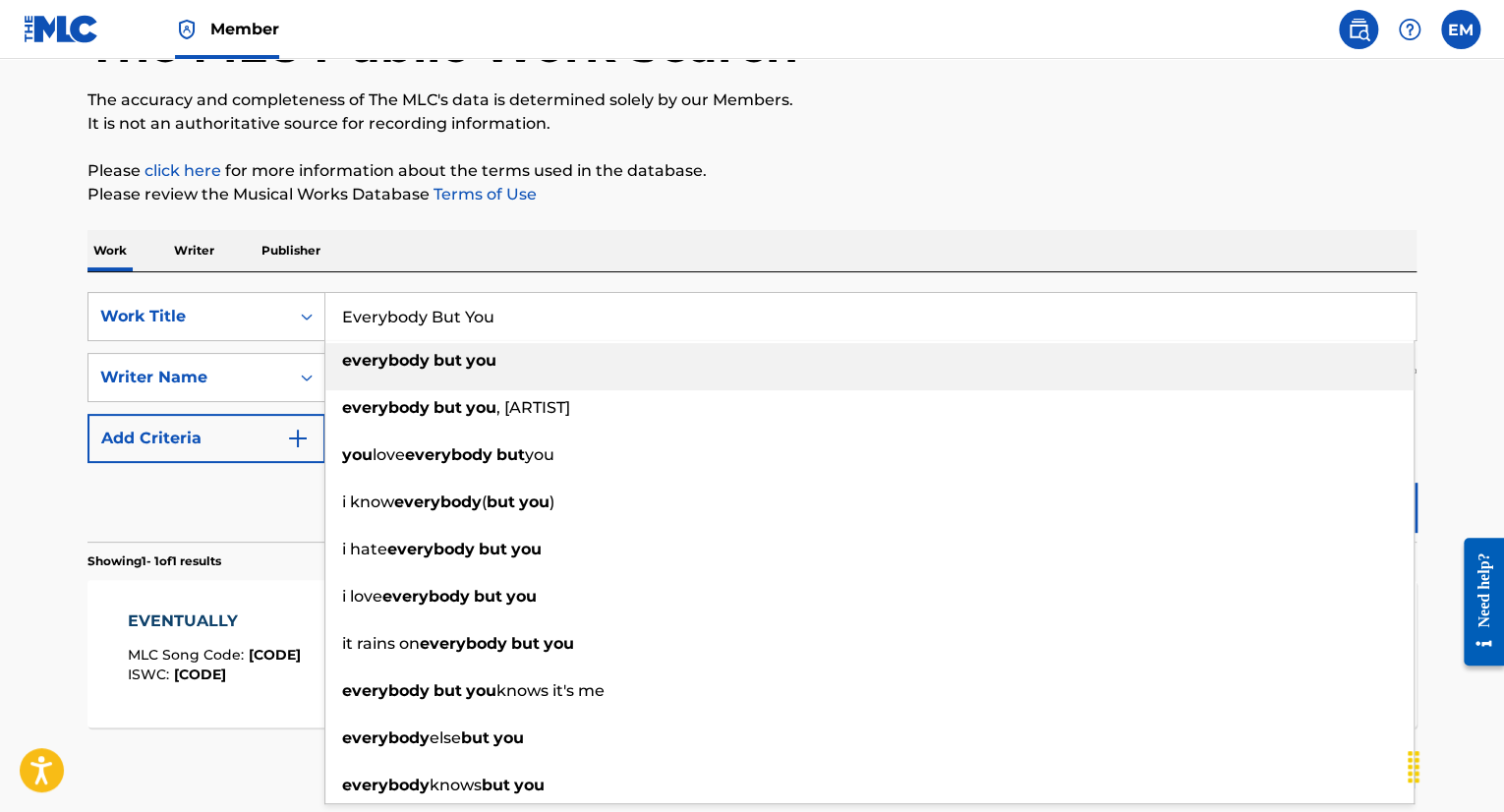 type on "Everybody But You" 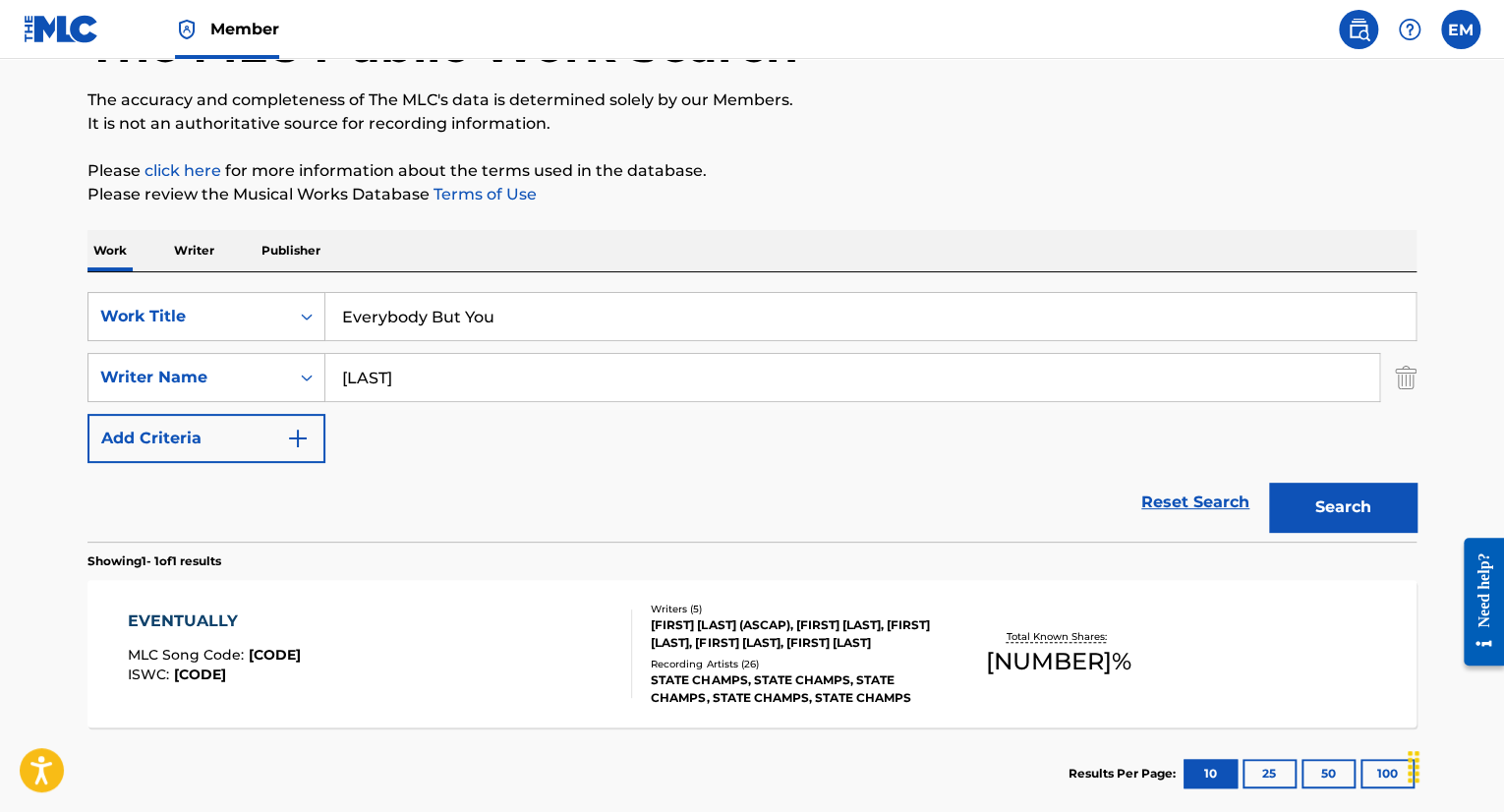 drag, startPoint x: 787, startPoint y: 222, endPoint x: 1193, endPoint y: 434, distance: 458.01747 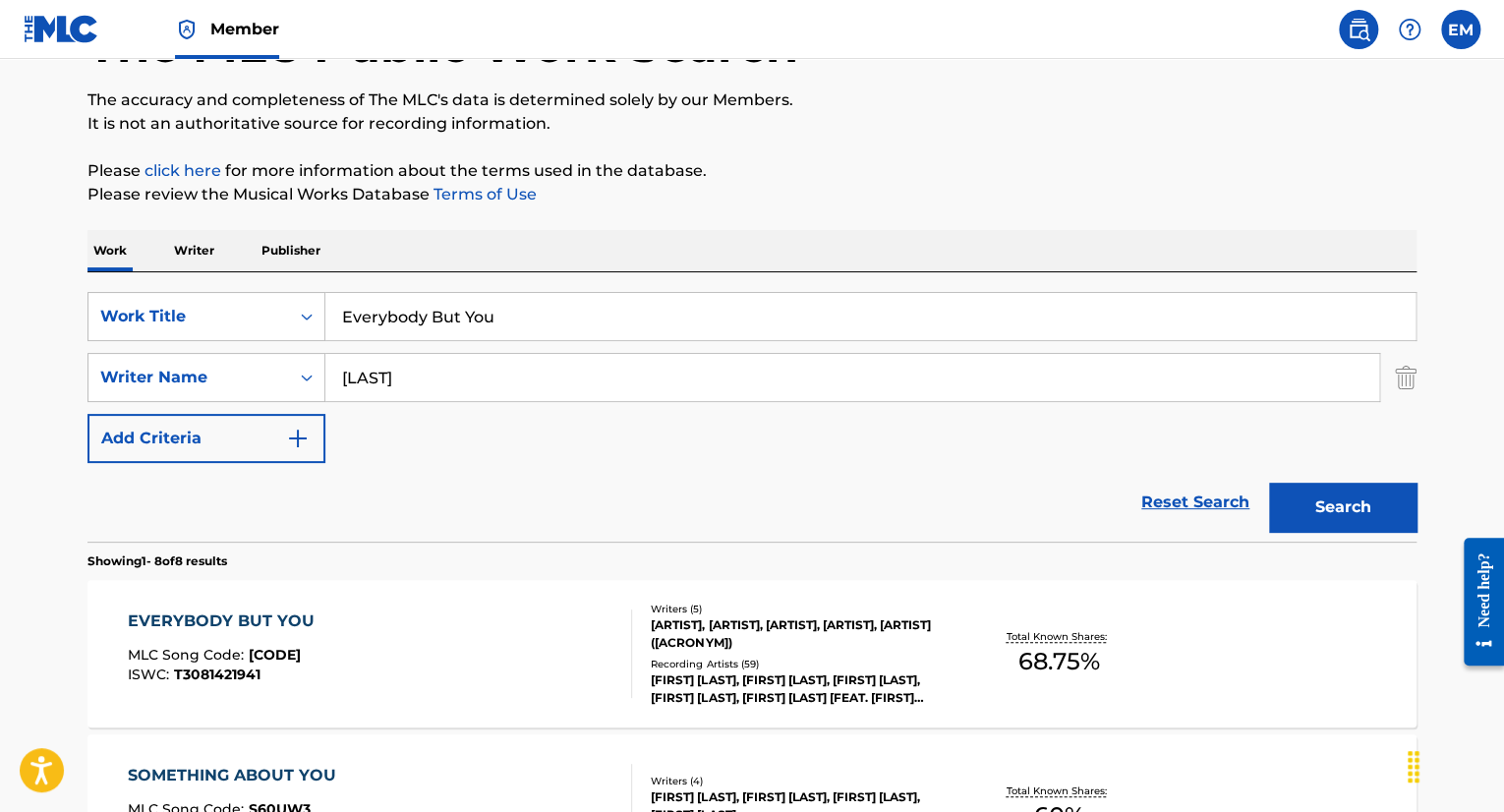 scroll, scrollTop: 342, scrollLeft: 0, axis: vertical 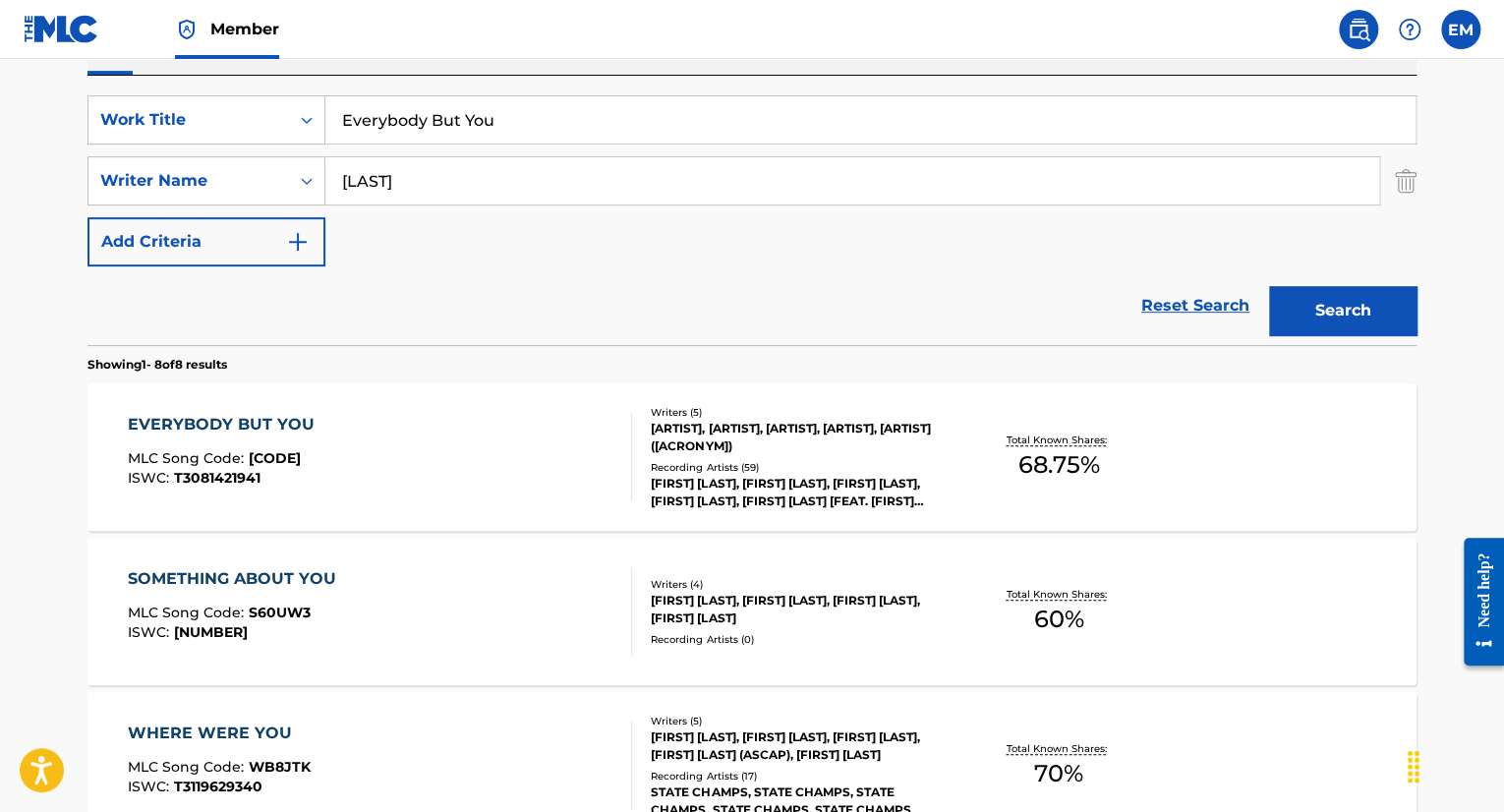 click on "EVERYBODY BUT YOU MLC Song Code : EA2ZW8 ISWC : T3081421941" at bounding box center (380, 457) 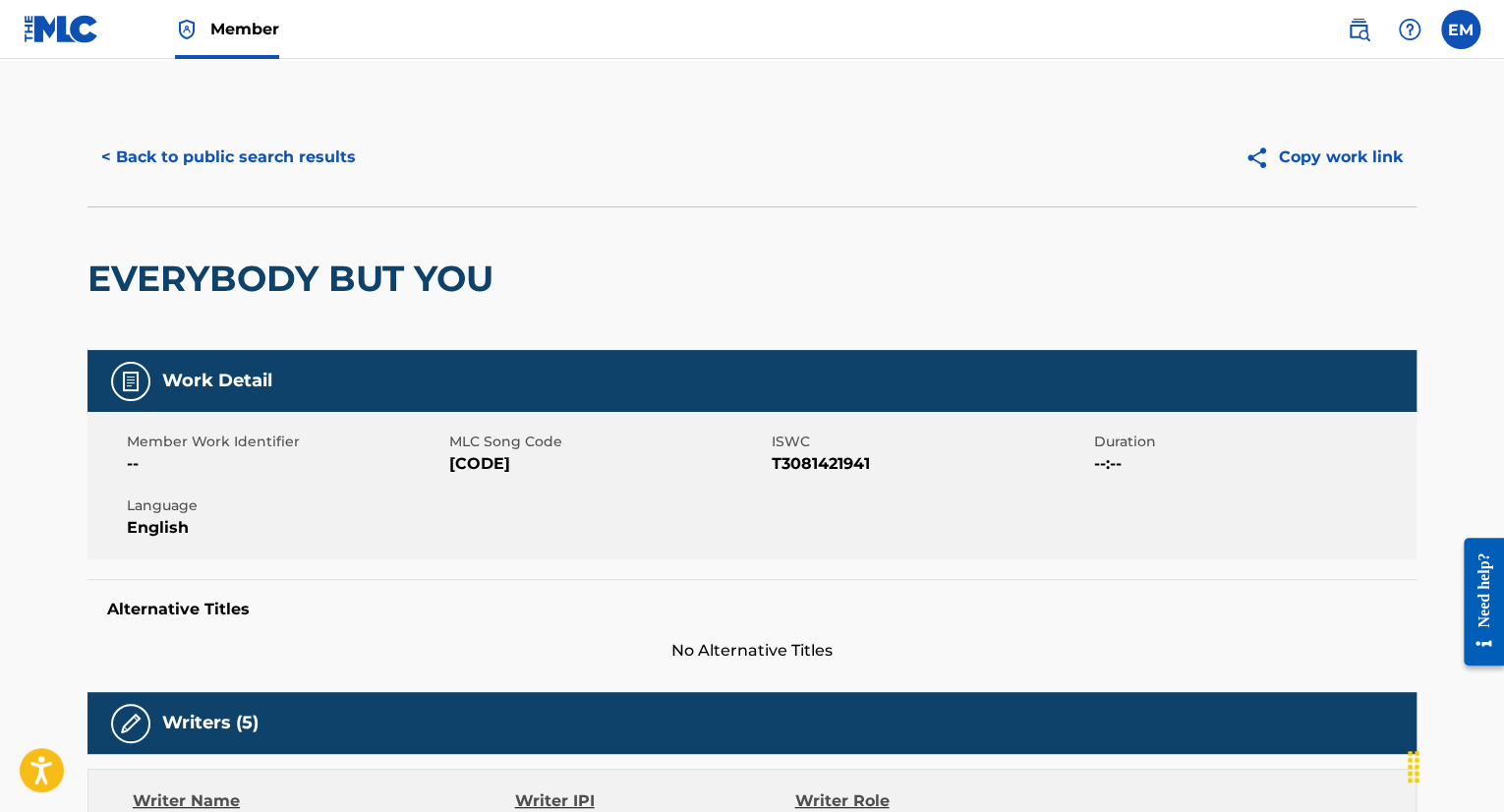click on "[CODE]" at bounding box center (607, 464) 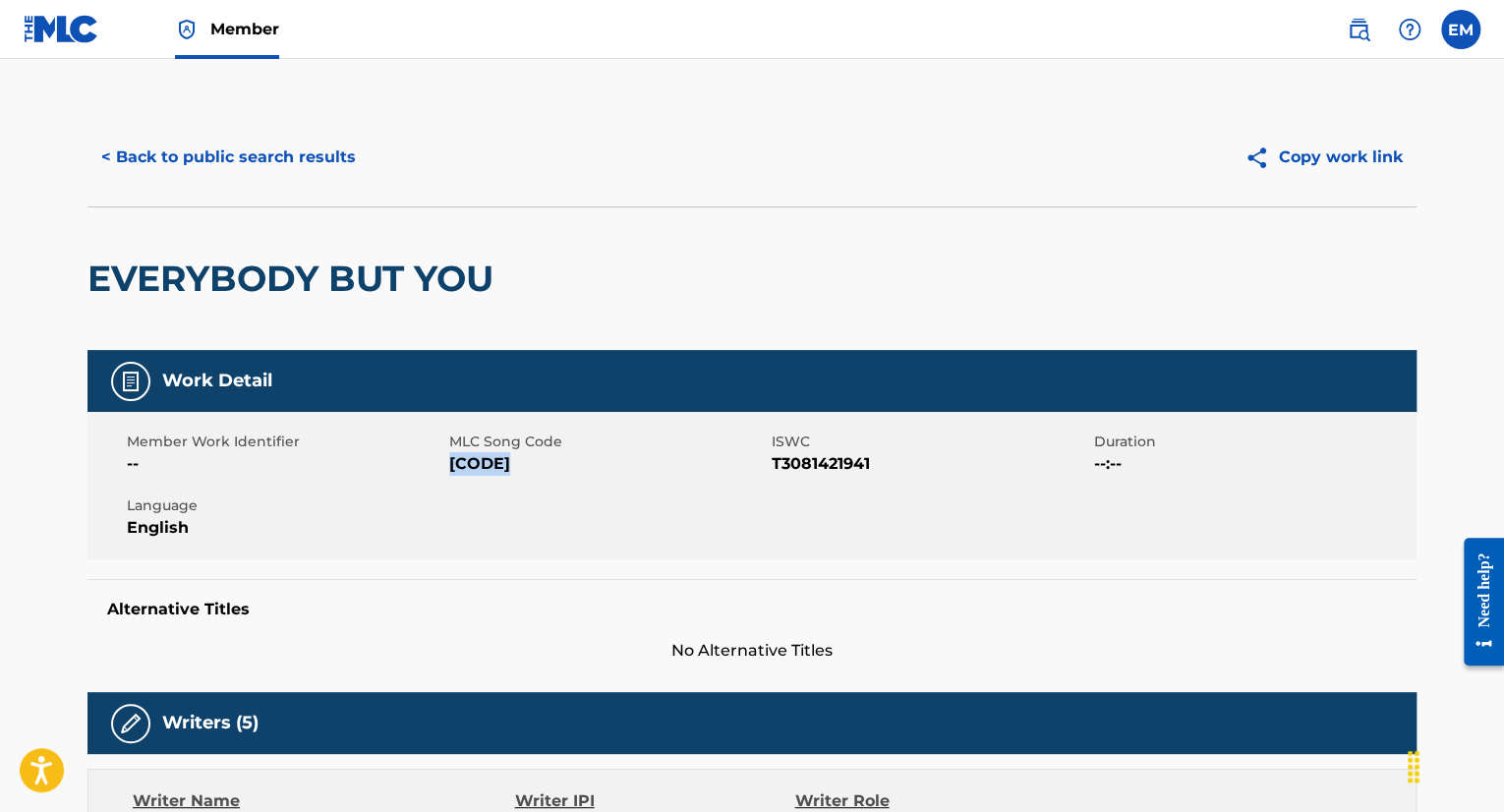 click on "[CODE]" at bounding box center (607, 464) 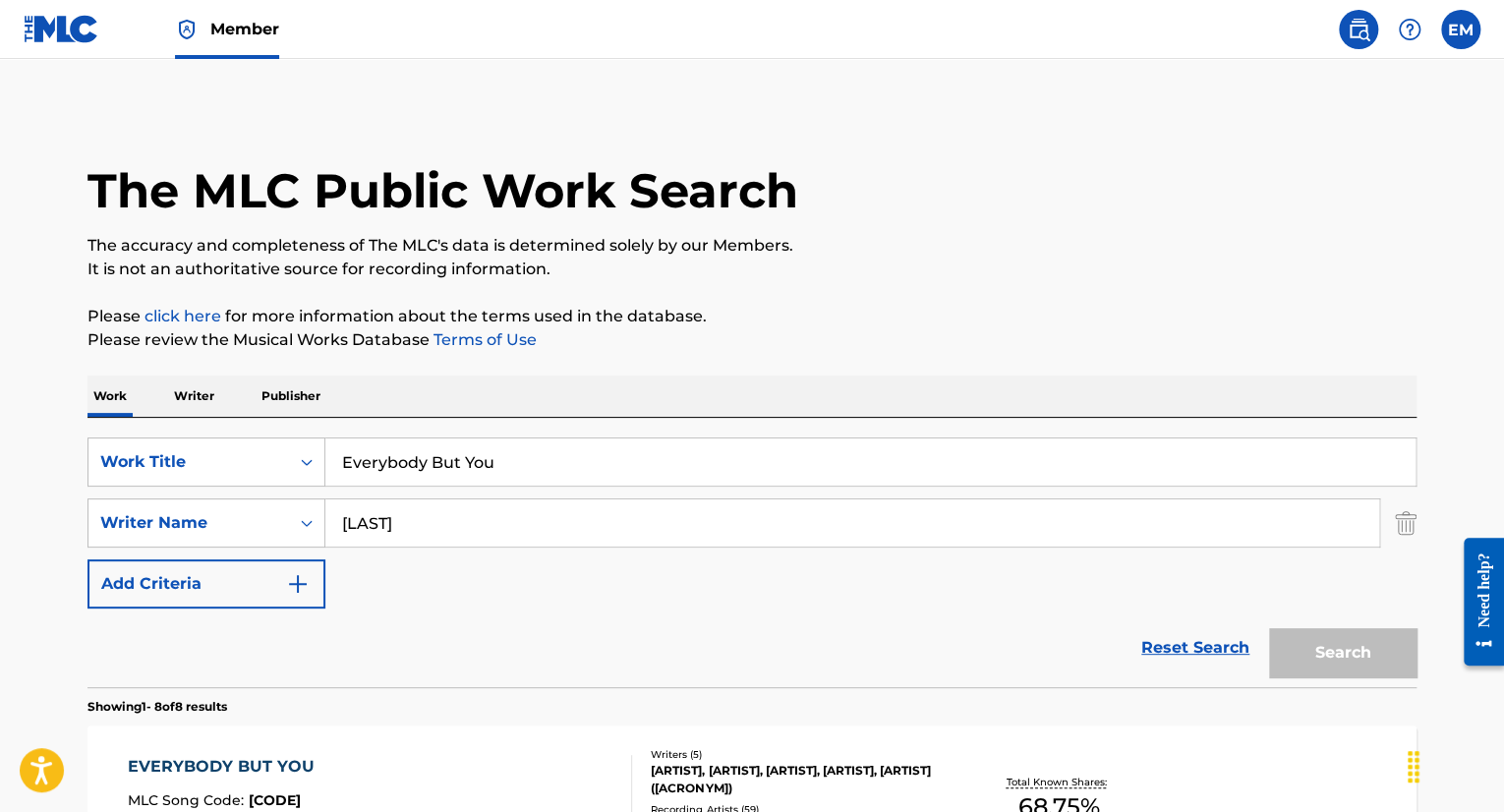 scroll, scrollTop: 342, scrollLeft: 0, axis: vertical 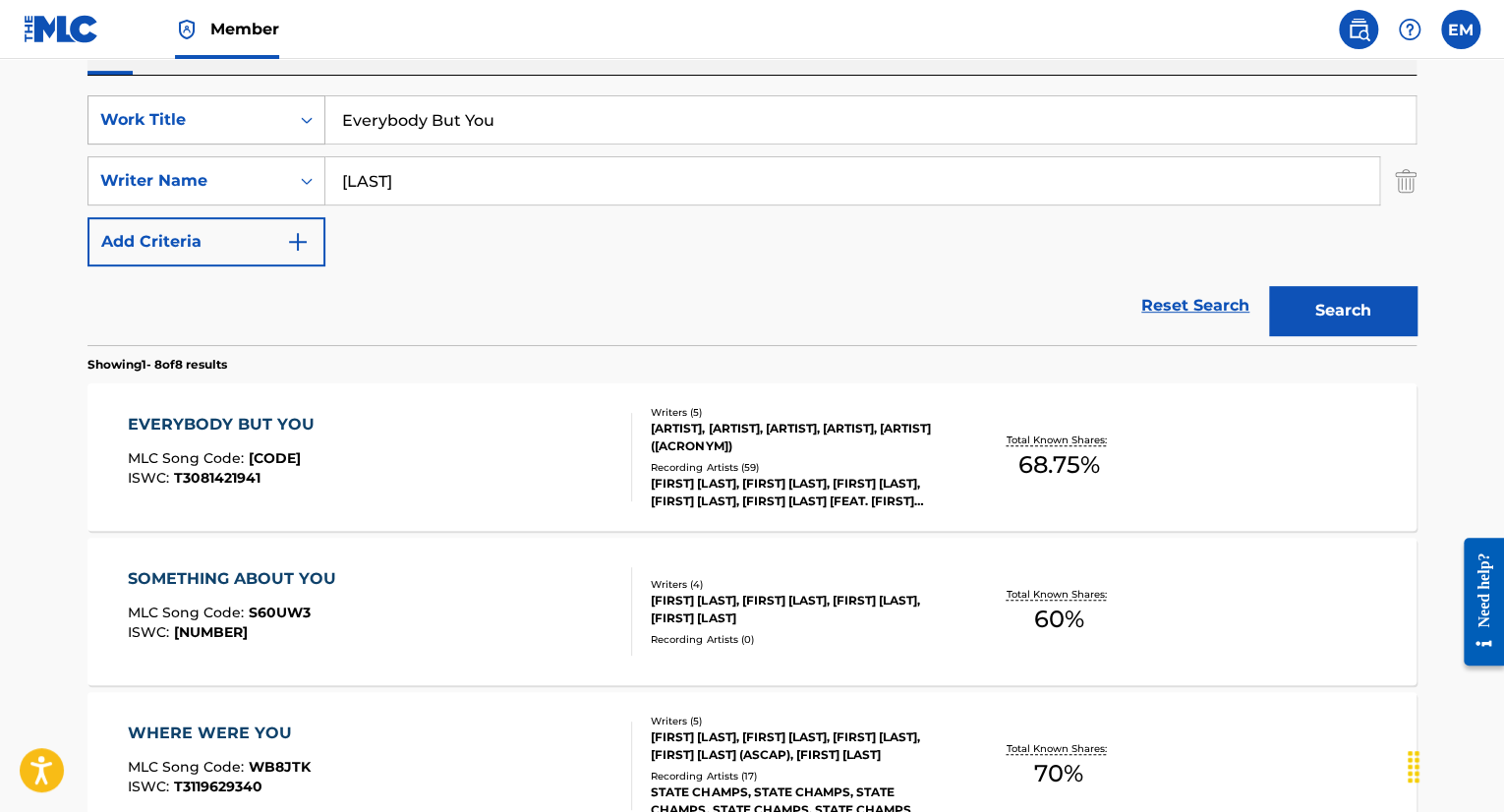drag, startPoint x: 539, startPoint y: 127, endPoint x: 313, endPoint y: 117, distance: 226.22113 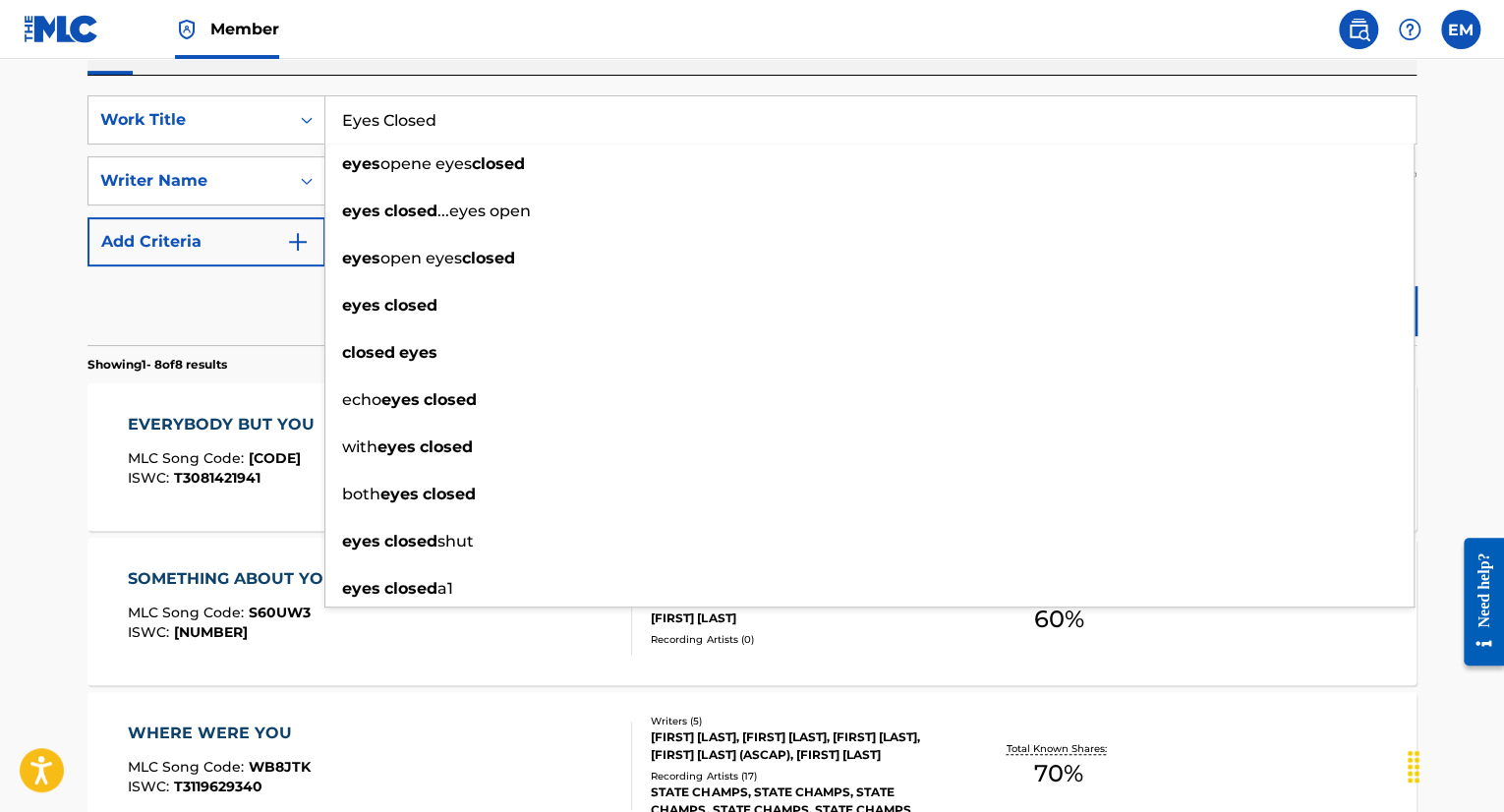 type on "Eyes Closed" 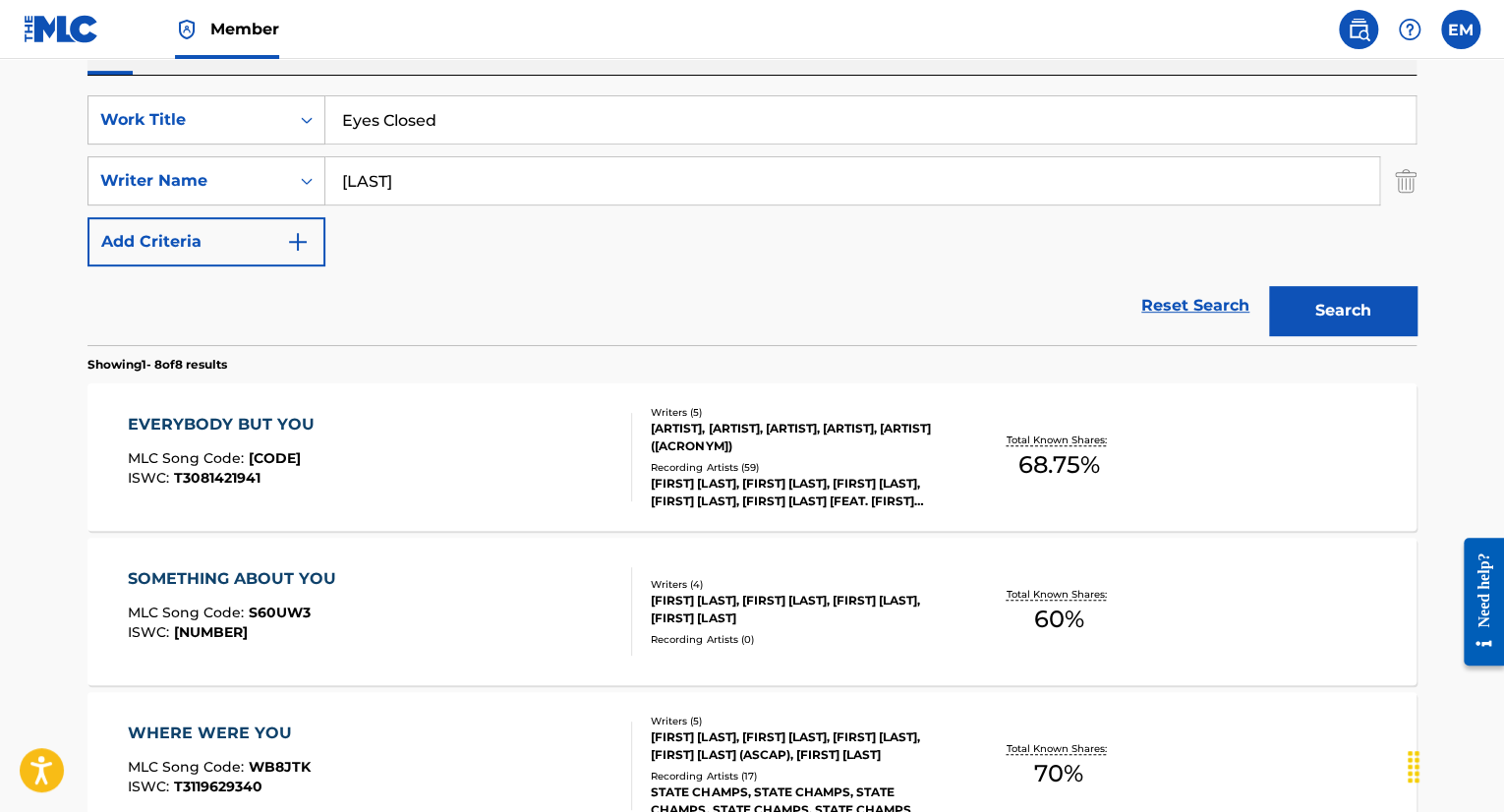 drag, startPoint x: 224, startPoint y: 283, endPoint x: 617, endPoint y: 318, distance: 394.55545 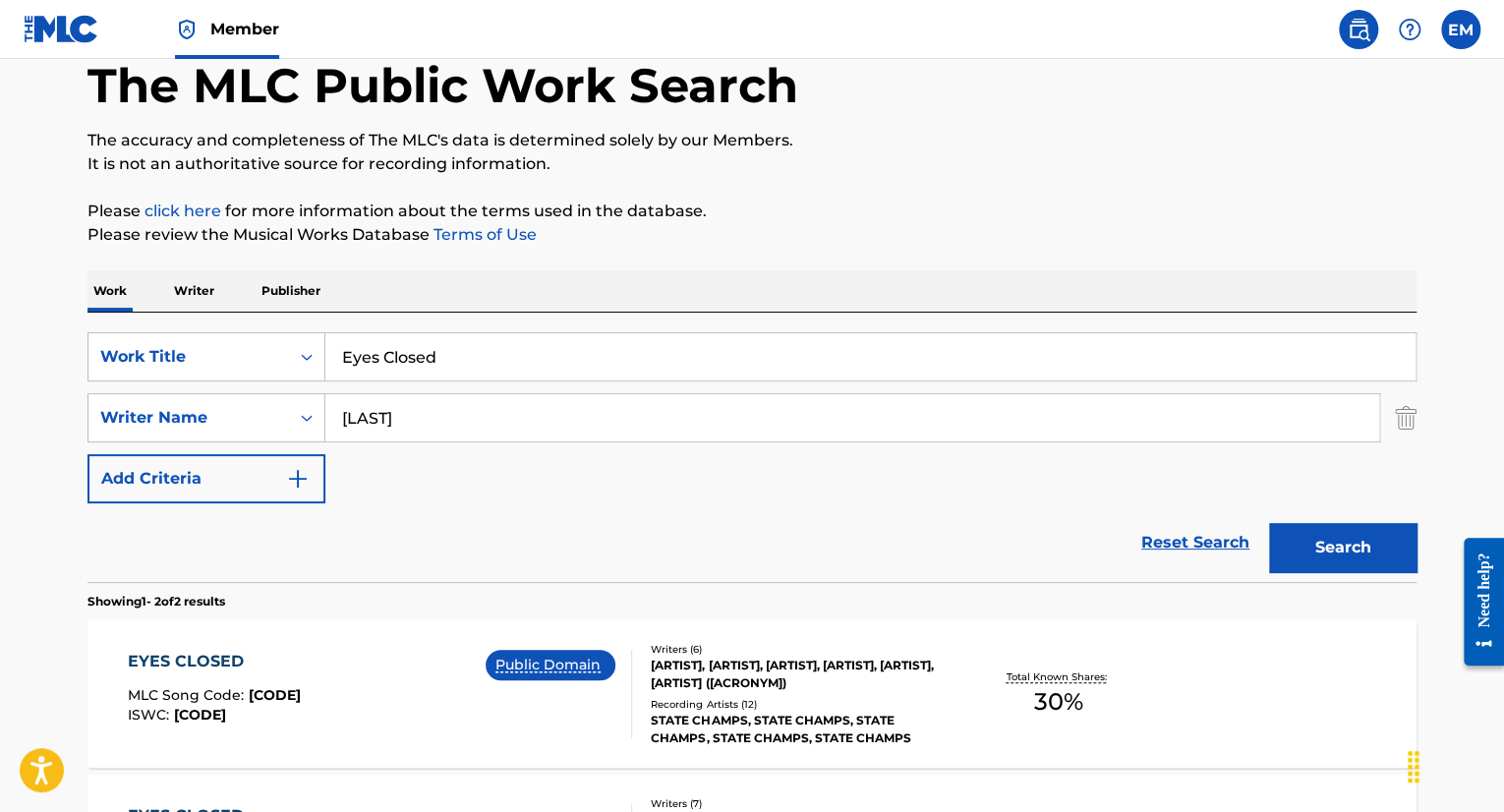 scroll, scrollTop: 342, scrollLeft: 0, axis: vertical 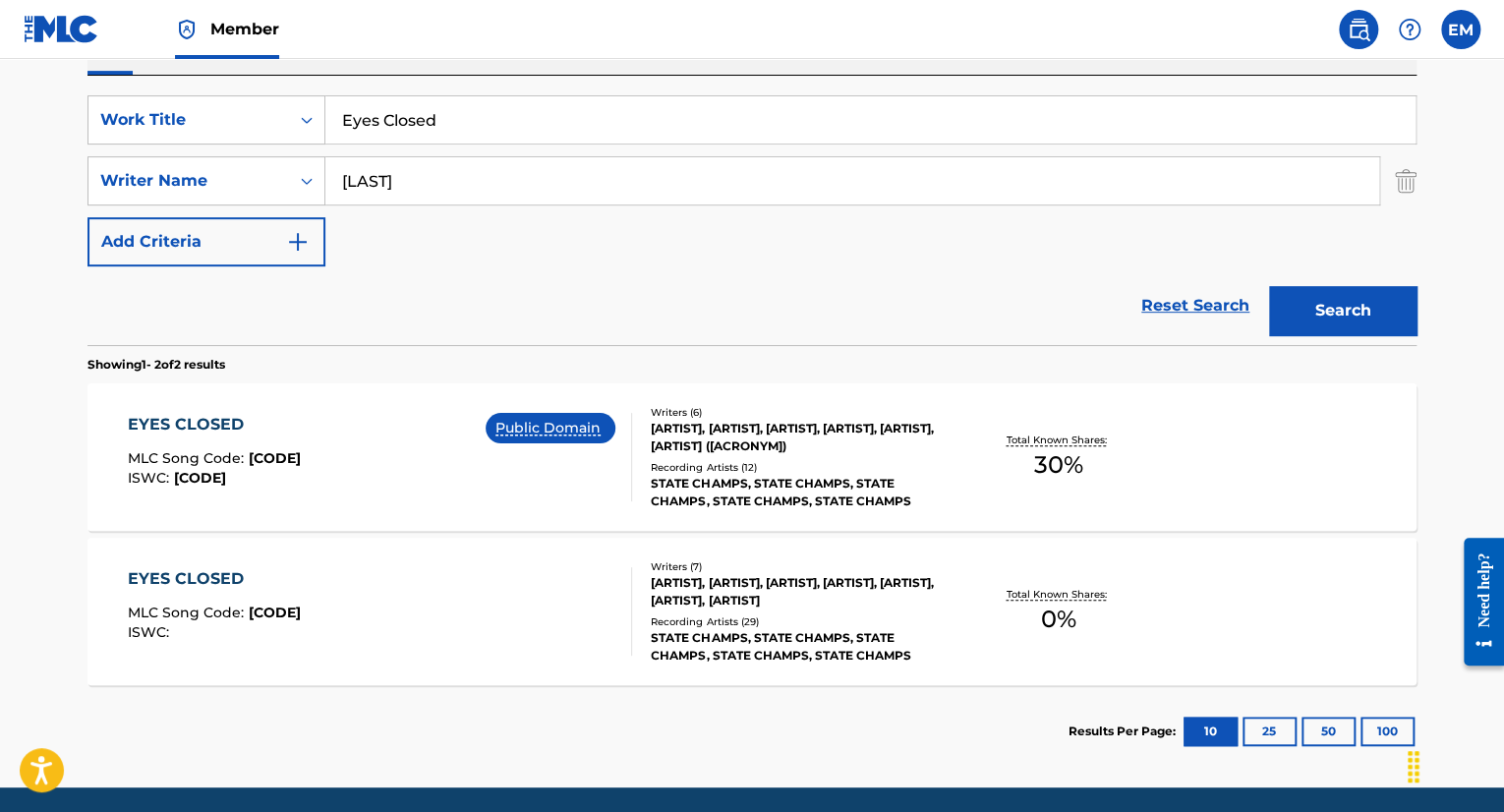 click on "Public Domain" at bounding box center (558, 457) 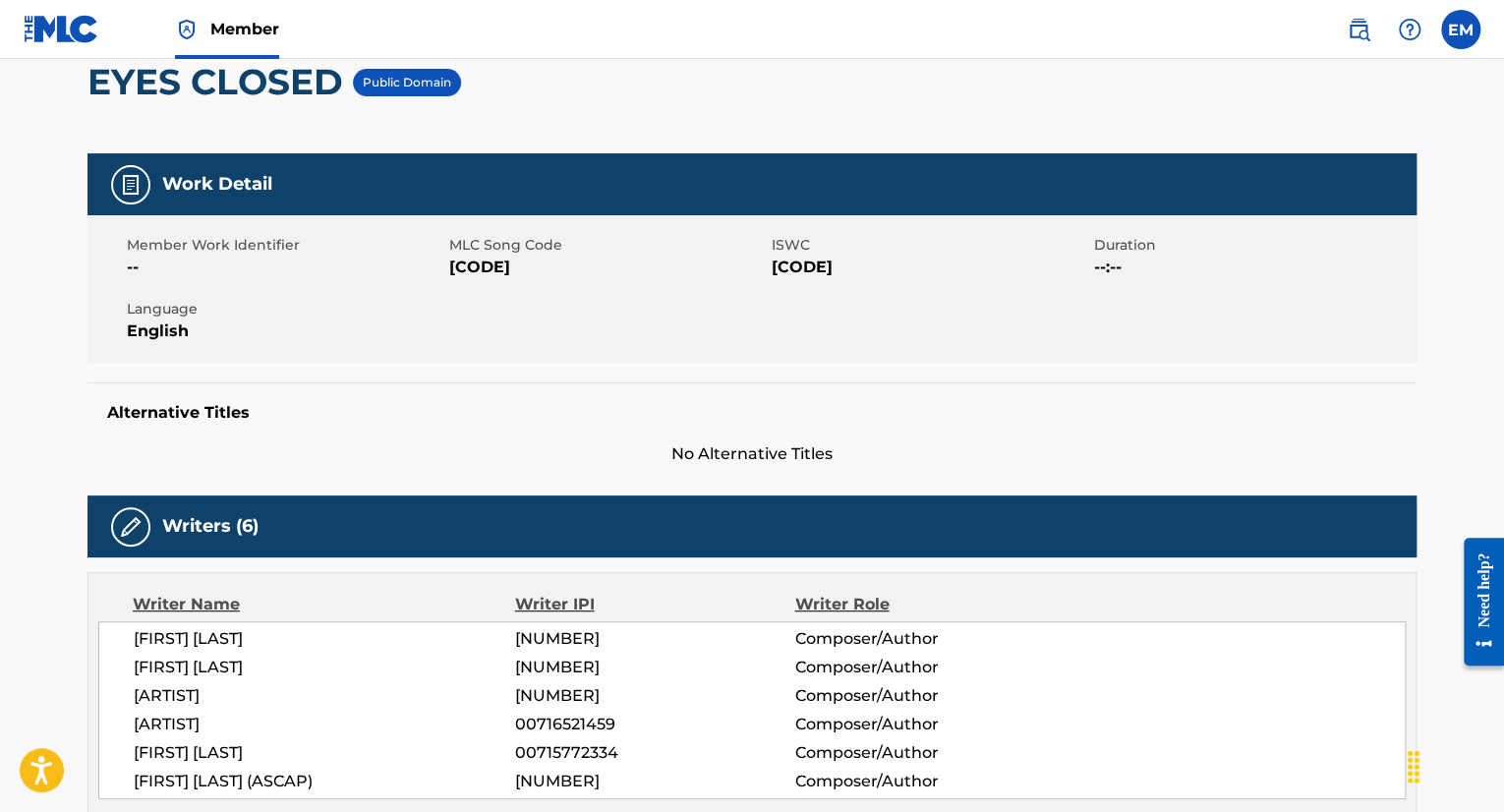 scroll, scrollTop: 0, scrollLeft: 0, axis: both 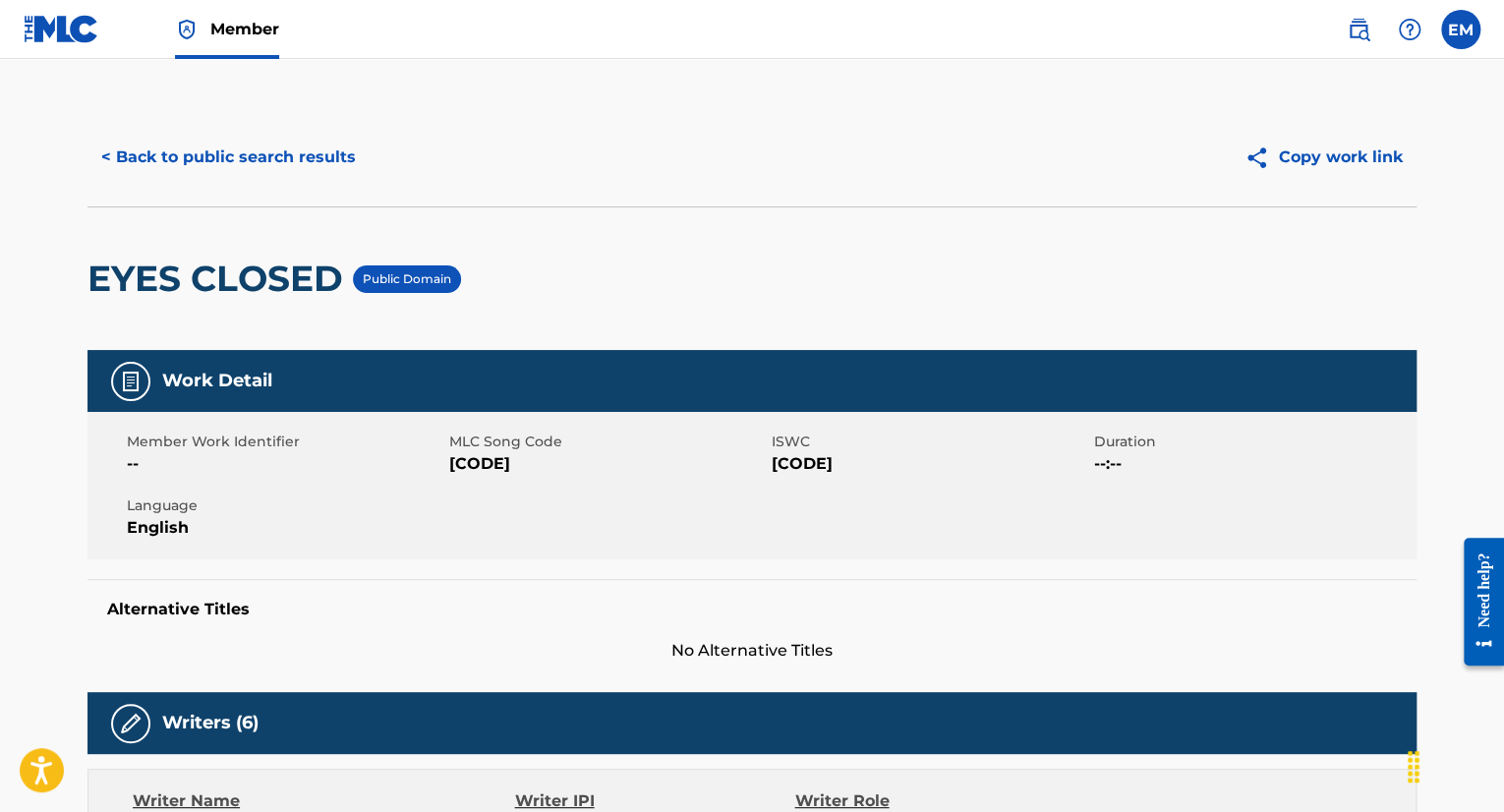 drag, startPoint x: 250, startPoint y: 134, endPoint x: 260, endPoint y: 150, distance: 18.867962 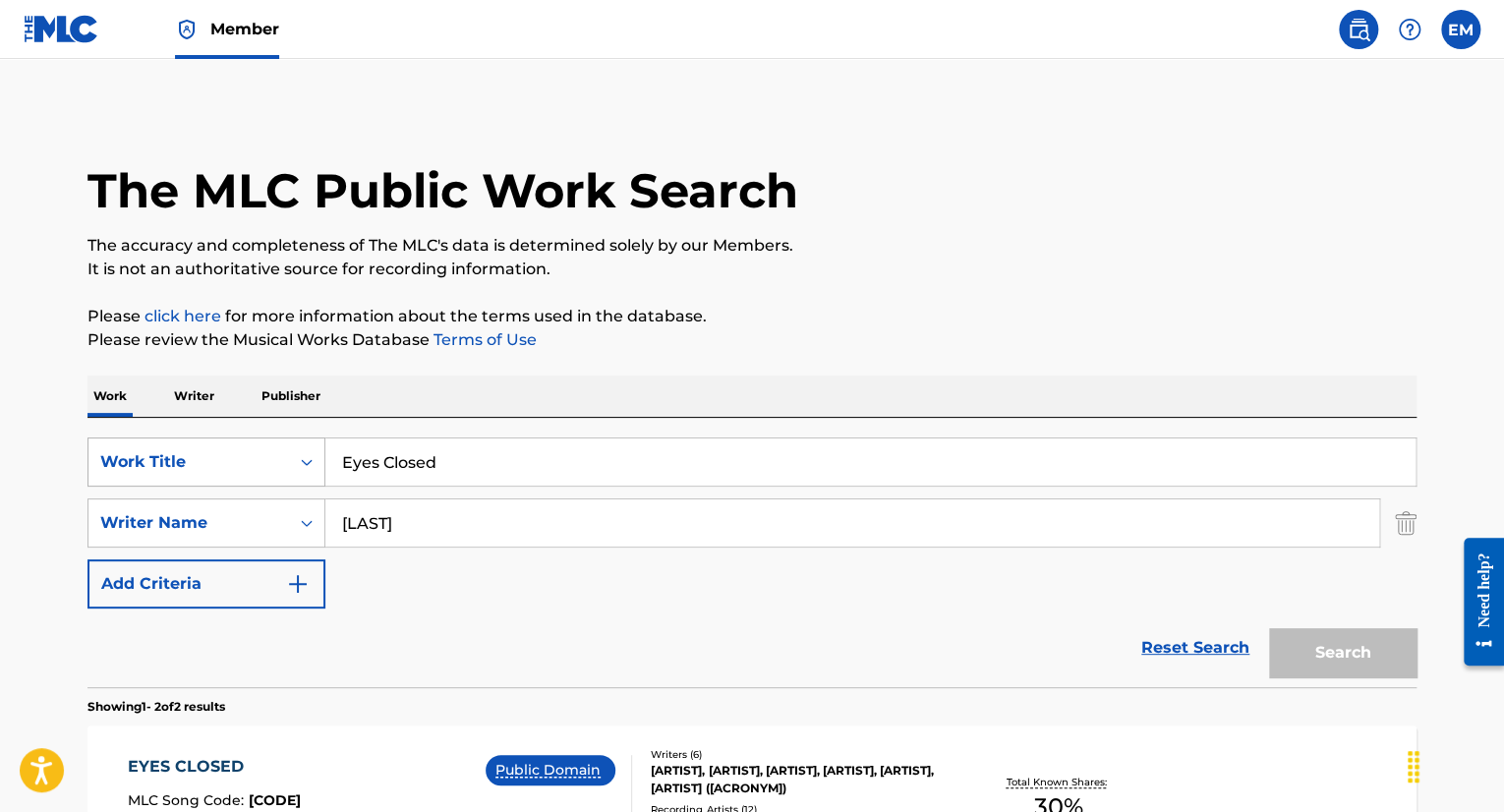 scroll, scrollTop: 299, scrollLeft: 0, axis: vertical 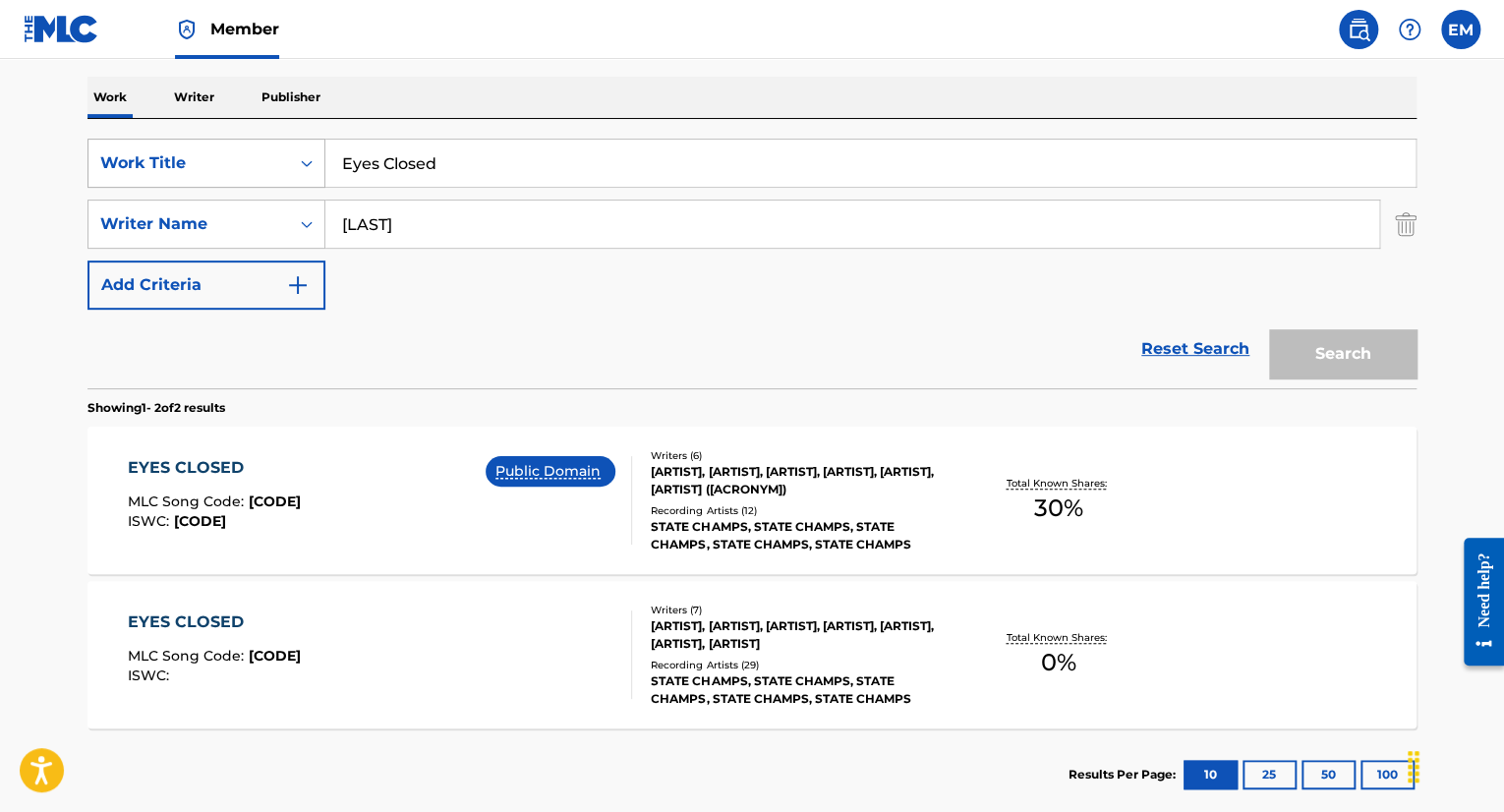 click on "Work Title" at bounding box center [189, 163] 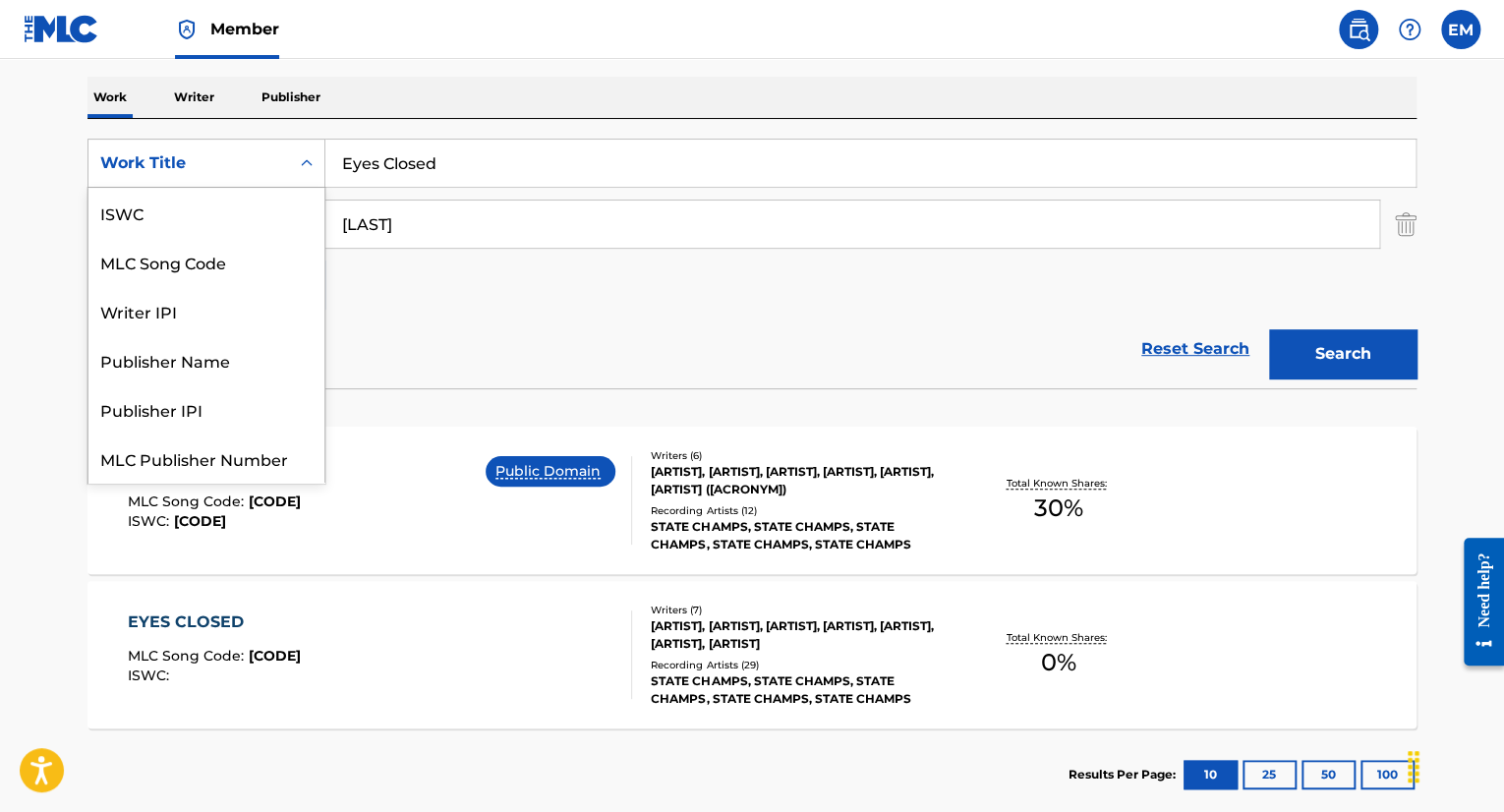 scroll, scrollTop: 49, scrollLeft: 0, axis: vertical 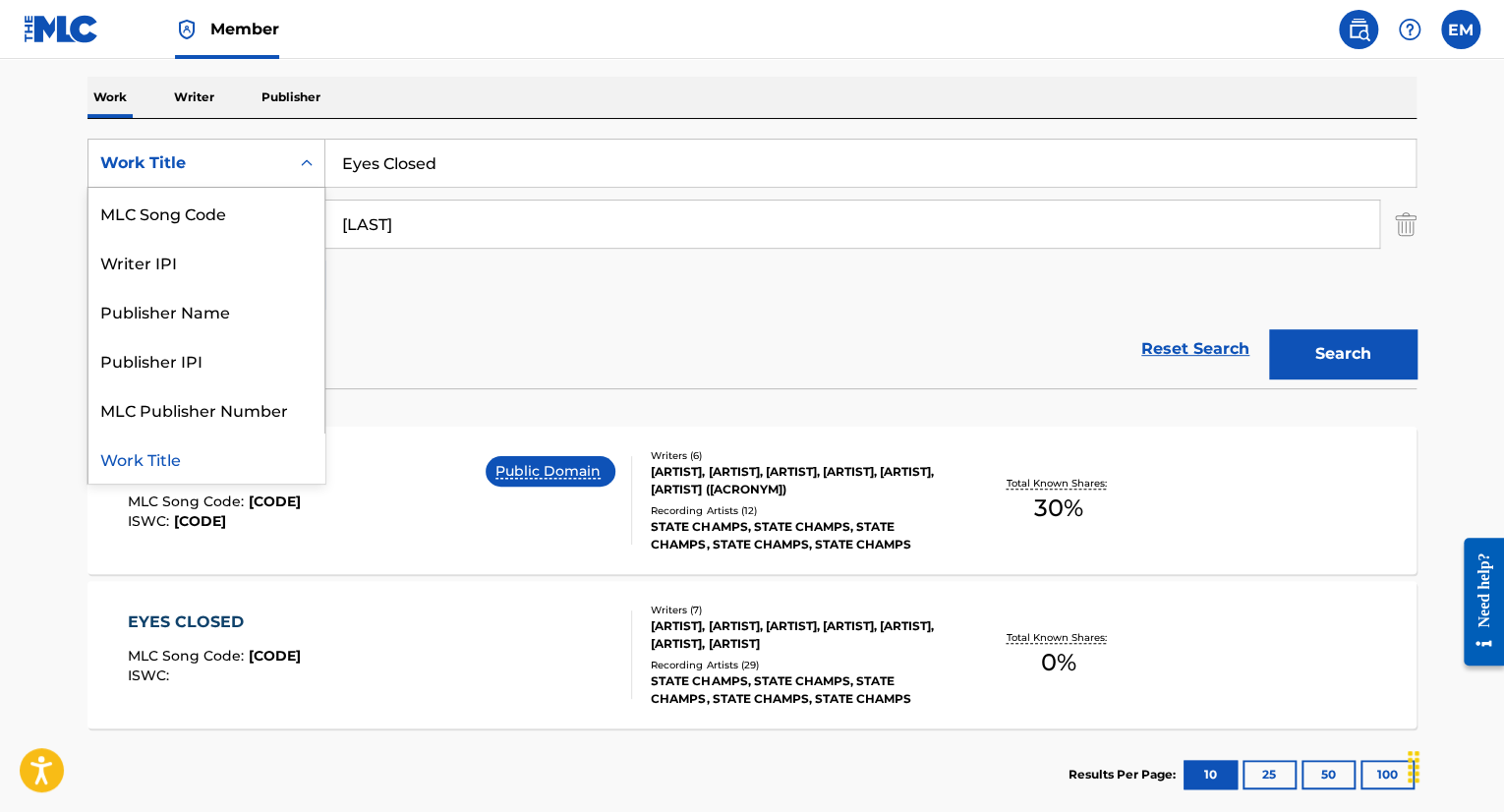 click on "Eyes Closed" at bounding box center [870, 163] 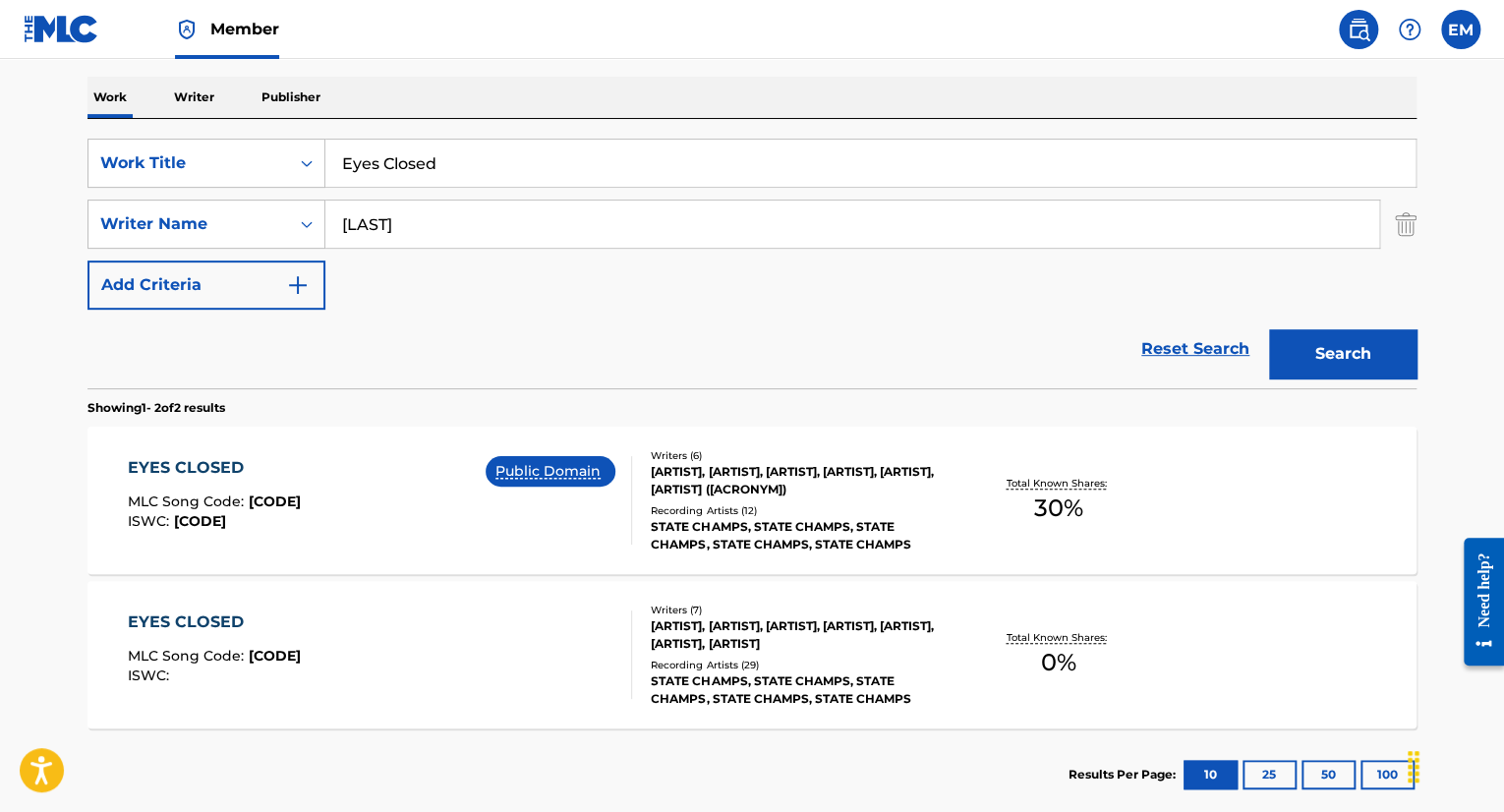 click on "Eyes Closed" at bounding box center [870, 163] 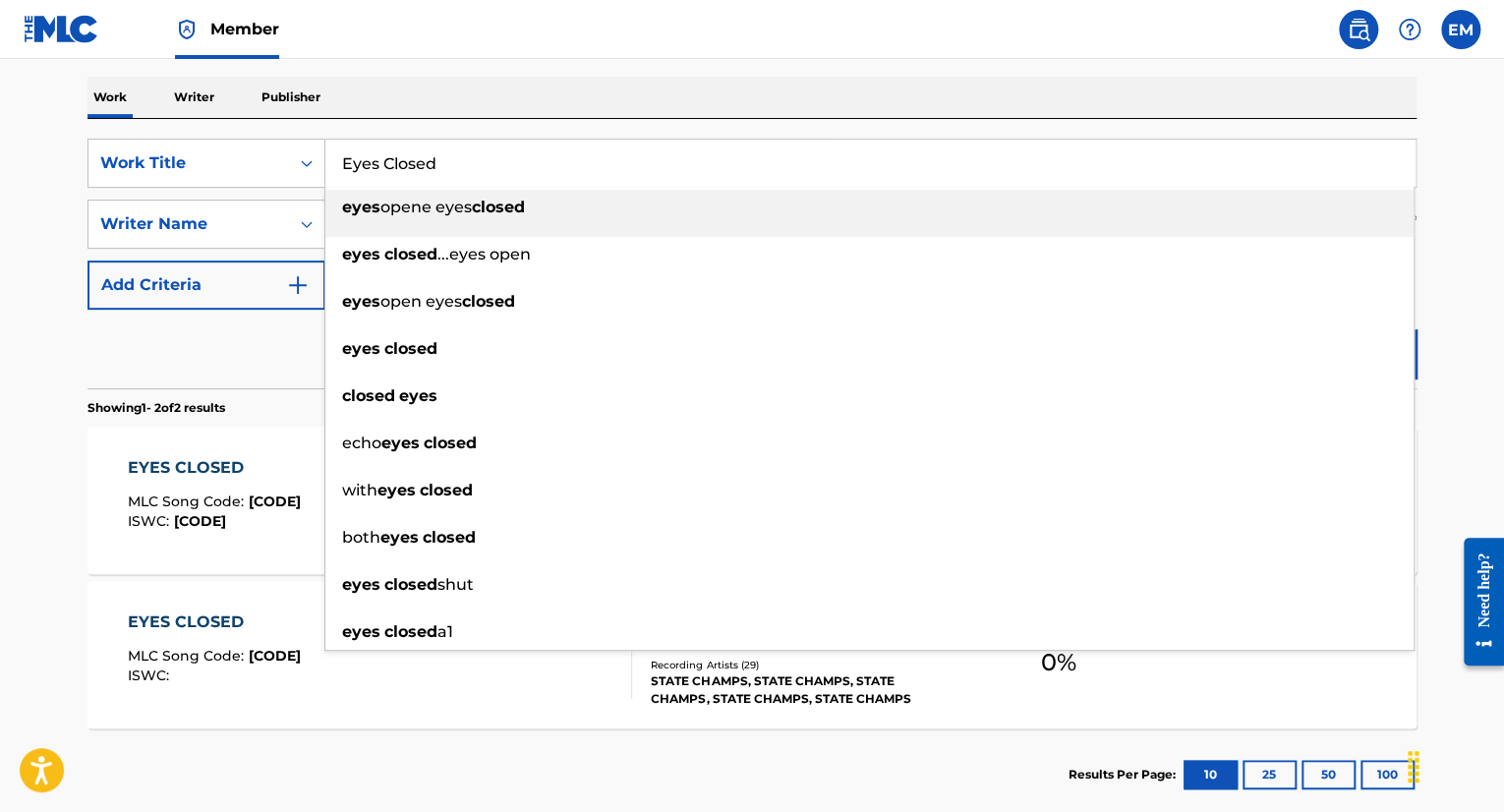click on "Eyes Closed" at bounding box center (870, 163) 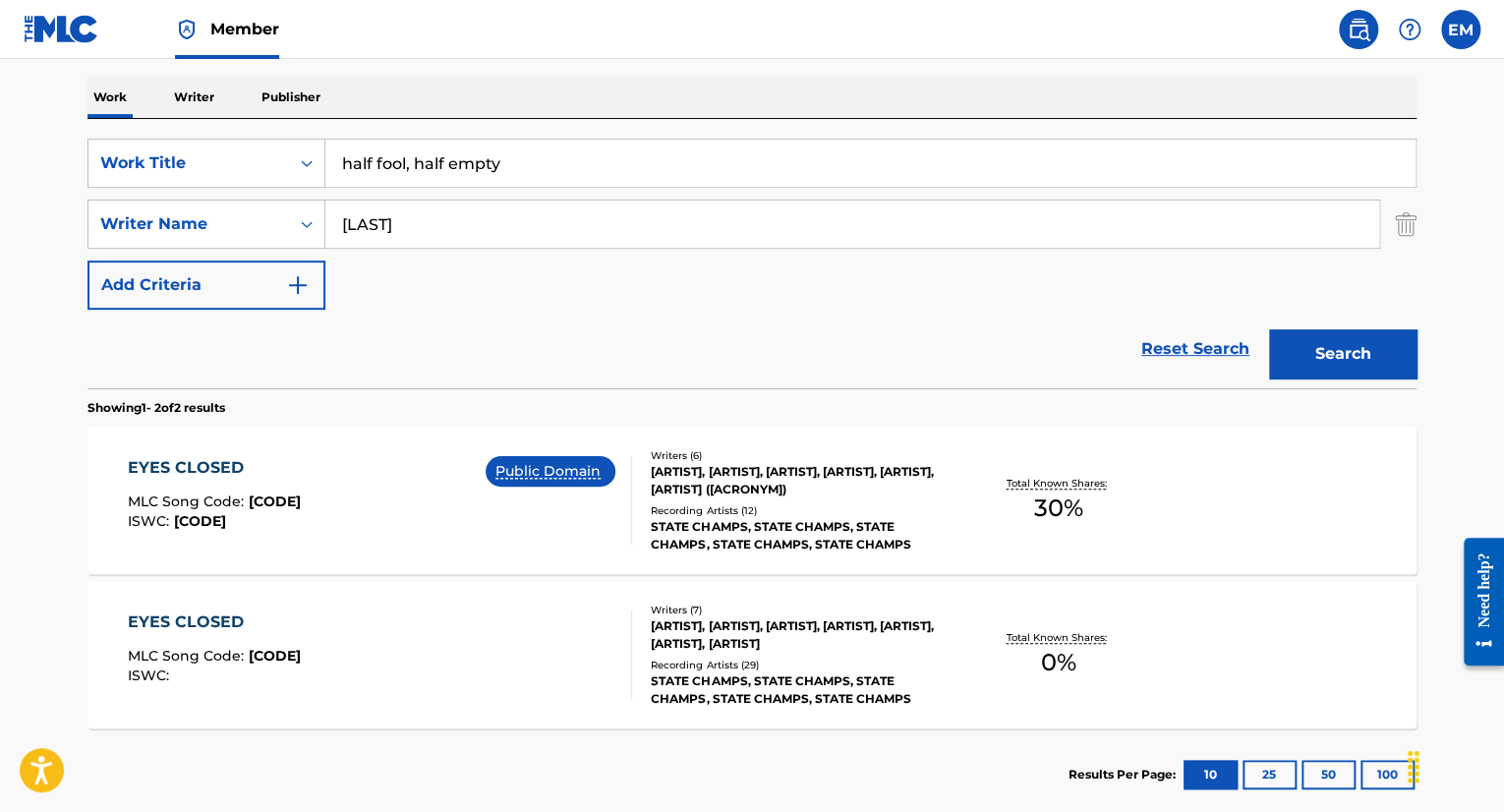drag, startPoint x: 550, startPoint y: 144, endPoint x: 326, endPoint y: 183, distance: 227.36974 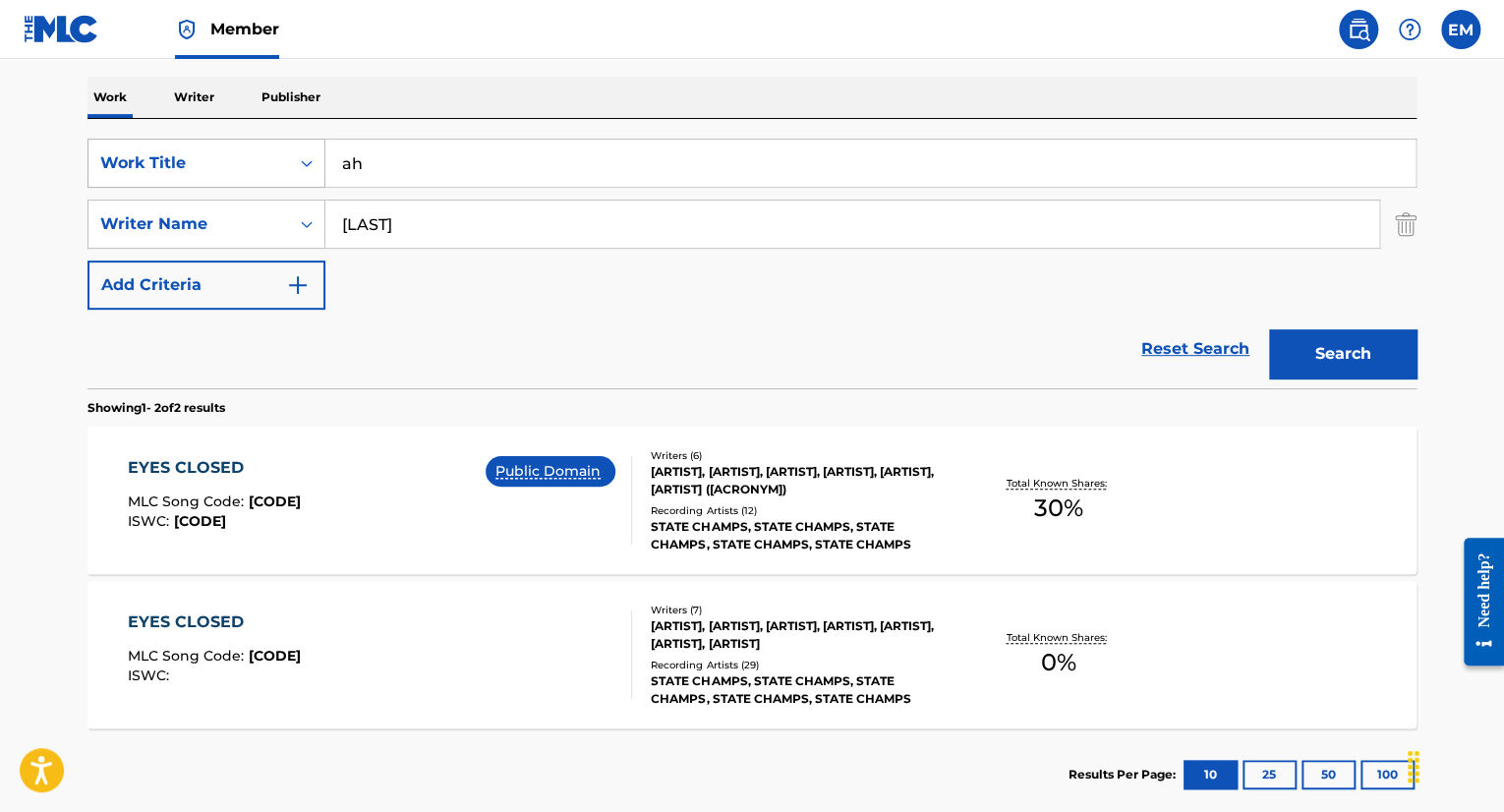 type on "a" 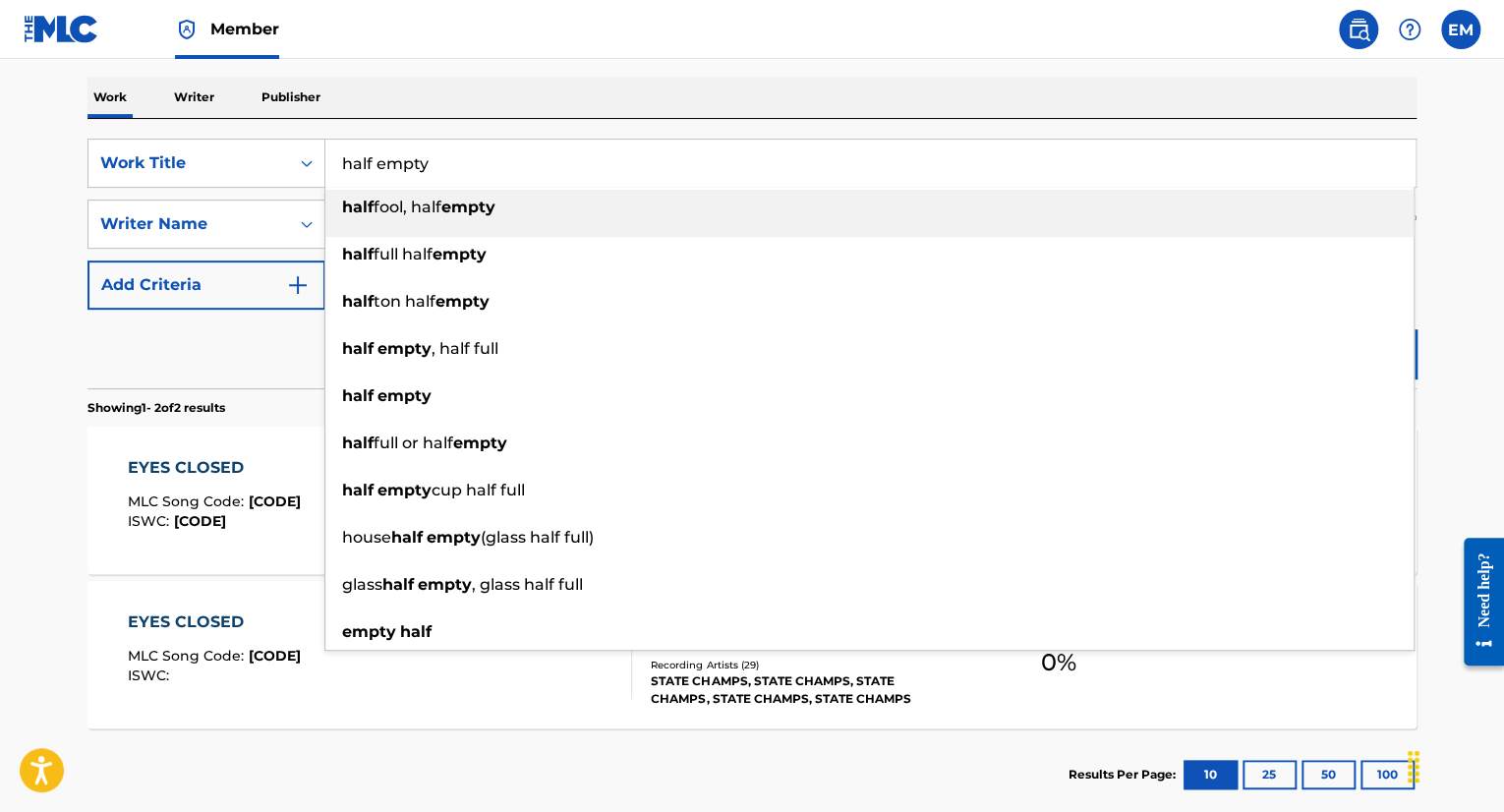 type on "half empty" 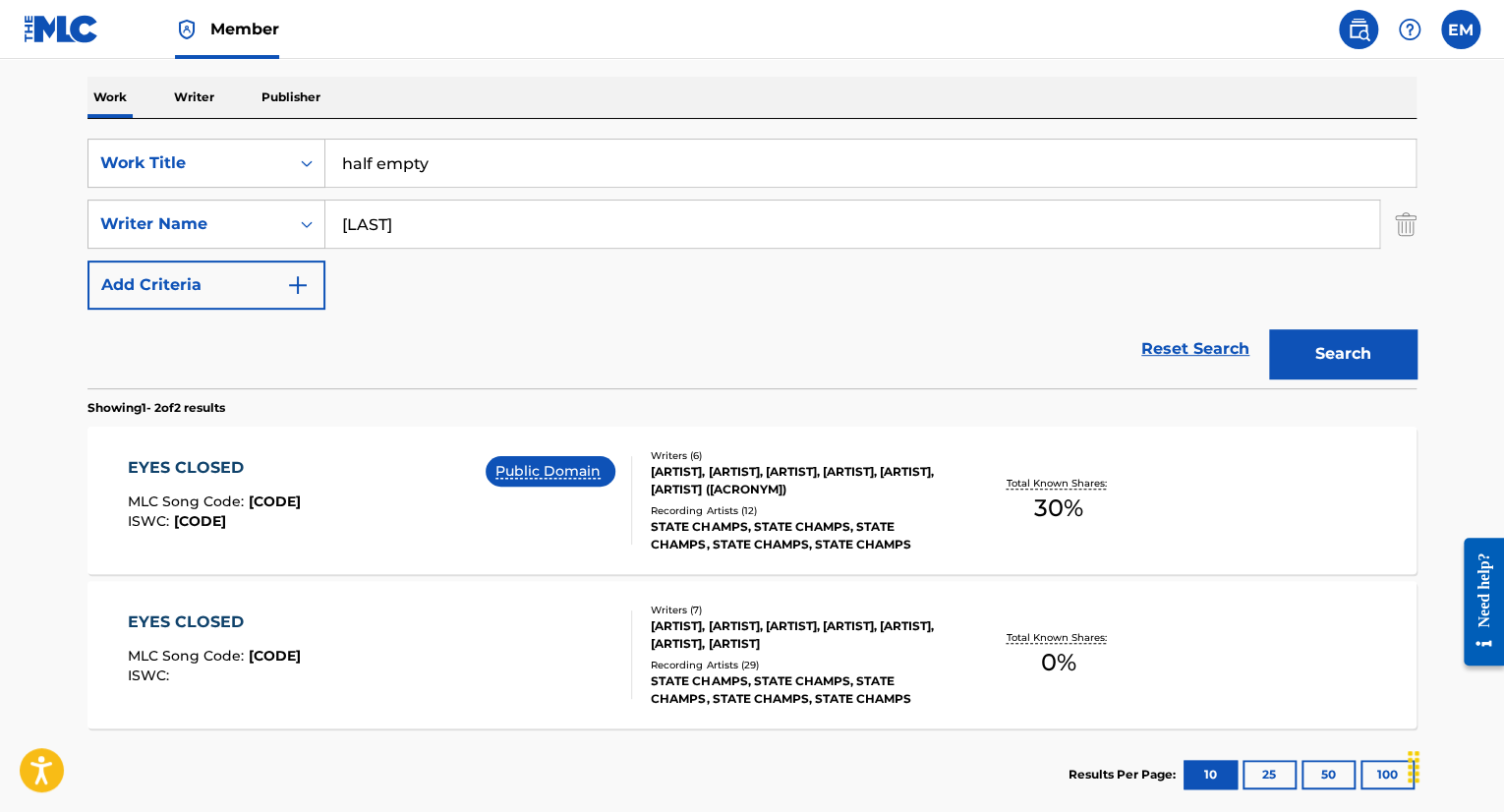 click on "Search" at bounding box center (1343, 354) 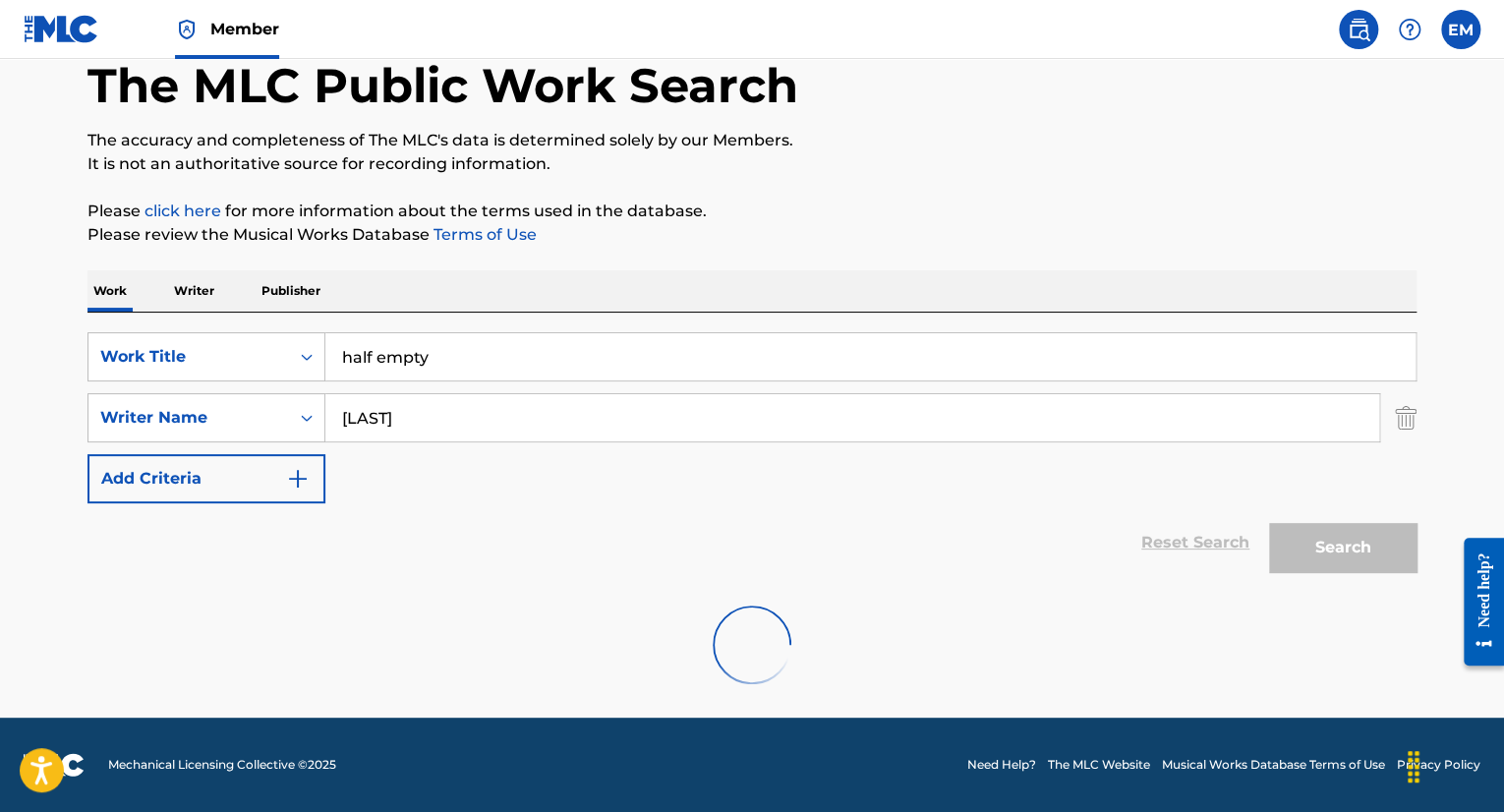 scroll, scrollTop: 258, scrollLeft: 0, axis: vertical 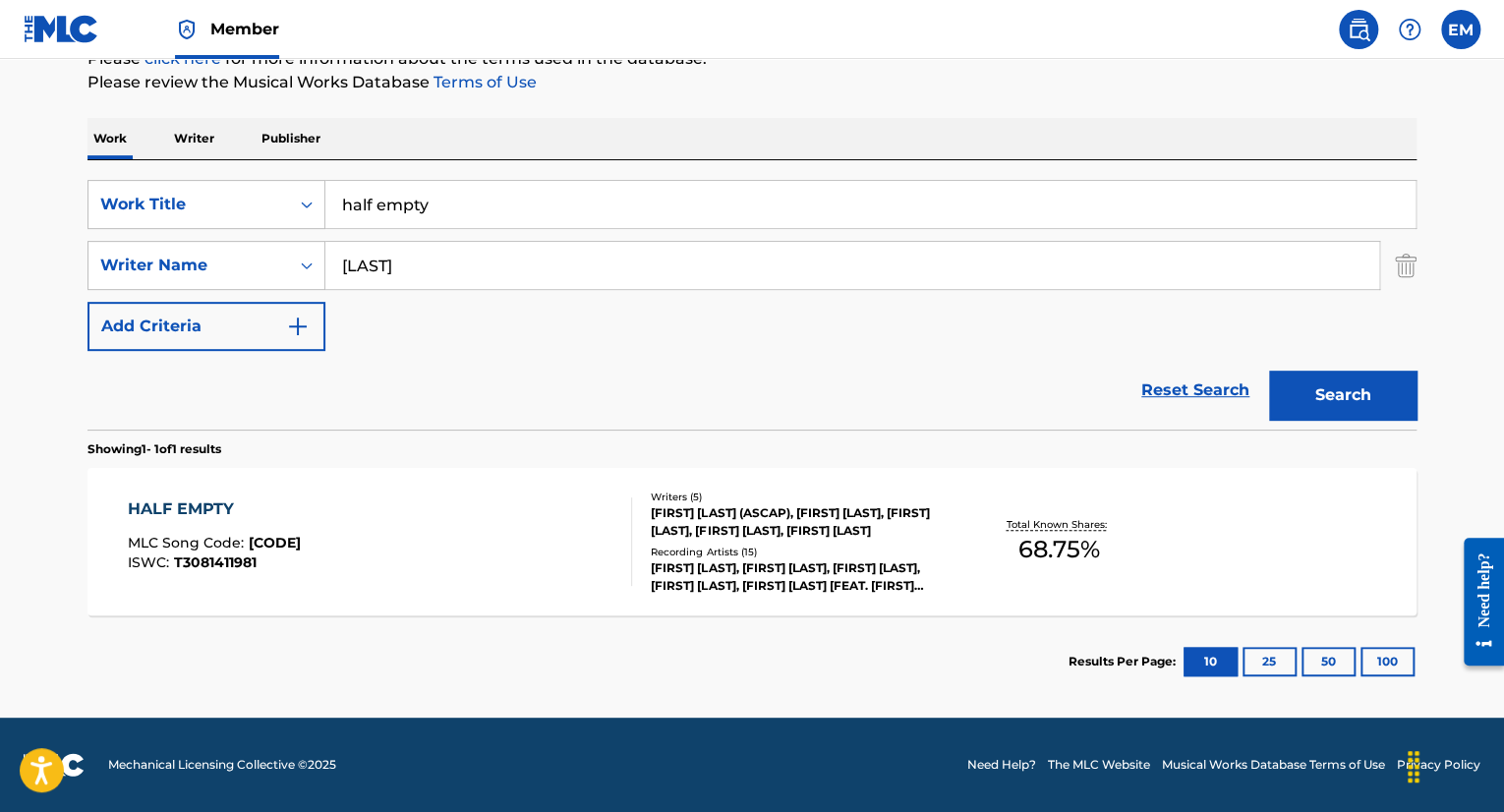 click on "HALF EMPTY MLC Song Code : HB02C5 ISWC : T3081411981 Writers ( 5 ) [FIRST] [LAST] (ASCAP), [FIRST] [LAST], [FIRST] [LAST], [FIRST] [LAST], [FIRST] [LAST] [FEAT. [FIRST] [LAST]], [FIRST] [LAST] Total Known Shares: 68.75 %" at bounding box center [752, 542] 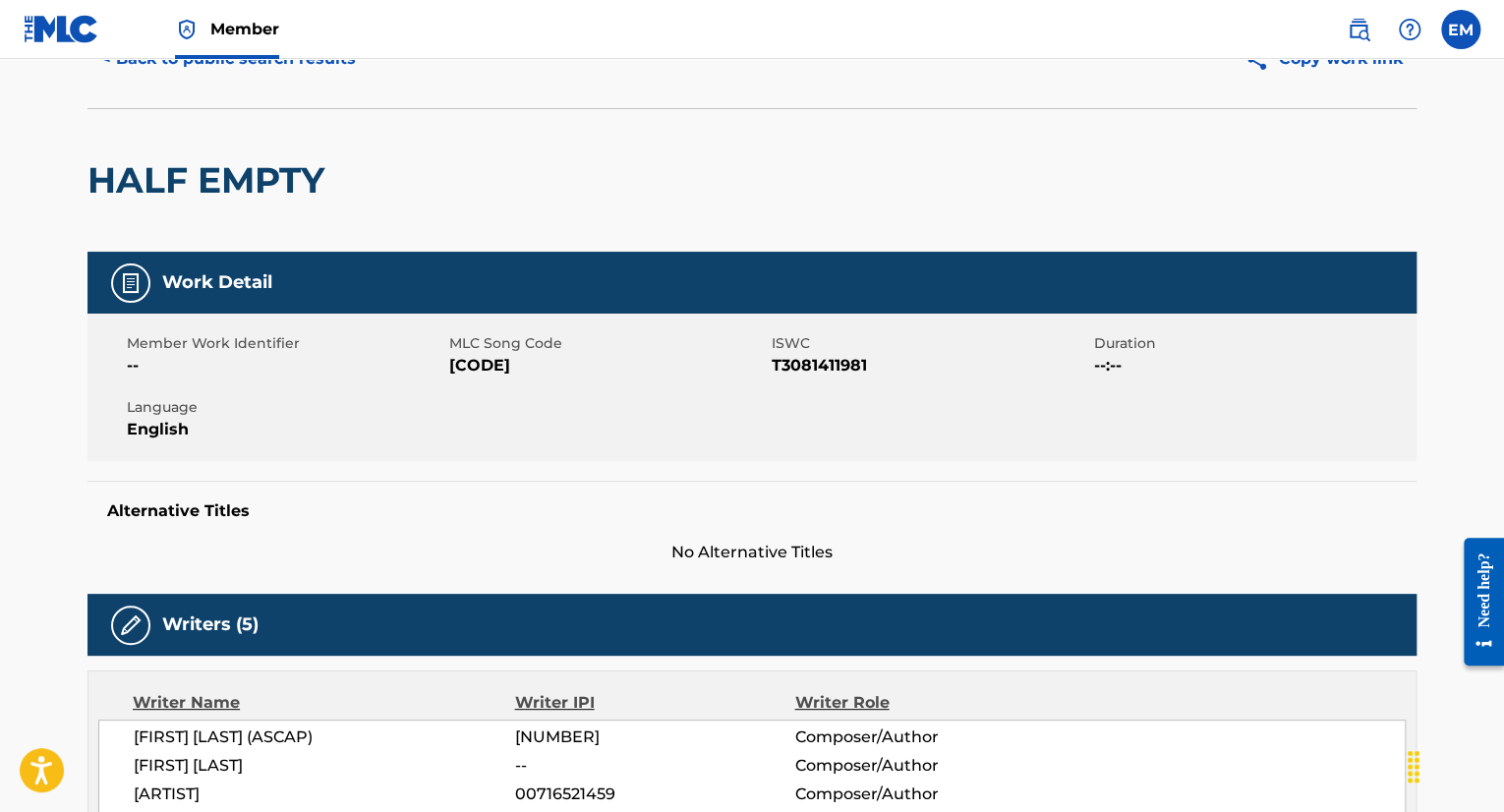 scroll, scrollTop: 0, scrollLeft: 0, axis: both 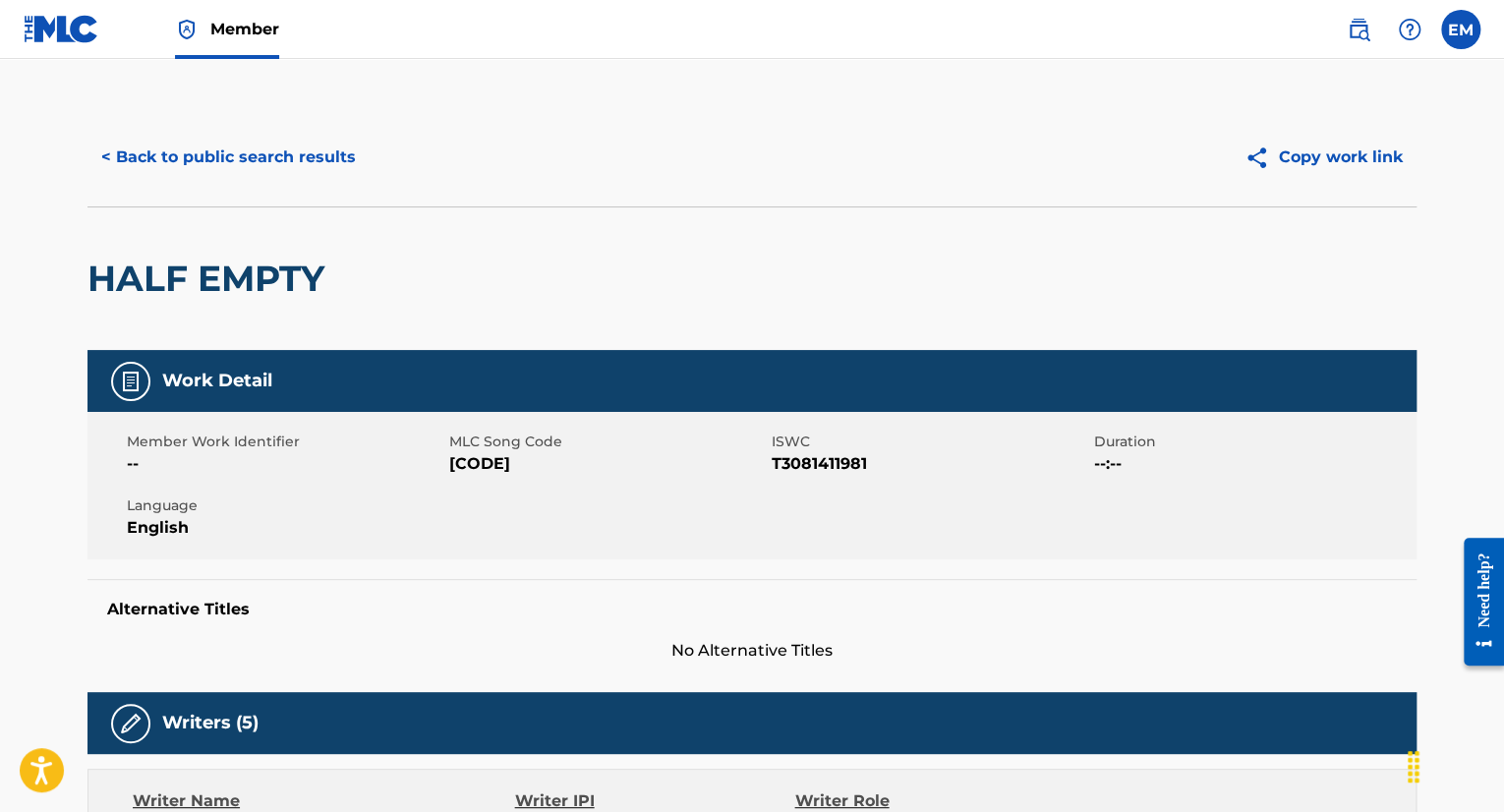 click on "< Back to public search results" at bounding box center (228, 157) 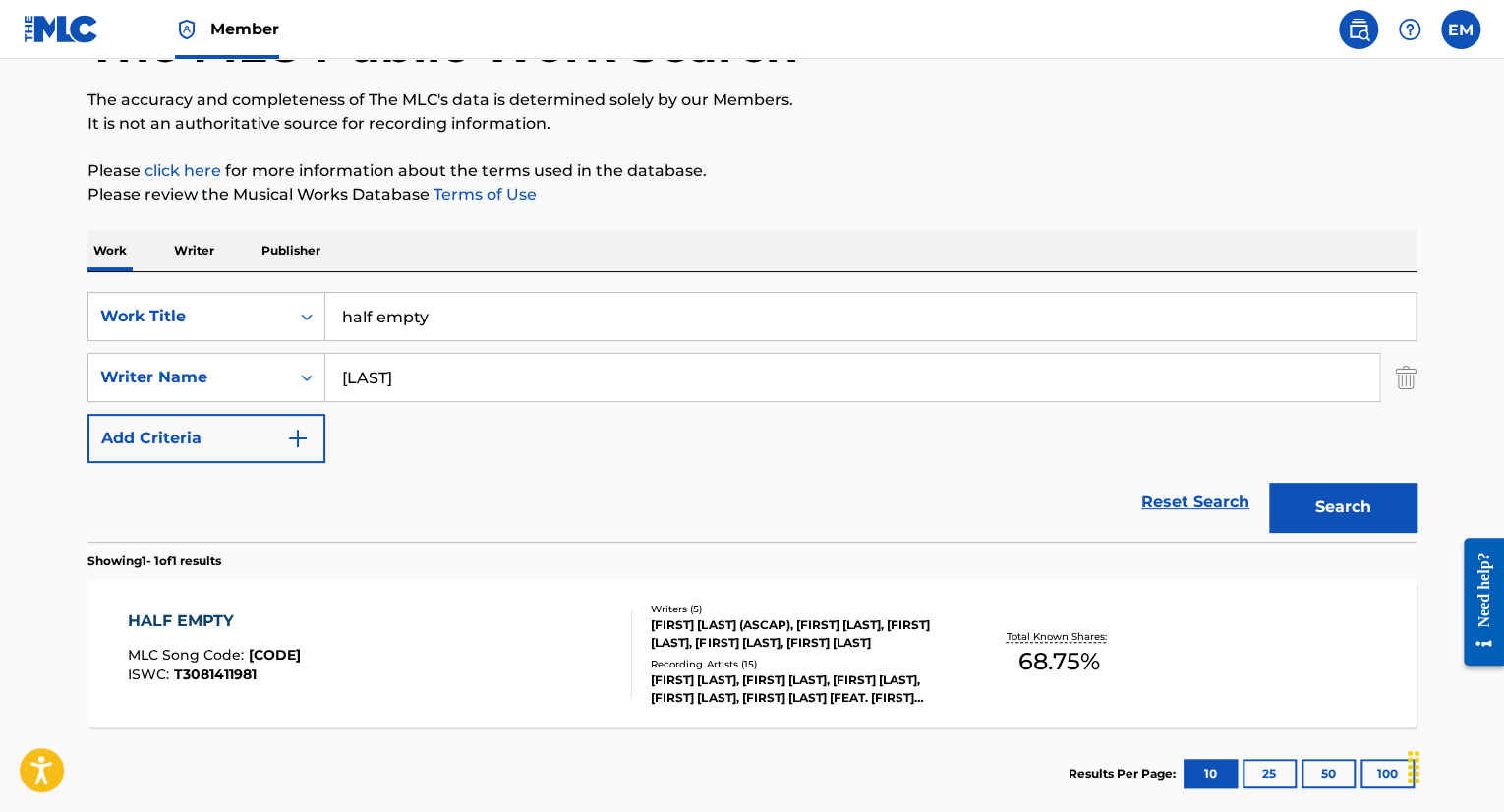 click on "half empty" at bounding box center [870, 317] 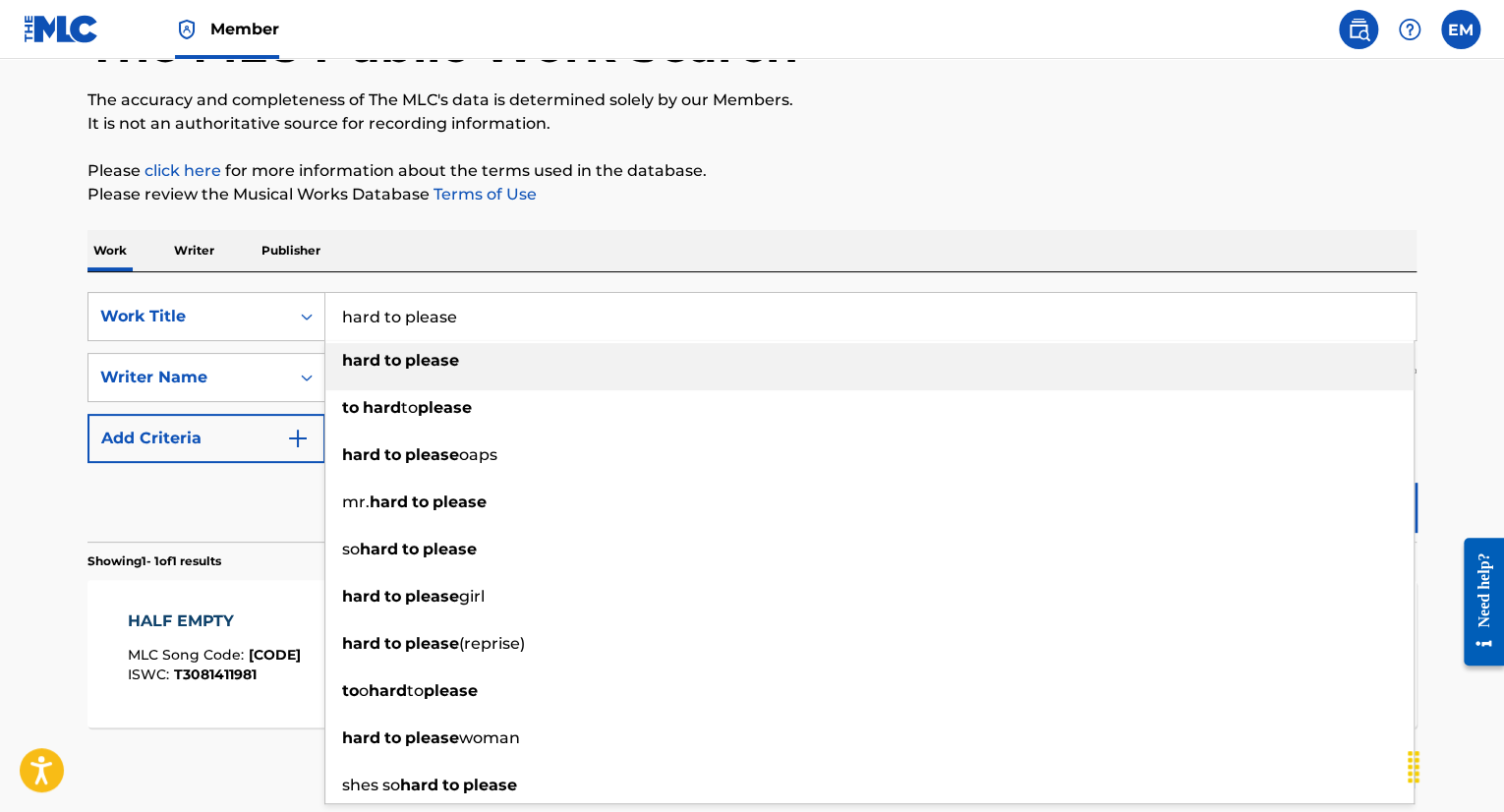 drag, startPoint x: 596, startPoint y: 194, endPoint x: 613, endPoint y: 241, distance: 49.979996 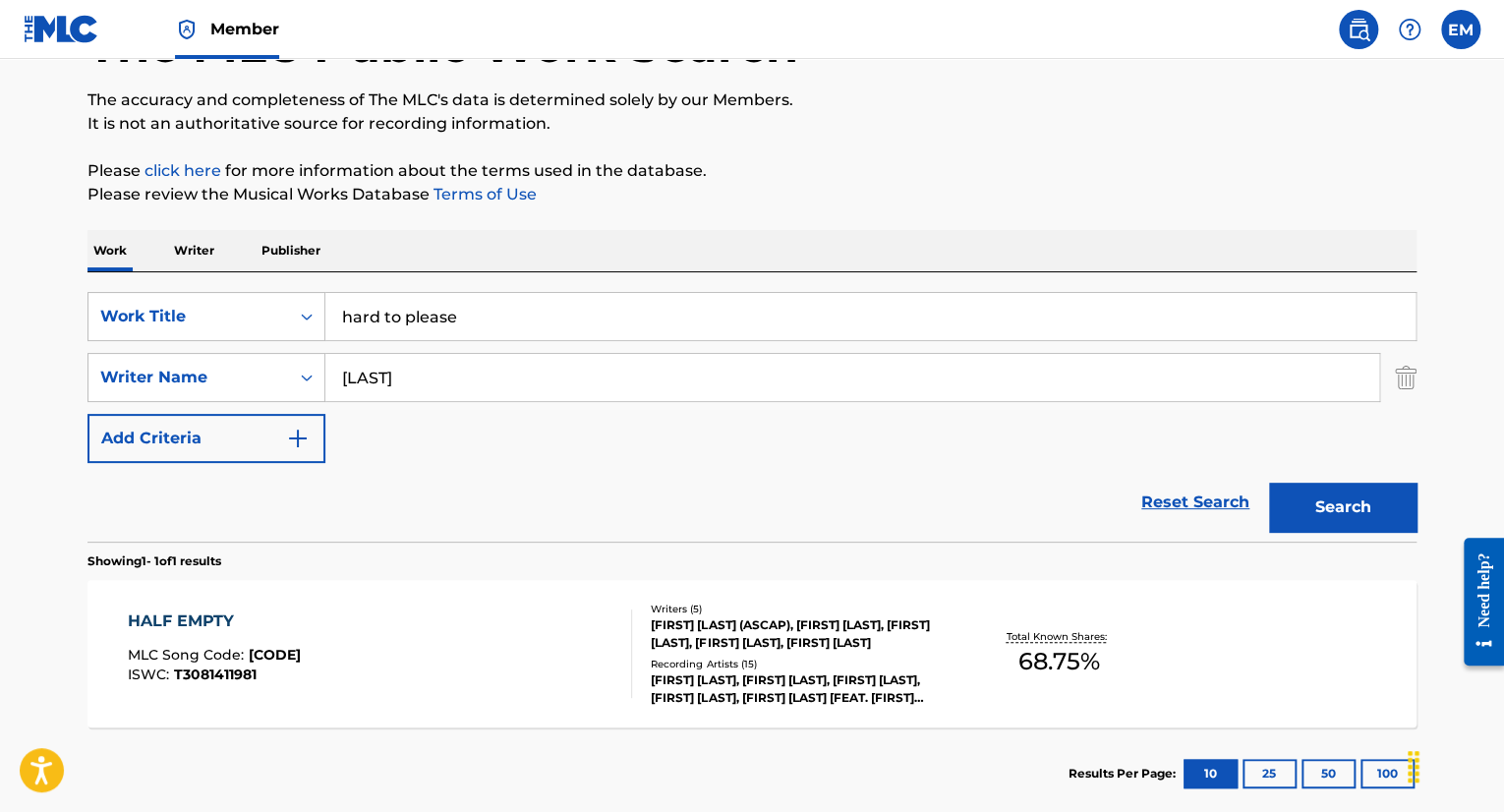 click on "Search" at bounding box center [1343, 507] 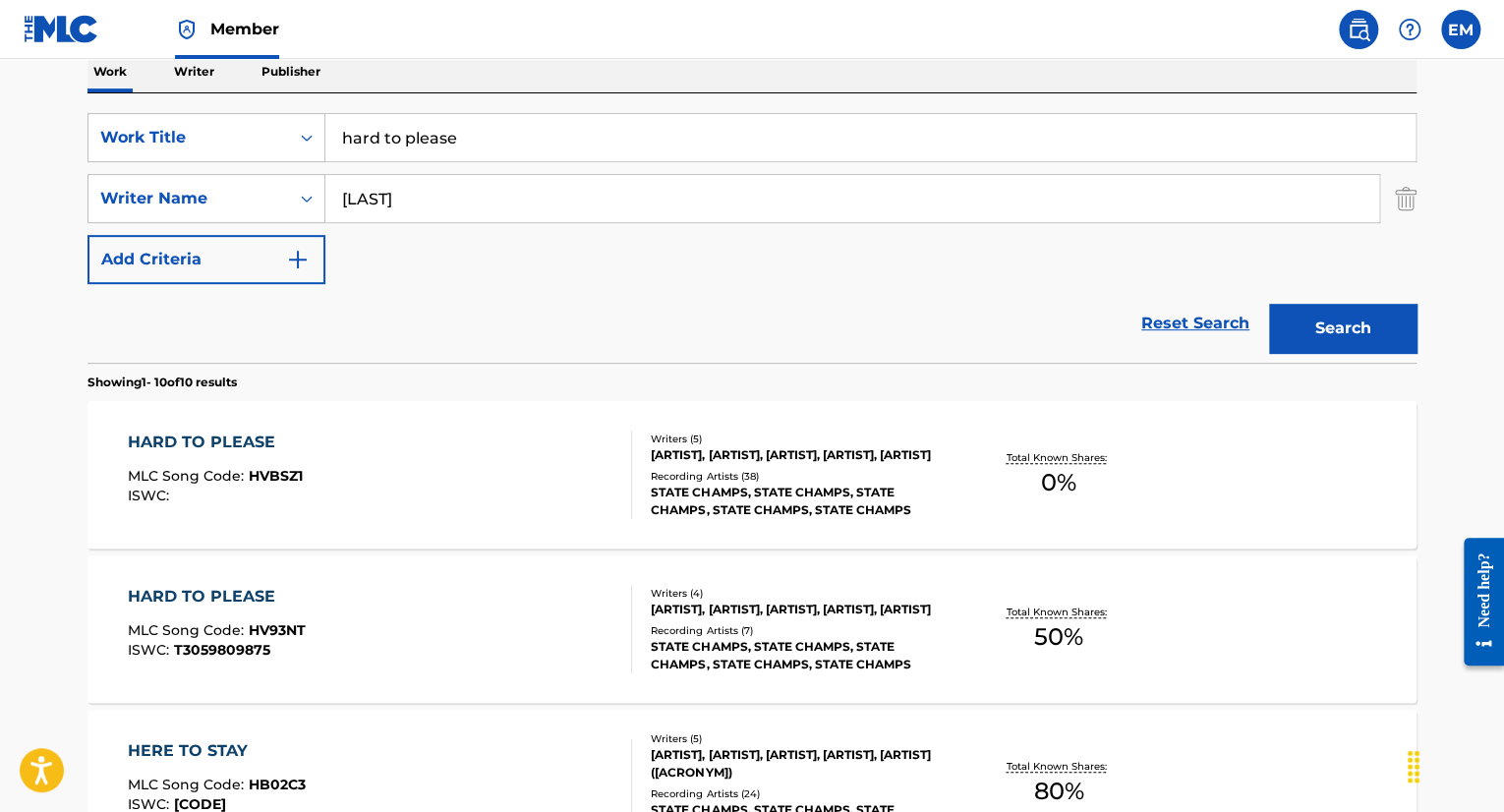 scroll, scrollTop: 342, scrollLeft: 0, axis: vertical 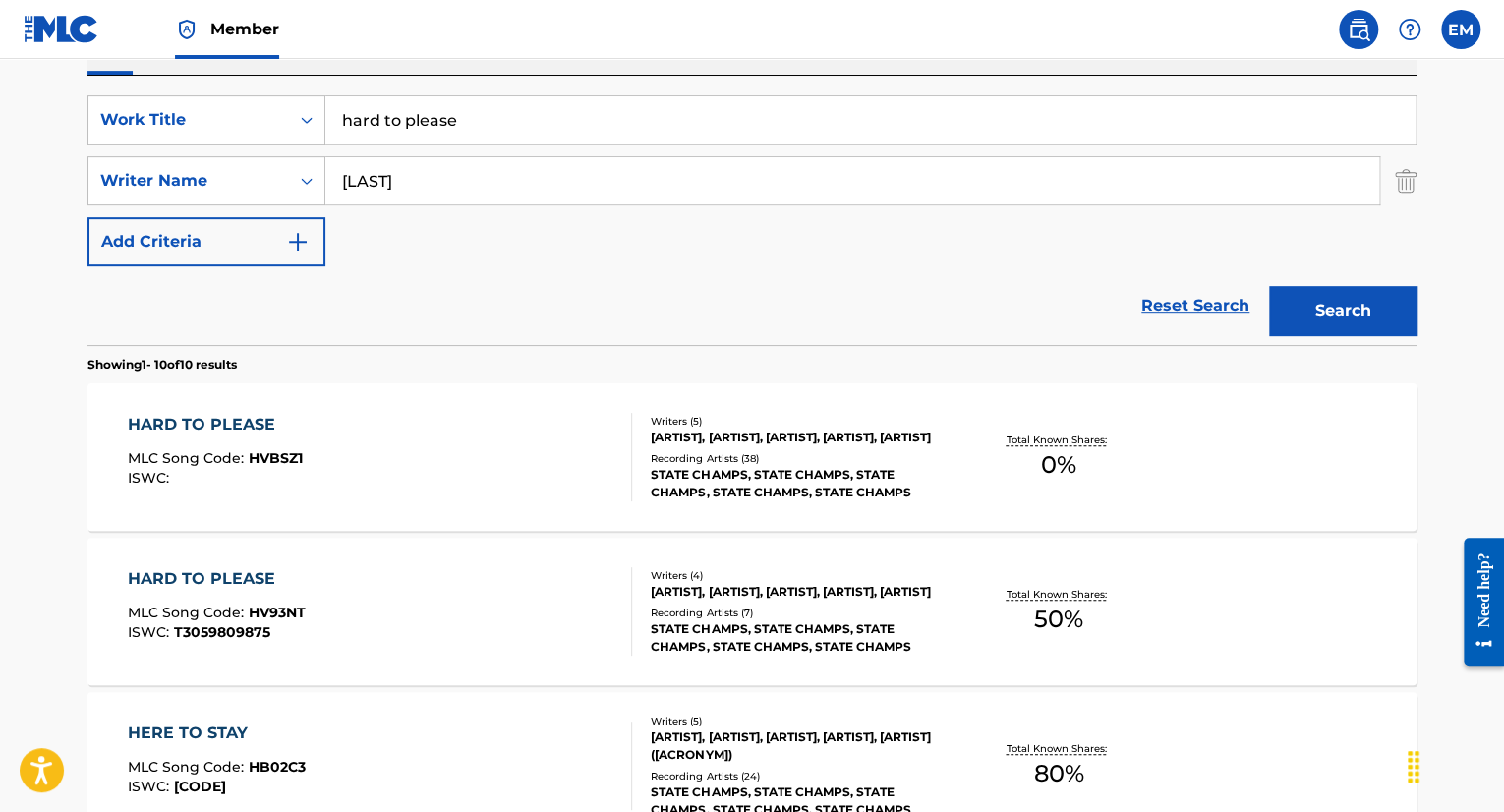 drag, startPoint x: 517, startPoint y: 137, endPoint x: 326, endPoint y: 129, distance: 191.16747 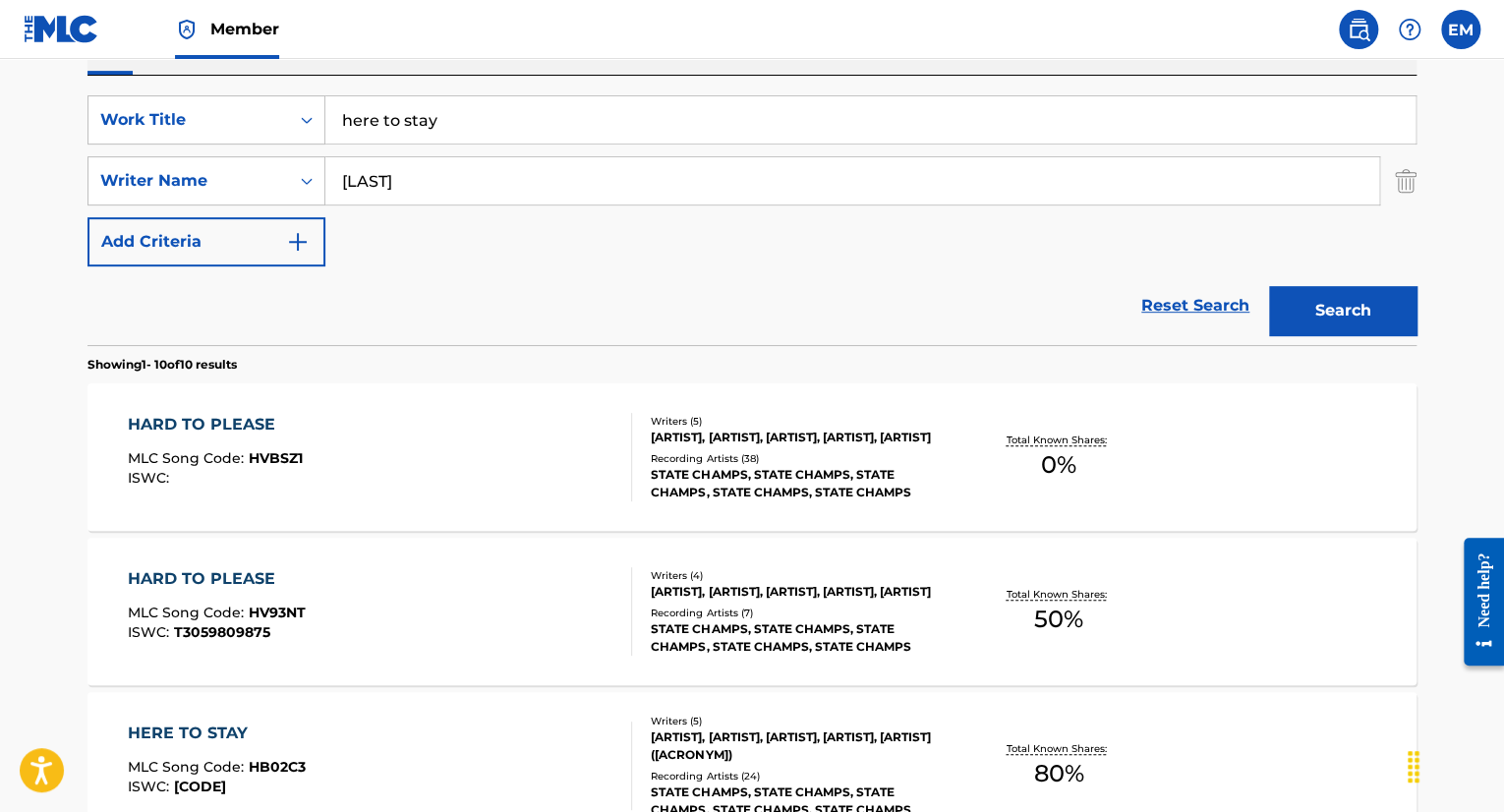 type on "here to stay" 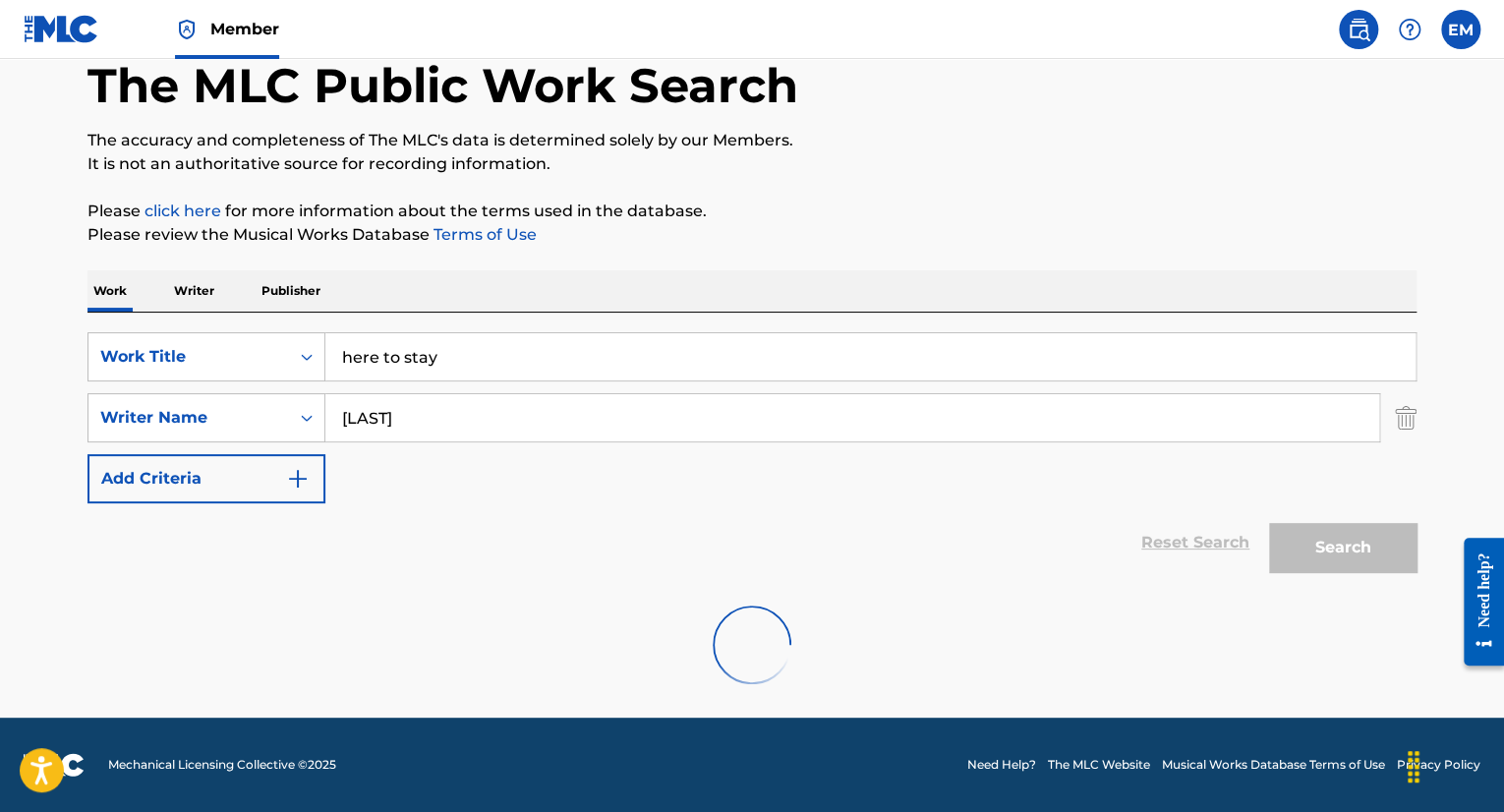 scroll, scrollTop: 342, scrollLeft: 0, axis: vertical 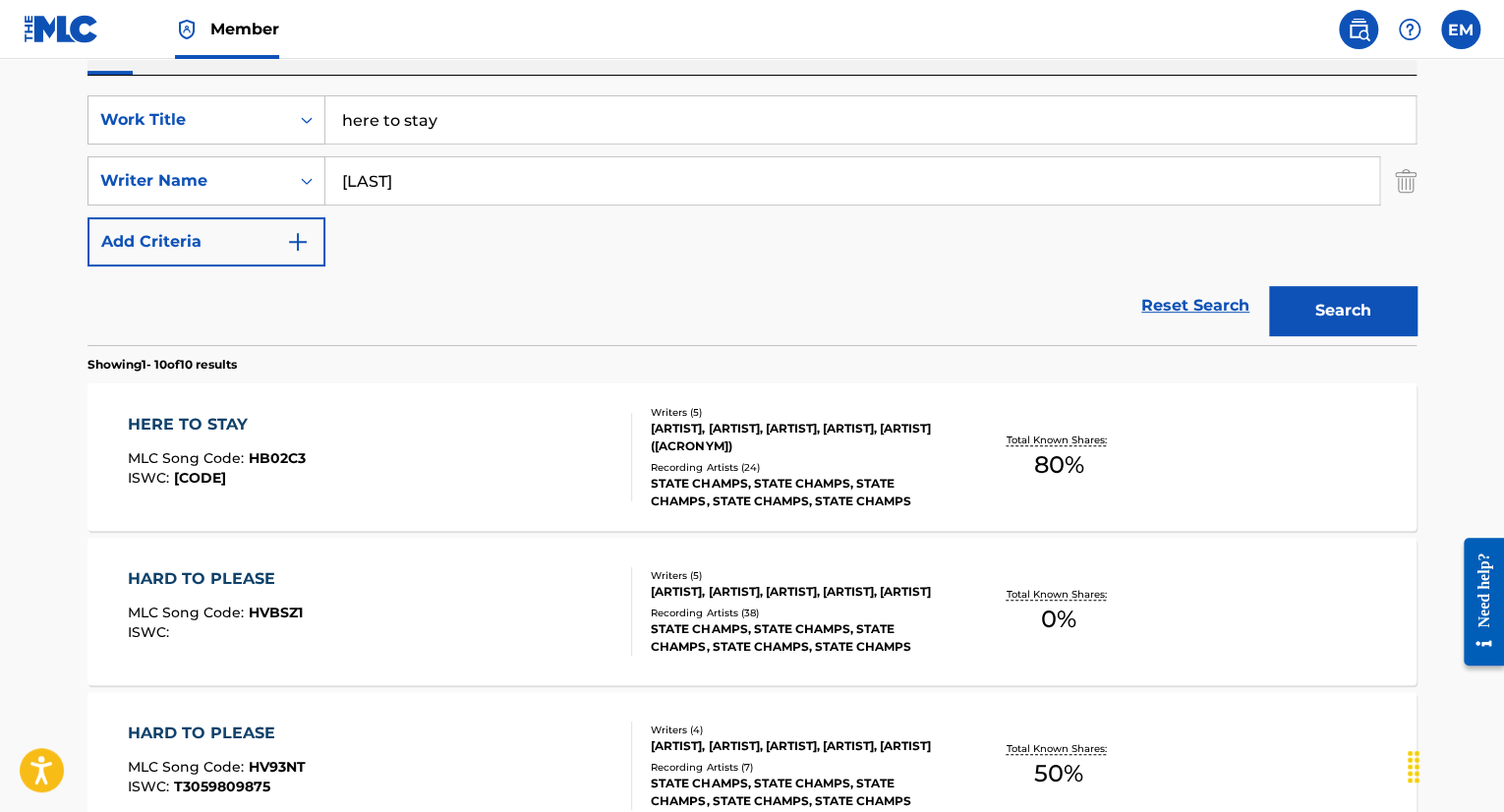 click on "[SONG TITLE] MLC Song Code : [CODE] ISWC : [CODE]" at bounding box center [380, 457] 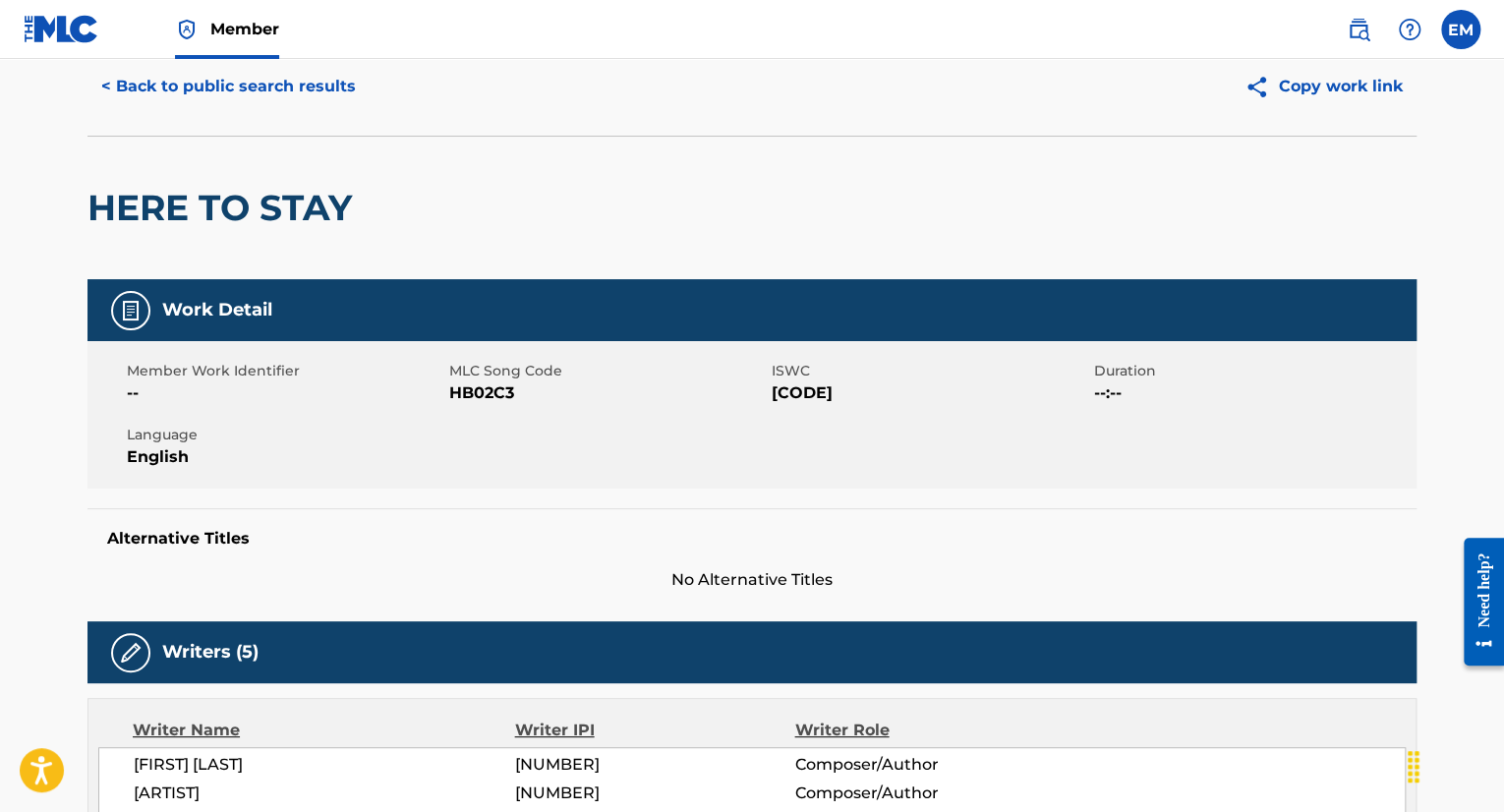 scroll, scrollTop: 0, scrollLeft: 0, axis: both 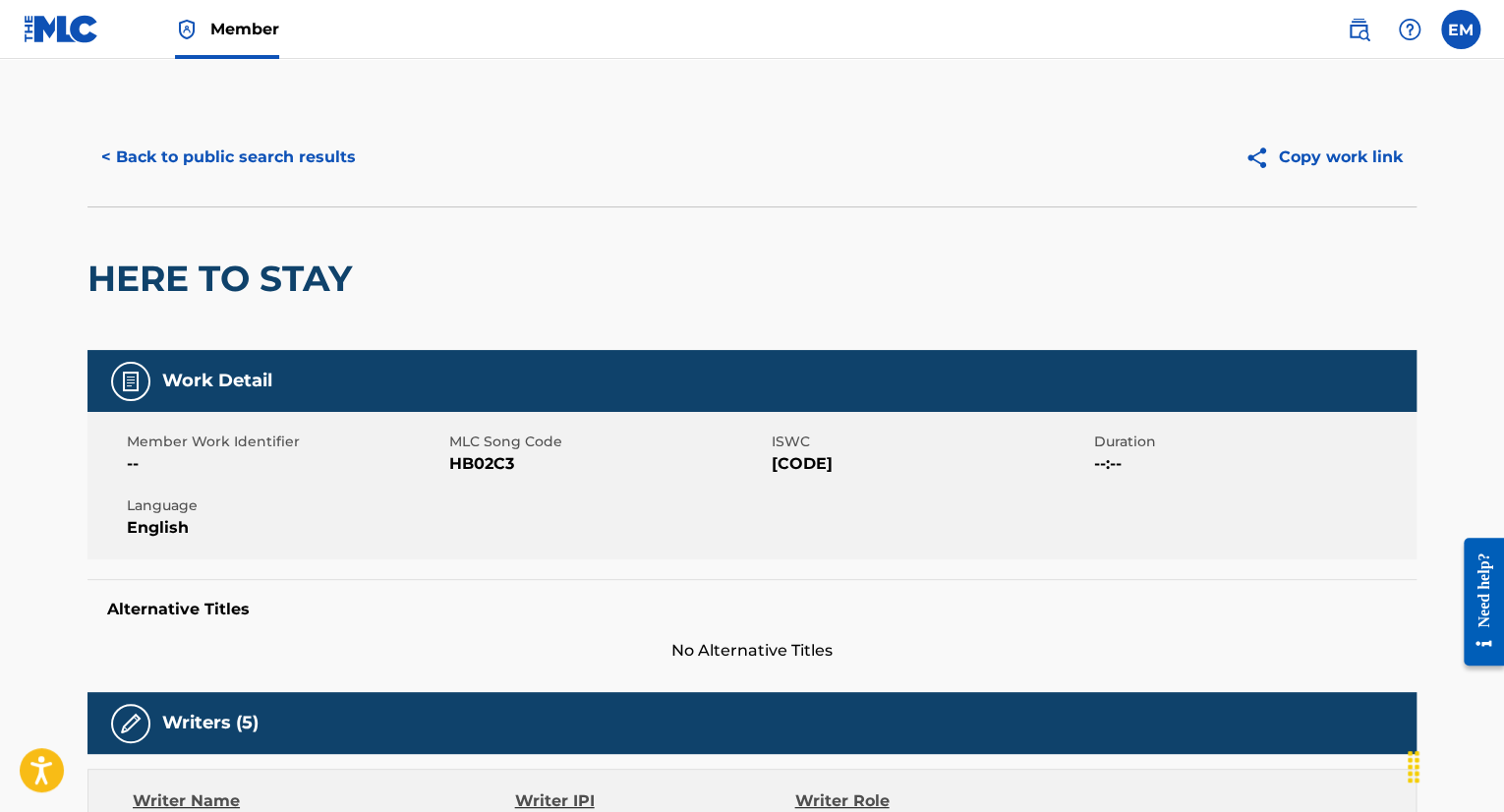 click on "< Back to public search results" at bounding box center (228, 157) 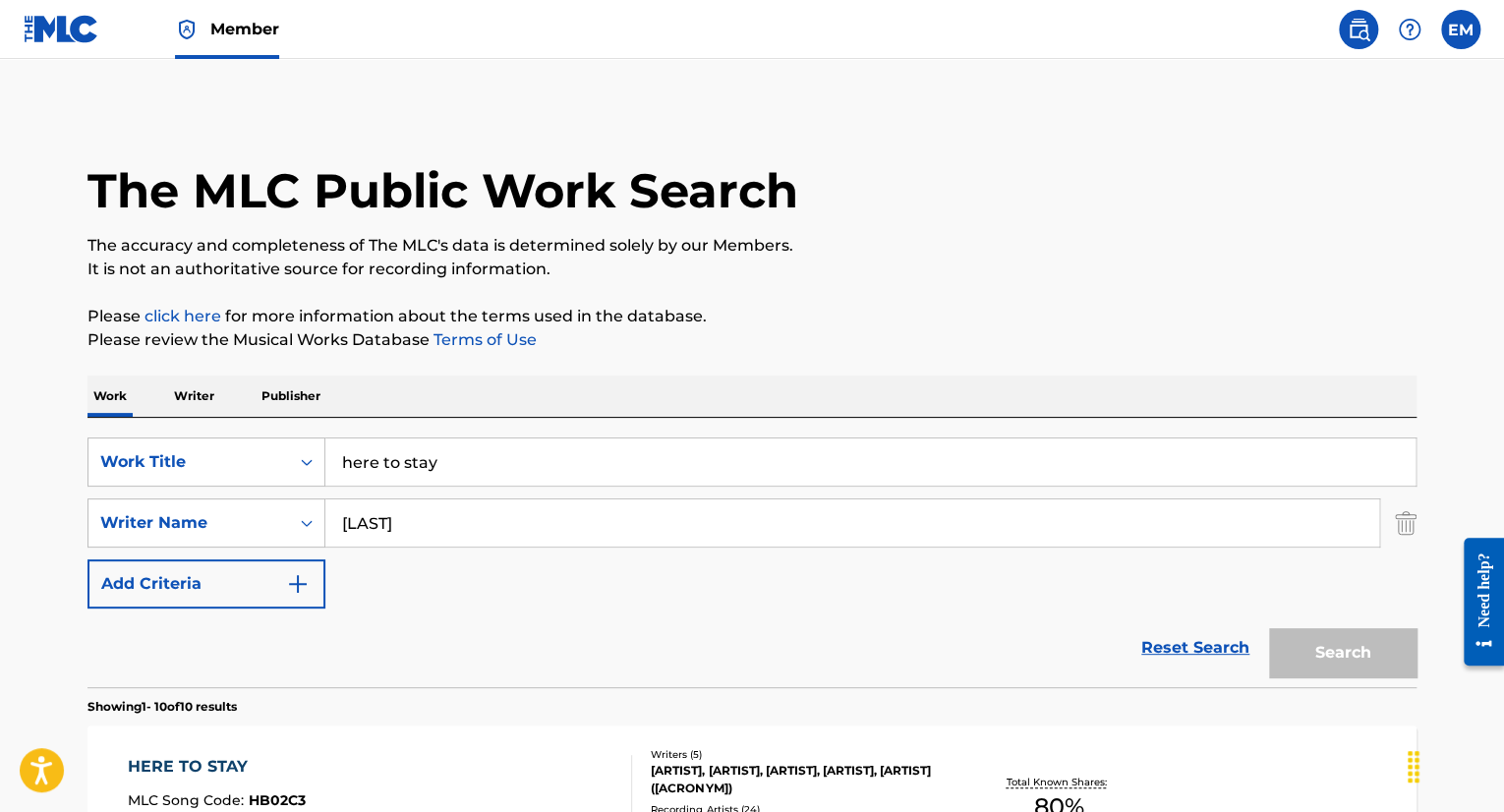 scroll, scrollTop: 342, scrollLeft: 0, axis: vertical 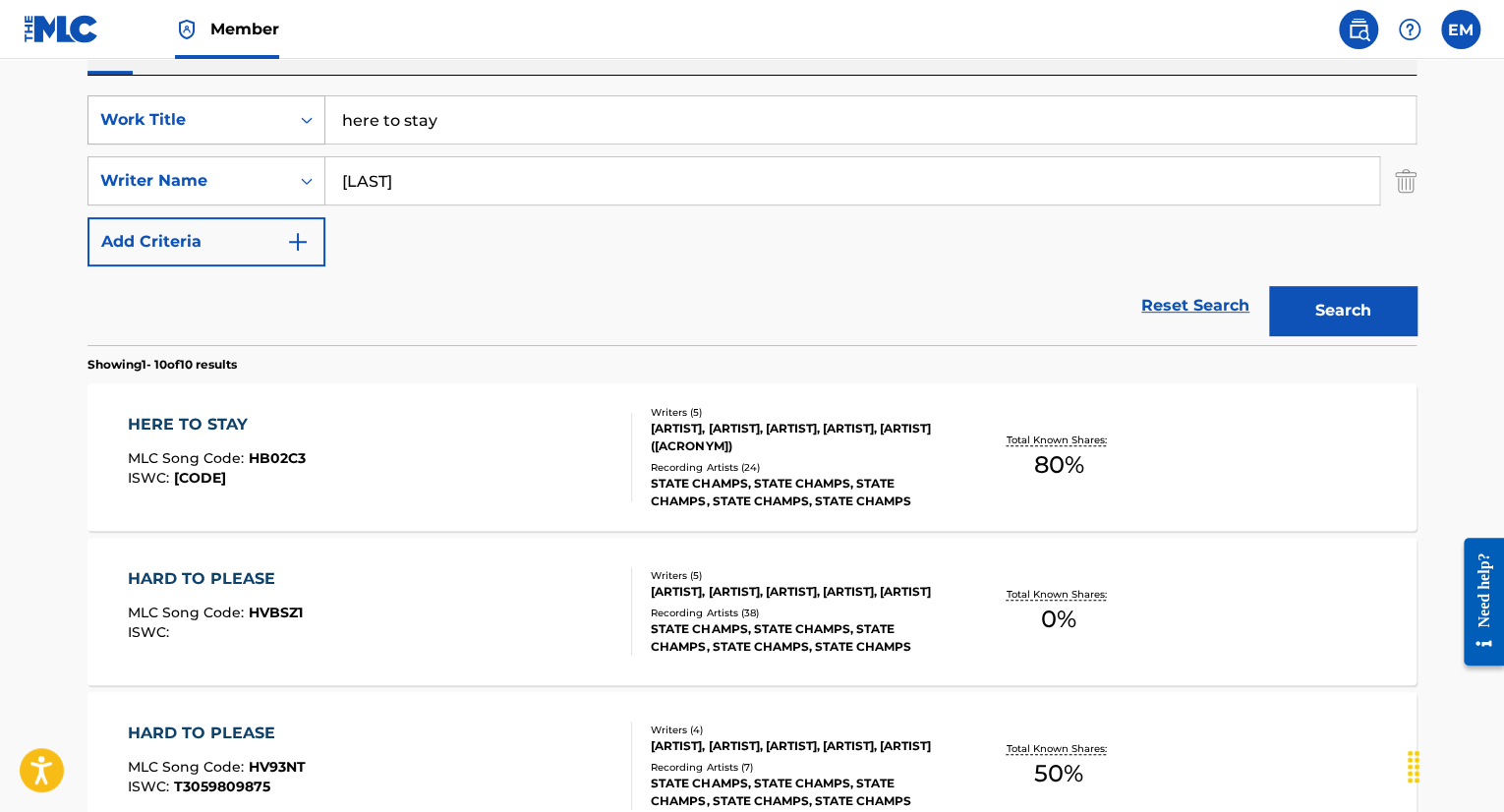drag, startPoint x: 480, startPoint y: 113, endPoint x: 302, endPoint y: 111, distance: 178.01124 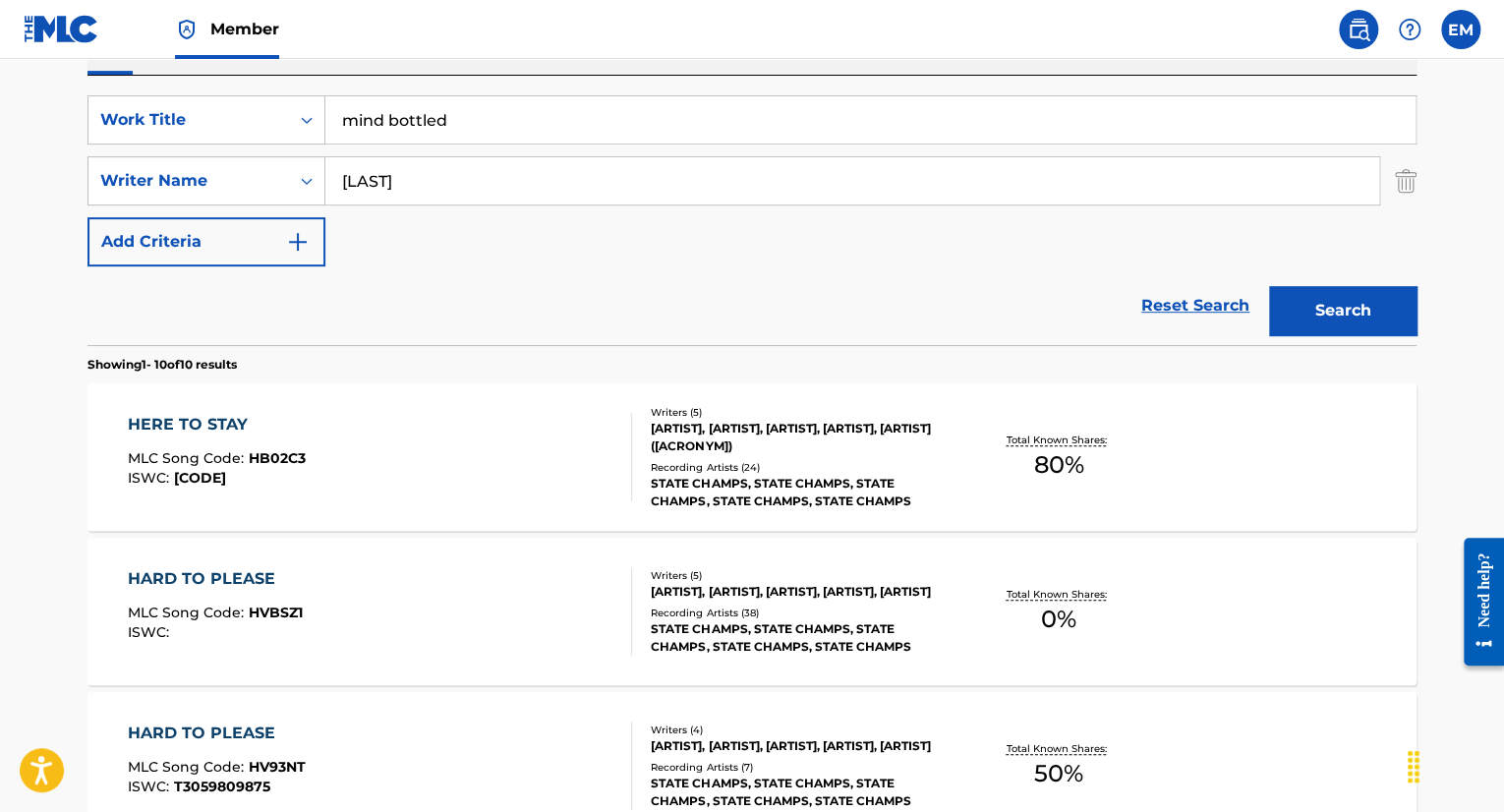 drag, startPoint x: 422, startPoint y: 280, endPoint x: 785, endPoint y: 303, distance: 363.72792 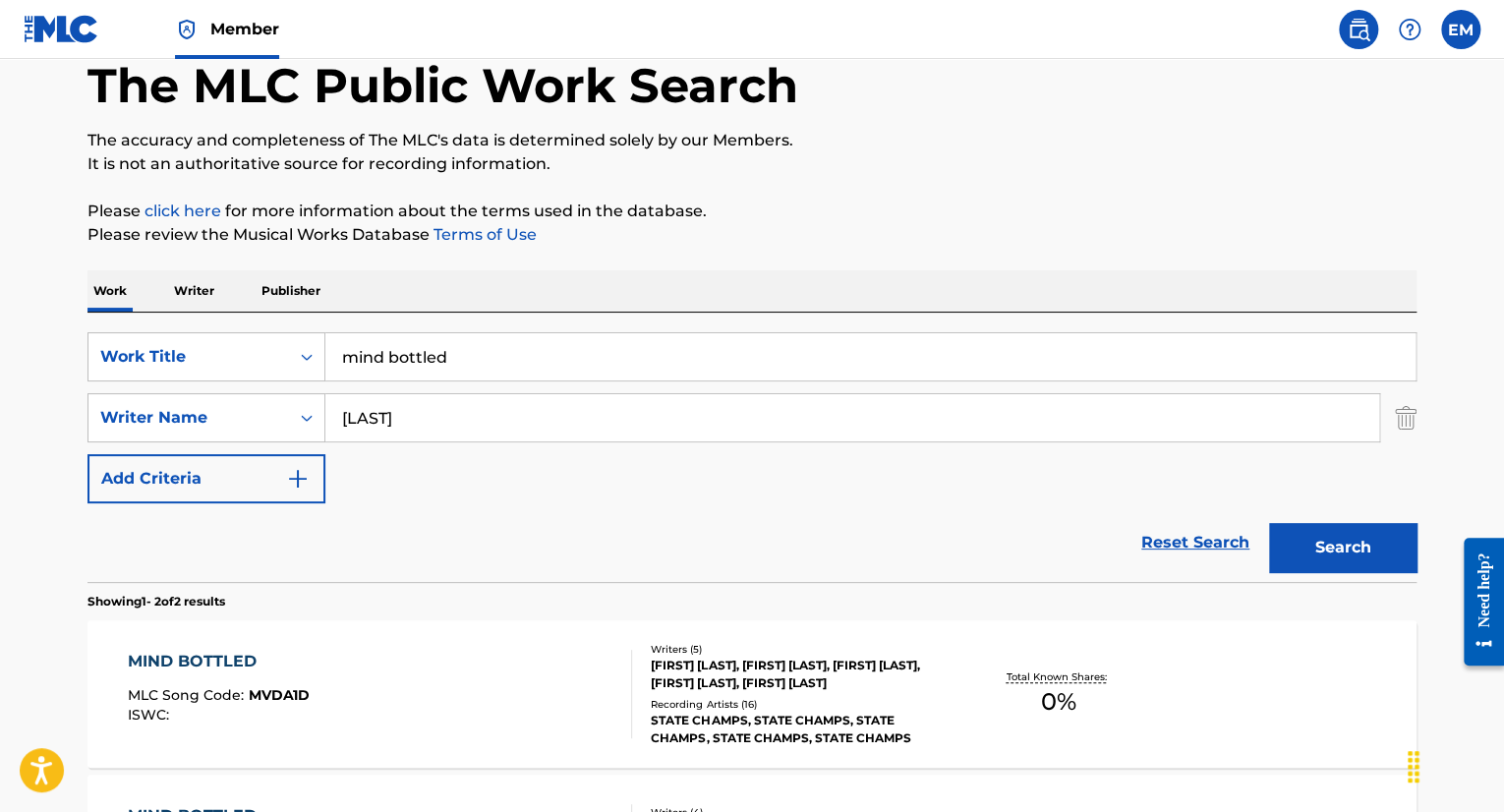 scroll, scrollTop: 342, scrollLeft: 0, axis: vertical 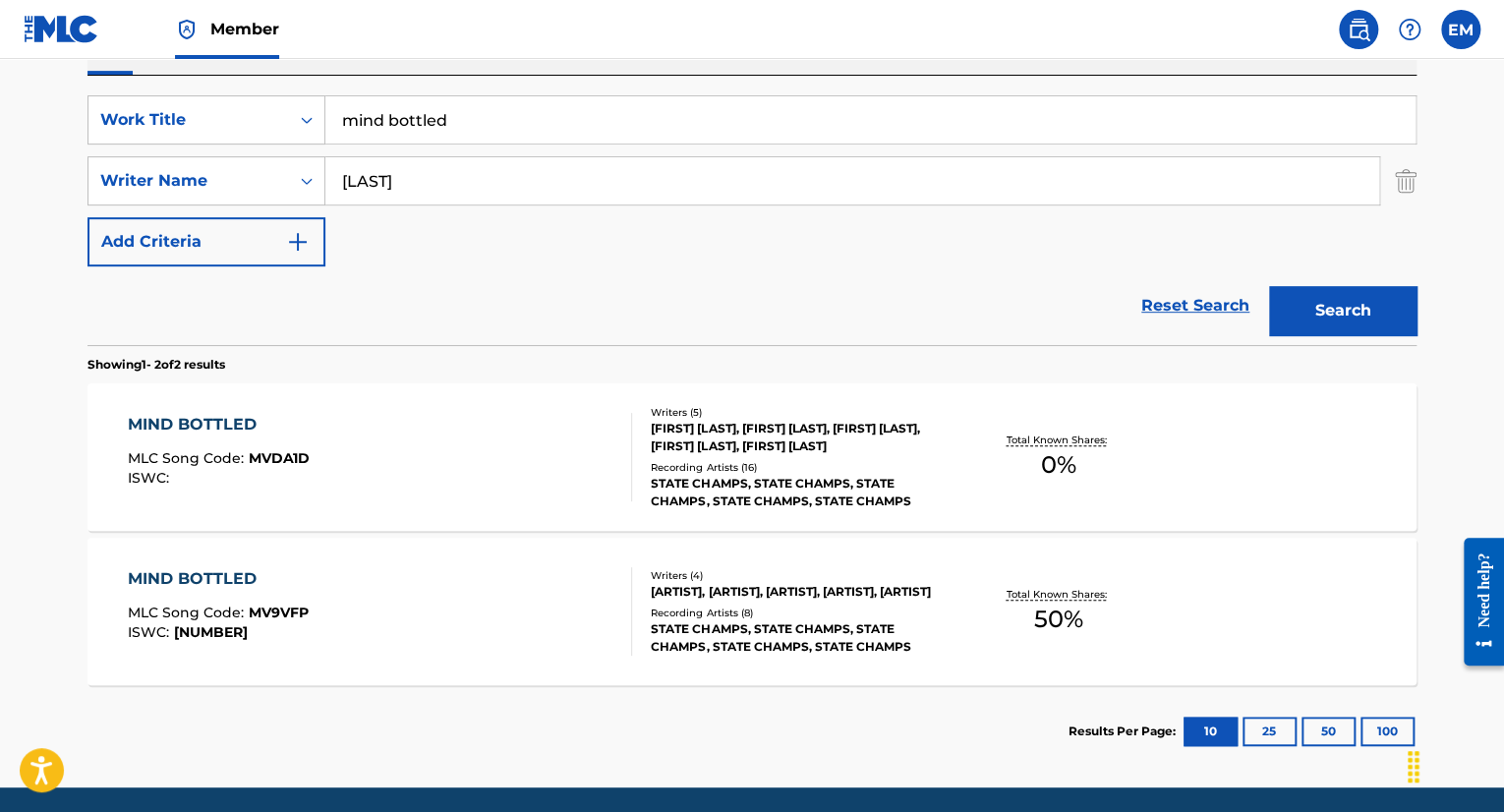click on "mind bottled" at bounding box center [870, 120] 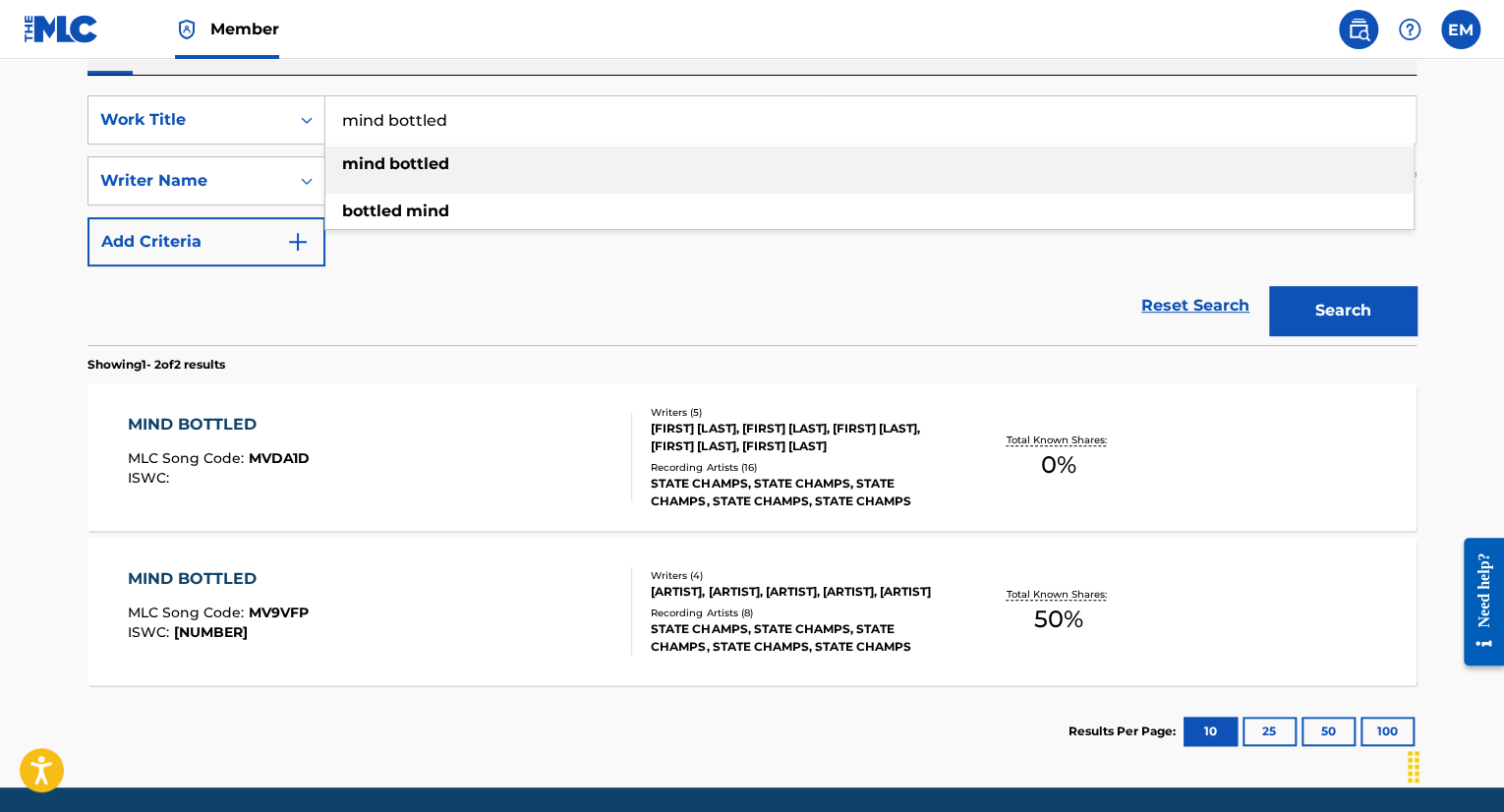 click on "mind bottled" at bounding box center [870, 120] 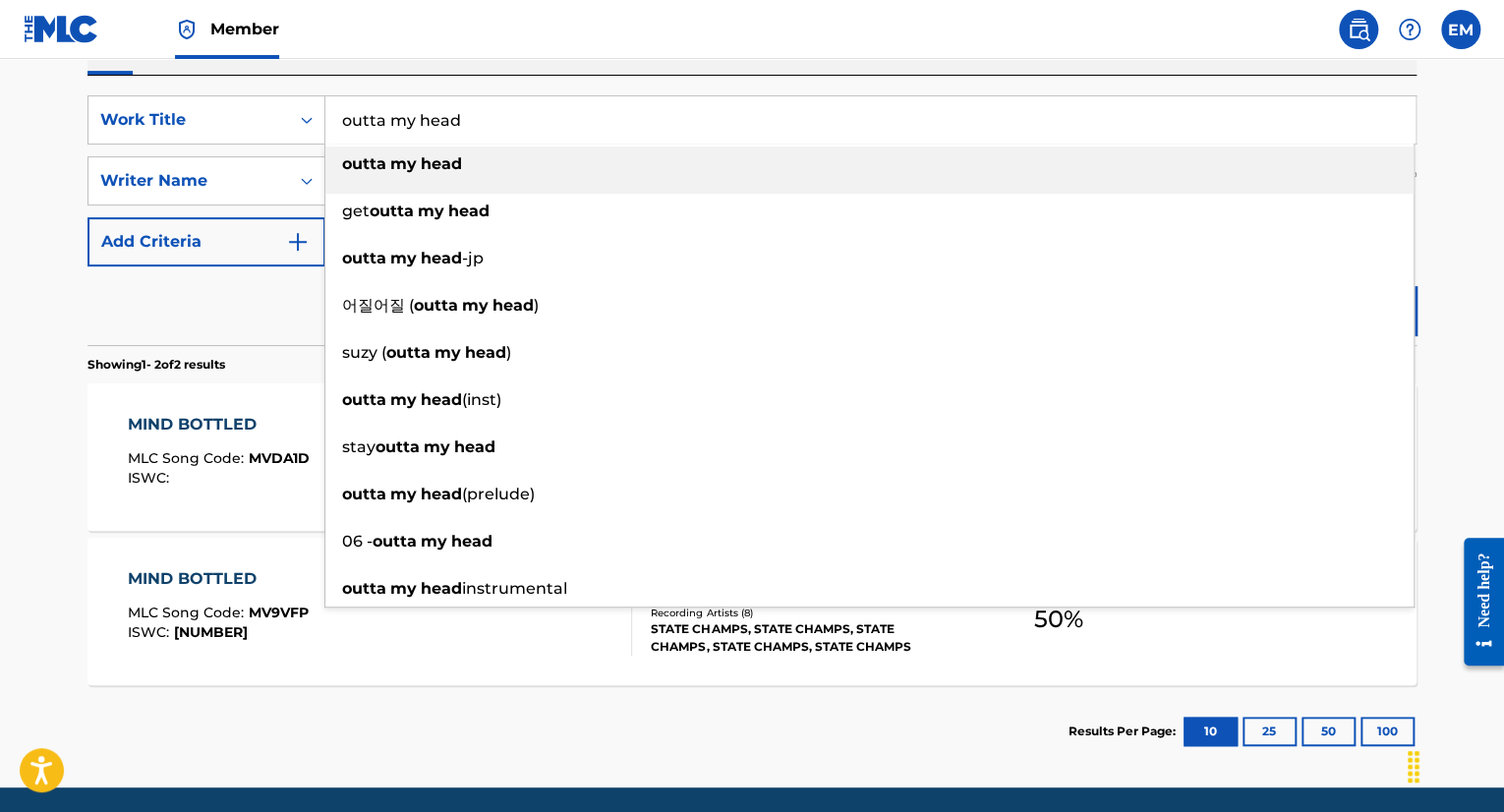 click on "outta my head" at bounding box center (870, 120) 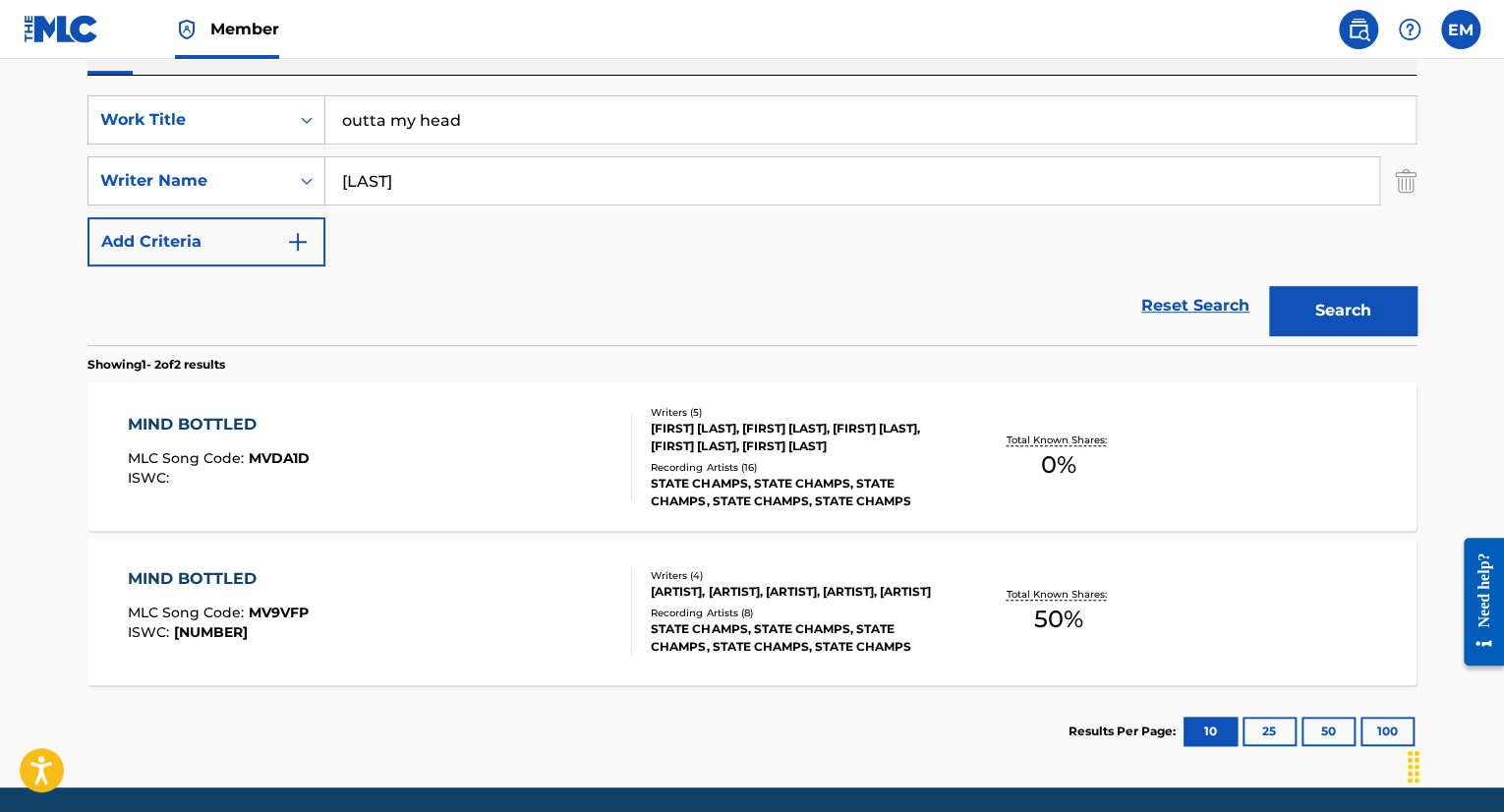 click on "Search" at bounding box center [1343, 311] 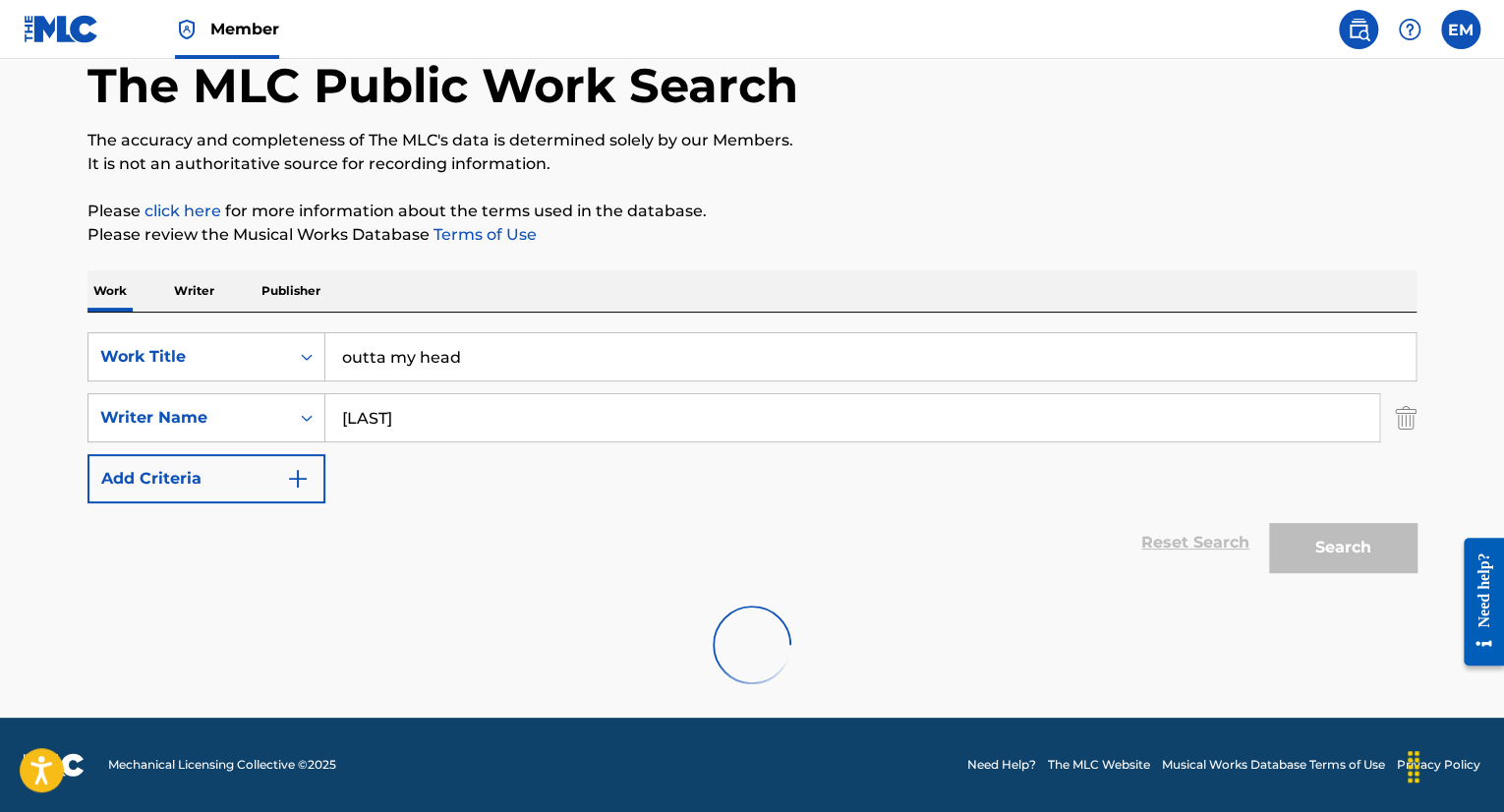 scroll, scrollTop: 258, scrollLeft: 0, axis: vertical 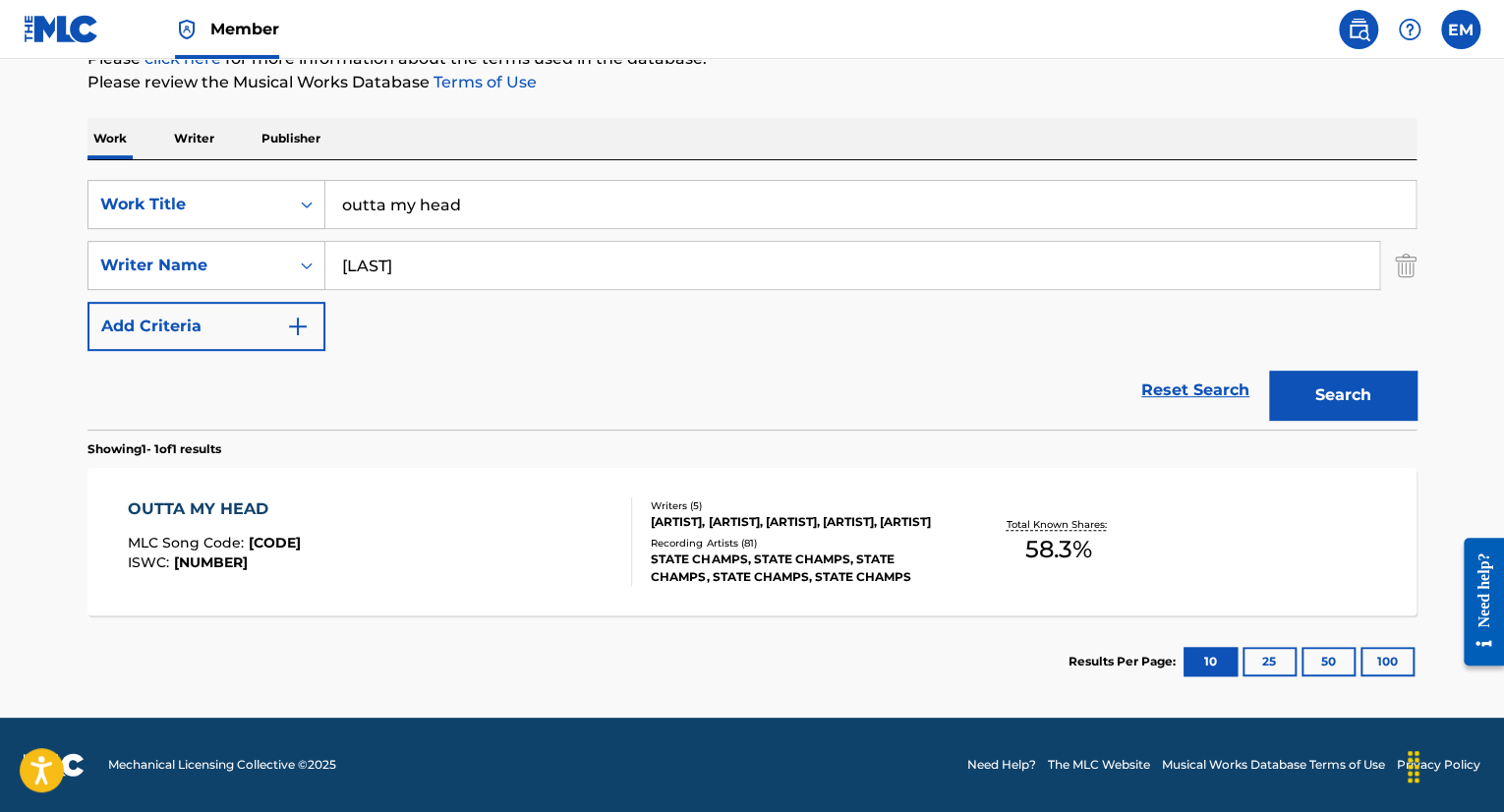 drag, startPoint x: 523, startPoint y: 199, endPoint x: 347, endPoint y: 209, distance: 176.28386 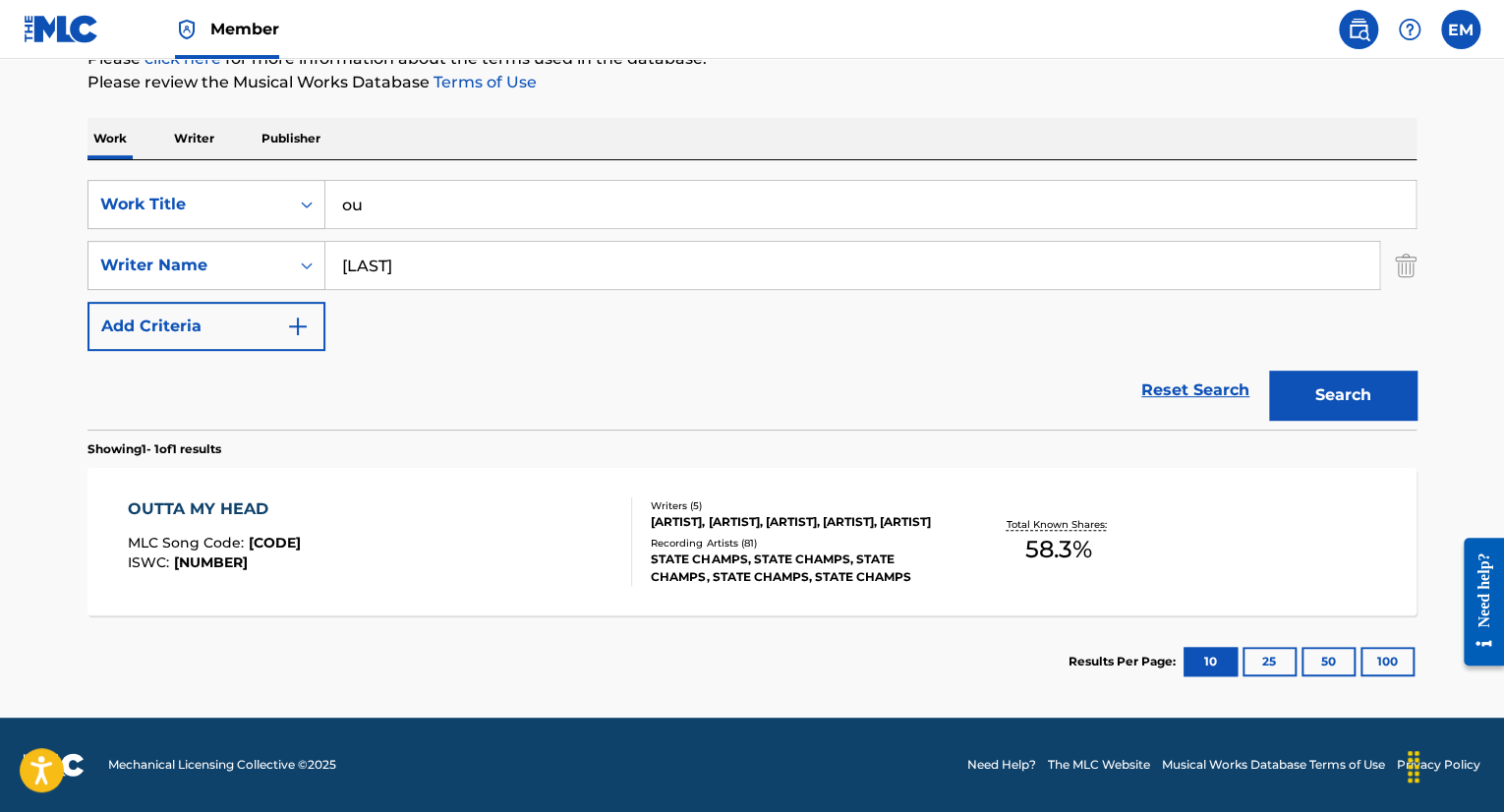 type on "o" 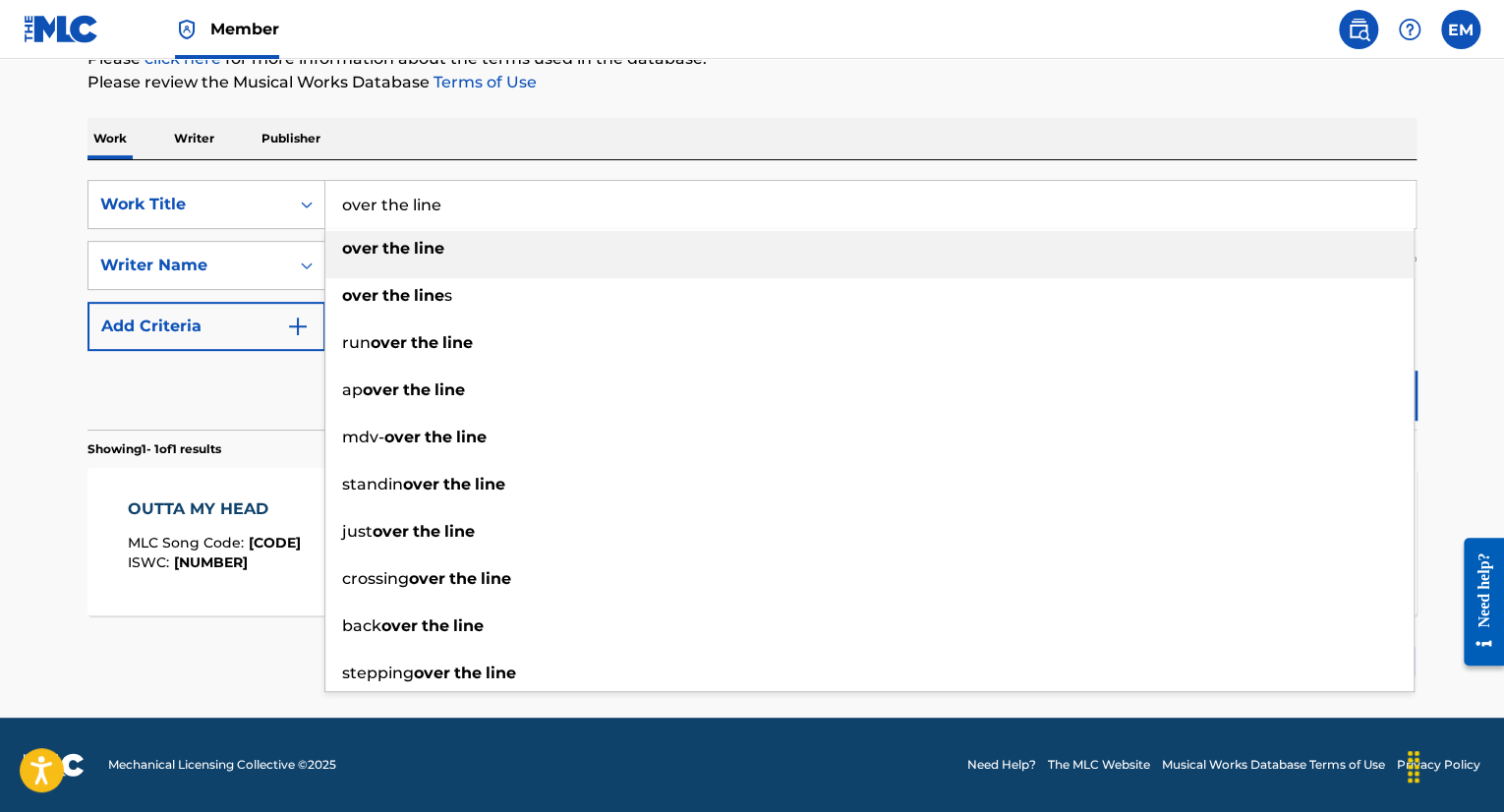 drag, startPoint x: 567, startPoint y: 152, endPoint x: 973, endPoint y: 233, distance: 414.00121 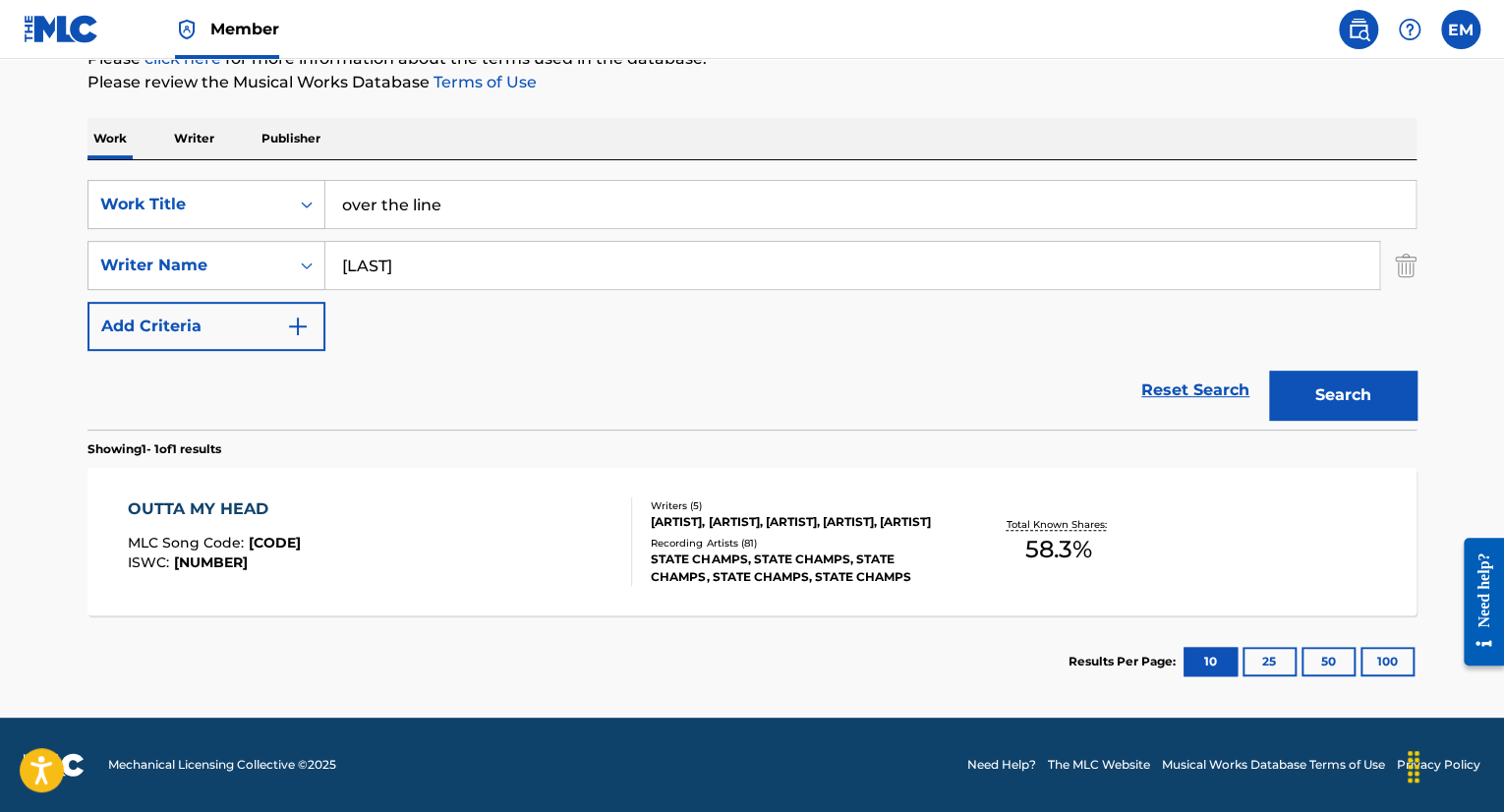 click on "Search" at bounding box center (1343, 395) 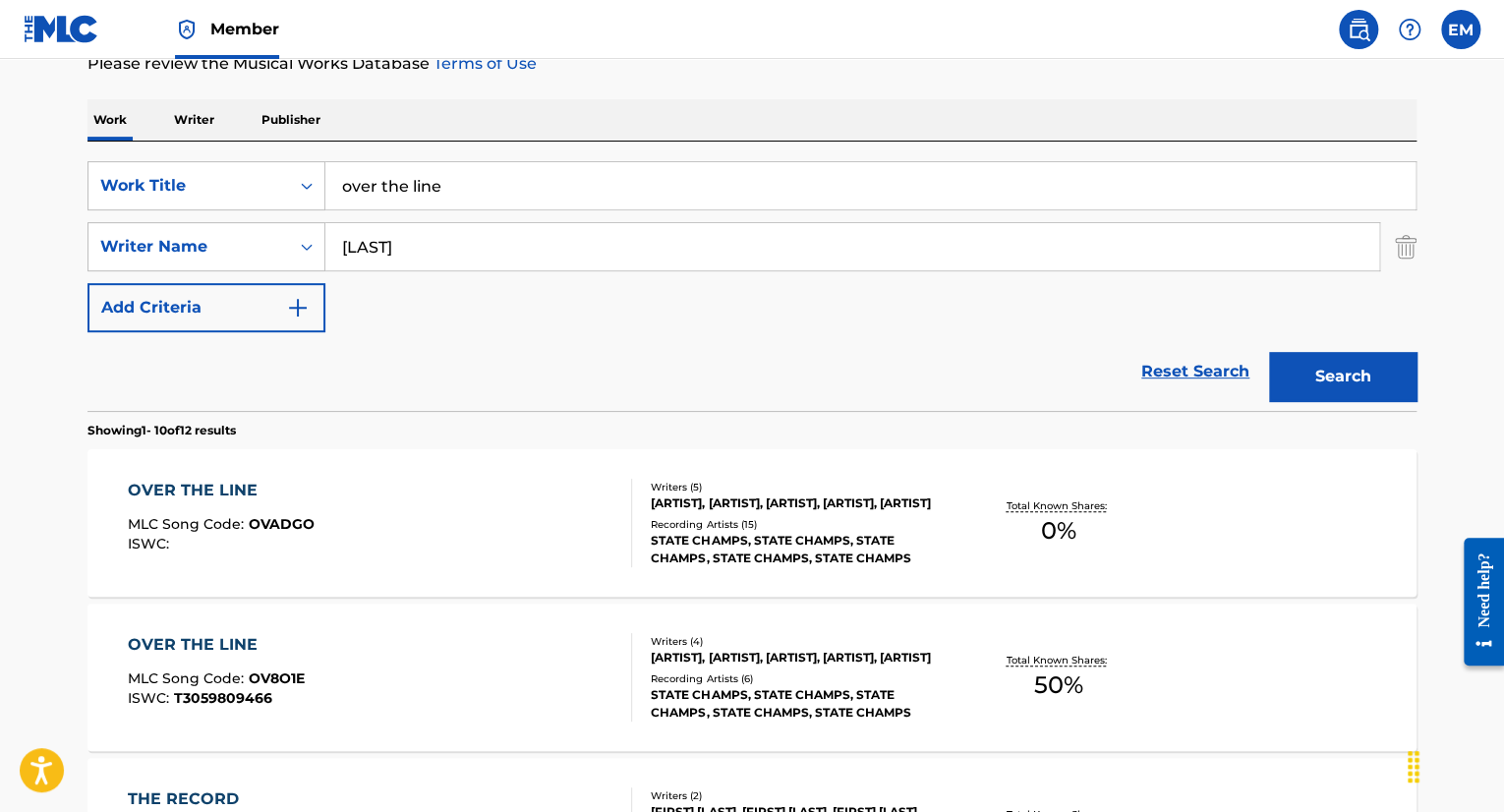 scroll, scrollTop: 258, scrollLeft: 0, axis: vertical 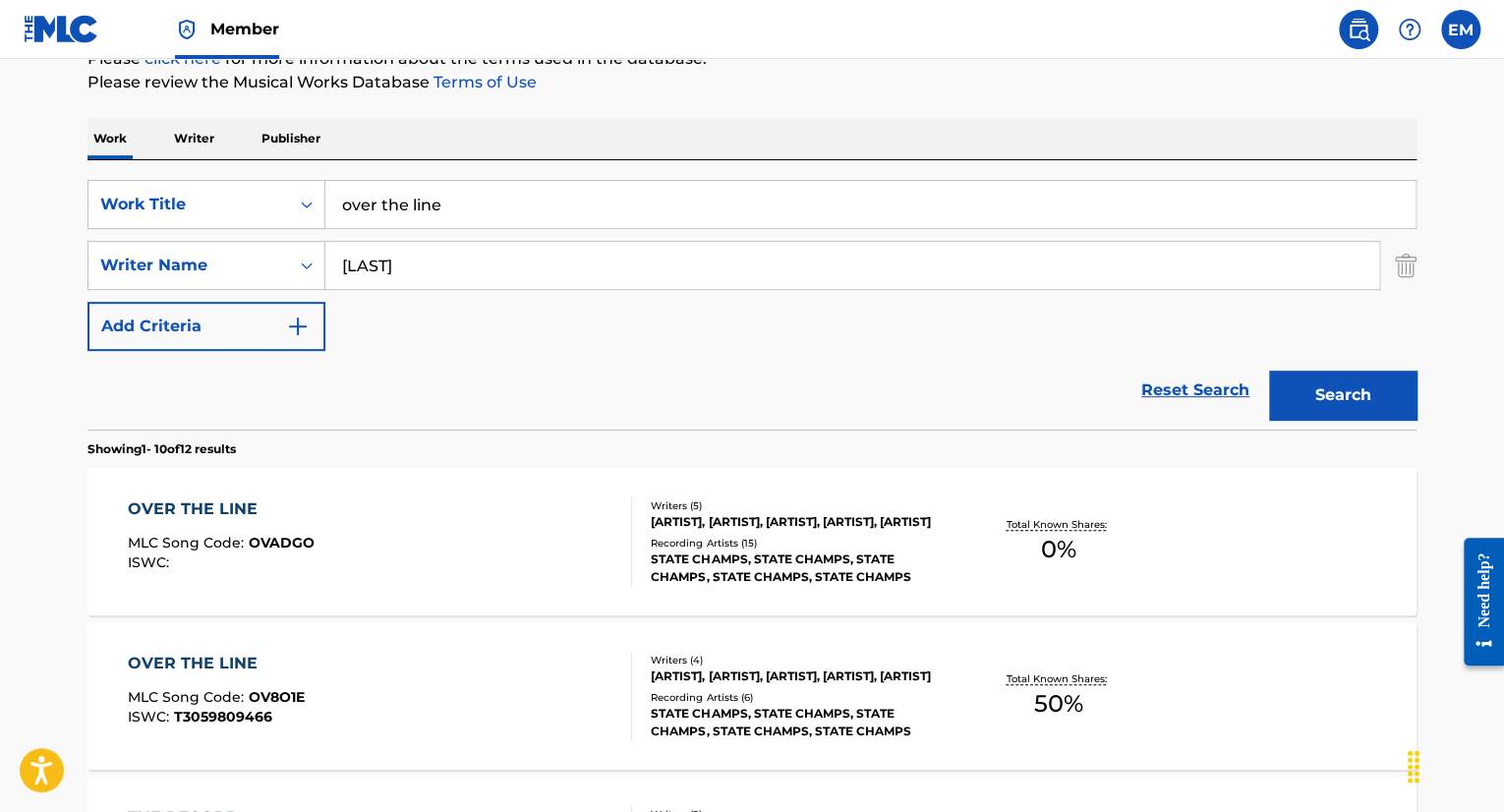 click on "over the line" at bounding box center [870, 204] 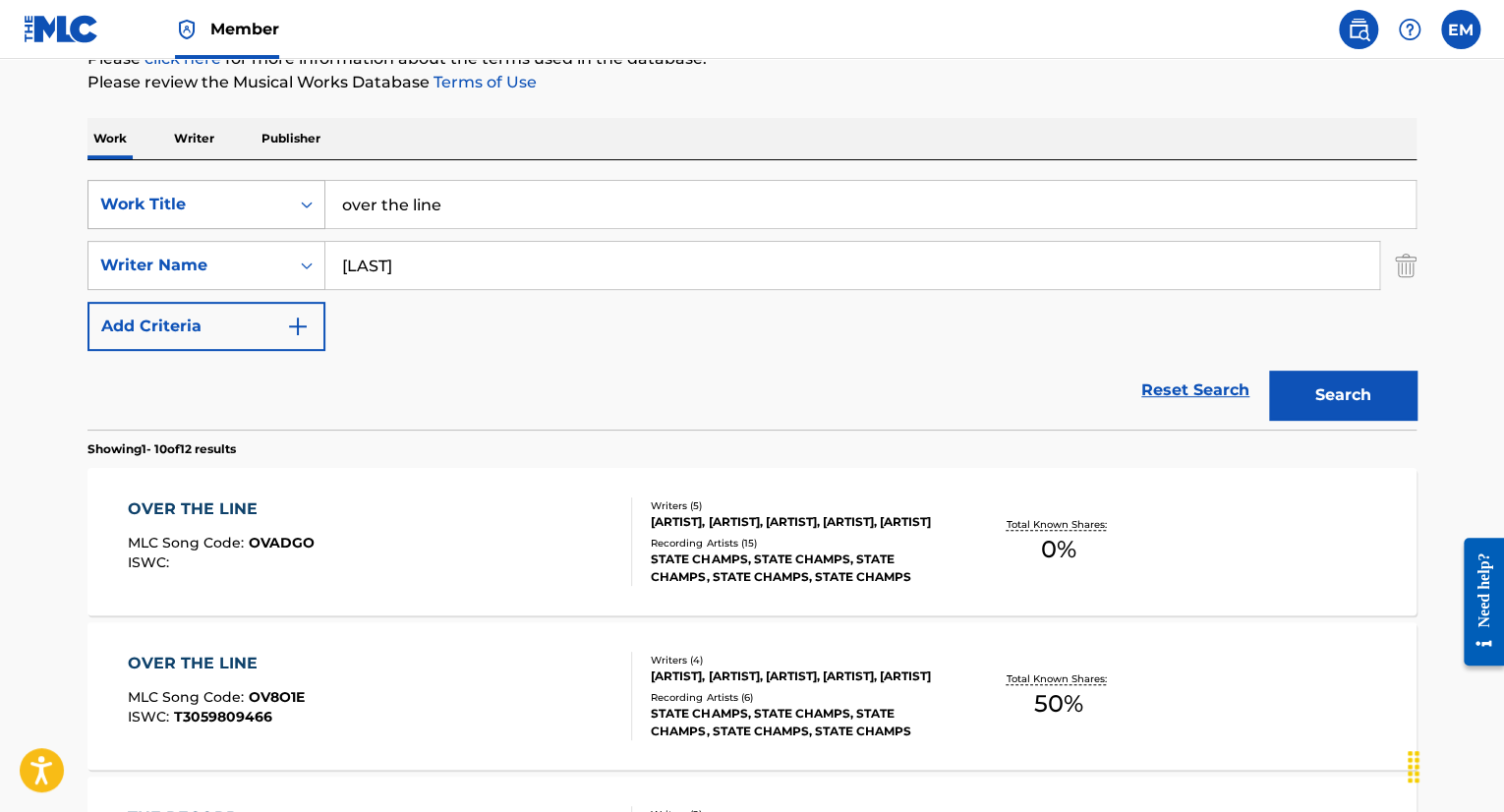 drag, startPoint x: 488, startPoint y: 203, endPoint x: 247, endPoint y: 202, distance: 241.00207 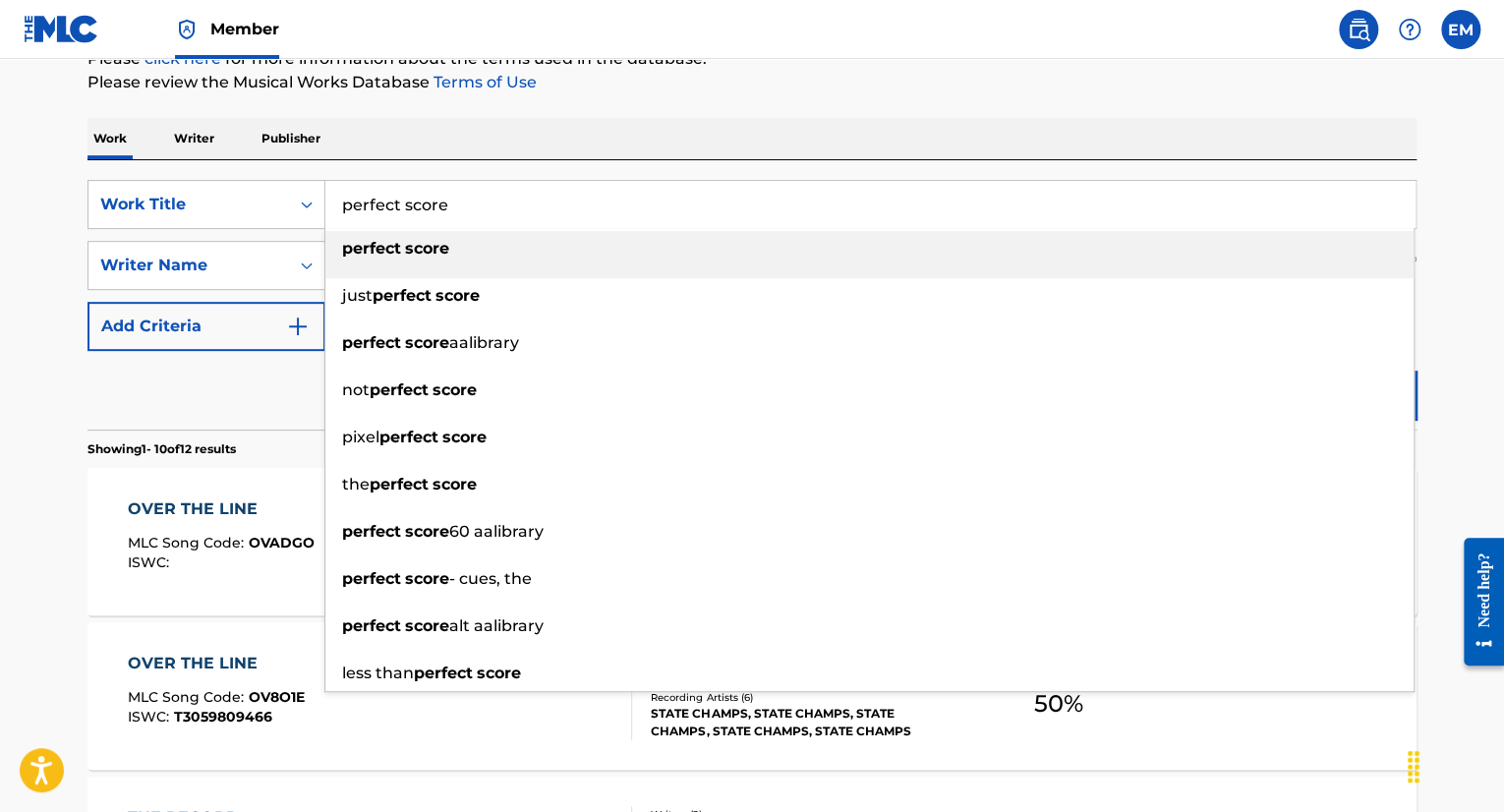 type on "perfect score" 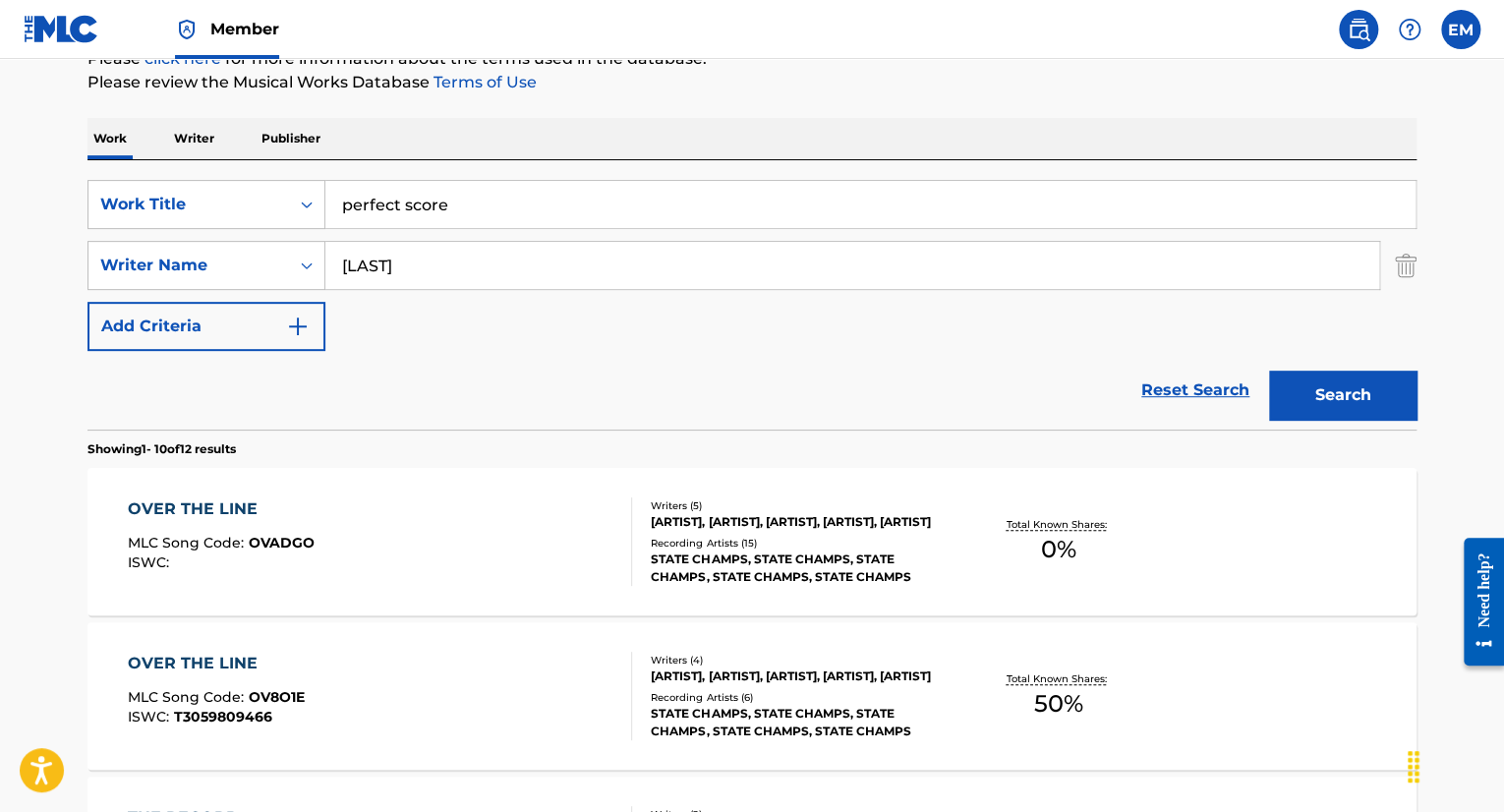click on "Work Writer Publisher" at bounding box center (752, 139) 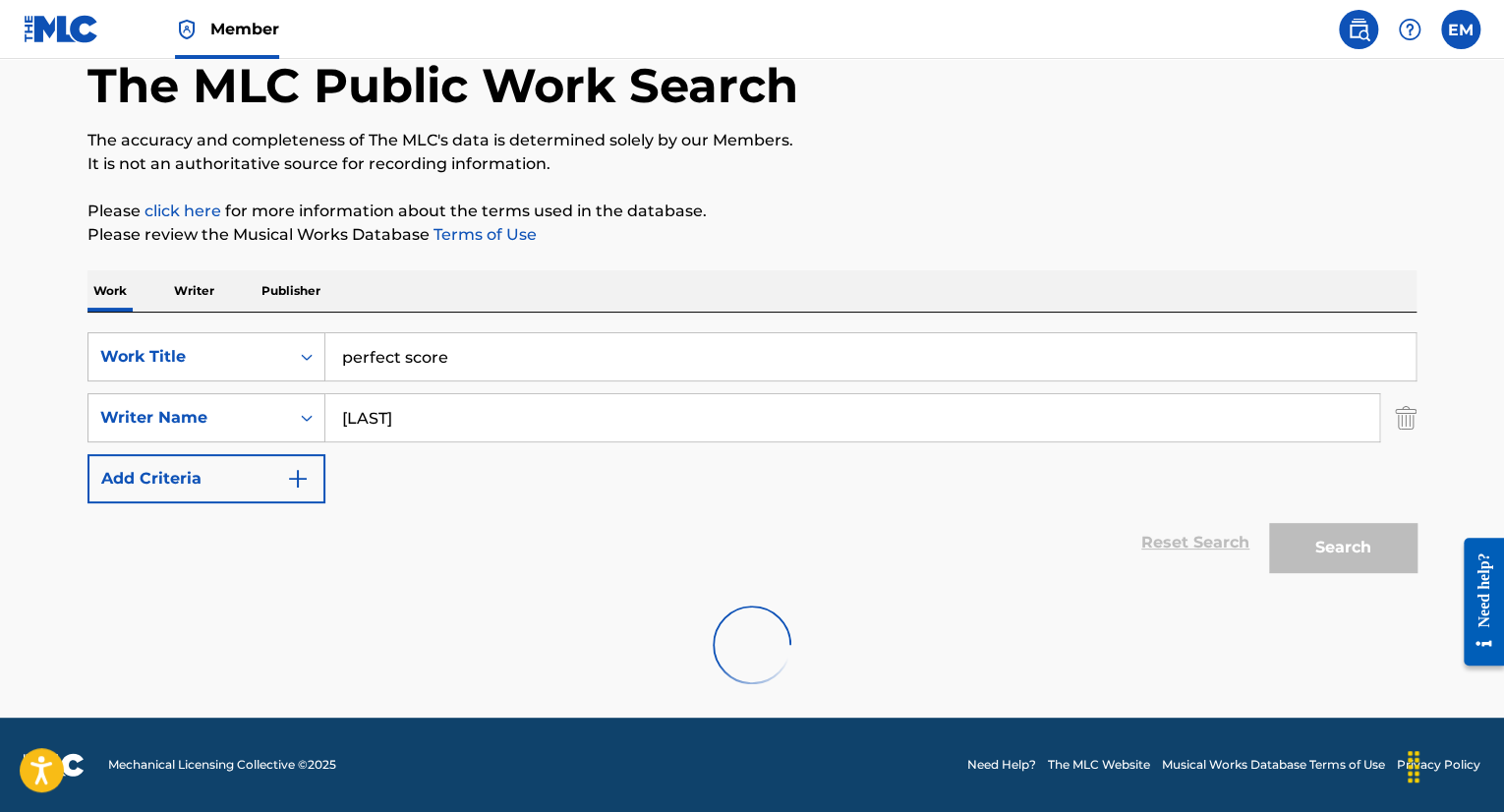 scroll, scrollTop: 258, scrollLeft: 0, axis: vertical 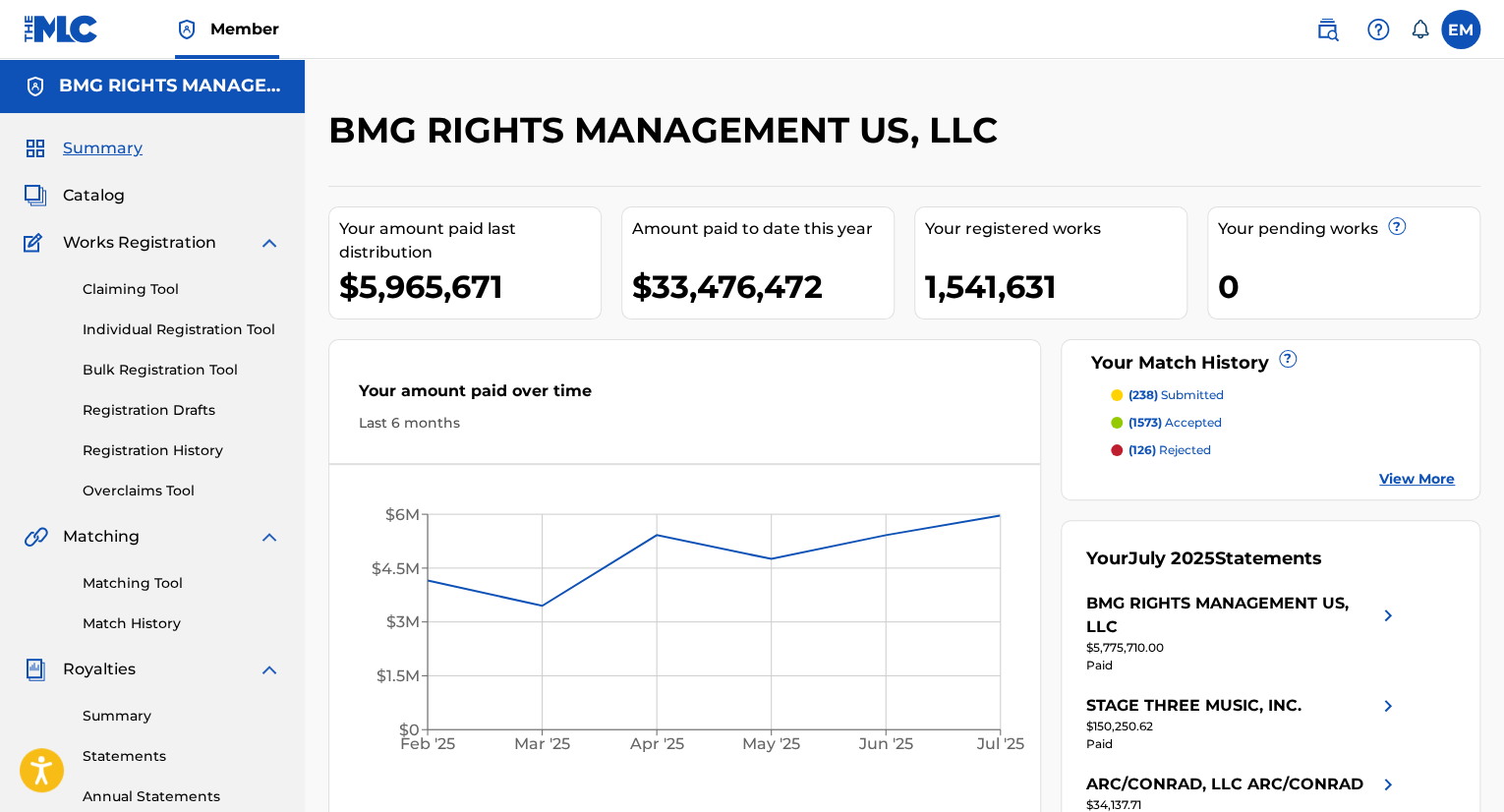 click at bounding box center (1327, 29) 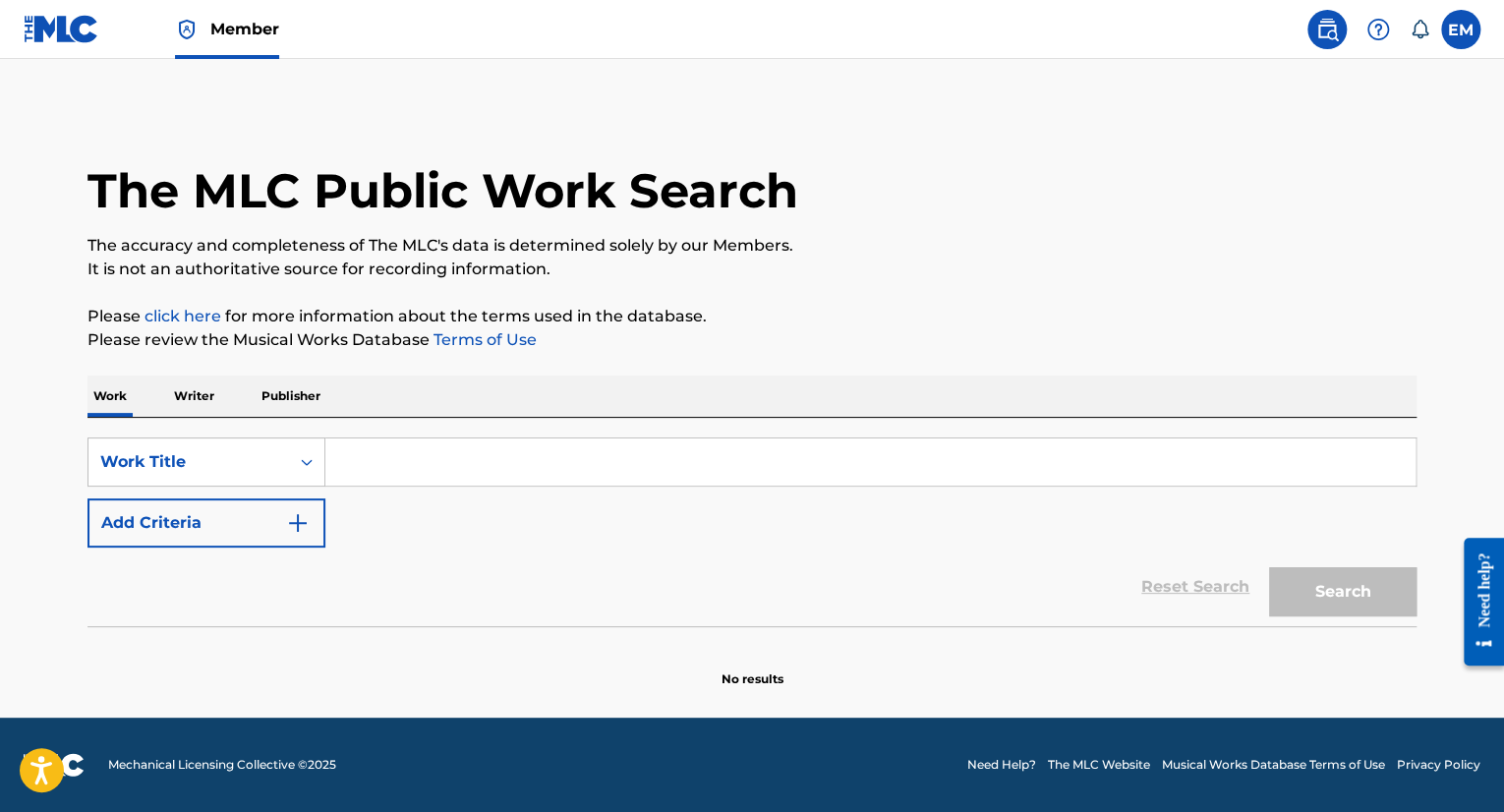 click on "Add Criteria" at bounding box center (206, 523) 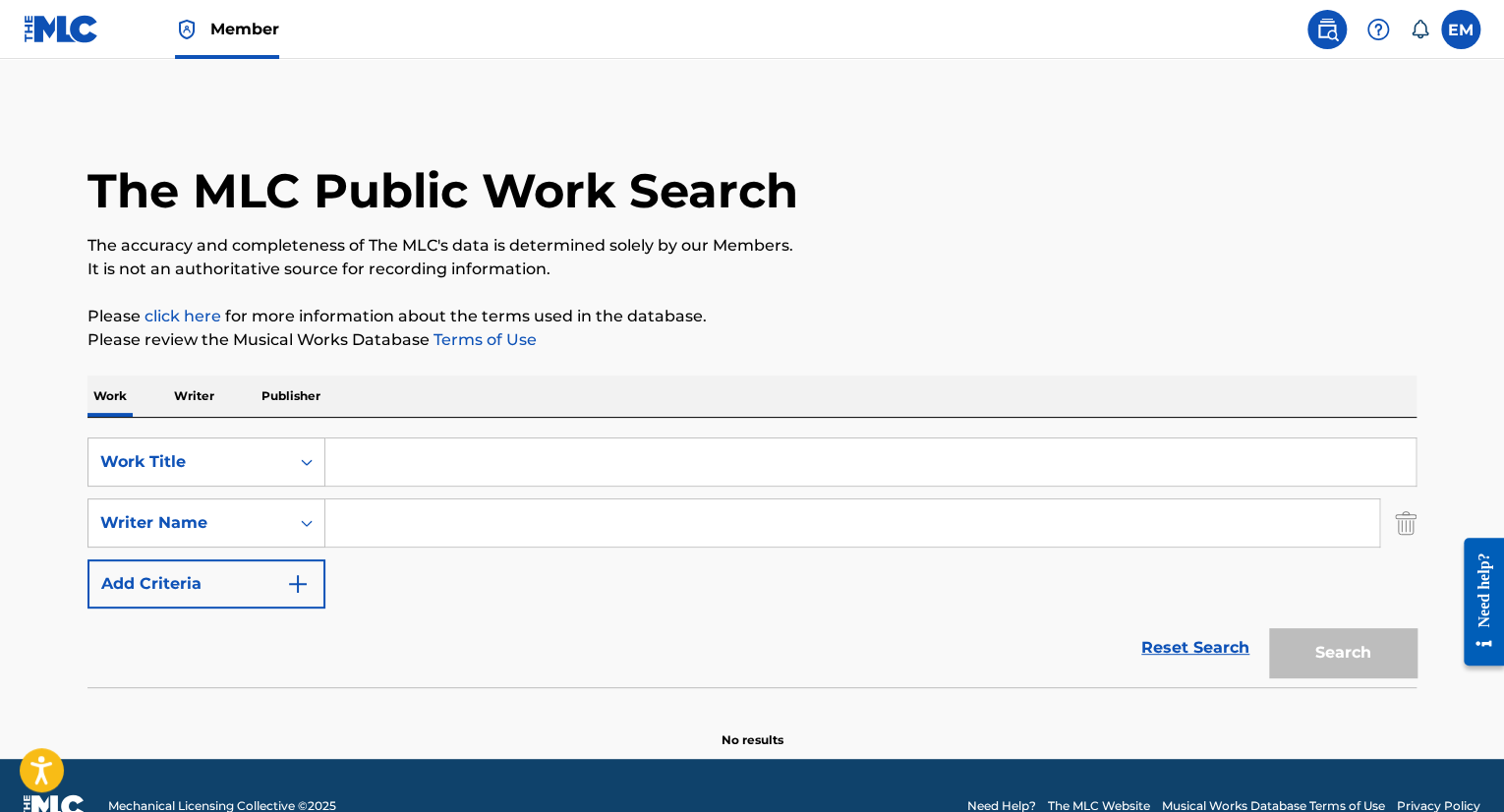 click at bounding box center (852, 523) 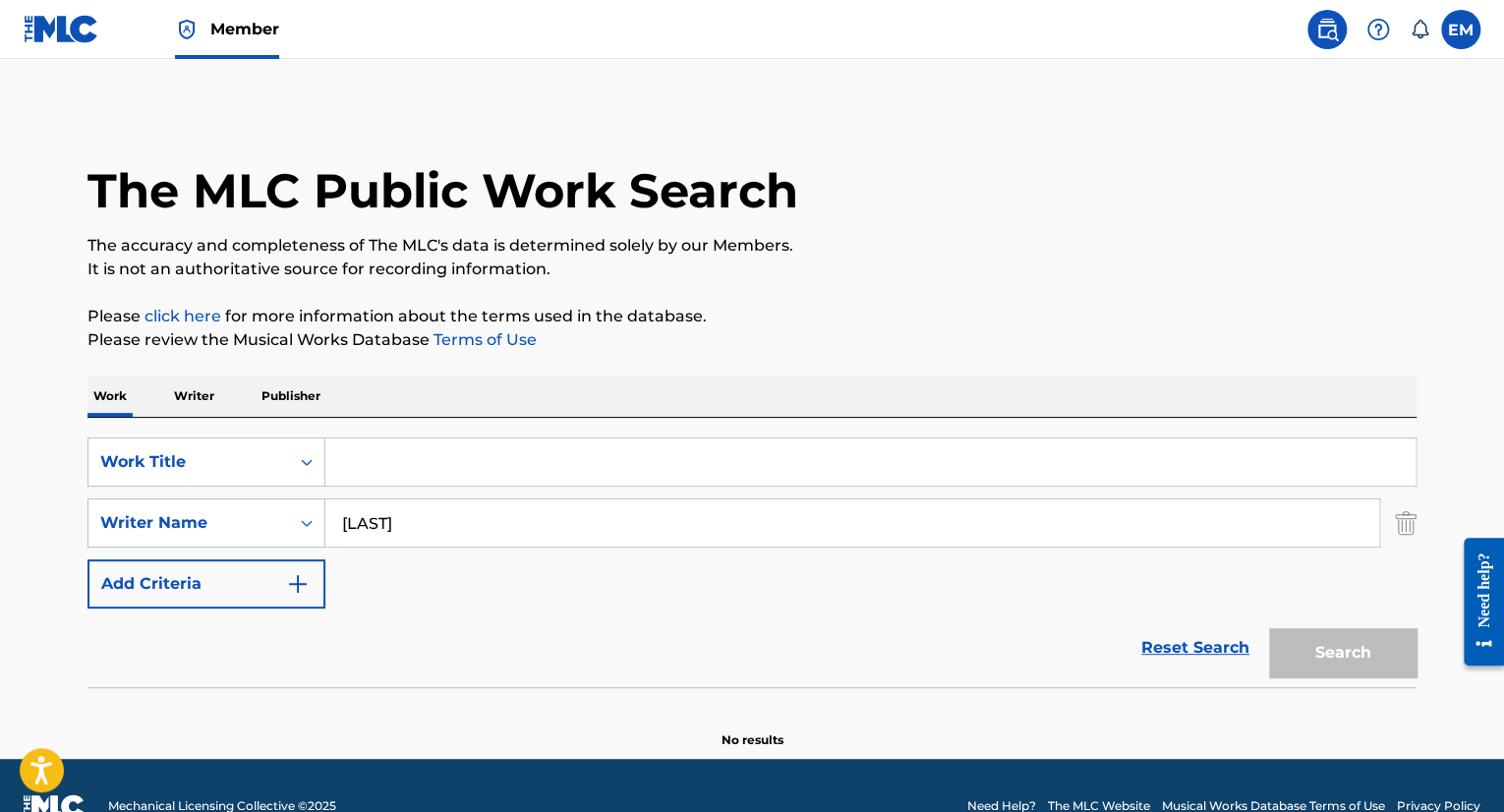 type on "[LAST]" 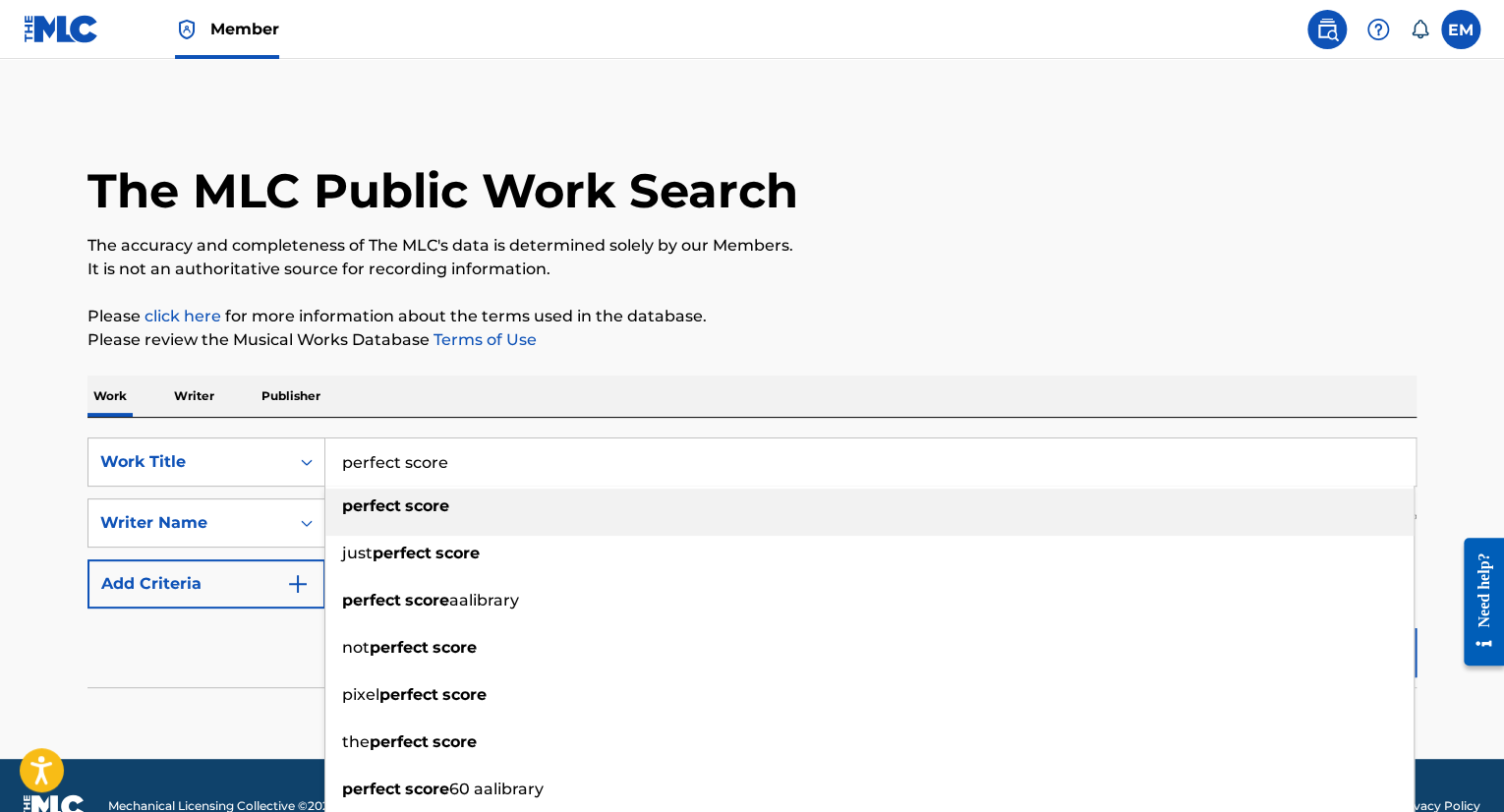 click on "Please review the Musical Works Database   Terms of Use" at bounding box center (752, 340) 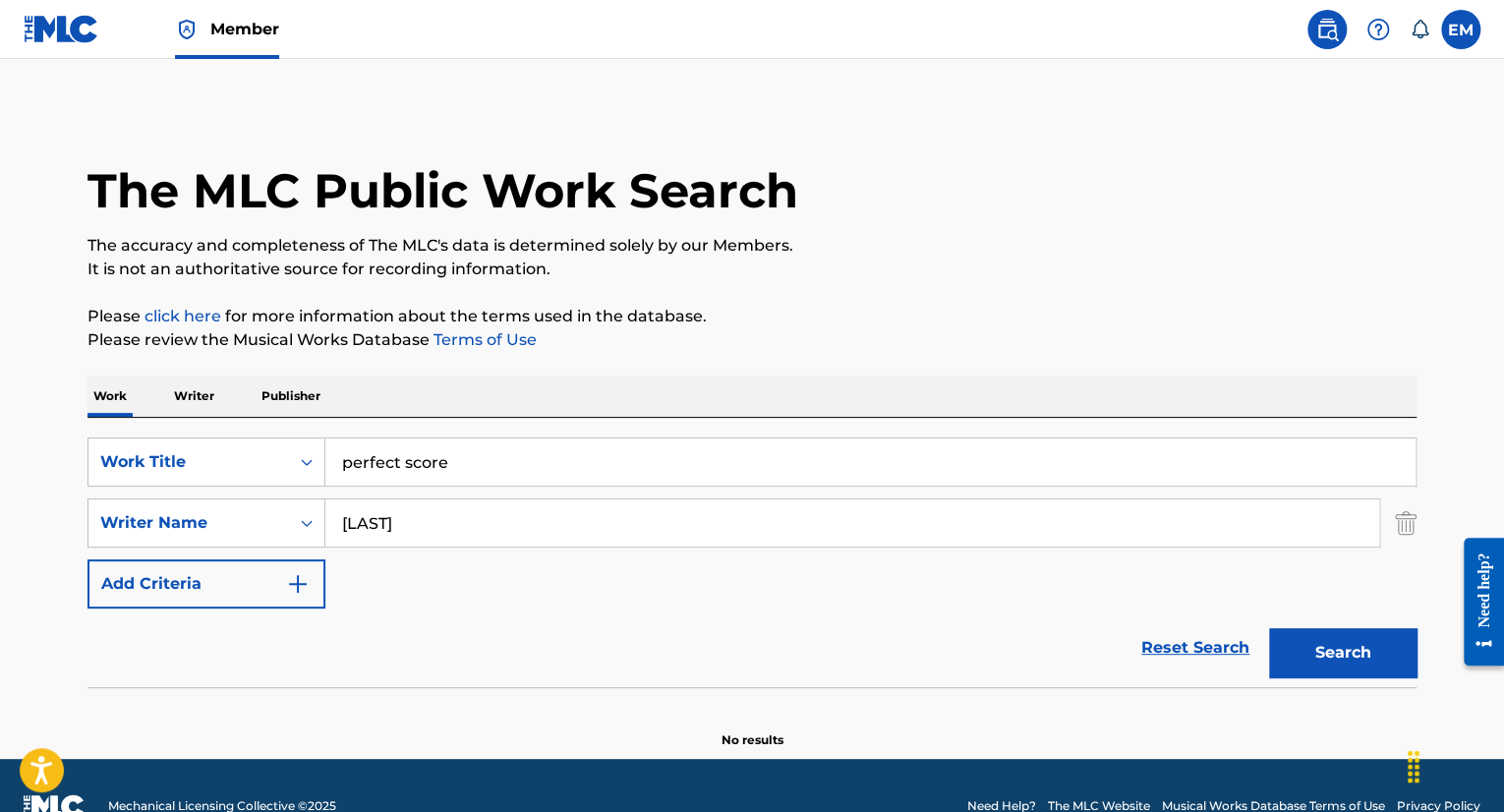 click on "Search" at bounding box center (1343, 653) 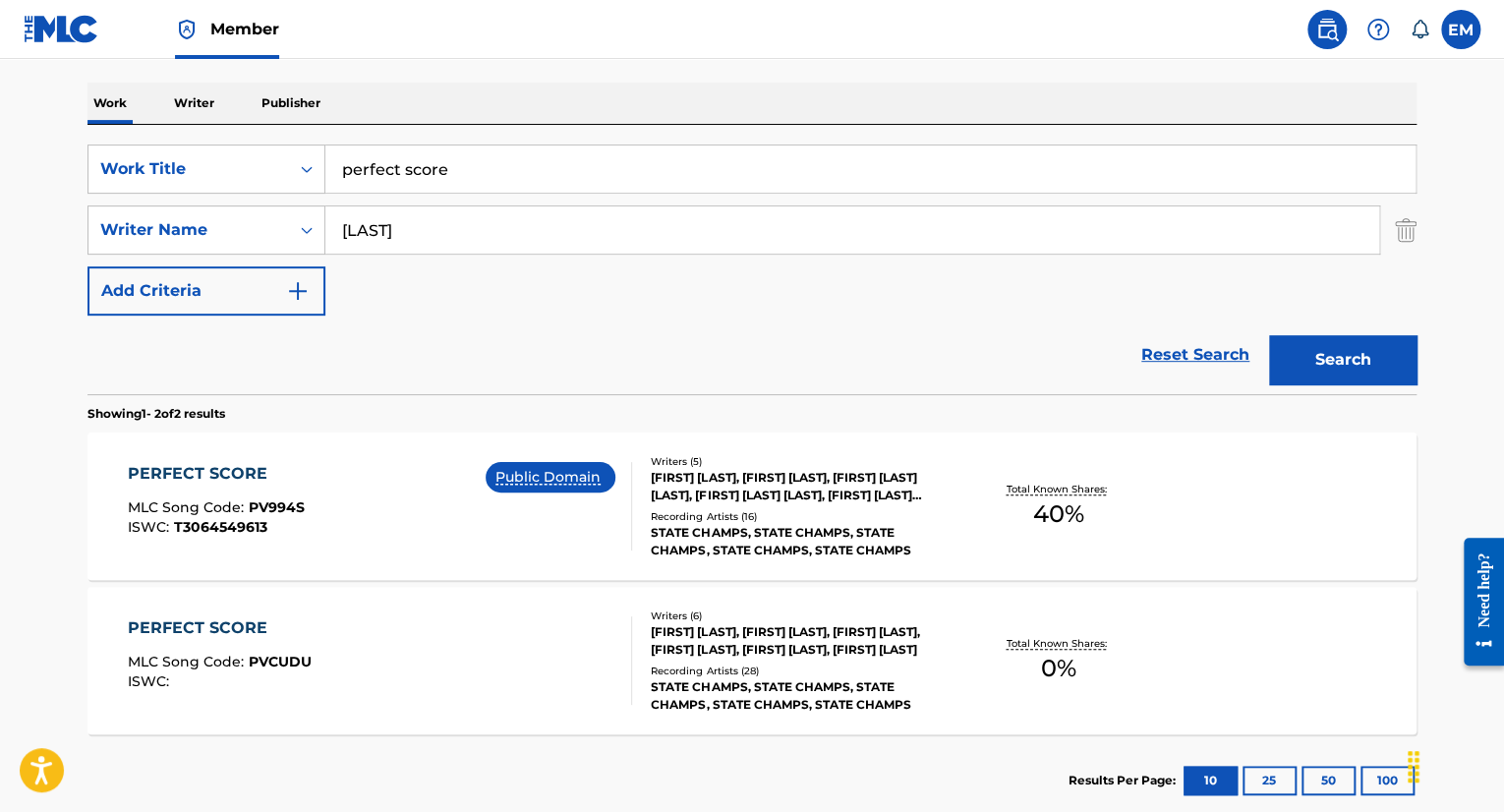 scroll, scrollTop: 295, scrollLeft: 0, axis: vertical 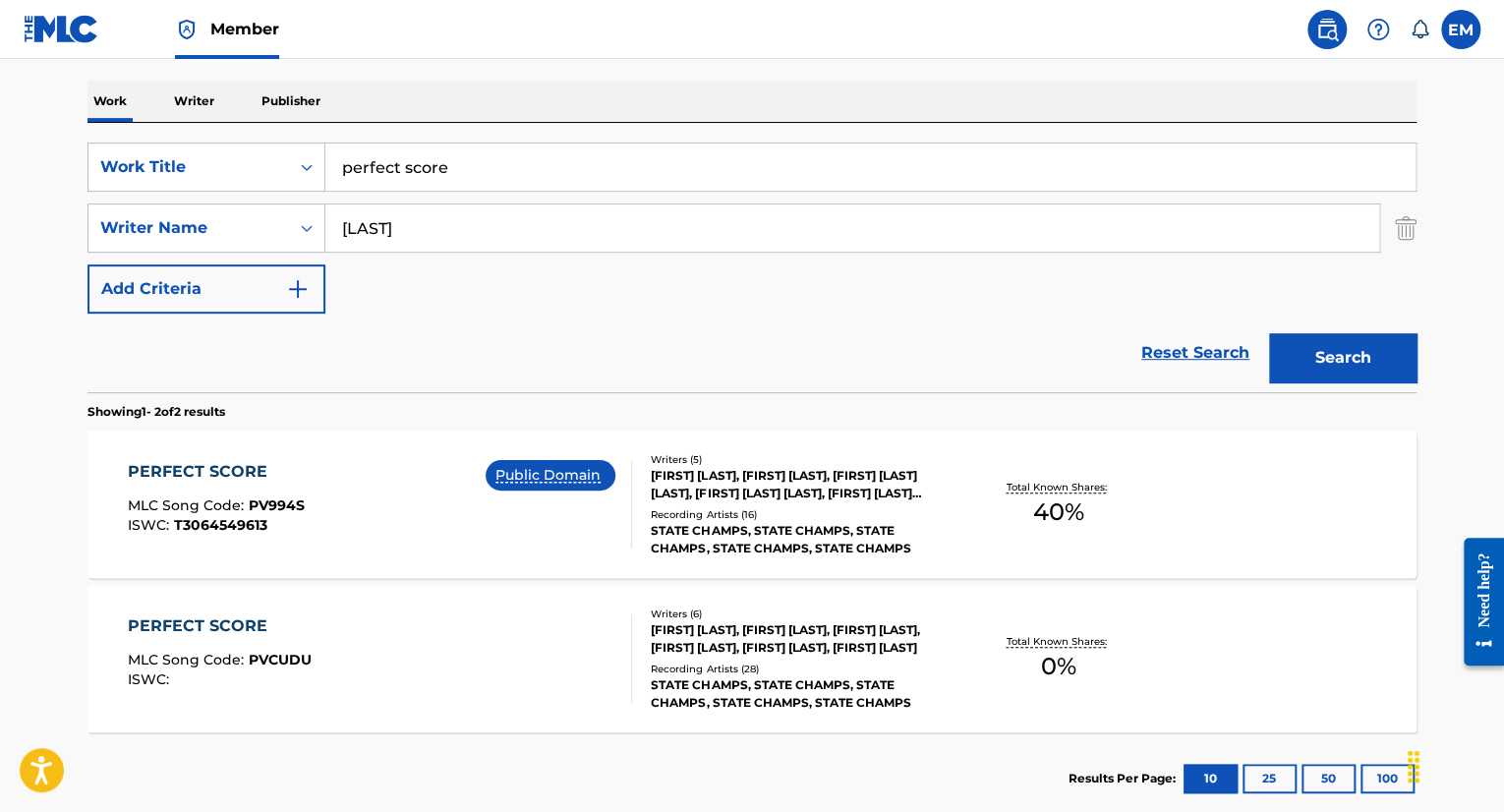 click on "perfect score" at bounding box center [870, 167] 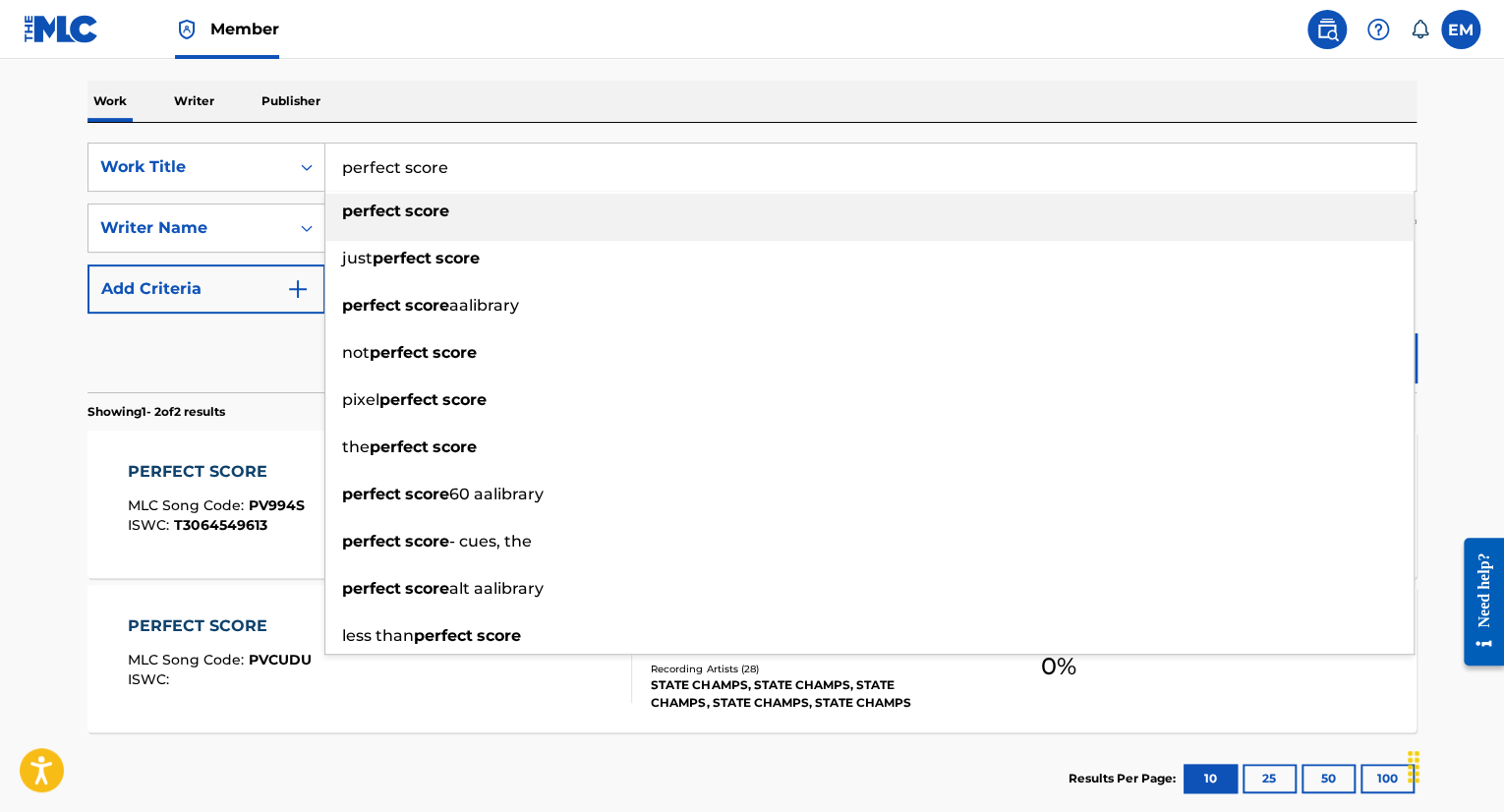click on "perfect score" at bounding box center [870, 167] 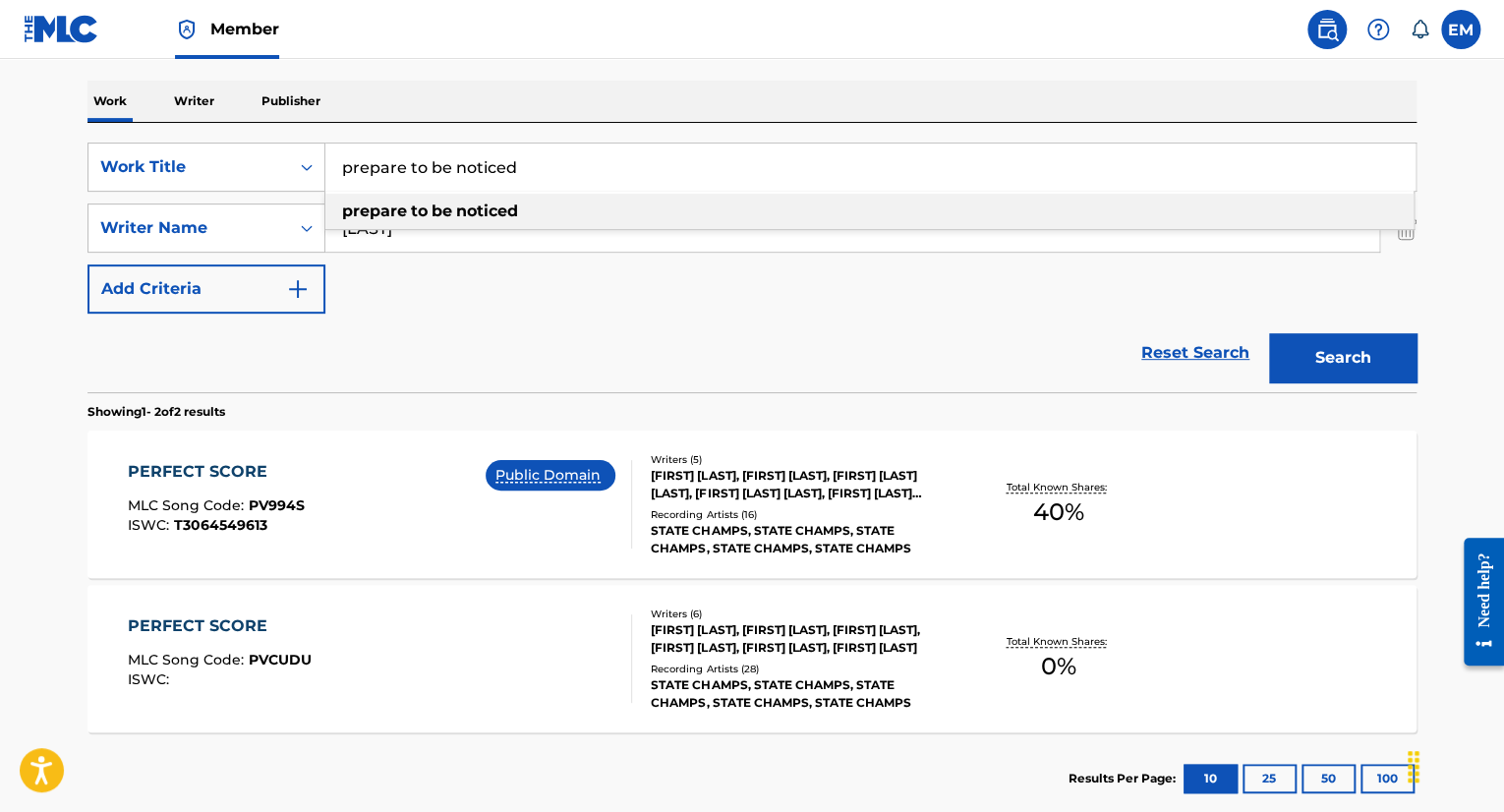 drag, startPoint x: 624, startPoint y: 202, endPoint x: 626, endPoint y: 162, distance: 40.04997 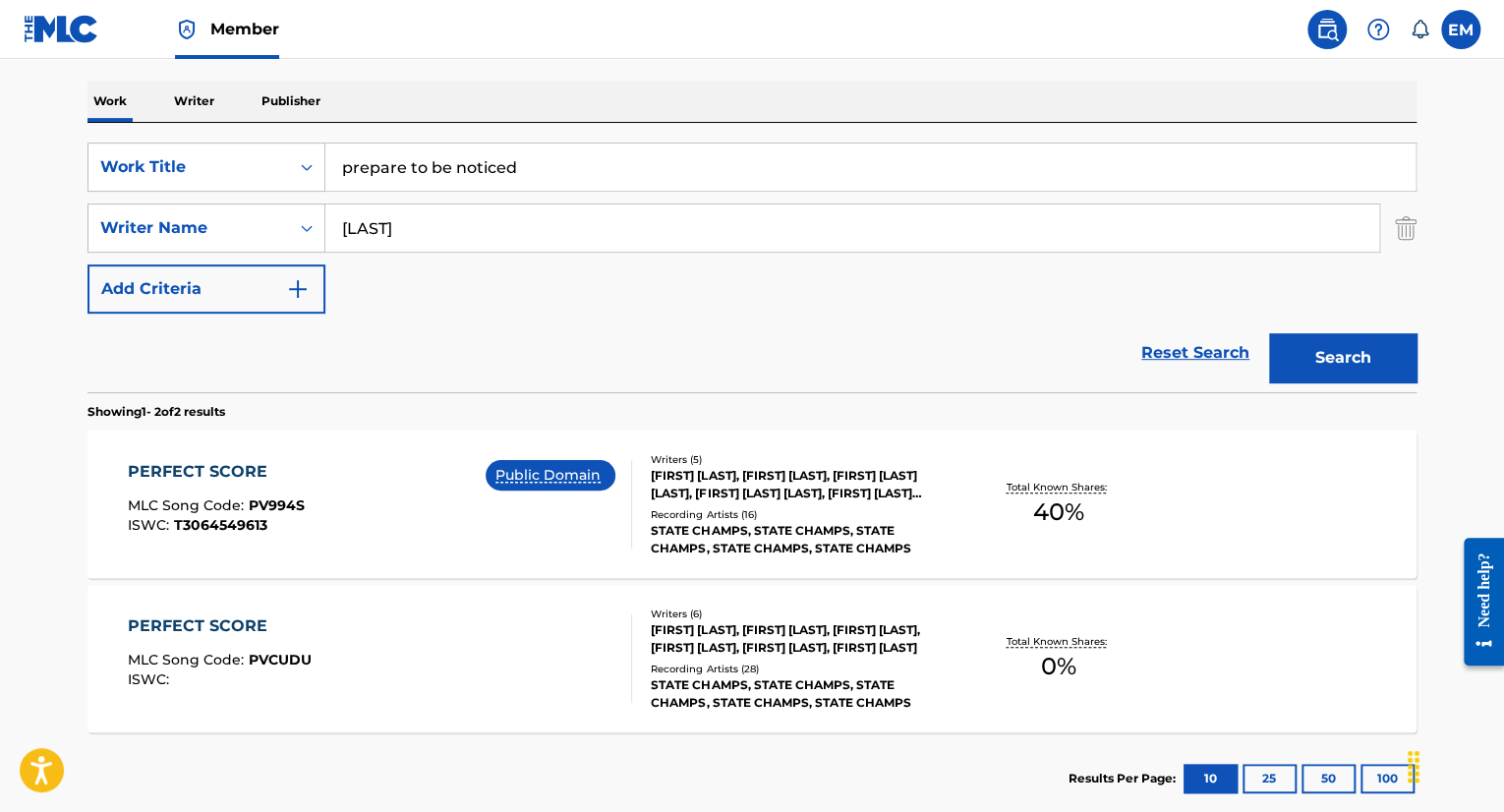 click on "Search" at bounding box center (1343, 358) 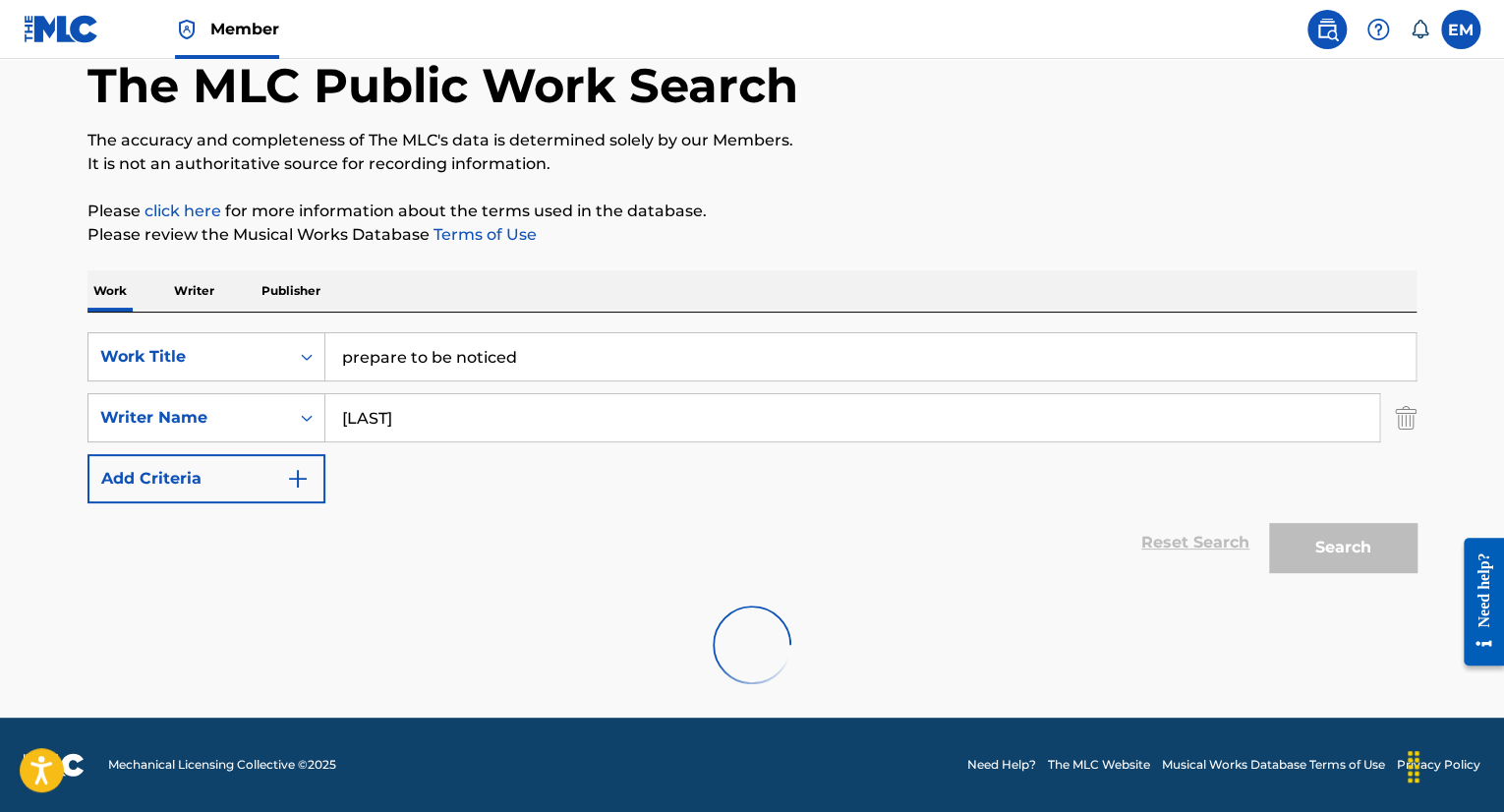 scroll, scrollTop: 295, scrollLeft: 0, axis: vertical 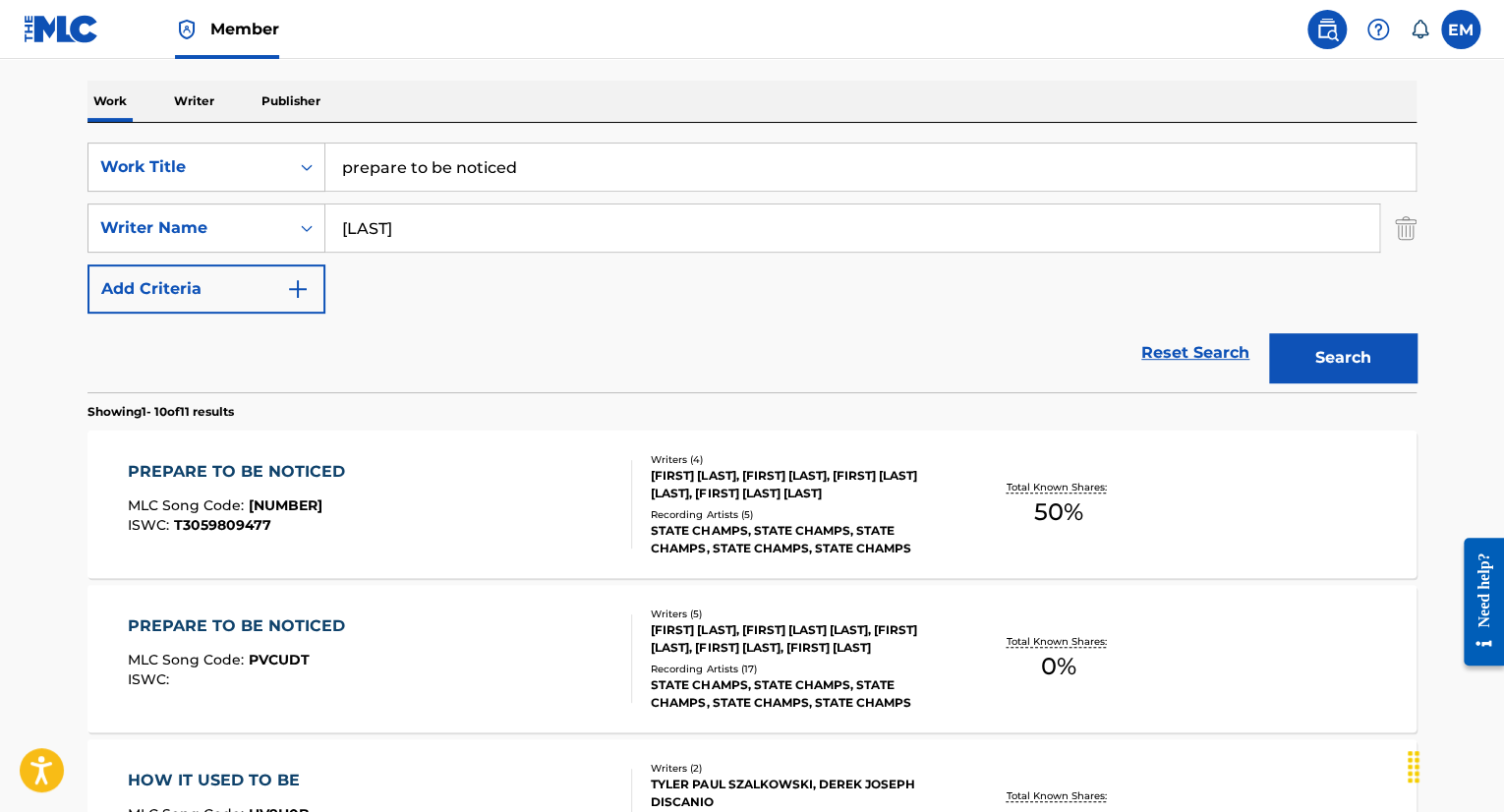 drag, startPoint x: 643, startPoint y: 169, endPoint x: 331, endPoint y: 177, distance: 312.10255 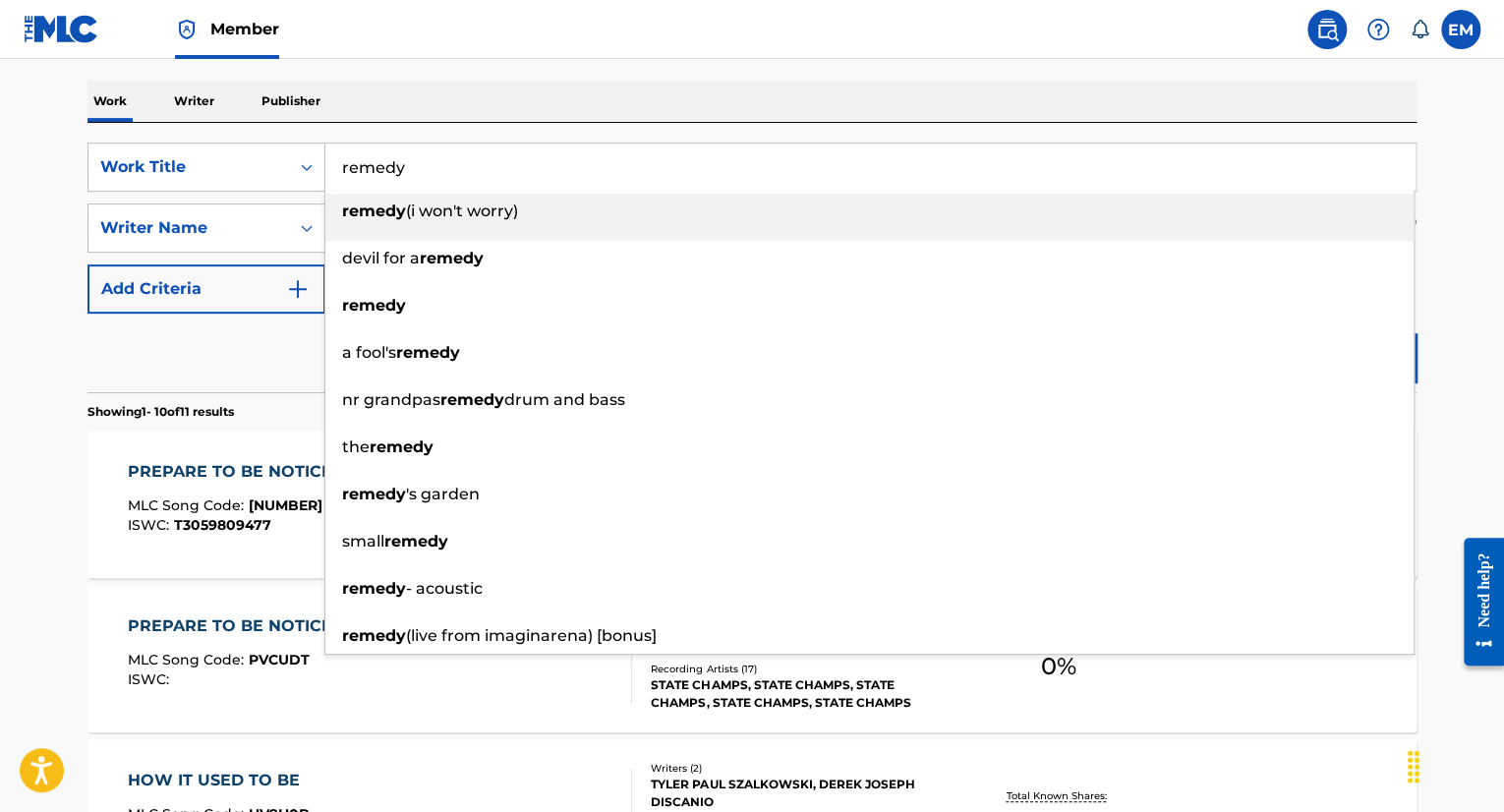 click on "Work Writer Publisher" at bounding box center [752, 101] 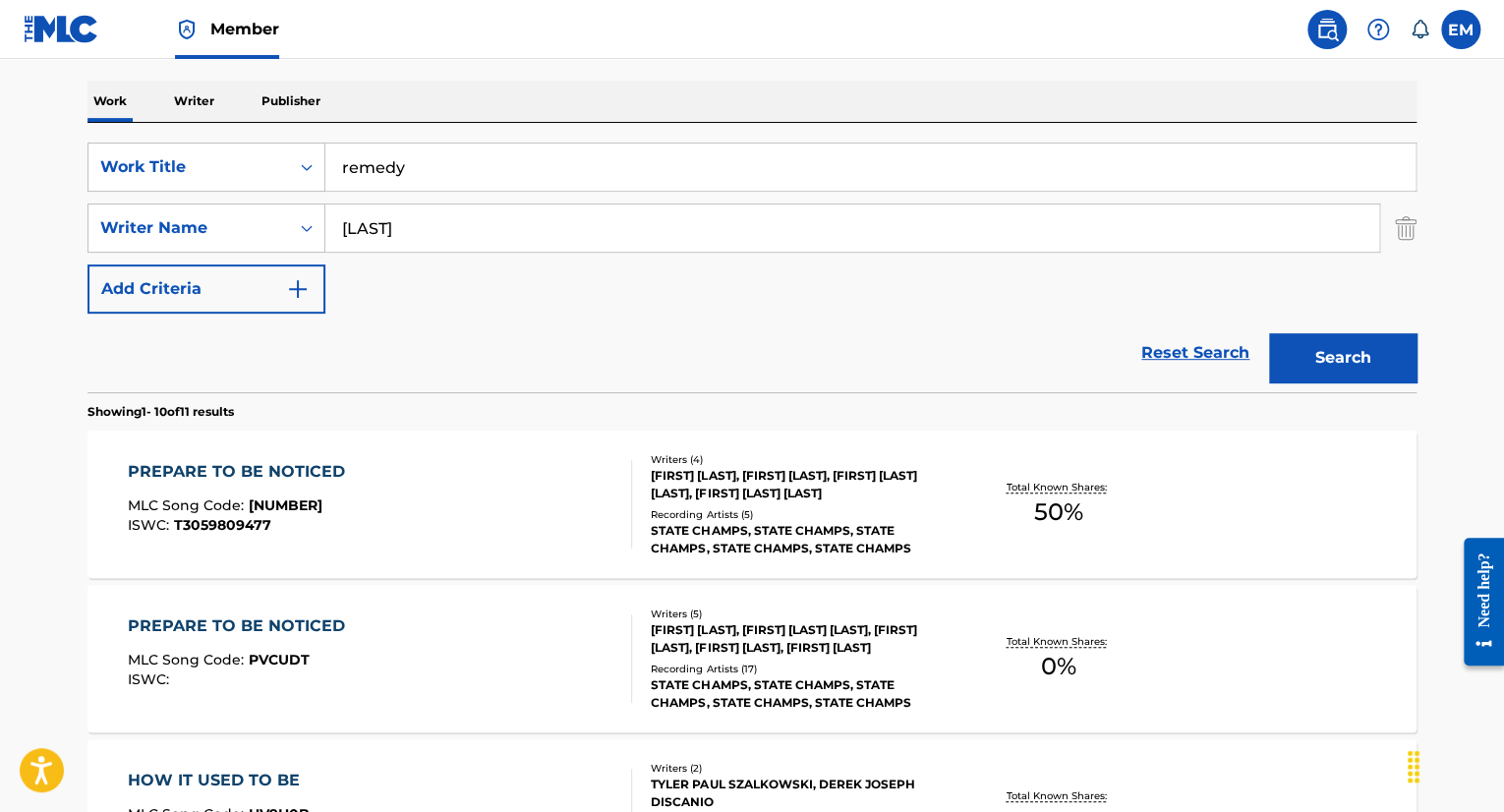 click on "Search" at bounding box center [1343, 358] 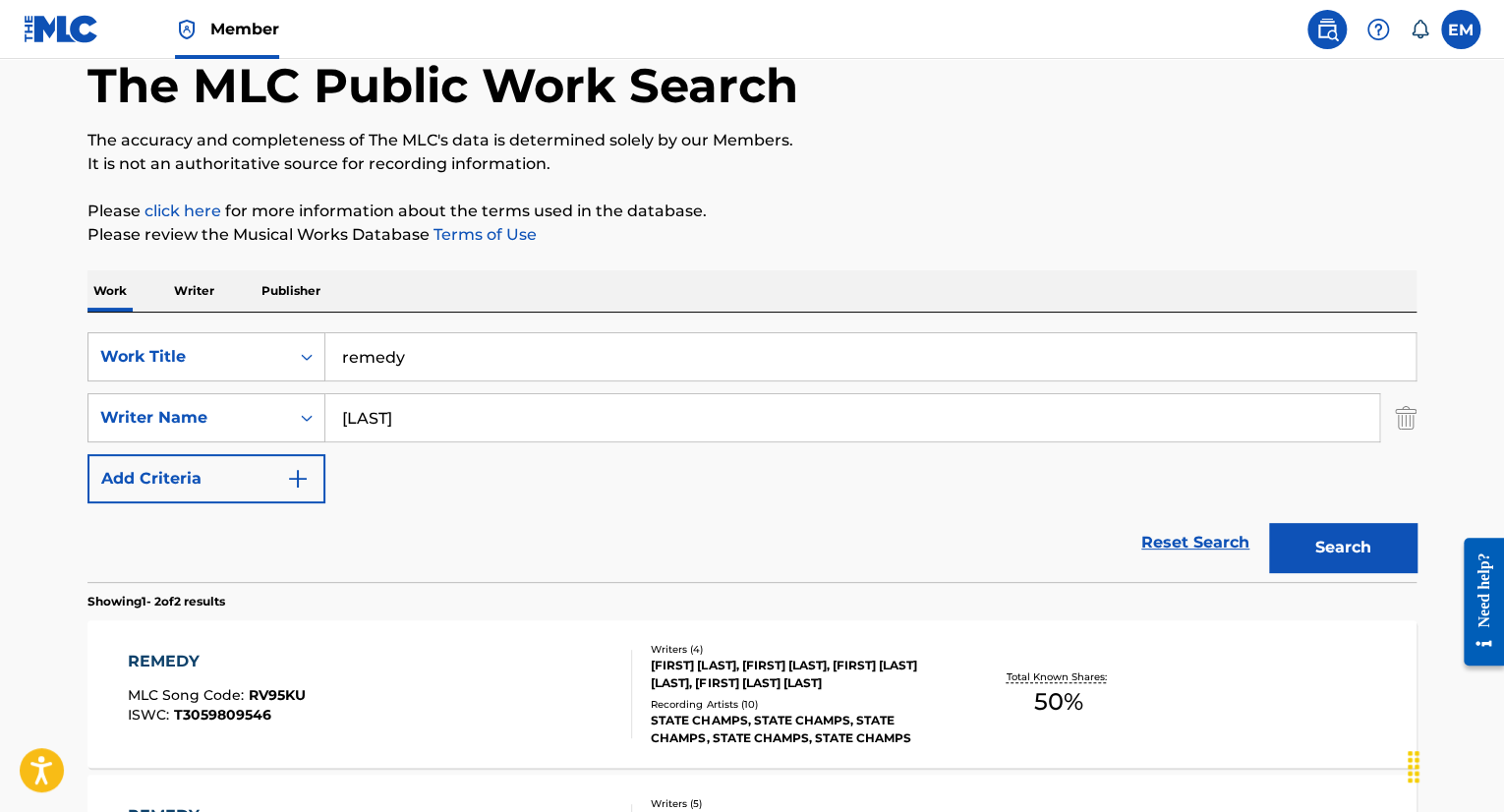 scroll, scrollTop: 295, scrollLeft: 0, axis: vertical 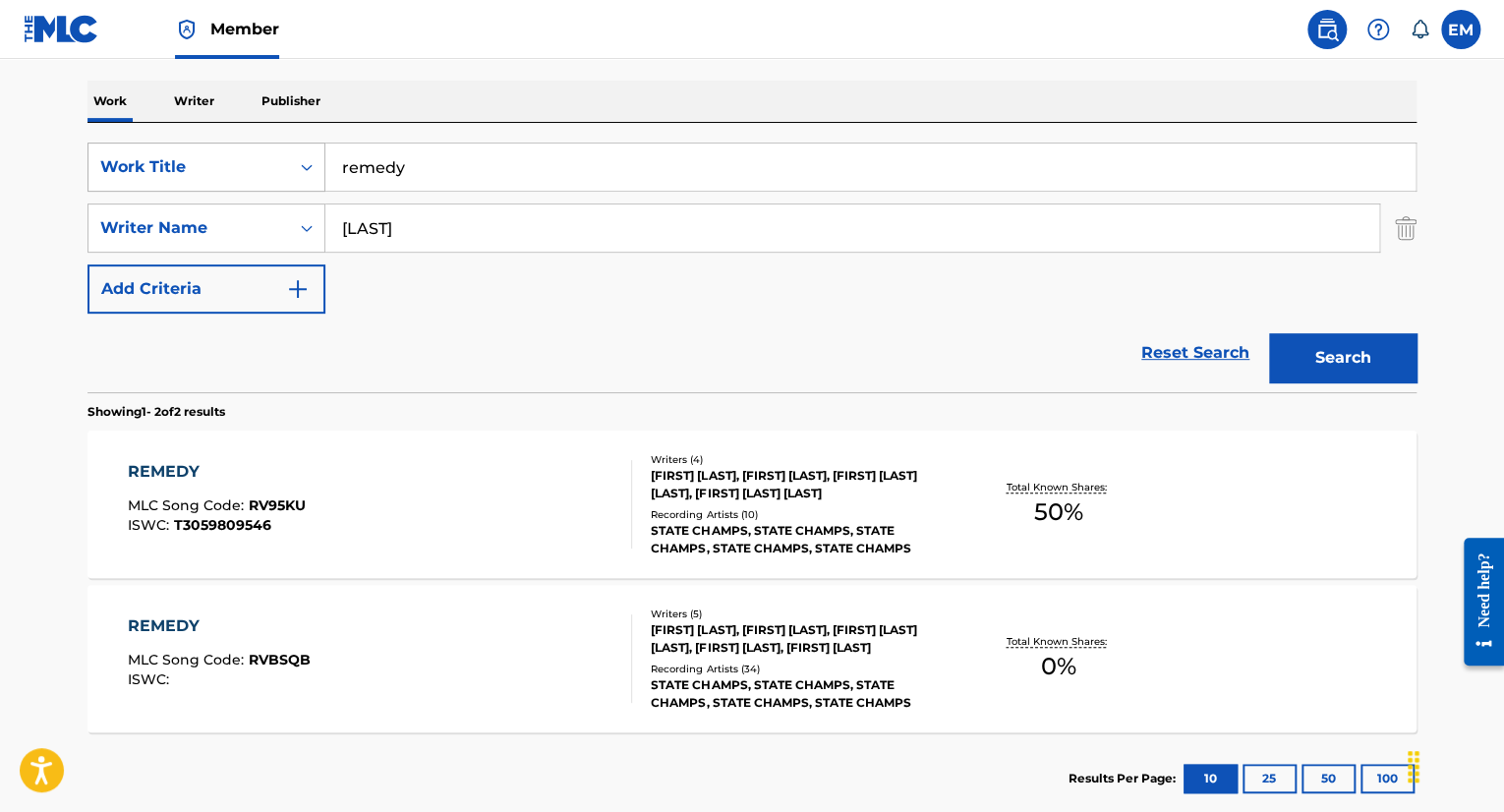 drag, startPoint x: 486, startPoint y: 153, endPoint x: 200, endPoint y: 165, distance: 286.2516 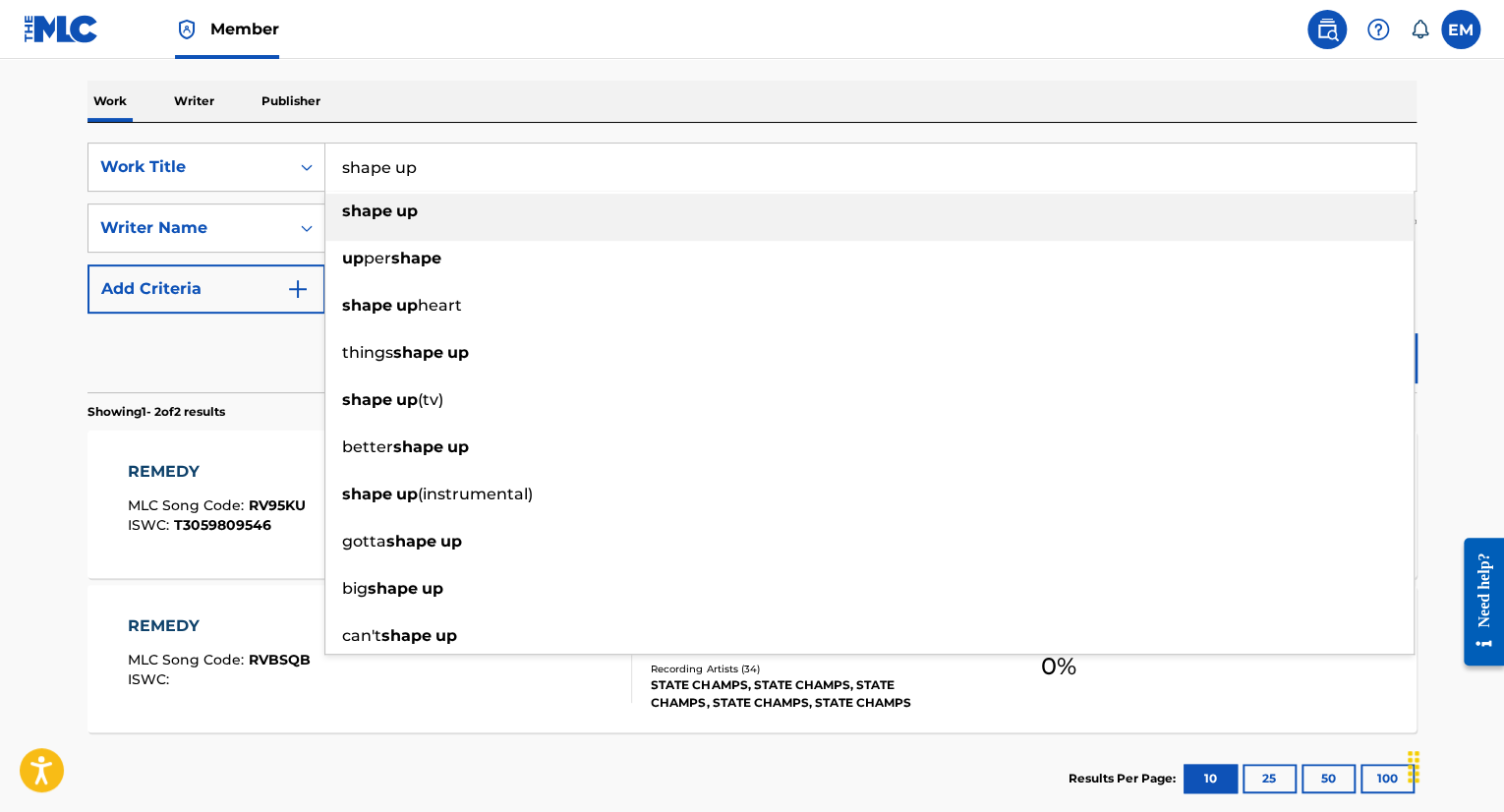 click on "Member EM EM Emma   Martin emma.martin@bmg.com Notification Preferences Profile Log out" at bounding box center [752, 29] 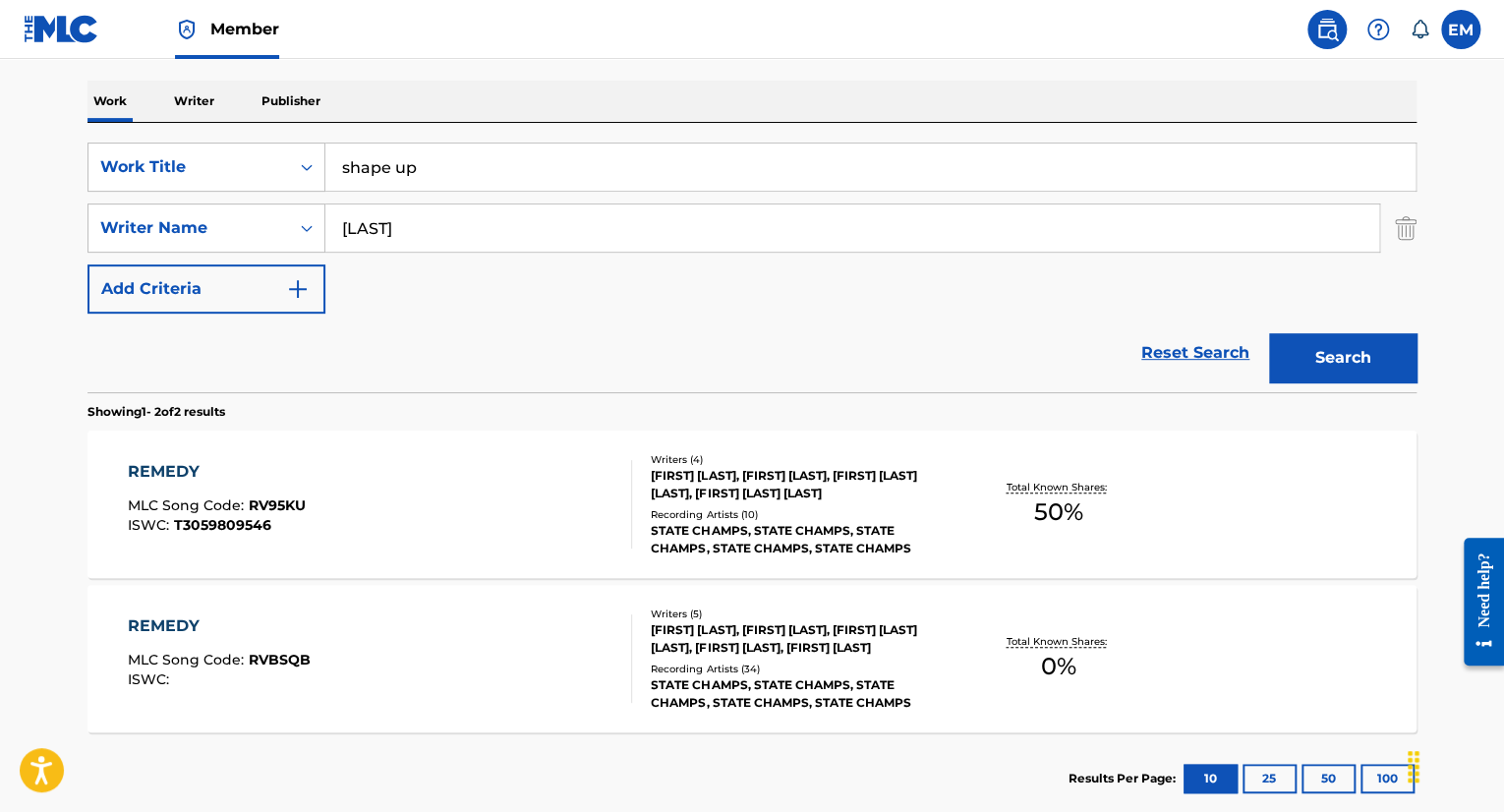 click on "Search" at bounding box center (1343, 358) 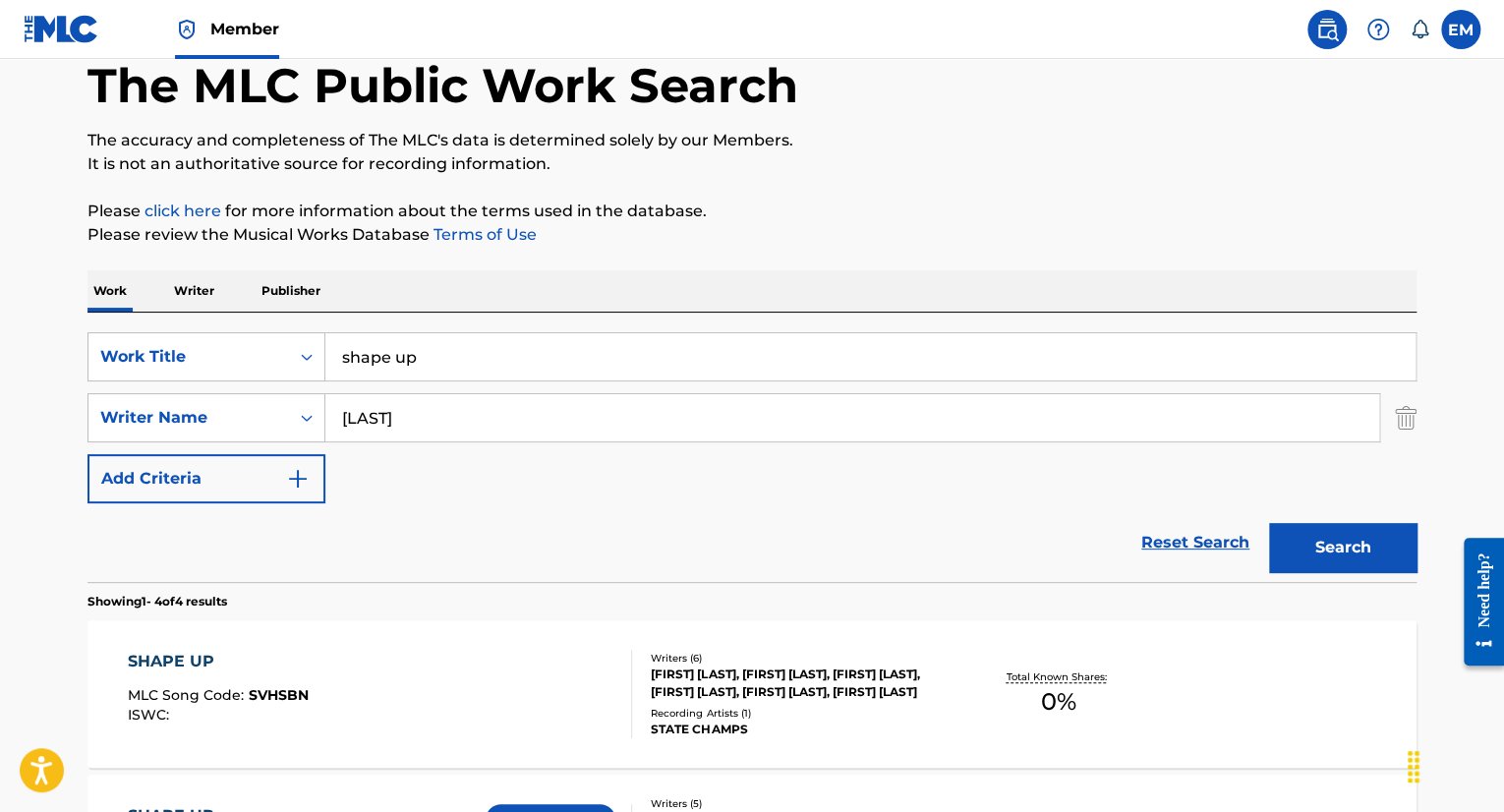 scroll, scrollTop: 295, scrollLeft: 0, axis: vertical 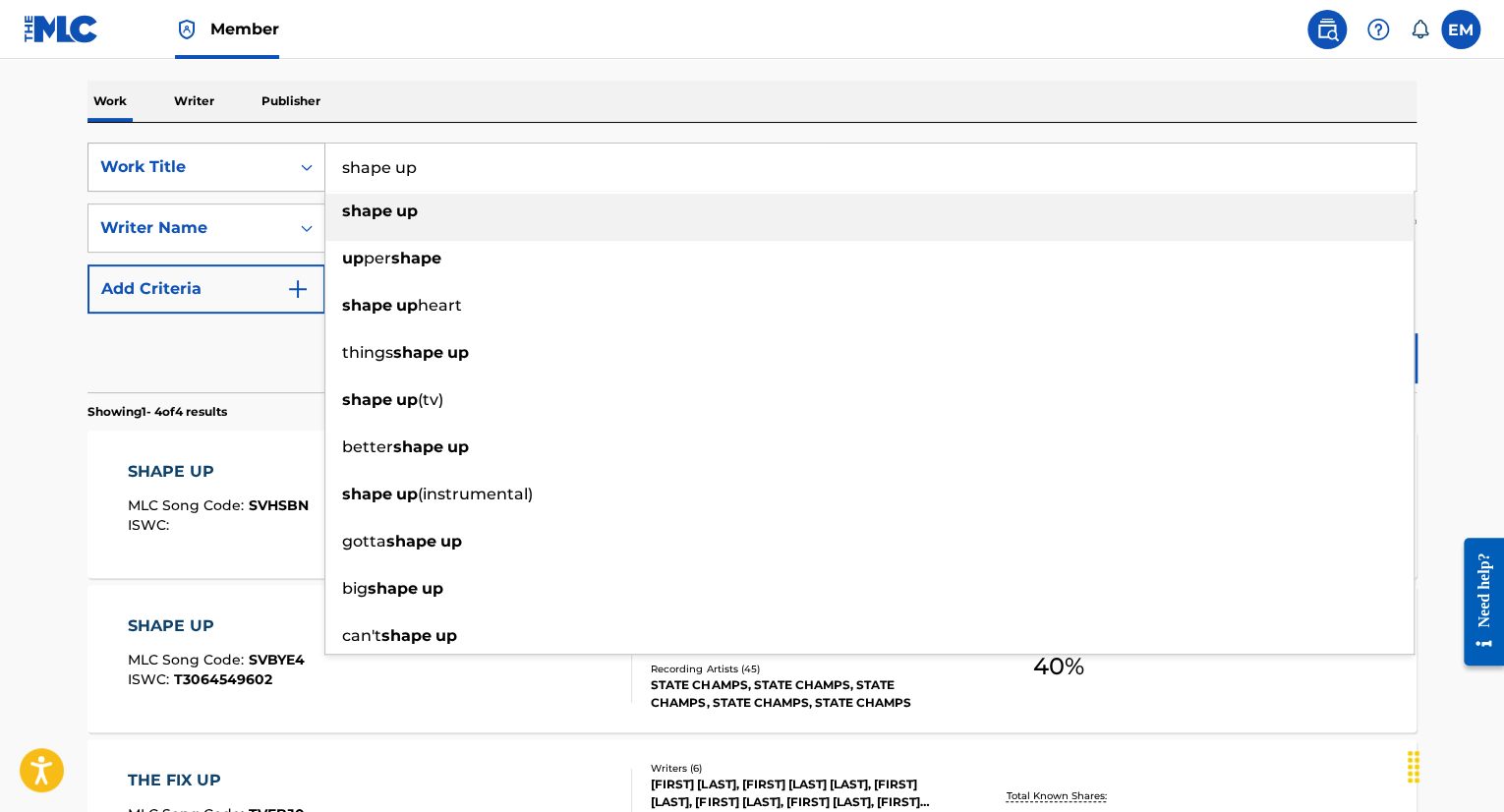 drag, startPoint x: 689, startPoint y: 160, endPoint x: 298, endPoint y: 187, distance: 391.93112 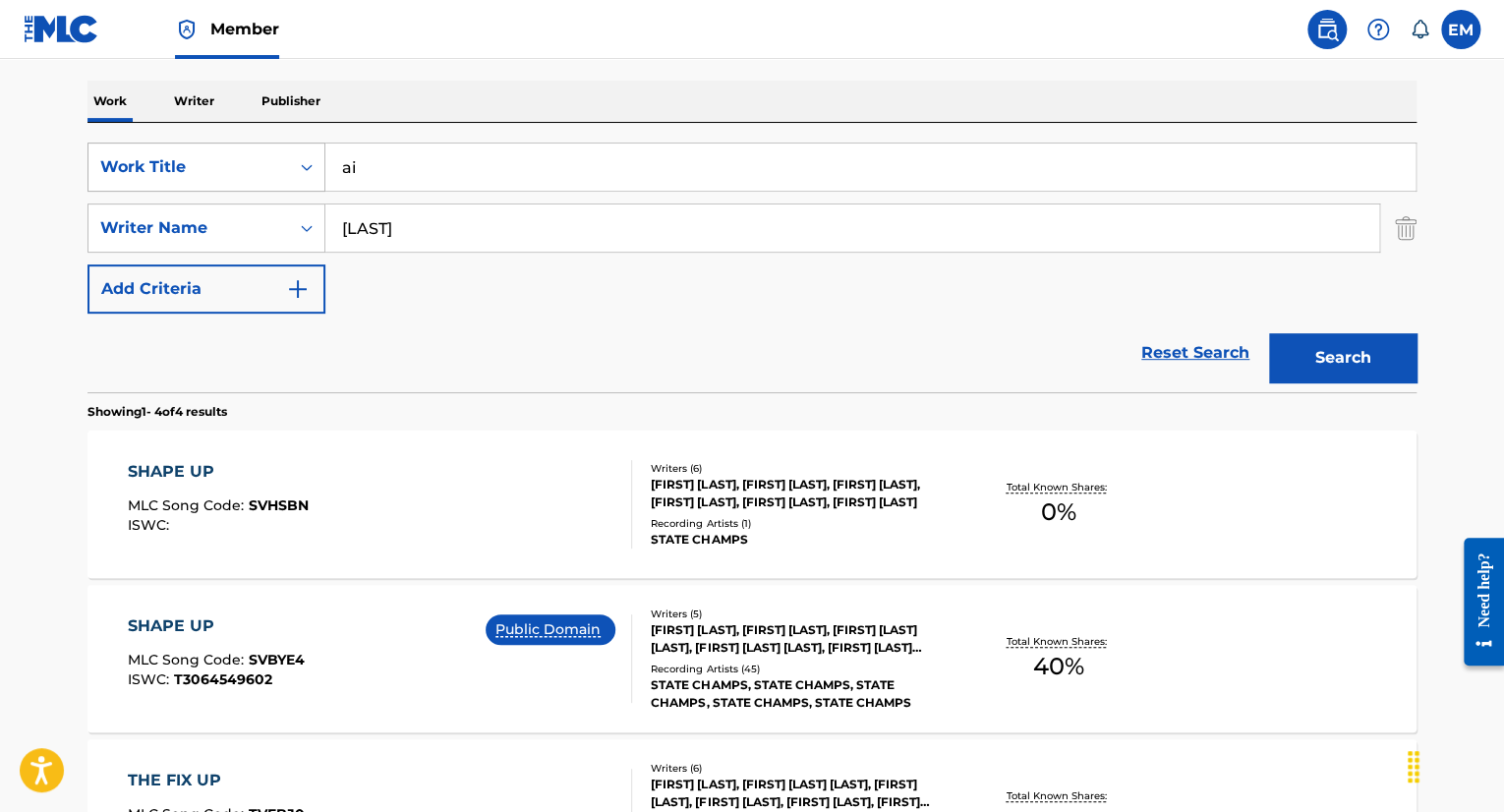 type on "a" 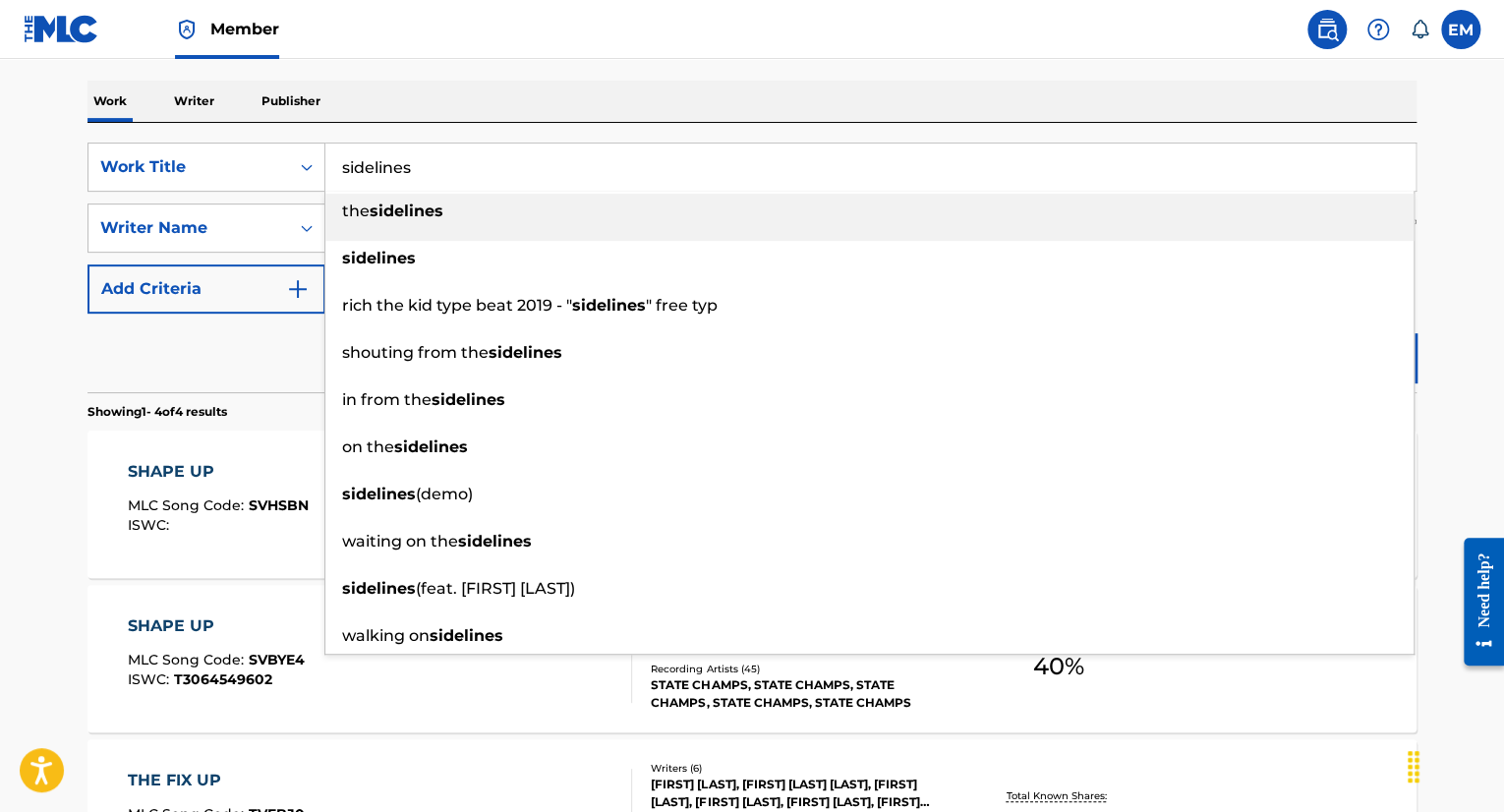 type on "sidelines" 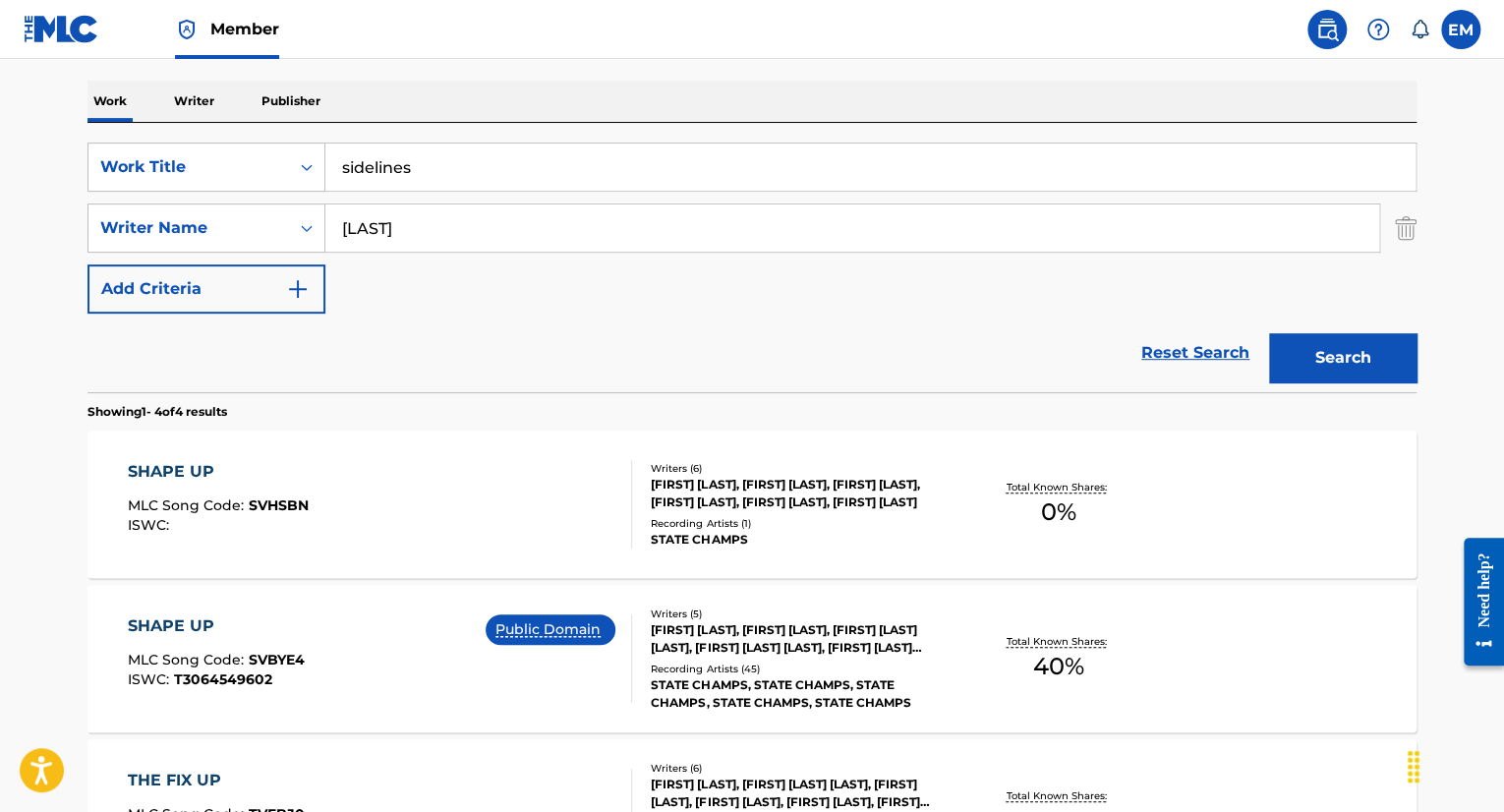 click on "Search" at bounding box center (1343, 358) 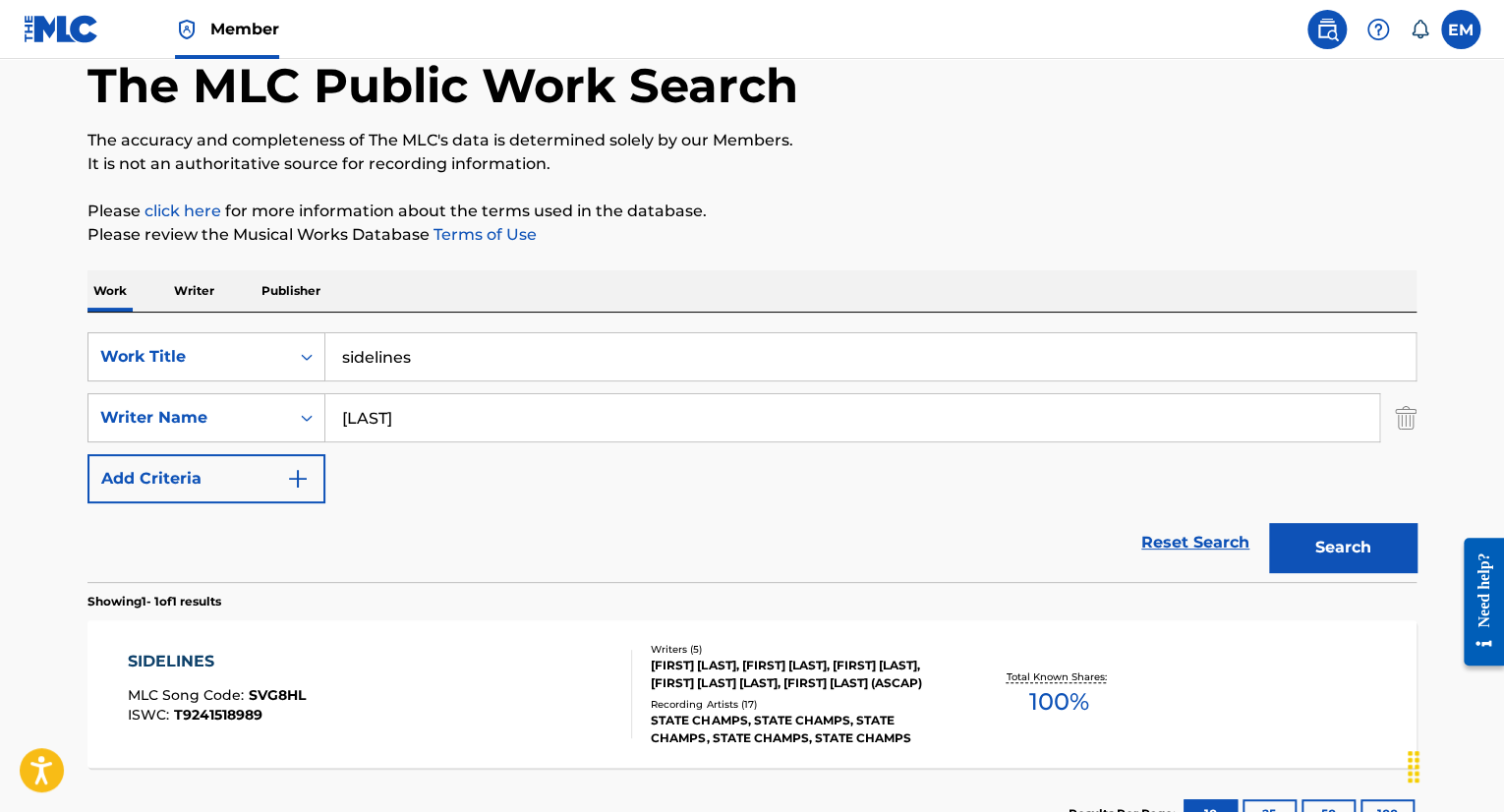 scroll, scrollTop: 258, scrollLeft: 0, axis: vertical 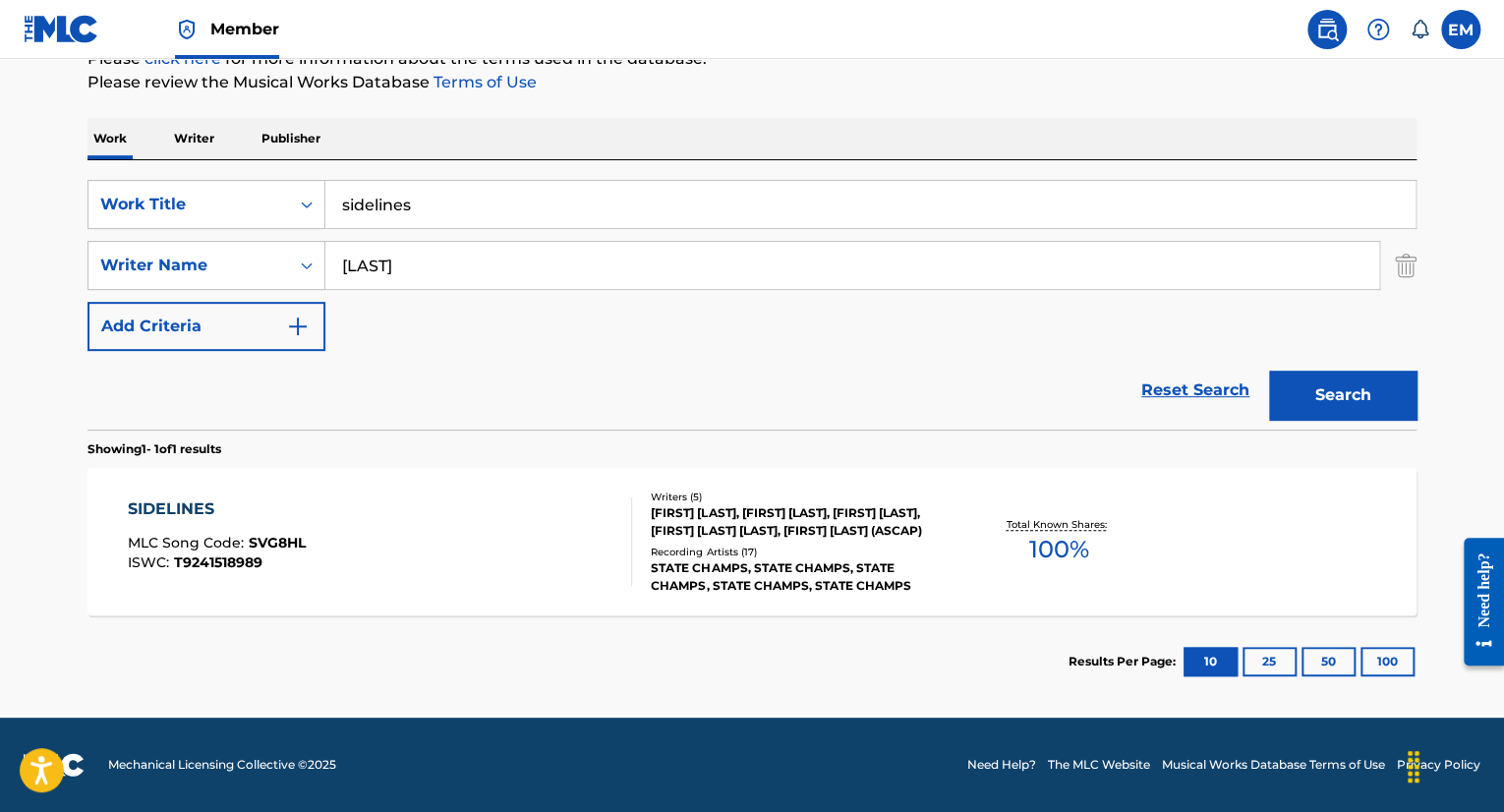 click on "SIDELINES MLC Song Code : SVG8HL ISWC : T9241518989" at bounding box center (380, 542) 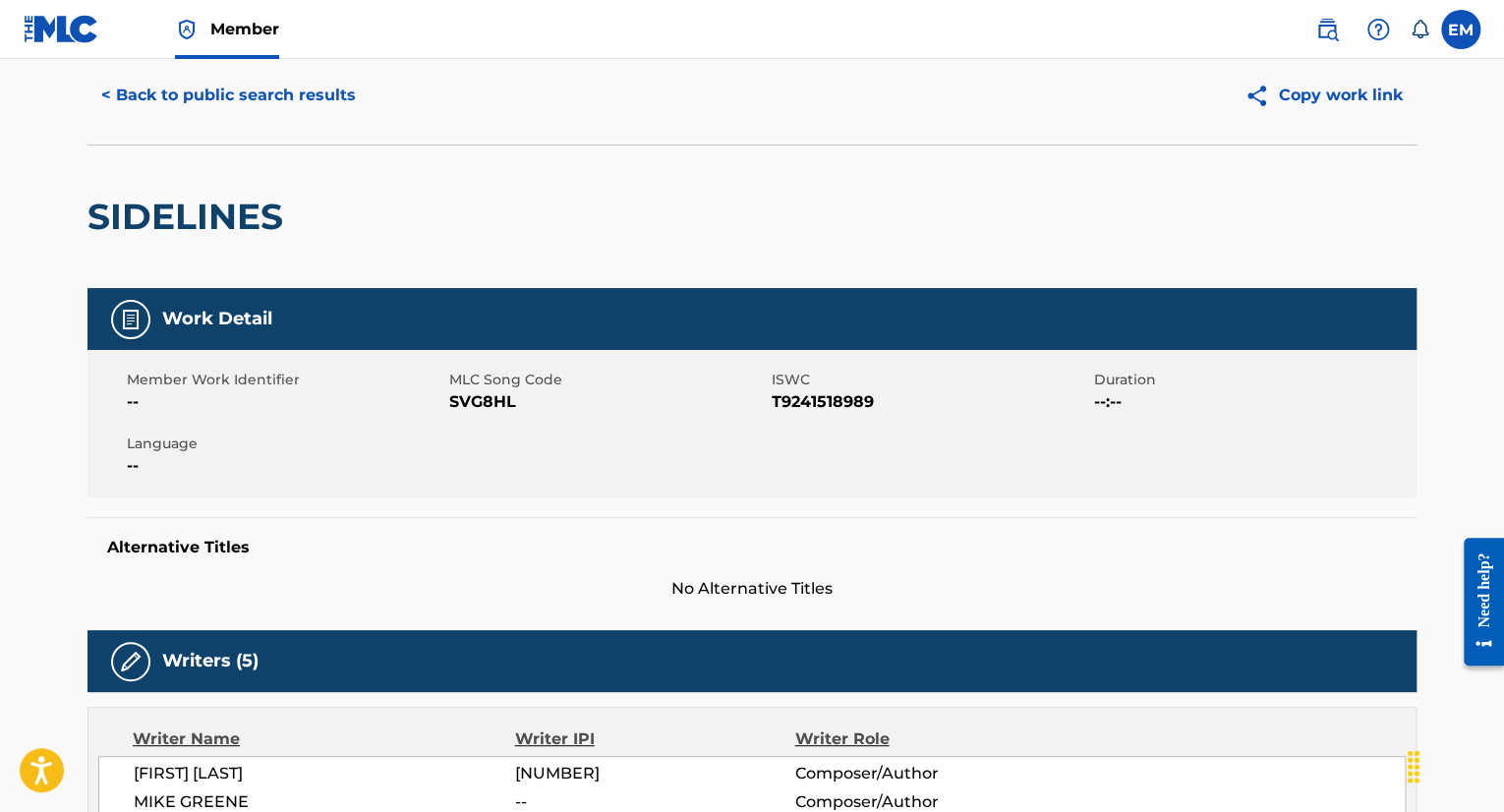 scroll, scrollTop: 0, scrollLeft: 0, axis: both 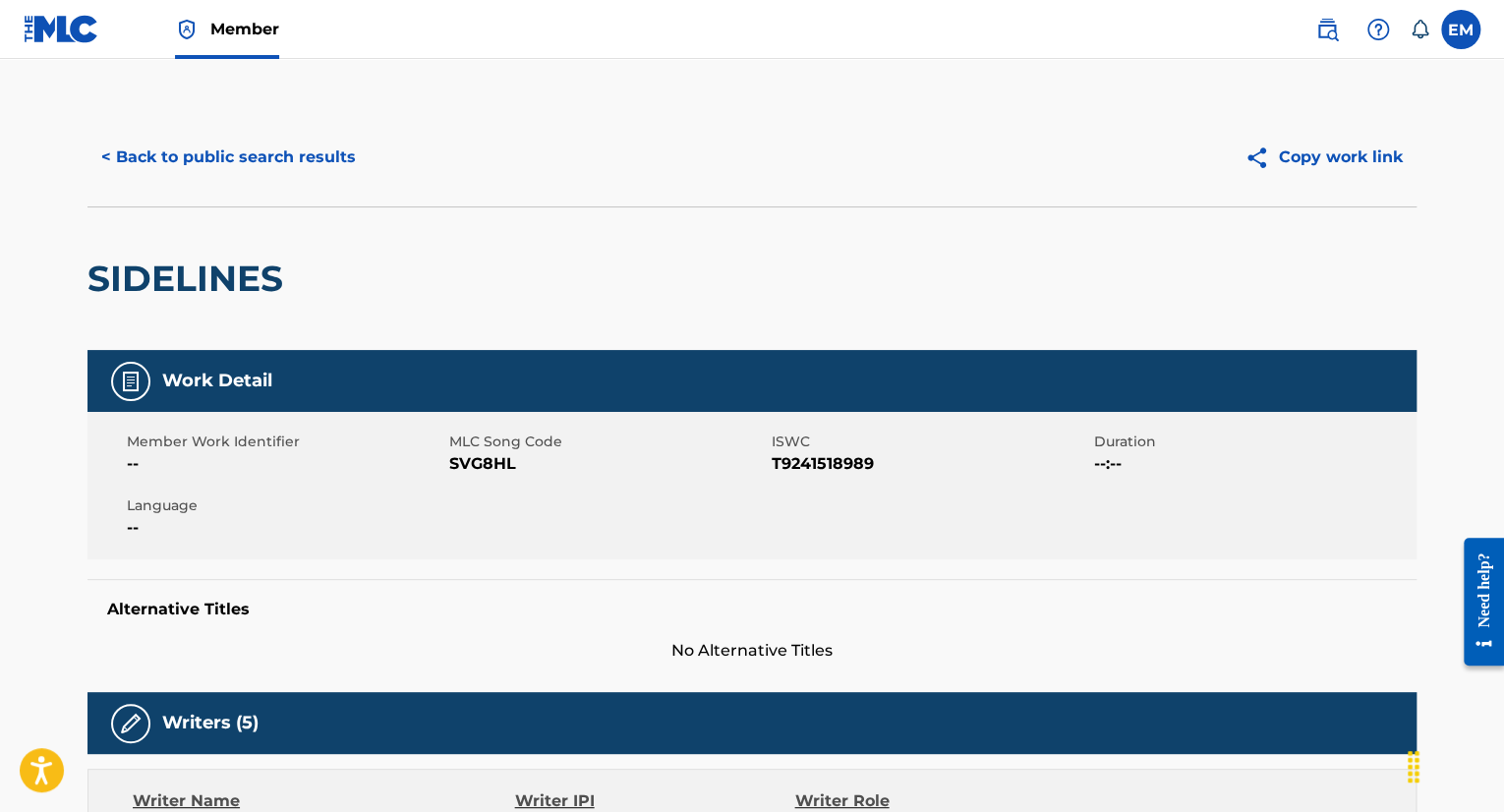 click on "< Back to public search results" at bounding box center (228, 157) 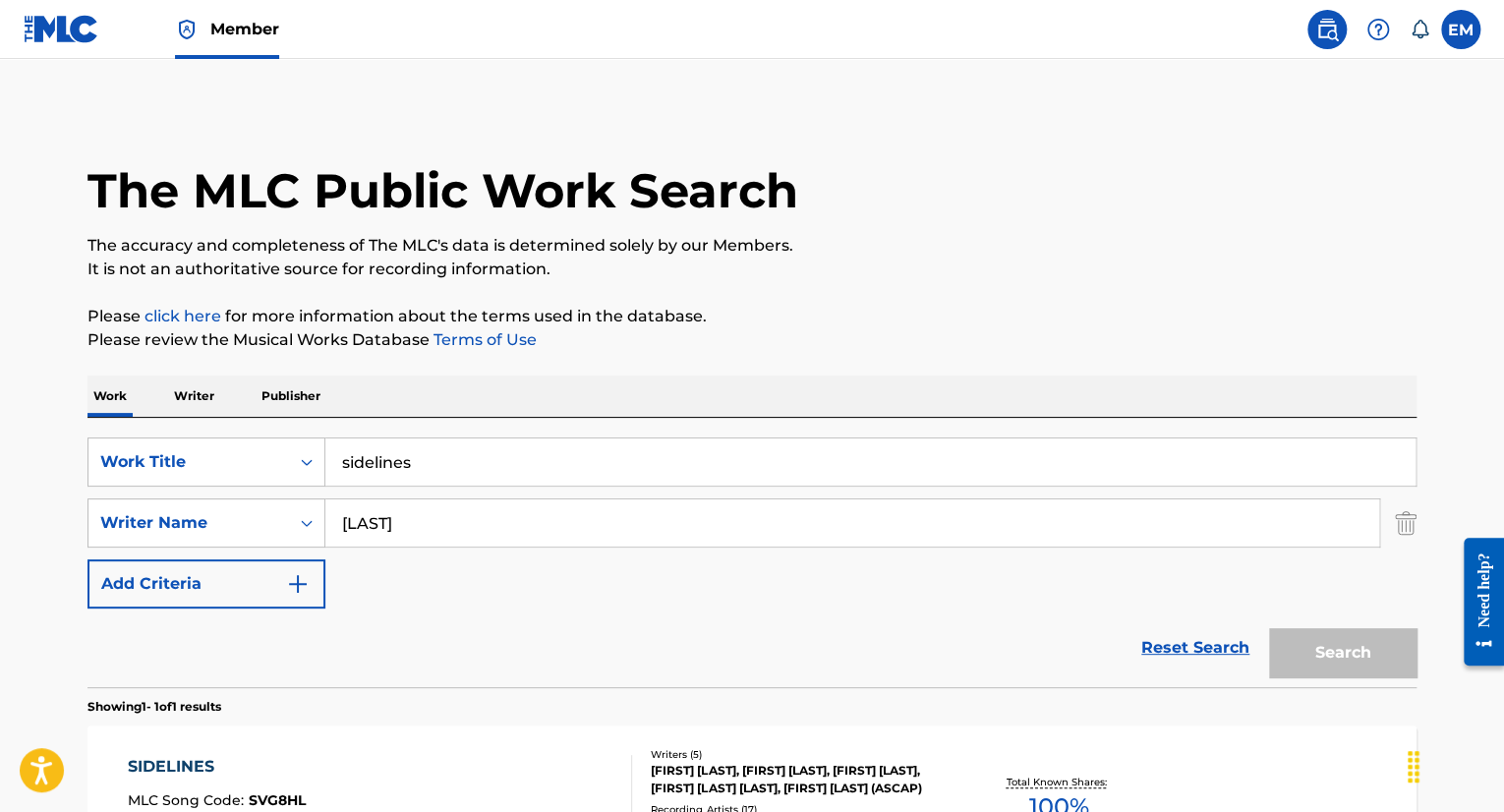 scroll, scrollTop: 145, scrollLeft: 0, axis: vertical 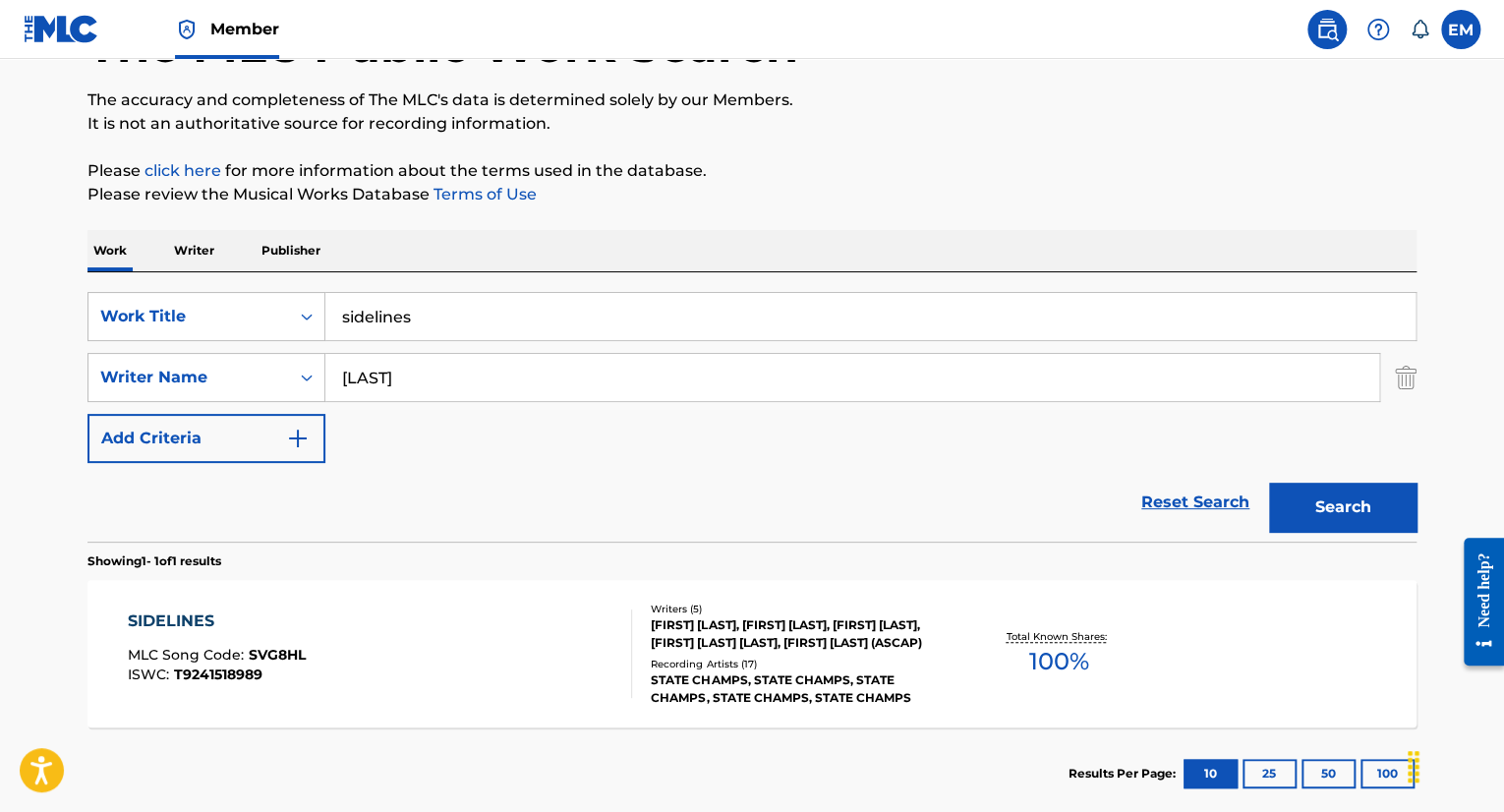 click on "sidelines" at bounding box center [870, 317] 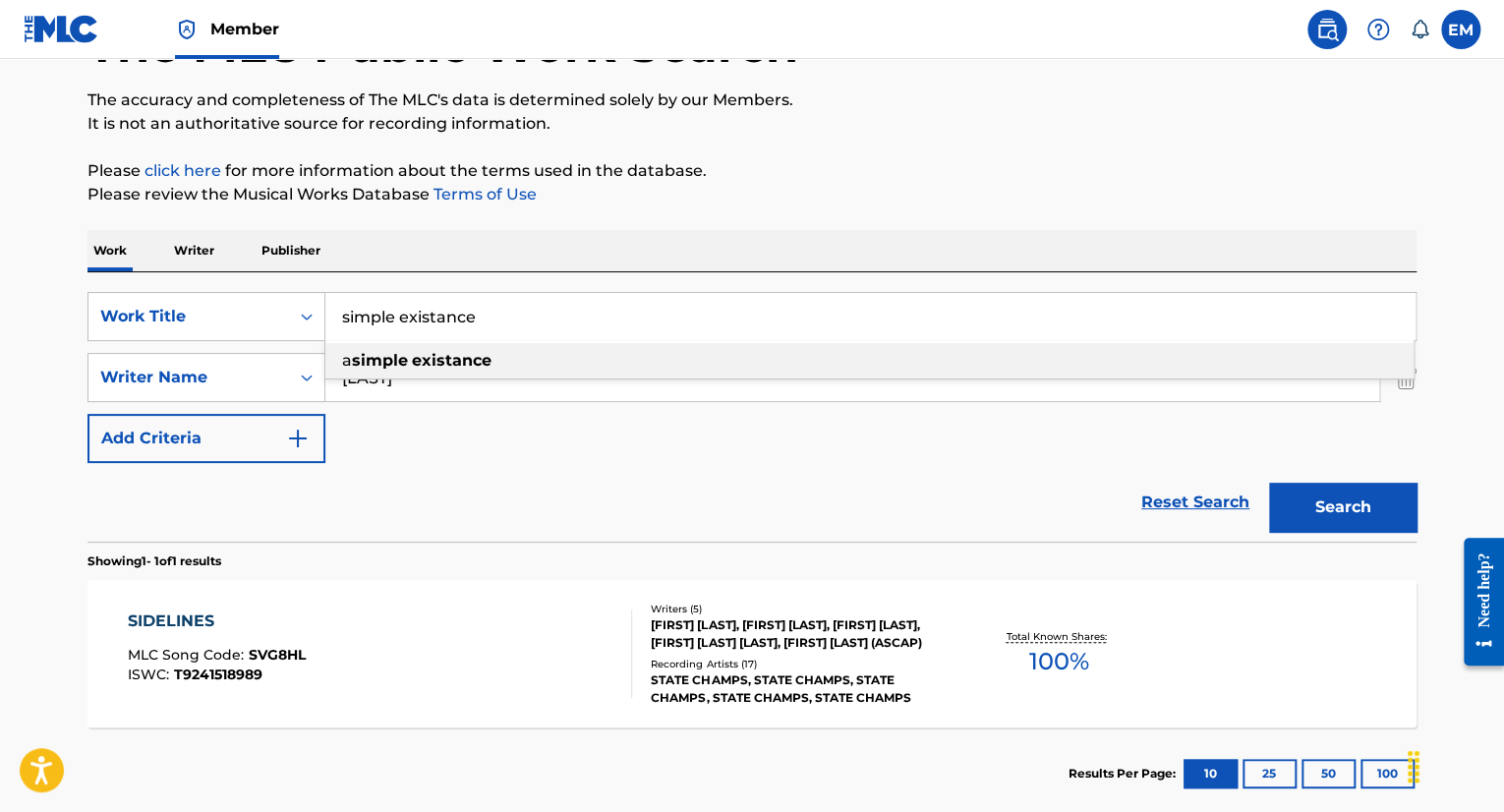 click on "existance" at bounding box center [451, 360] 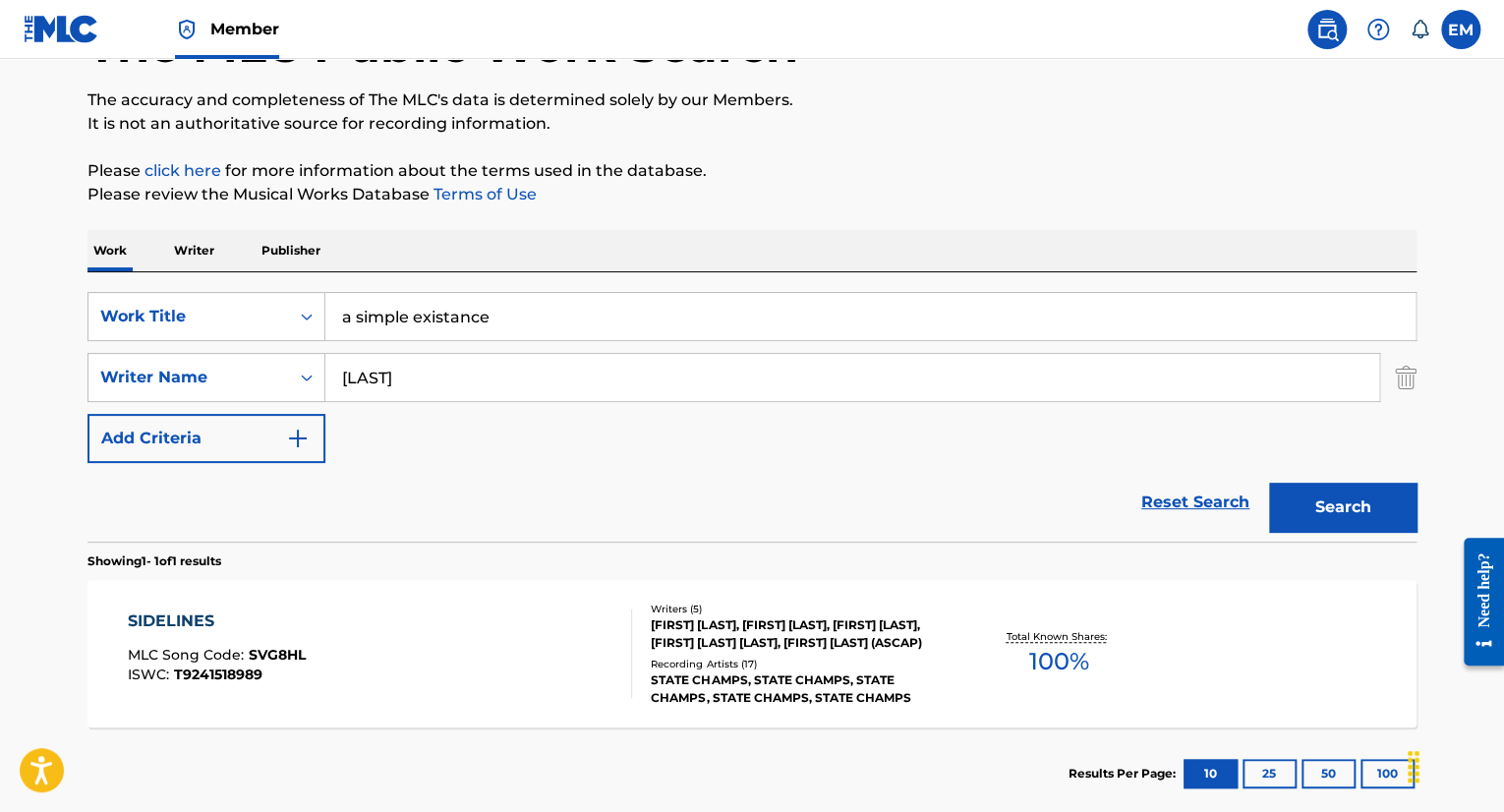 click on "Search" at bounding box center [1343, 507] 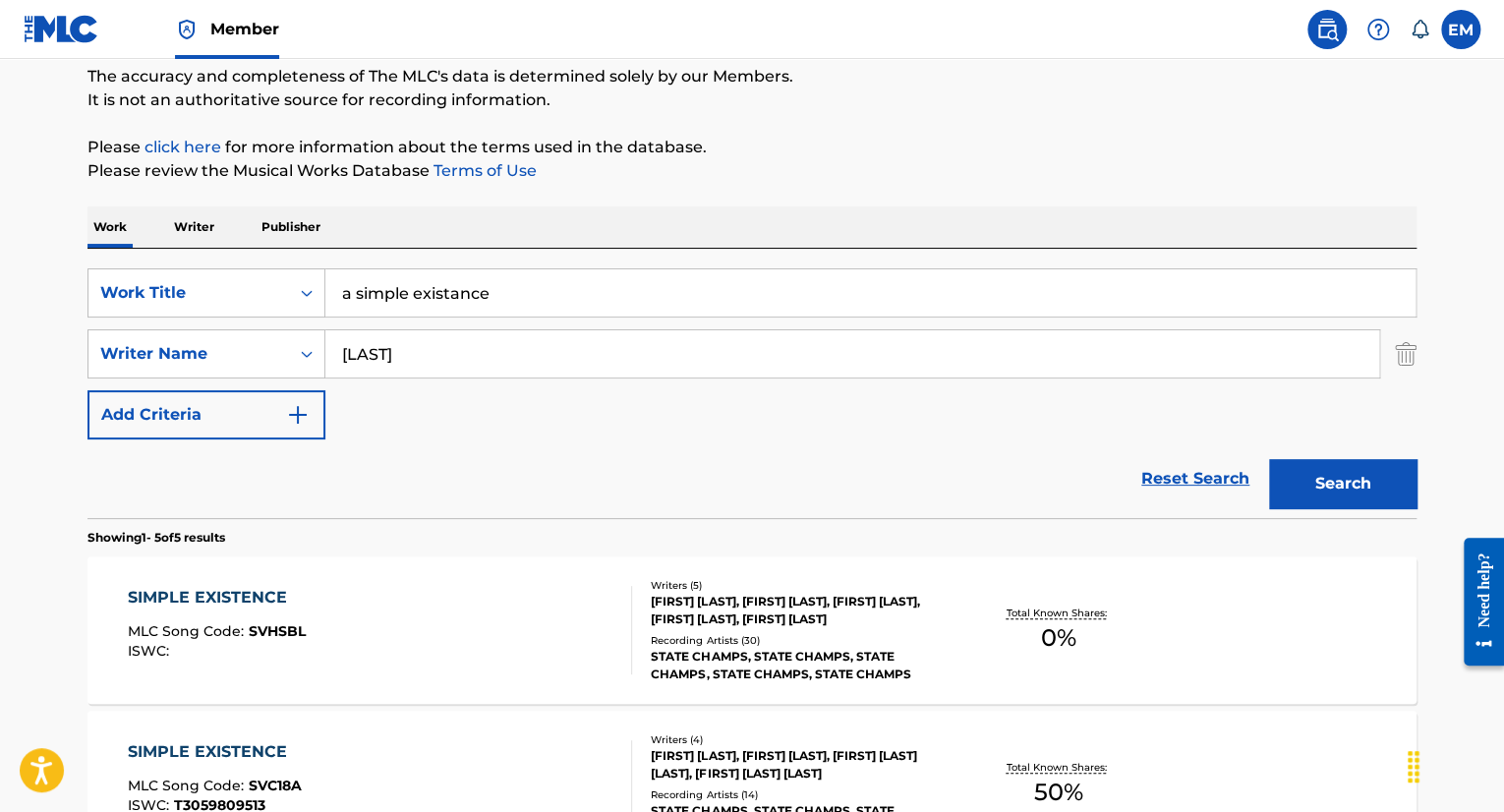 scroll, scrollTop: 47, scrollLeft: 0, axis: vertical 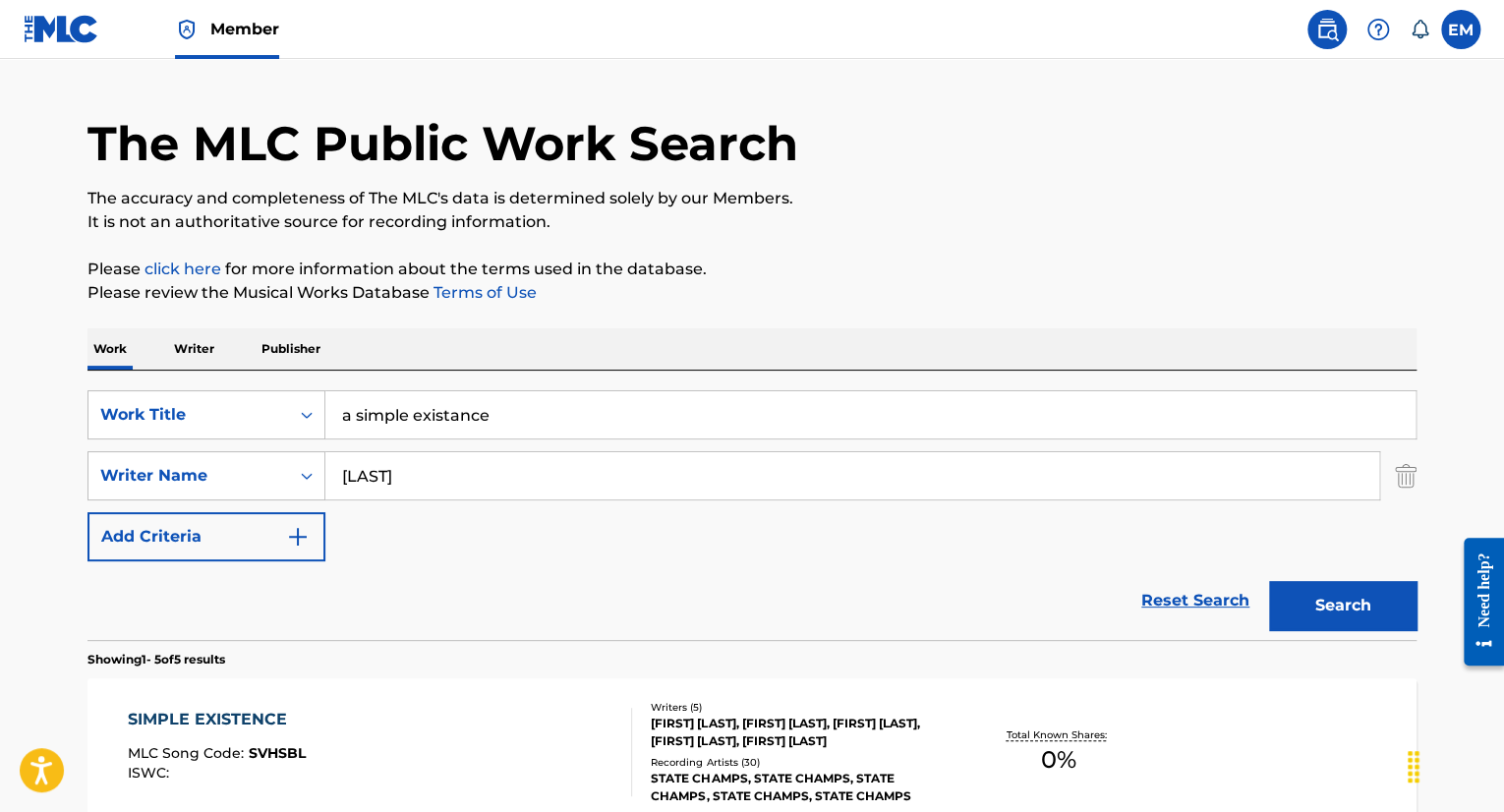 drag, startPoint x: 435, startPoint y: 446, endPoint x: 435, endPoint y: 430, distance: 16 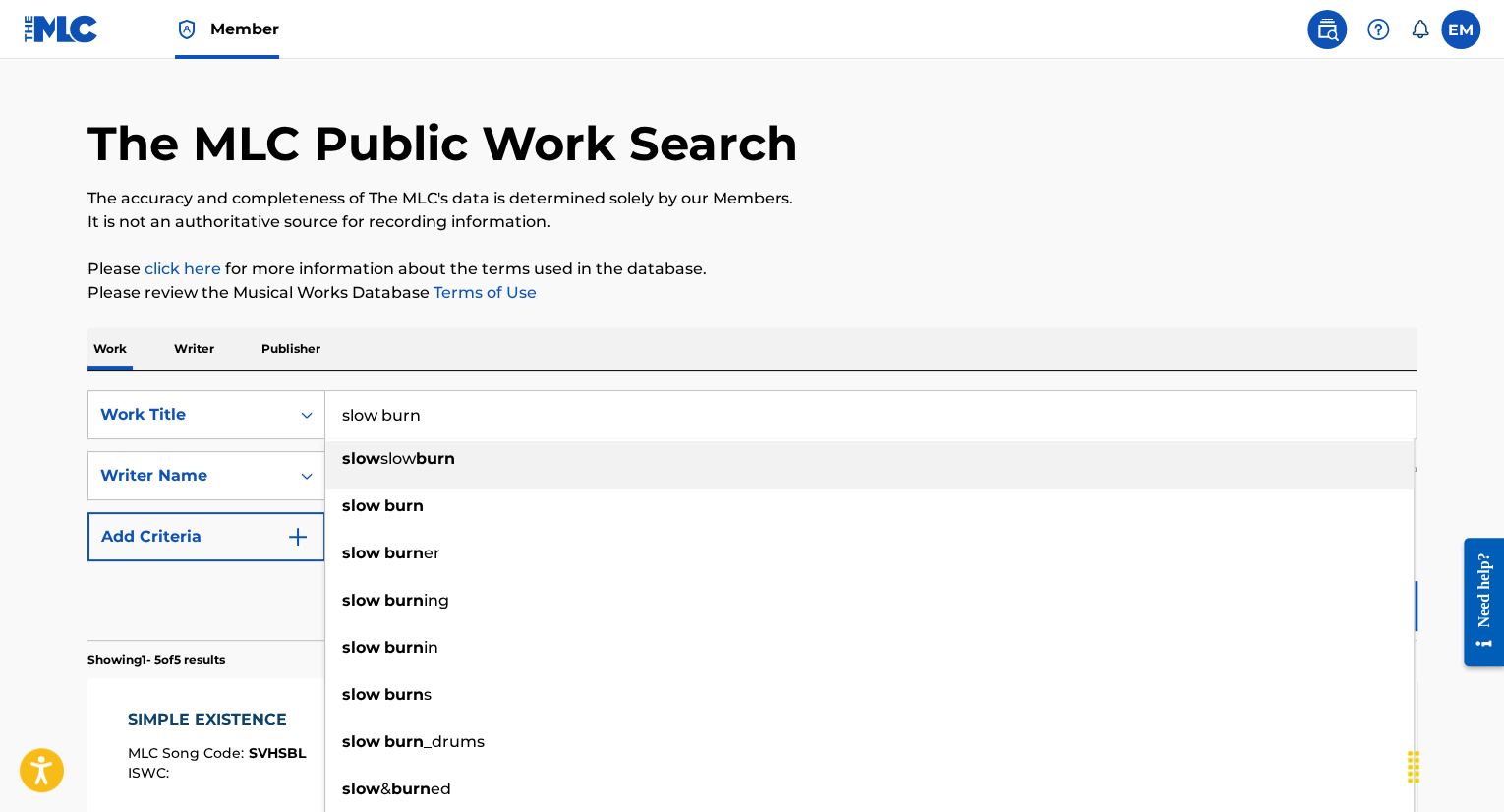 type on "slow burn" 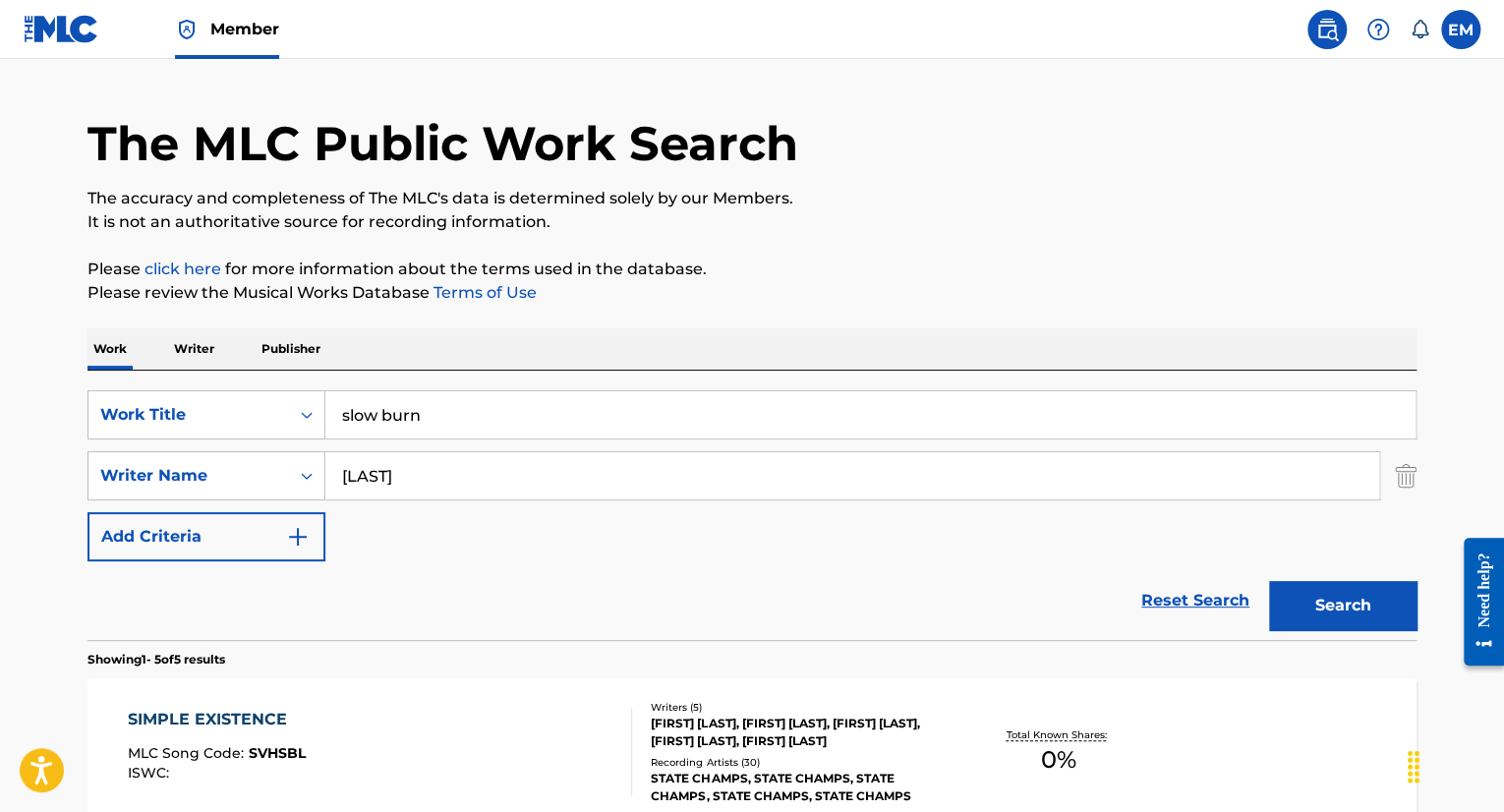 click on "Search" at bounding box center (1343, 606) 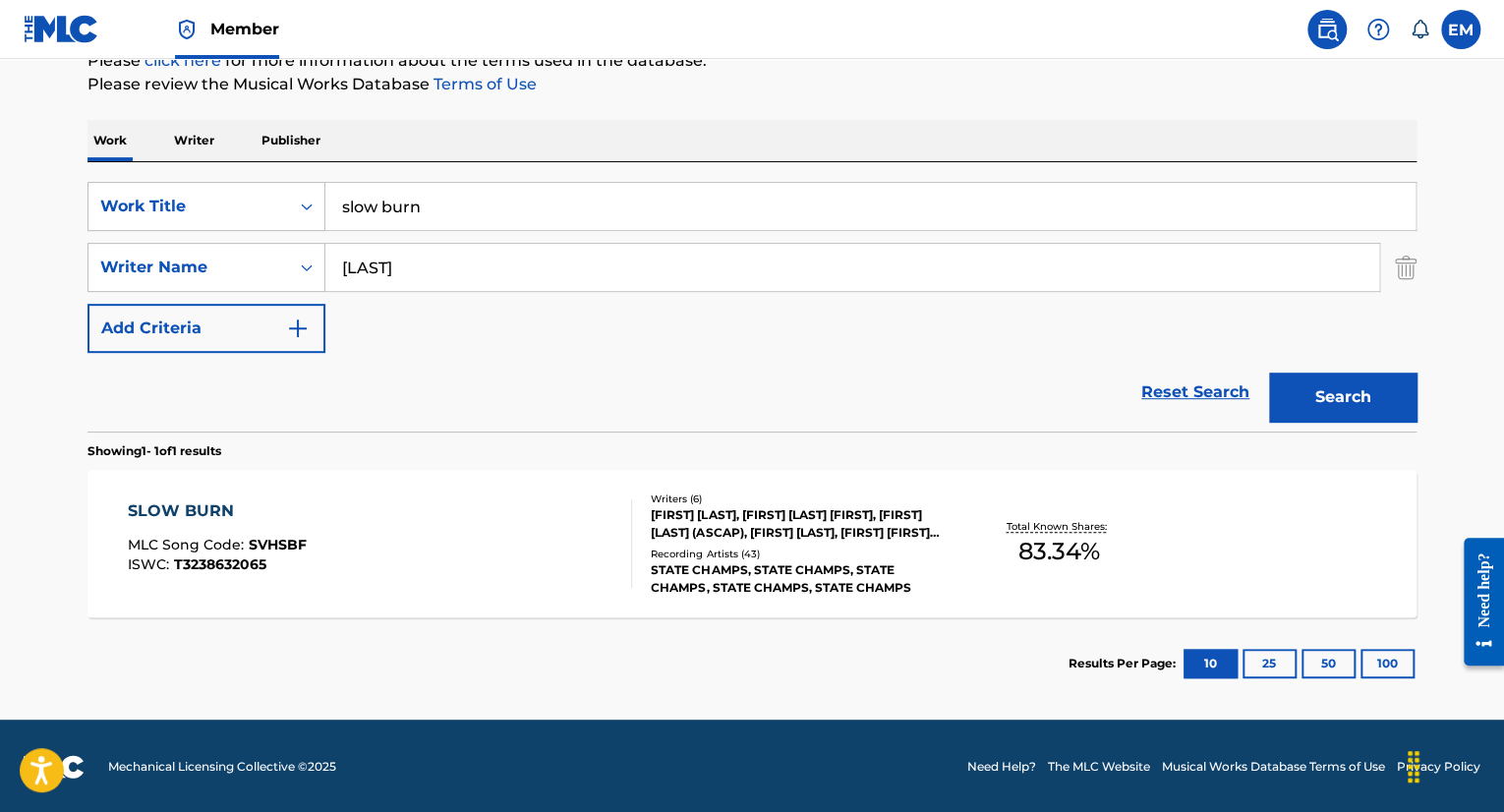 scroll, scrollTop: 258, scrollLeft: 0, axis: vertical 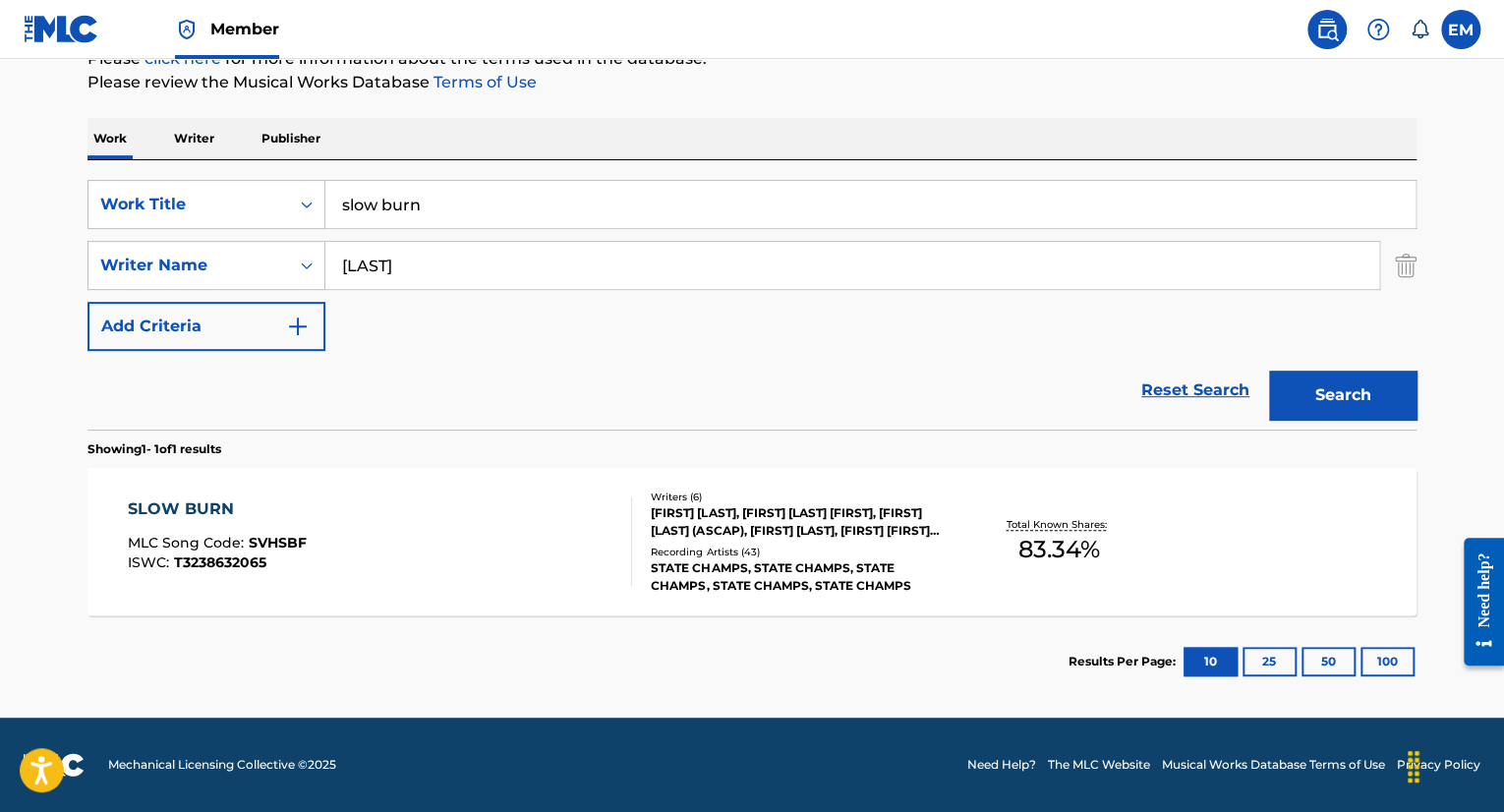 click on "SLOW BURN MLC Song Code : SVHSBF ISWC : T3238632065" at bounding box center [380, 542] 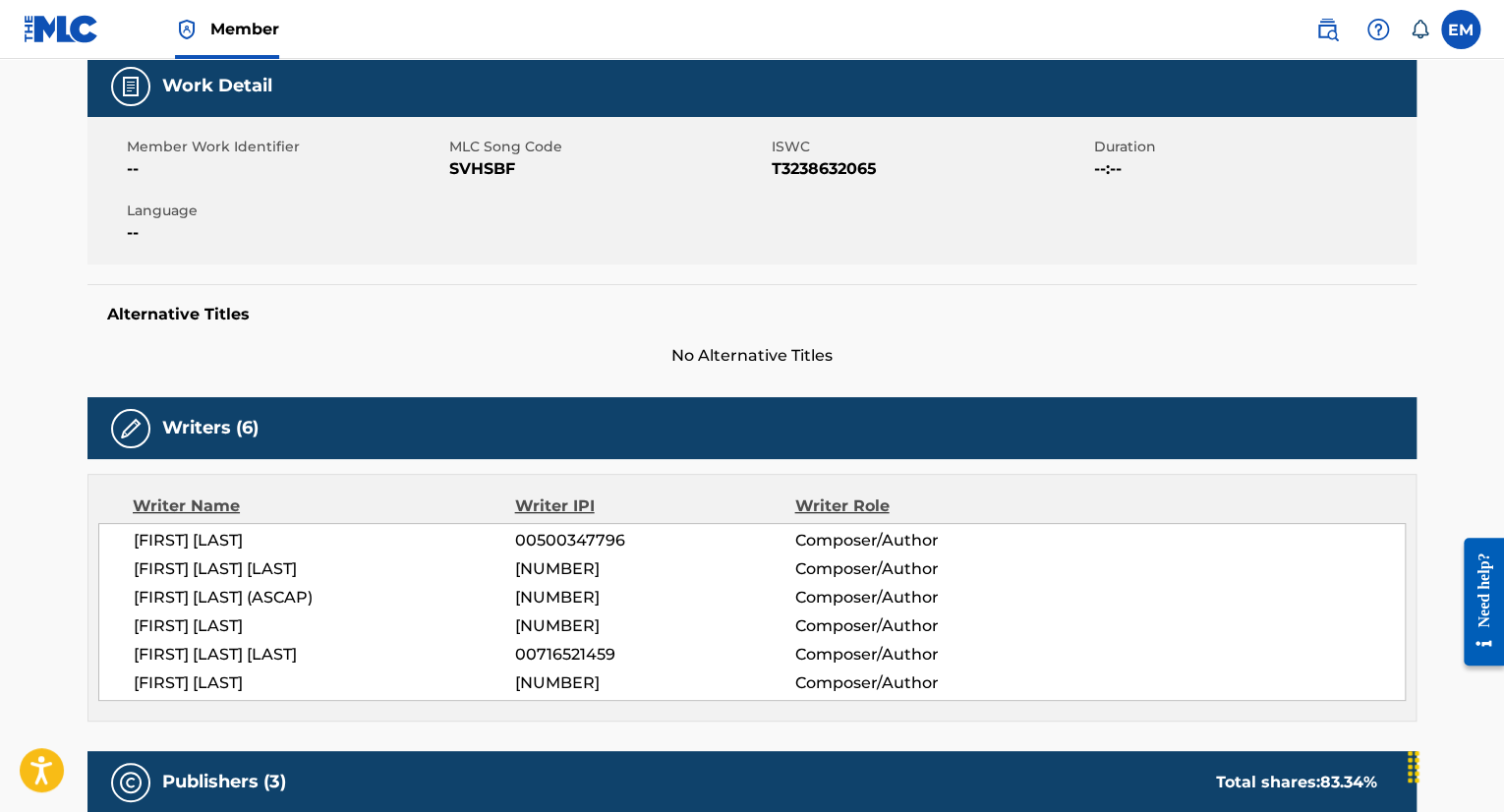 scroll, scrollTop: 0, scrollLeft: 0, axis: both 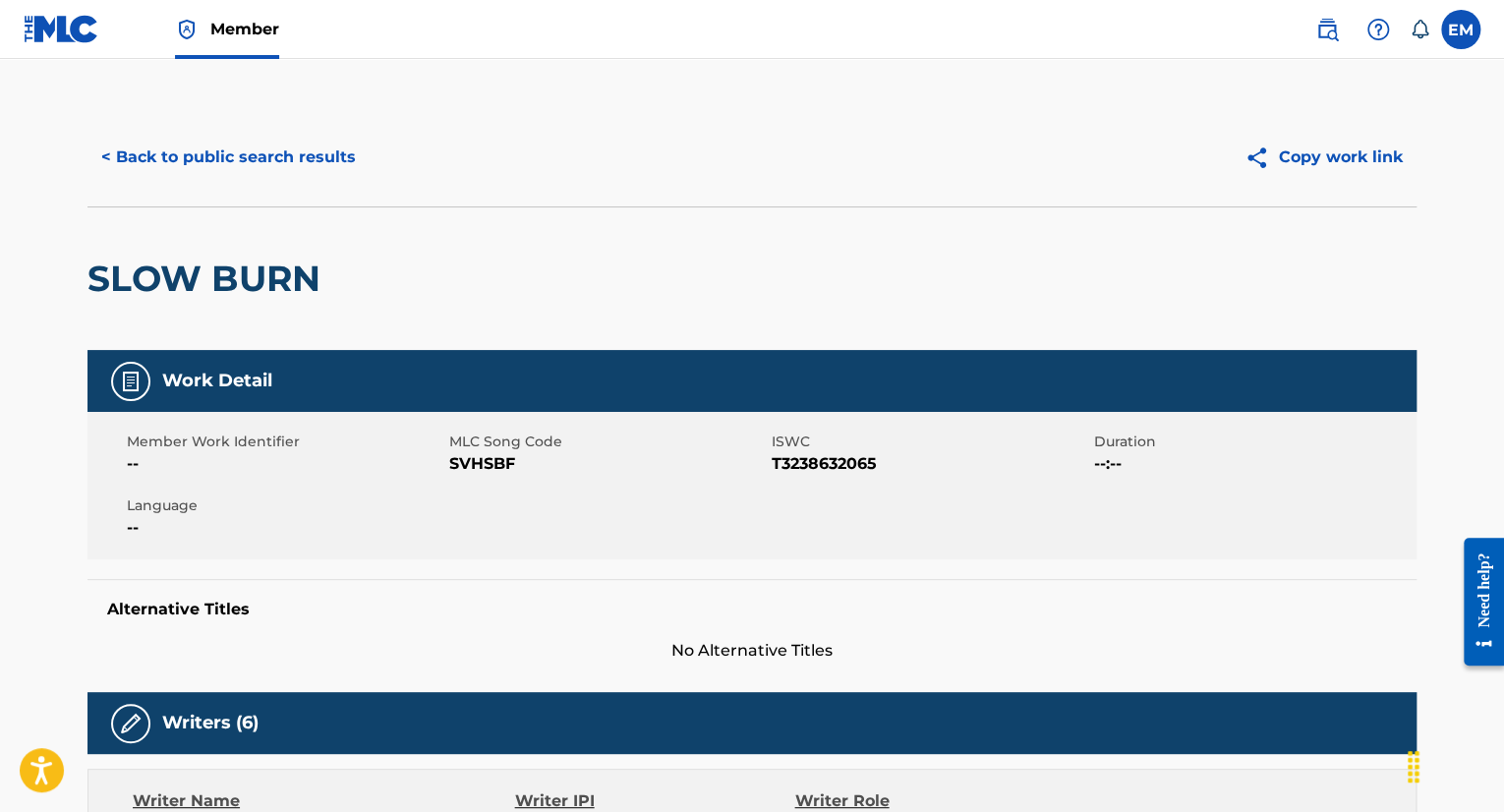 click on "< Back to public search results" at bounding box center [228, 157] 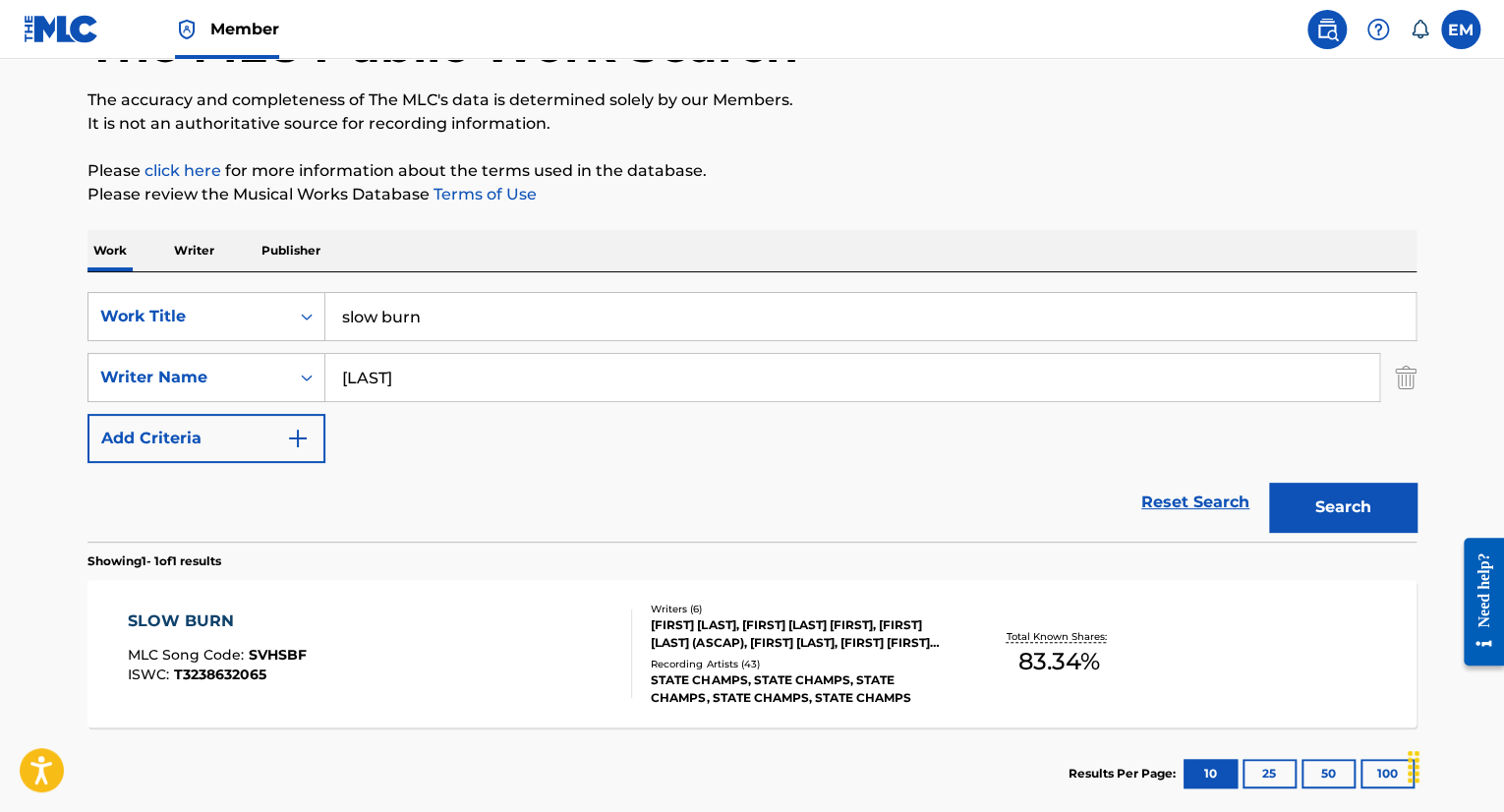 click on "slow burn" at bounding box center (870, 317) 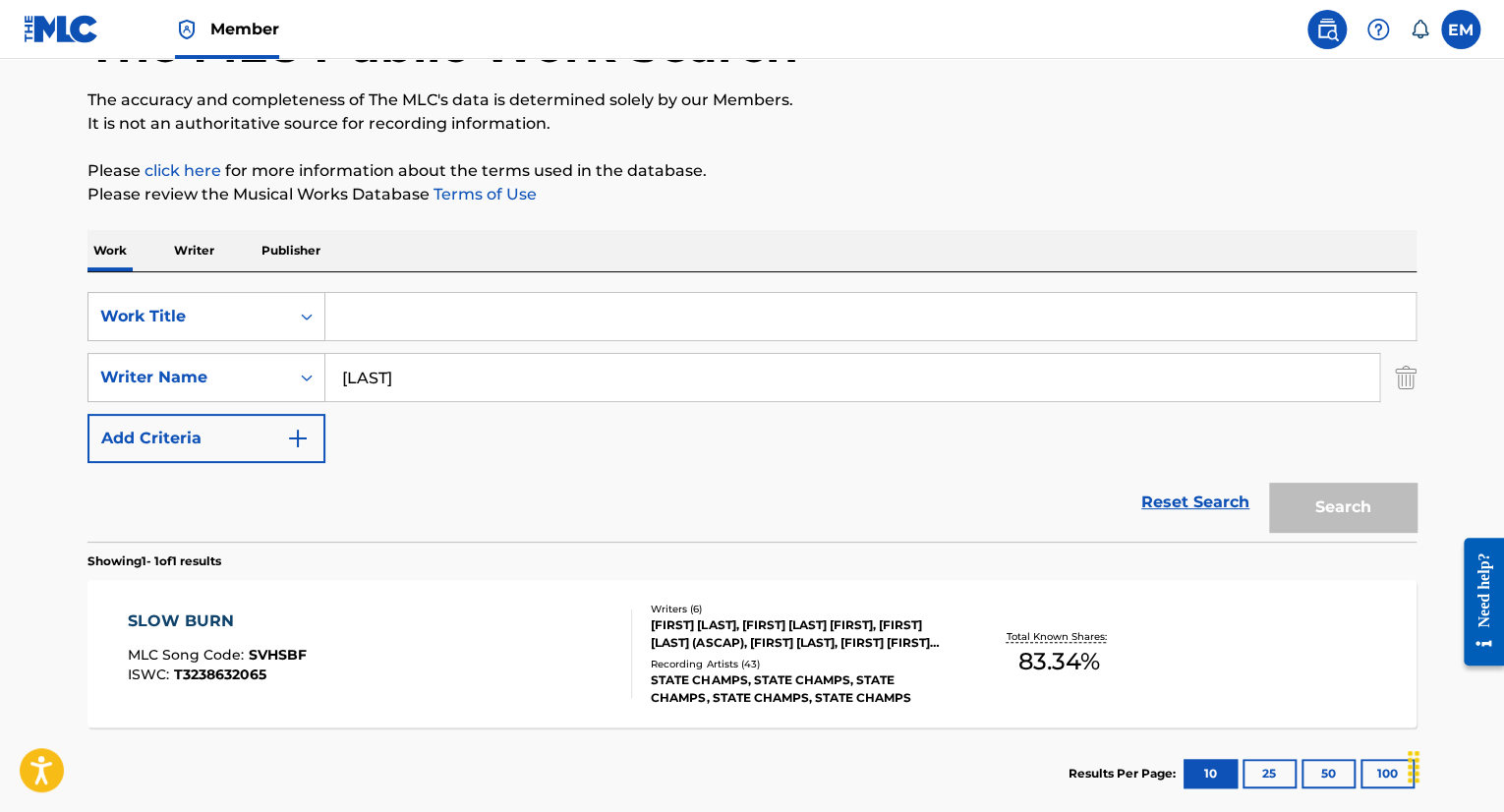 click at bounding box center (870, 317) 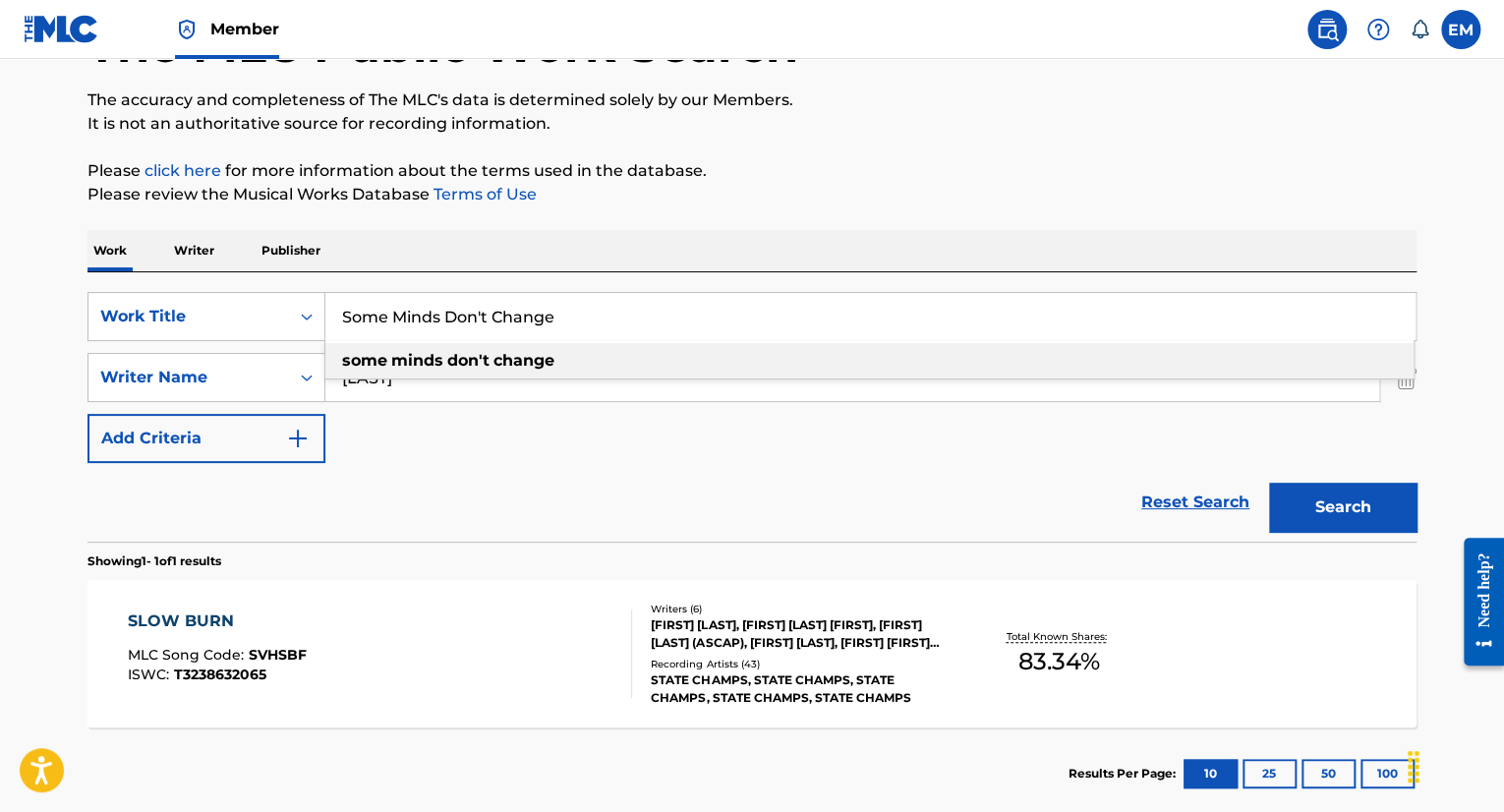 type on "Some Minds Don't Change" 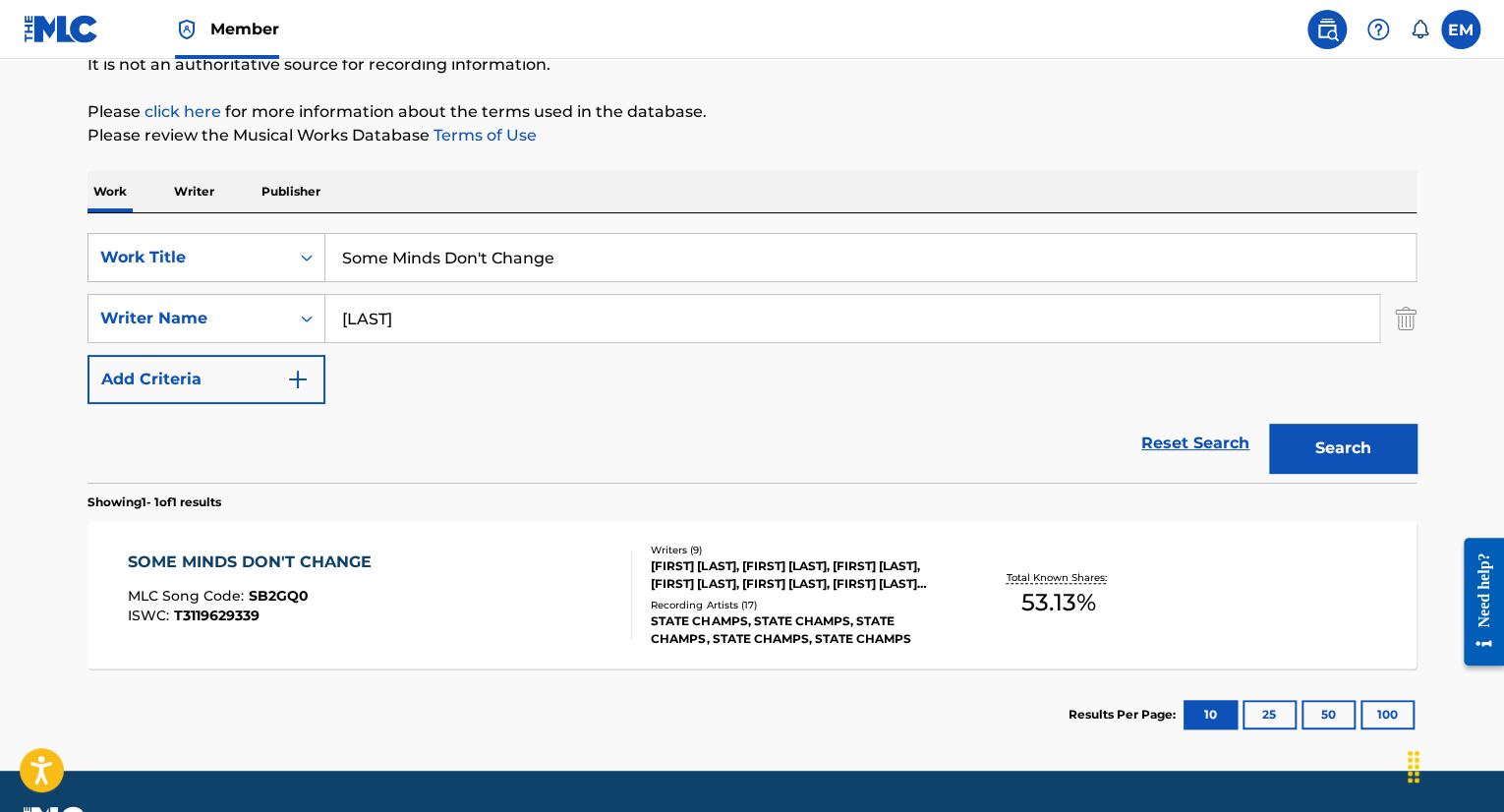scroll, scrollTop: 258, scrollLeft: 0, axis: vertical 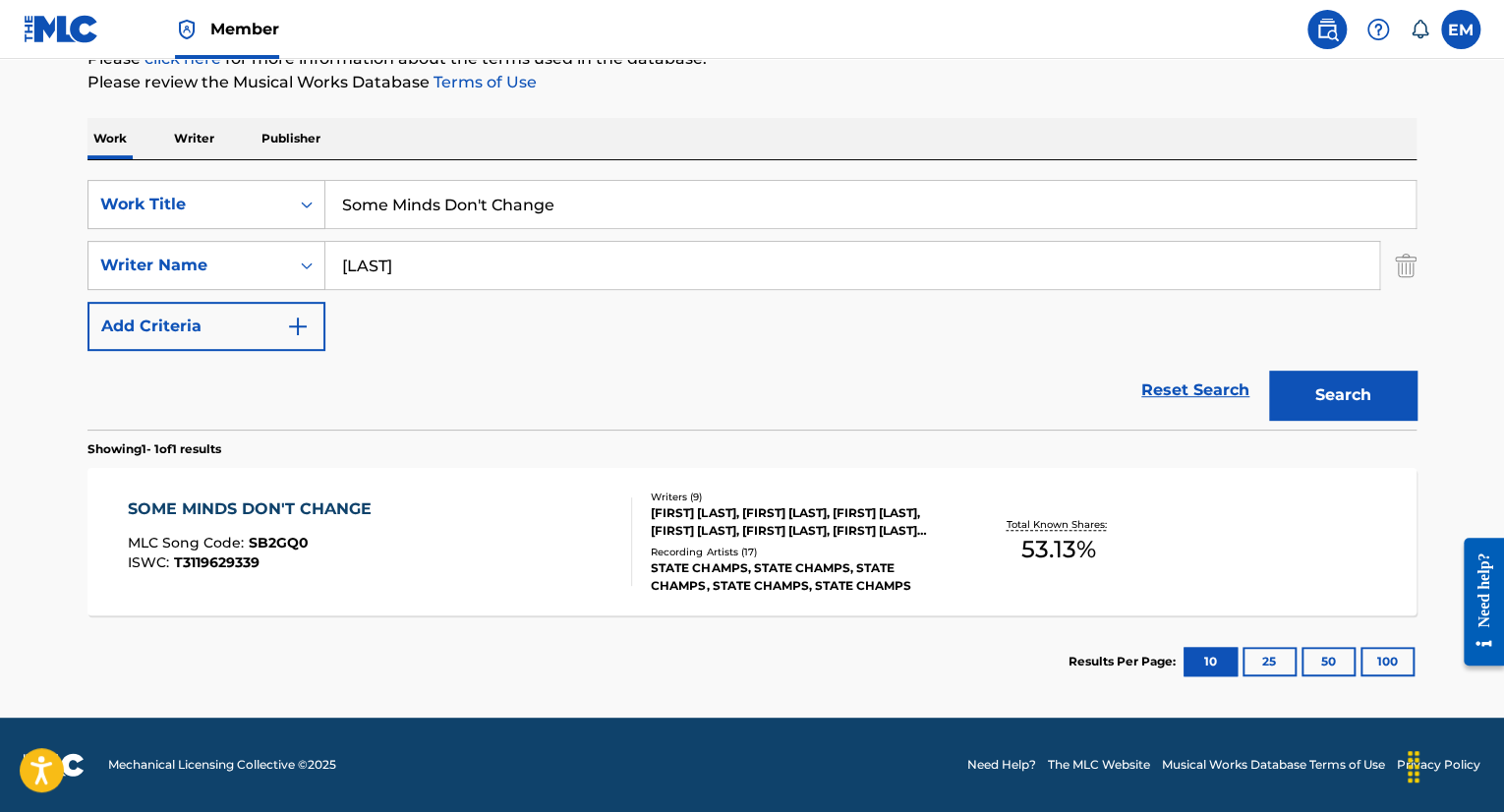 click on "SOME MINDS DON'T CHANGE MLC Song Code : SB2GQ0 ISWC : T3119629339" at bounding box center [380, 542] 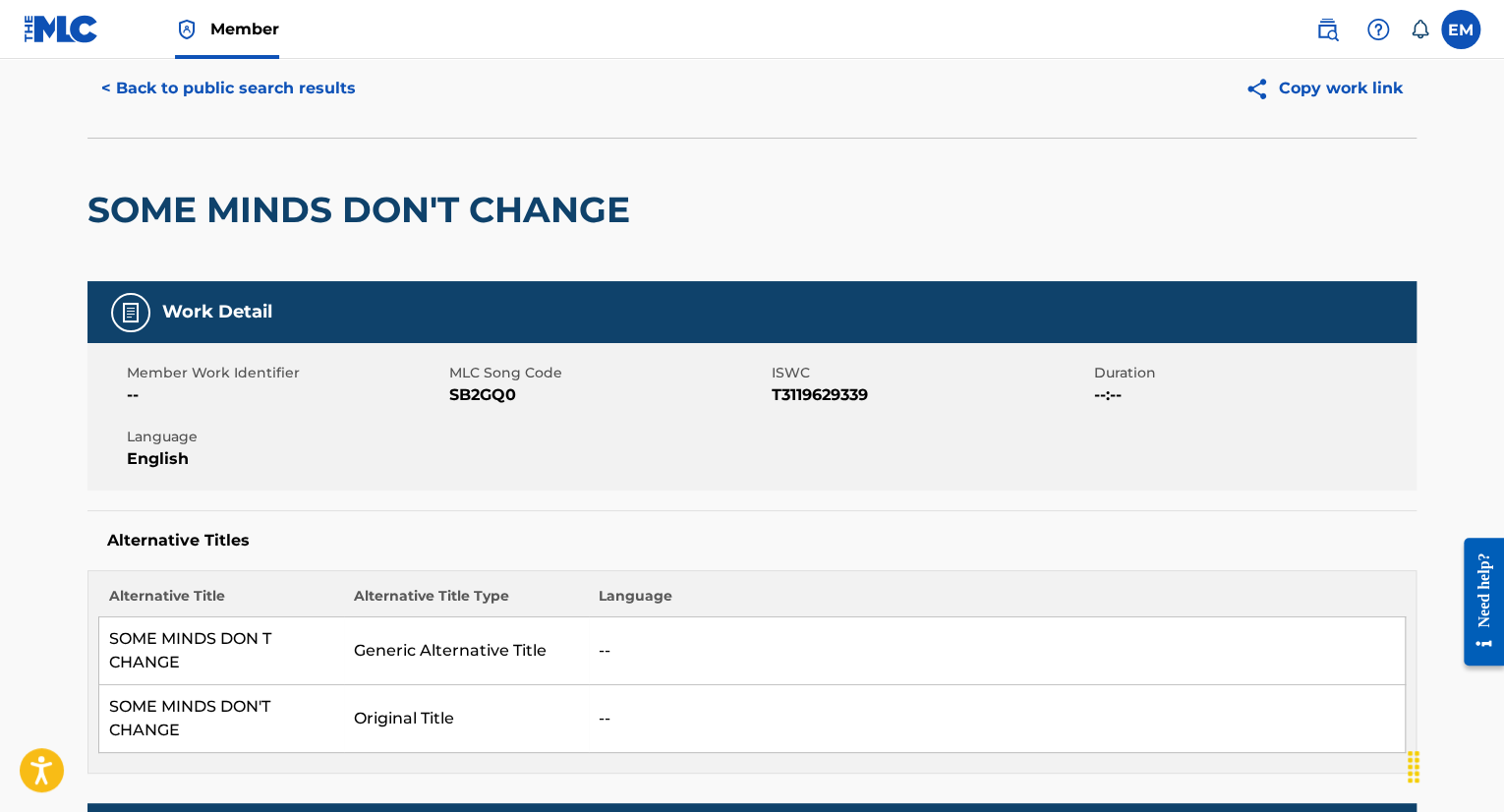 scroll, scrollTop: 0, scrollLeft: 0, axis: both 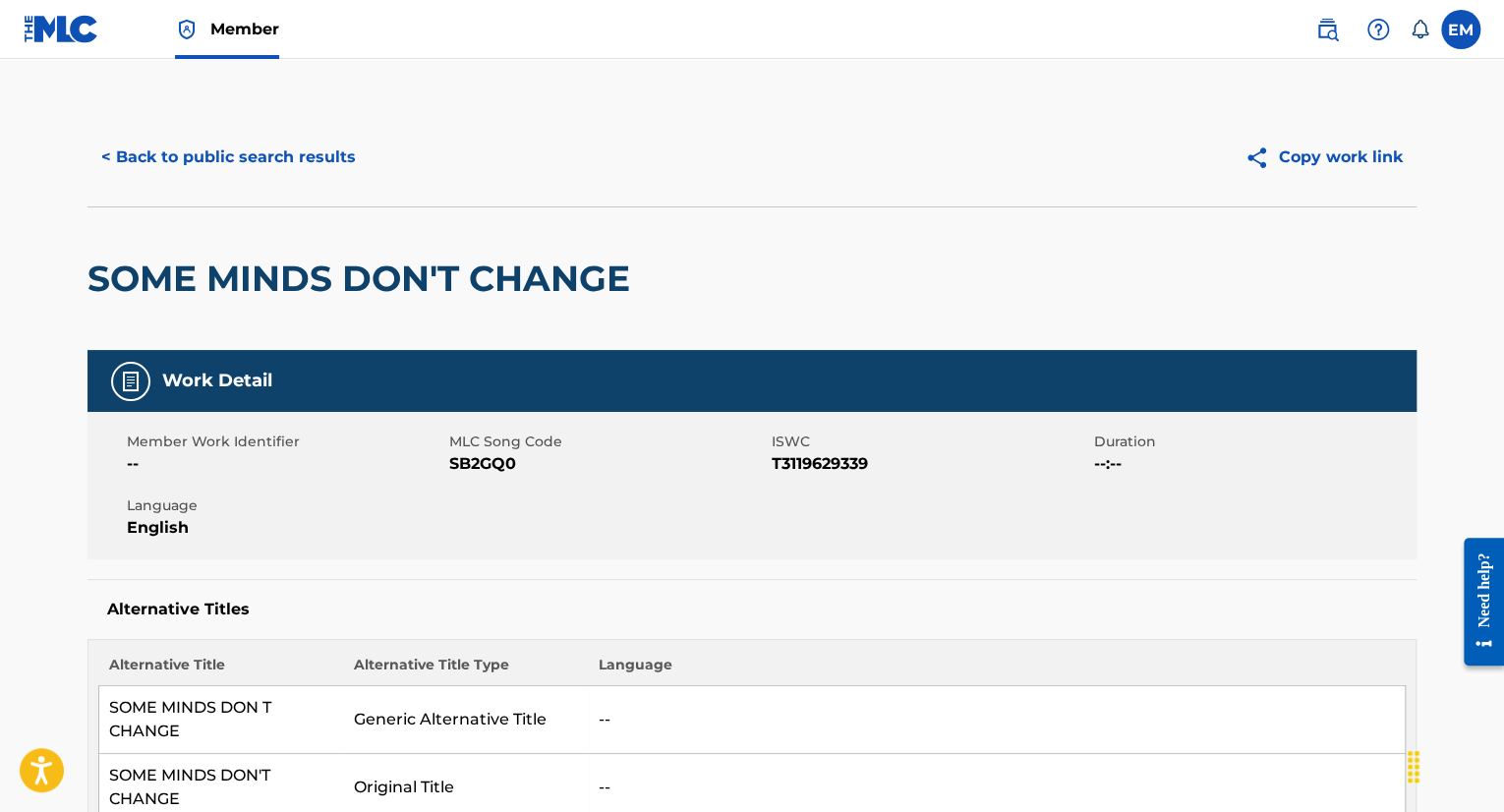 click on "< Back to public search results" at bounding box center [228, 157] 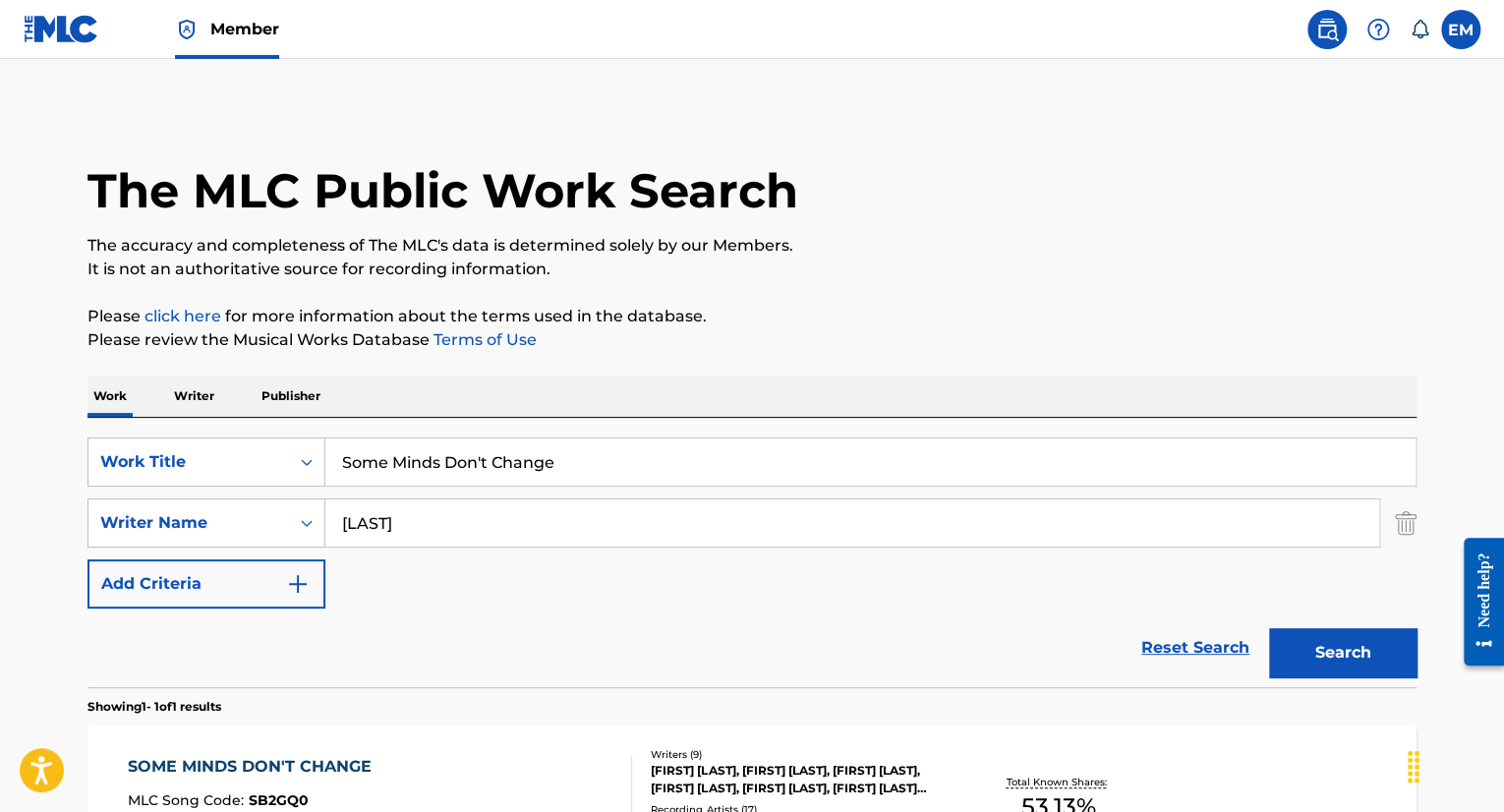 scroll, scrollTop: 145, scrollLeft: 0, axis: vertical 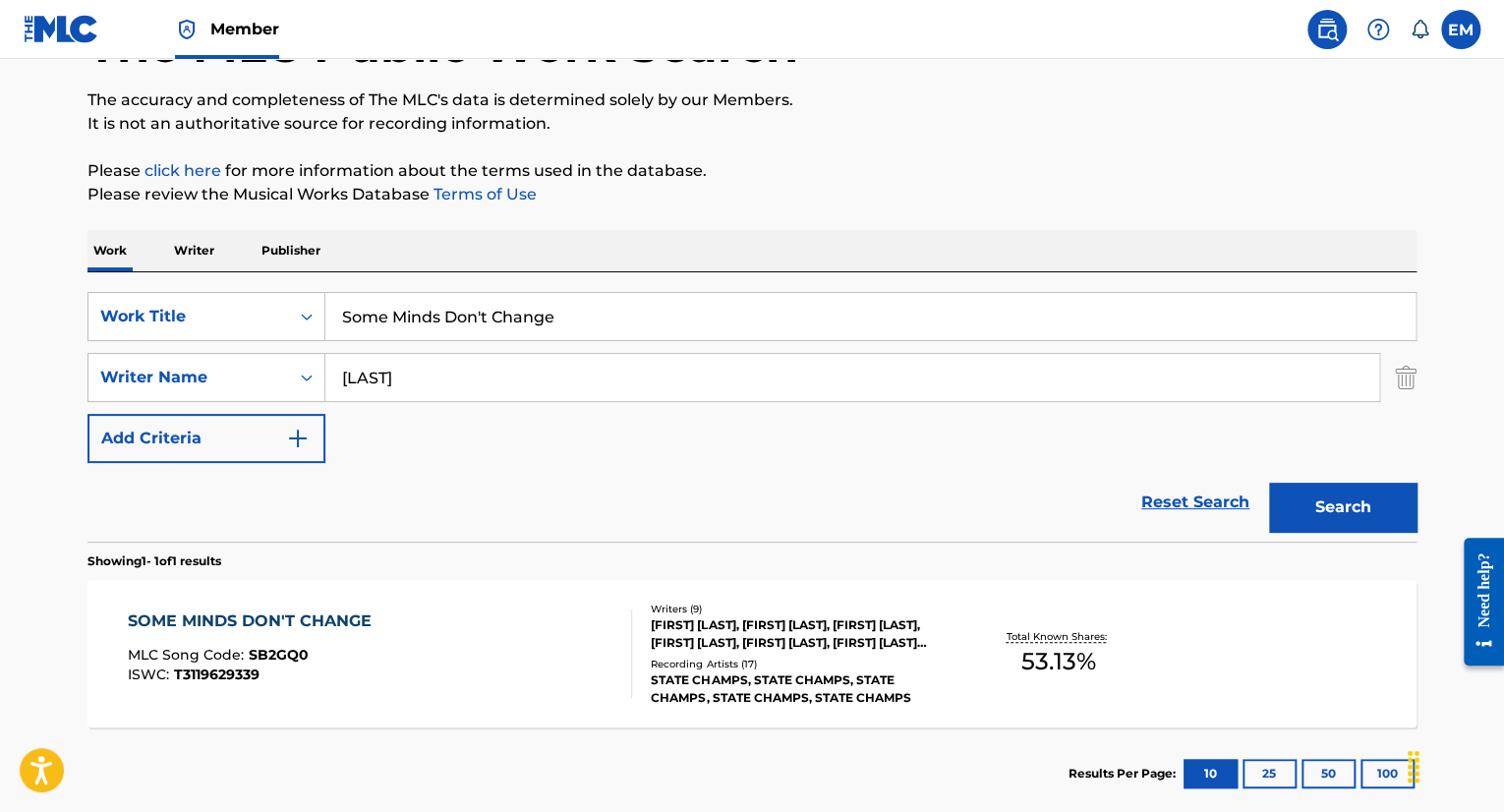 drag, startPoint x: 596, startPoint y: 316, endPoint x: 376, endPoint y: 319, distance: 220.02045 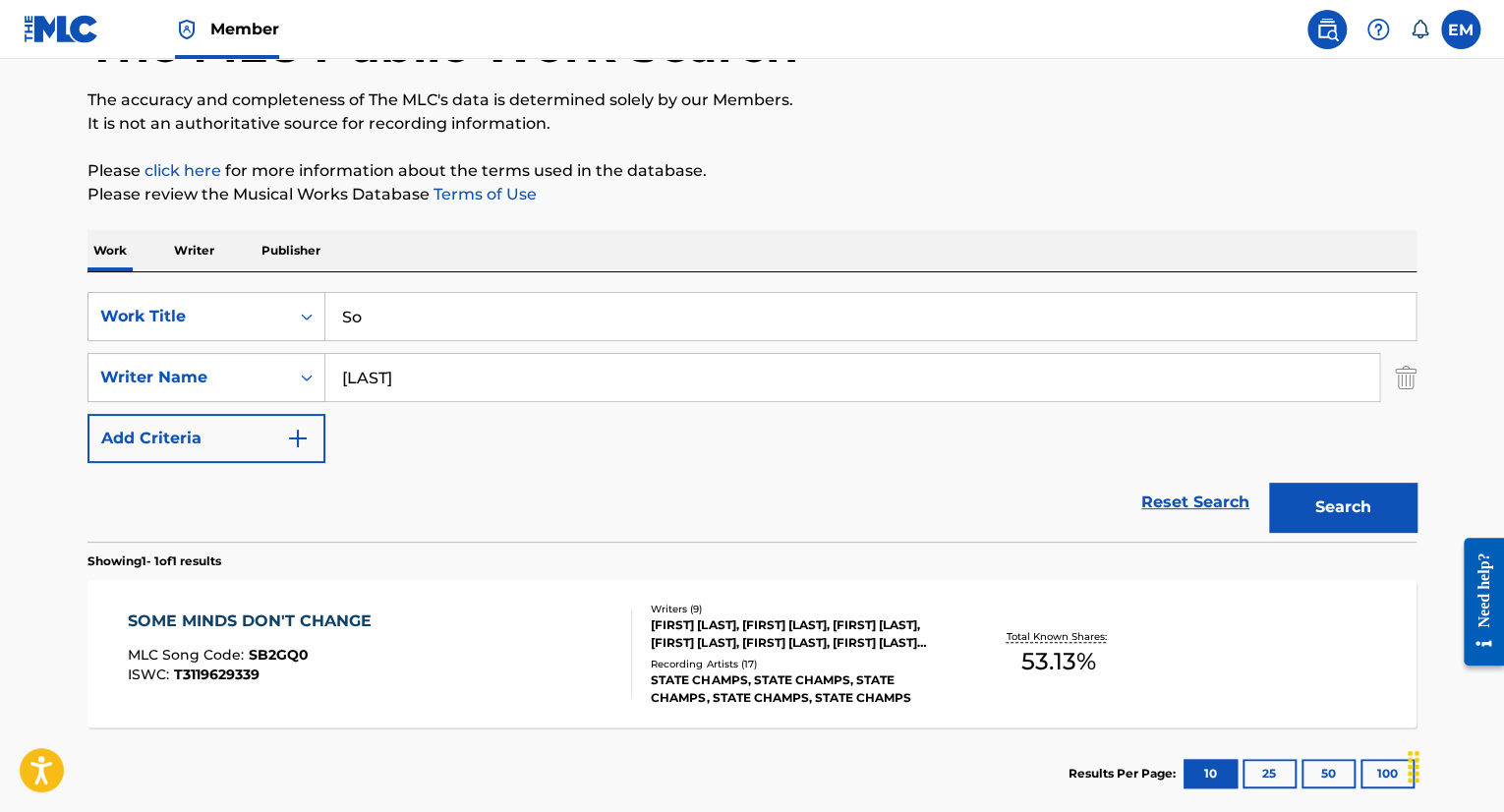 type on "S" 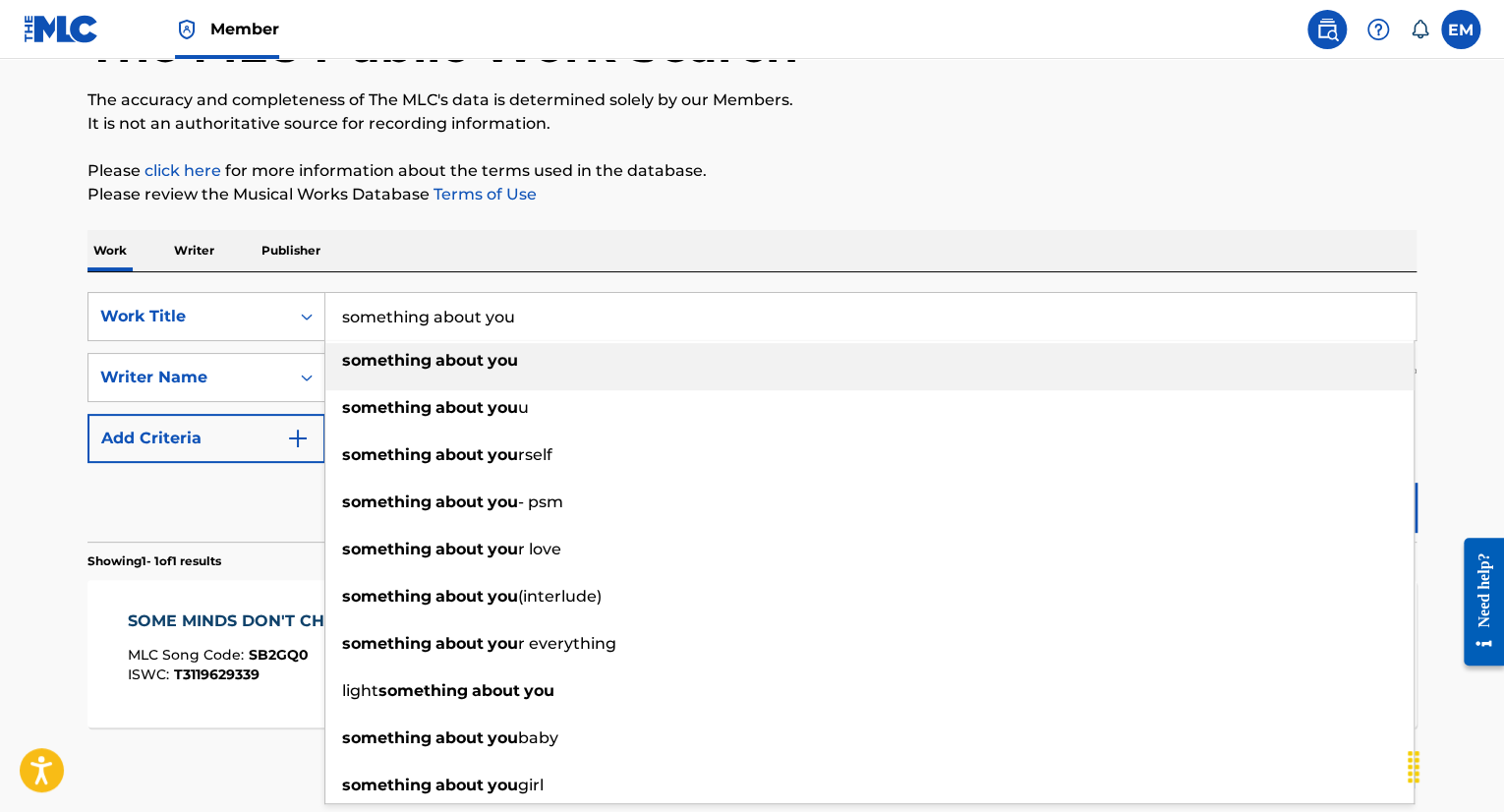 type on "something about you" 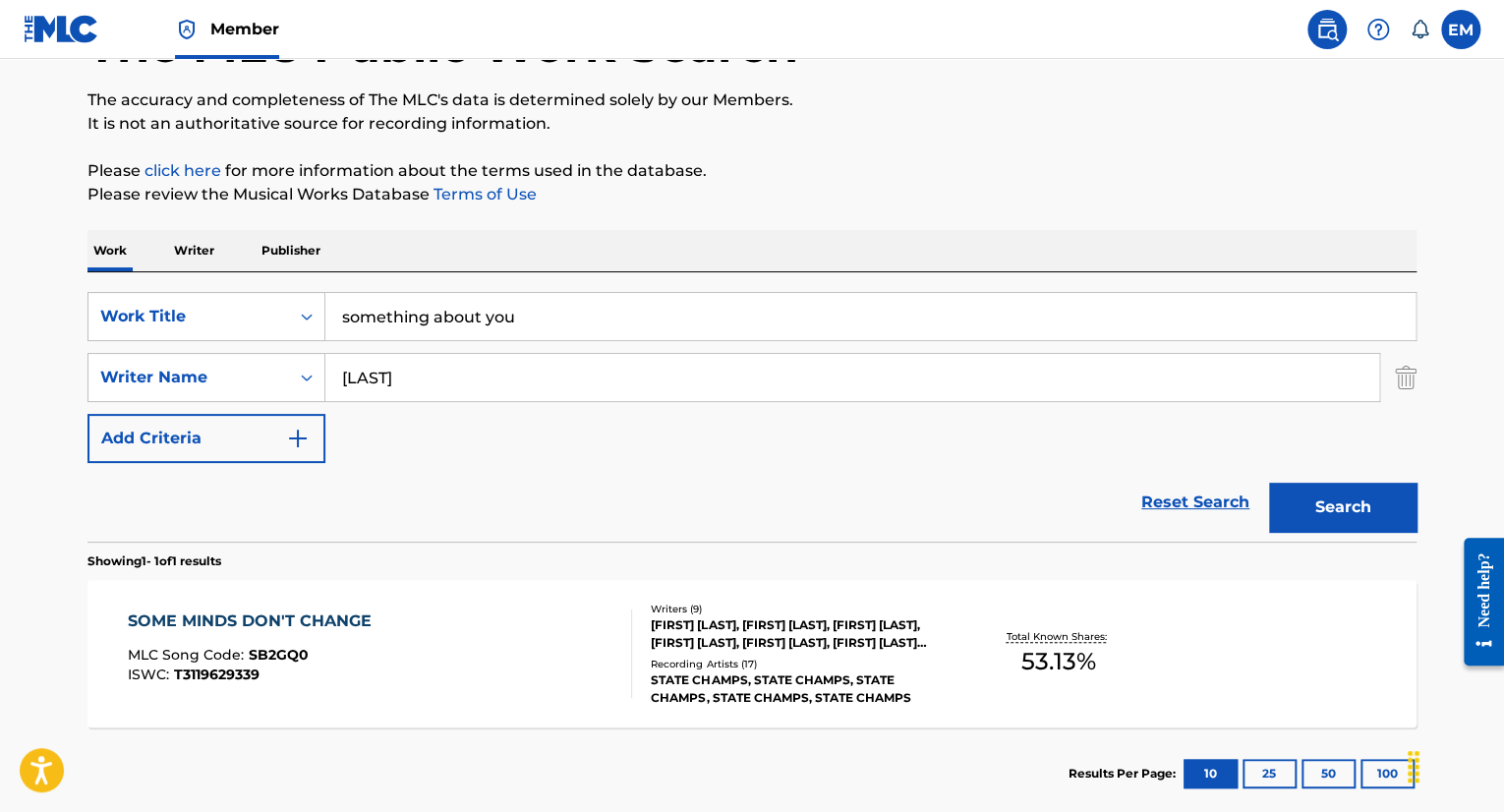 click on "The MLC Public Work Search The accuracy and completeness of The MLC's data is determined solely by our Members. It is not an authoritative source for recording information. Please   click here   for more information about the terms used in the database. Please review the Musical Works Database   Terms of Use Work Writer Publisher SearchWithCriteria498ddd58-3727-439b-9cd0-0f5f50a8daf3 Work Title something about you SearchWithCriteriab2170a61-8810-474f-af9e-feb26eabf645 Writer Name DiScanio Add Criteria Reset Search Search Showing  1  -   1  of  1   results   SOME MINDS DON'T CHANGE MLC Song Code : SB2GQ0 ISWC : T3119629339 Writers ( 9 ) ANDREW COLIN FULK, EVAN AMBROSIO, RYAN GRAHAM, TYLER SZALKOWSKI, DEREK JOSEPH DISCANIO, EVAN NICHOLAS PETER AMBROSIO, TYLER PAUL SZALKOWSKI, RYAN SCOTT GRAHAM (ASCAP), ANDREW FULK Recording Artists ( 17 ) STATE CHAMPS, STATE CHAMPS, STATE CHAMPS, STATE CHAMPS, STATE CHAMPS Total Known Shares: 53.13 % Results Per Page: 10 25 50 100" at bounding box center [752, 391] 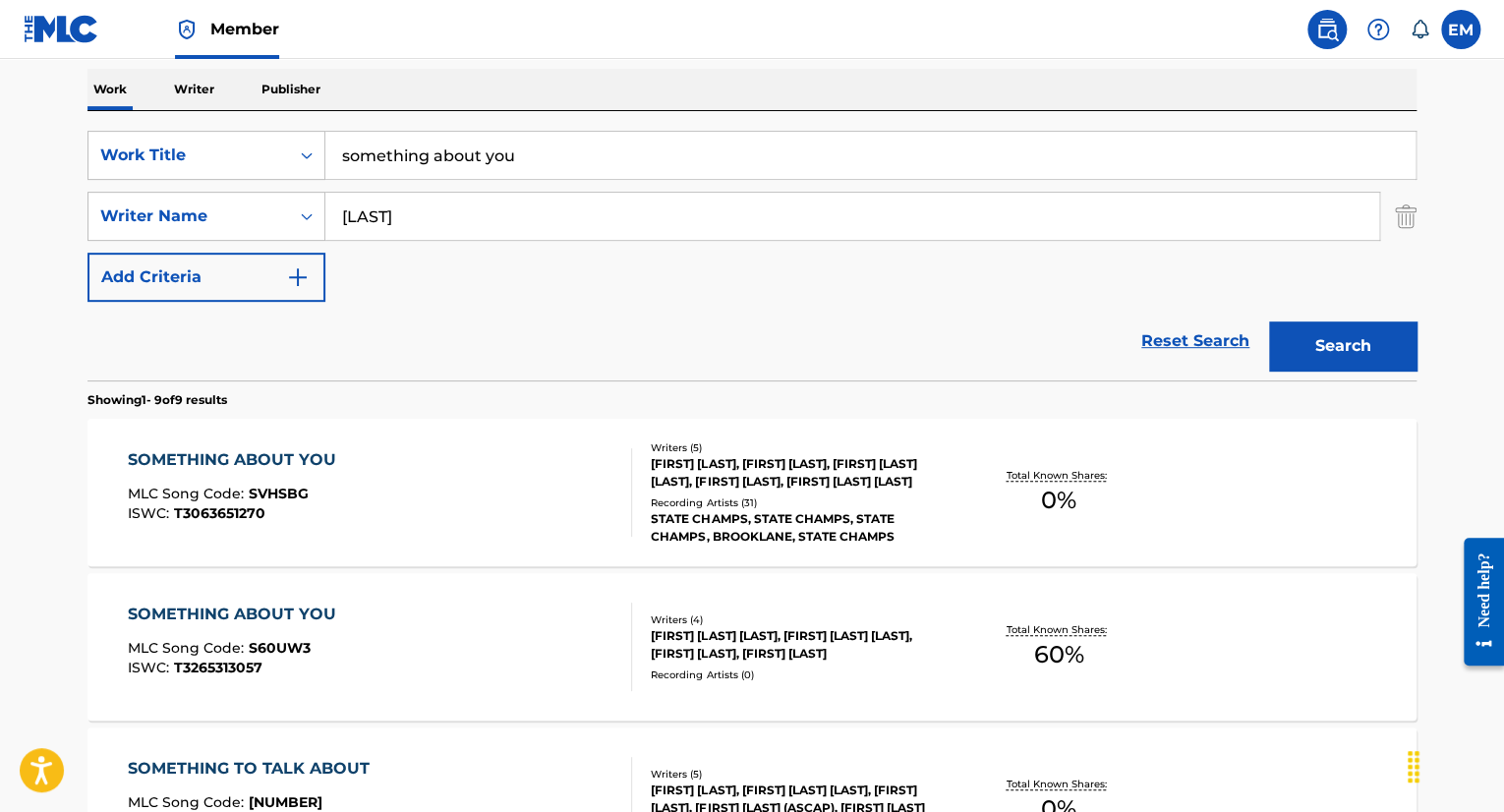 scroll, scrollTop: 244, scrollLeft: 0, axis: vertical 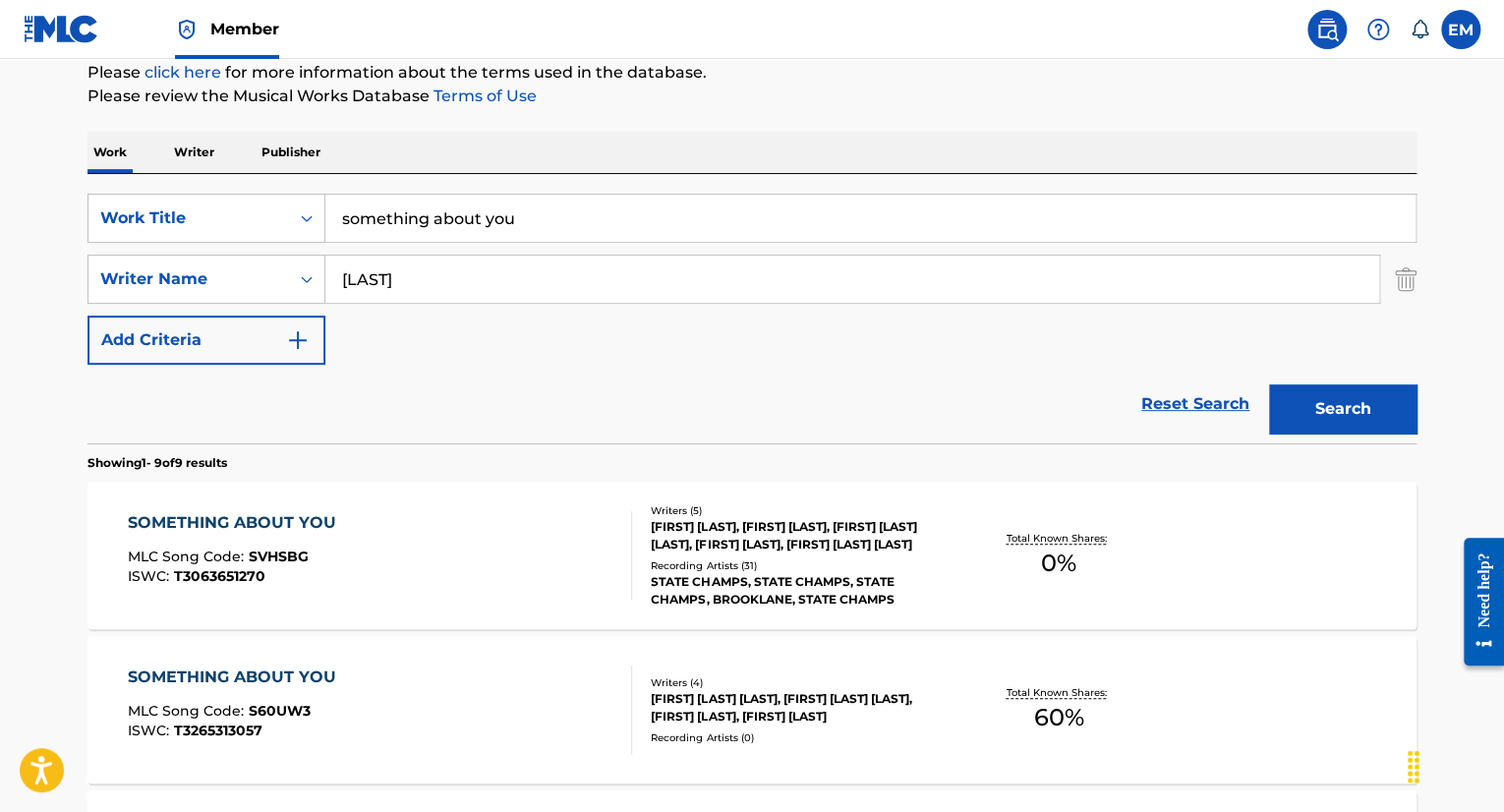 click on "SOMETHING ABOUT YOU MLC Song Code : S60UW3 ISWC : T3265313057" at bounding box center [380, 710] 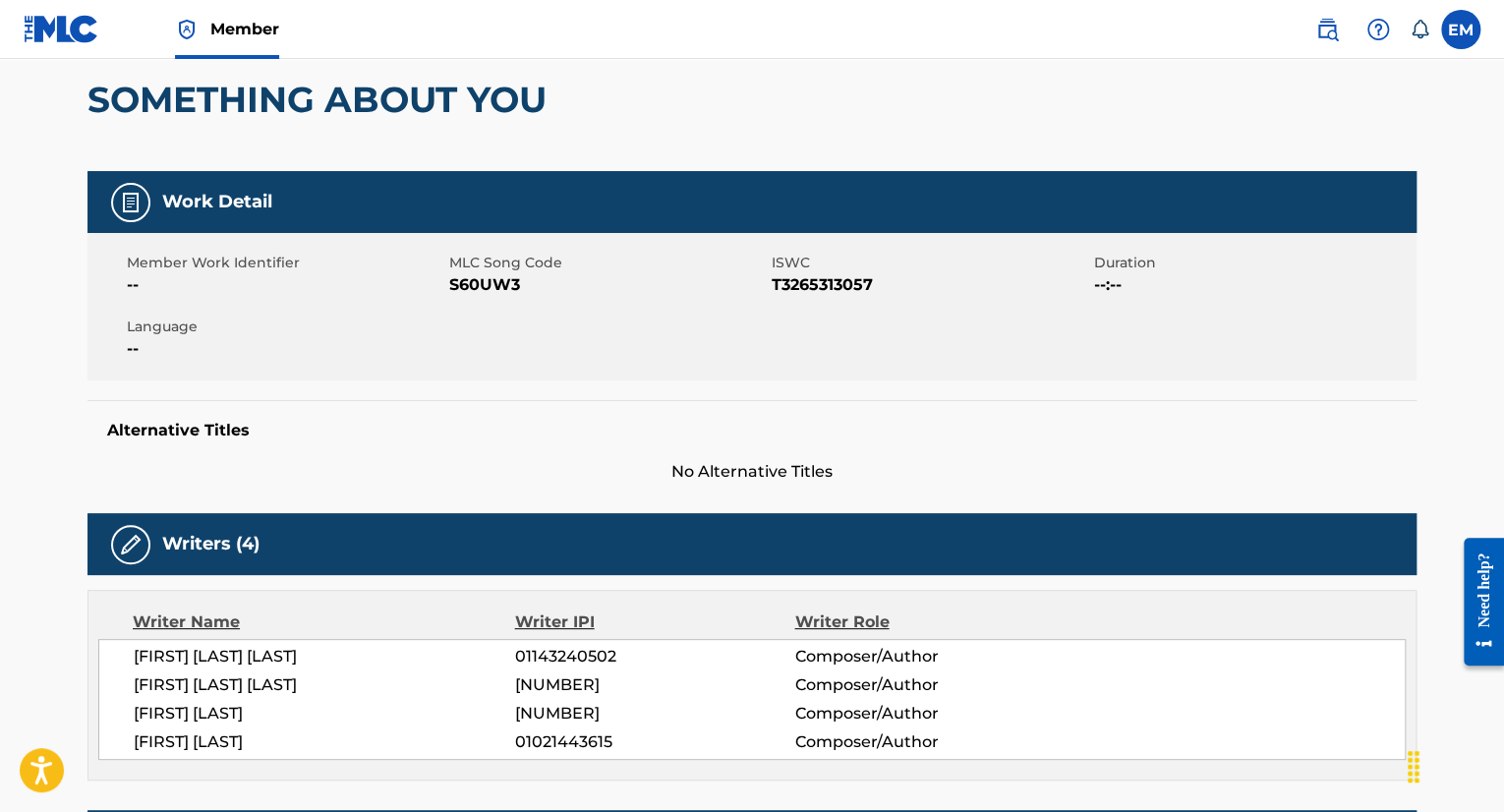 scroll, scrollTop: 0, scrollLeft: 0, axis: both 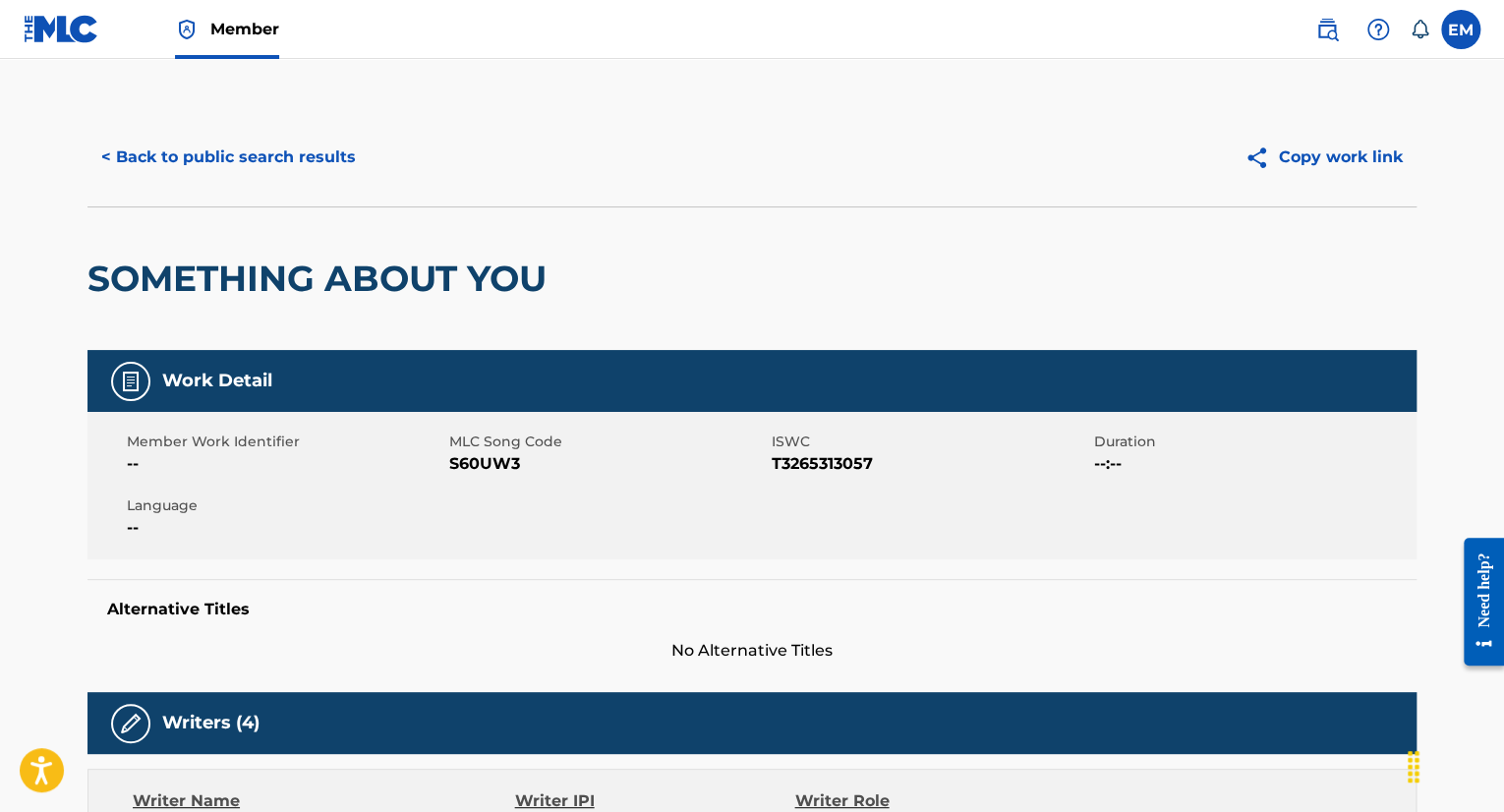 click on "< Back to public search results" at bounding box center (228, 157) 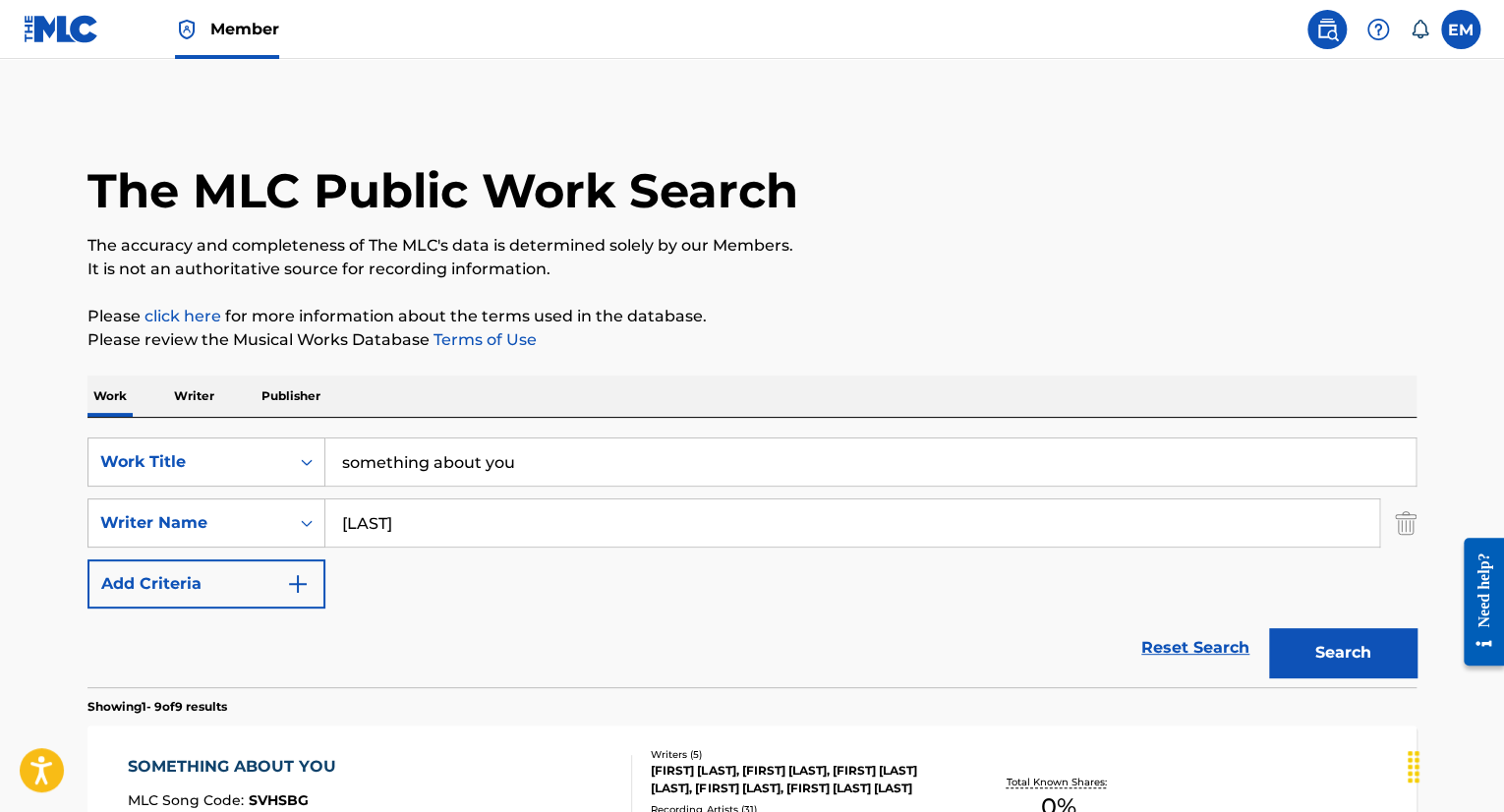 scroll, scrollTop: 244, scrollLeft: 0, axis: vertical 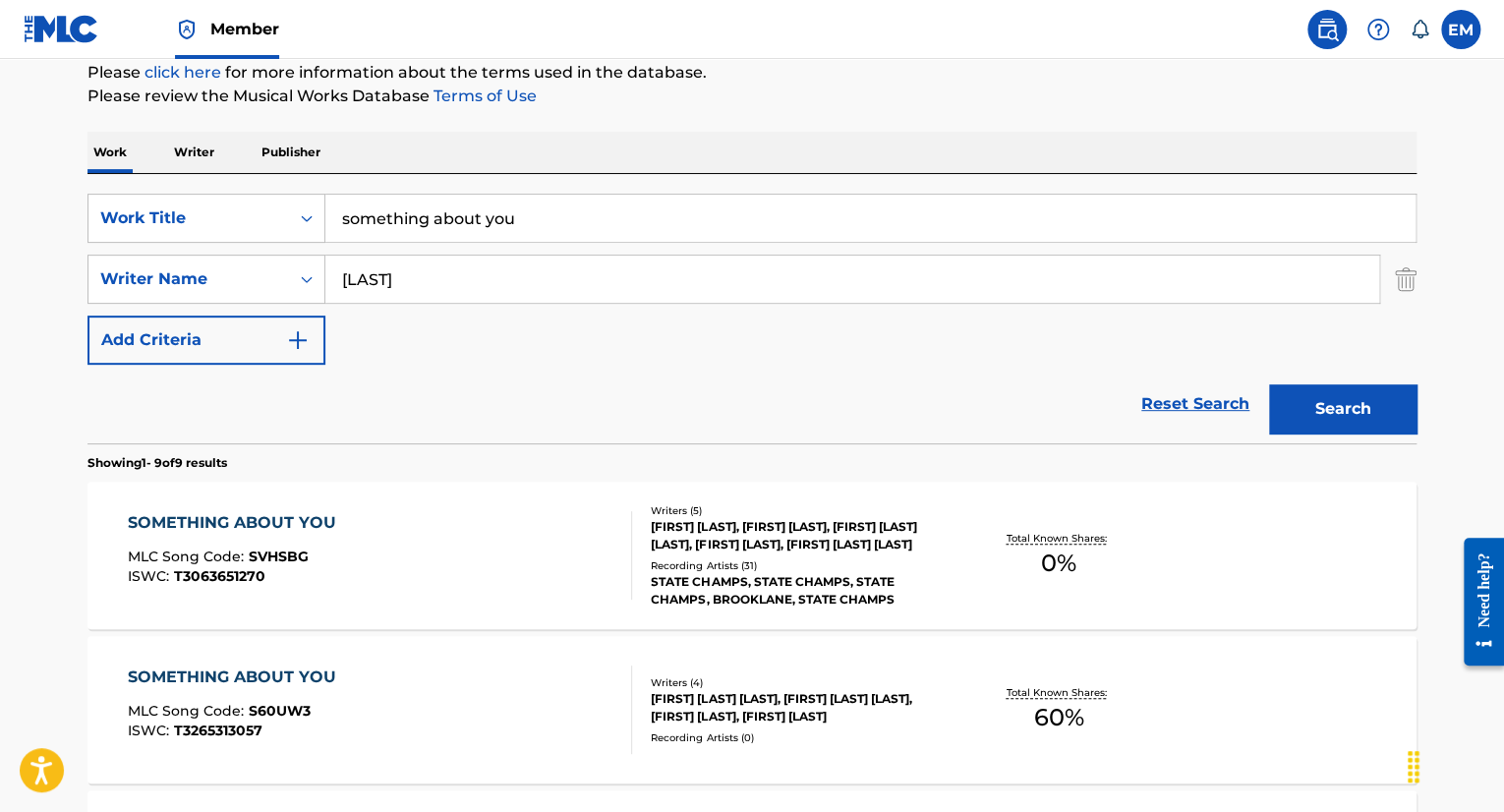 click on "SOMETHING ABOUT YOU MLC Song Code : SVHSBG ISWC : T3063651270" at bounding box center [380, 555] 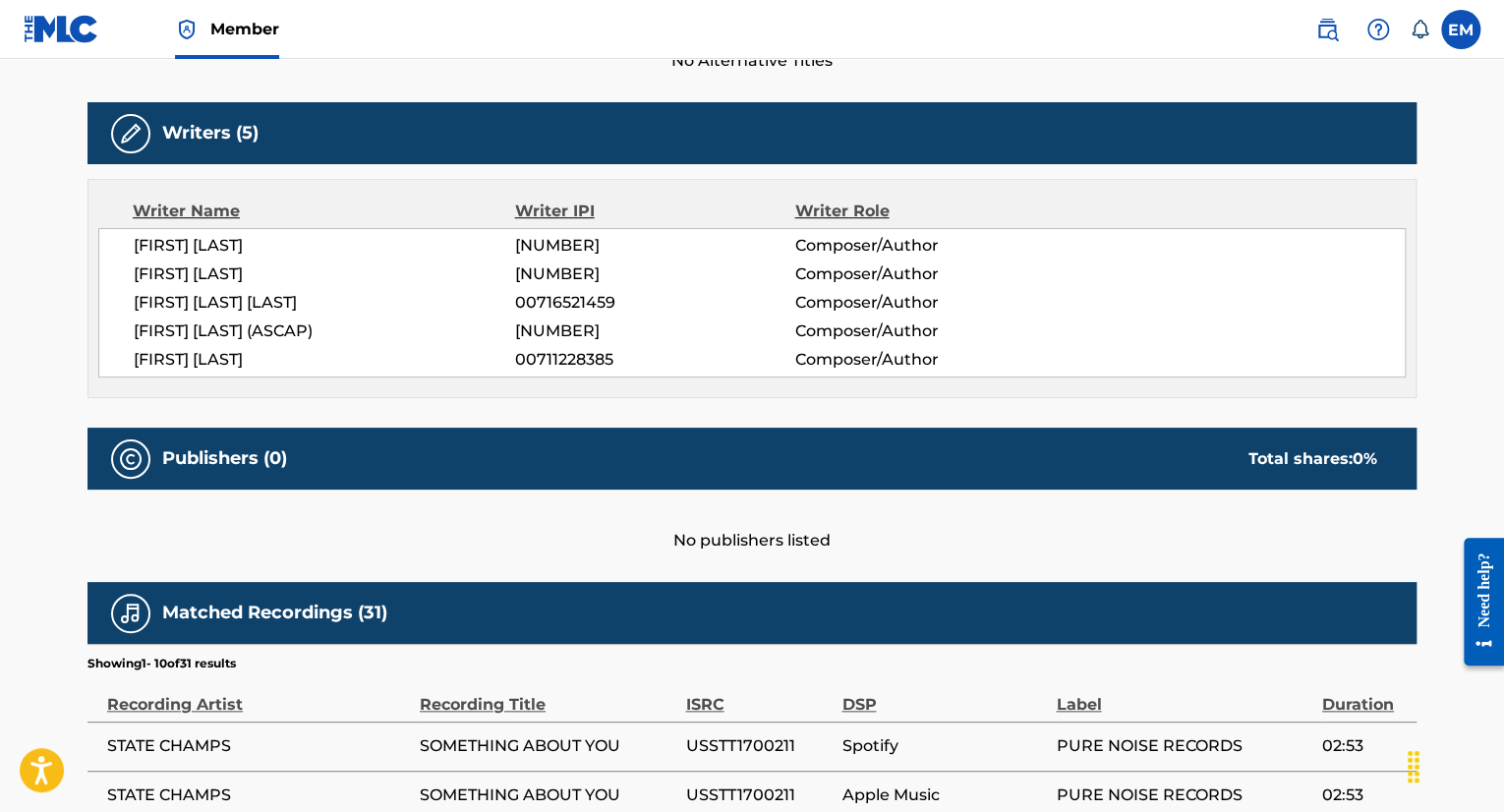 scroll, scrollTop: 0, scrollLeft: 0, axis: both 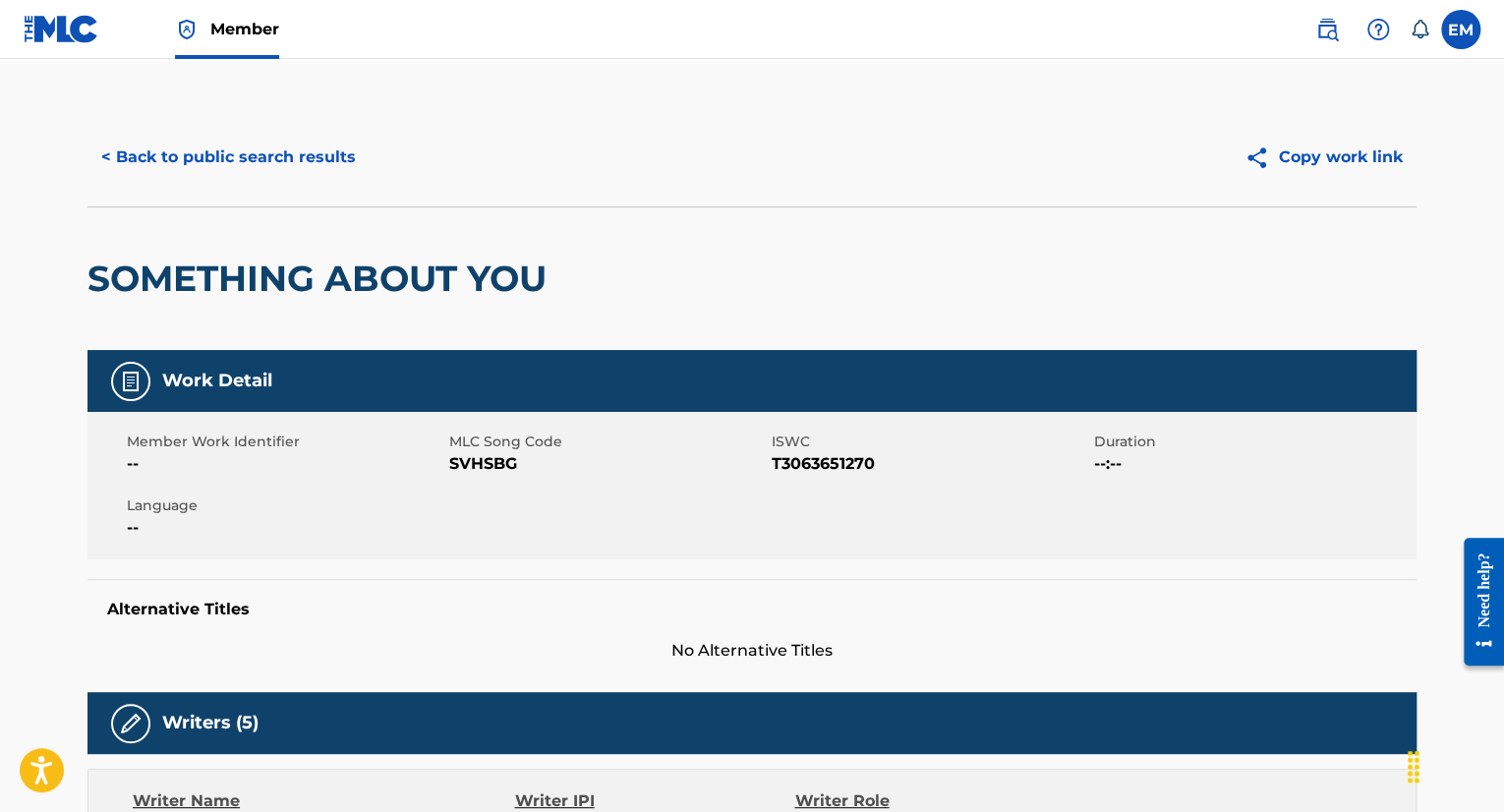 click on "< Back to public search results" at bounding box center [228, 157] 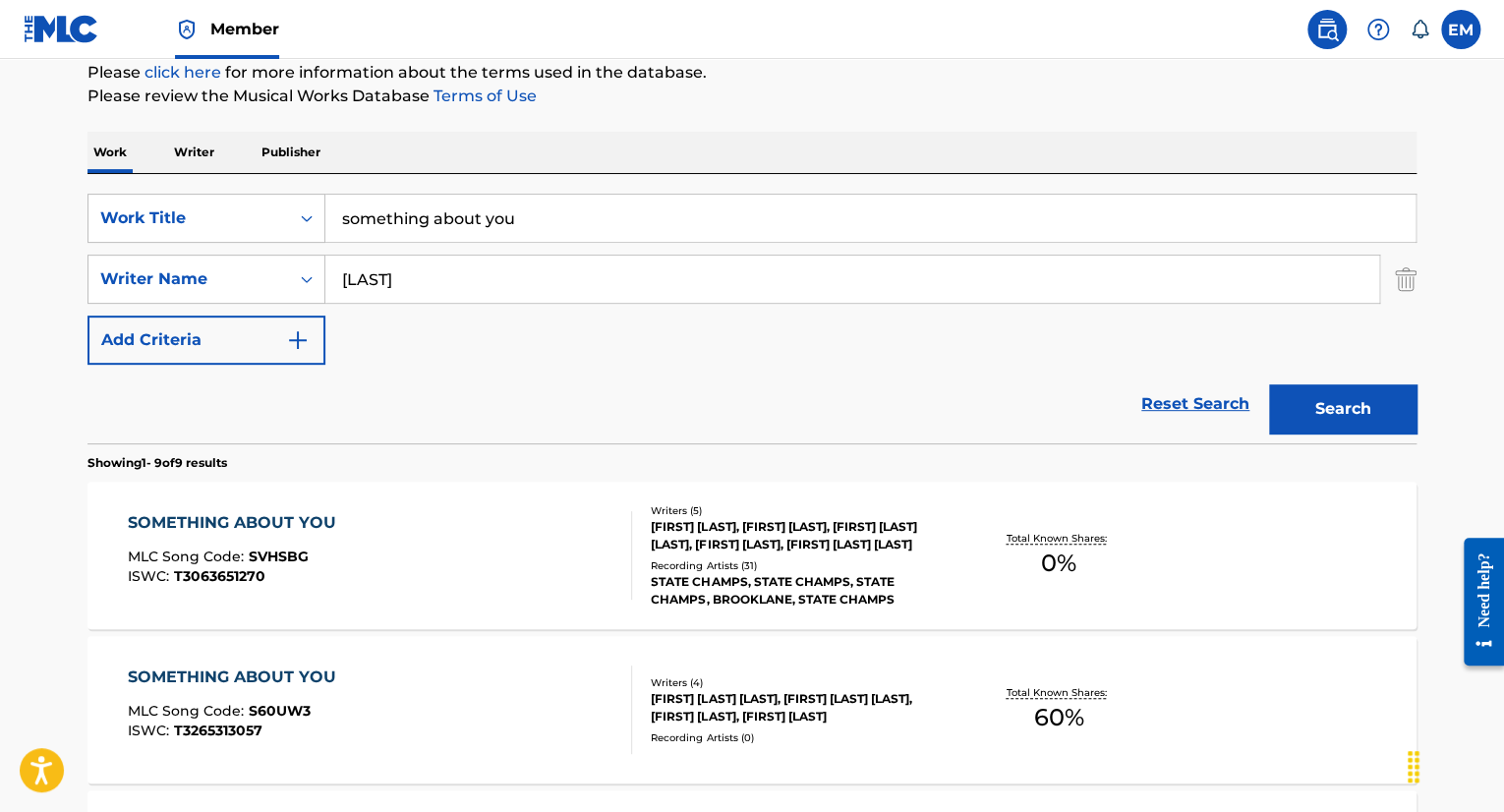 click on "something about you" at bounding box center (870, 218) 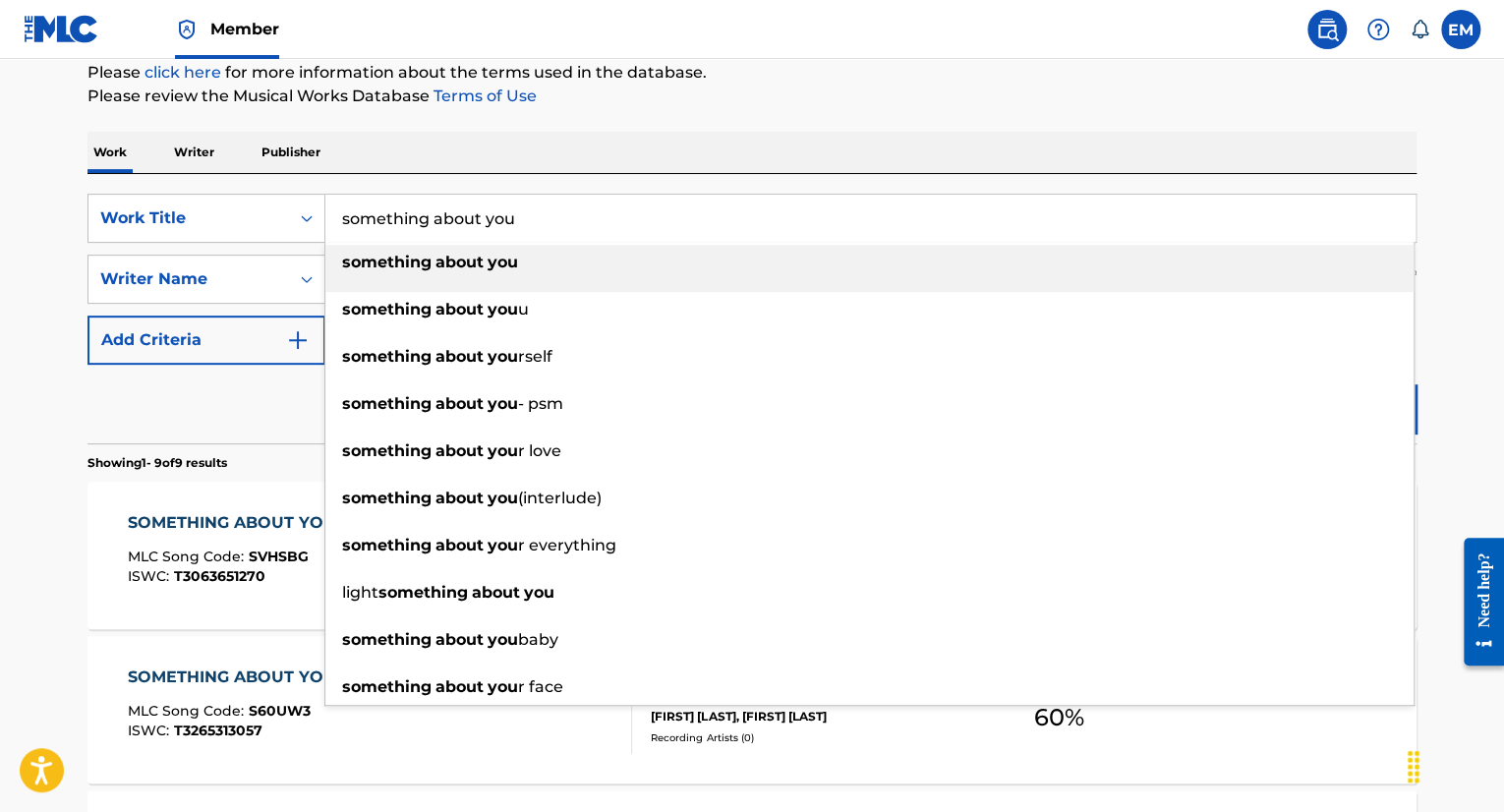 click on "something about you" at bounding box center (870, 218) 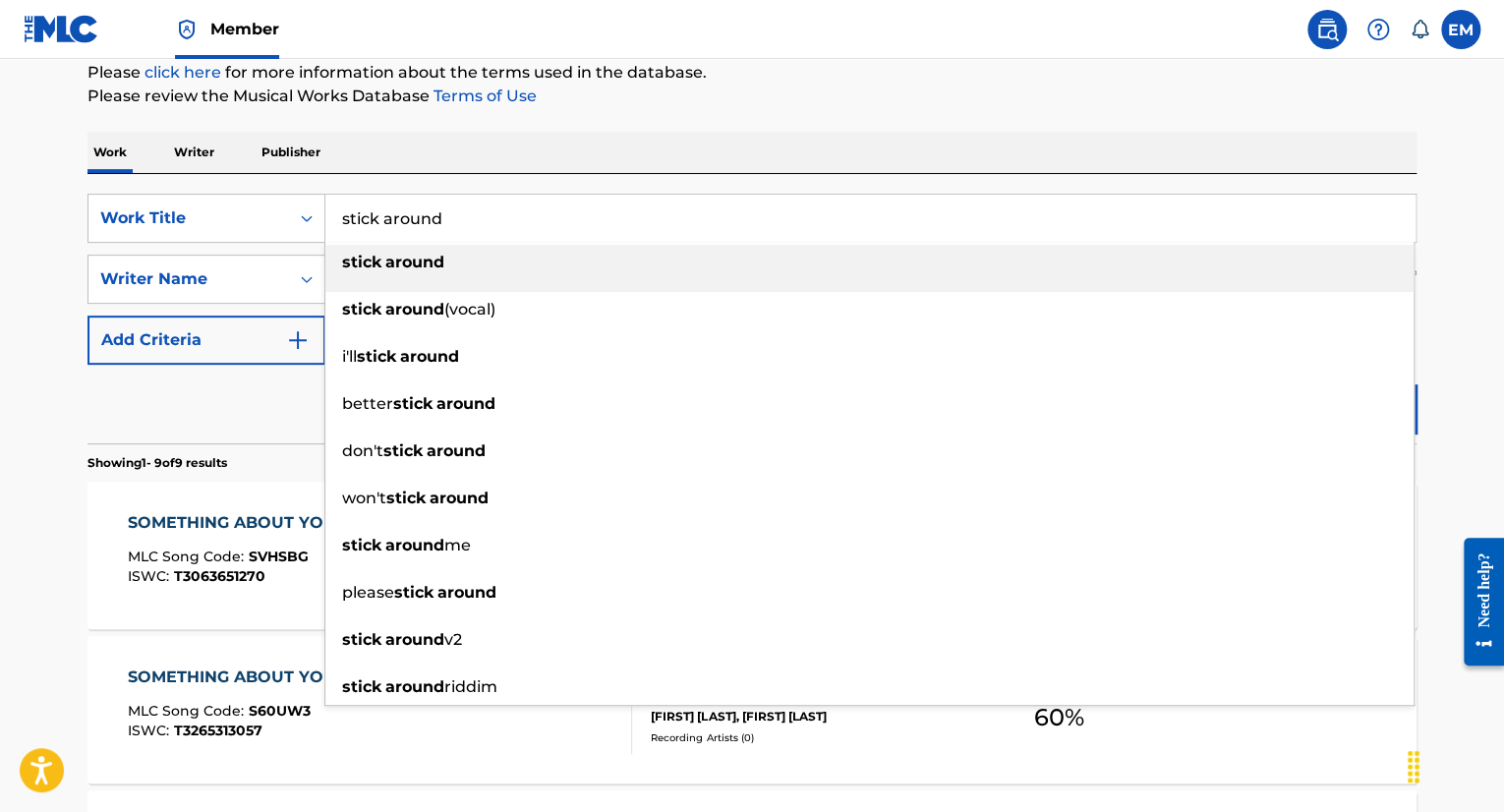 click on "Work Writer Publisher" at bounding box center [752, 152] 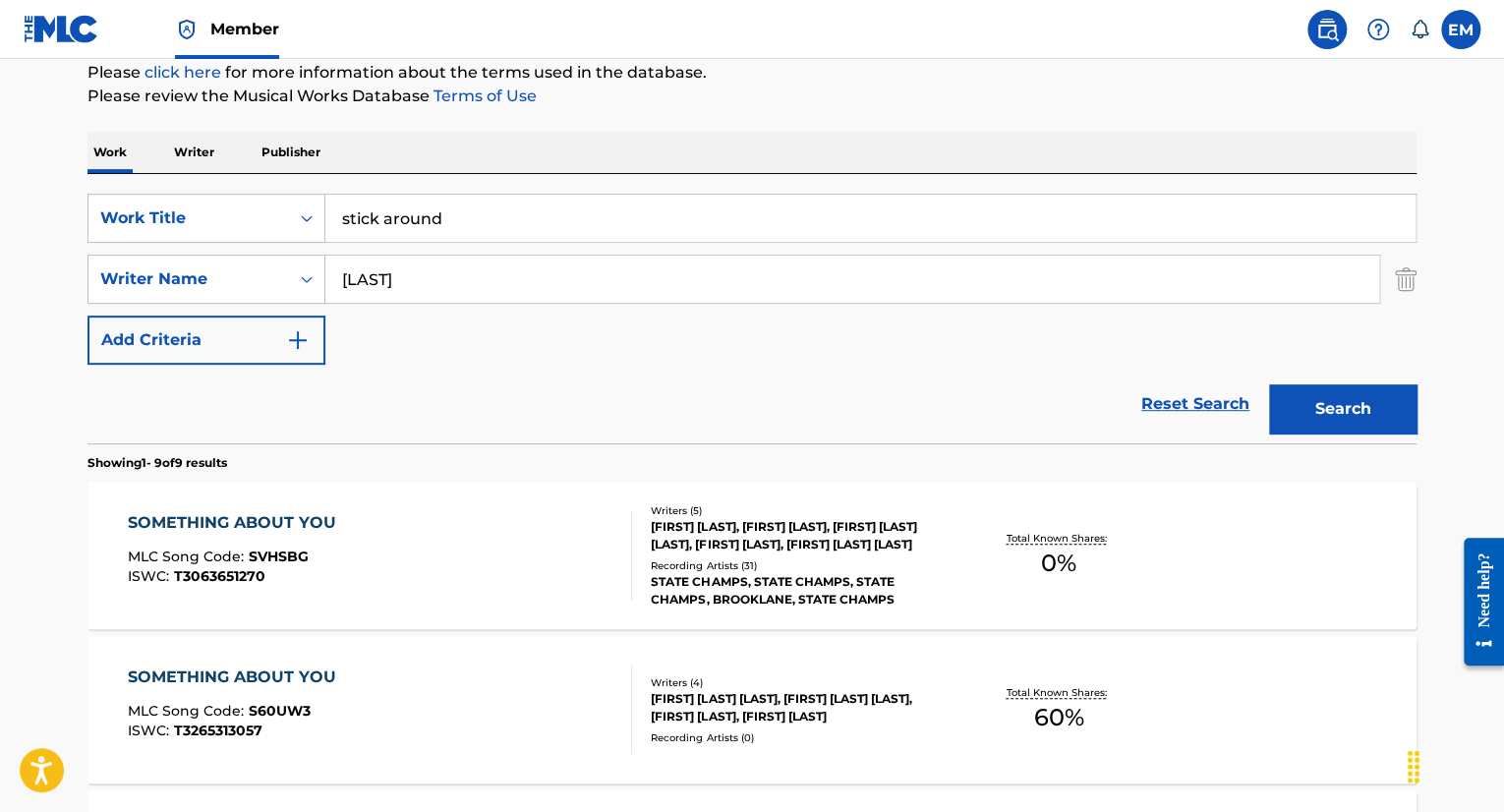 click on "Search" at bounding box center (1343, 409) 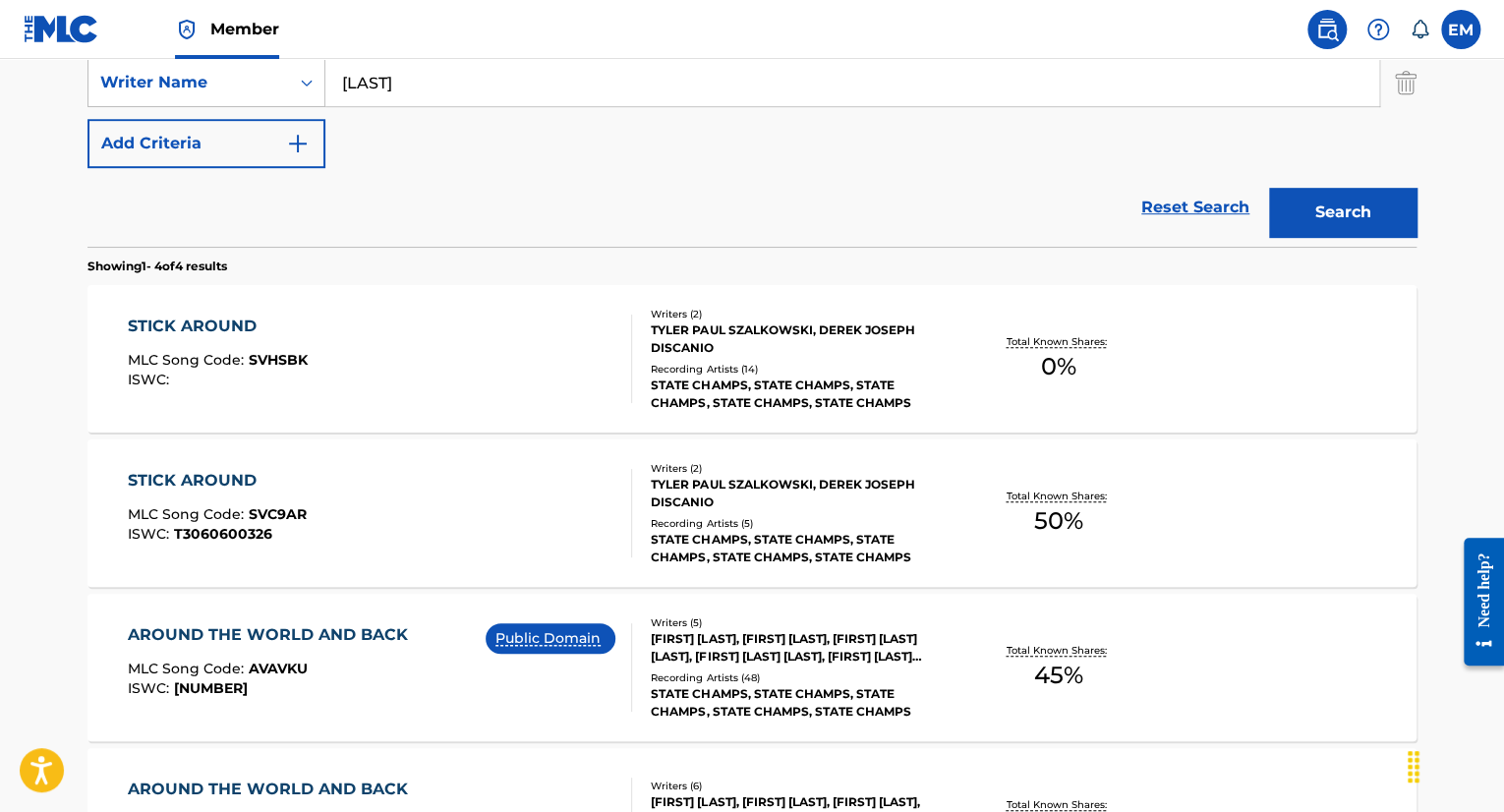 scroll, scrollTop: 145, scrollLeft: 0, axis: vertical 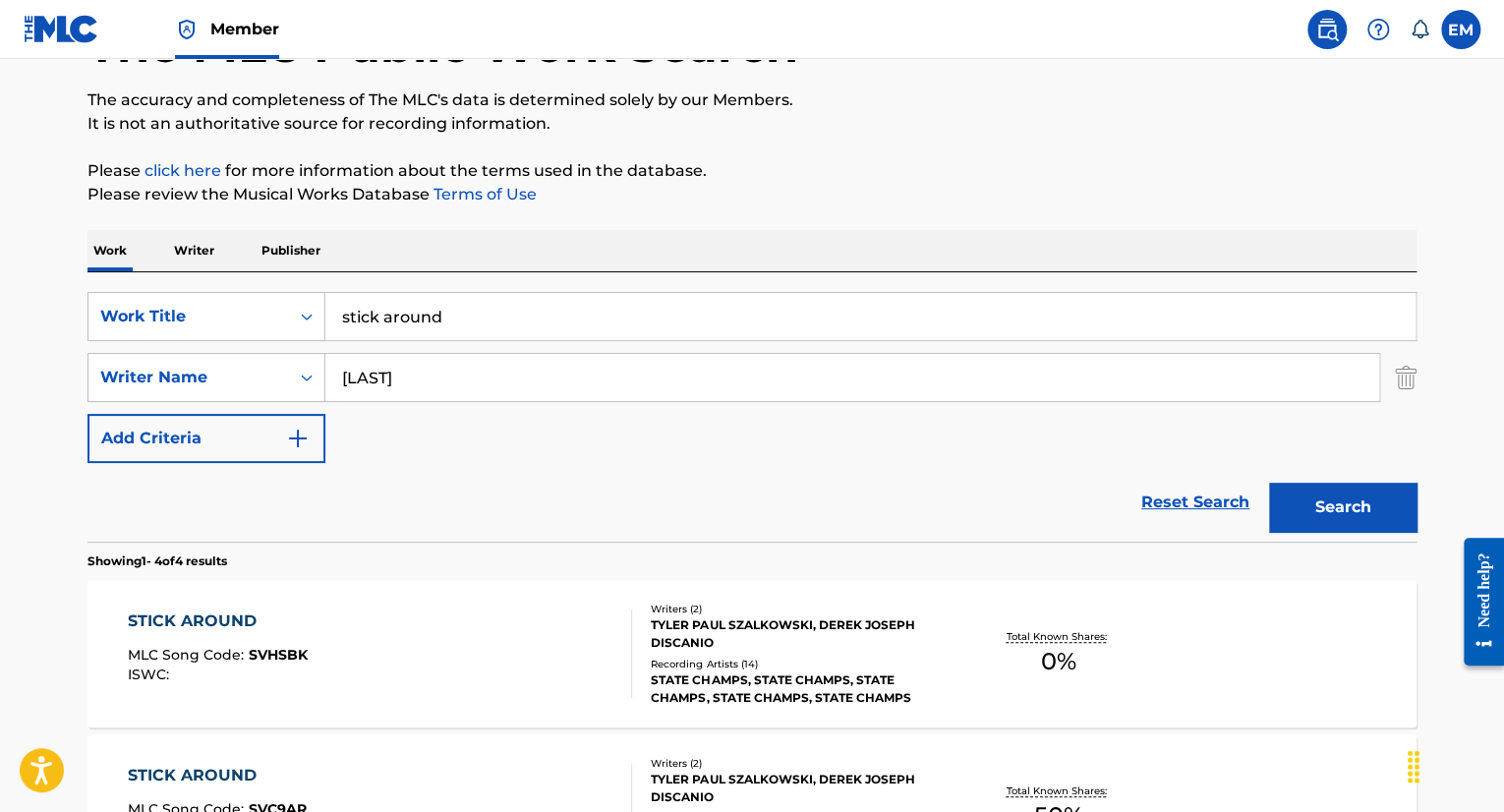 click on "stick around" at bounding box center (870, 317) 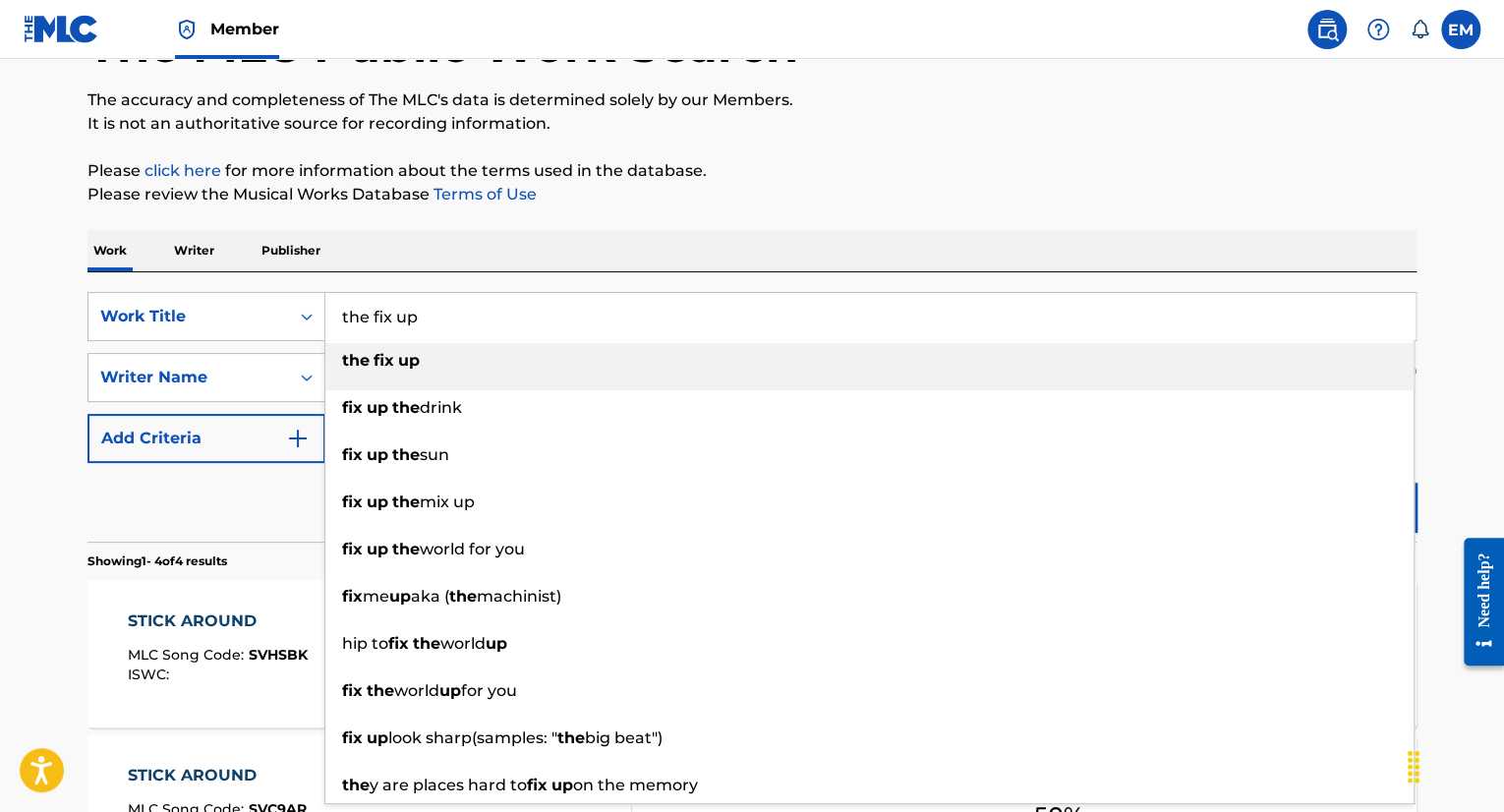 type on "the fix up" 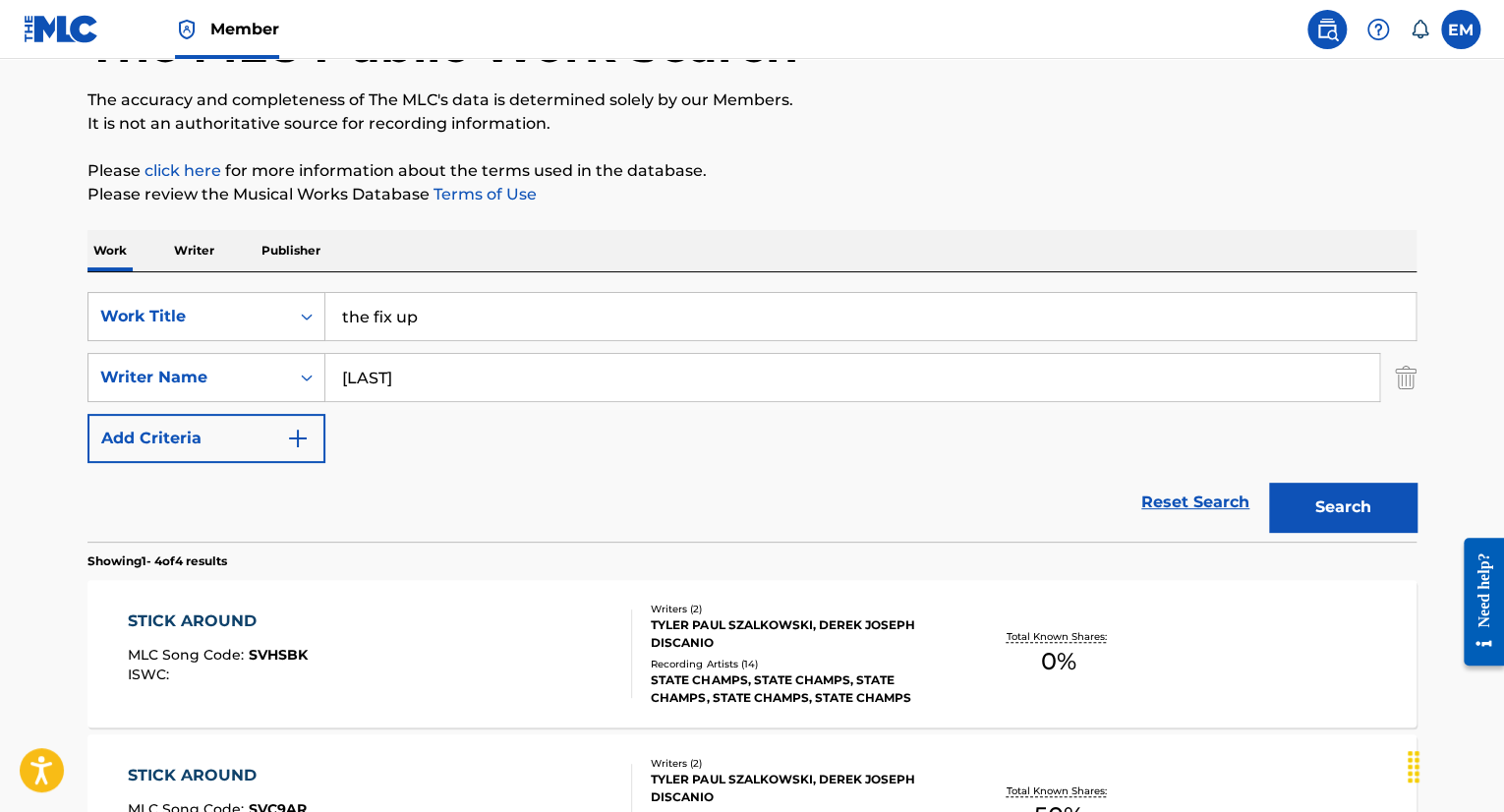 click on "The MLC Public Work Search" at bounding box center [752, 34] 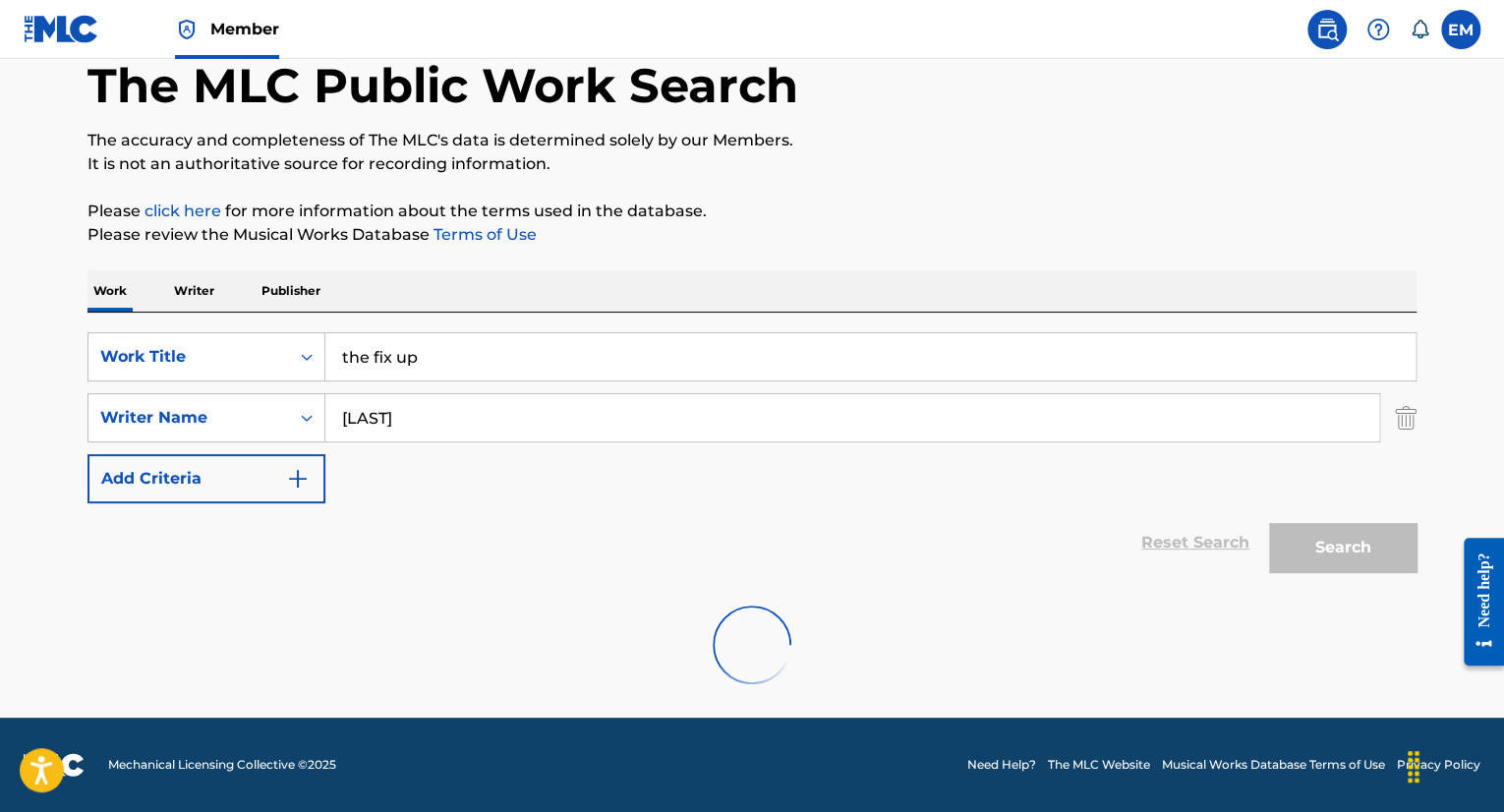 scroll, scrollTop: 145, scrollLeft: 0, axis: vertical 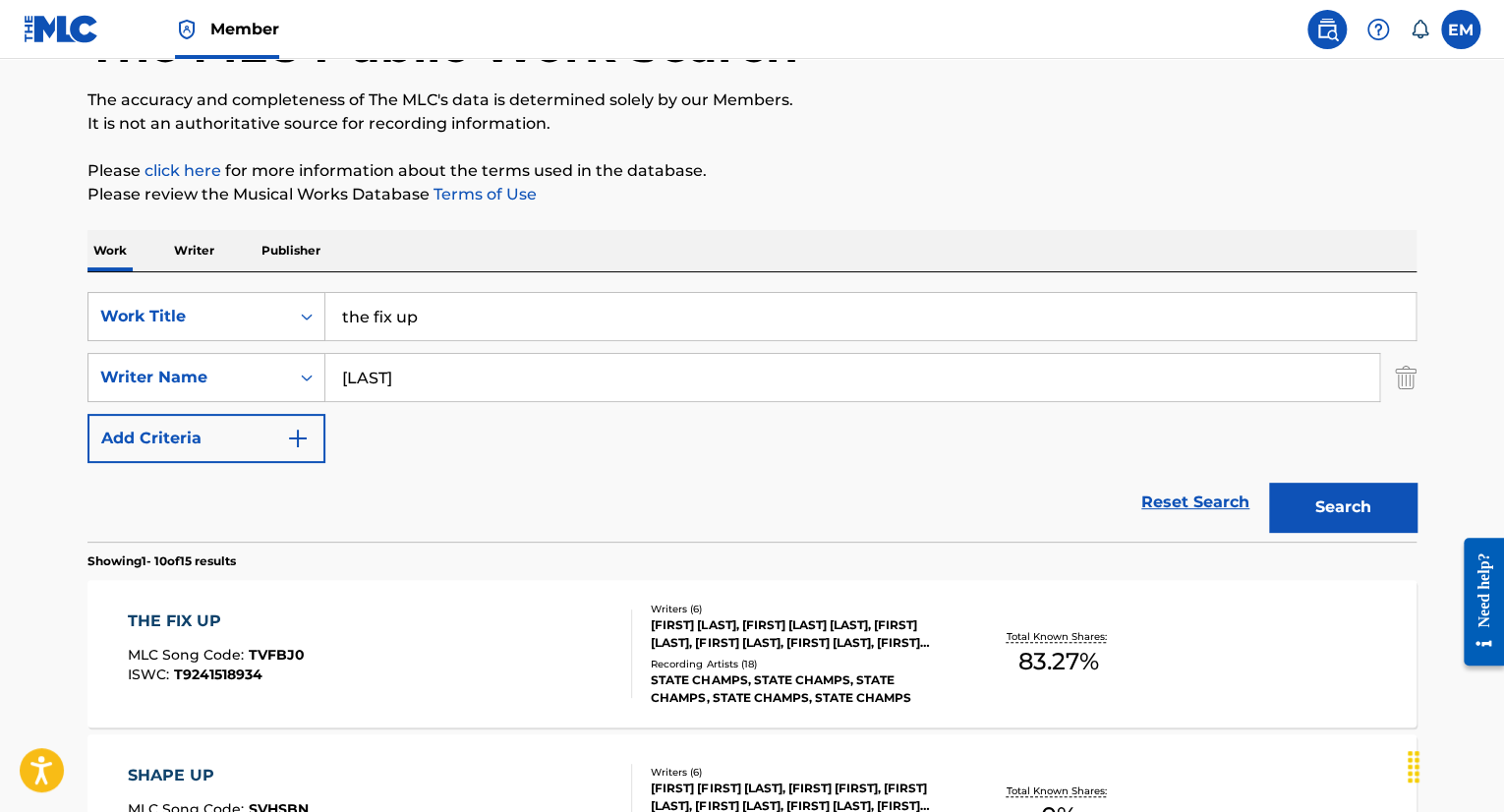 click on "THE FIX UP MLC Song Code : TVFBJ0 ISWC : T9241518934" at bounding box center [380, 654] 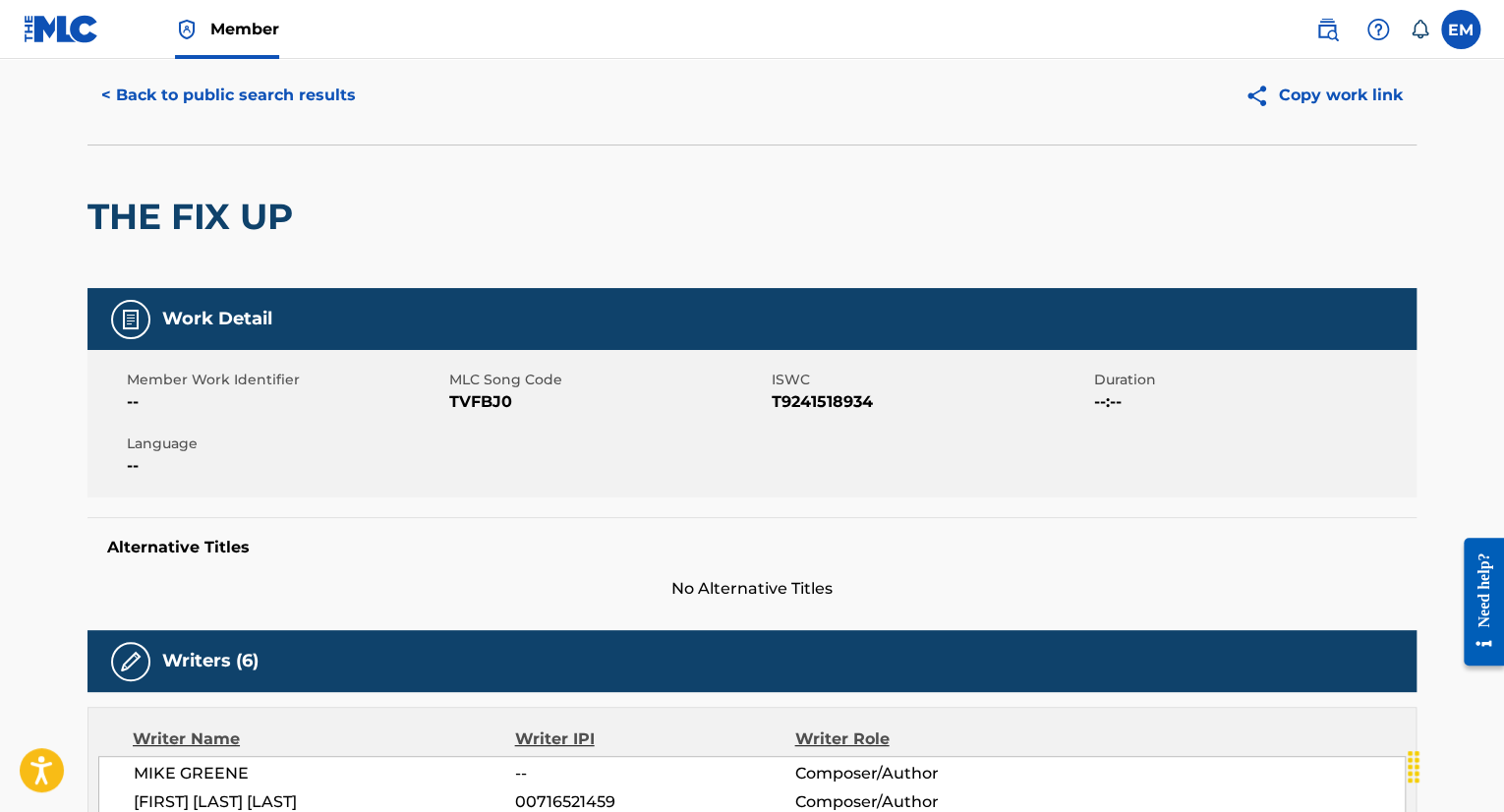scroll, scrollTop: 0, scrollLeft: 0, axis: both 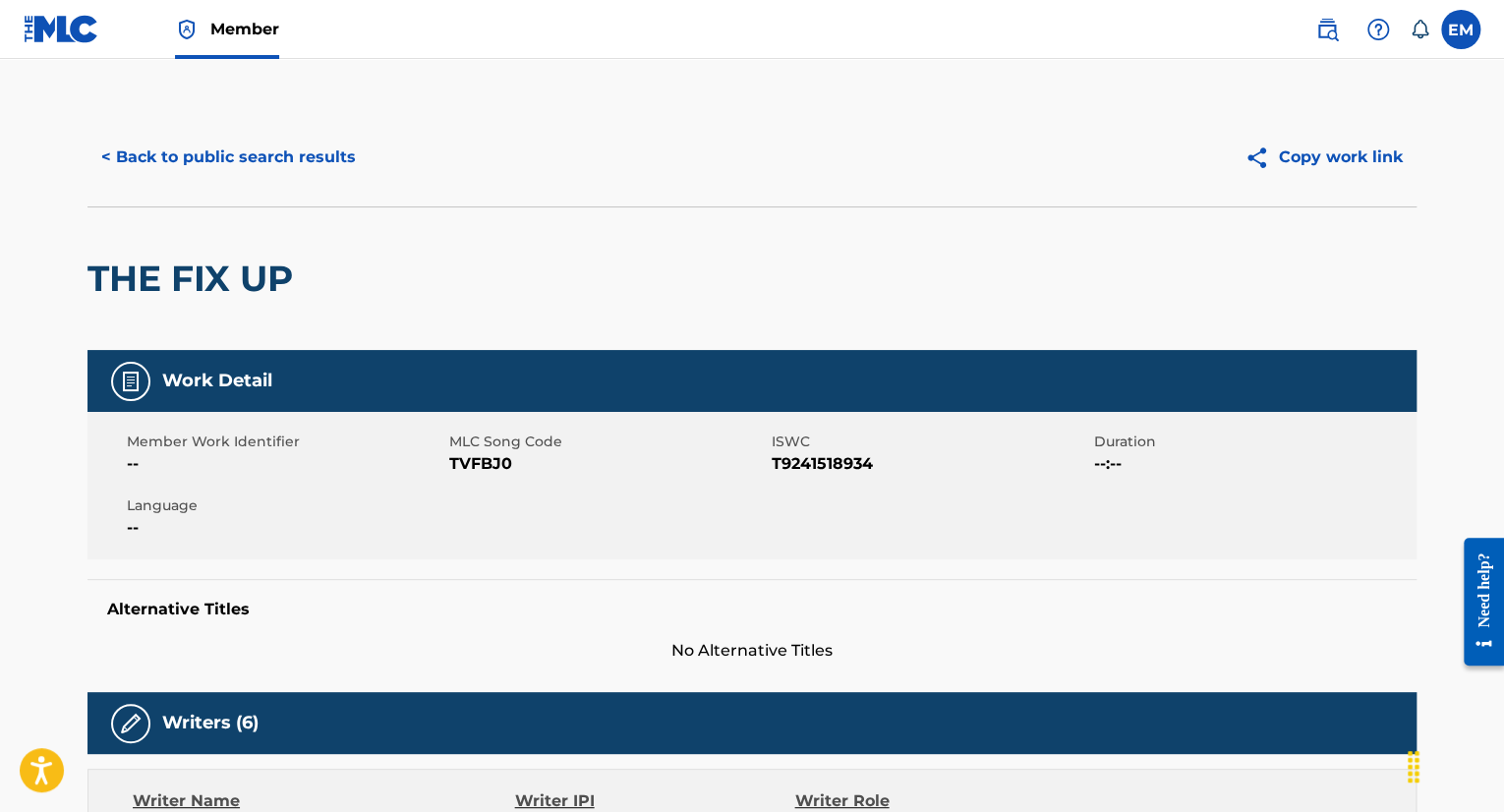 click on "< Back to public search results" at bounding box center [228, 157] 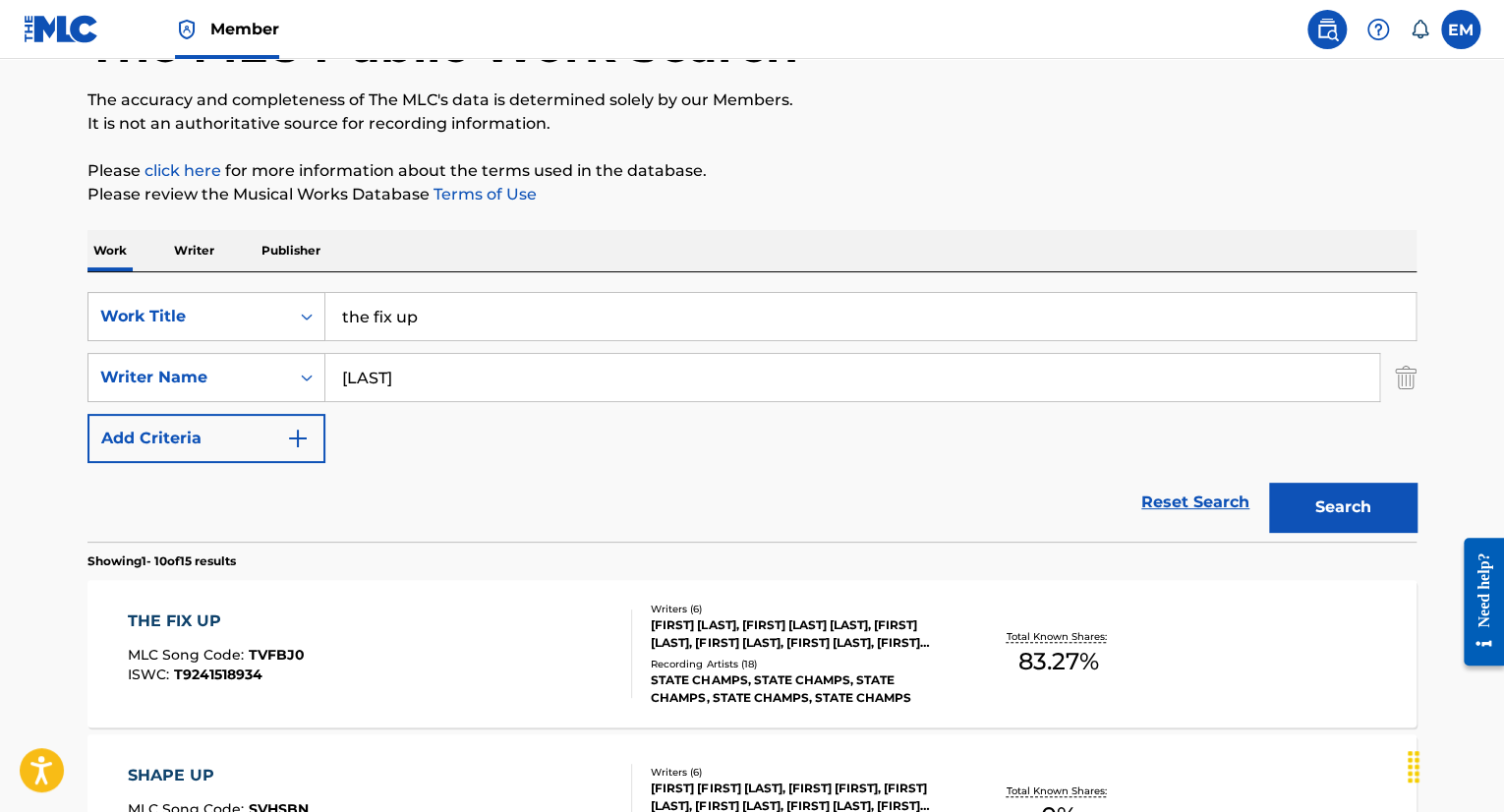 click on "the fix up" at bounding box center [870, 317] 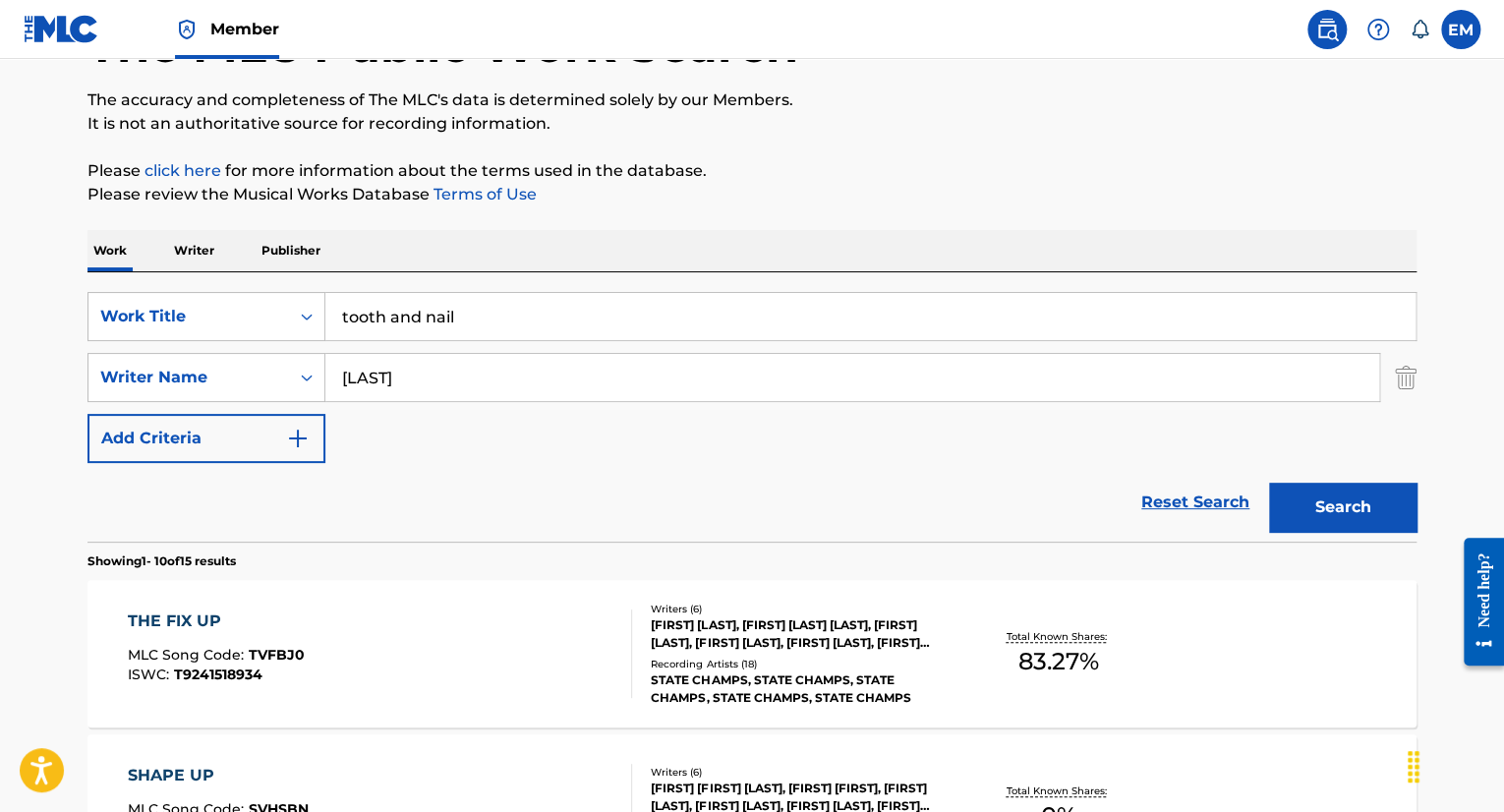 click on "Work Writer Publisher" at bounding box center [752, 251] 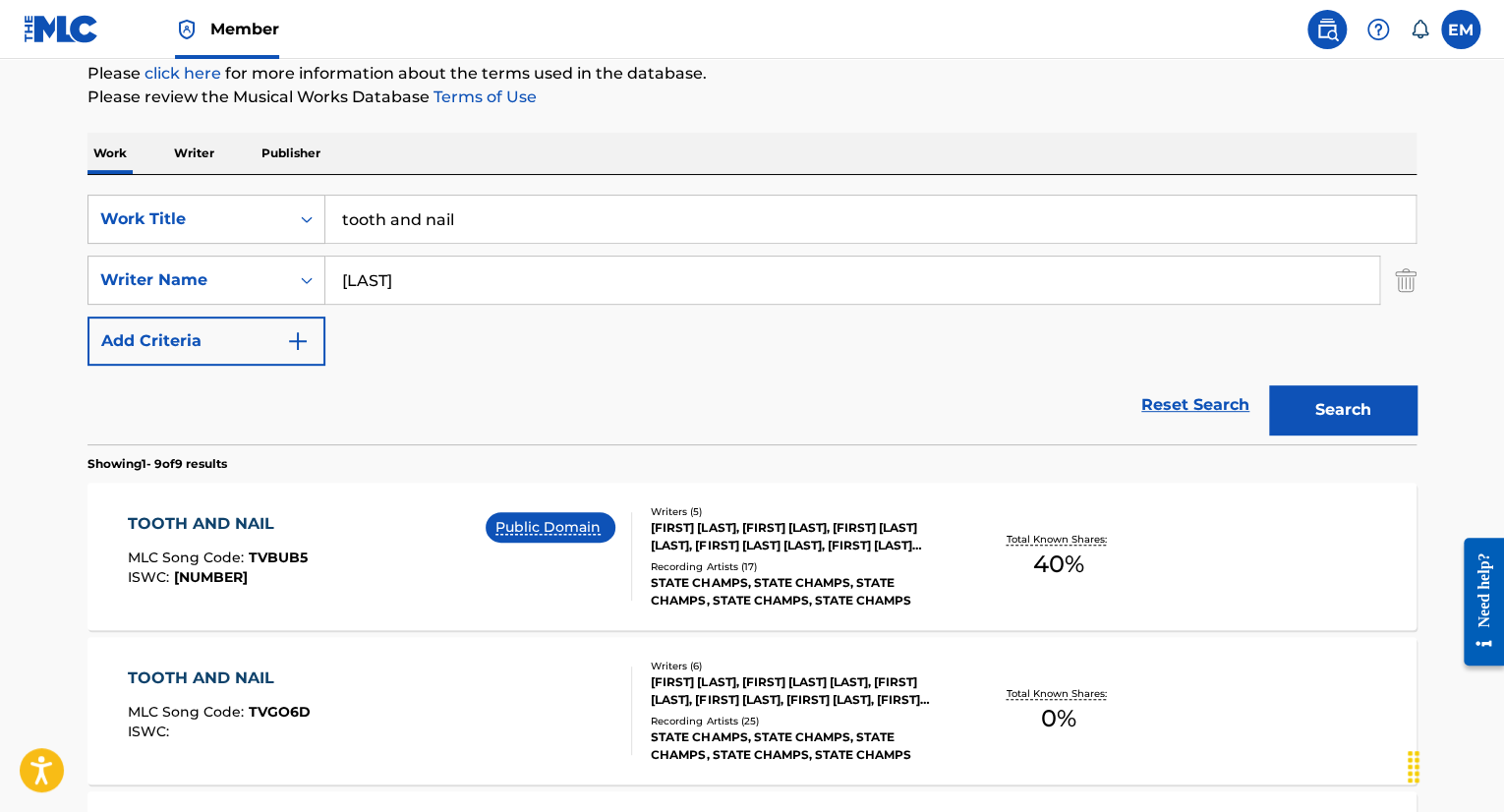 scroll, scrollTop: 244, scrollLeft: 0, axis: vertical 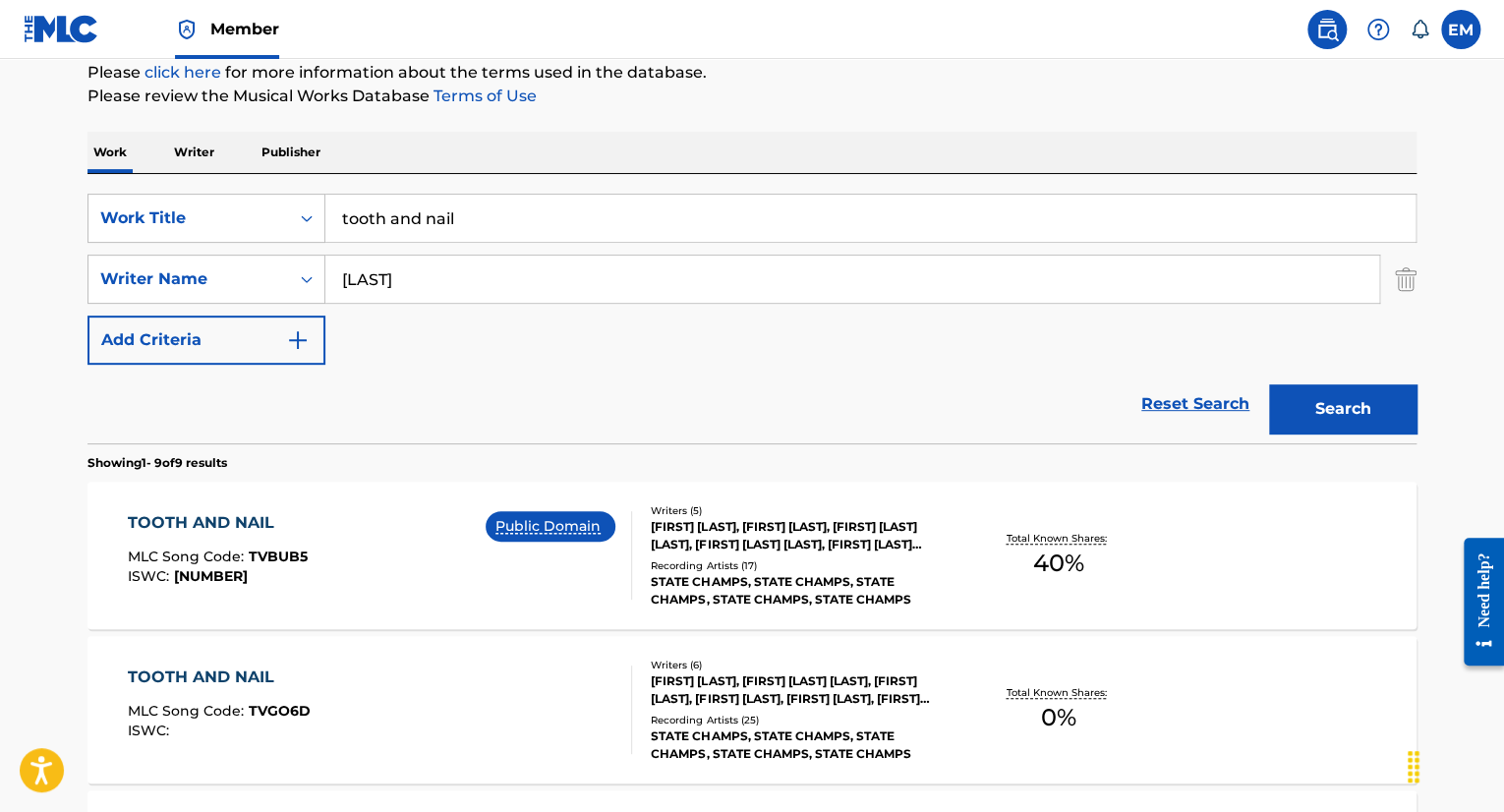 click on "tooth and nail" at bounding box center [870, 218] 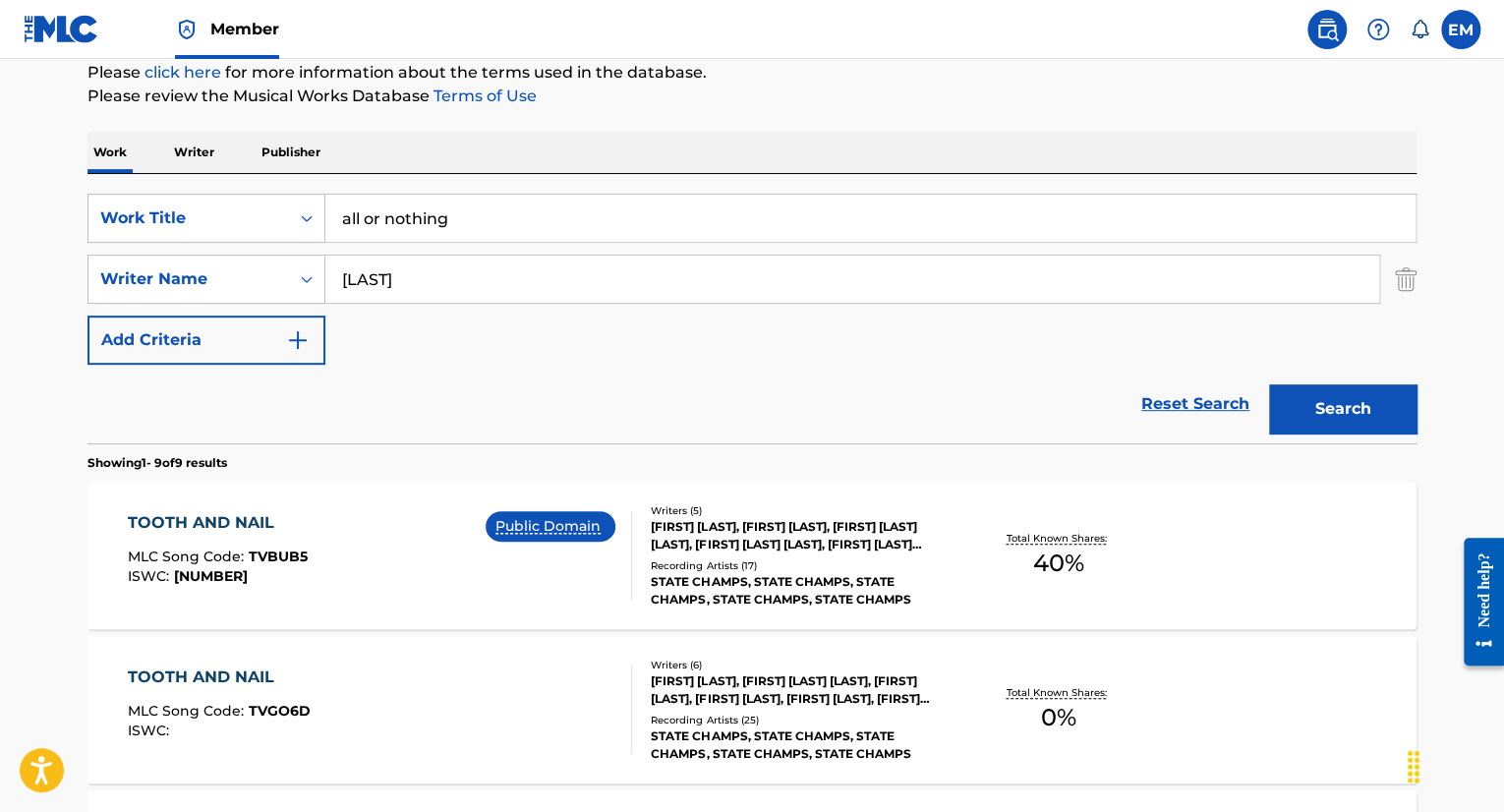 type on "all or nothing" 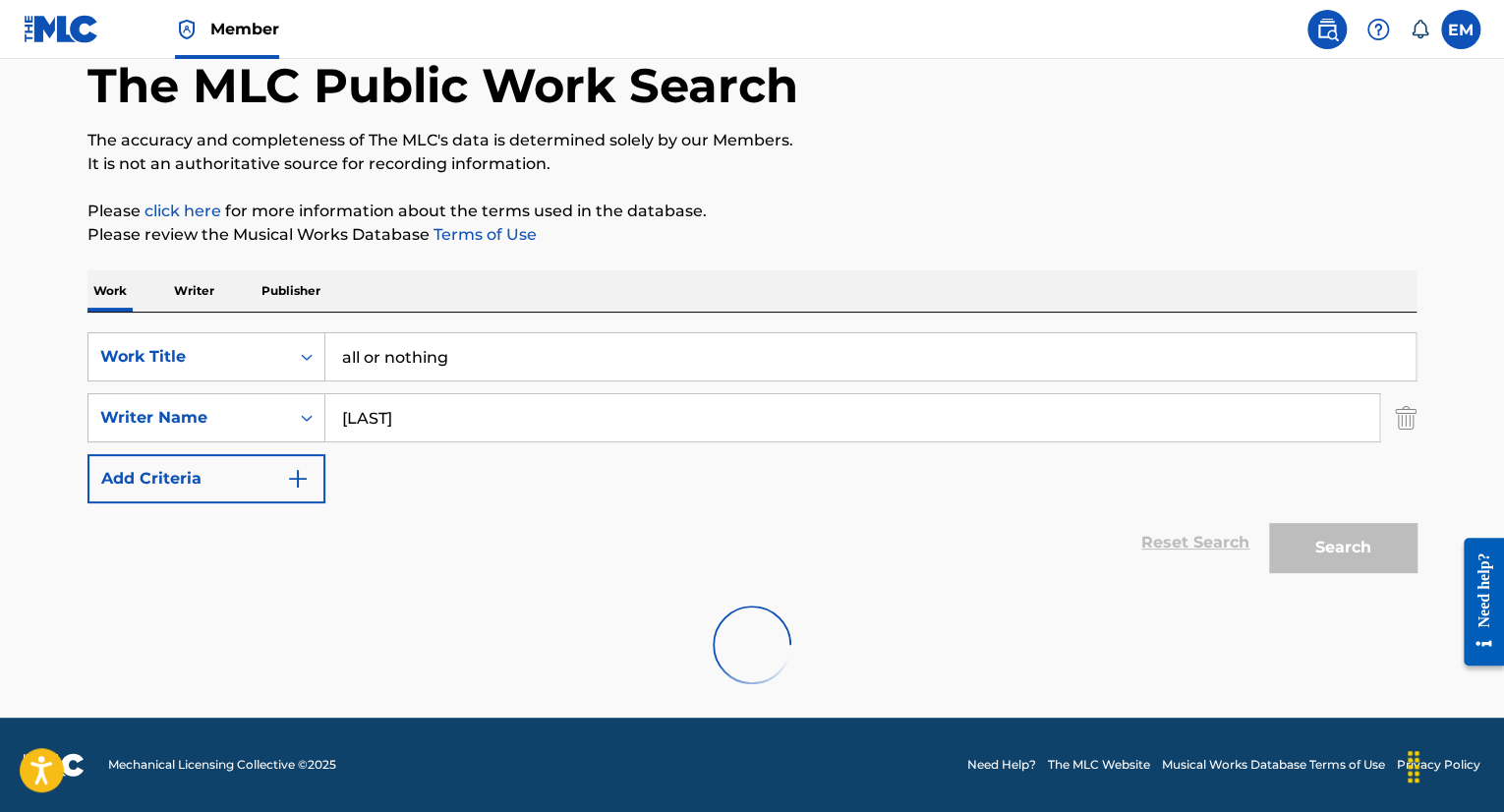 scroll, scrollTop: 244, scrollLeft: 0, axis: vertical 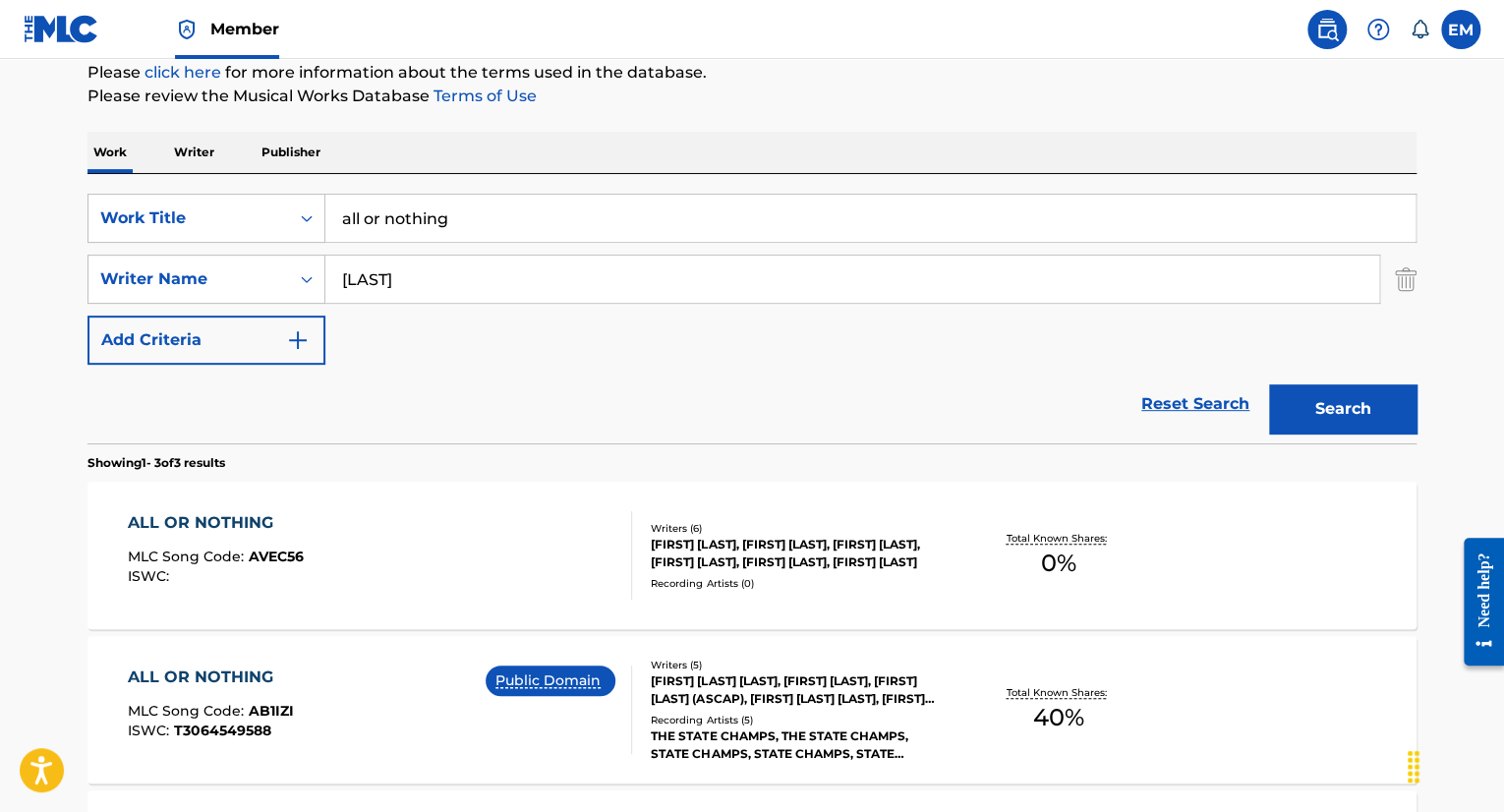 click on "ALL OR NOTHING MLC Song Code : AB1IZI ISWC : T3064549588 Public Domain" at bounding box center [380, 710] 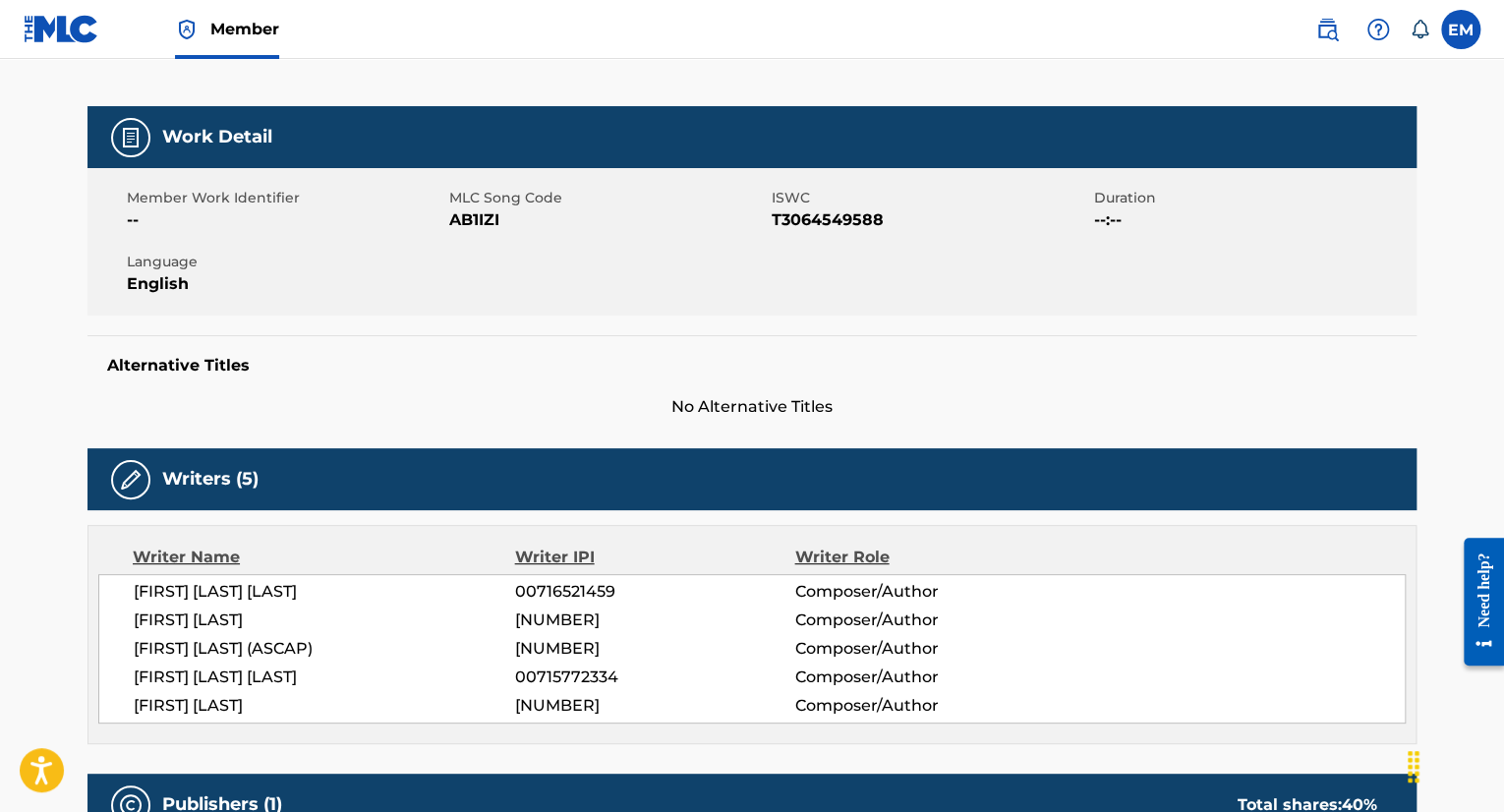 scroll, scrollTop: 0, scrollLeft: 0, axis: both 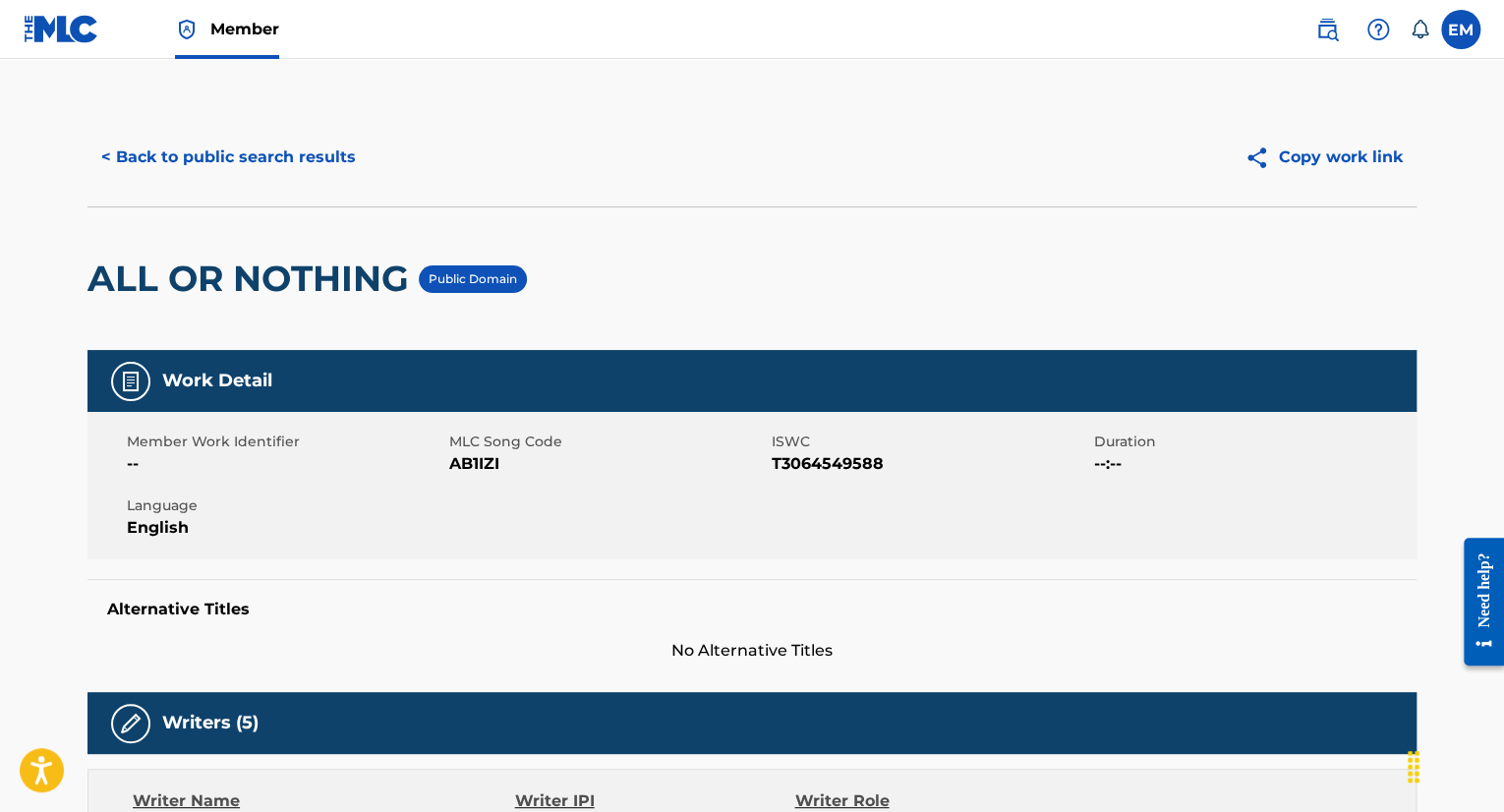 click on "AB1IZI" at bounding box center [607, 464] 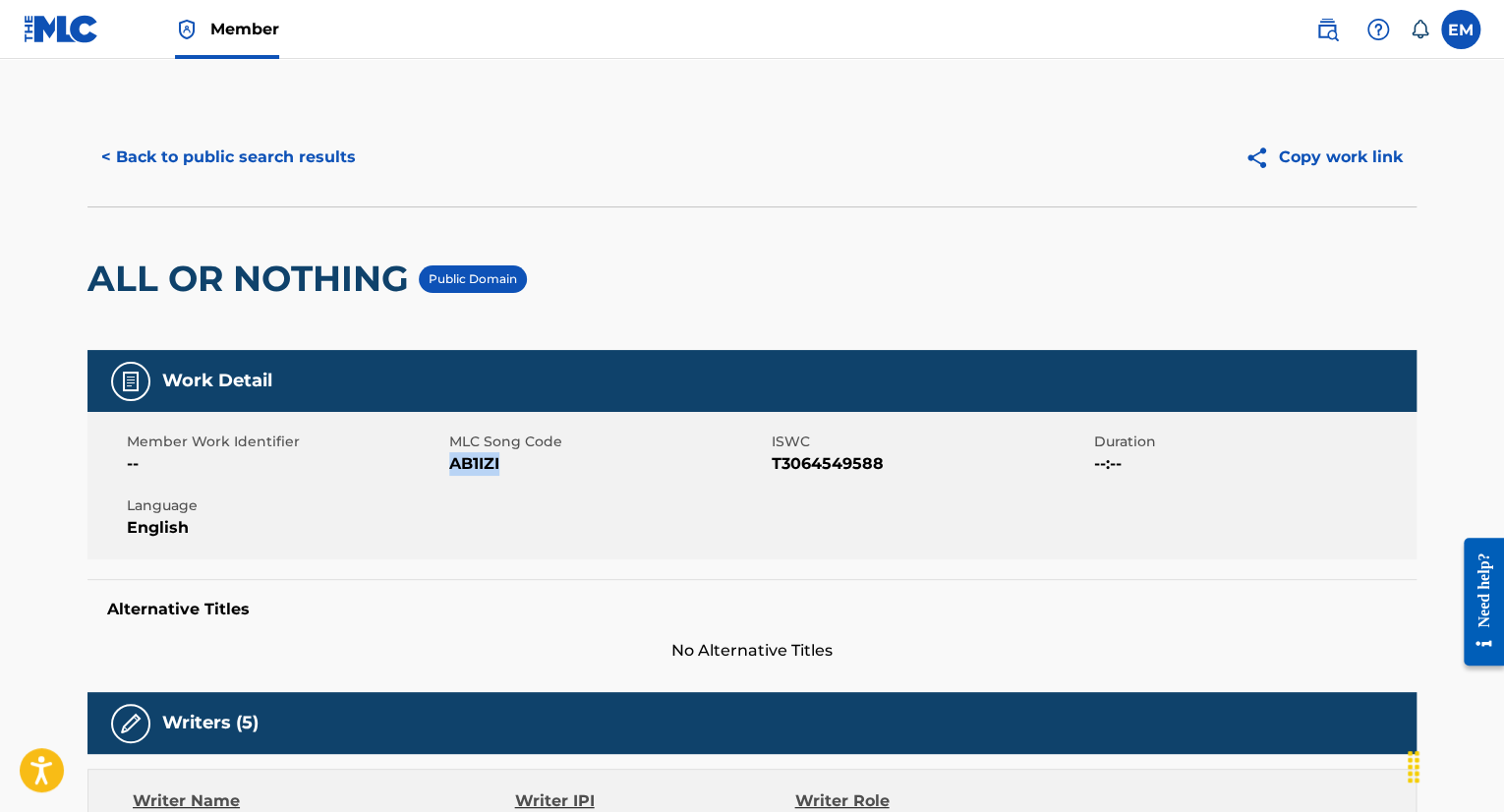 click on "AB1IZI" at bounding box center [607, 464] 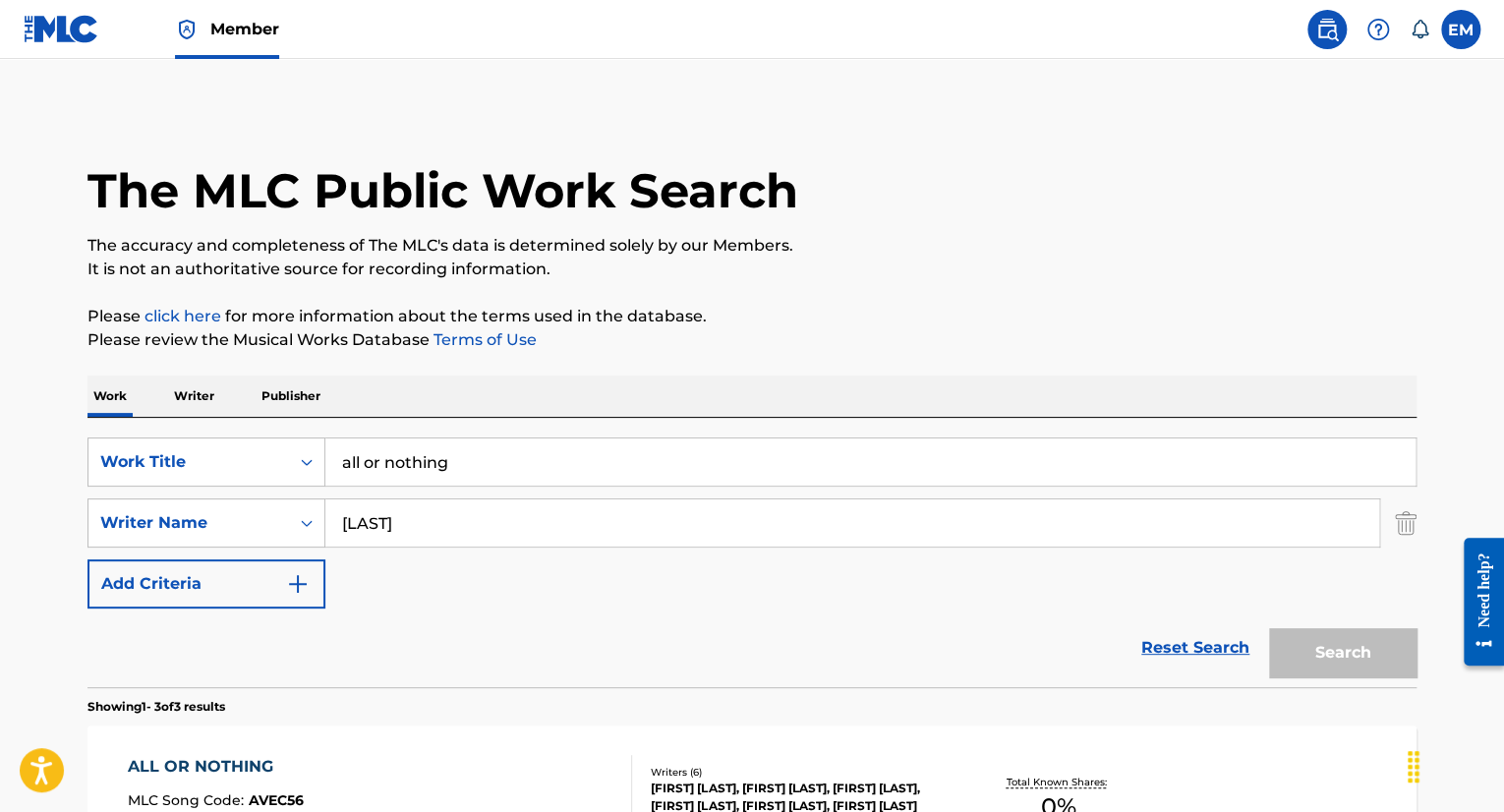 scroll, scrollTop: 244, scrollLeft: 0, axis: vertical 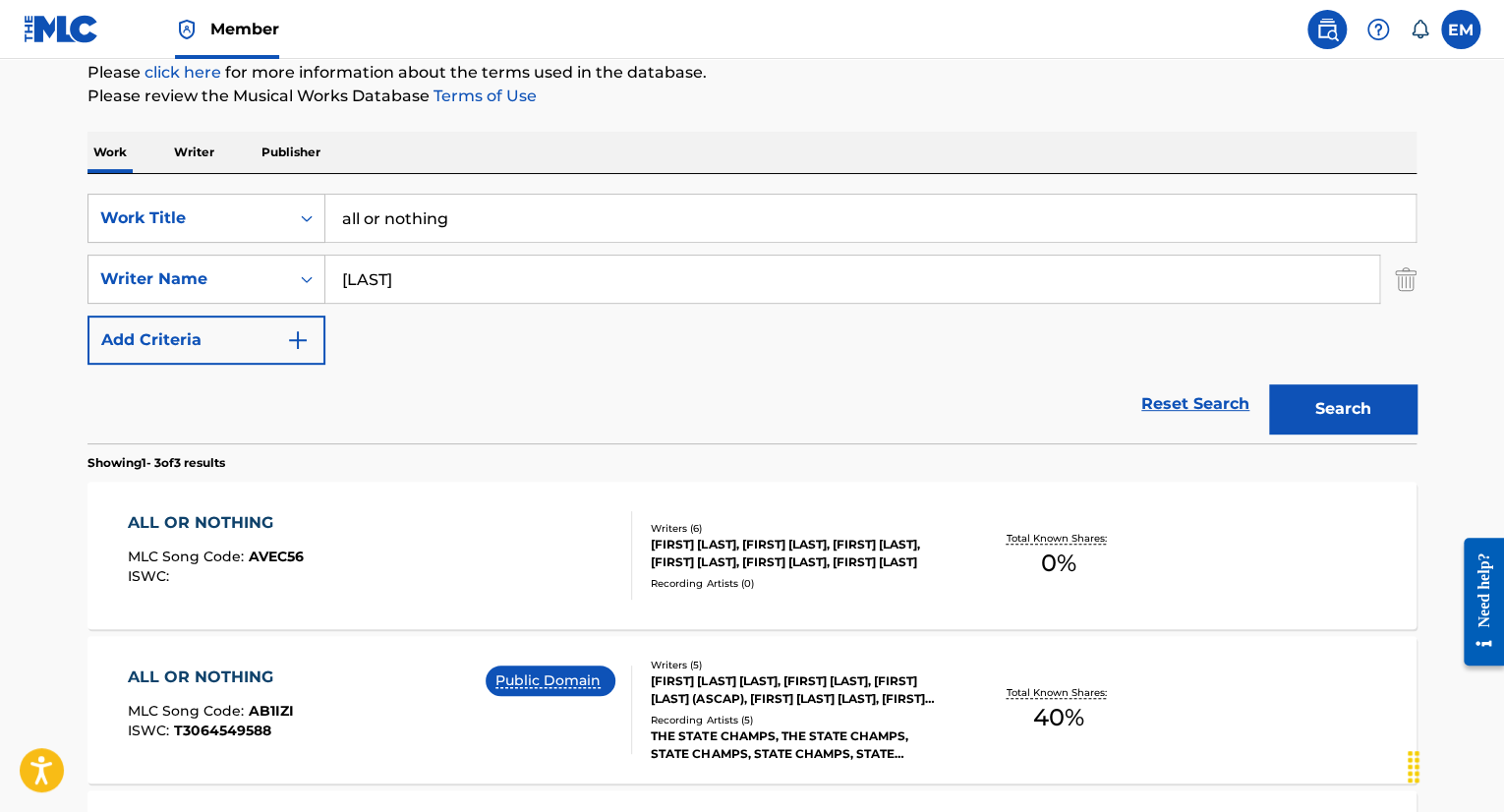 click on "all or nothing" at bounding box center (870, 218) 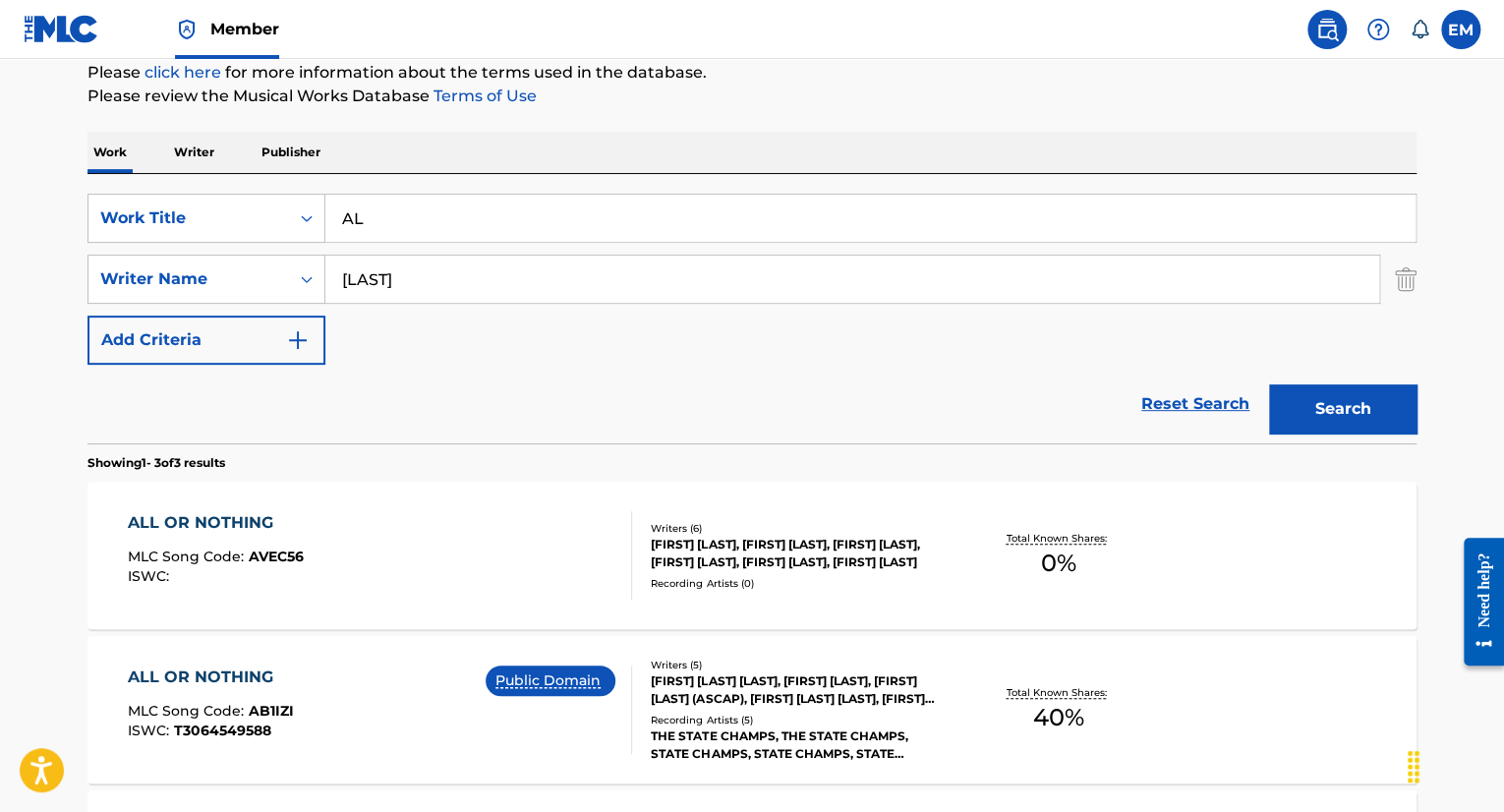 type on "A" 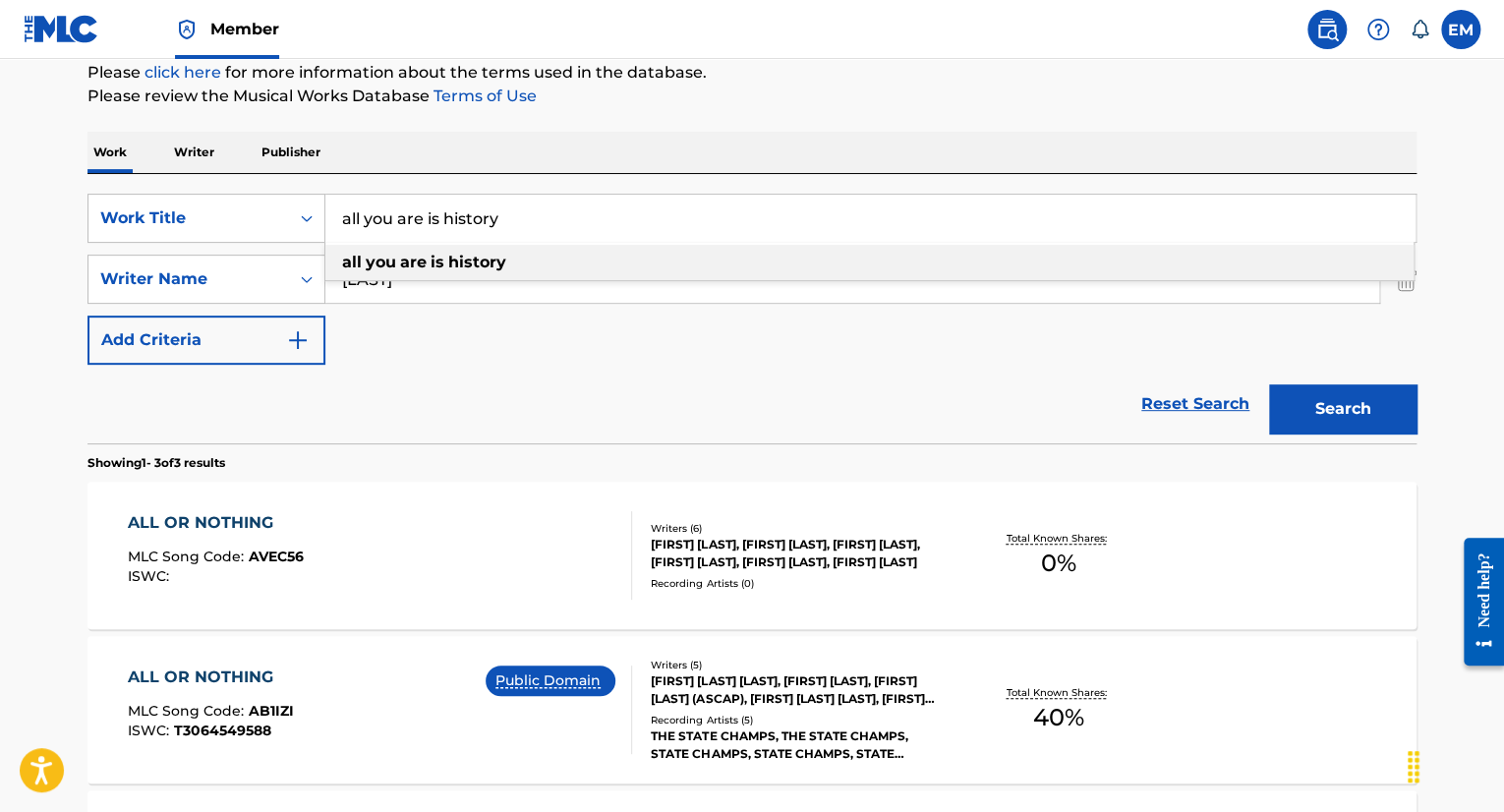 type on "all you are is history" 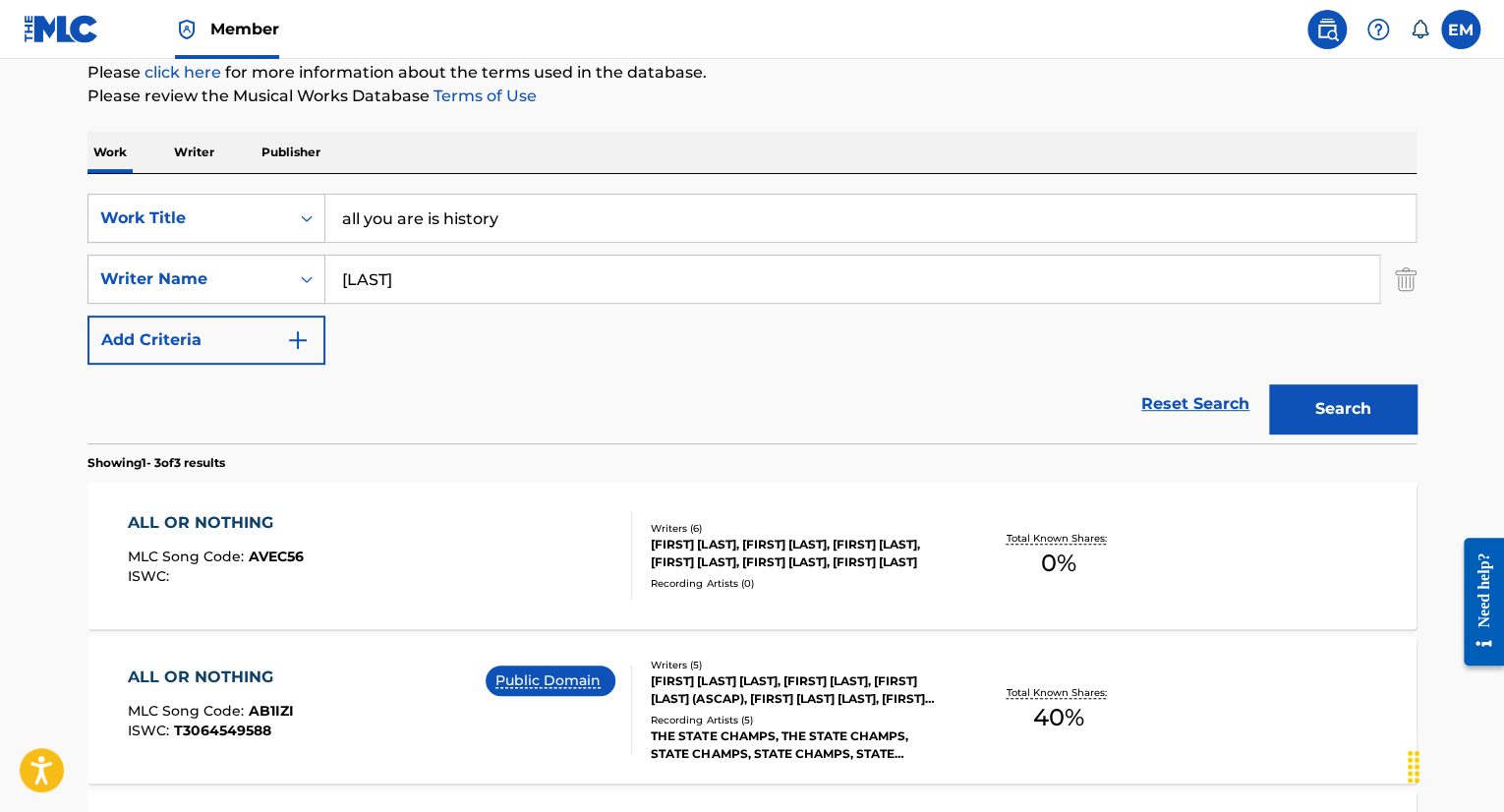 click on "Search" at bounding box center [1343, 409] 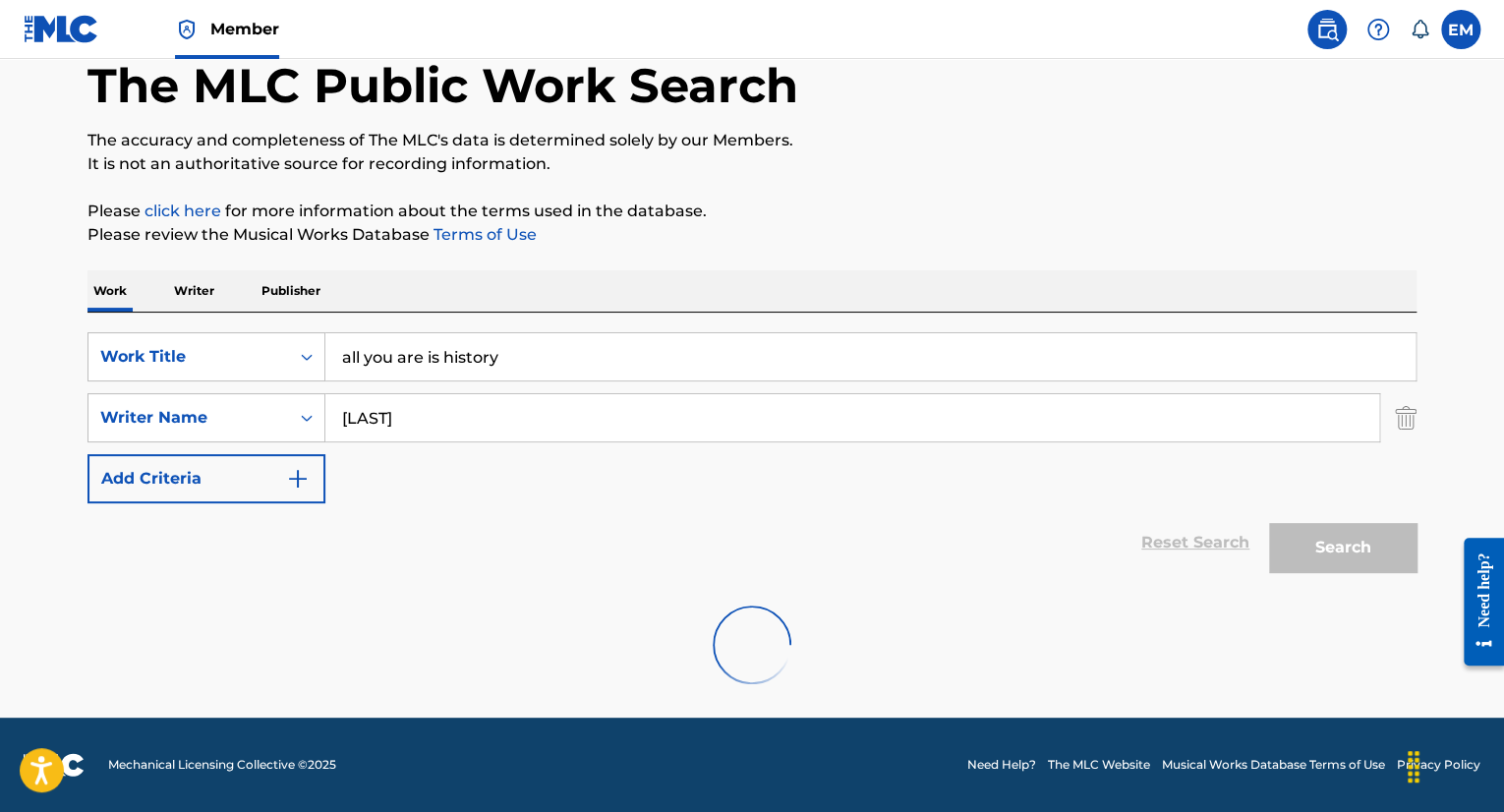 scroll, scrollTop: 244, scrollLeft: 0, axis: vertical 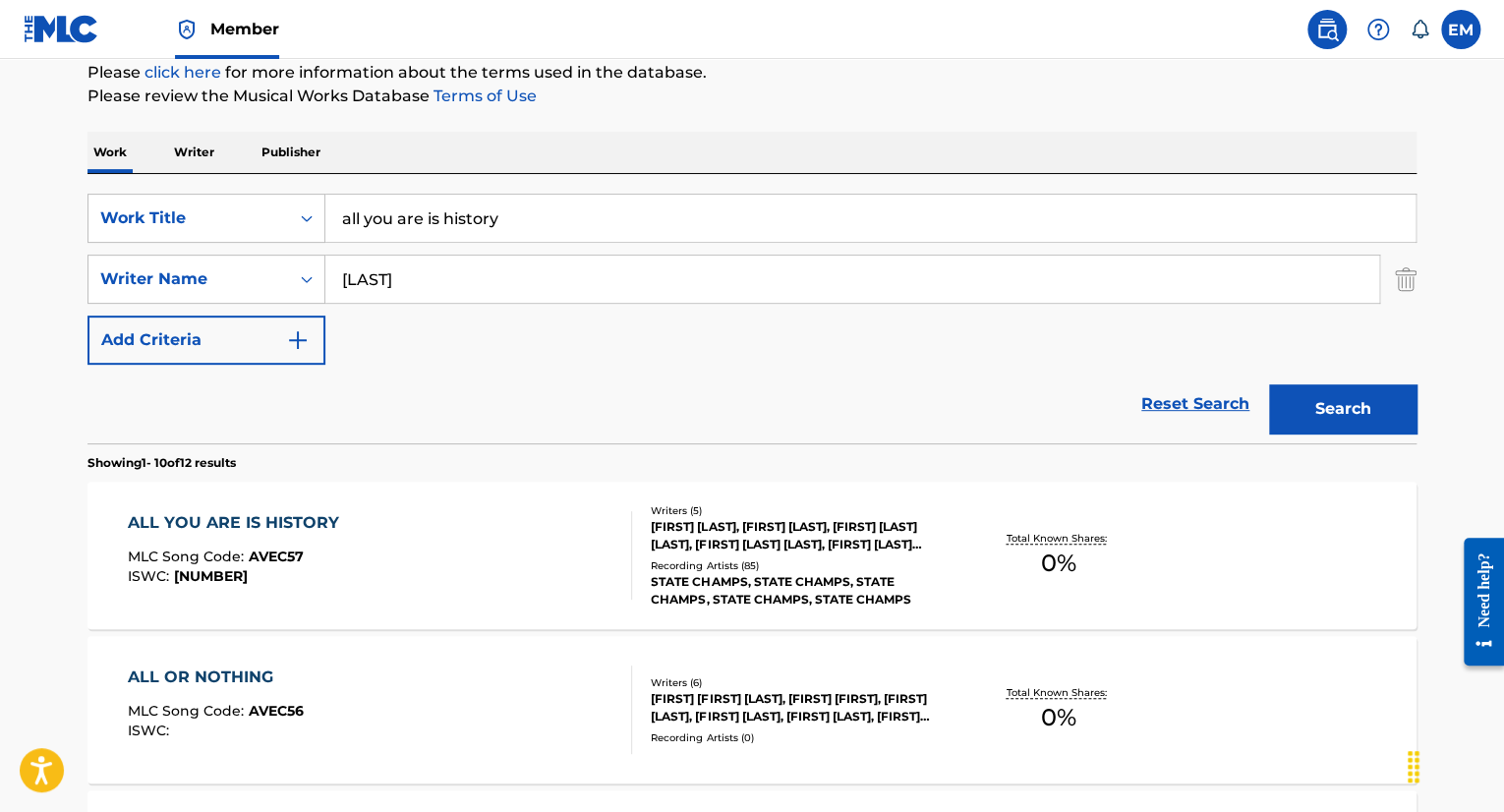 click on "ALL YOU ARE IS HISTORY MLC Song Code : AVEC57 ISWC : T3064549577" at bounding box center [380, 555] 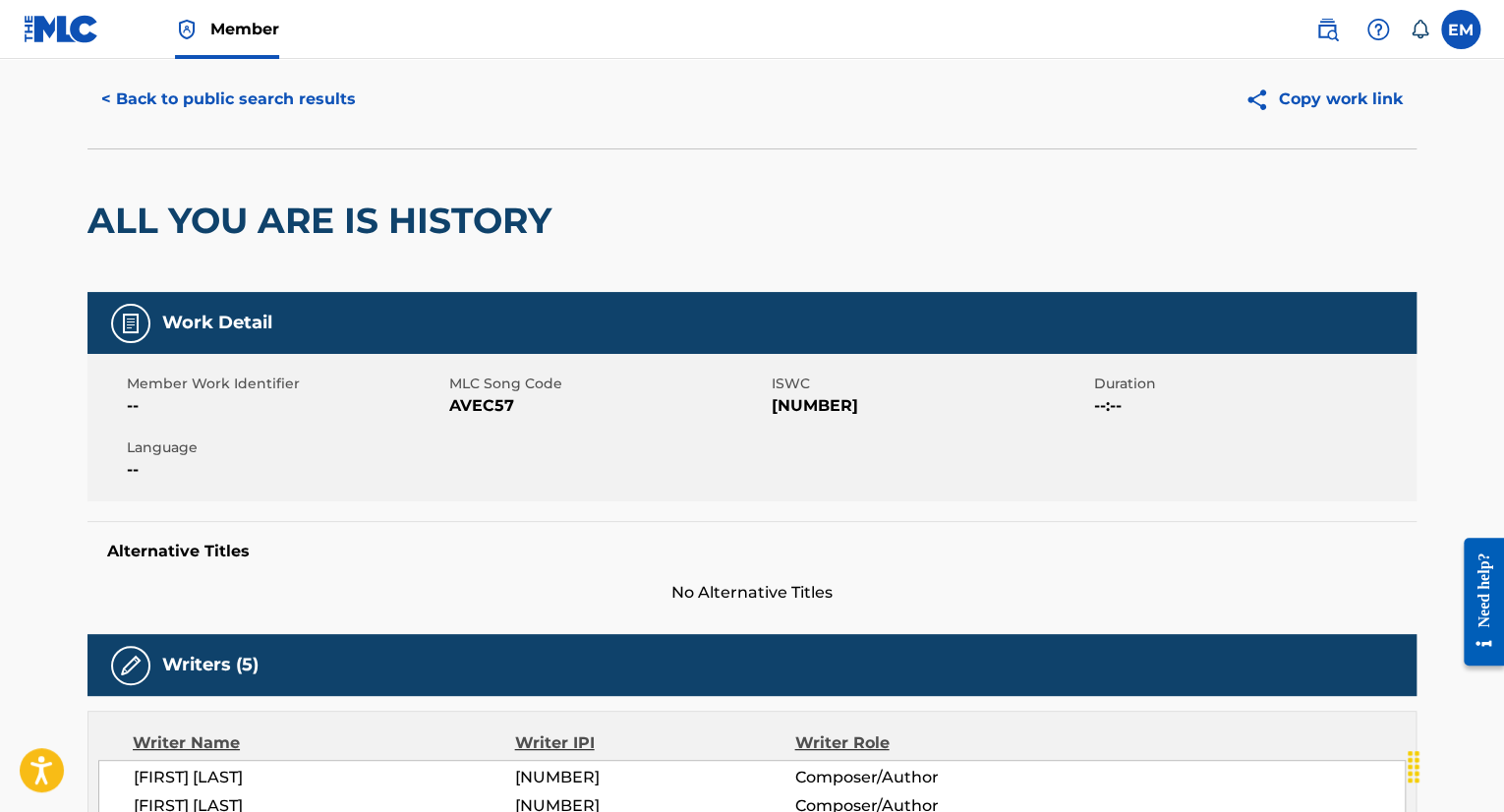 scroll, scrollTop: 0, scrollLeft: 0, axis: both 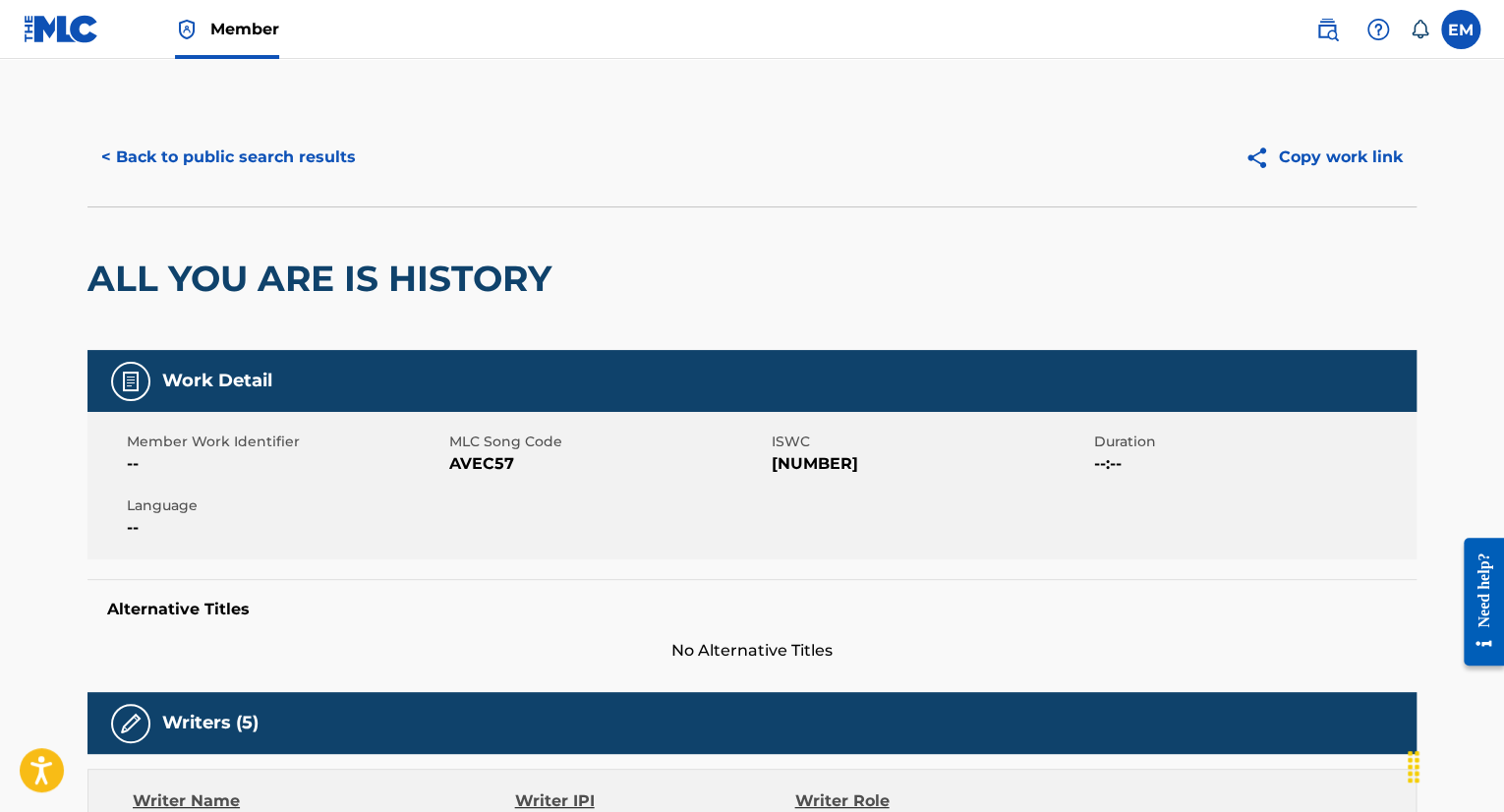 click on "< Back to public search results" at bounding box center (228, 157) 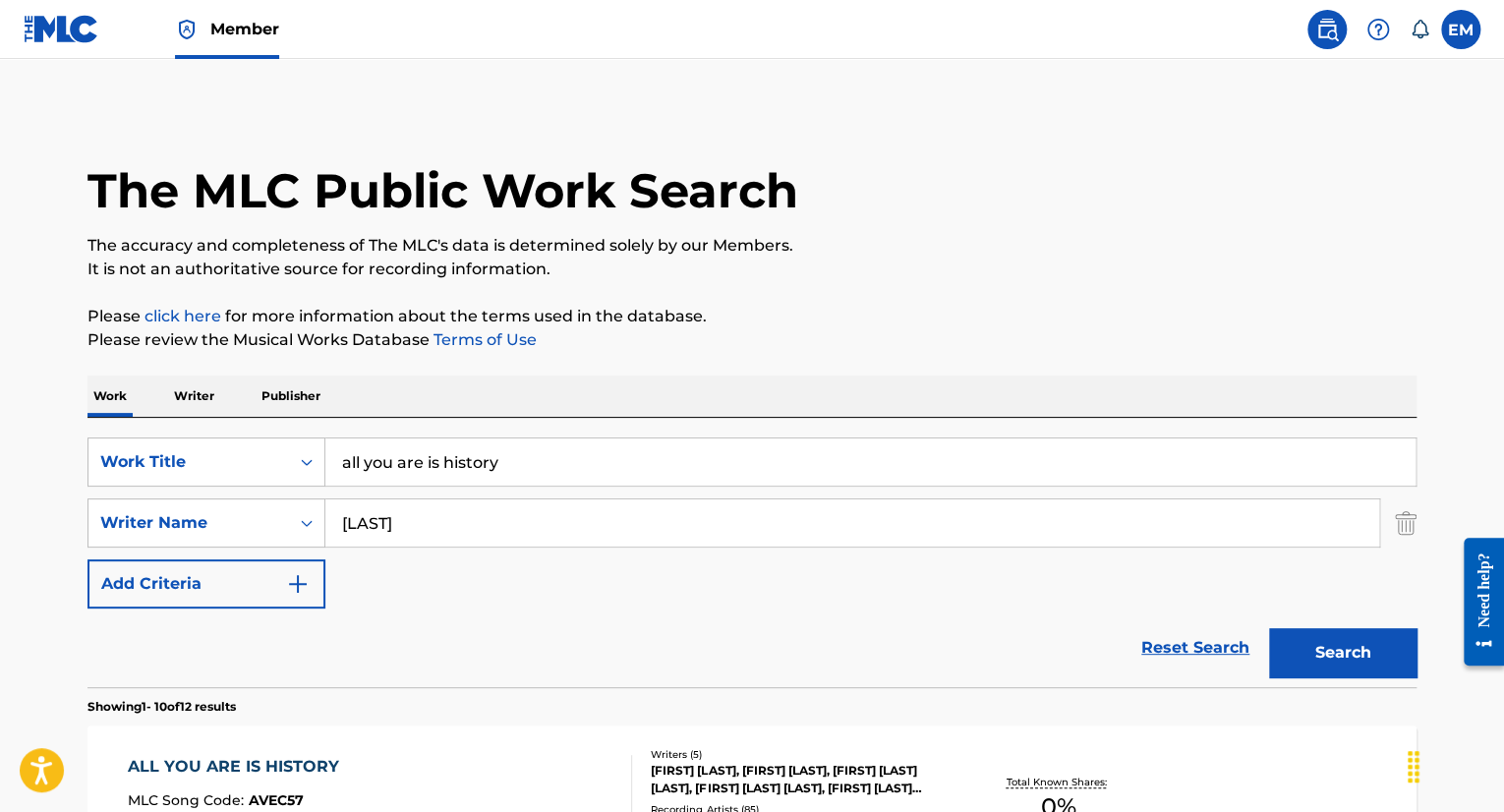 scroll, scrollTop: 244, scrollLeft: 0, axis: vertical 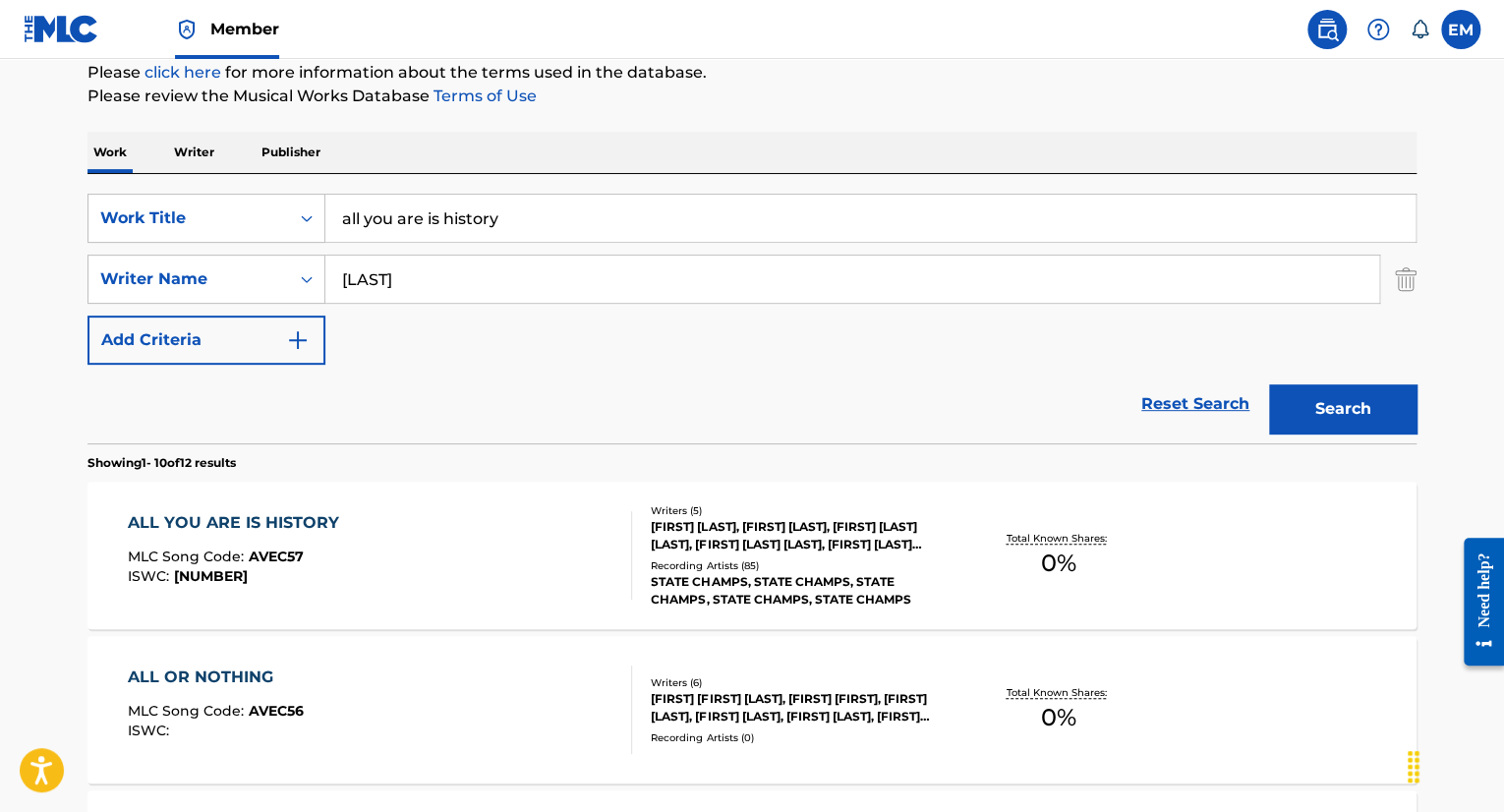 click on "all you are is history" at bounding box center [870, 218] 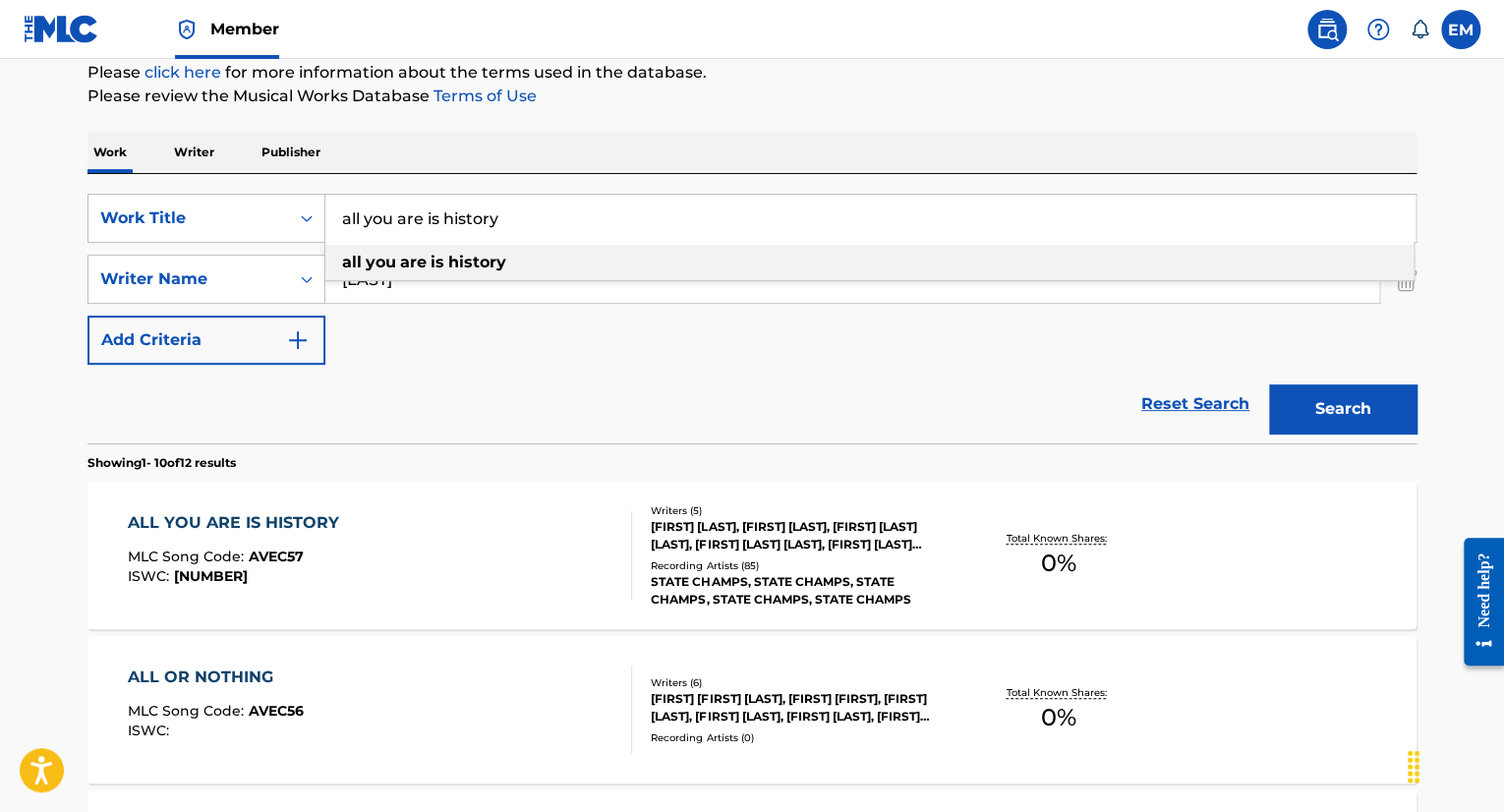 click on "all you are is history" at bounding box center [870, 218] 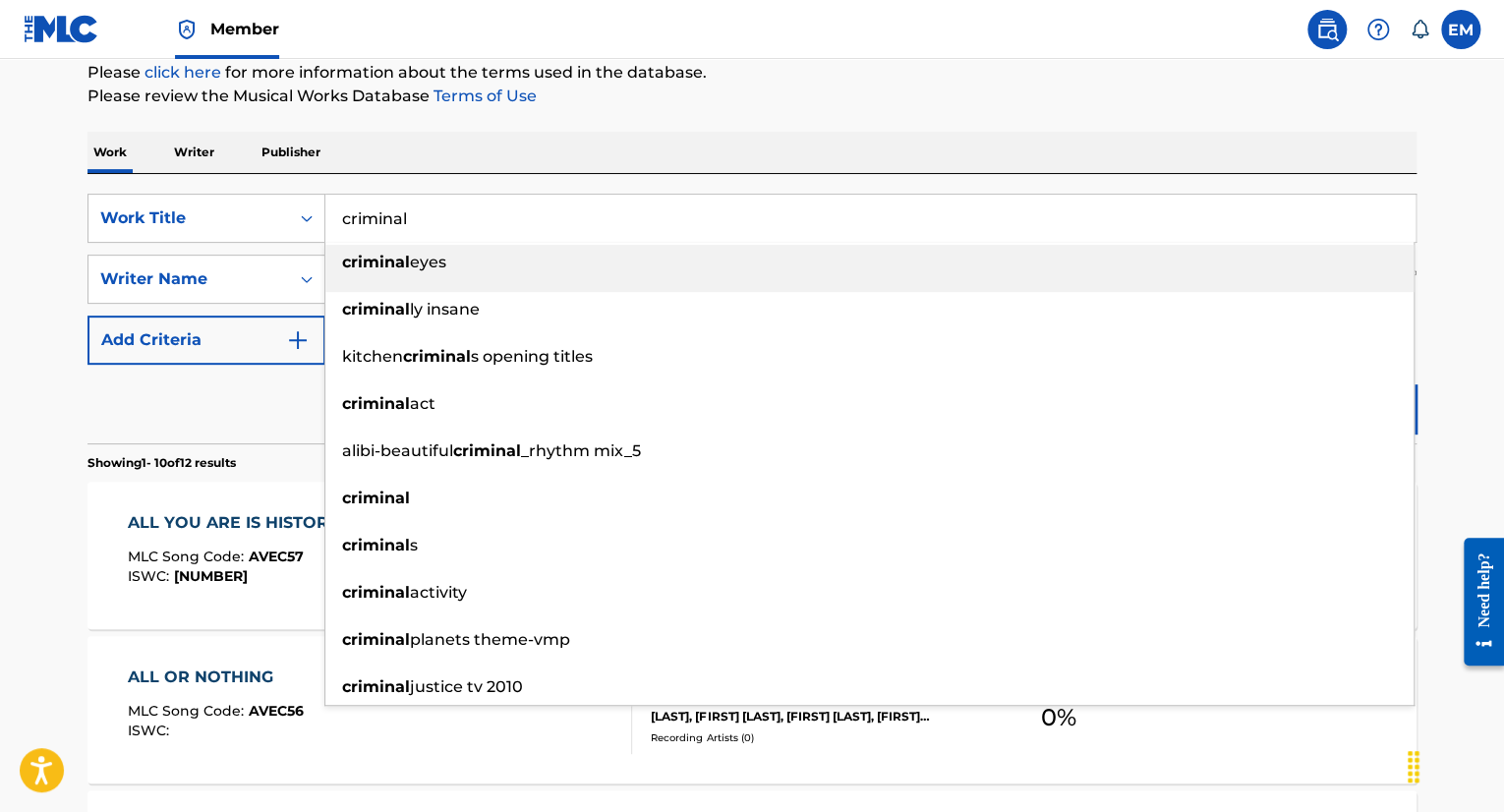 type on "criminal" 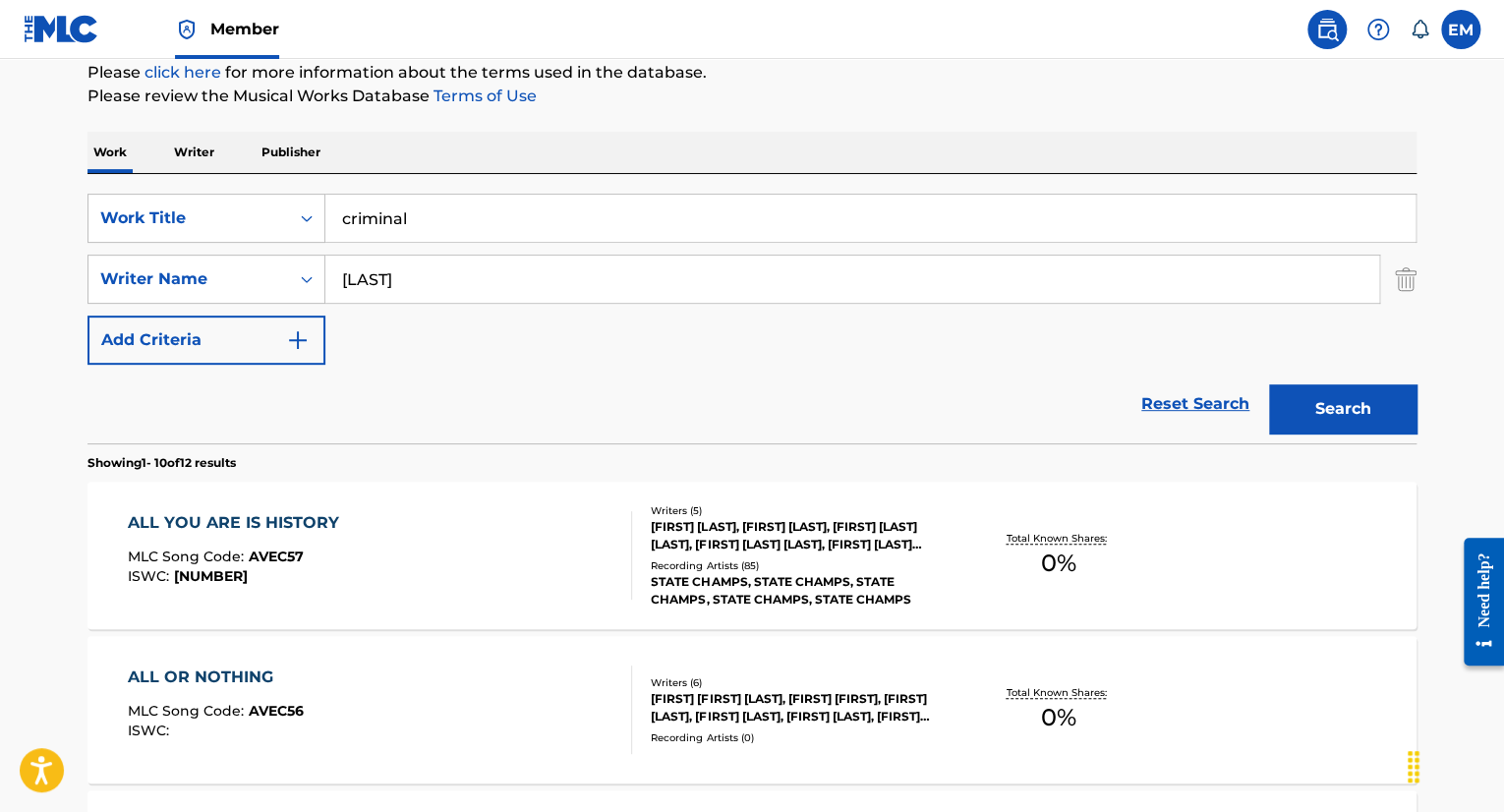 click on "Search" at bounding box center [1343, 409] 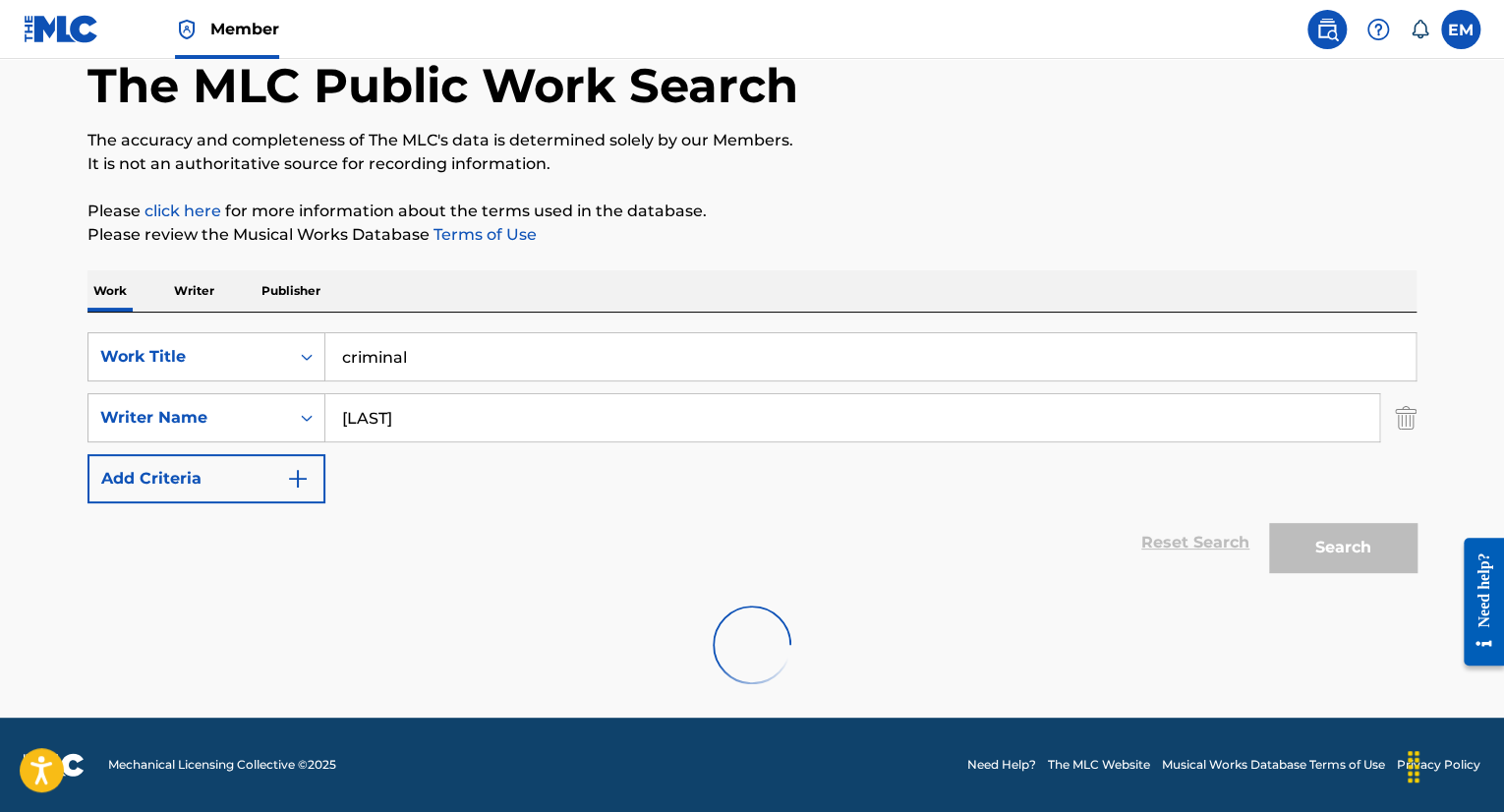 scroll, scrollTop: 244, scrollLeft: 0, axis: vertical 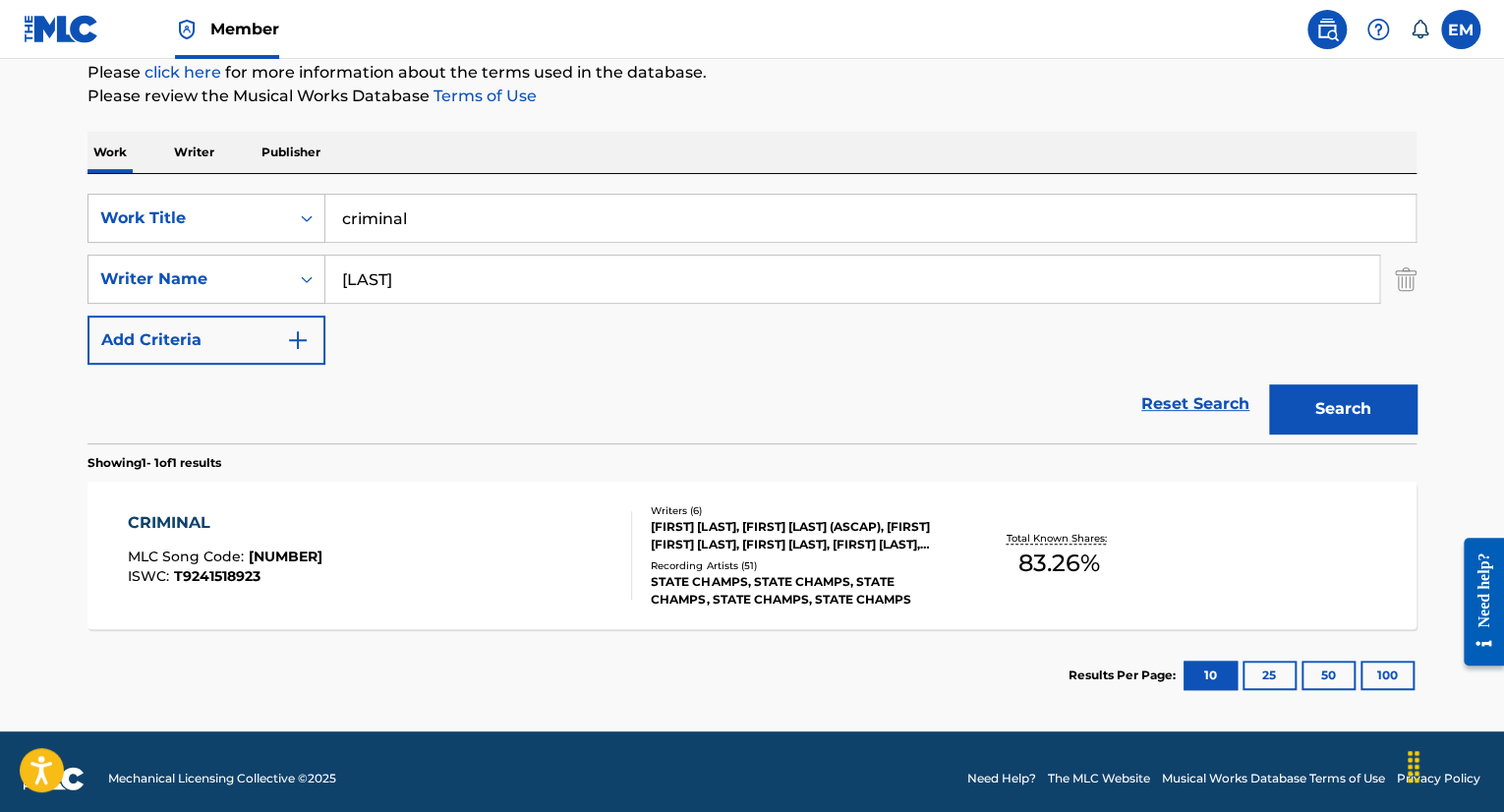 click on "CRIMINAL MLC Song Code : CVD6IR ISWC : T9241518923" at bounding box center [380, 555] 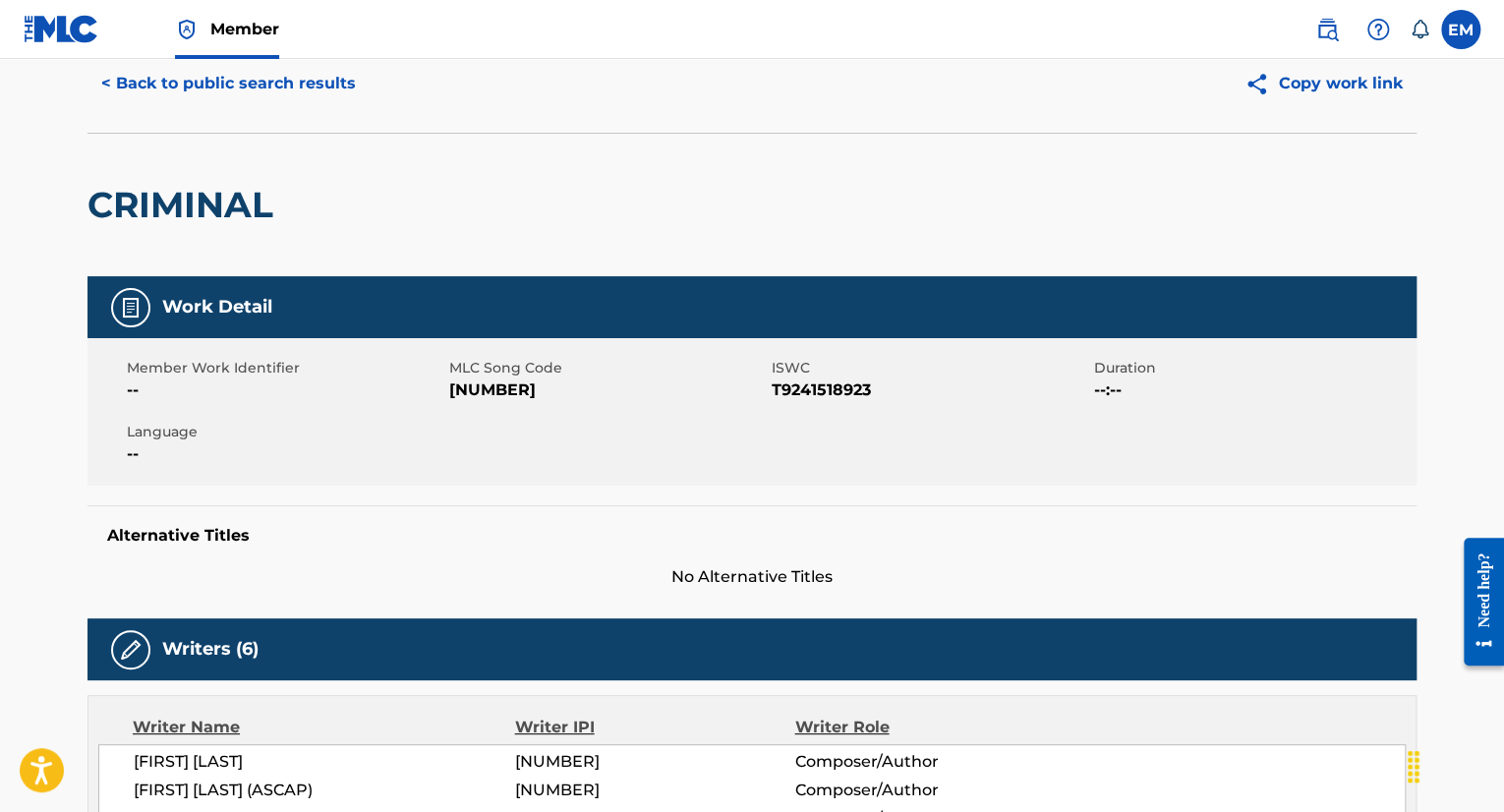 scroll, scrollTop: 0, scrollLeft: 0, axis: both 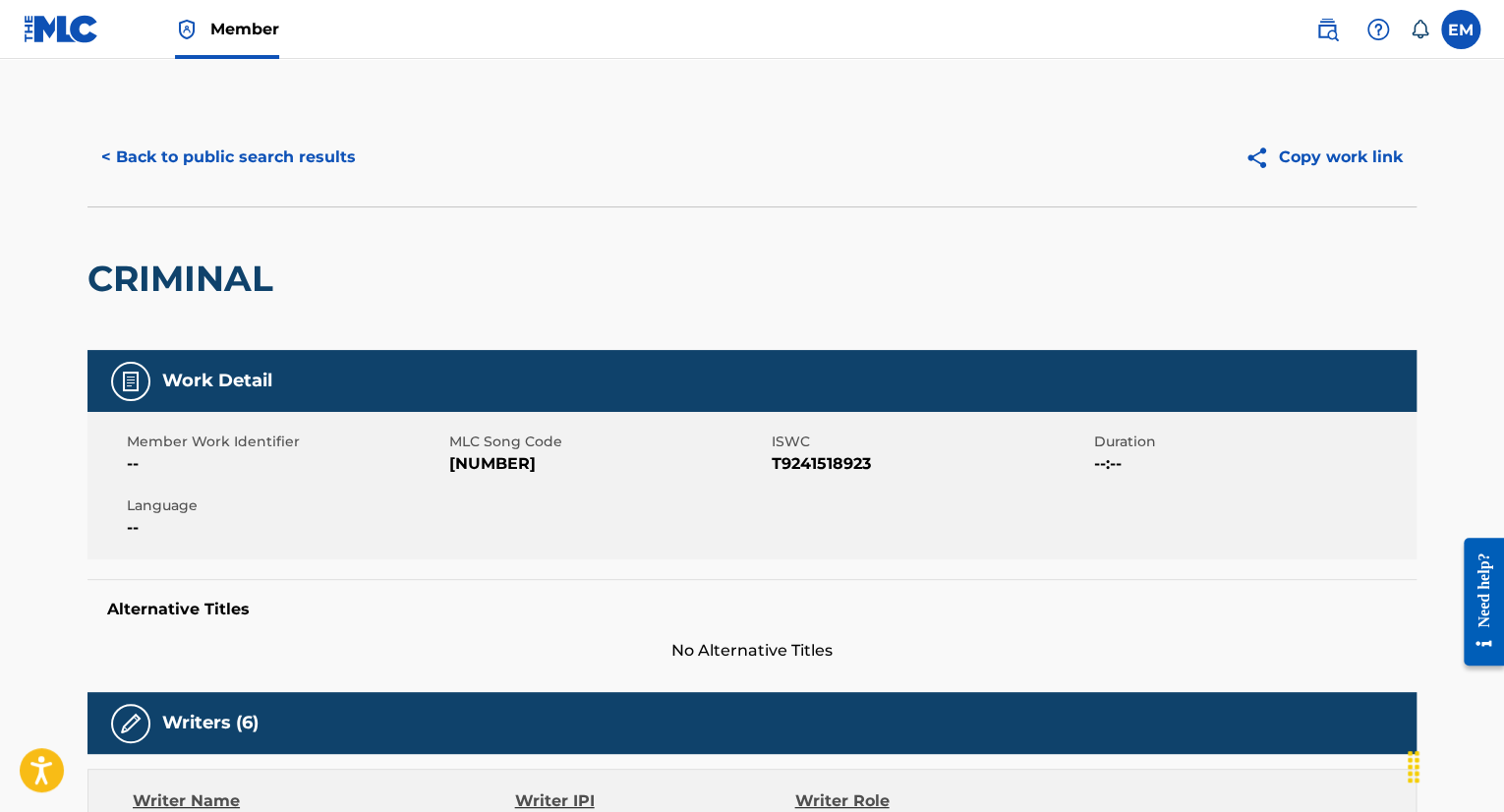 click on "< Back to public search results" at bounding box center (228, 157) 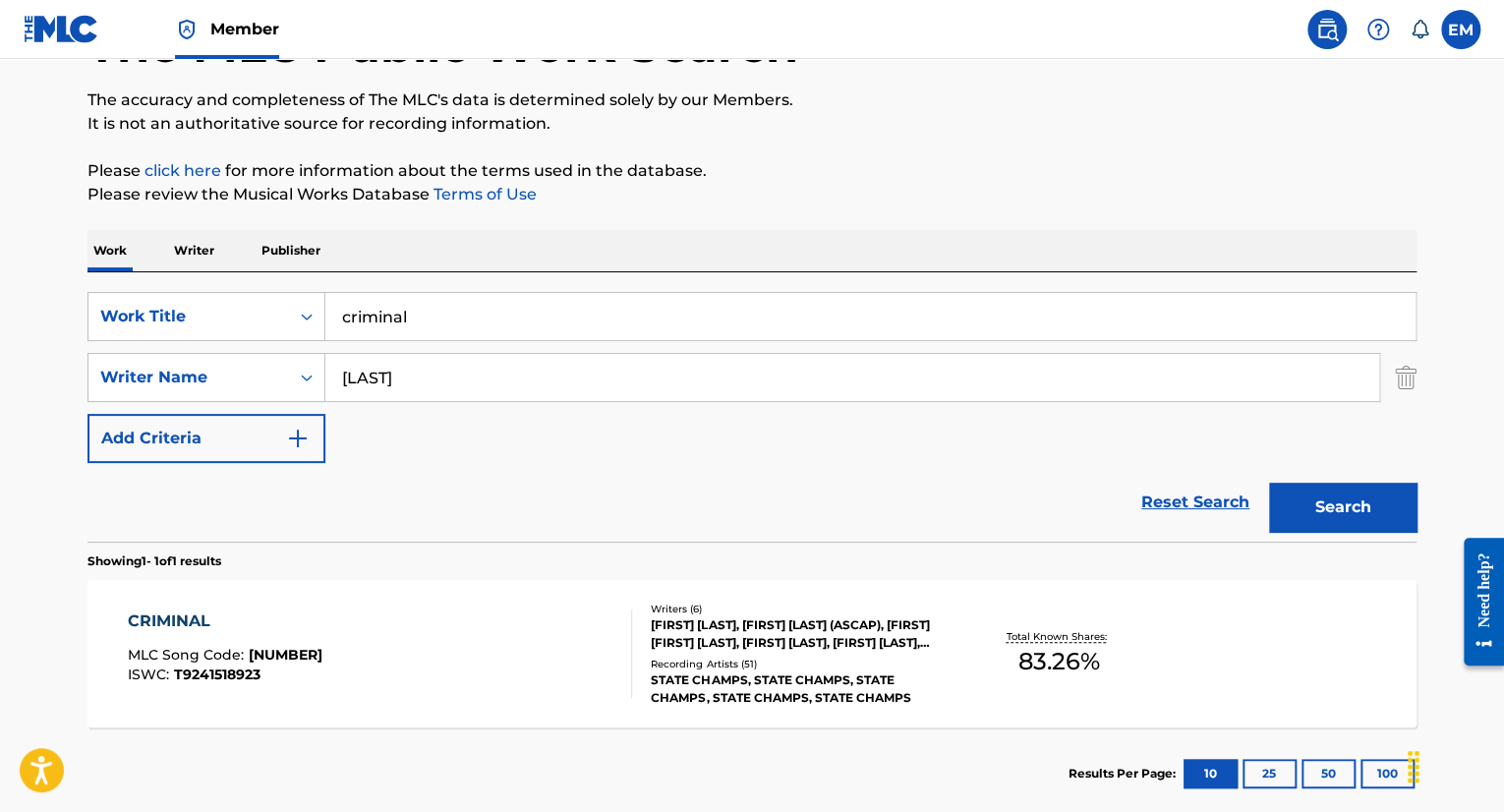 click on "criminal" at bounding box center (870, 317) 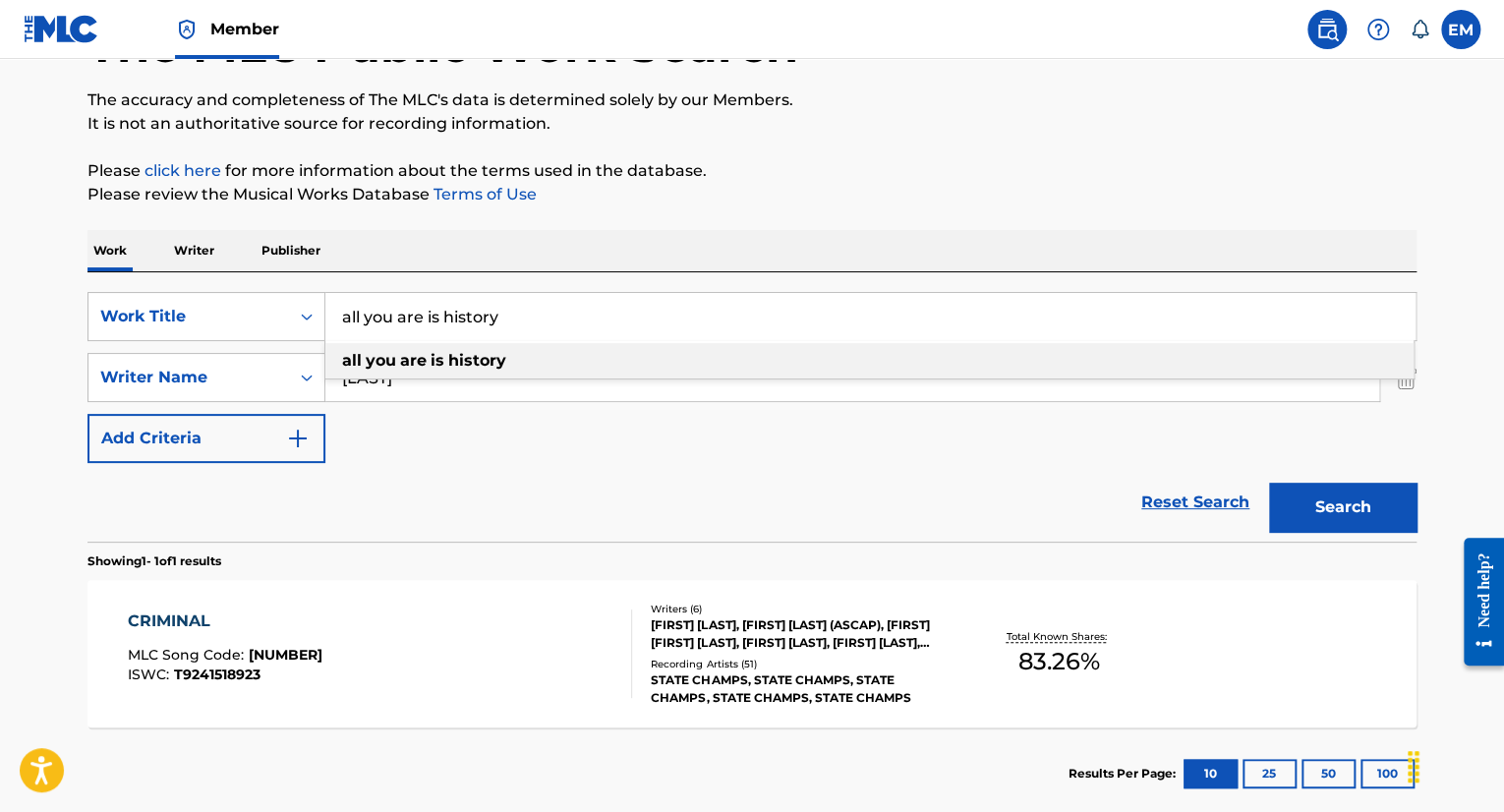 type on "all you are is history" 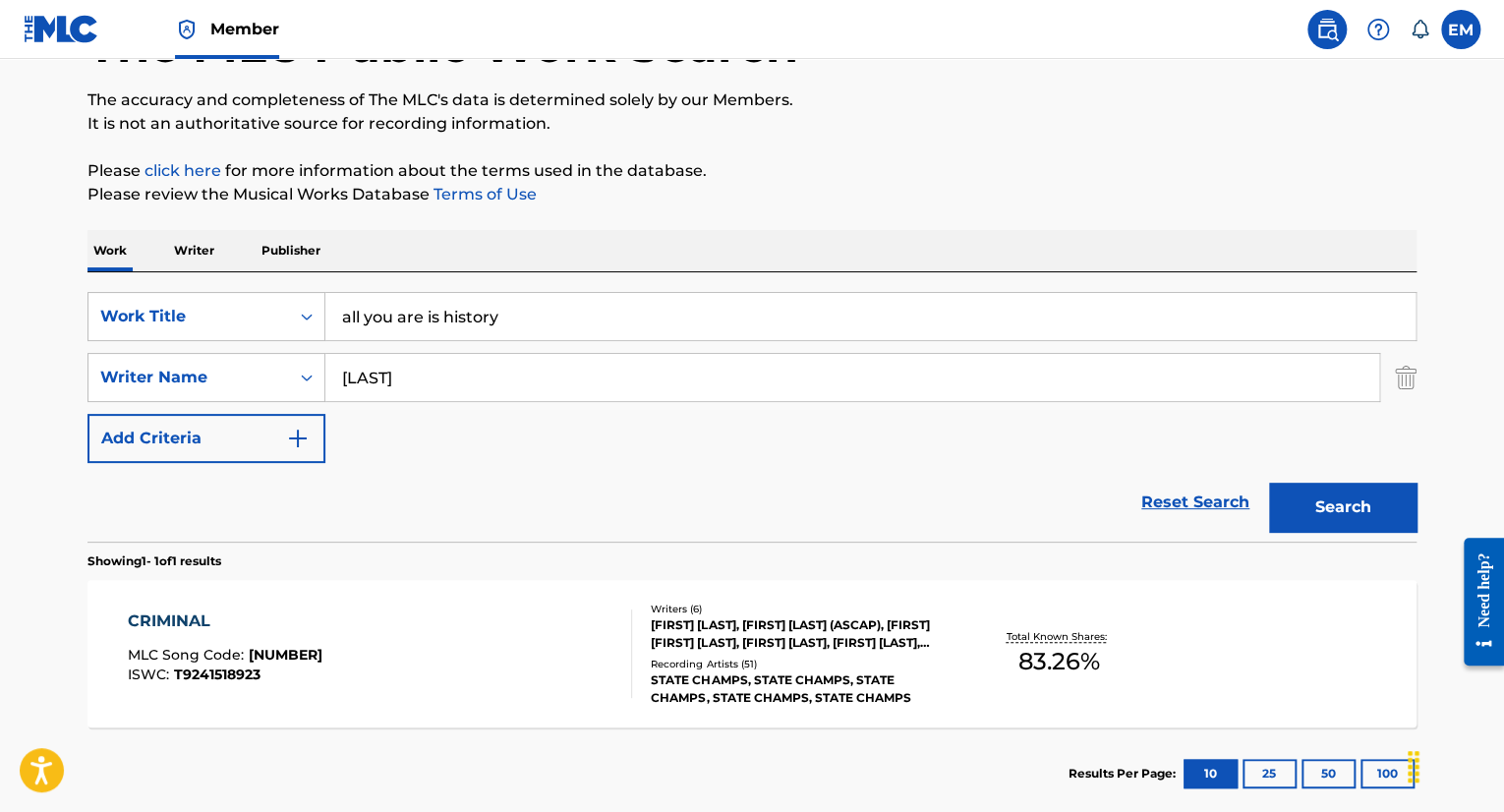 click on "Search" at bounding box center [1338, 502] 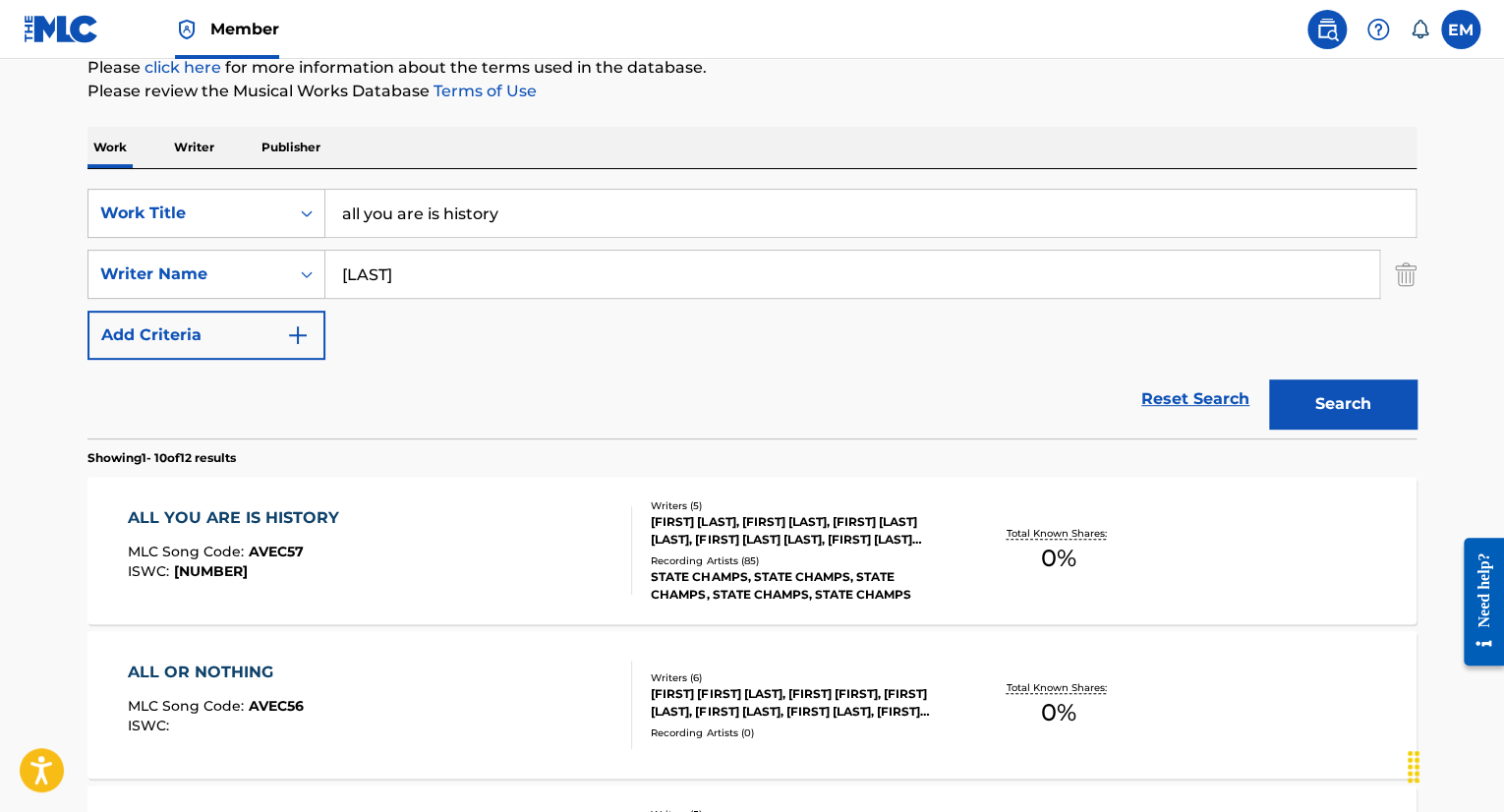 scroll, scrollTop: 342, scrollLeft: 0, axis: vertical 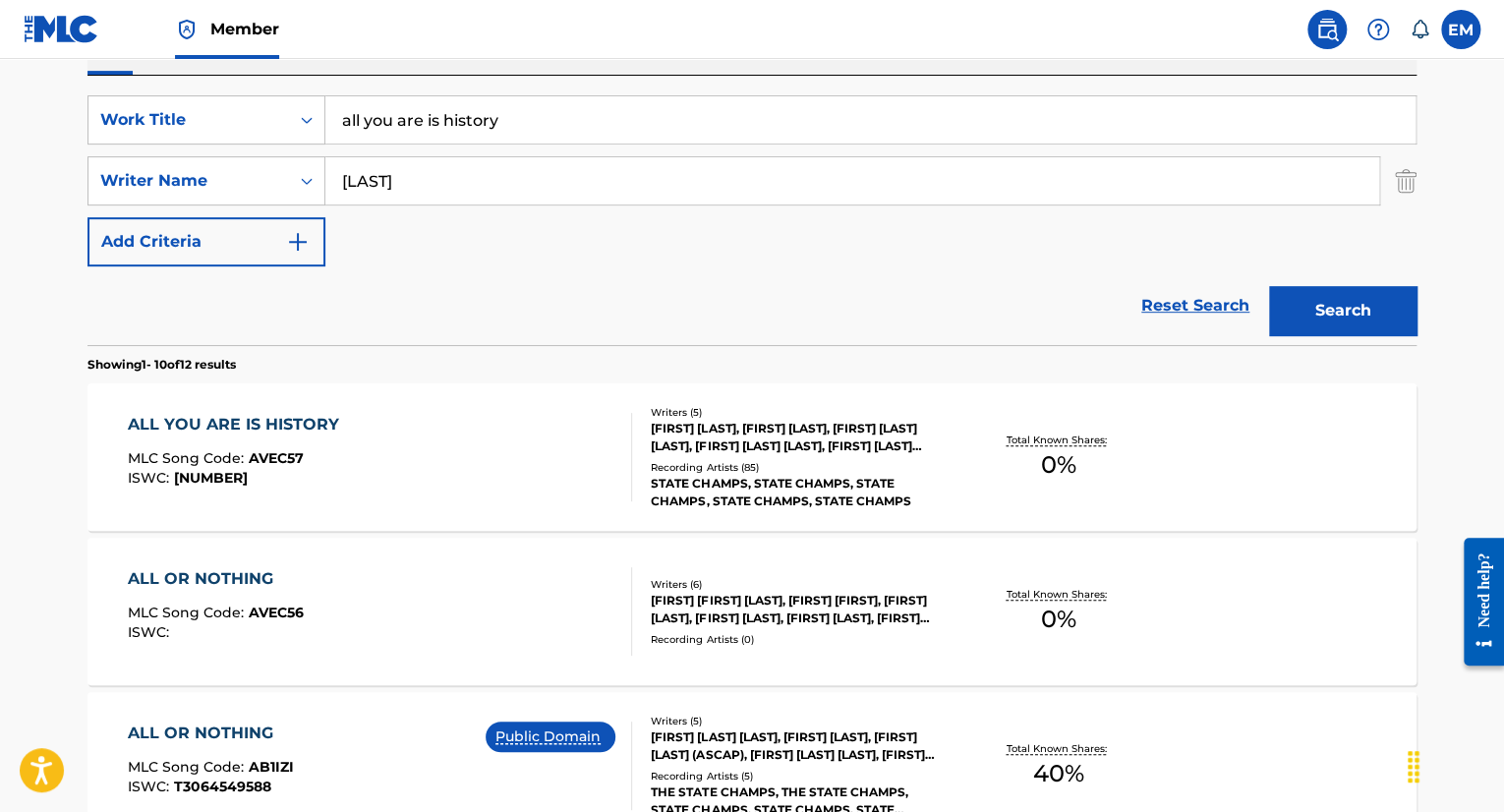 click on "ALL YOU ARE IS HISTORY MLC Song Code : AVEC57 ISWC : T3064549577" at bounding box center [380, 457] 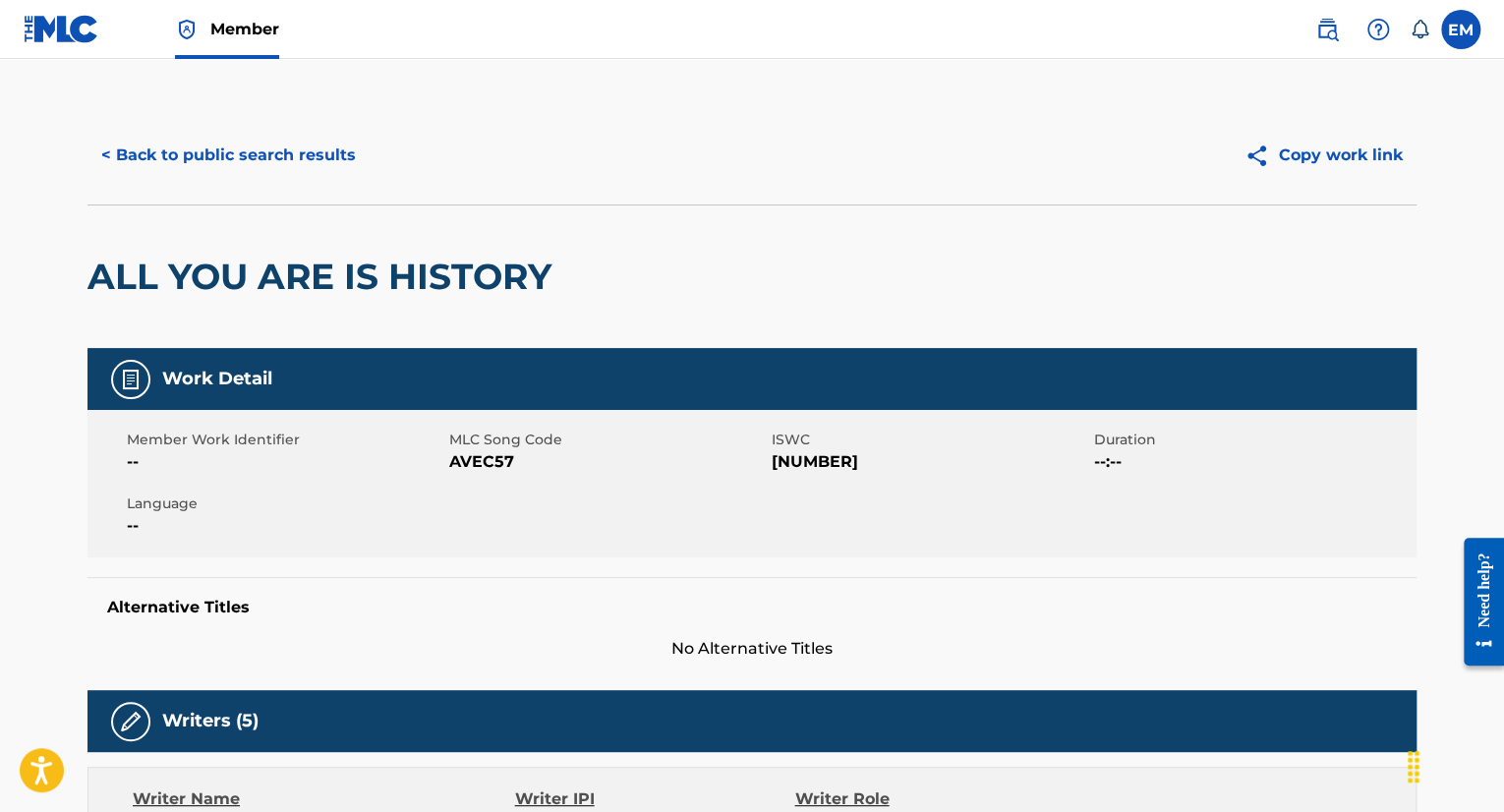 scroll, scrollTop: 0, scrollLeft: 0, axis: both 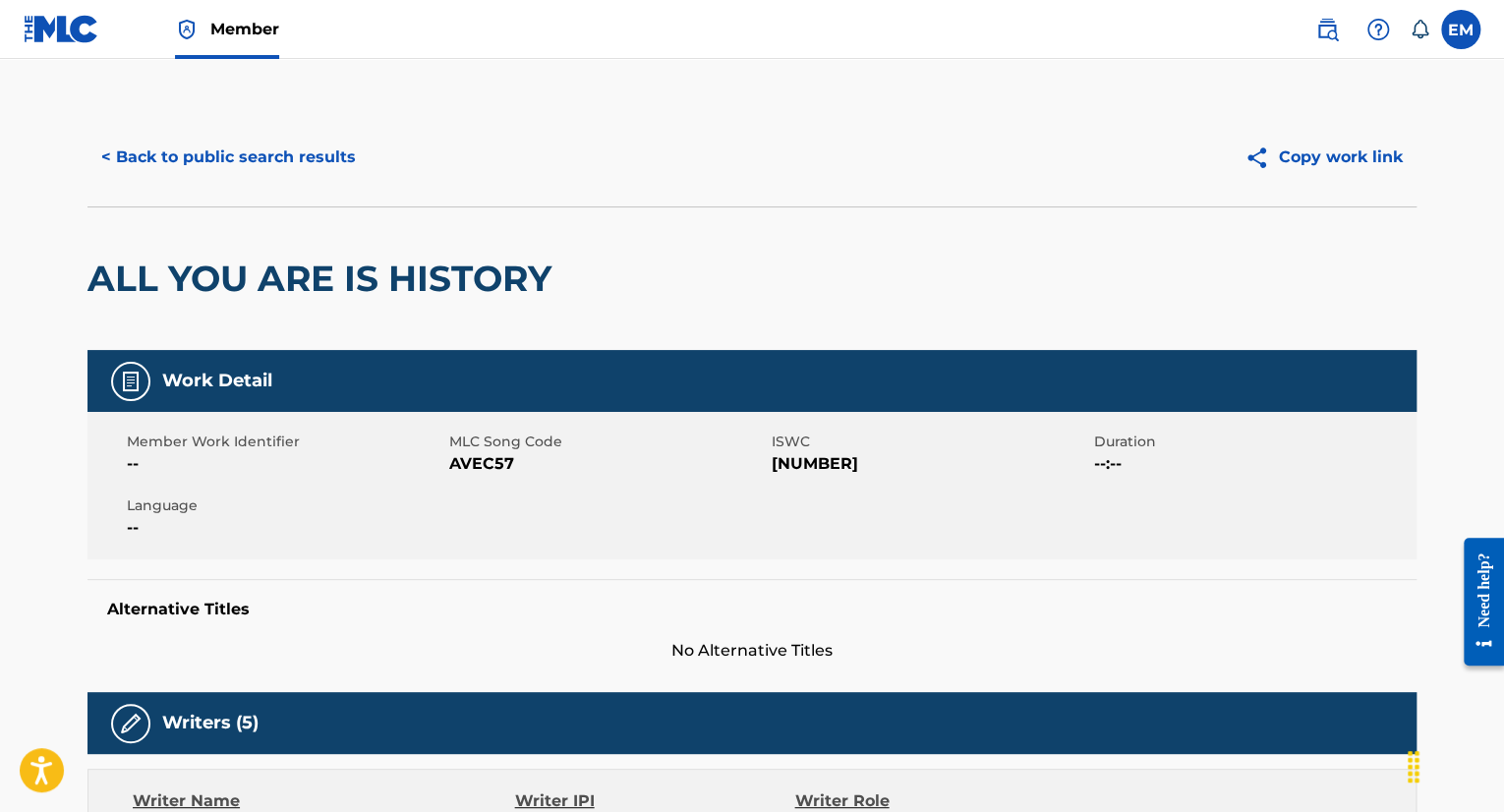 click on "< Back to public search results" at bounding box center (228, 157) 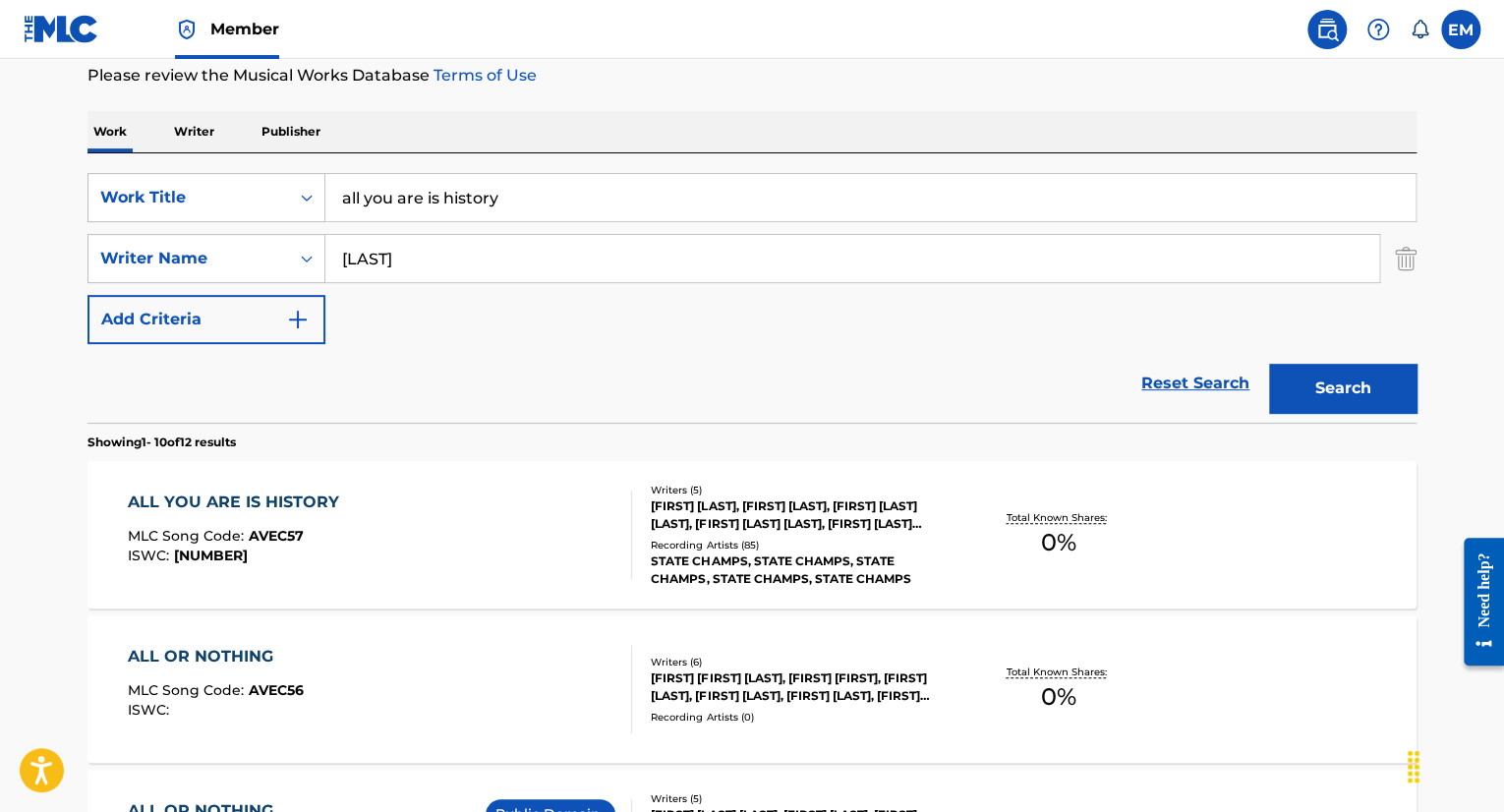 scroll, scrollTop: 244, scrollLeft: 0, axis: vertical 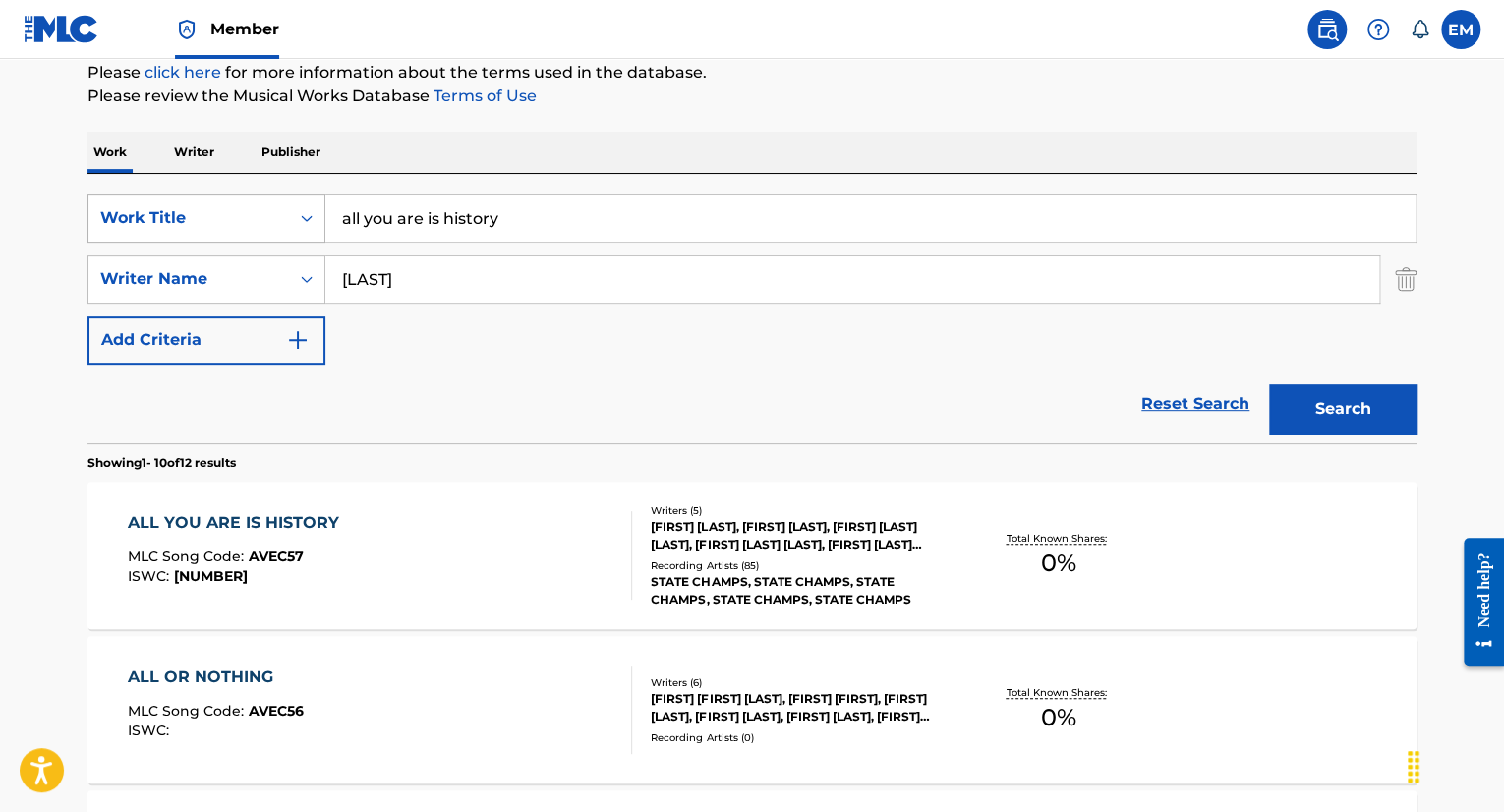 drag, startPoint x: 313, startPoint y: 214, endPoint x: 179, endPoint y: 210, distance: 134.0597 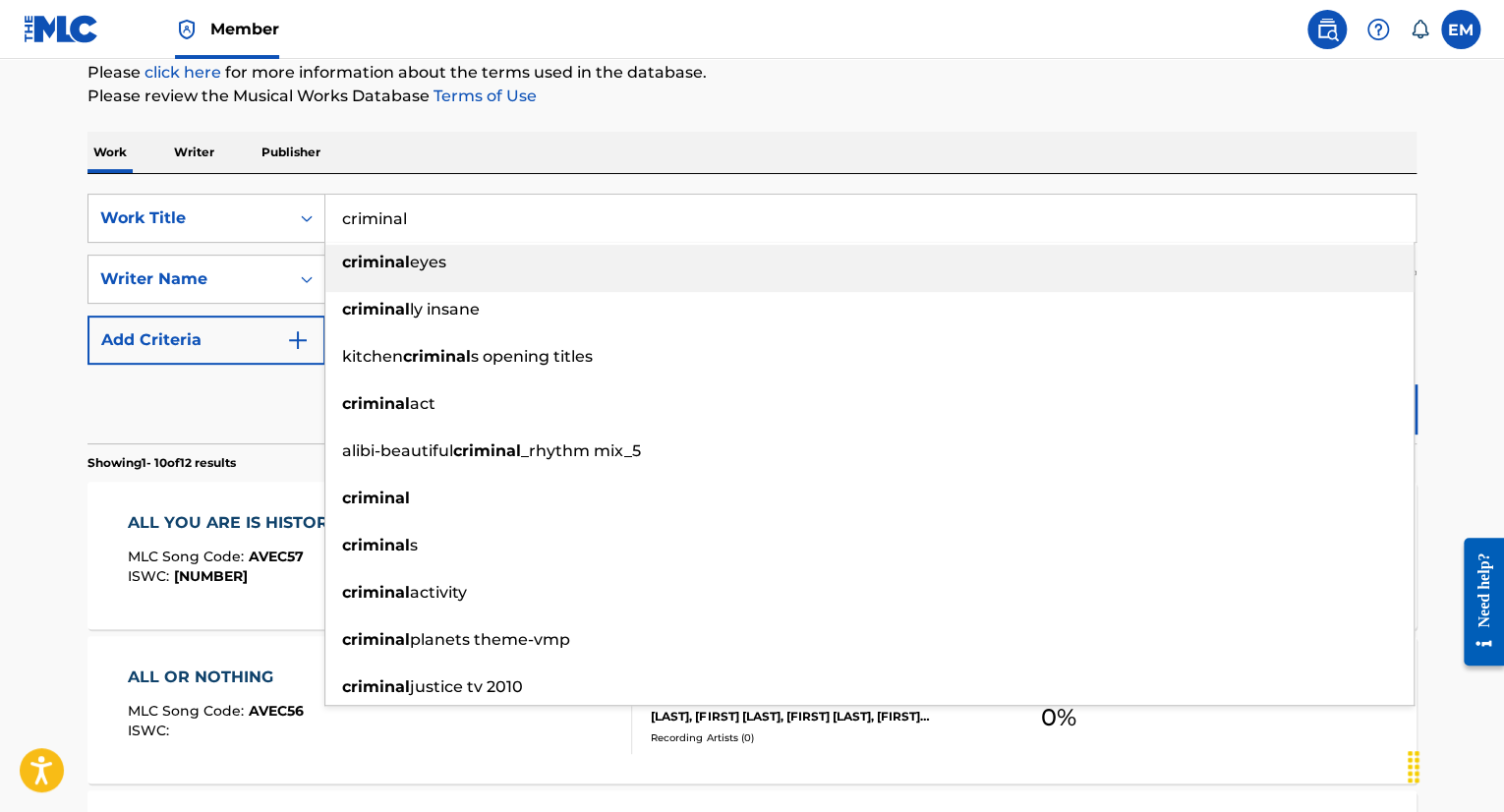 type on "criminal" 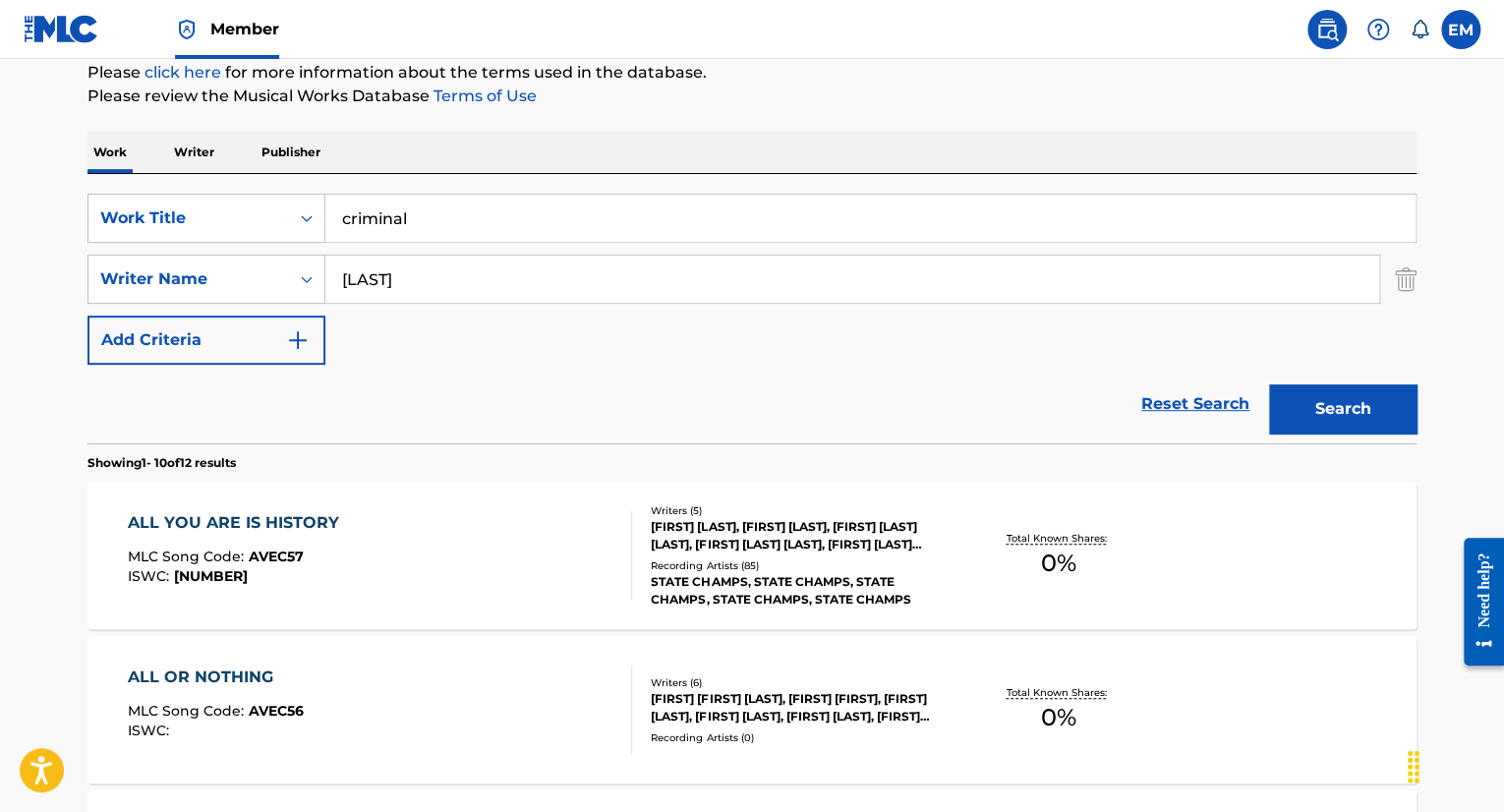 click on "Work Writer Publisher" at bounding box center (752, 152) 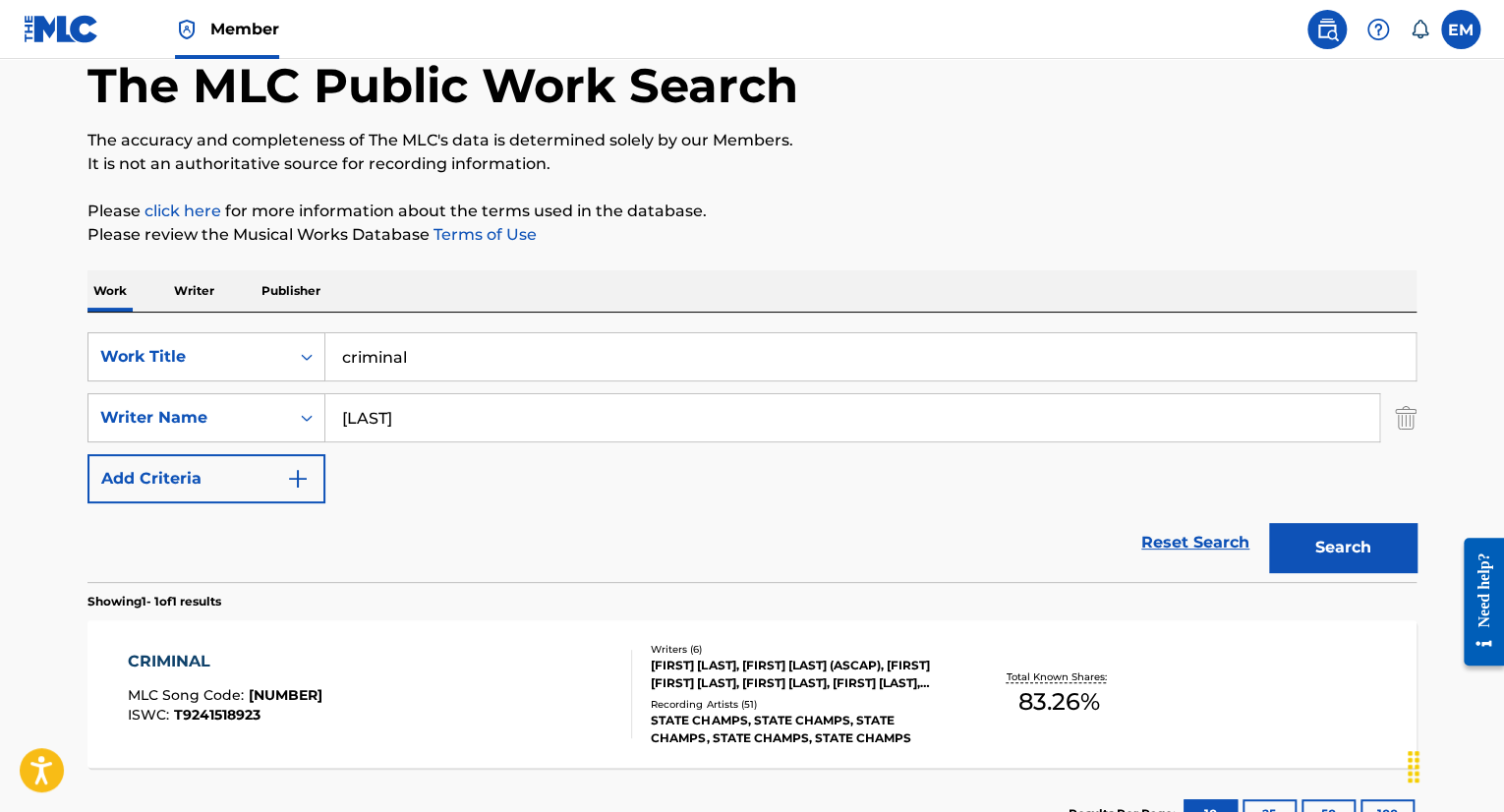 scroll, scrollTop: 244, scrollLeft: 0, axis: vertical 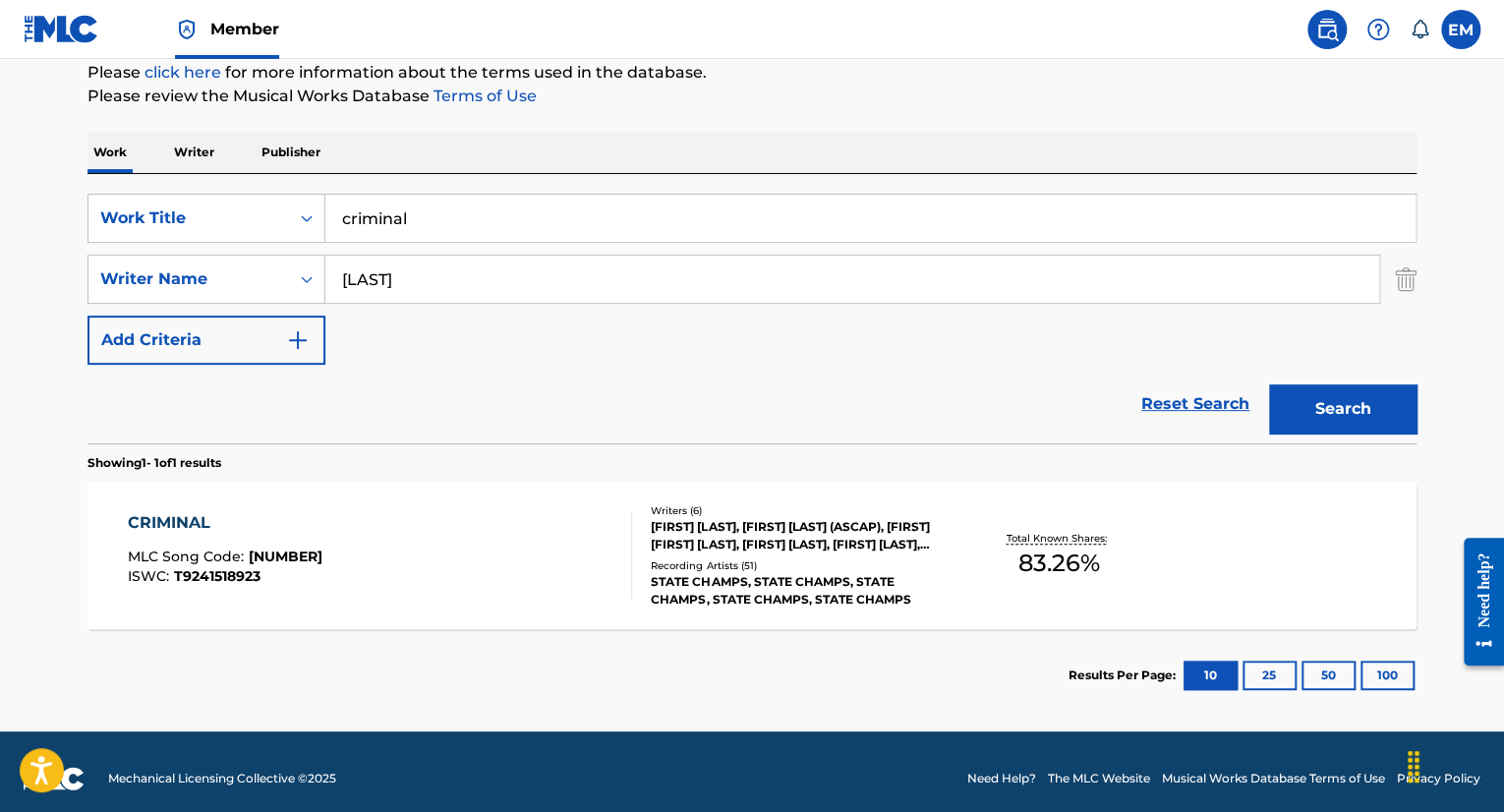 click on "CRIMINAL MLC Song Code : CVD6IR ISWC : T9241518923" at bounding box center [380, 555] 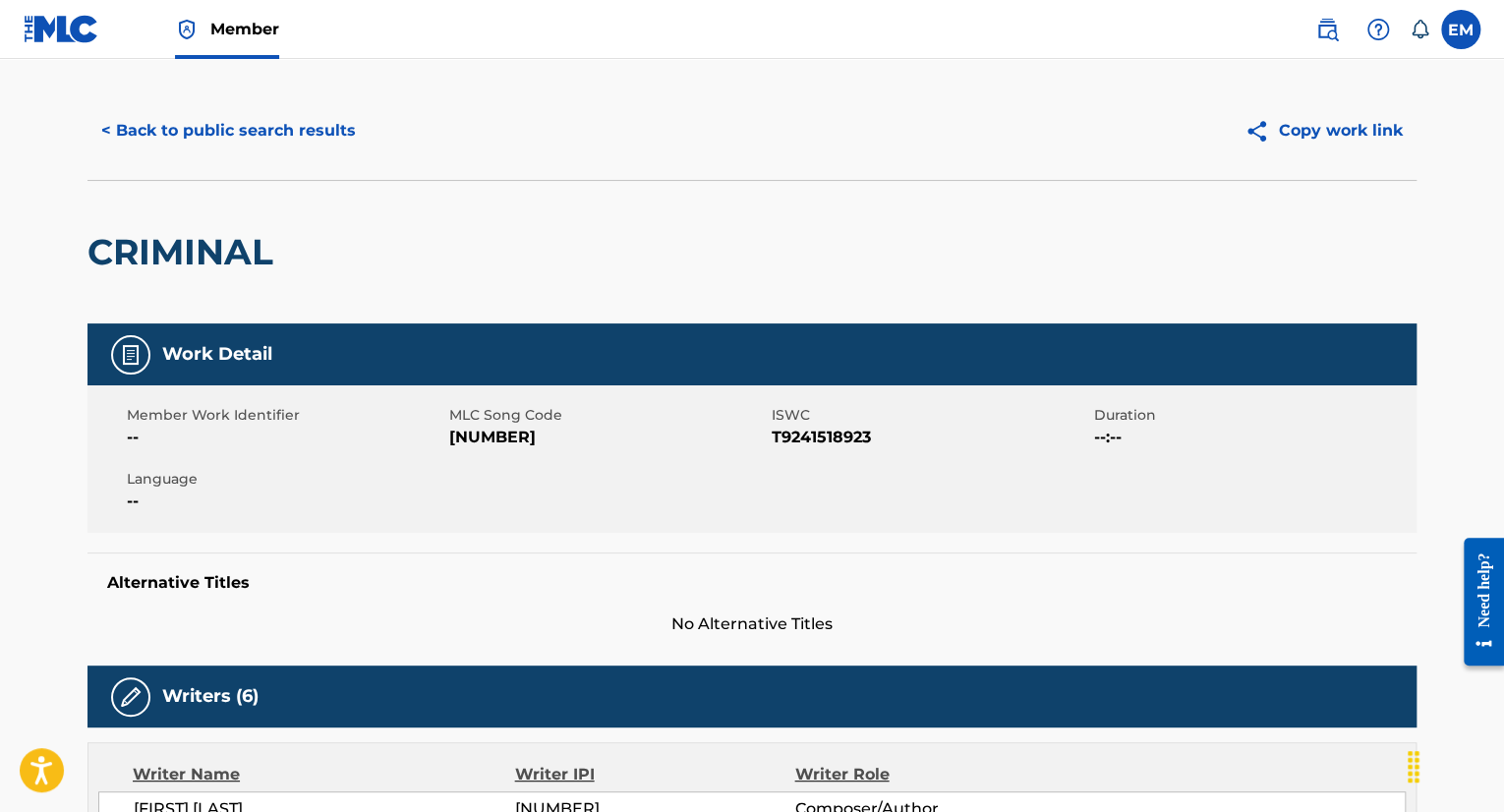 scroll, scrollTop: 0, scrollLeft: 0, axis: both 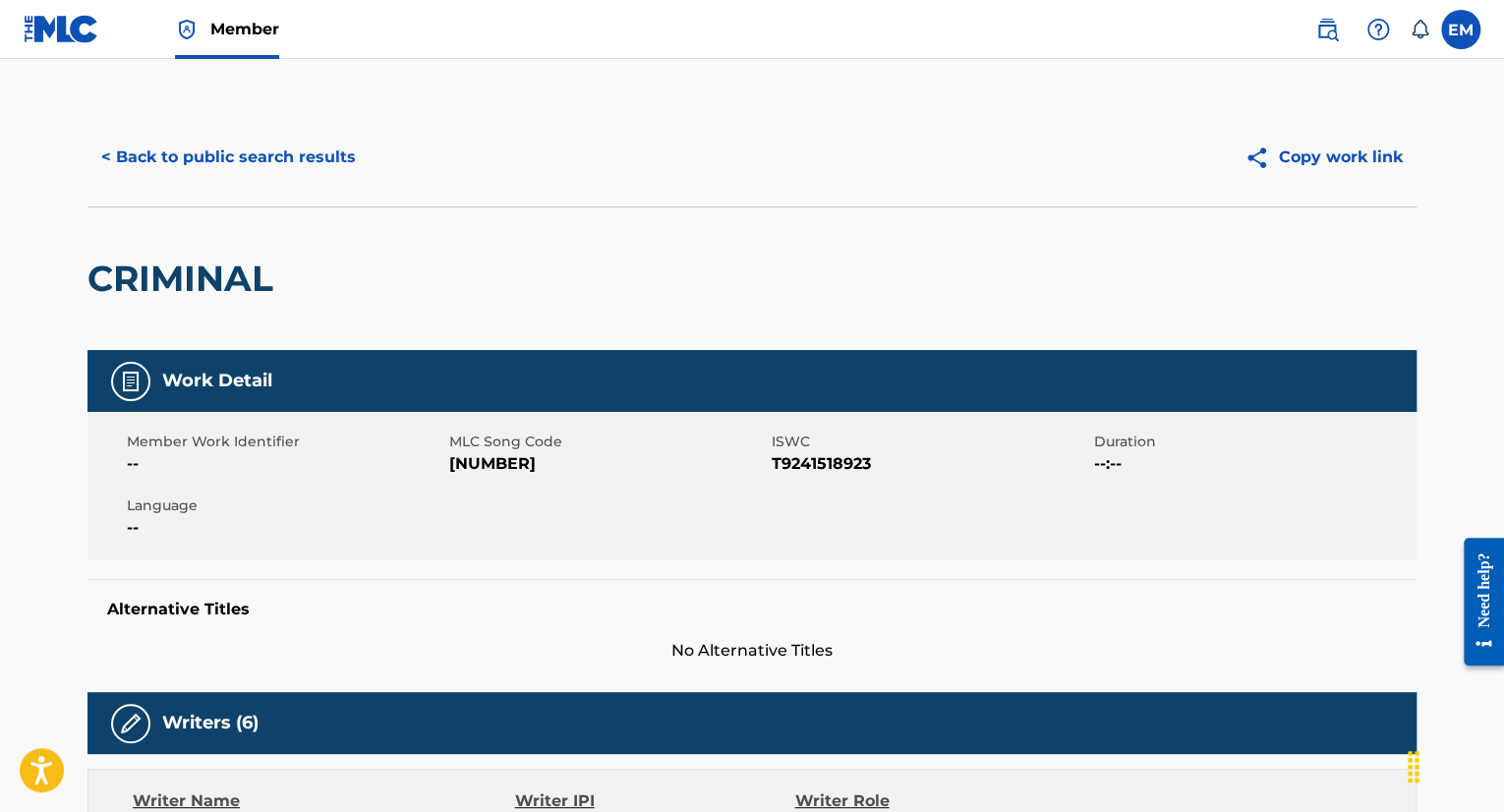 click on "< Back to public search results" at bounding box center [228, 157] 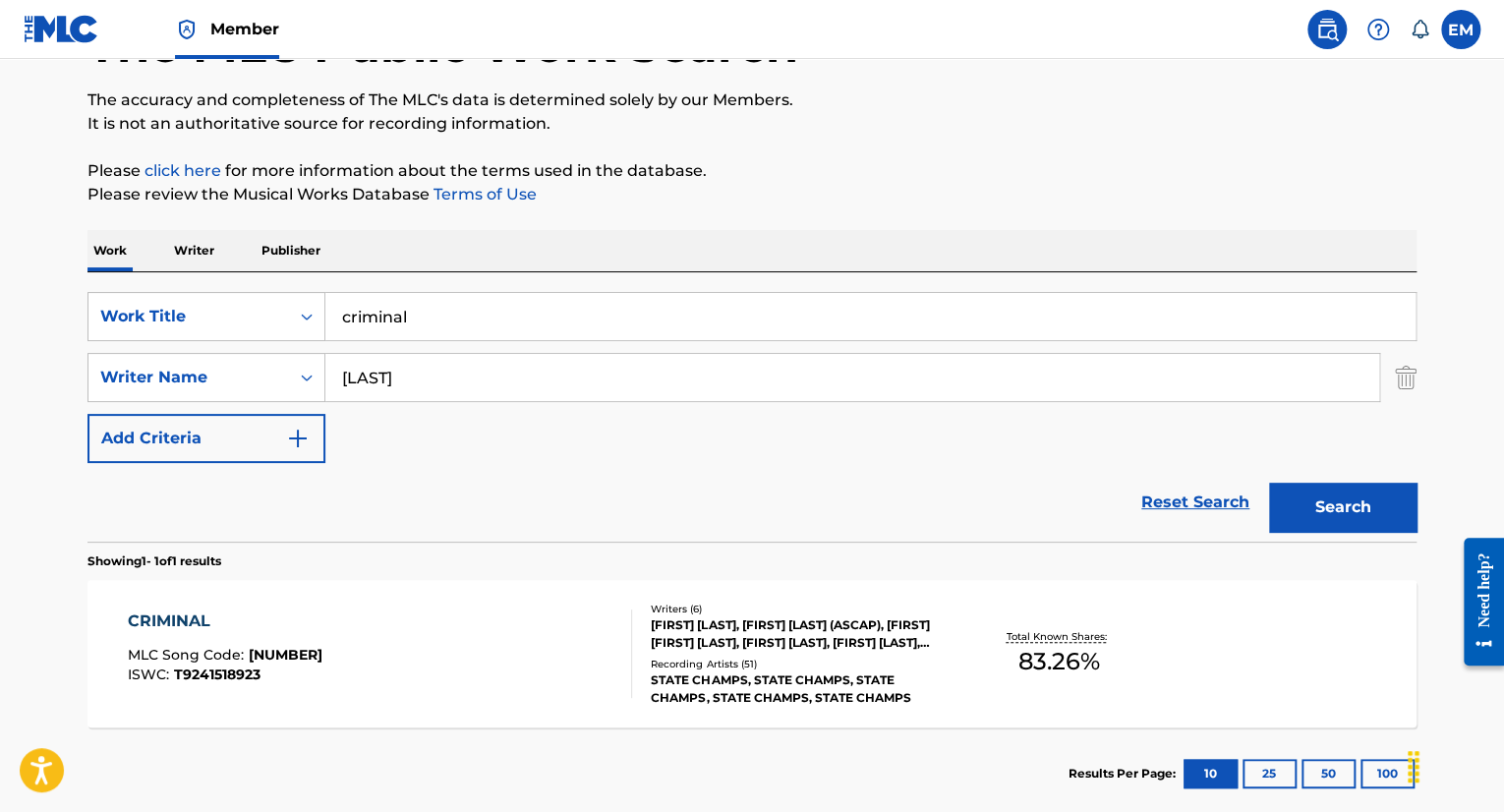 click on "CRIMINAL MLC Song Code : CVD6IR ISWC : T9241518923" at bounding box center [380, 654] 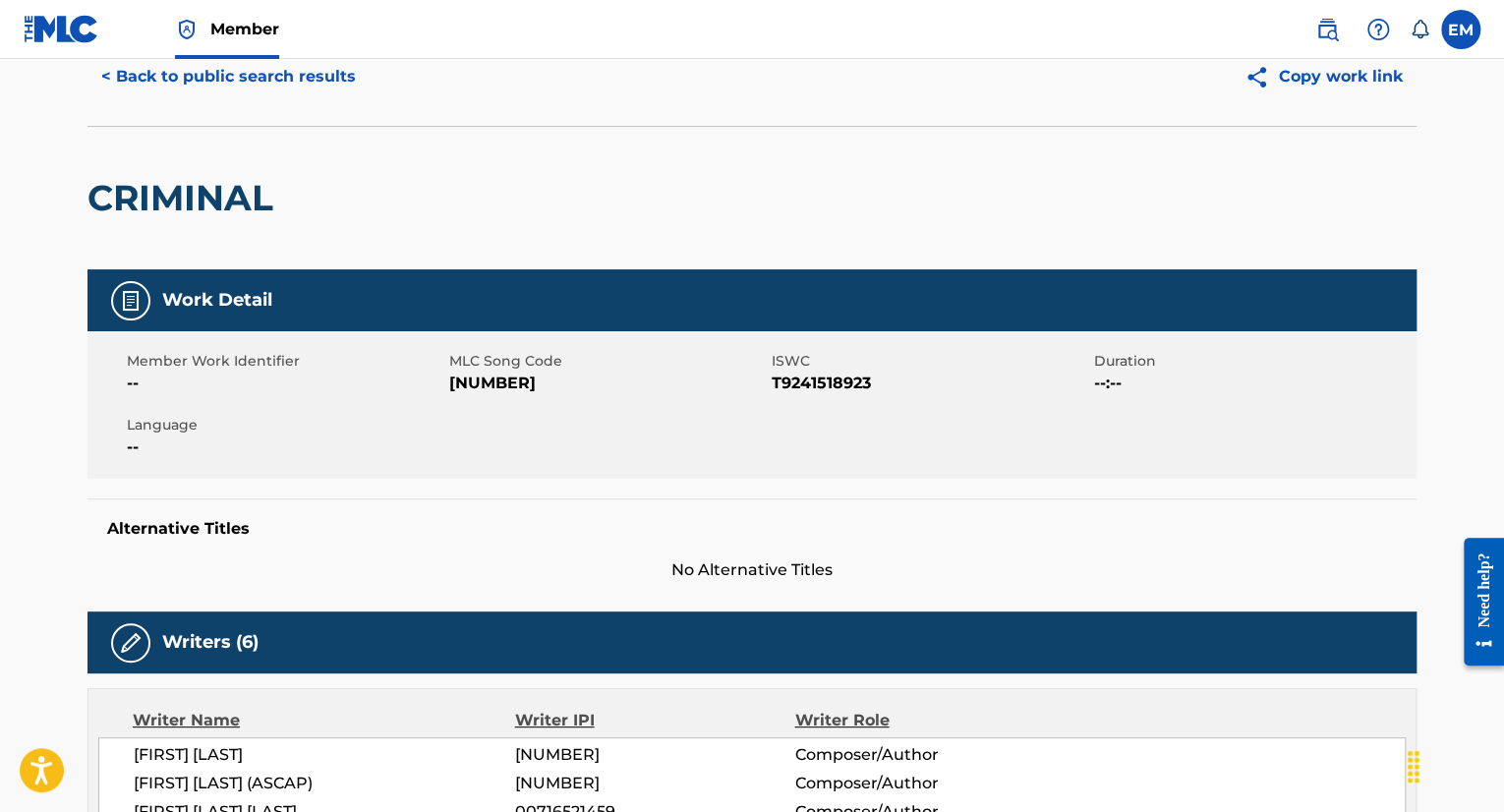 scroll, scrollTop: 0, scrollLeft: 0, axis: both 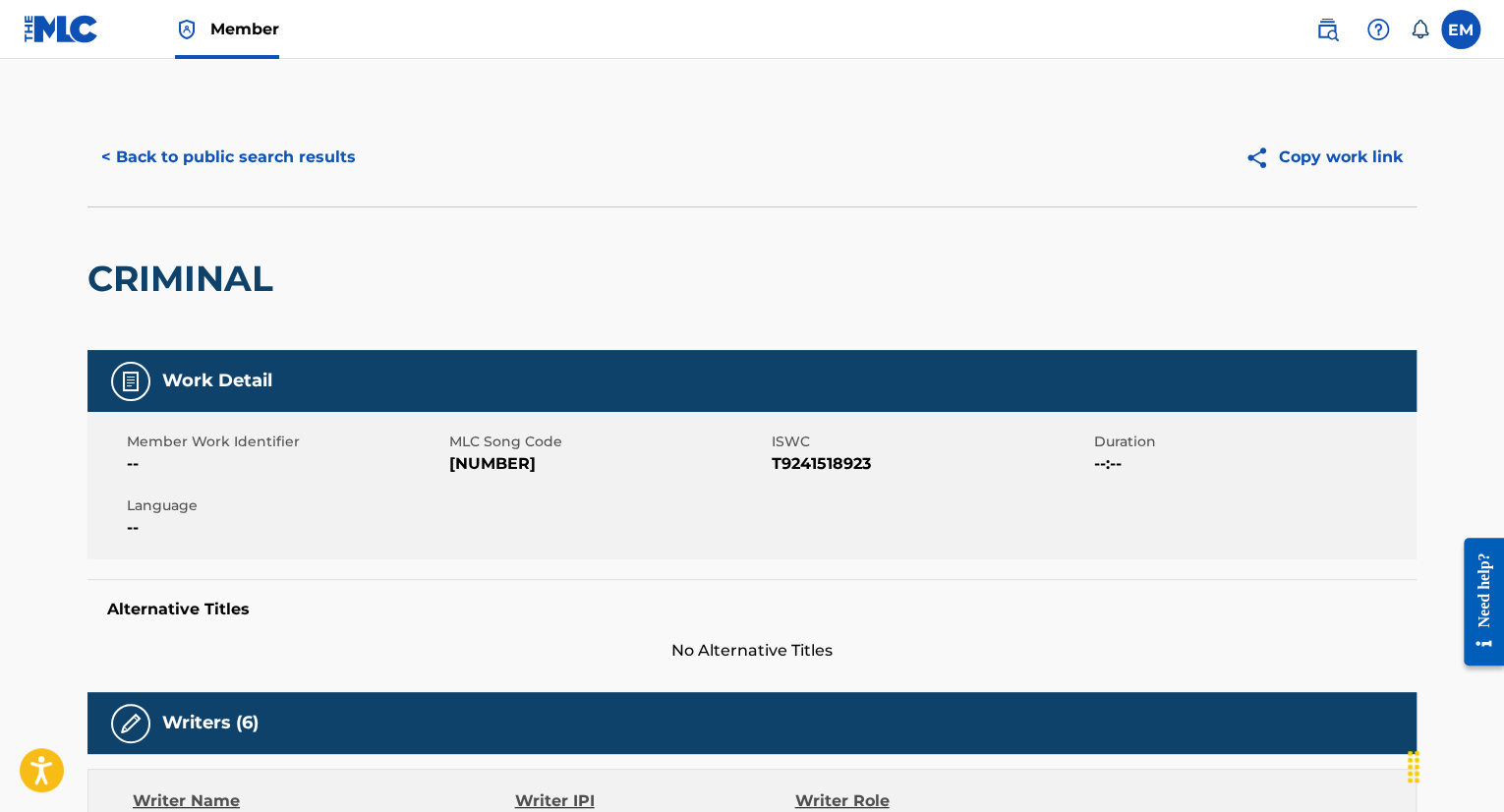 click on "< Back to public search results" at bounding box center (228, 157) 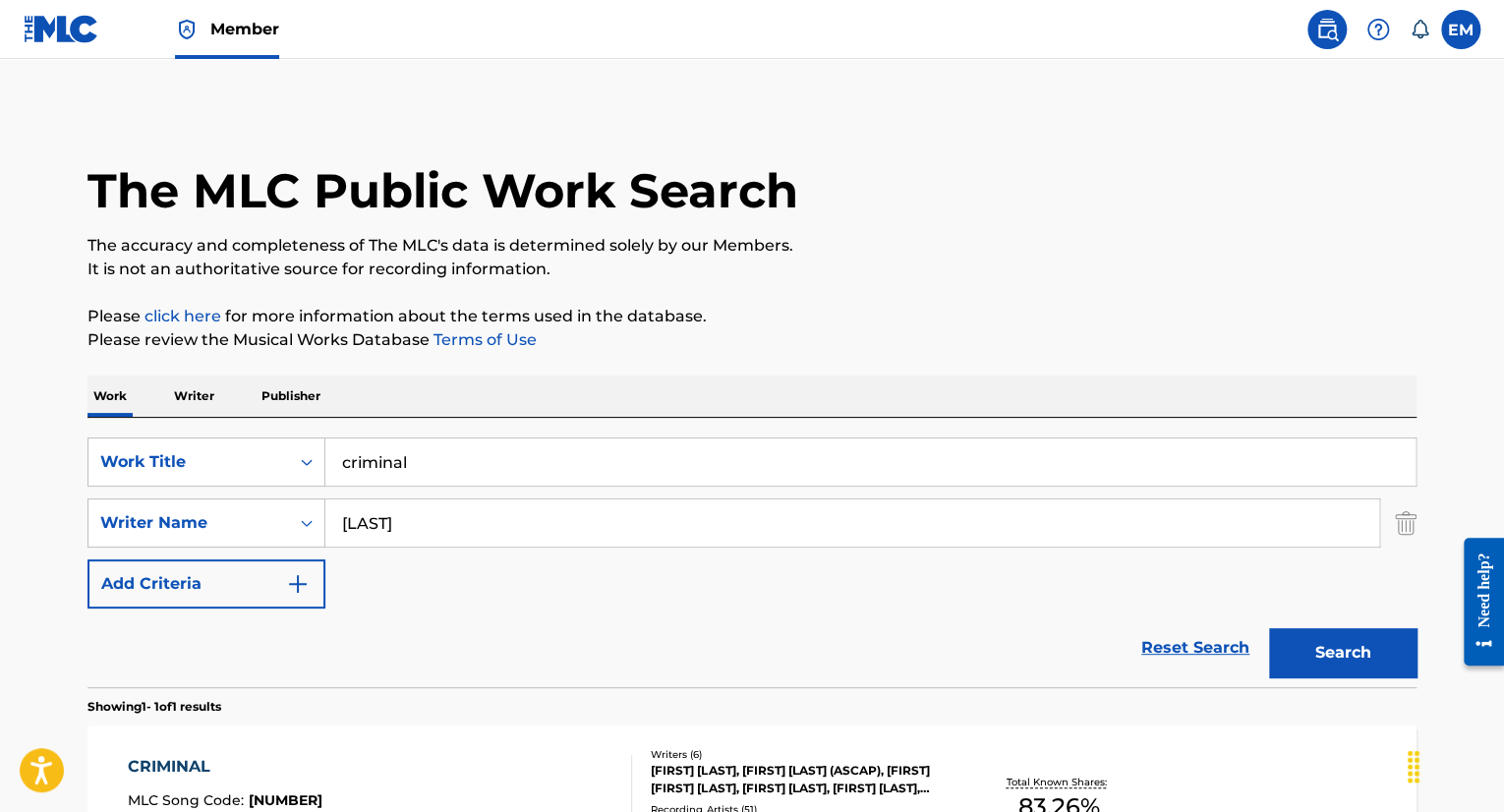 scroll, scrollTop: 145, scrollLeft: 0, axis: vertical 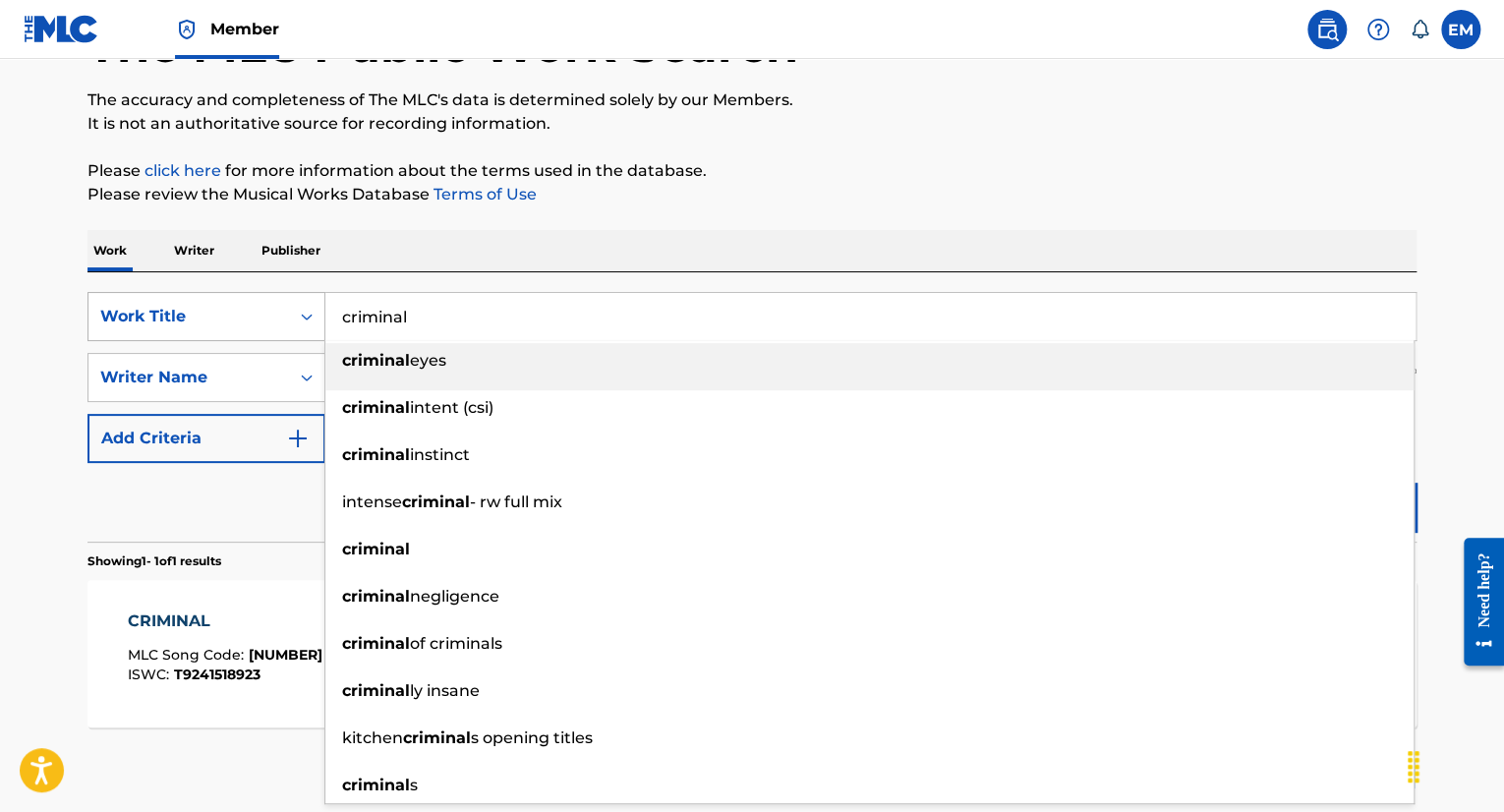 drag, startPoint x: 550, startPoint y: 322, endPoint x: 266, endPoint y: 328, distance: 284.0634 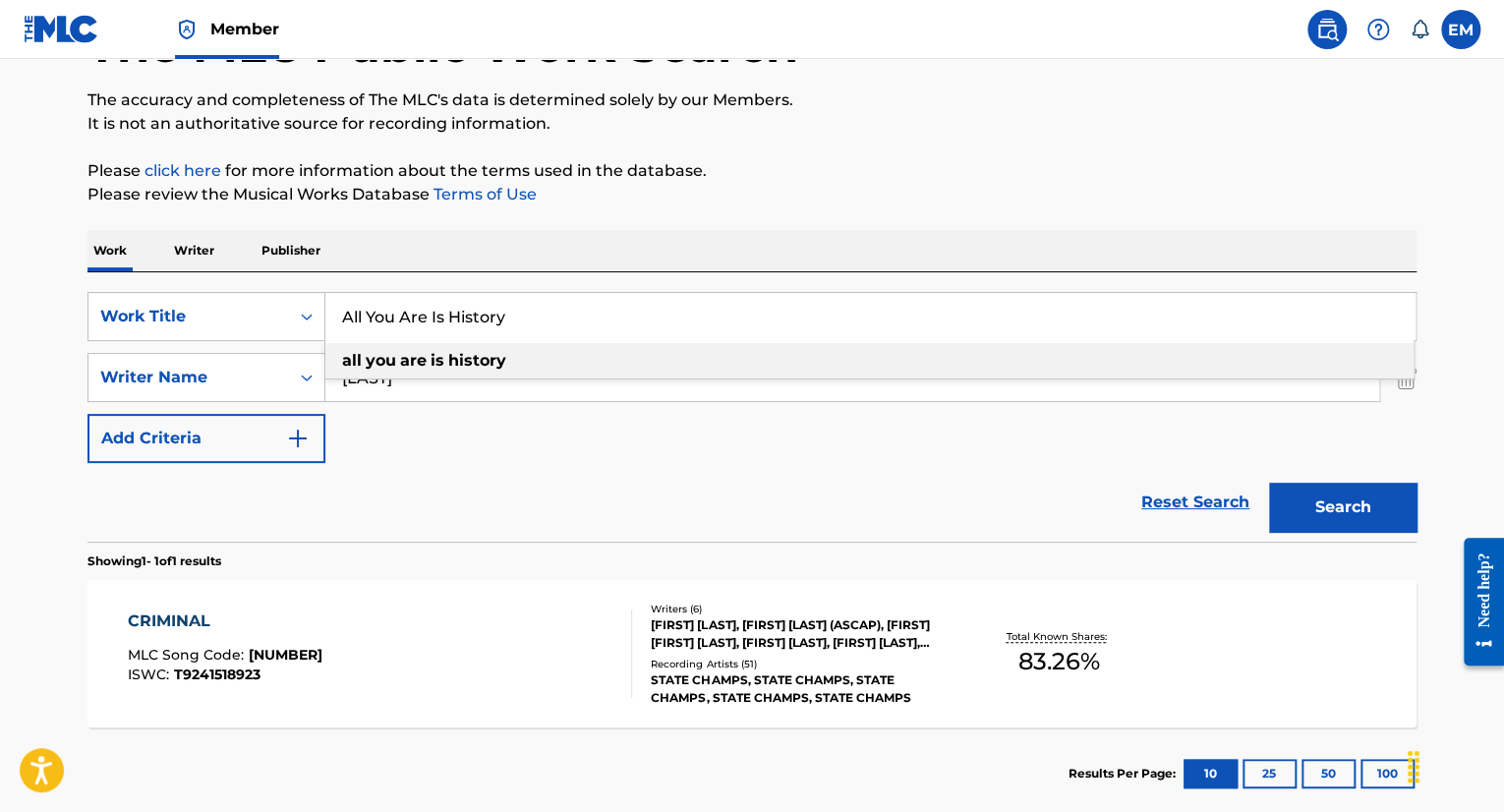type on "All You Are Is History" 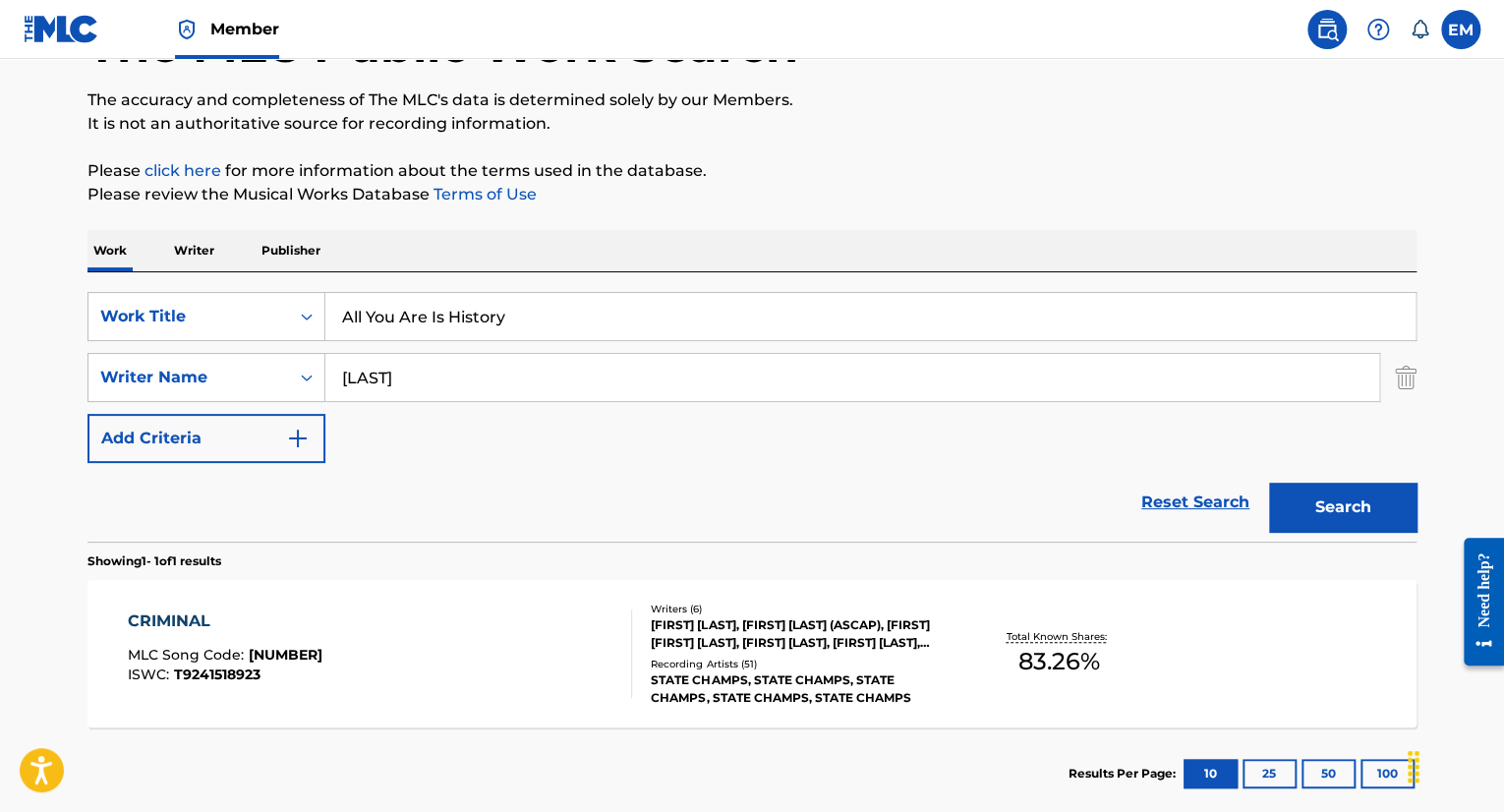 click on "The MLC Public Work Search The accuracy and completeness of The MLC's data is determined solely by our Members. It is not an authoritative source for recording information. Please   click here   for more information about the terms used in the database. Please review the Musical Works Database   Terms of Use Work Writer Publisher SearchWithCriteria498ddd58-3727-439b-9cd0-0f5f50a8daf3 Work Title All You Are Is History SearchWithCriteriab2170a61-8810-474f-af9e-feb26eabf645 Writer Name DiScanio Add Criteria Reset Search Search Showing  1  -   1  of  1   results   CRIMINAL MLC Song Code : CVD6IR ISWC : T9241518923 Writers ( 6 ) DEREK JOSEPH DISCANIO, RYAN SCOTT GRAHAM (ASCAP), EVAN NICHOLAS PETER AMBROSIO, MIKE GREENE, TYLER PAUL SZALKOWSKI, ALEX GASKARTH Recording Artists ( 51 ) STATE CHAMPS, STATE CHAMPS, STATE CHAMPS, STATE CHAMPS, STATE CHAMPS Total Known Shares: 83.26 % Results Per Page: 10 25 50 100" at bounding box center (752, 391) 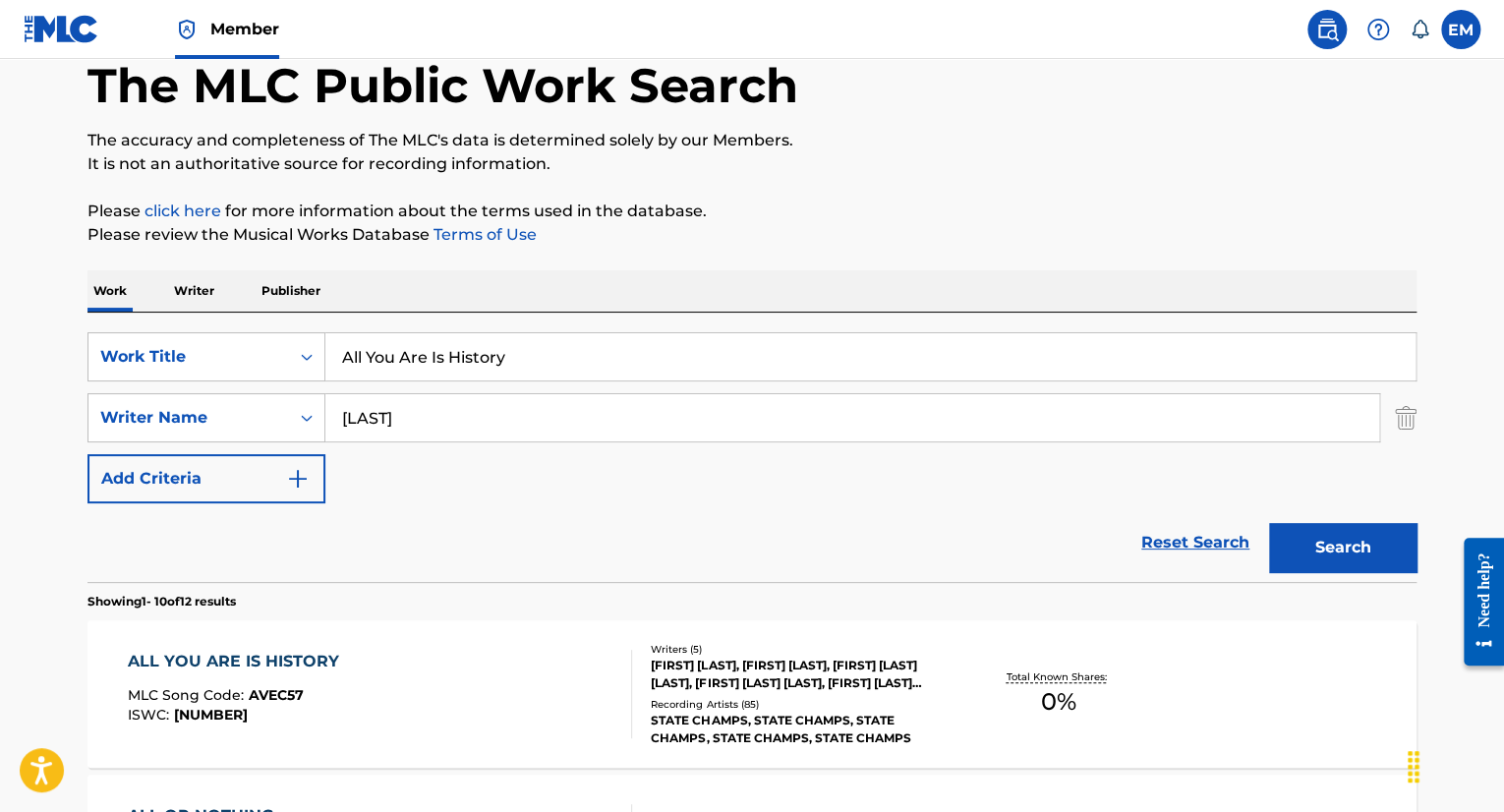 scroll, scrollTop: 145, scrollLeft: 0, axis: vertical 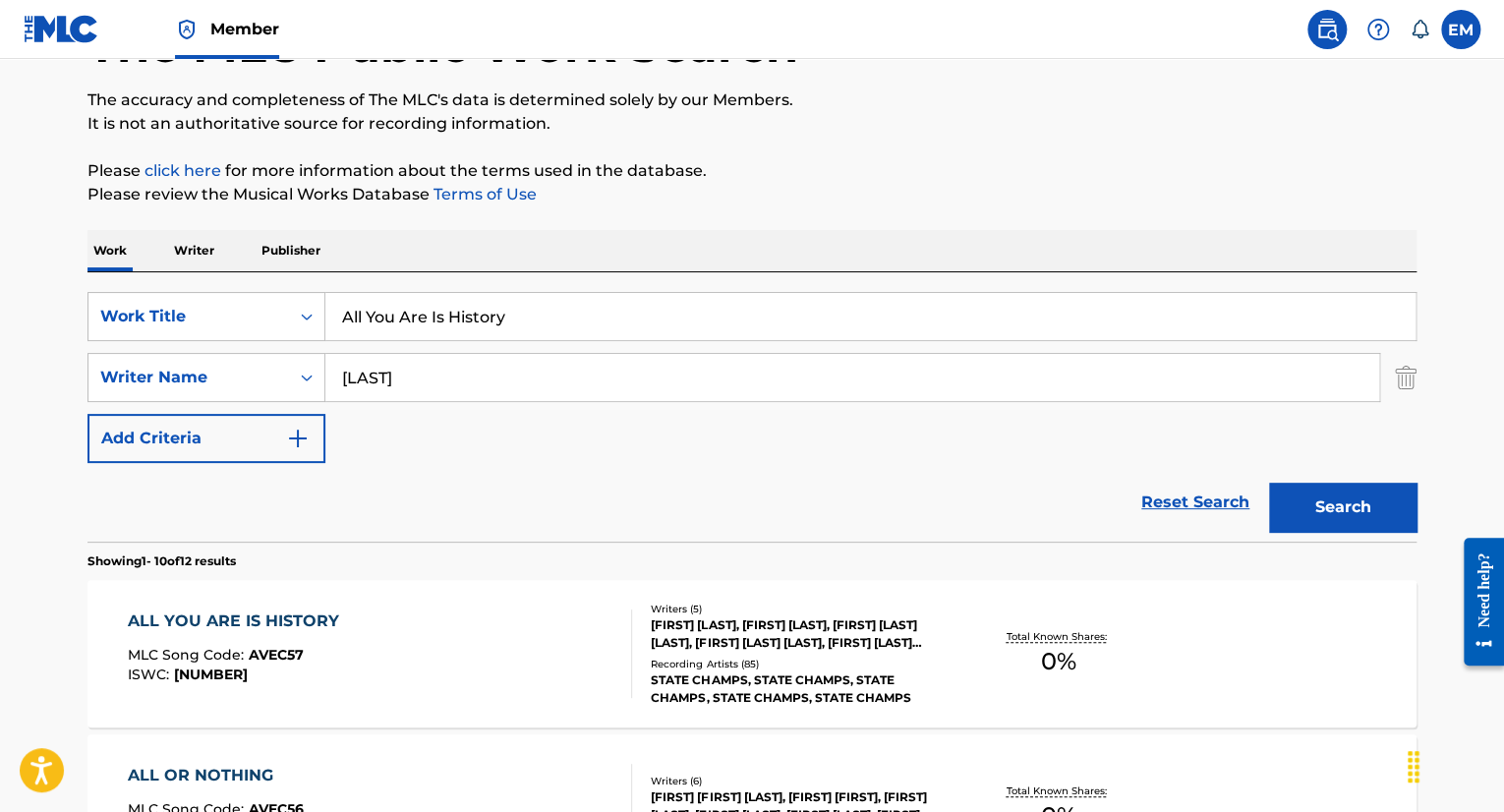 click on "ALL YOU ARE IS HISTORY MLC Song Code : AVEC57 ISWC : T3064549577" at bounding box center (380, 654) 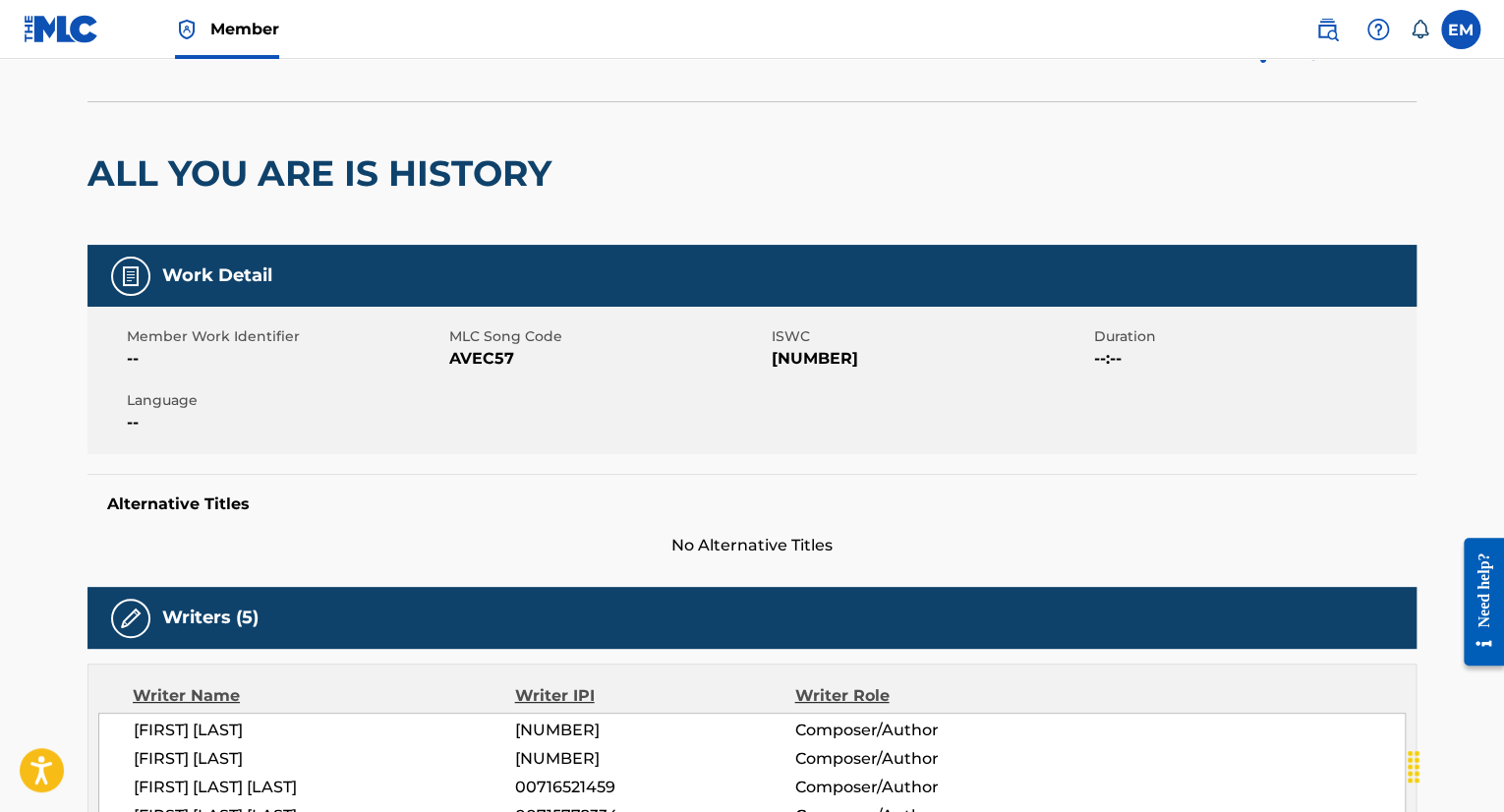 scroll, scrollTop: 0, scrollLeft: 0, axis: both 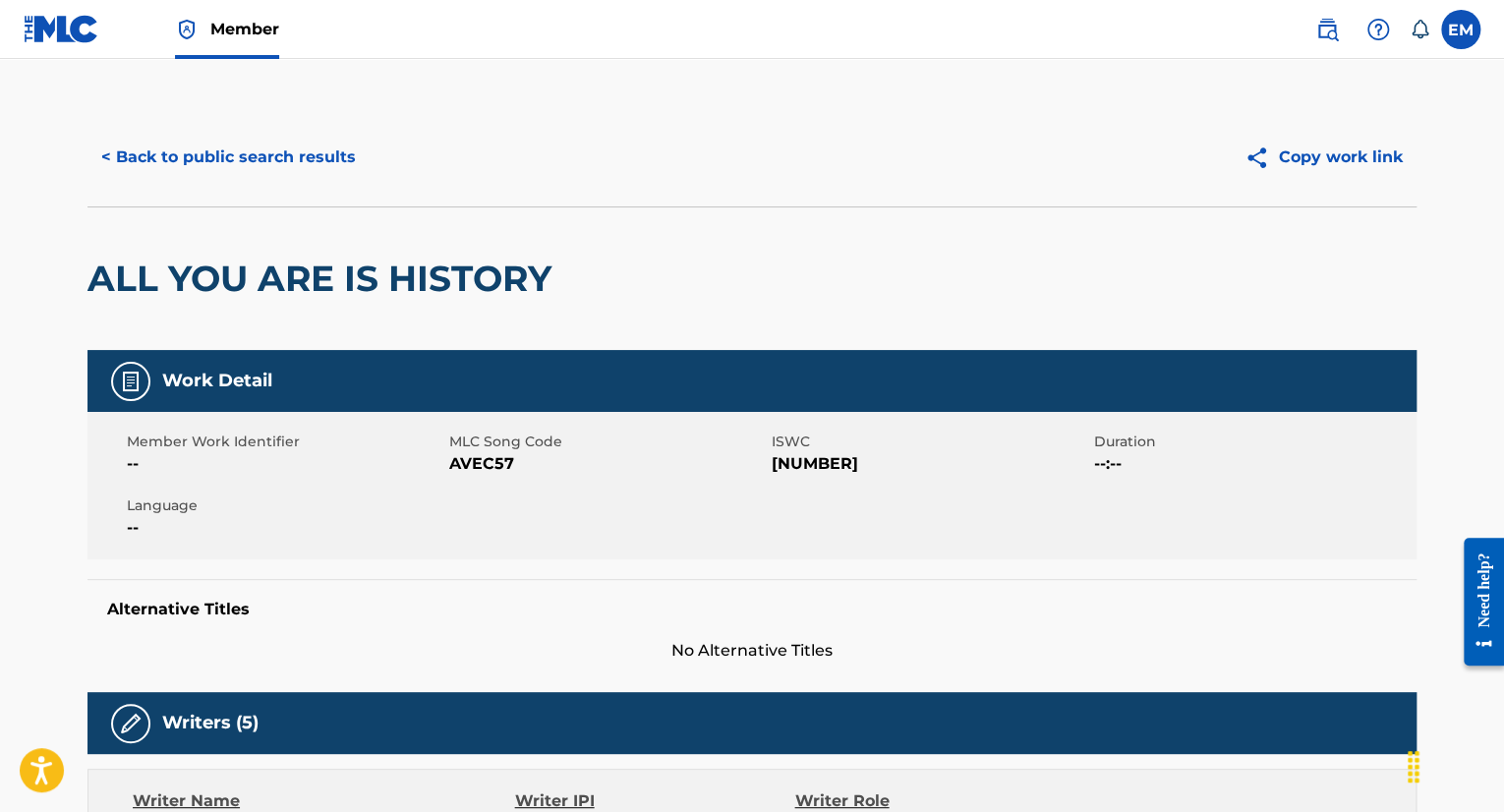 click on "< Back to public search results" at bounding box center (228, 157) 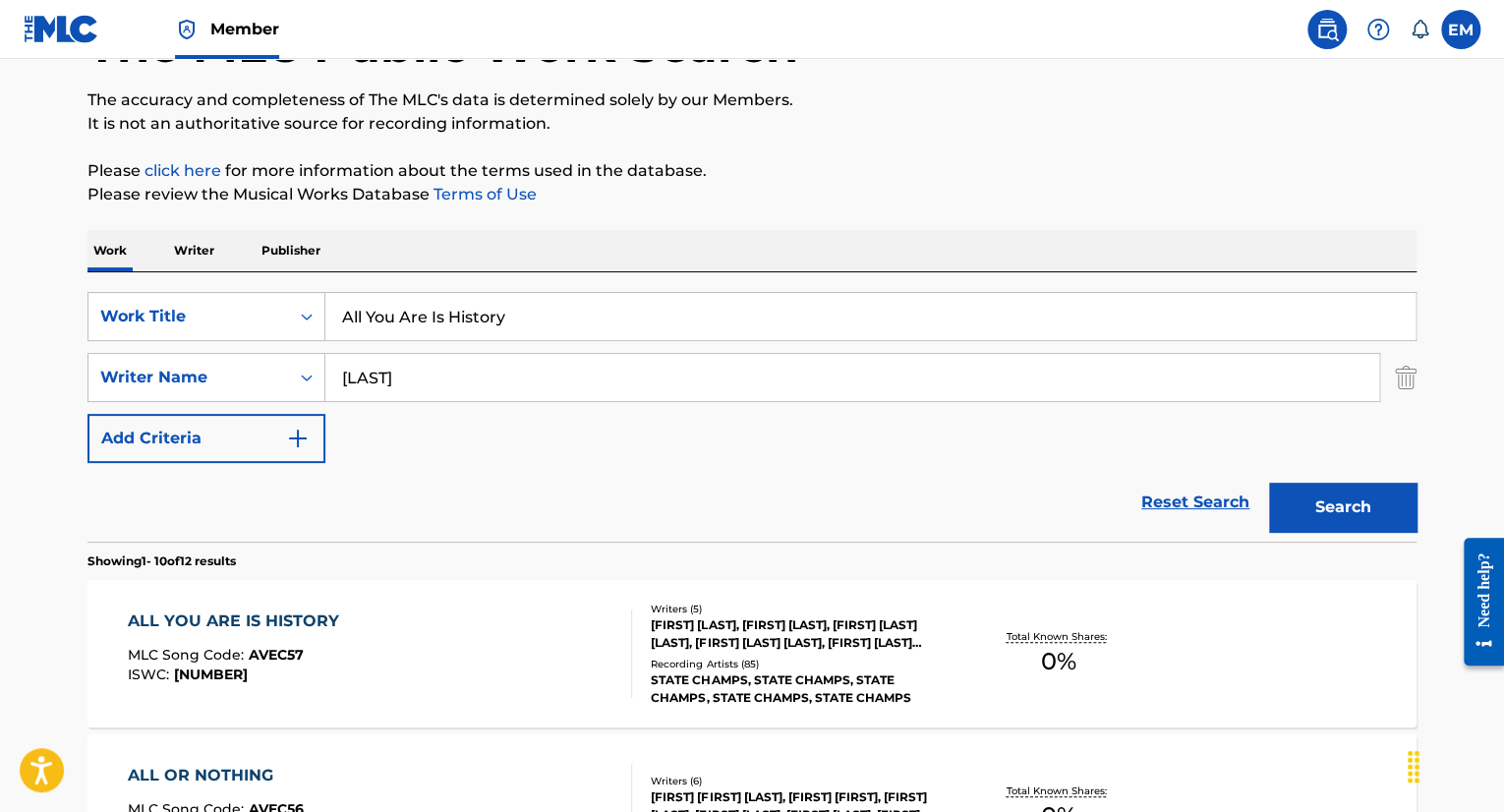 click on "All You Are Is History" at bounding box center (870, 317) 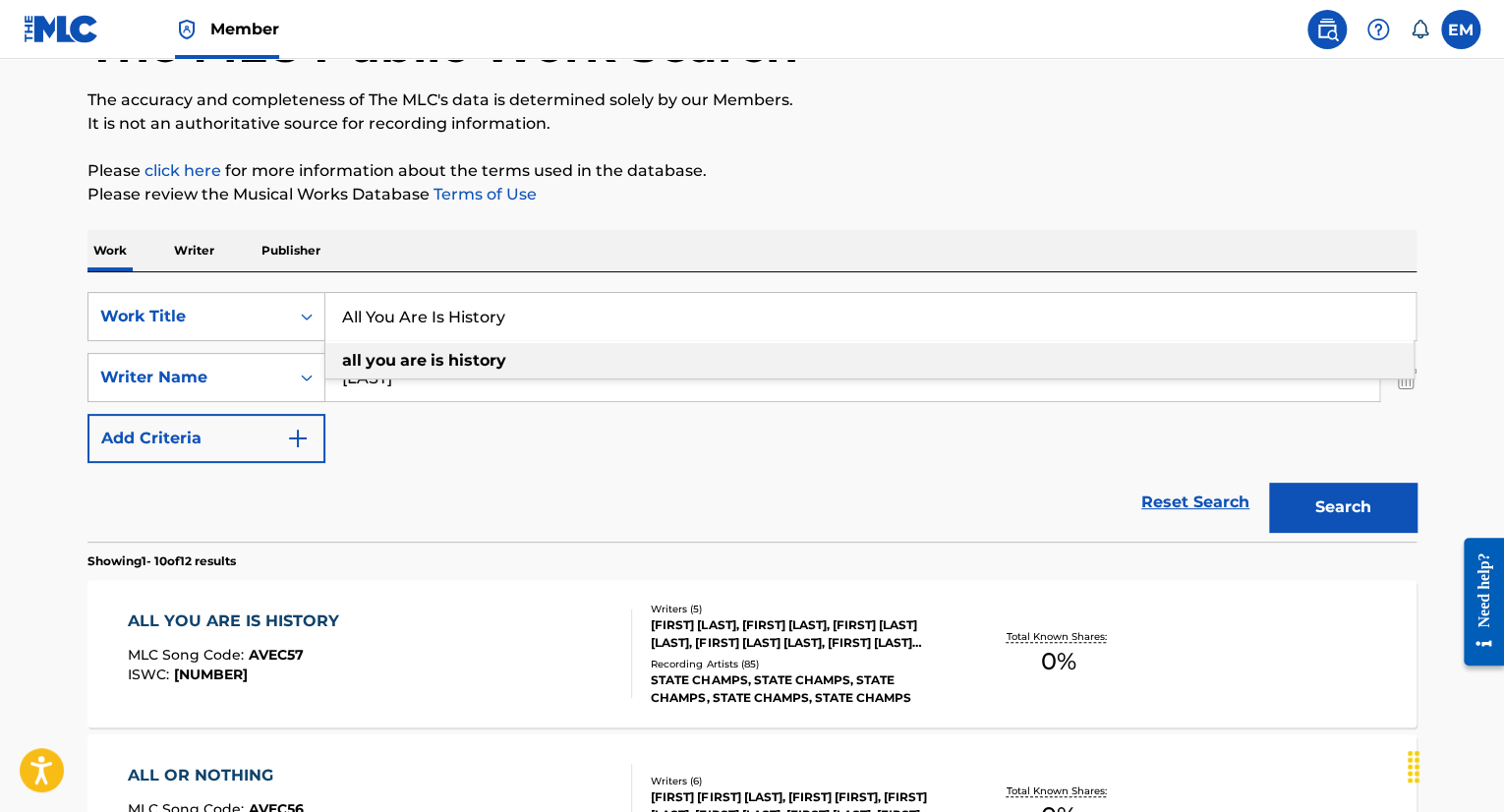 click on "All You Are Is History" at bounding box center (870, 317) 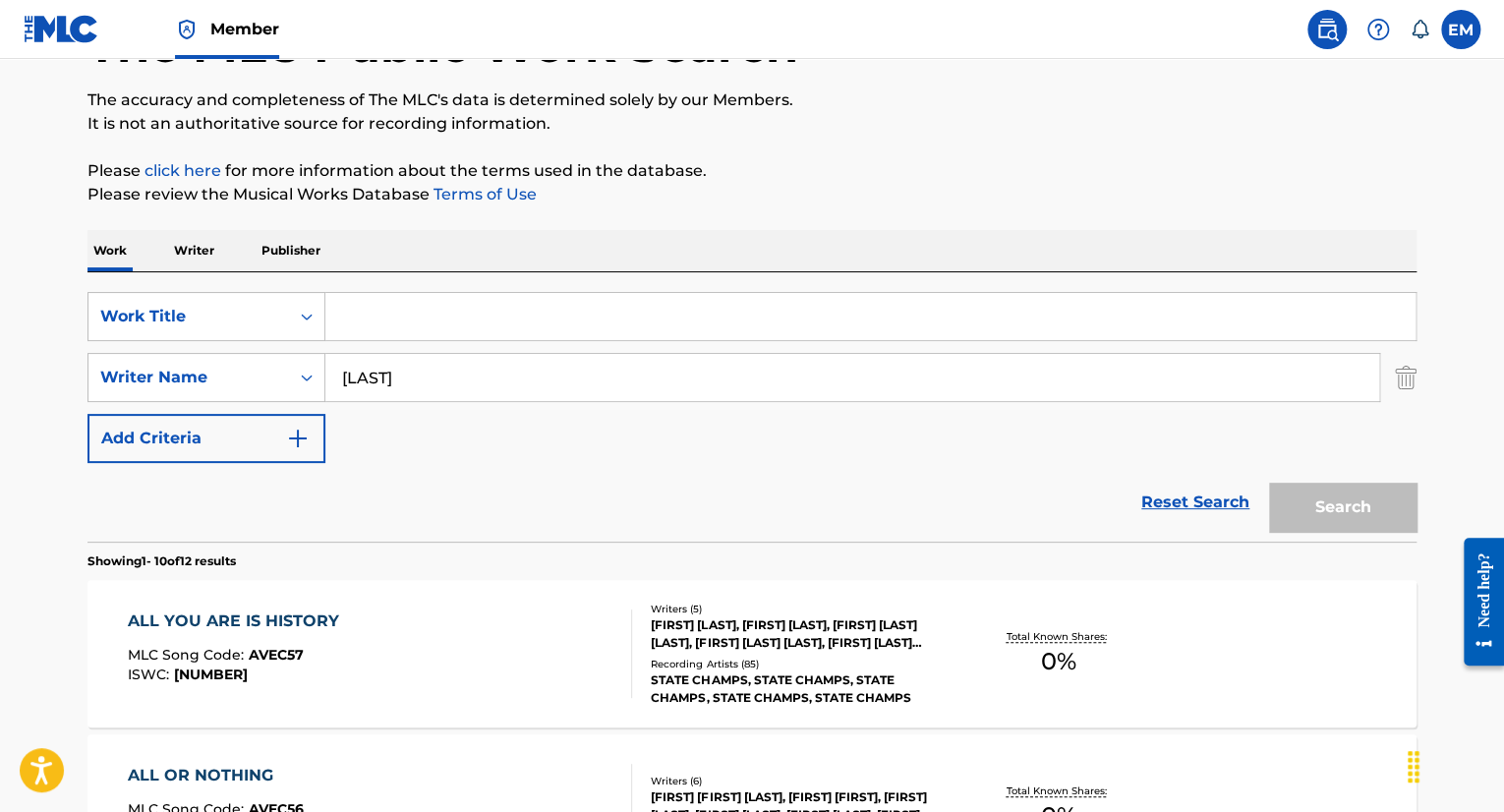 drag, startPoint x: 627, startPoint y: 339, endPoint x: 614, endPoint y: 316, distance: 26.41969 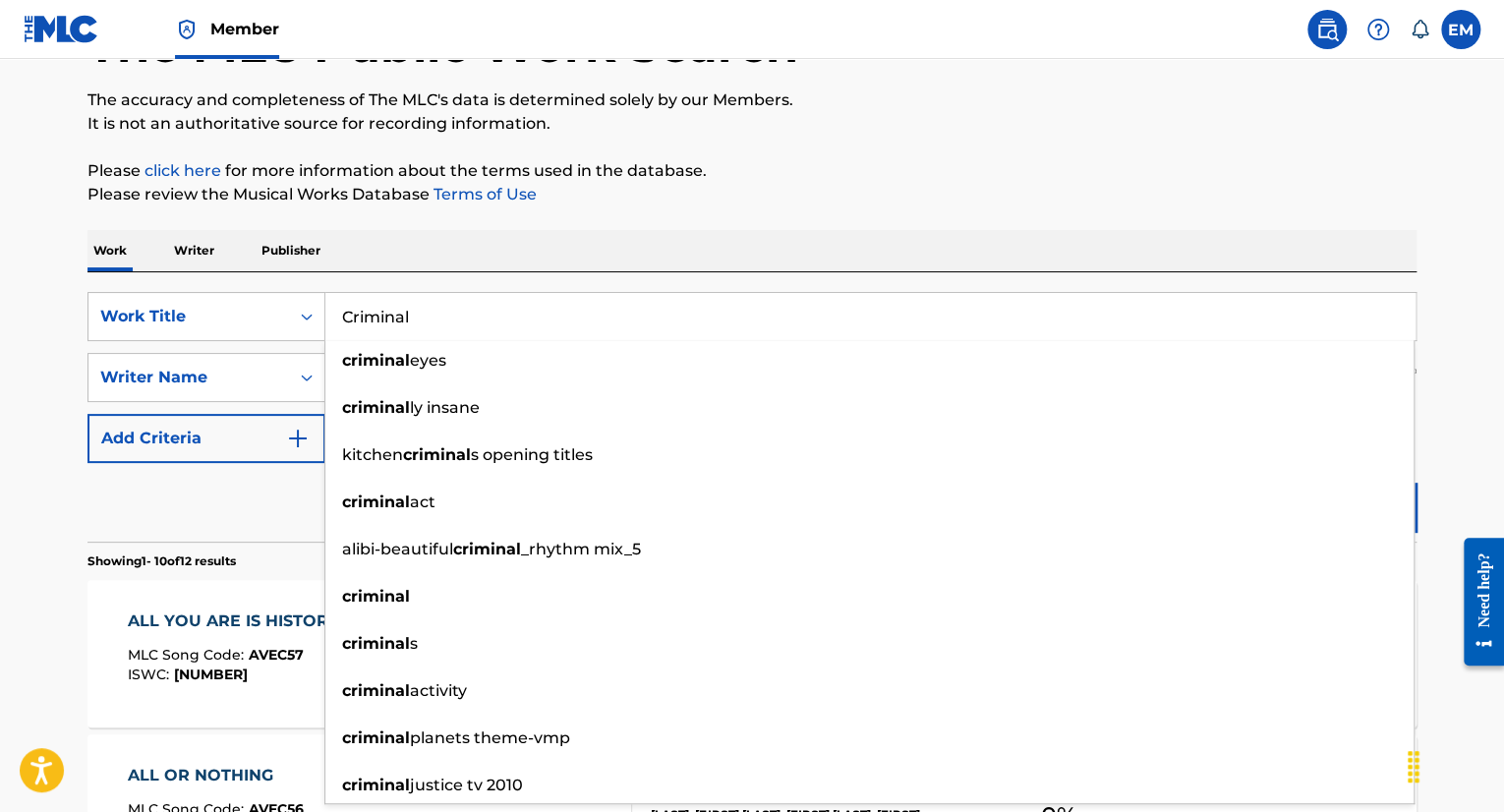 type on "Criminal" 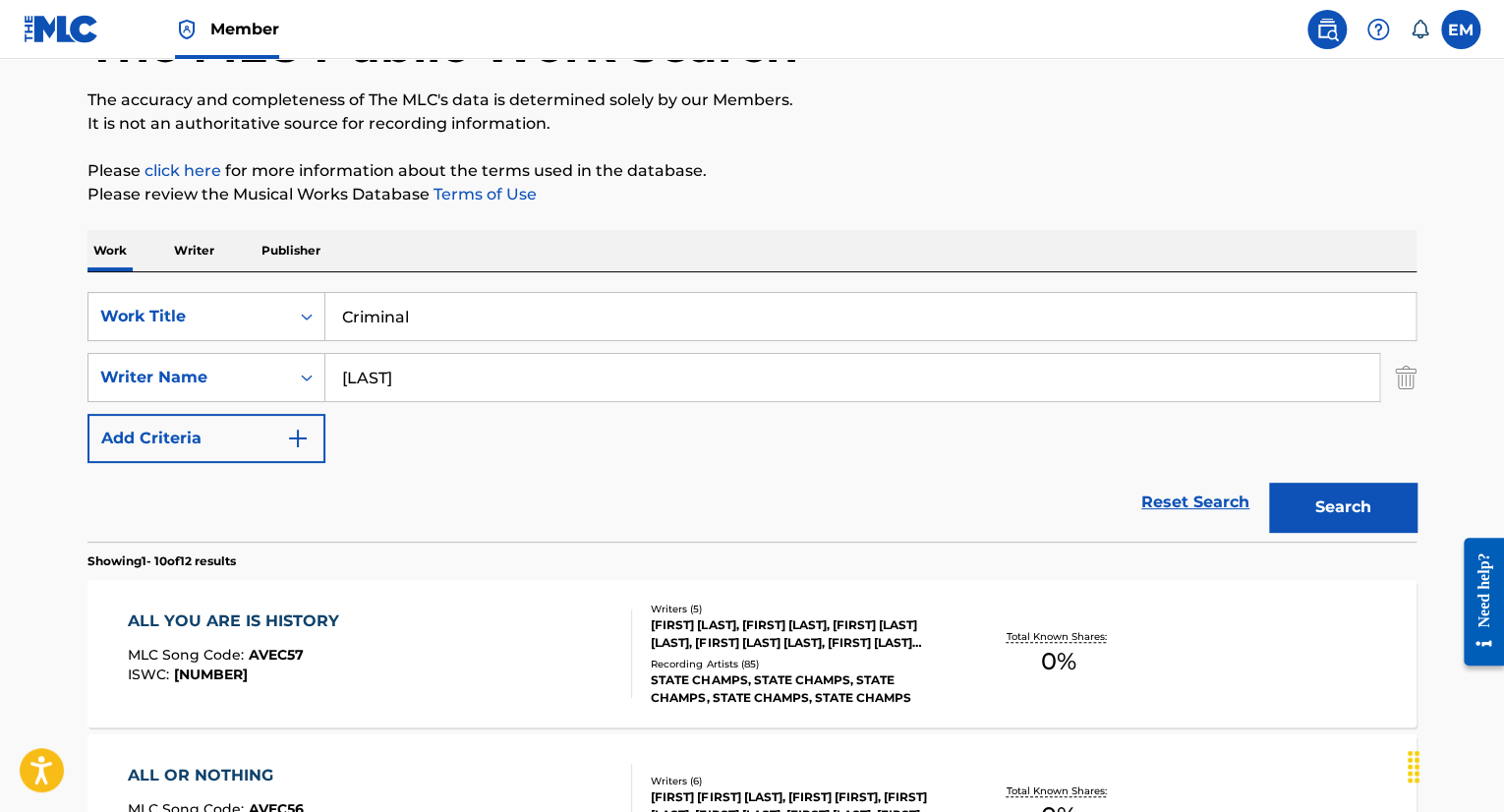 click on "Search" at bounding box center (1343, 507) 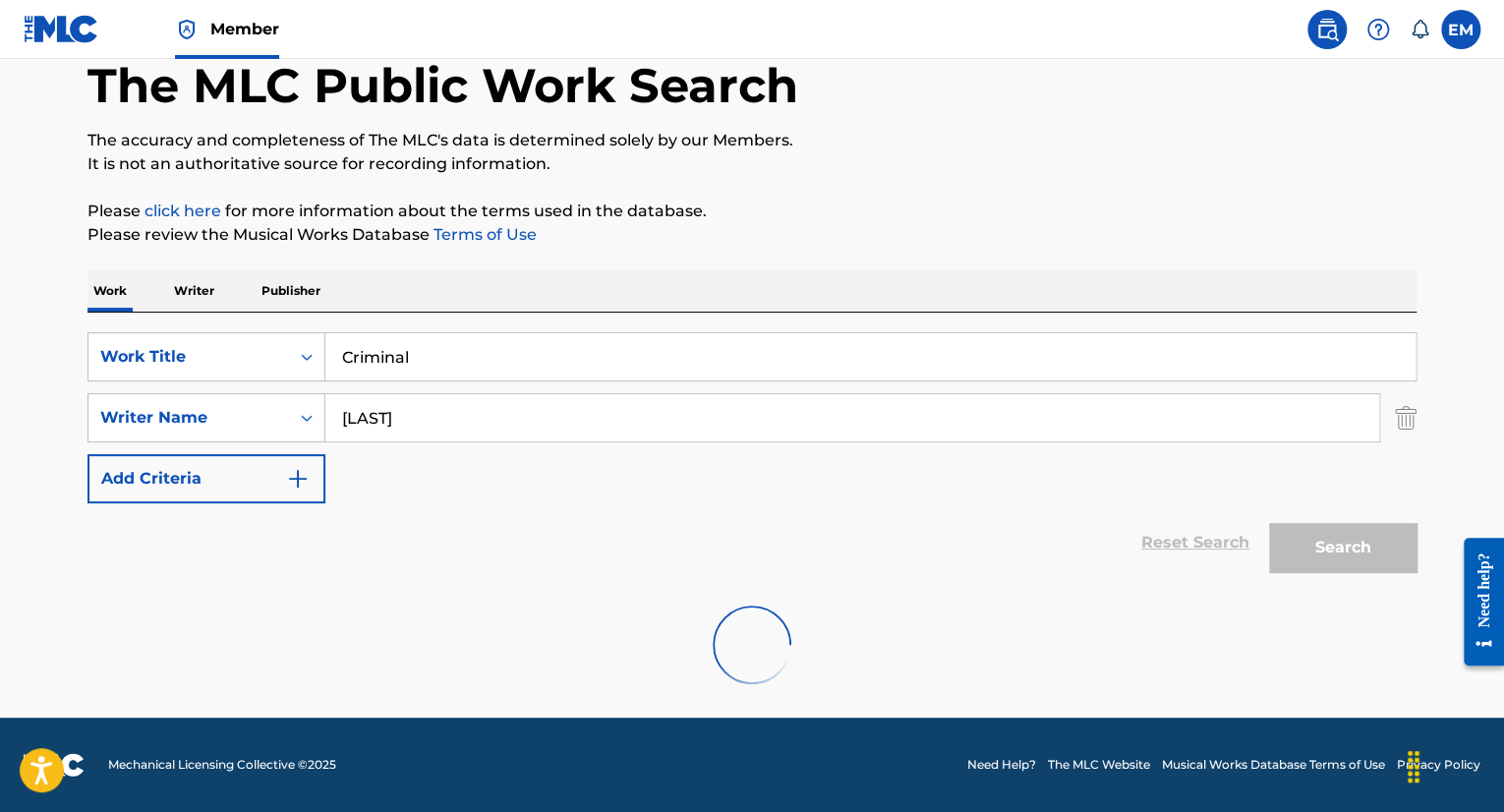 click on "Search" at bounding box center [1338, 543] 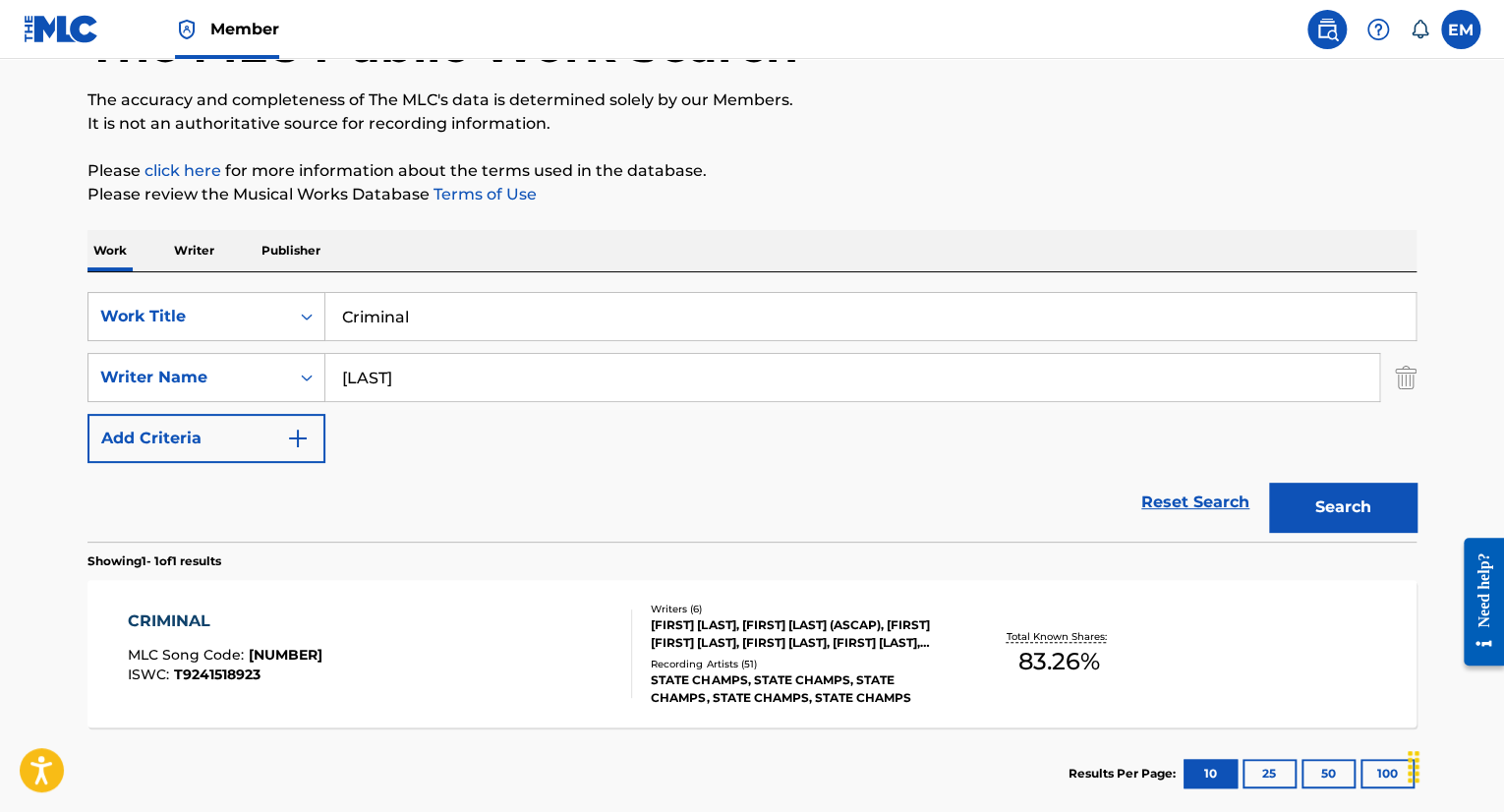 click on "CRIMINAL MLC Song Code : CVD6IR ISWC : T9241518923" at bounding box center (380, 654) 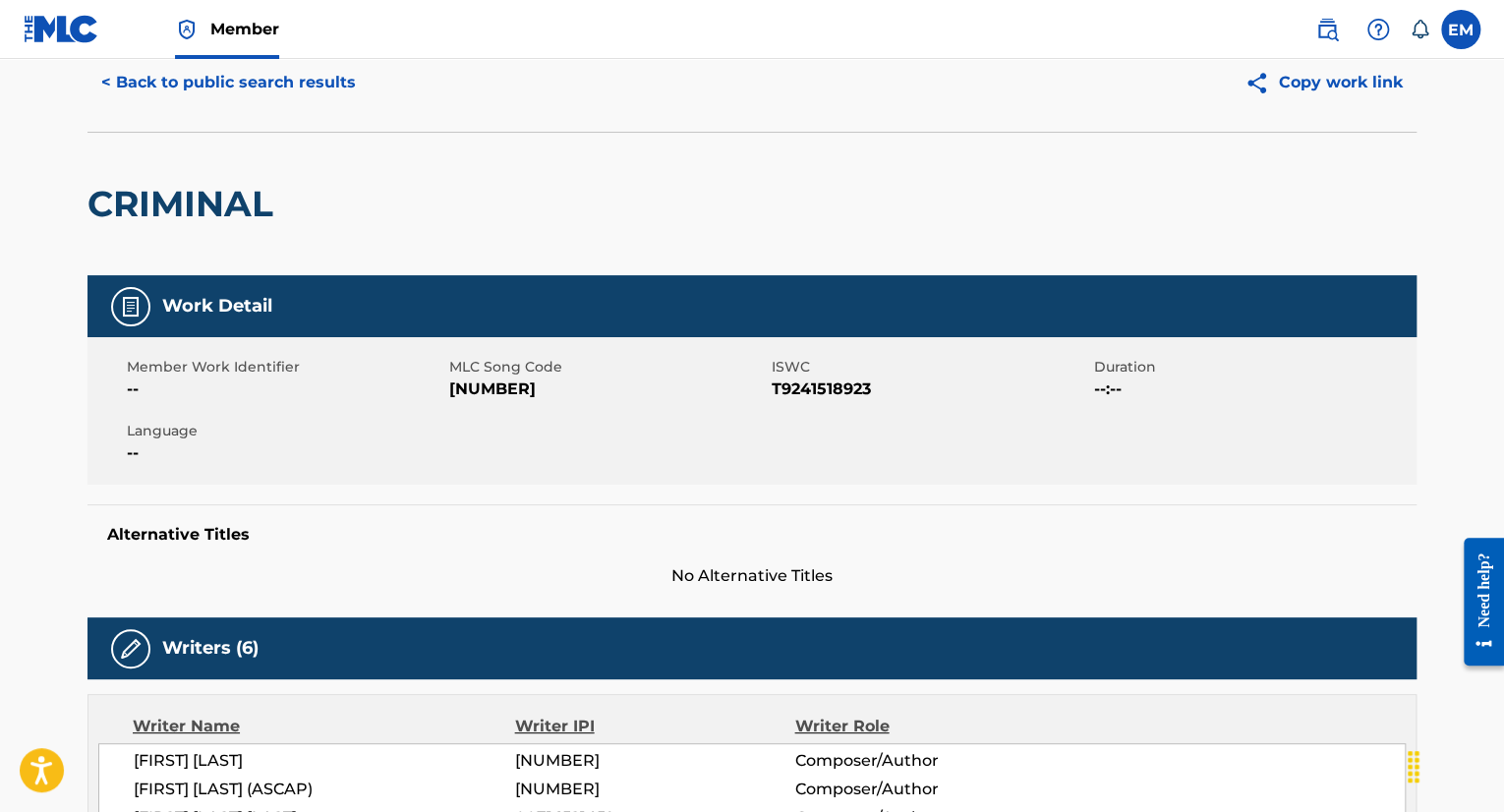 scroll, scrollTop: 0, scrollLeft: 0, axis: both 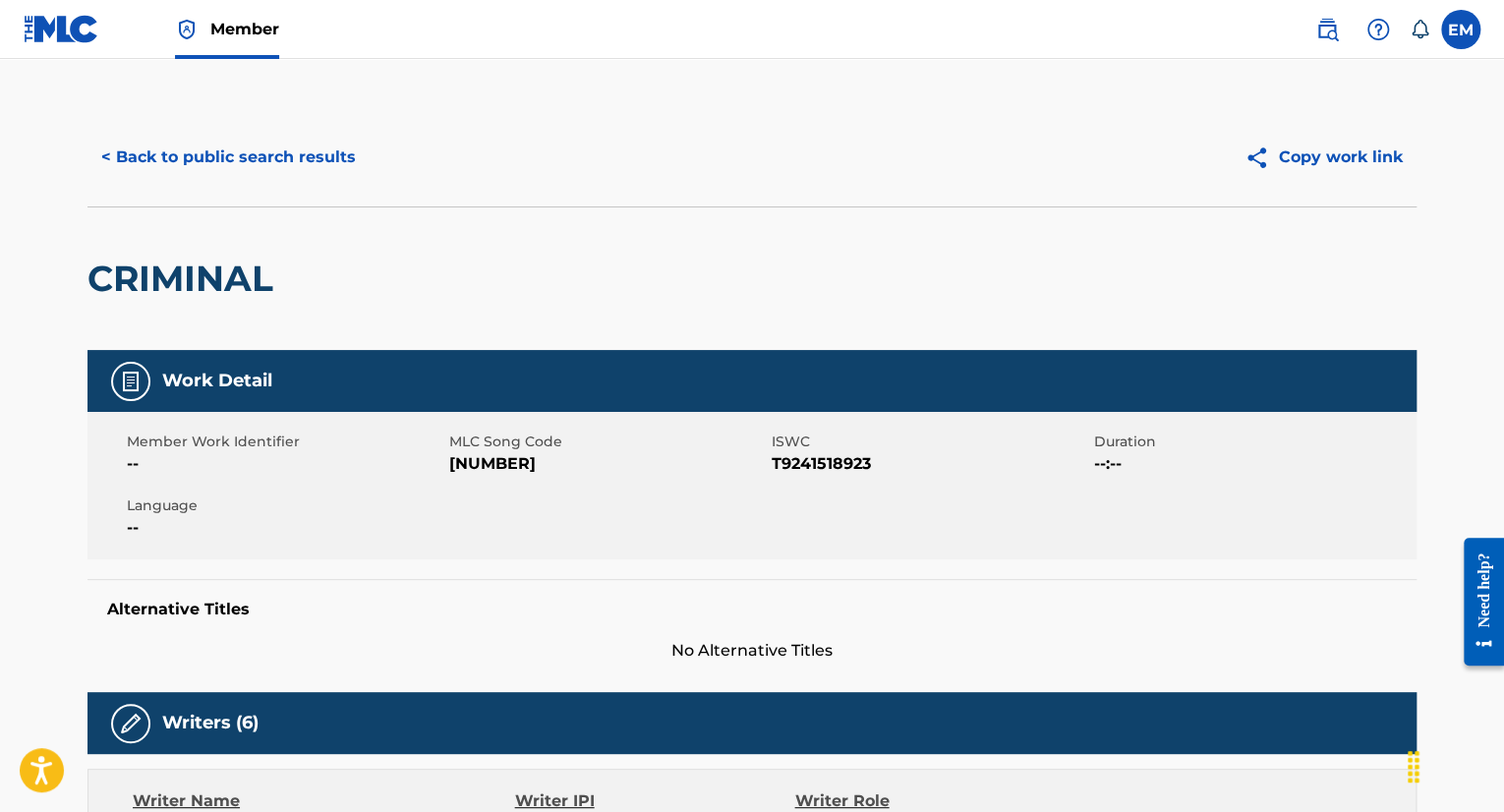 click on "Member Work Identifier -- MLC Song Code CVD6IR ISWC T9241518923 Duration --:-- Language --" at bounding box center [752, 486] 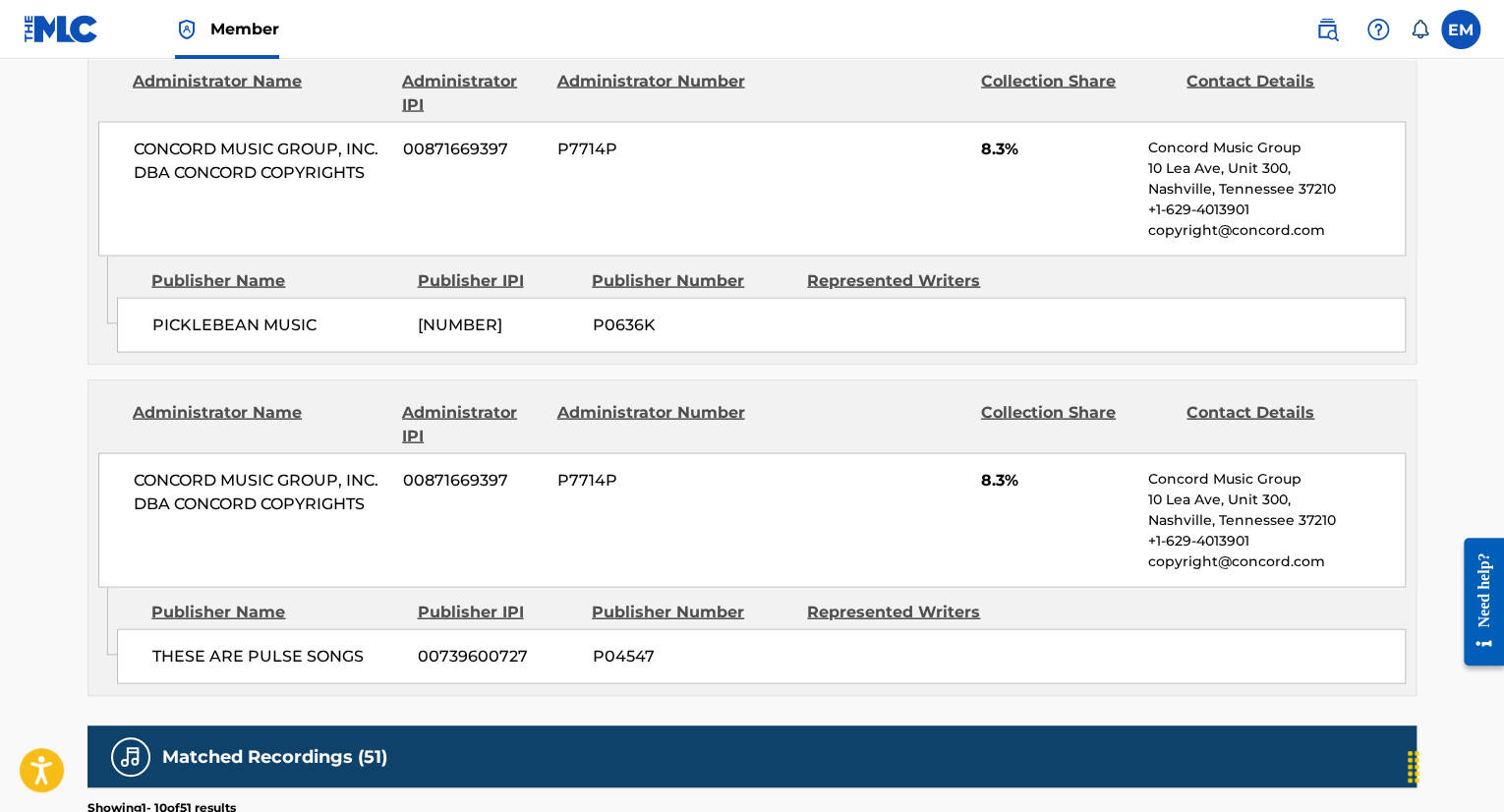 scroll, scrollTop: 2359, scrollLeft: 0, axis: vertical 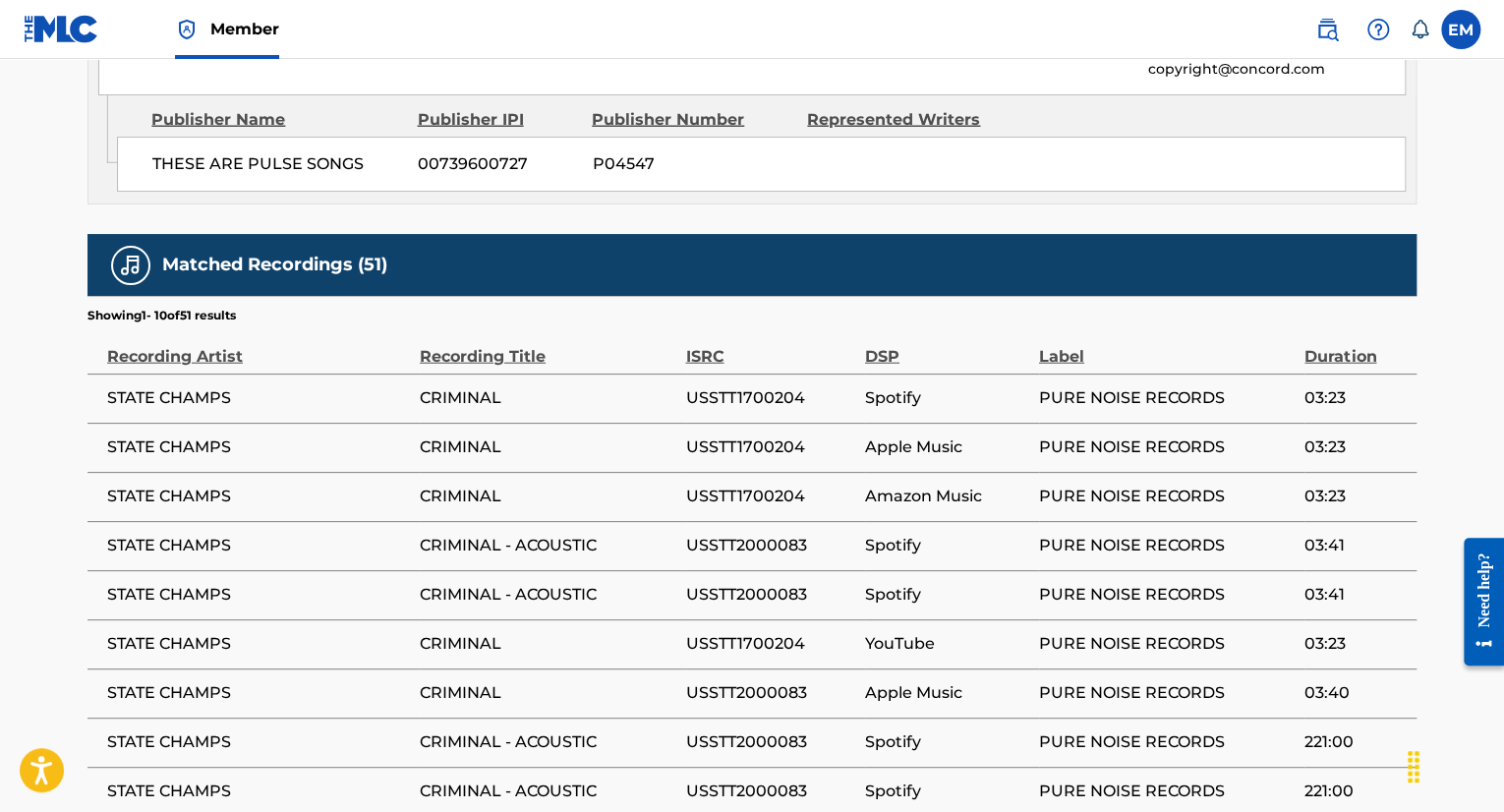 click on "USSTT1700204" at bounding box center [770, 398] 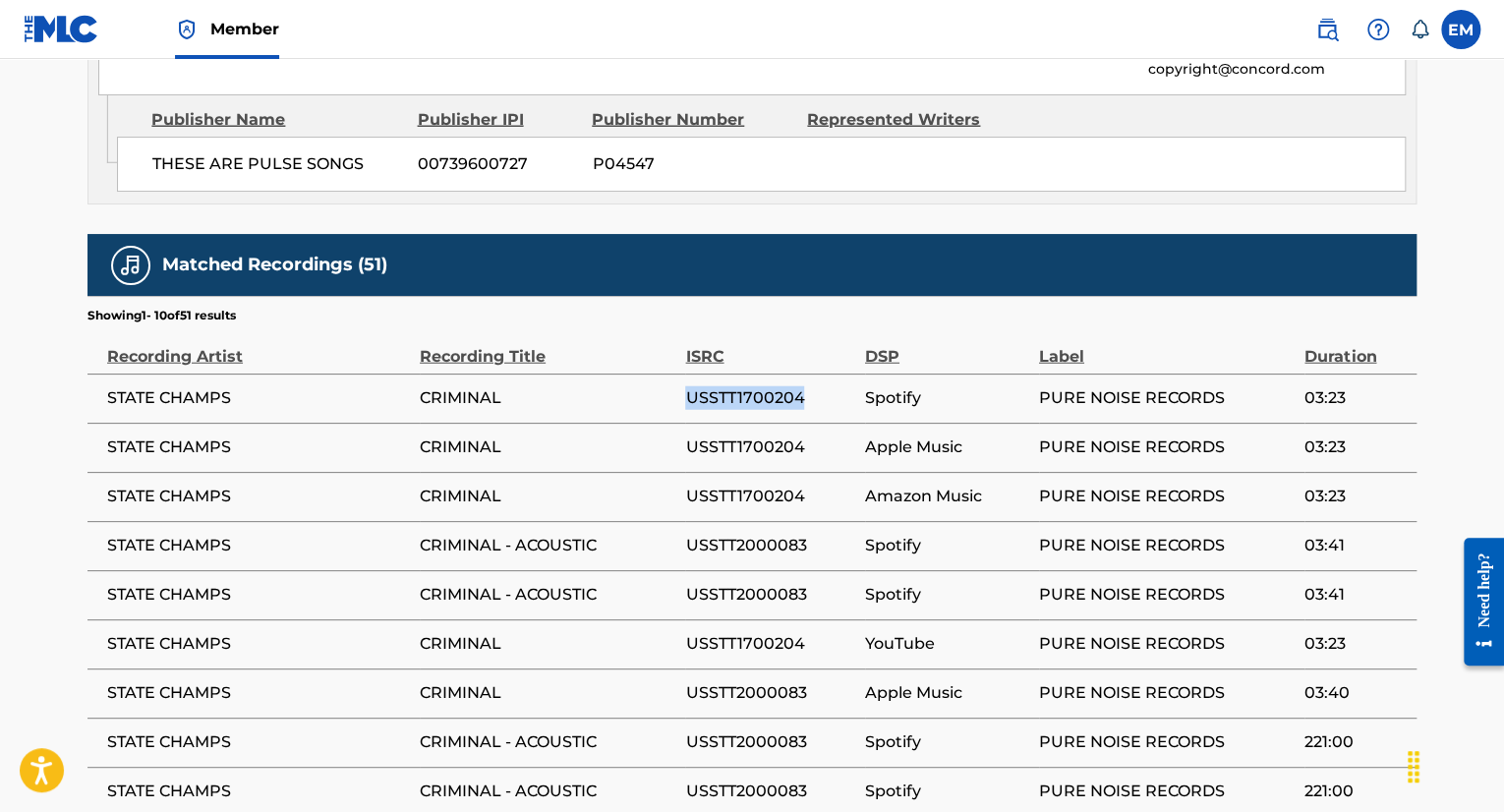 click on "USSTT1700204" at bounding box center [770, 398] 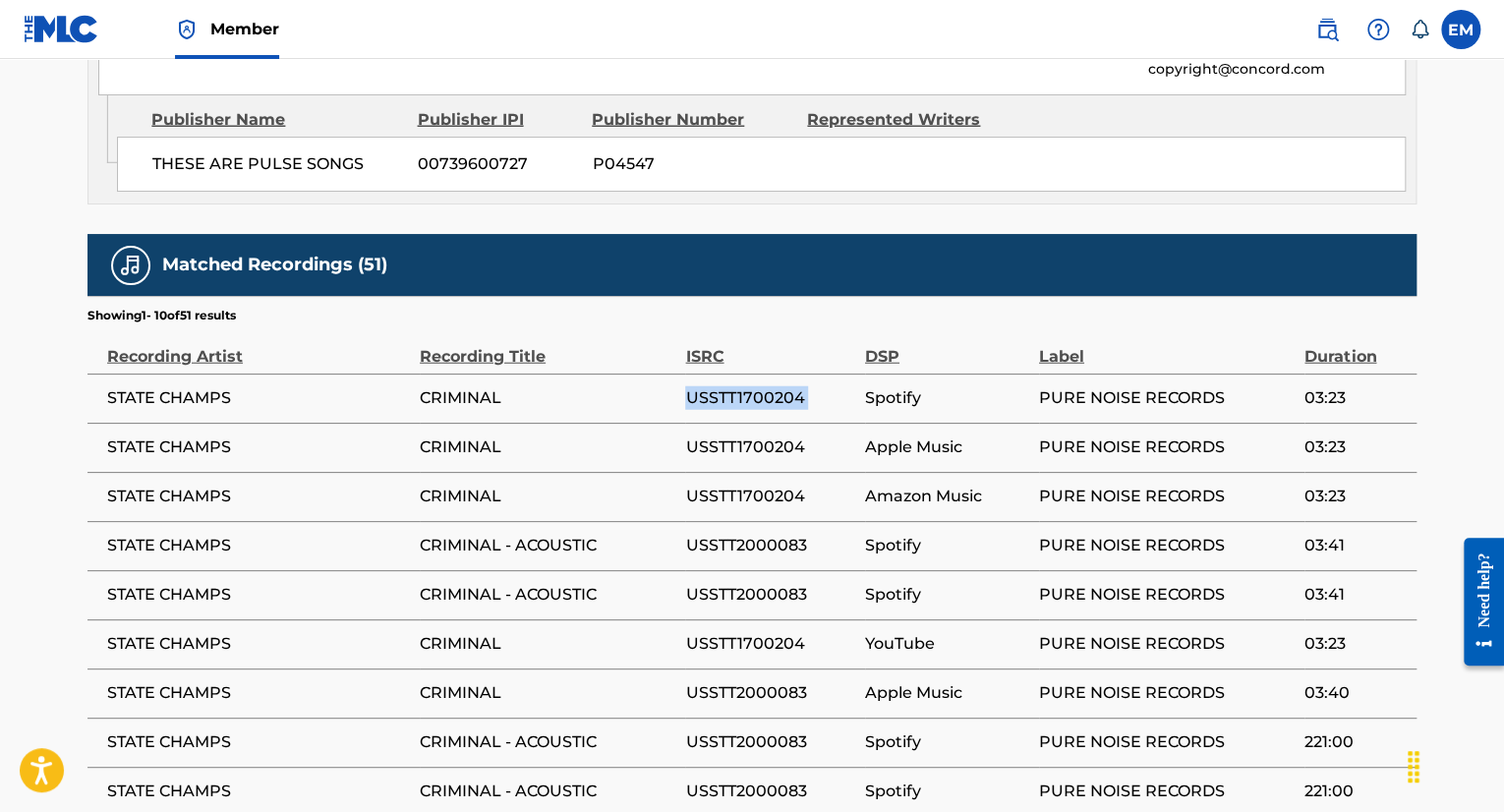 click on "USSTT1700204" at bounding box center (770, 398) 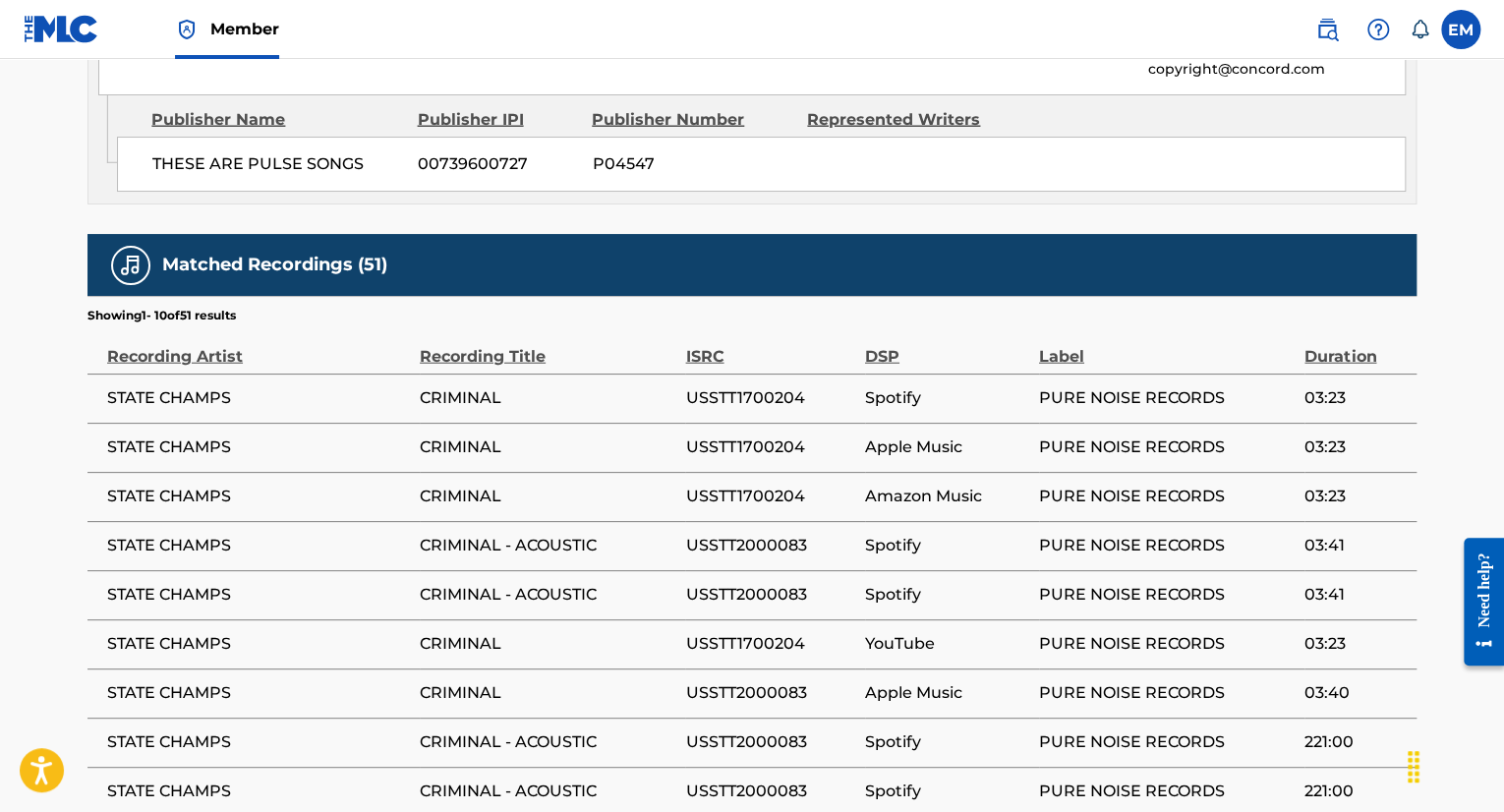 click on "USSTT2000083" at bounding box center (770, 546) 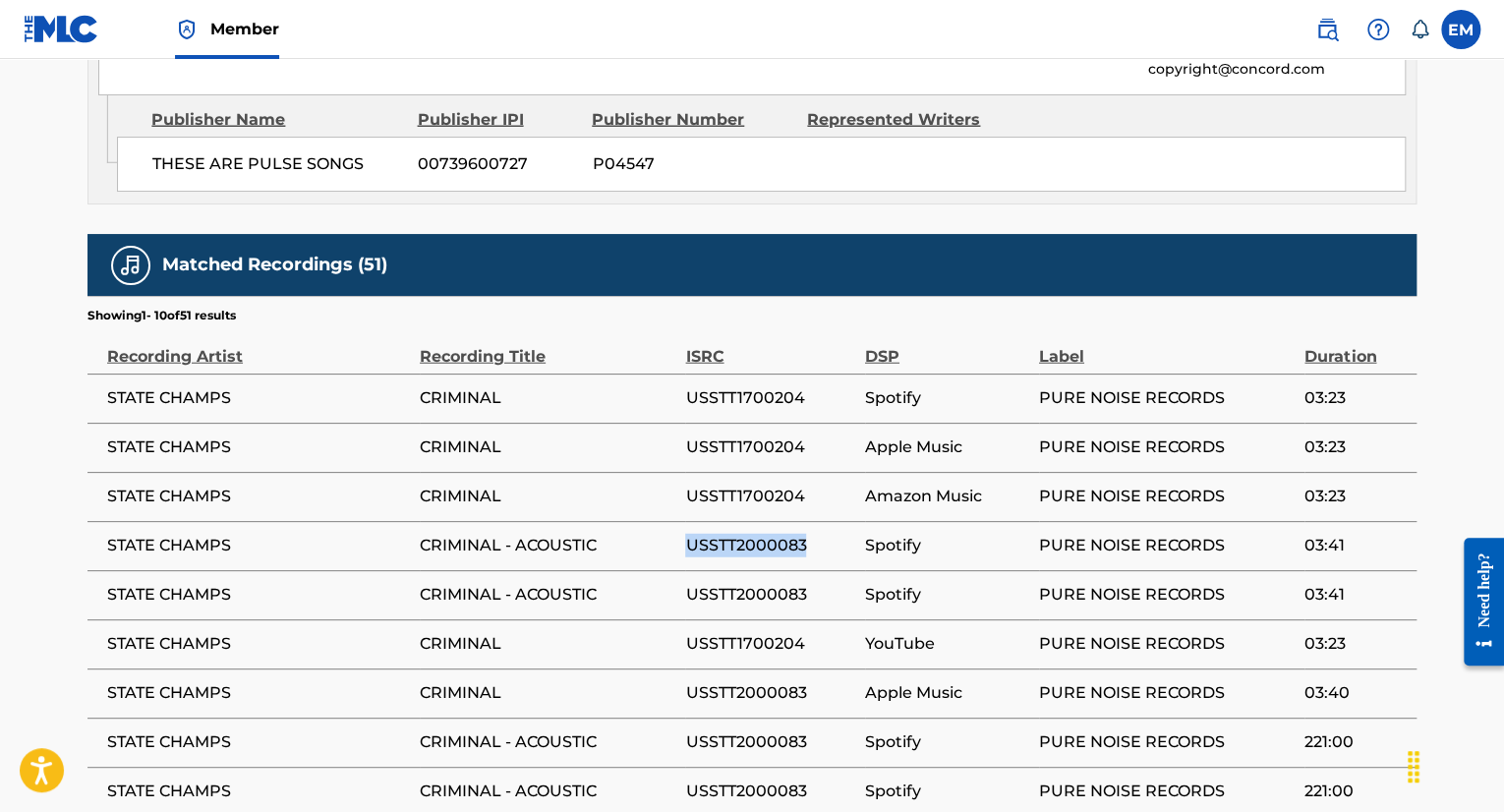 click on "USSTT2000083" at bounding box center (770, 546) 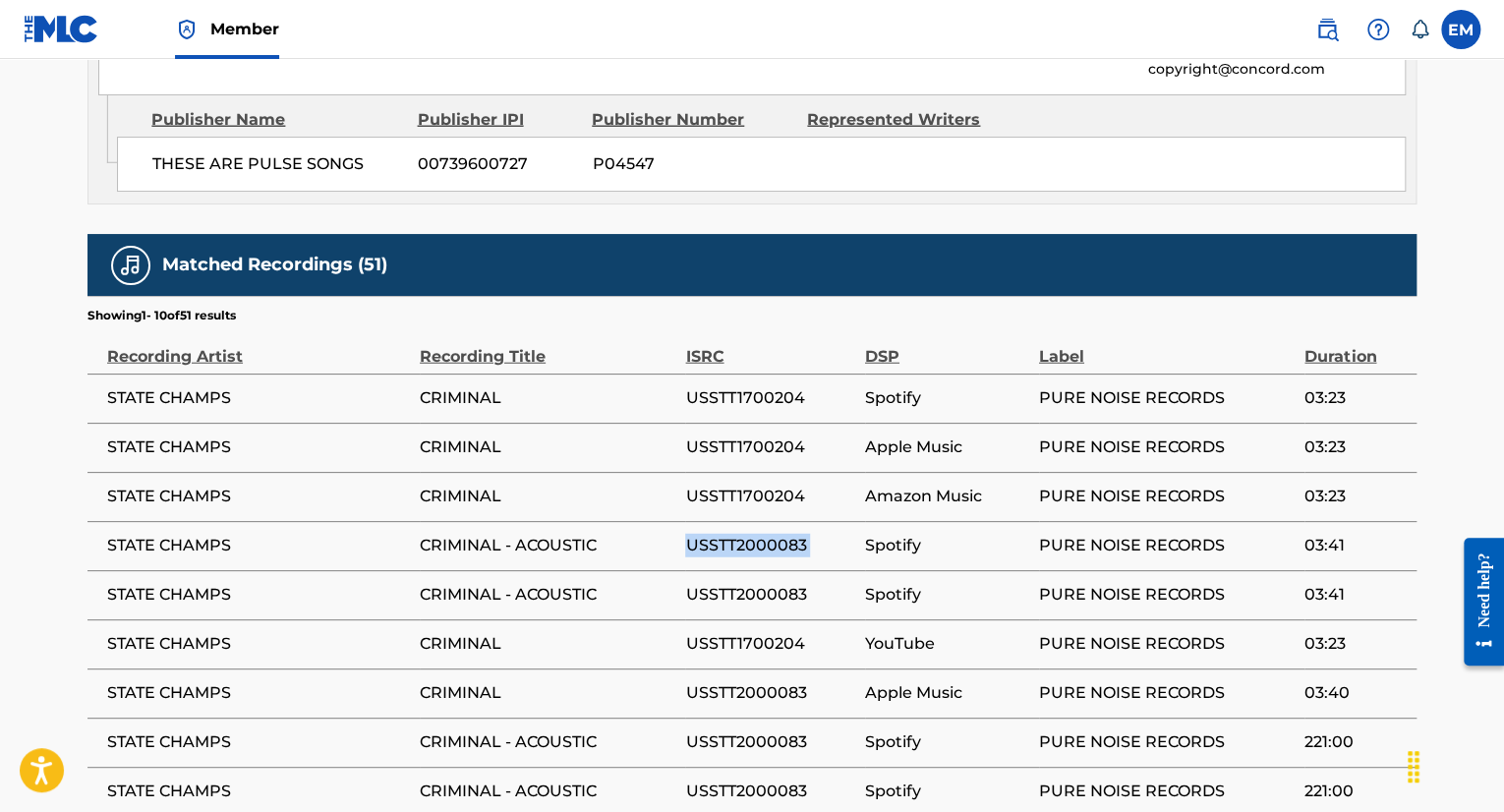 click on "USSTT2000083" at bounding box center (770, 546) 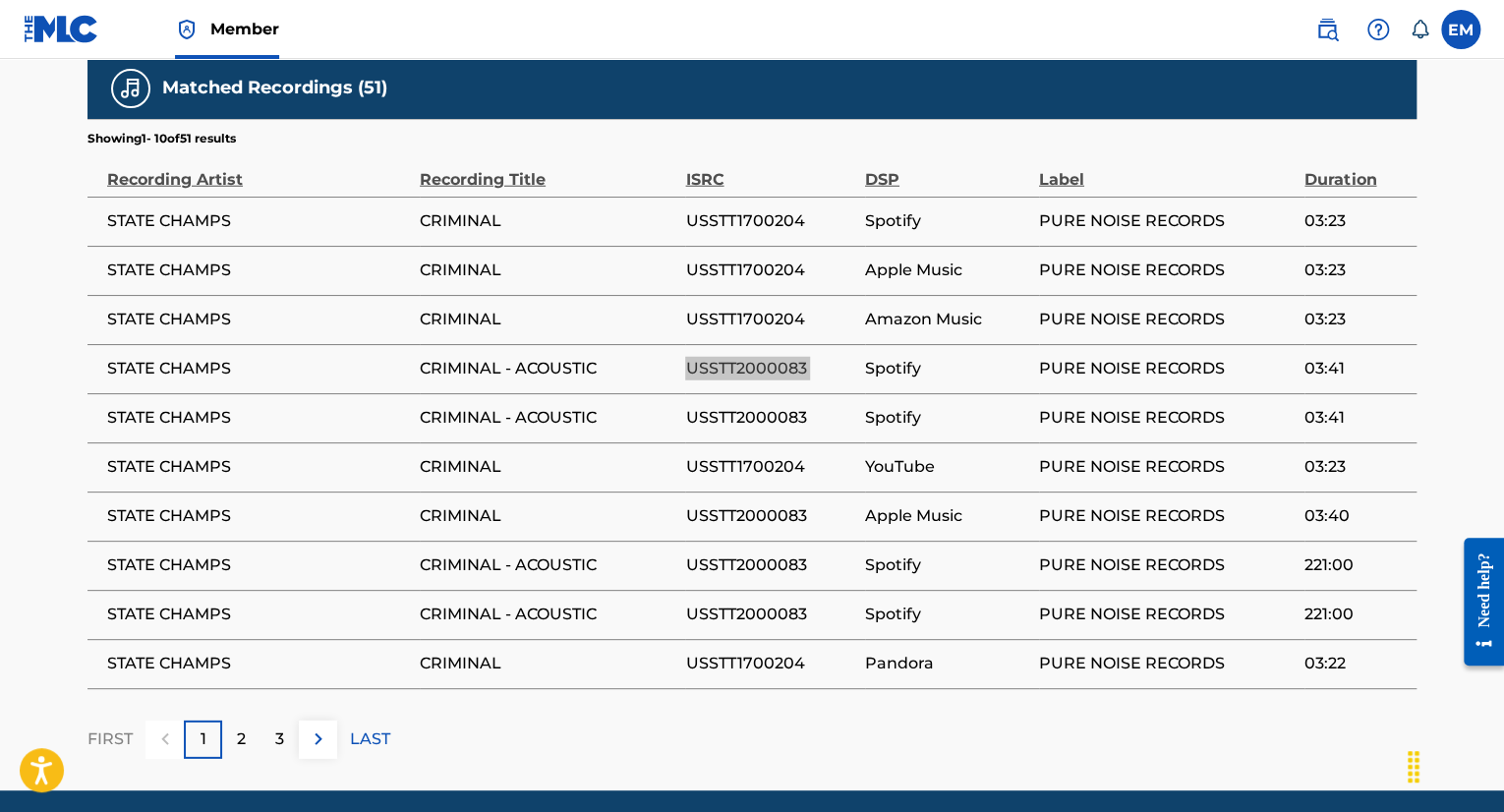 scroll, scrollTop: 2556, scrollLeft: 0, axis: vertical 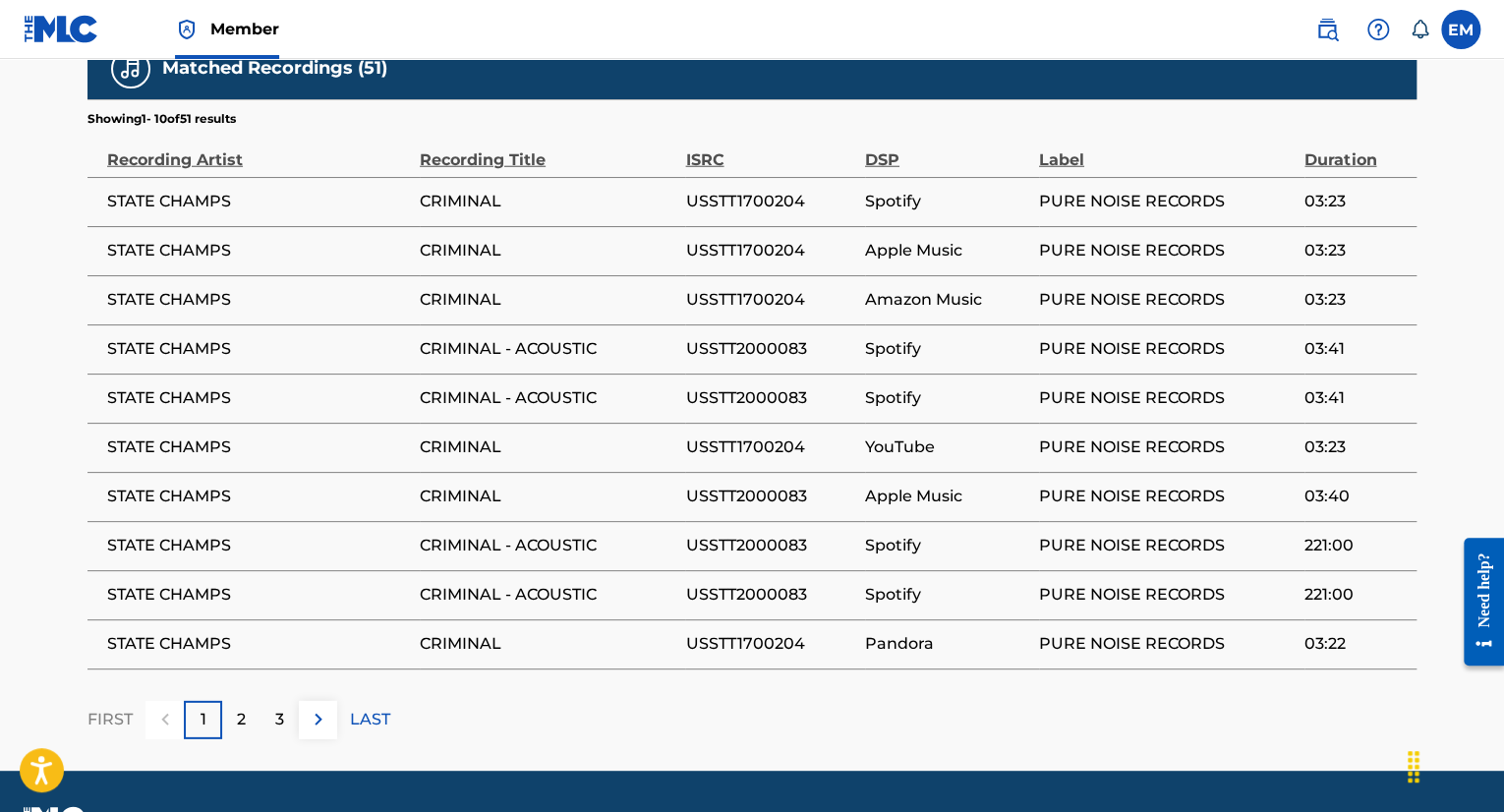 click on "2" at bounding box center [241, 720] 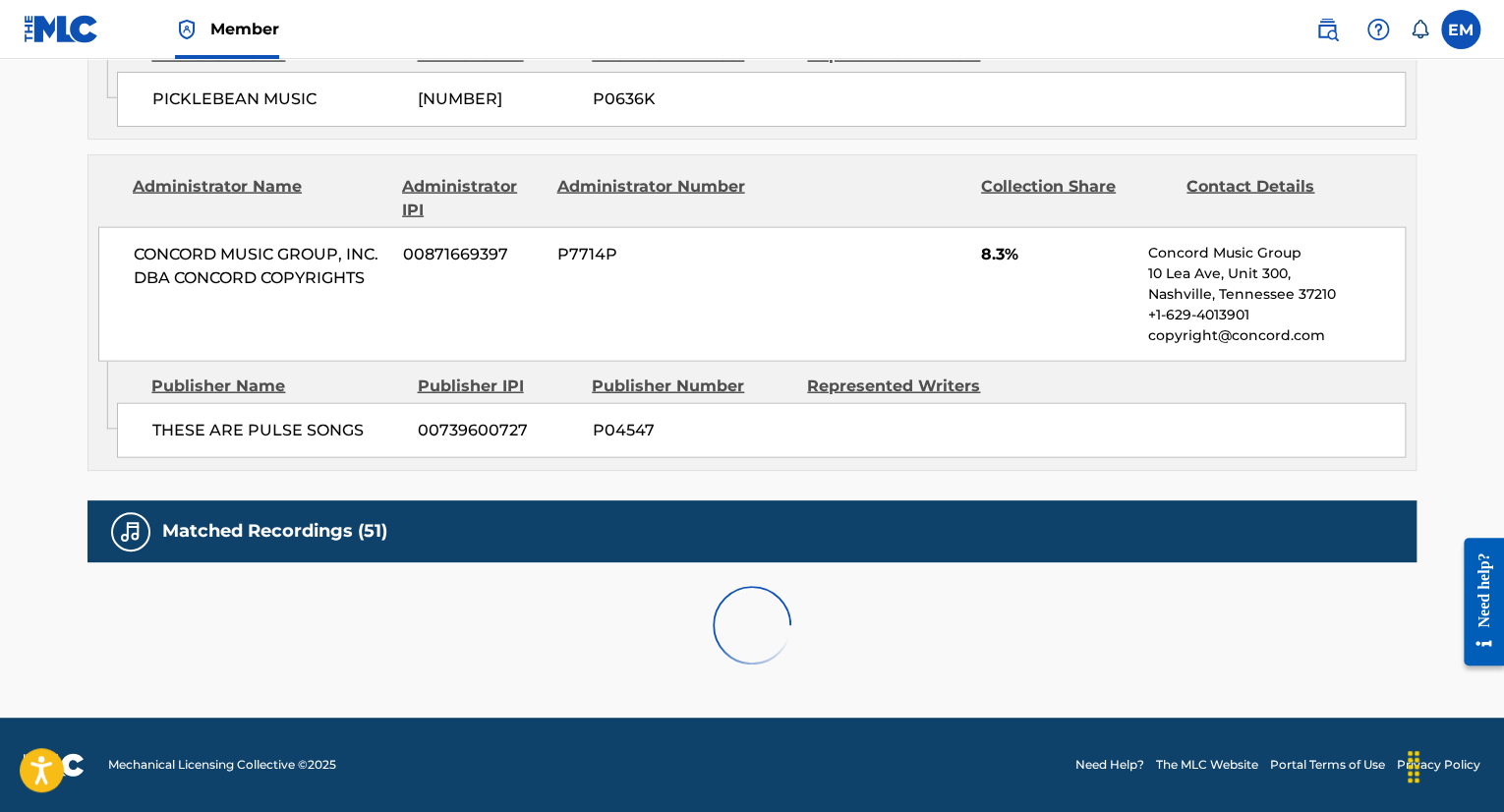 scroll, scrollTop: 2556, scrollLeft: 0, axis: vertical 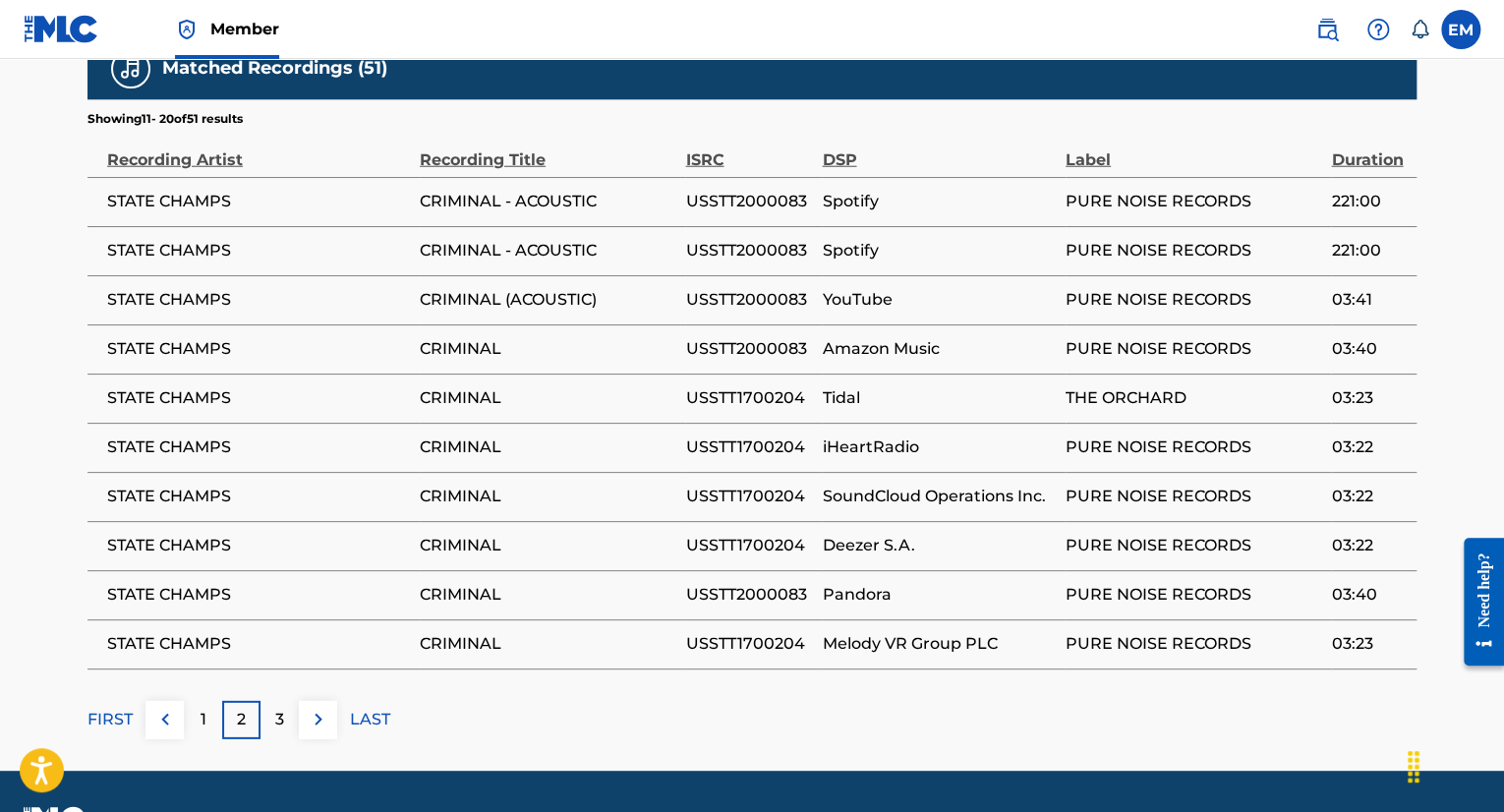 click on "3" at bounding box center [279, 720] 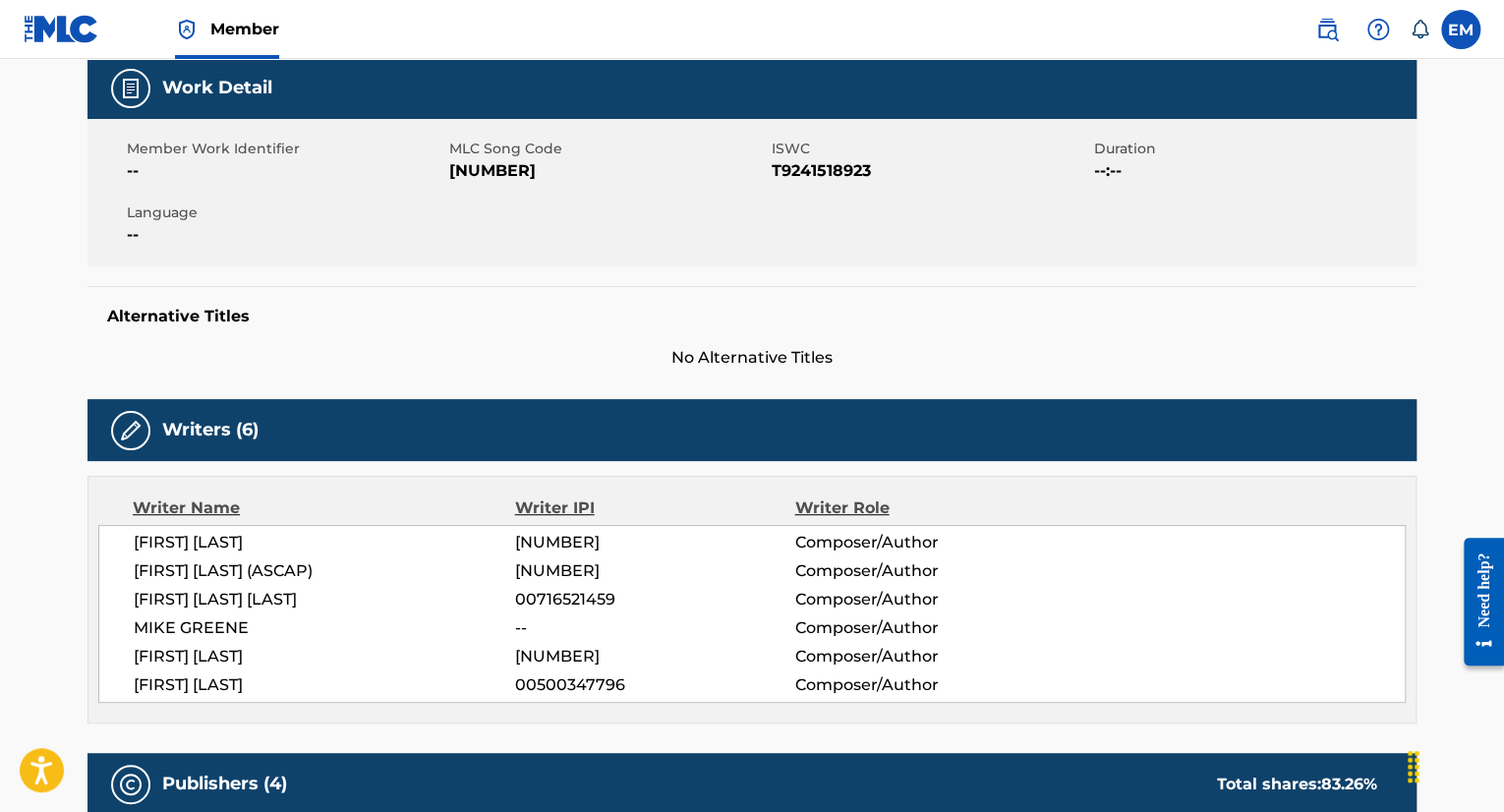 scroll, scrollTop: 0, scrollLeft: 0, axis: both 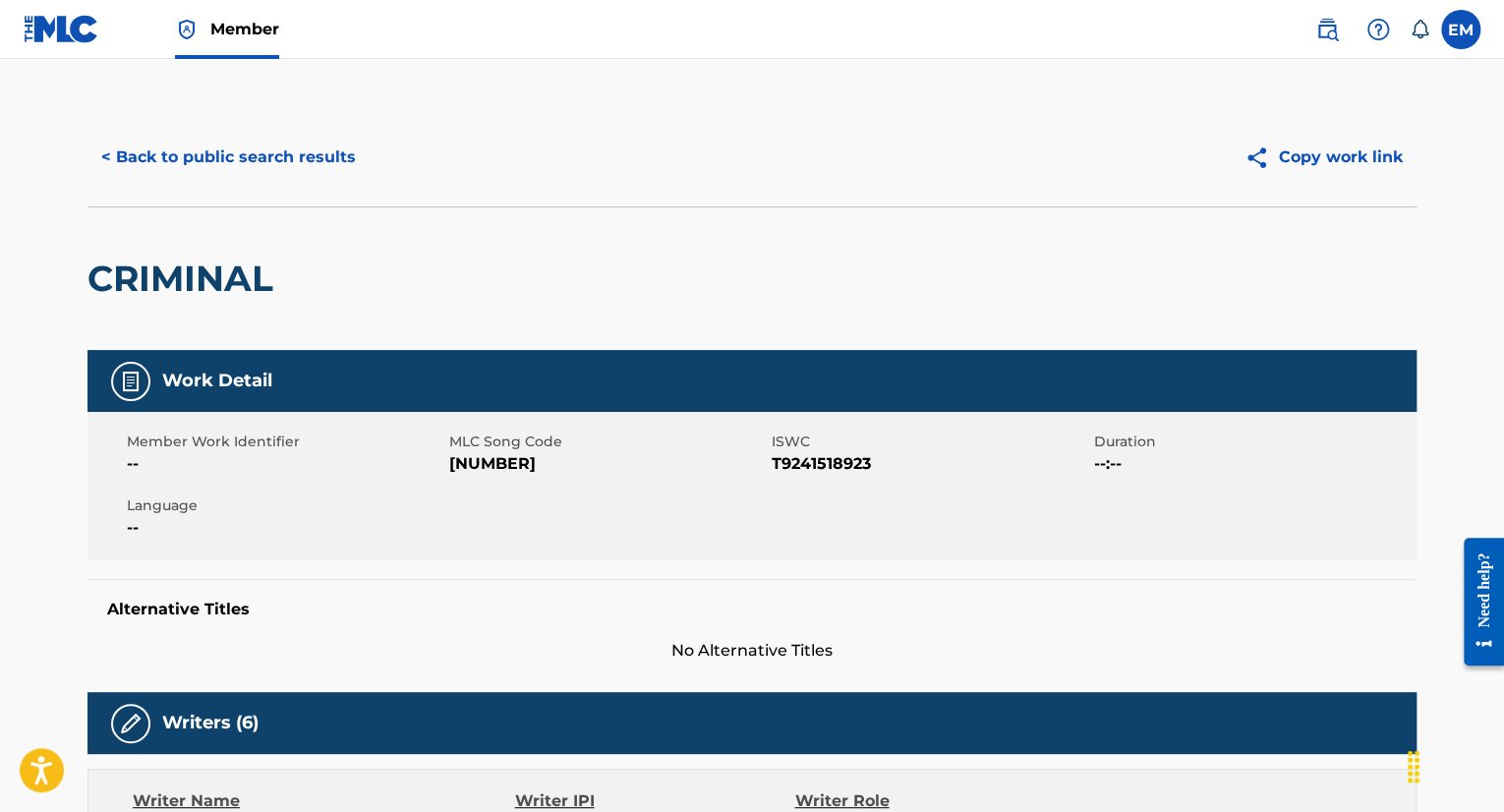click on "Member Work Identifier -- MLC Song Code CVD6IR ISWC T9241518923 Duration --:-- Language --" at bounding box center (752, 486) 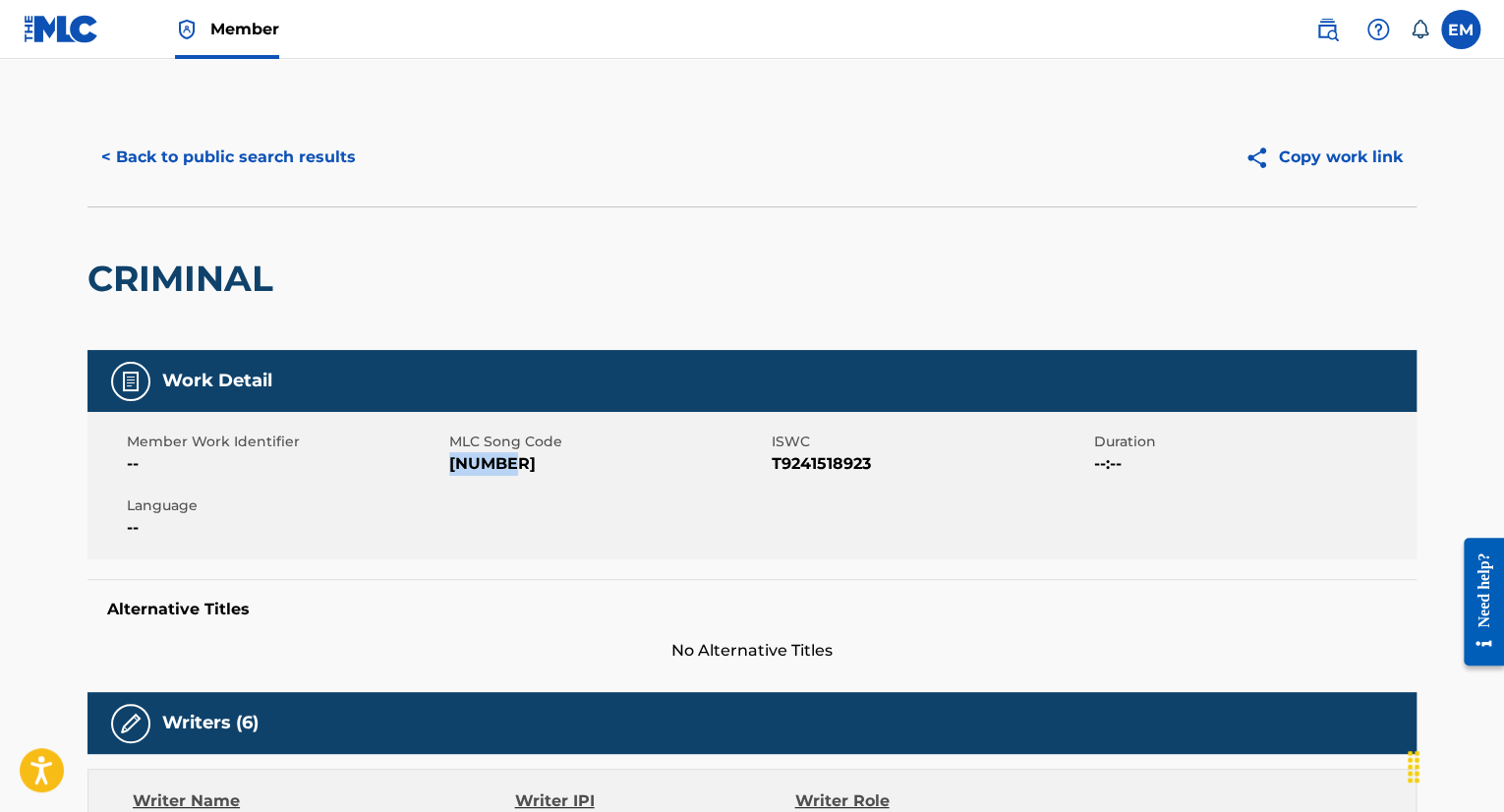 click on "CVD6IR" at bounding box center (607, 464) 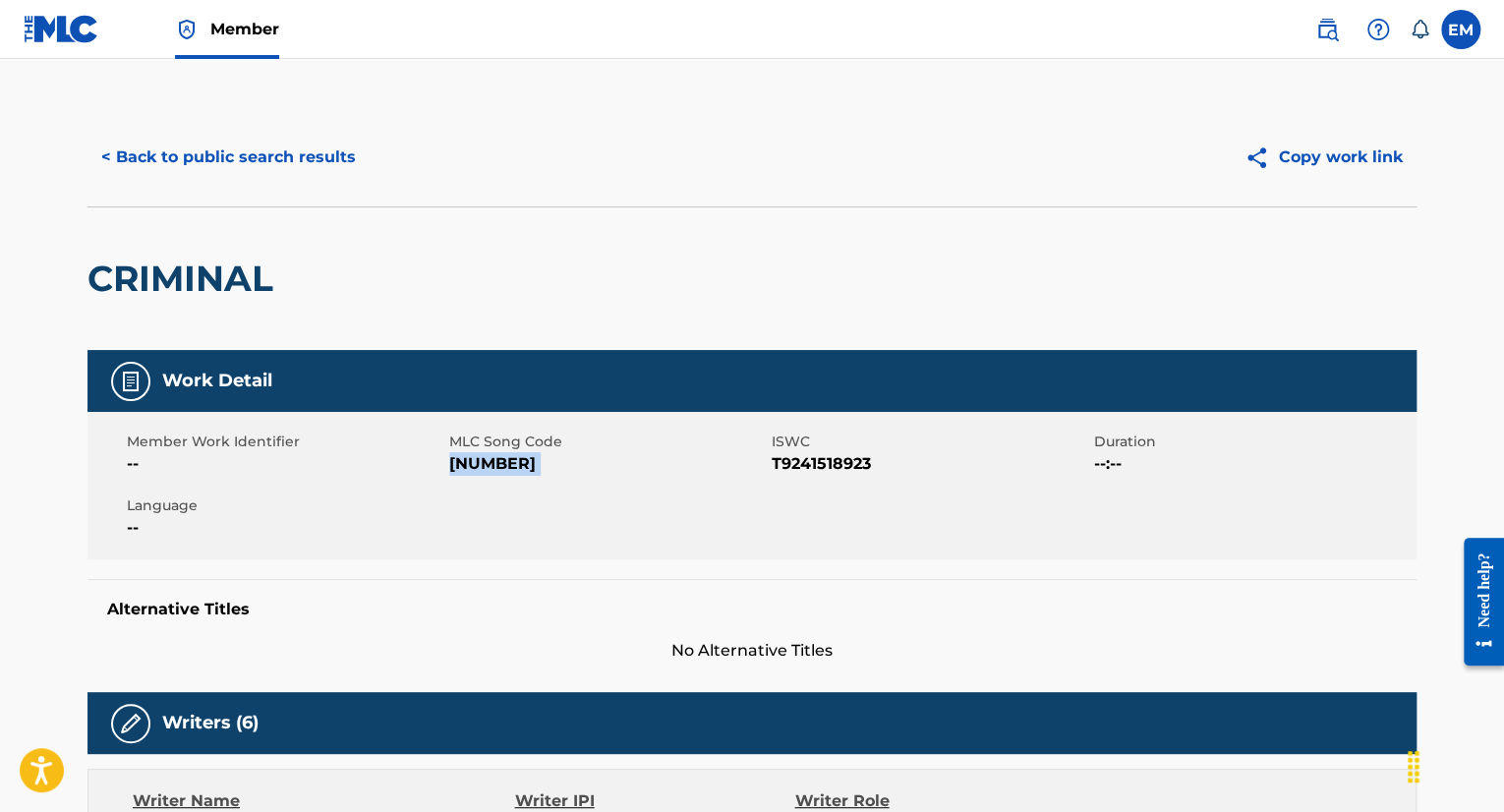 click on "CVD6IR" at bounding box center [607, 464] 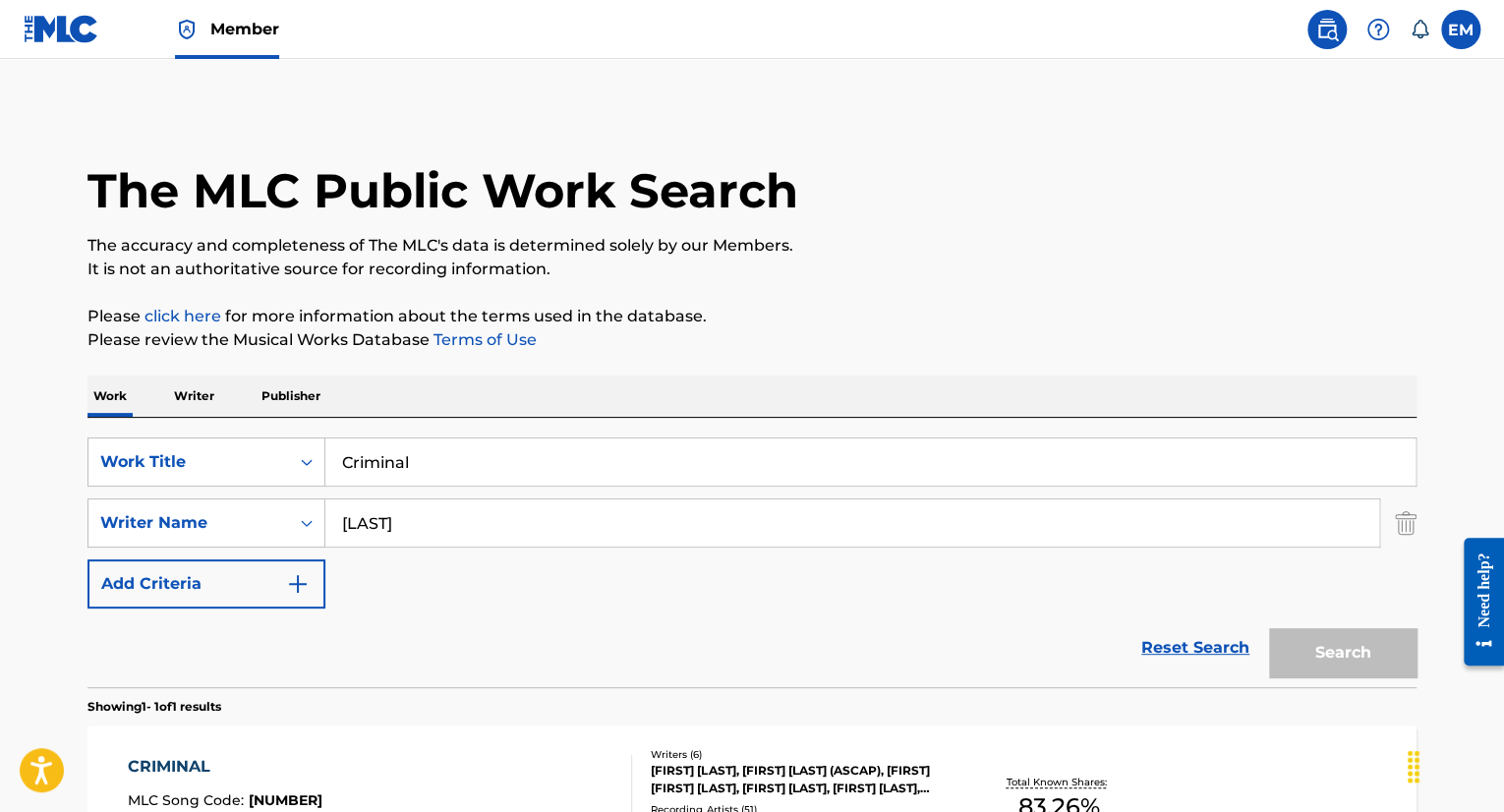 scroll, scrollTop: 145, scrollLeft: 0, axis: vertical 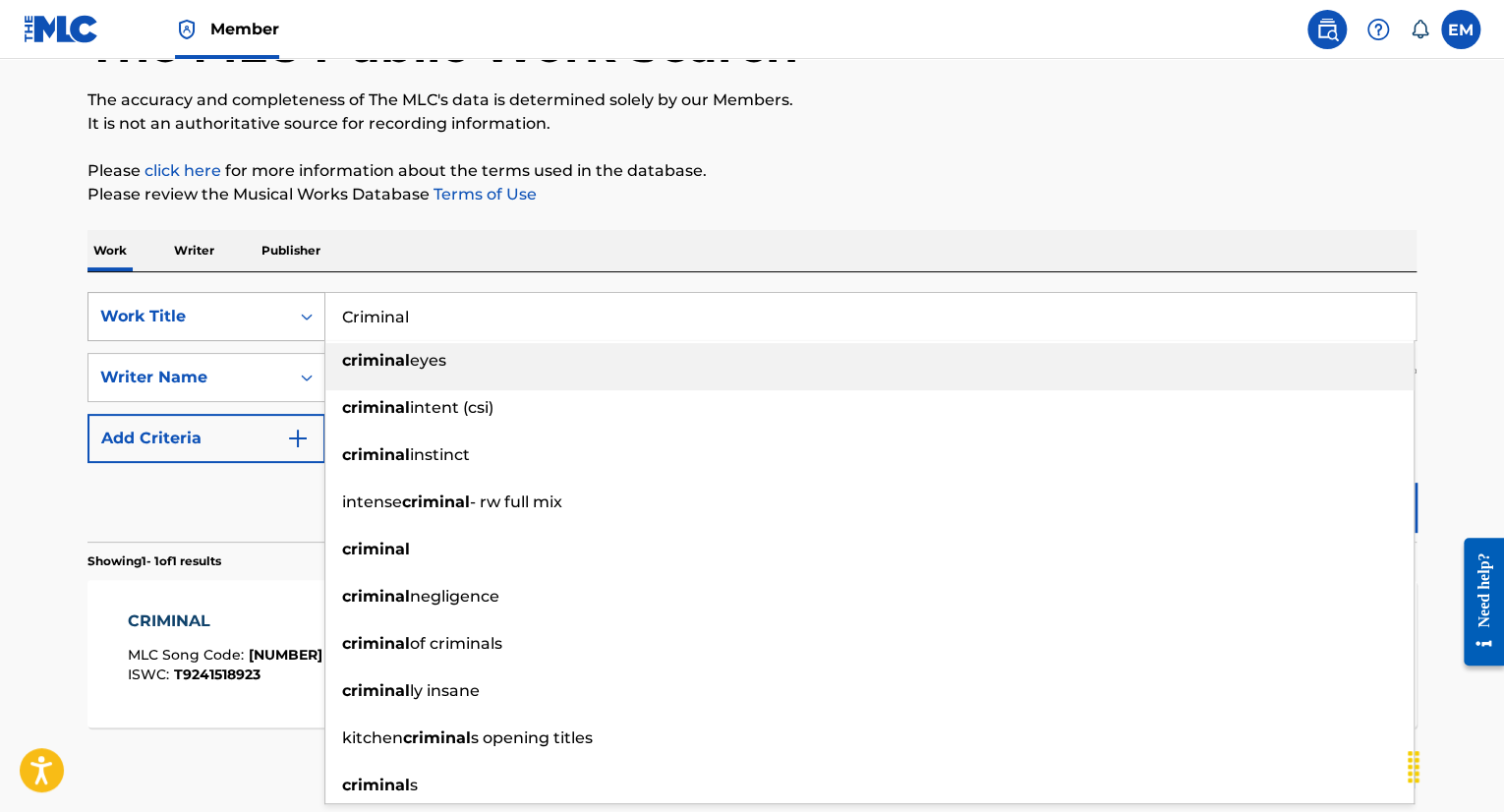 drag, startPoint x: 505, startPoint y: 309, endPoint x: 315, endPoint y: 315, distance: 190.09471 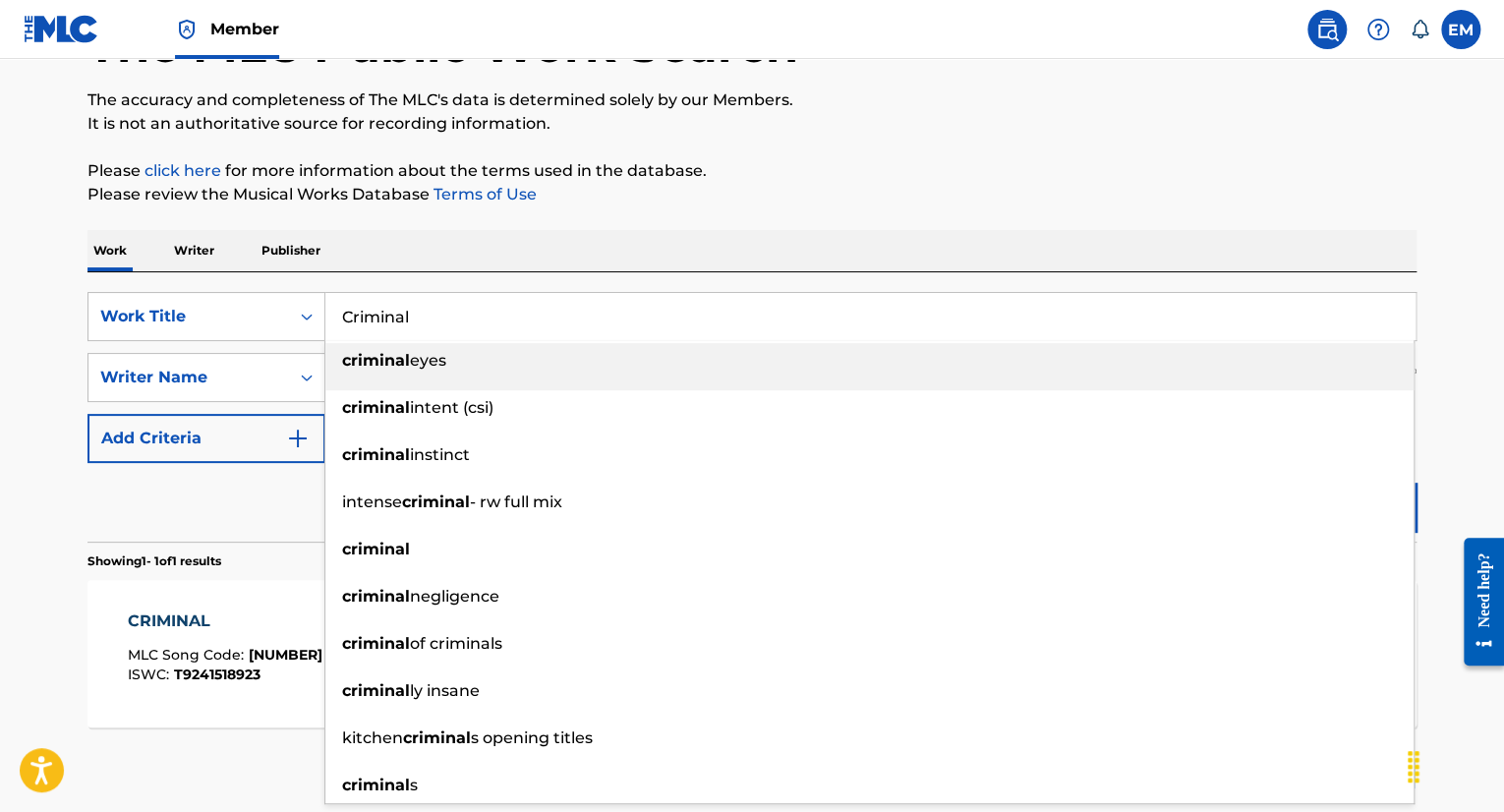 paste on "ystal Bal" 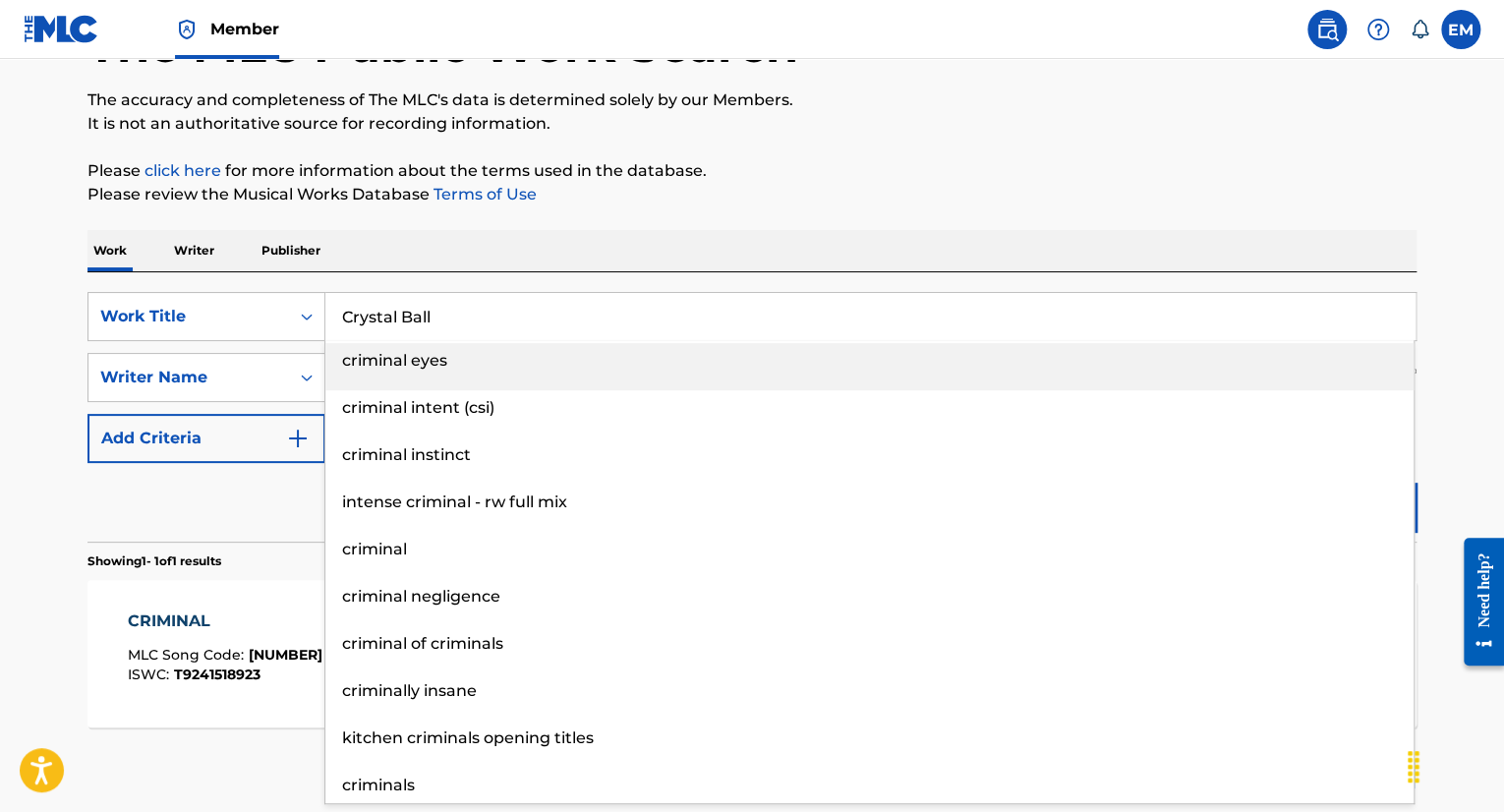type on "Crystal Ball" 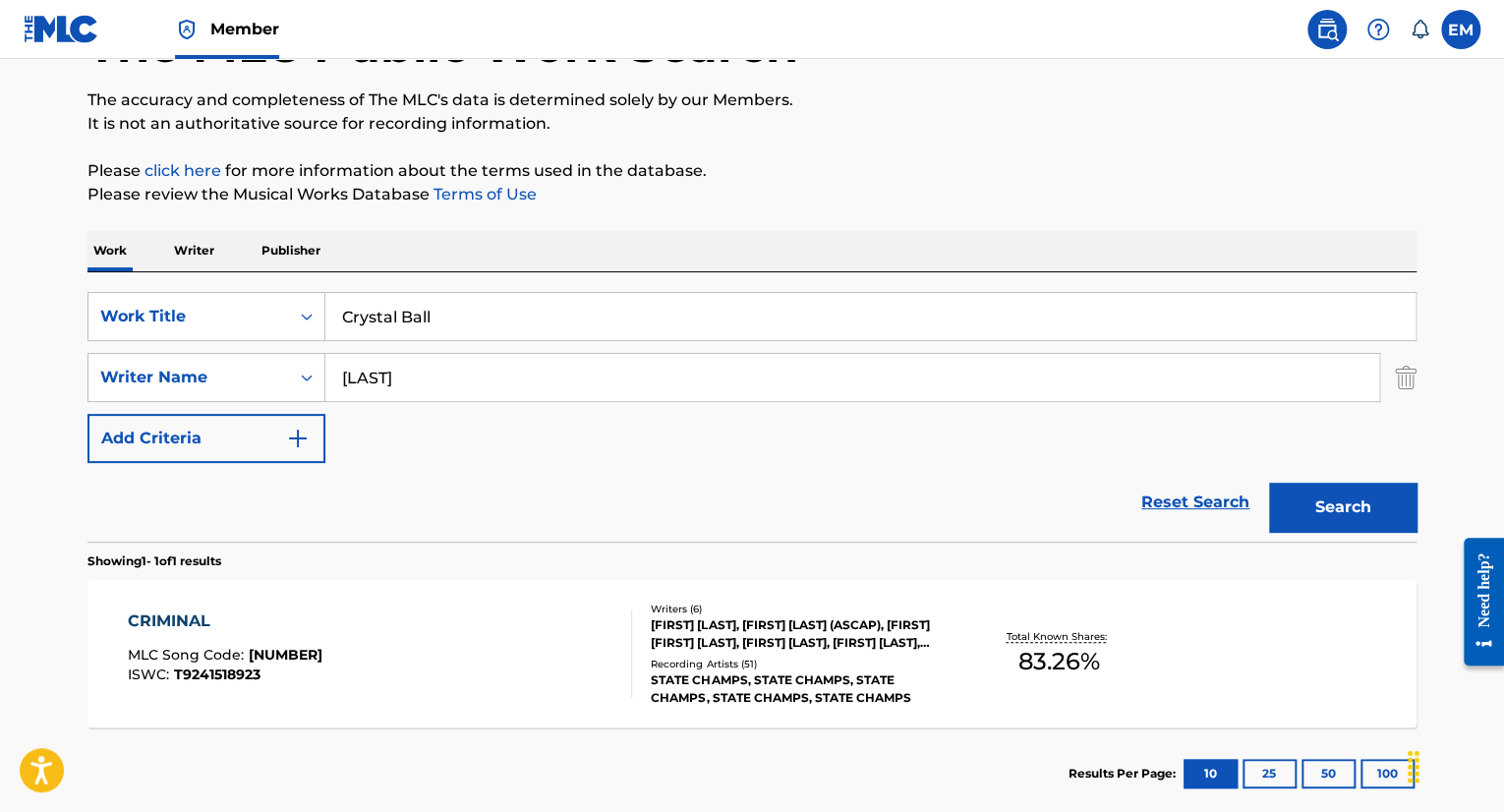 drag, startPoint x: 817, startPoint y: 235, endPoint x: 993, endPoint y: 291, distance: 184.69434 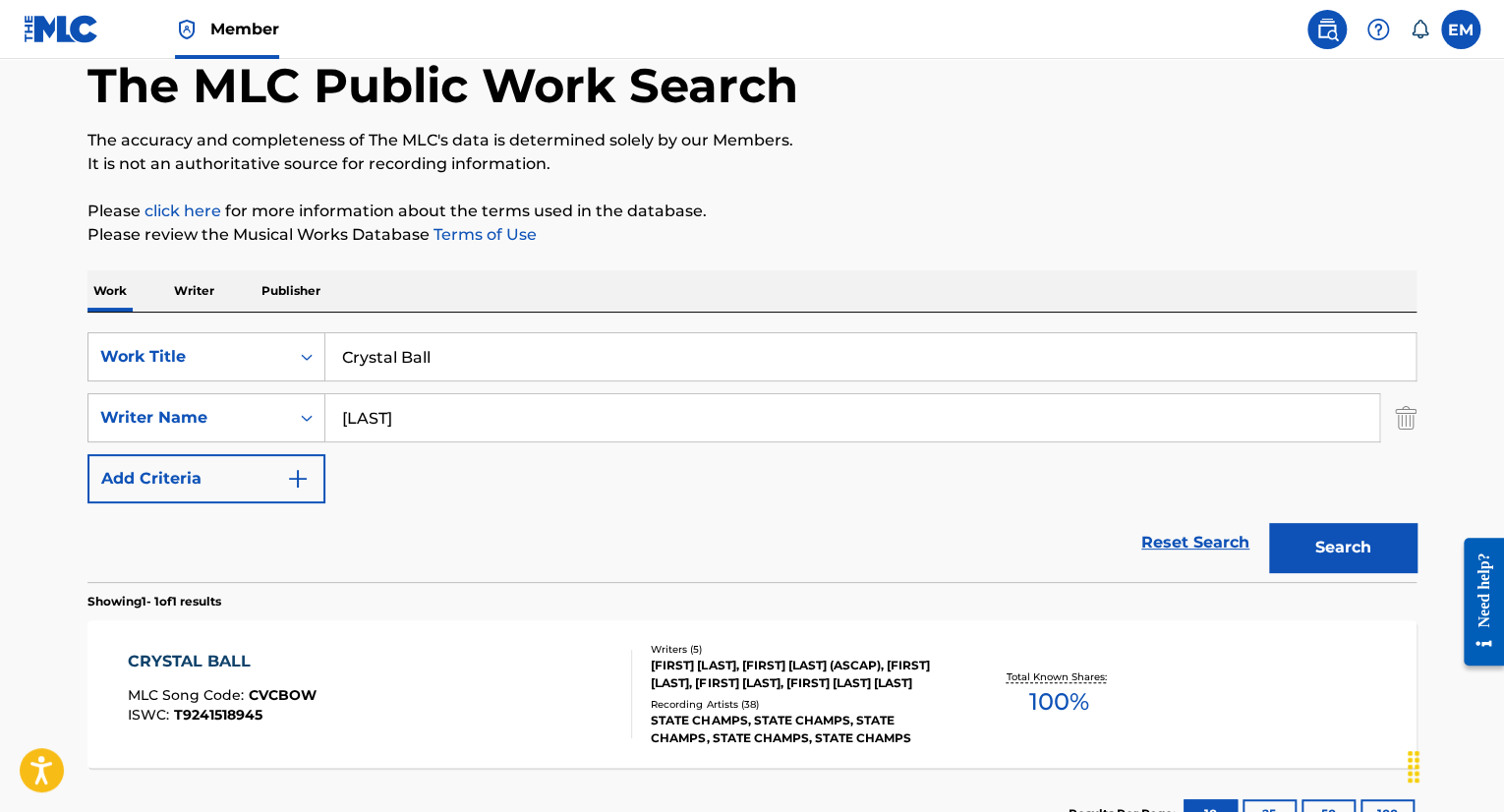 scroll, scrollTop: 145, scrollLeft: 0, axis: vertical 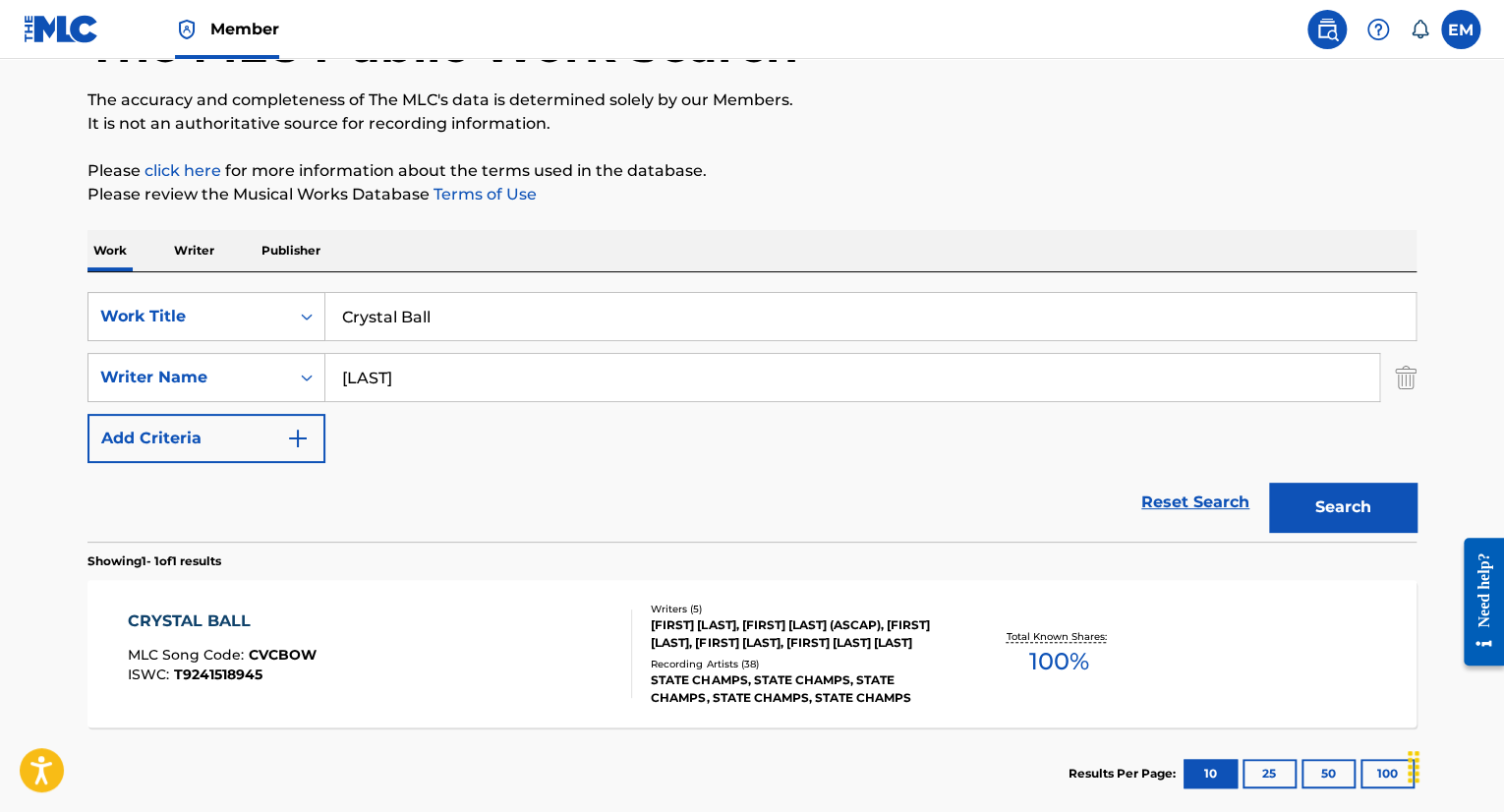 click on "CRYSTAL BALL MLC Song Code : CVCBOW ISWC : T9241518945" at bounding box center [380, 654] 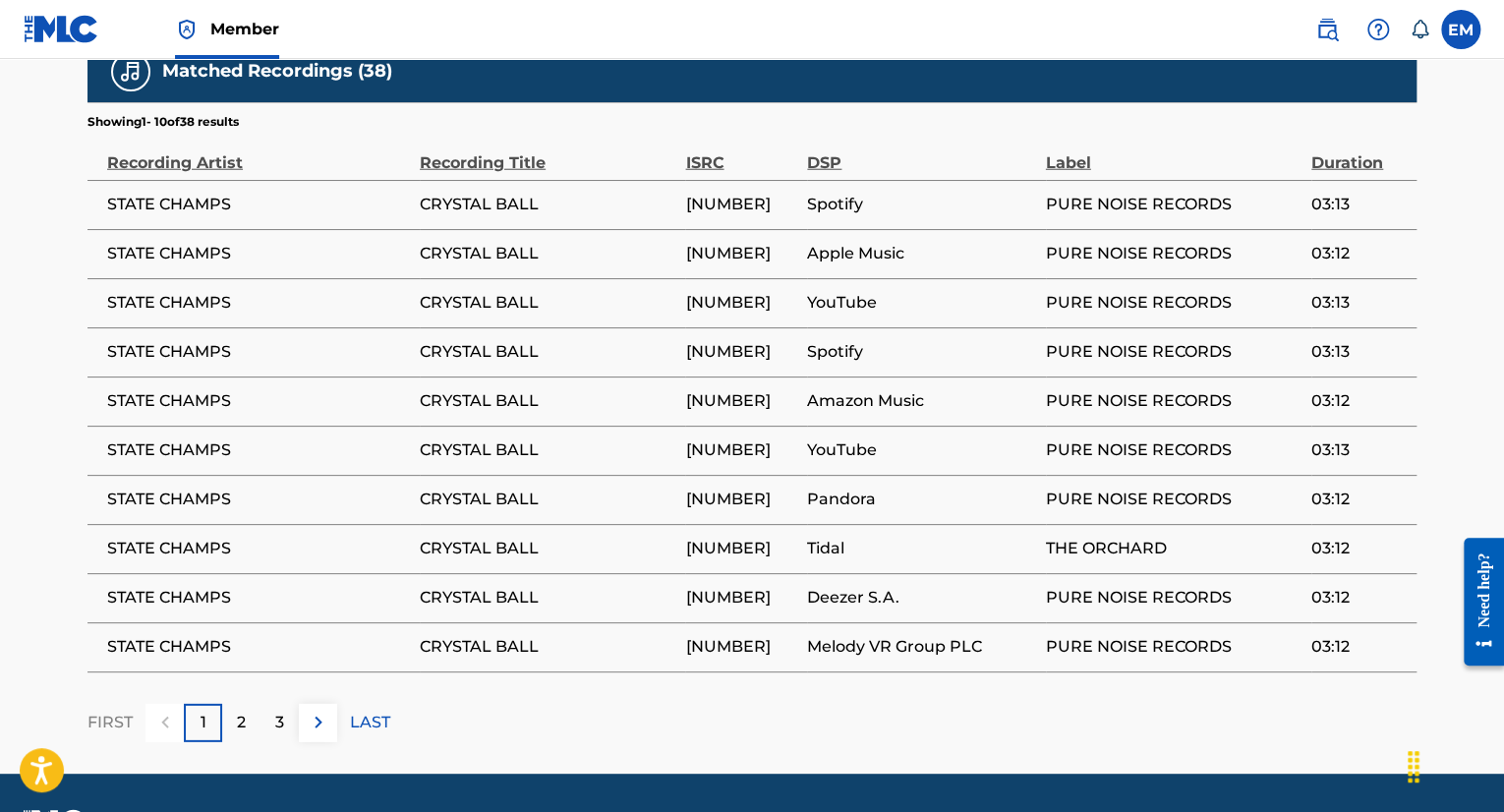 scroll, scrollTop: 2495, scrollLeft: 0, axis: vertical 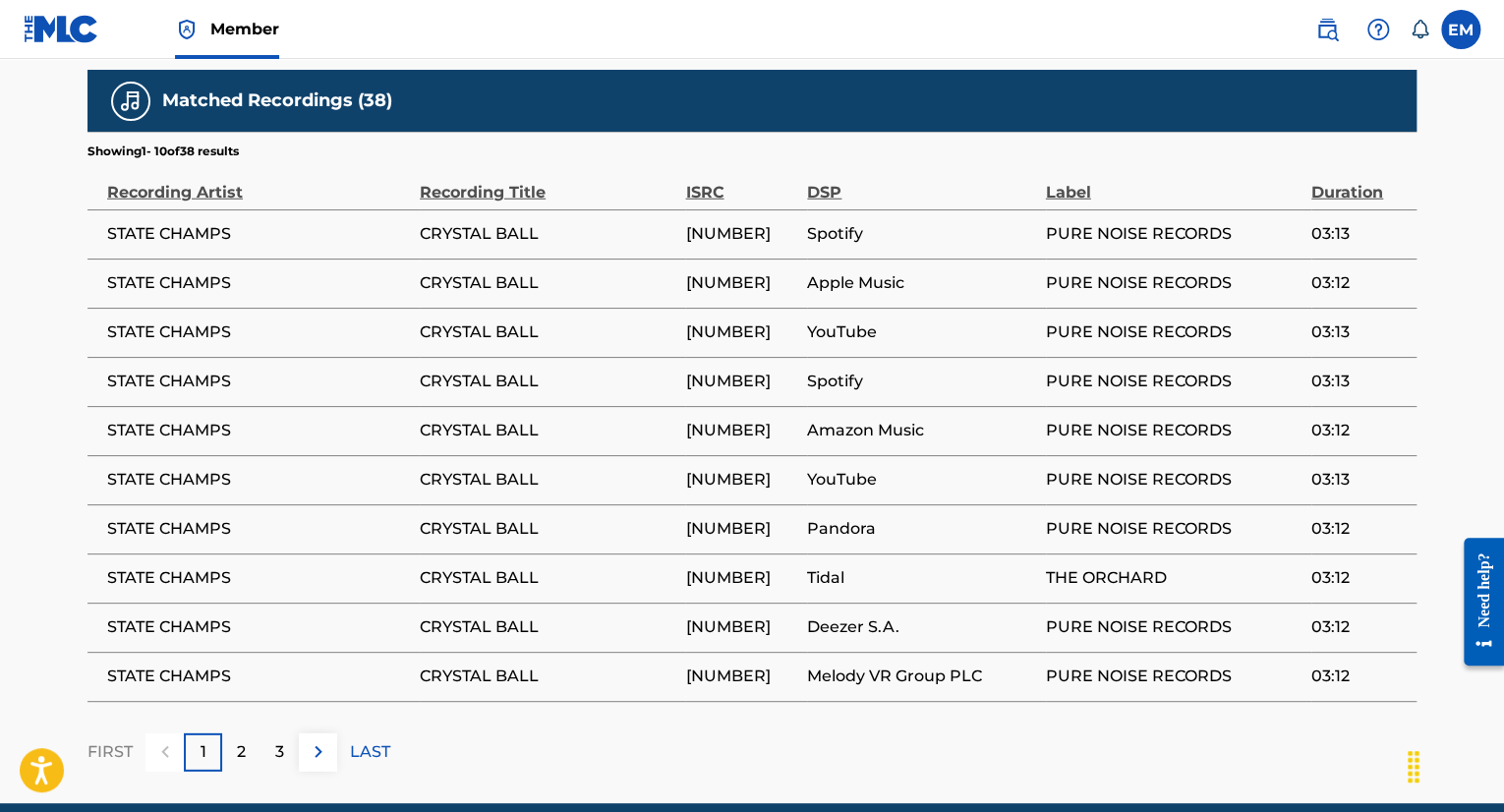 click on "USSTT1700206" at bounding box center [741, 234] 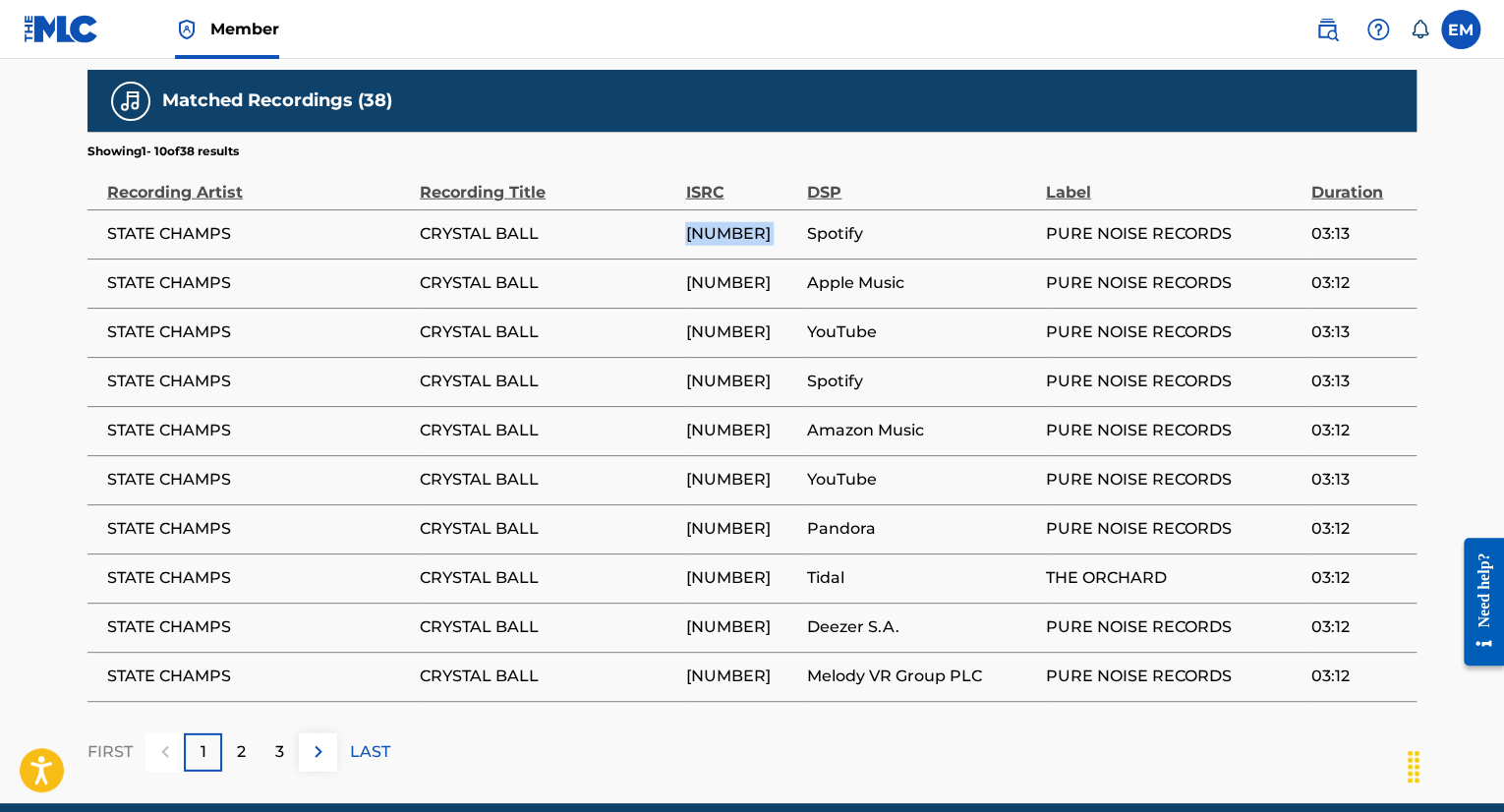 click on "USSTT1700206" at bounding box center (741, 234) 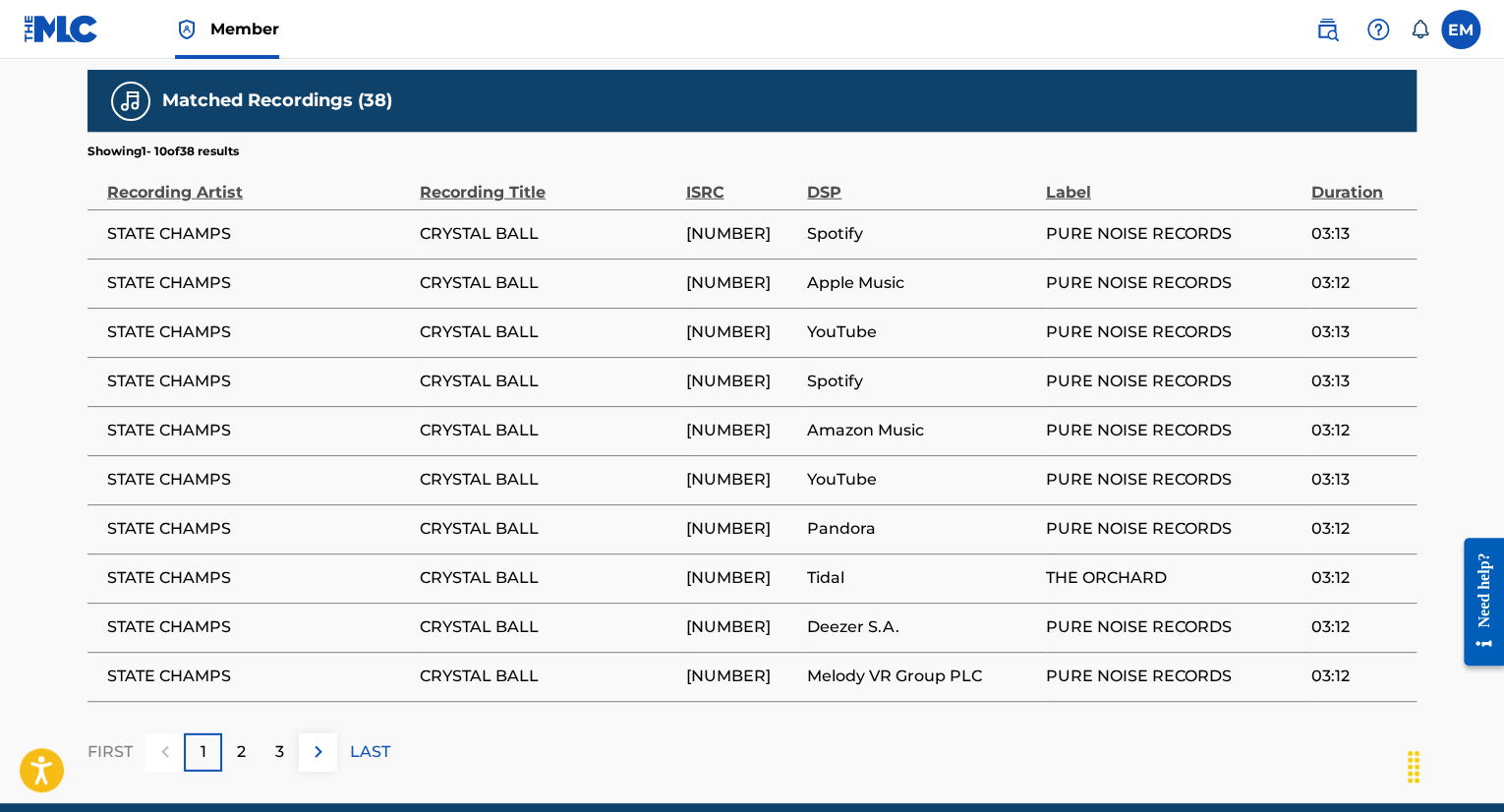 click on "2" at bounding box center [241, 752] 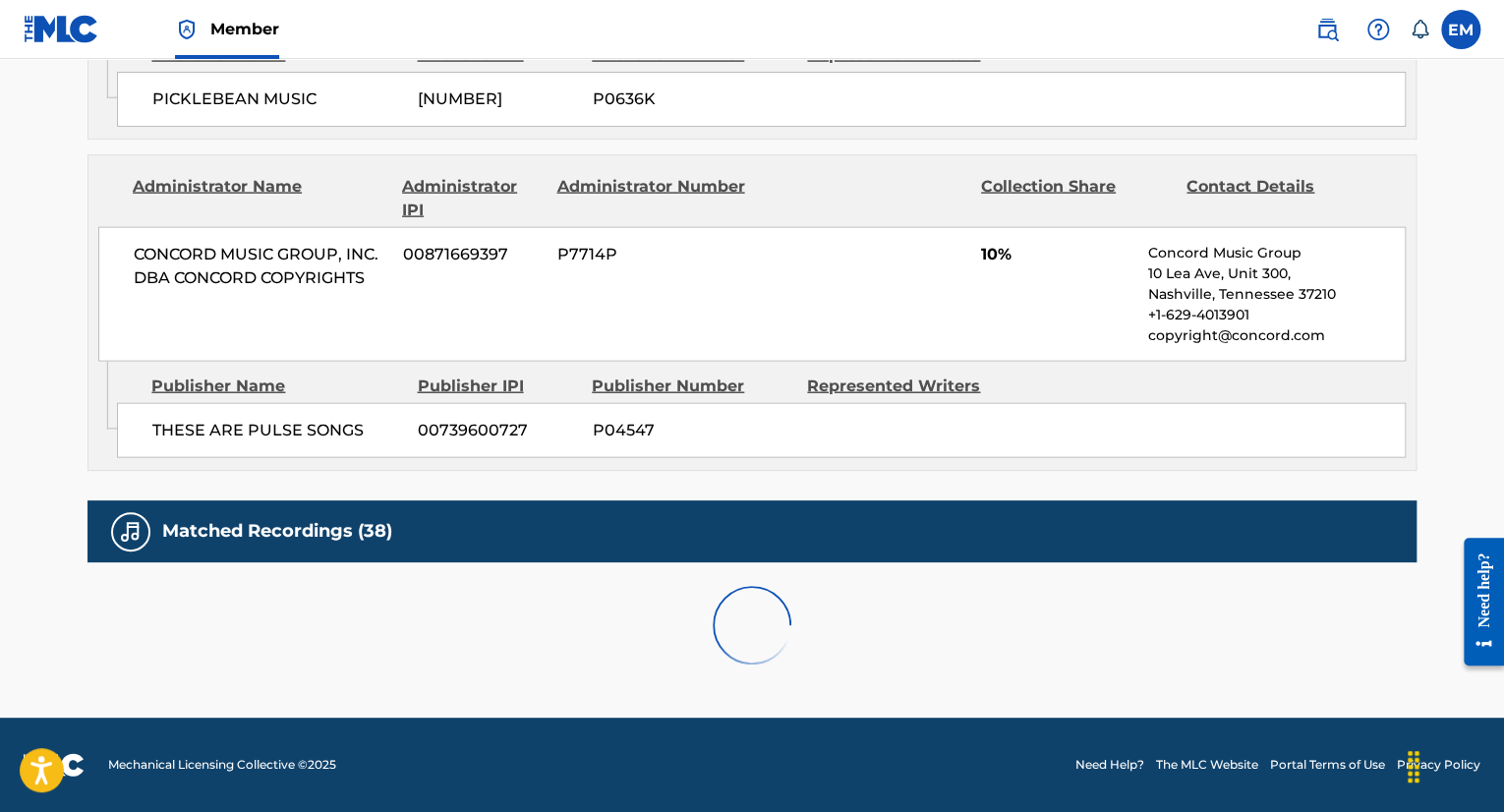 scroll, scrollTop: 2495, scrollLeft: 0, axis: vertical 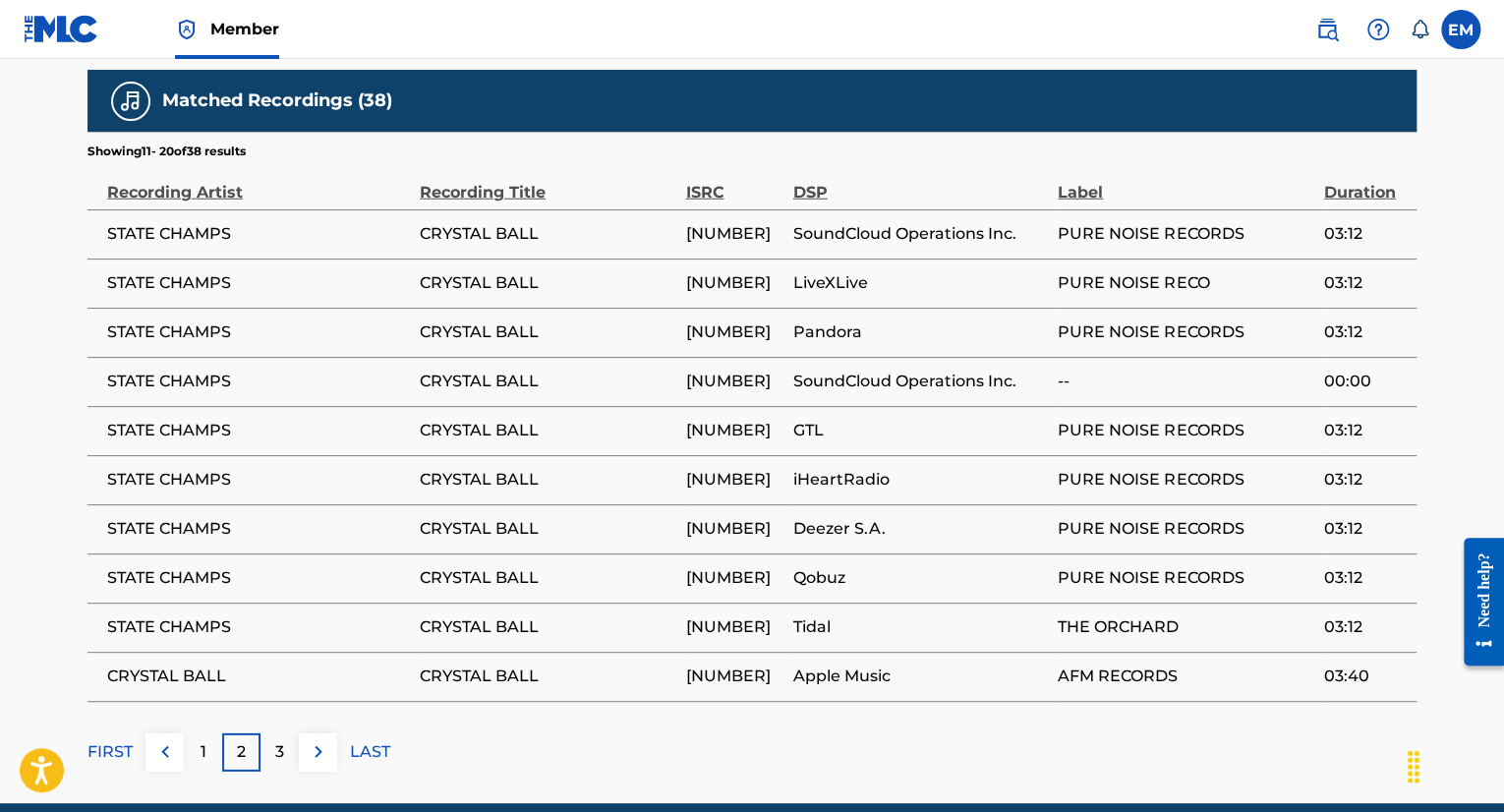 click on "3" at bounding box center [279, 752] 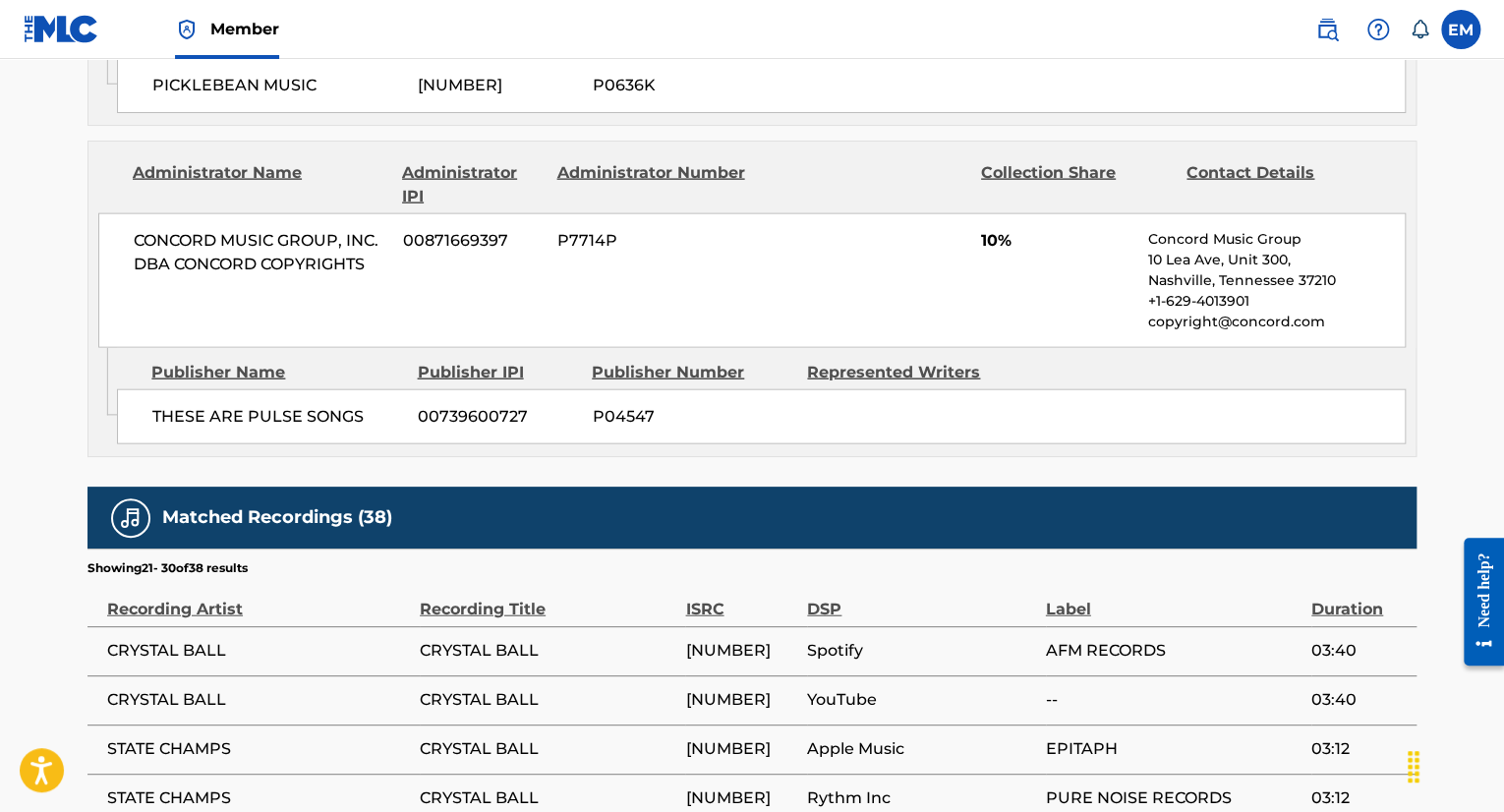scroll, scrollTop: 2495, scrollLeft: 0, axis: vertical 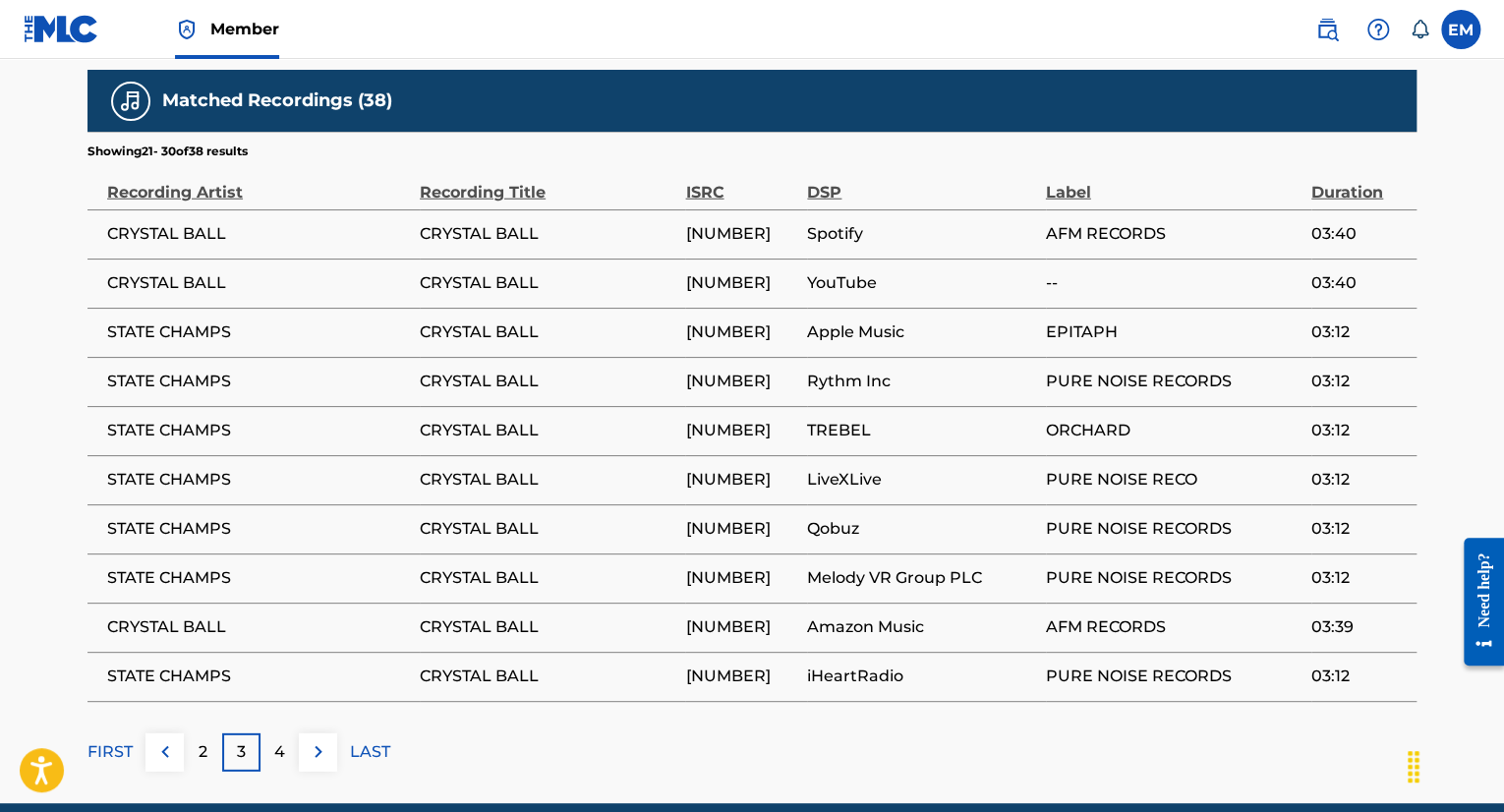 click on "2" at bounding box center [202, 752] 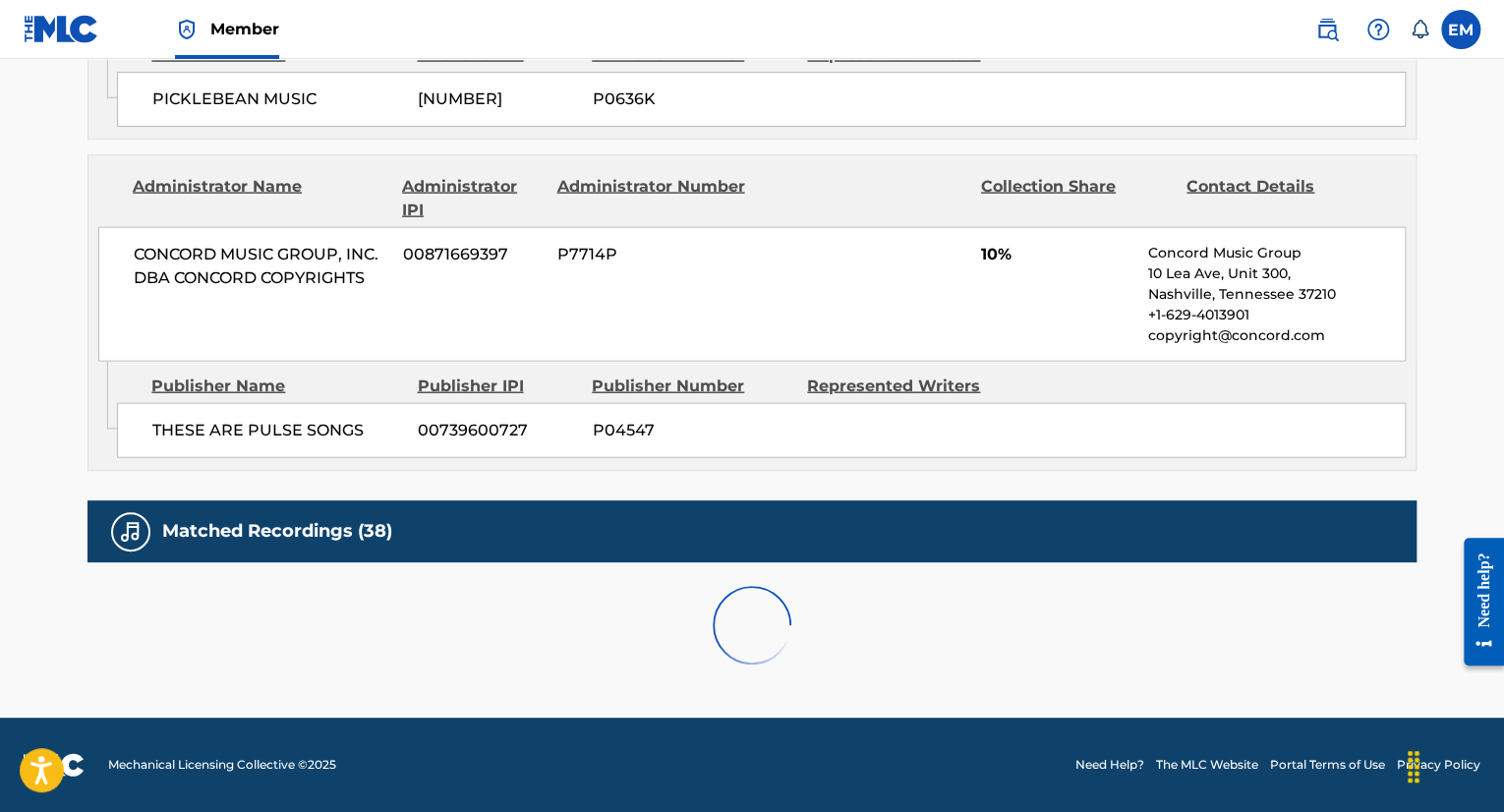 scroll, scrollTop: 2495, scrollLeft: 0, axis: vertical 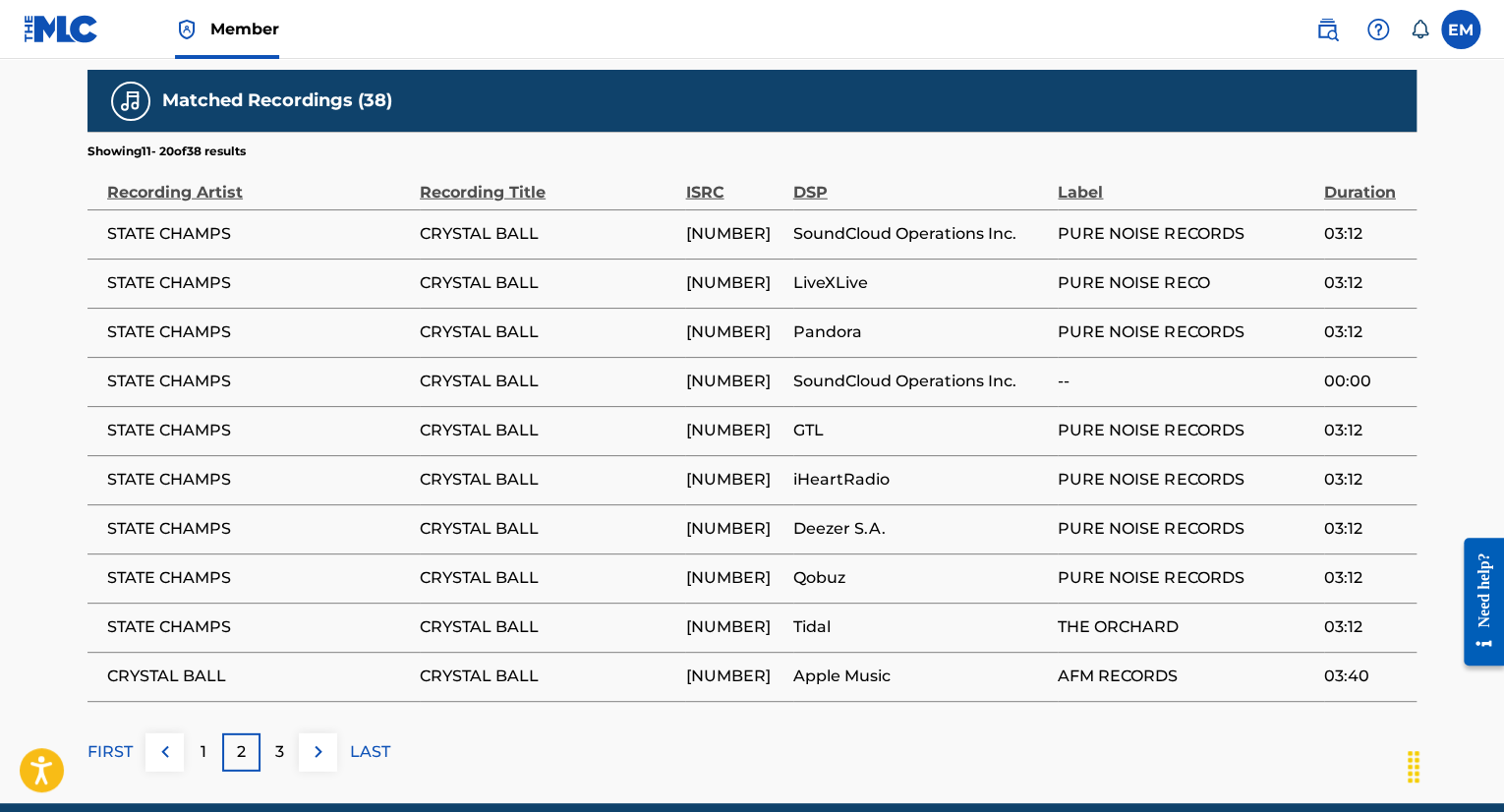 click on "3" at bounding box center (279, 752) 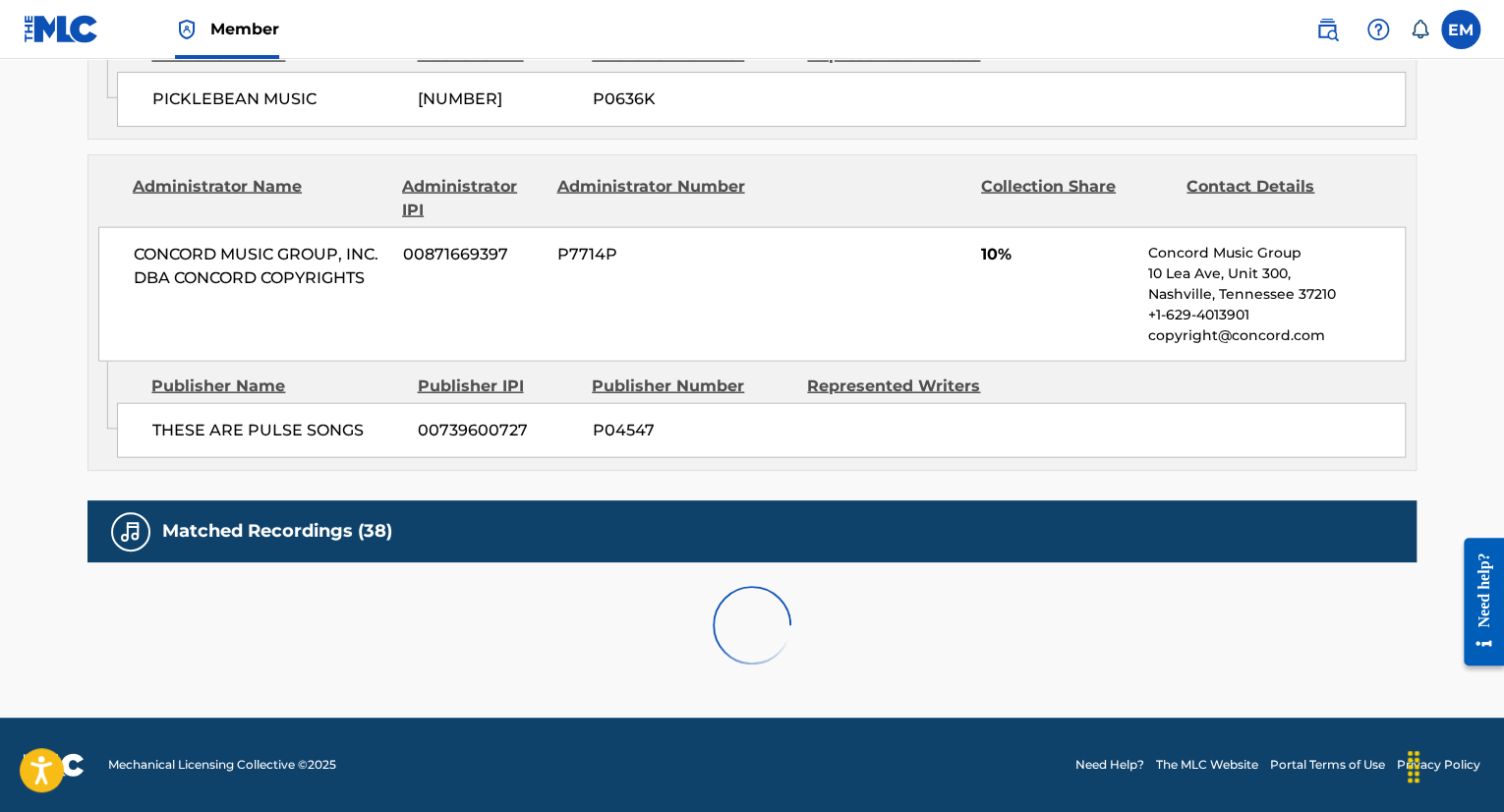 scroll, scrollTop: 2495, scrollLeft: 0, axis: vertical 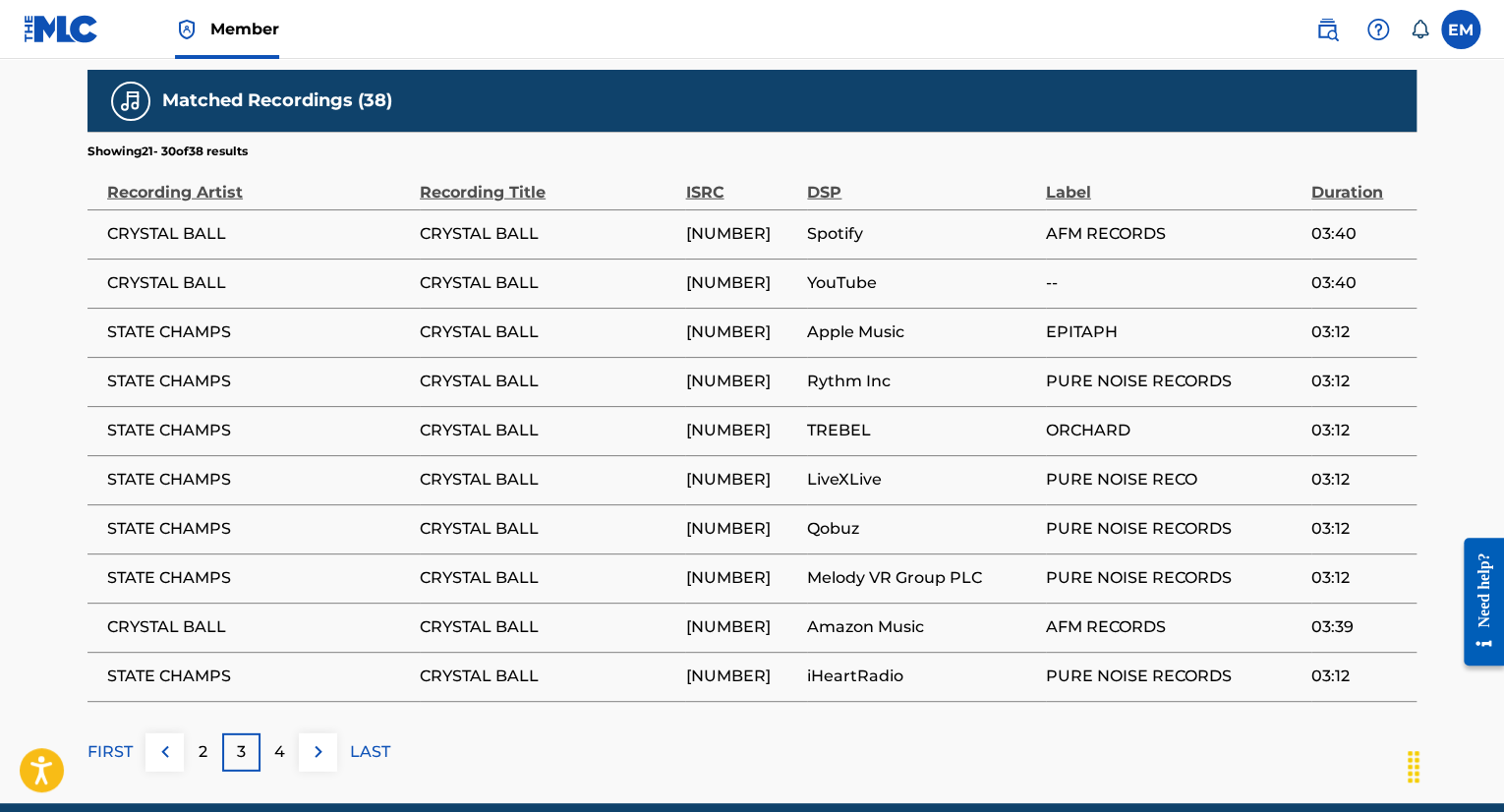 click on "DEU601103476" at bounding box center (741, 234) 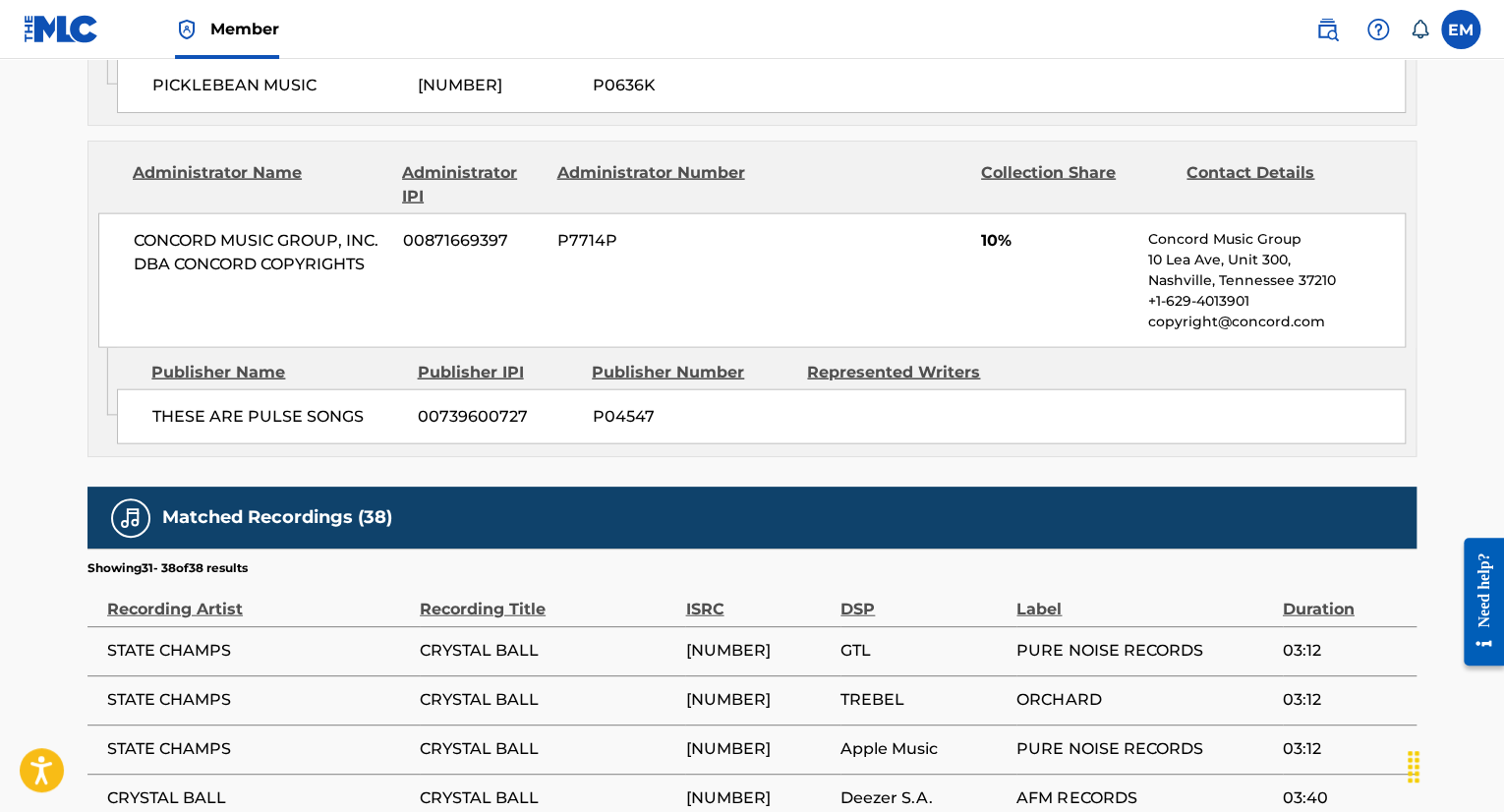 scroll, scrollTop: 2495, scrollLeft: 0, axis: vertical 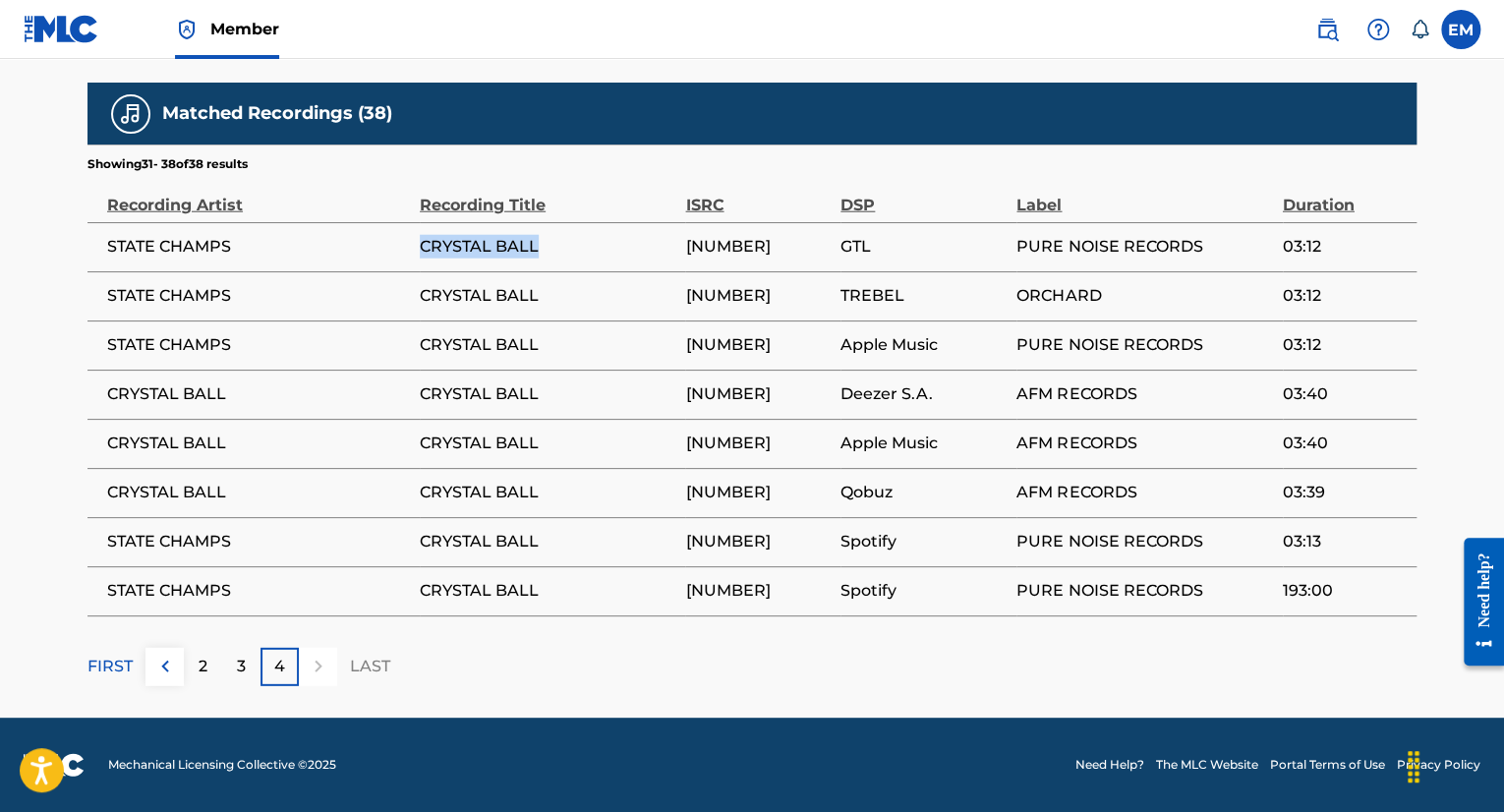 drag, startPoint x: 549, startPoint y: 251, endPoint x: 370, endPoint y: 252, distance: 179.00279 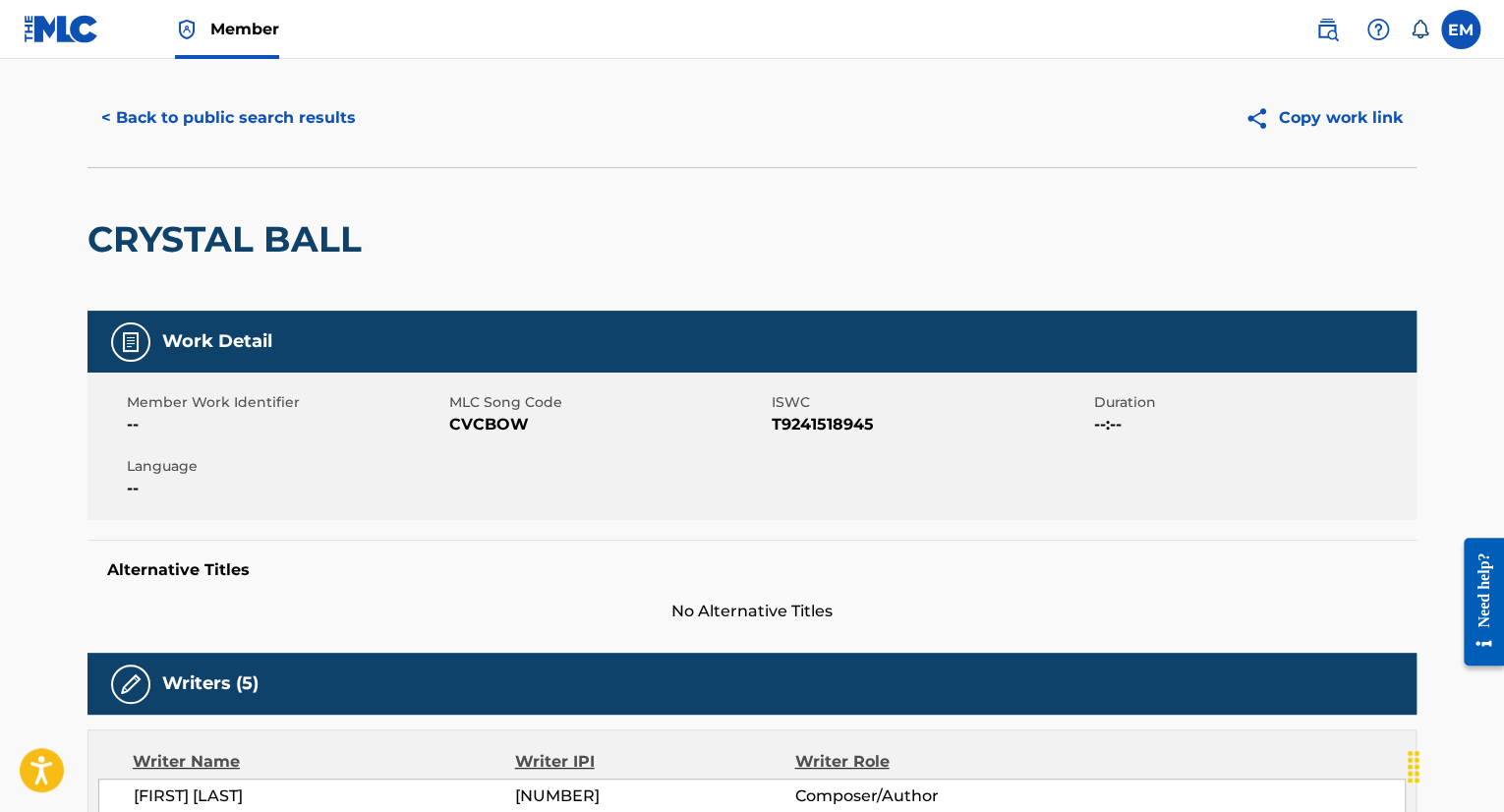 scroll, scrollTop: 37, scrollLeft: 0, axis: vertical 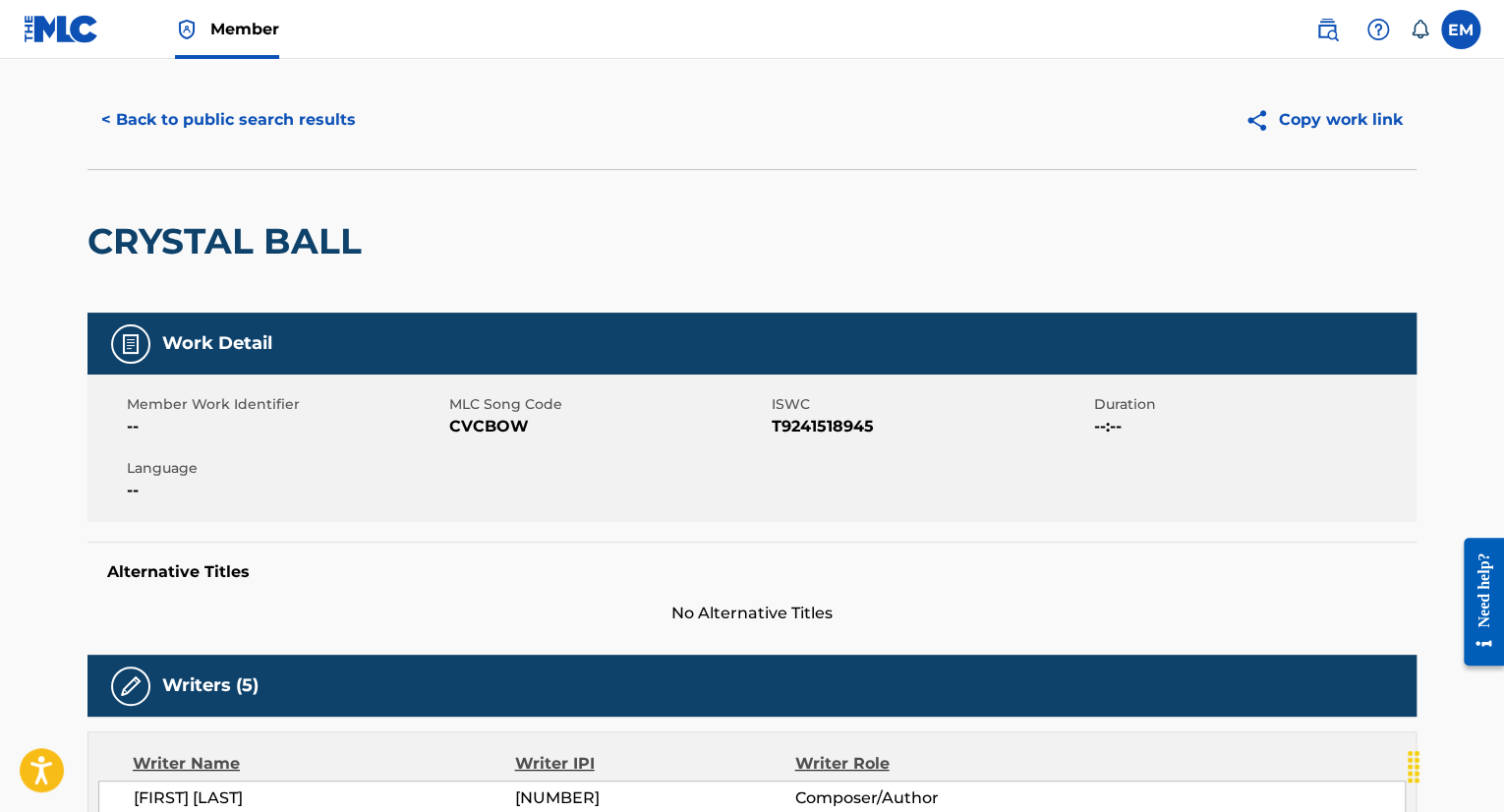 click on "CVCBOW" at bounding box center (607, 427) 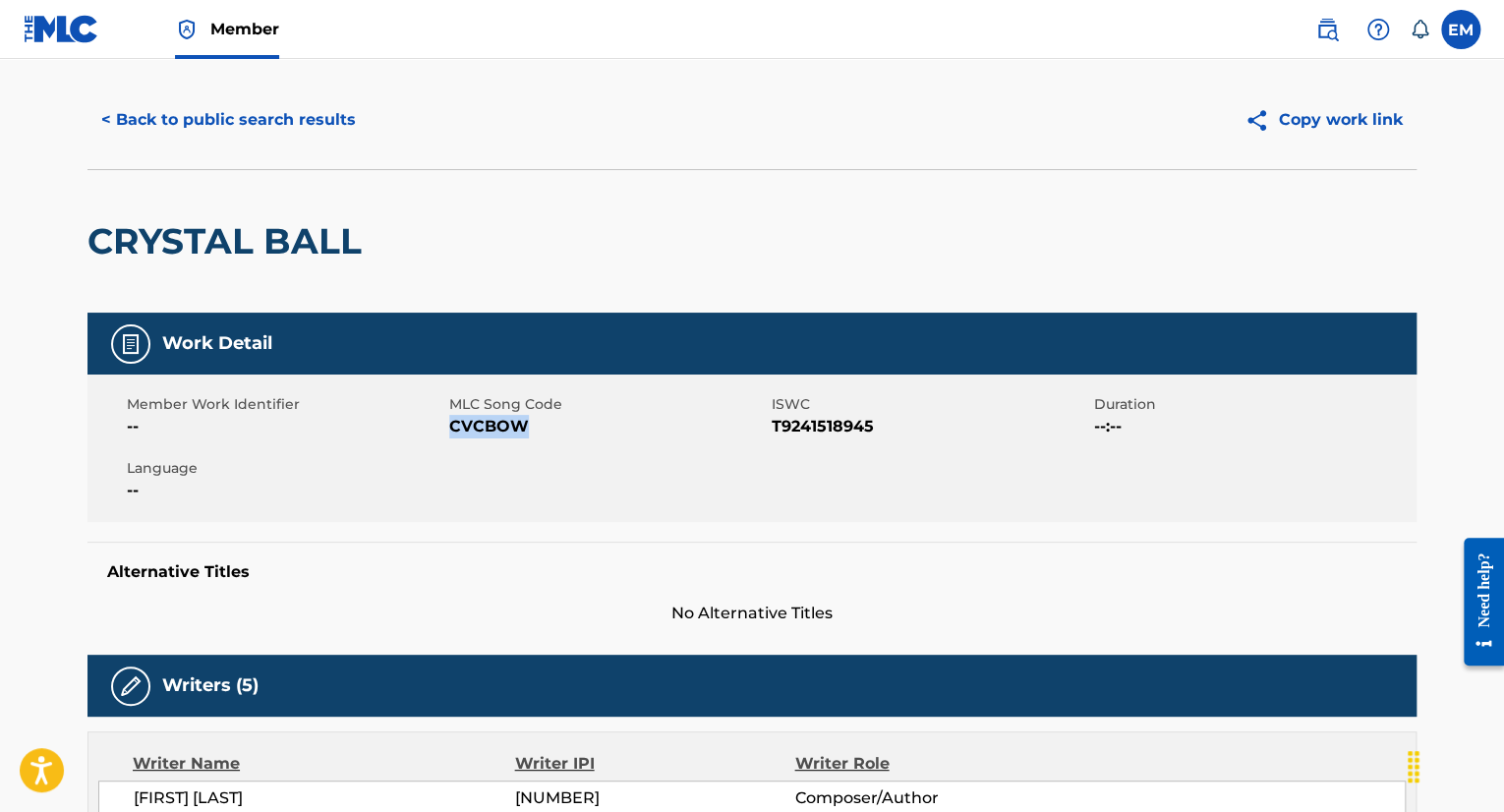 click on "CVCBOW" at bounding box center (607, 427) 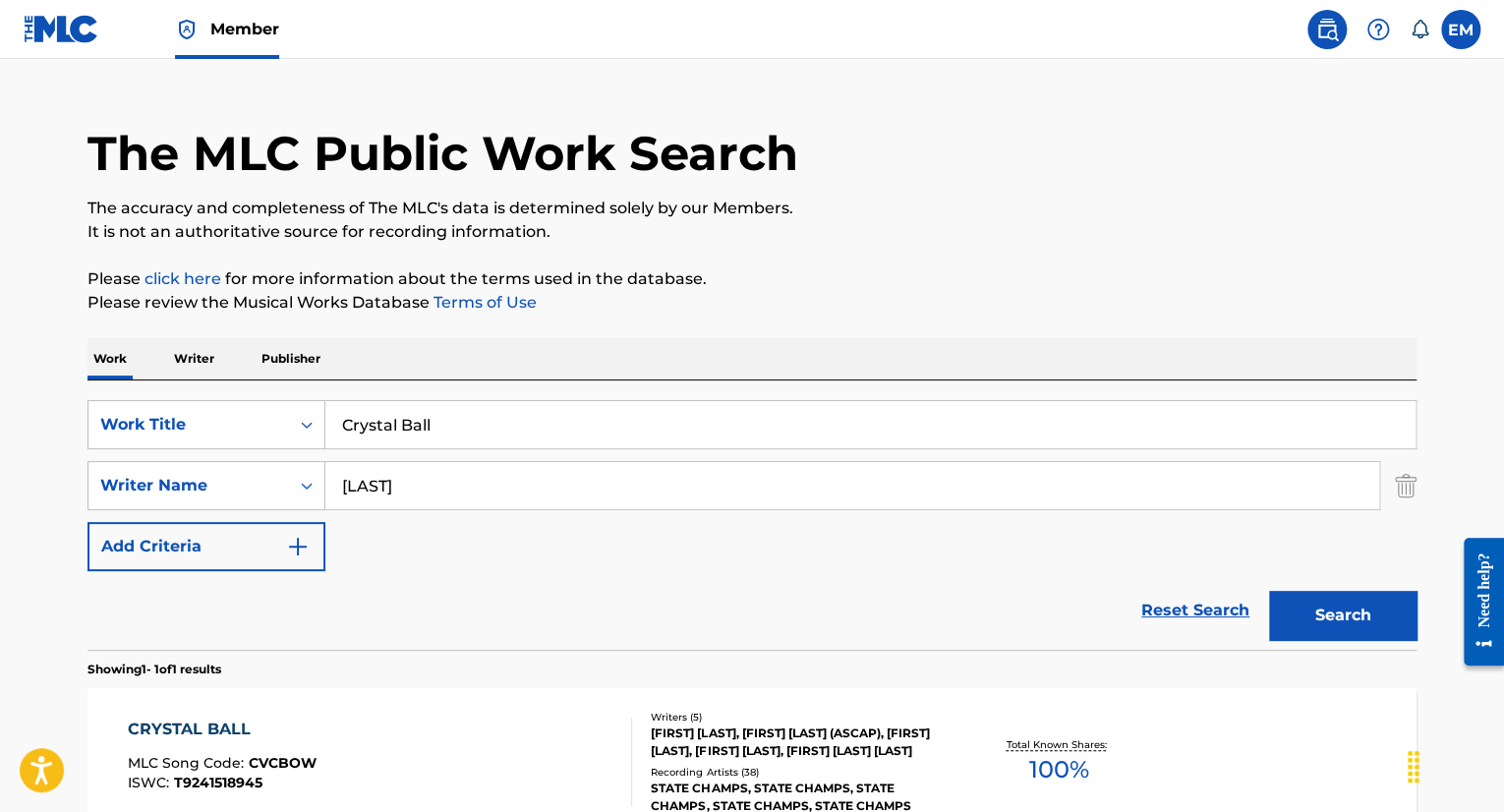 scroll, scrollTop: 145, scrollLeft: 0, axis: vertical 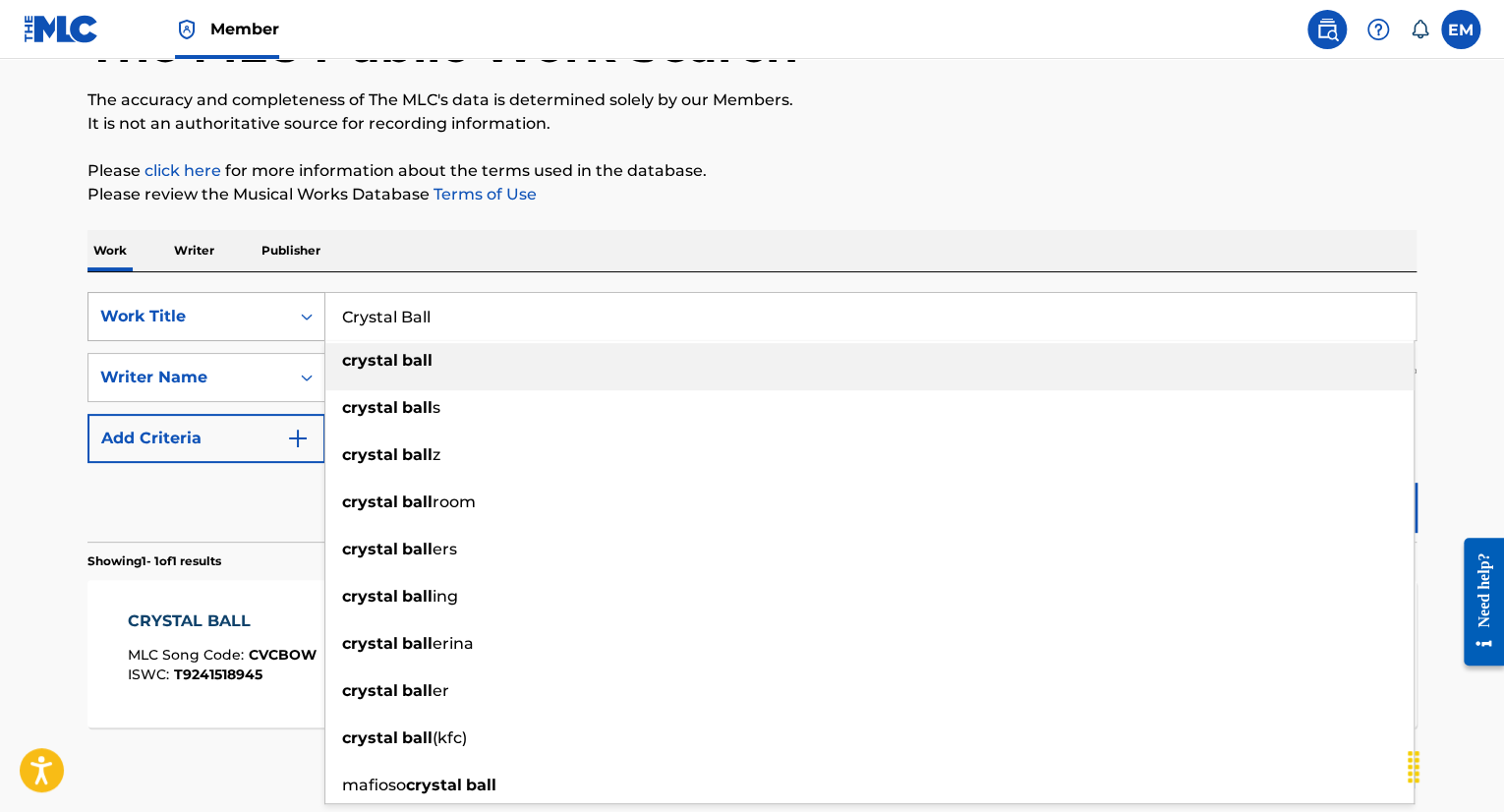drag, startPoint x: 635, startPoint y: 308, endPoint x: 179, endPoint y: 323, distance: 456.2466 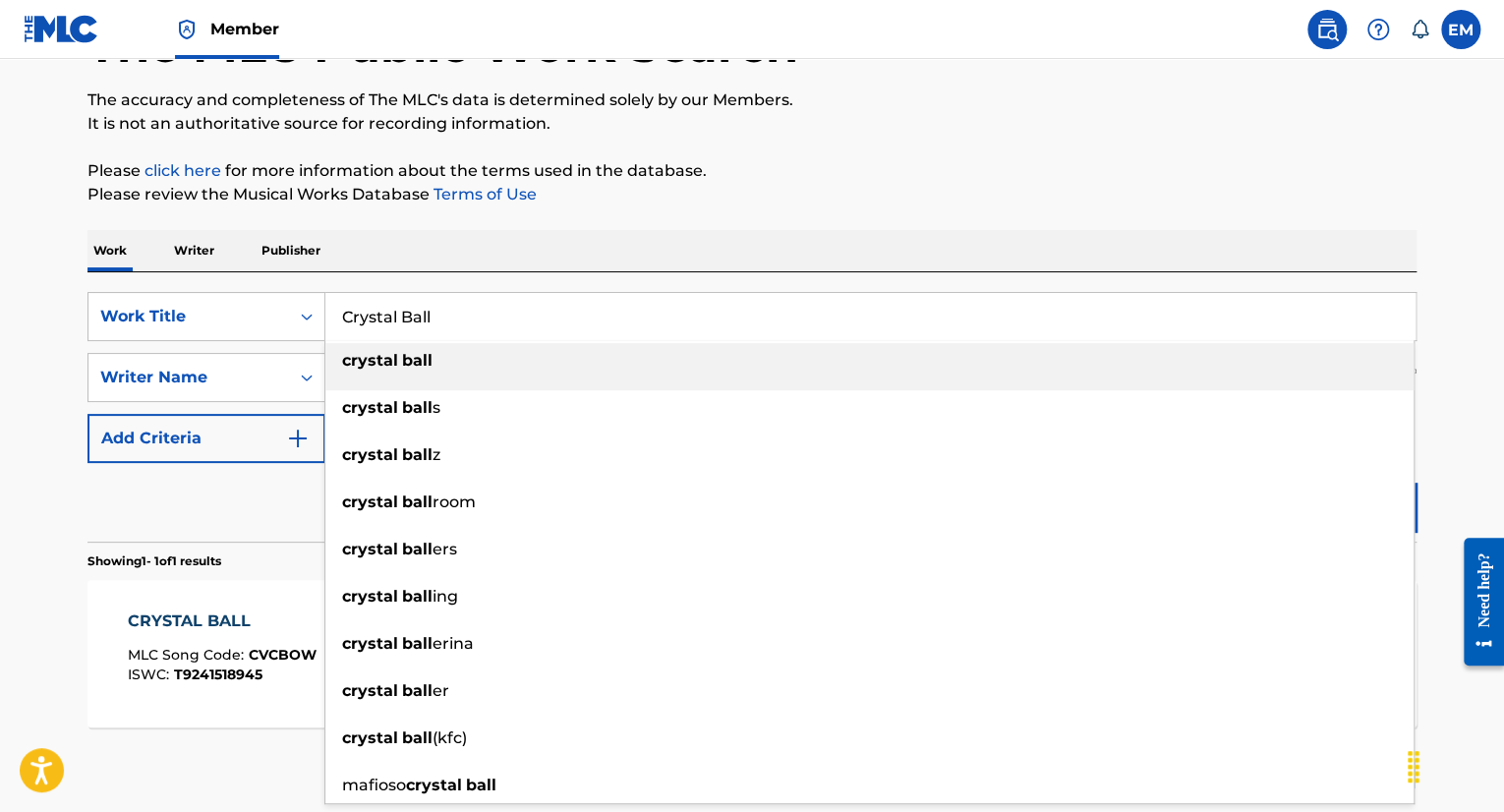 paste on "ut Through The Static" 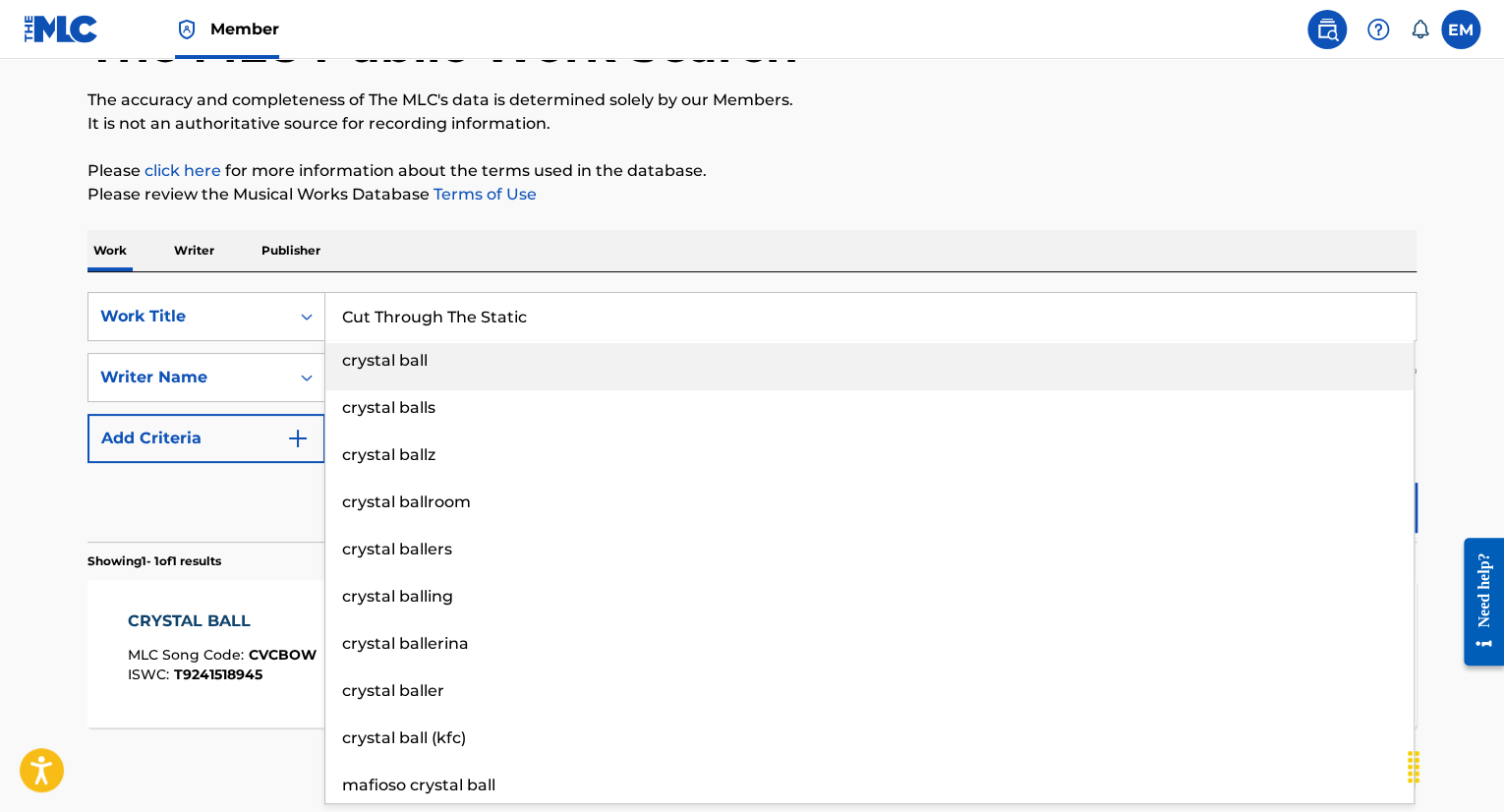 type on "Cut Through The Static" 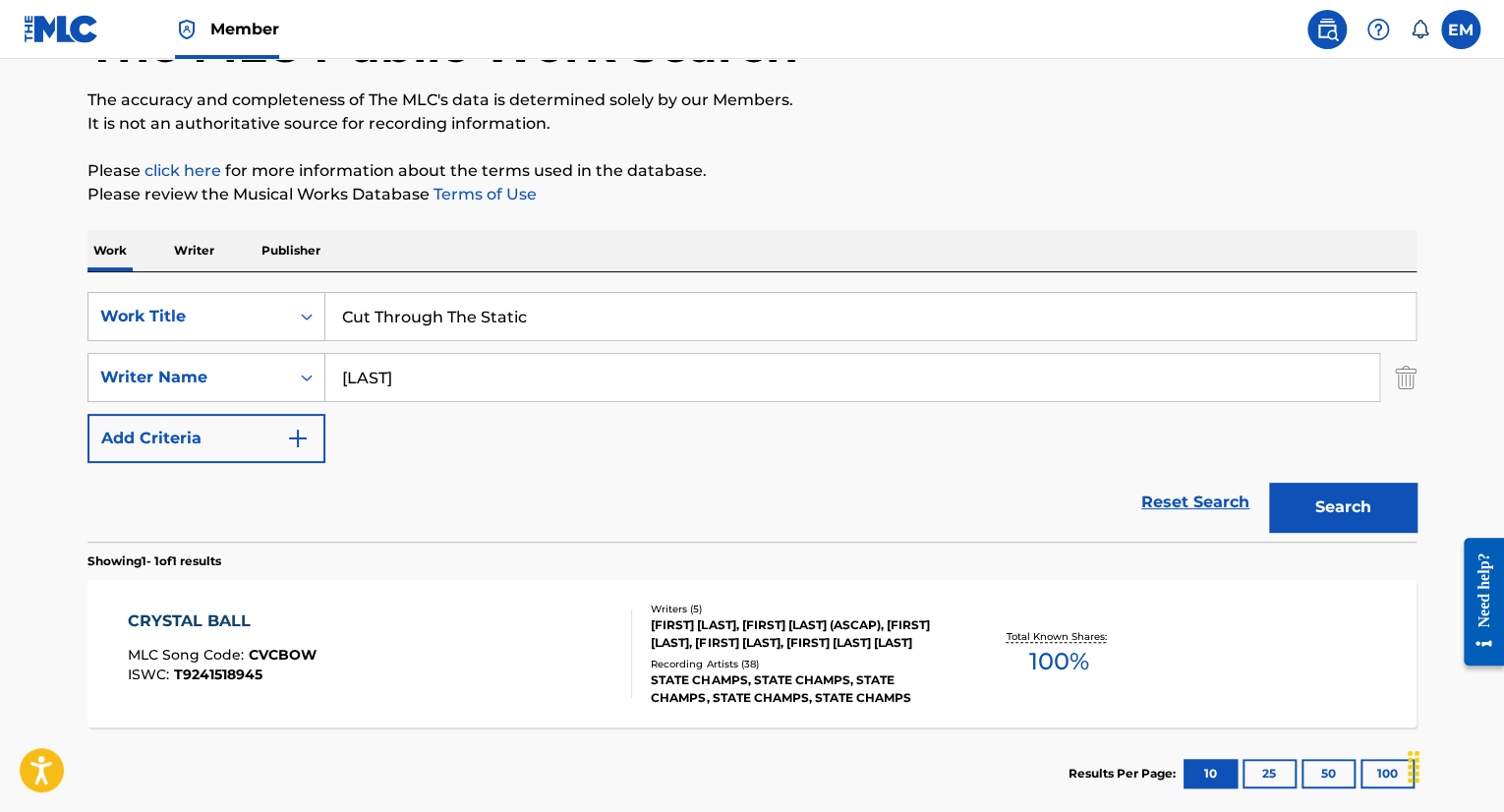 drag, startPoint x: 843, startPoint y: 239, endPoint x: 1129, endPoint y: 380, distance: 318.86831 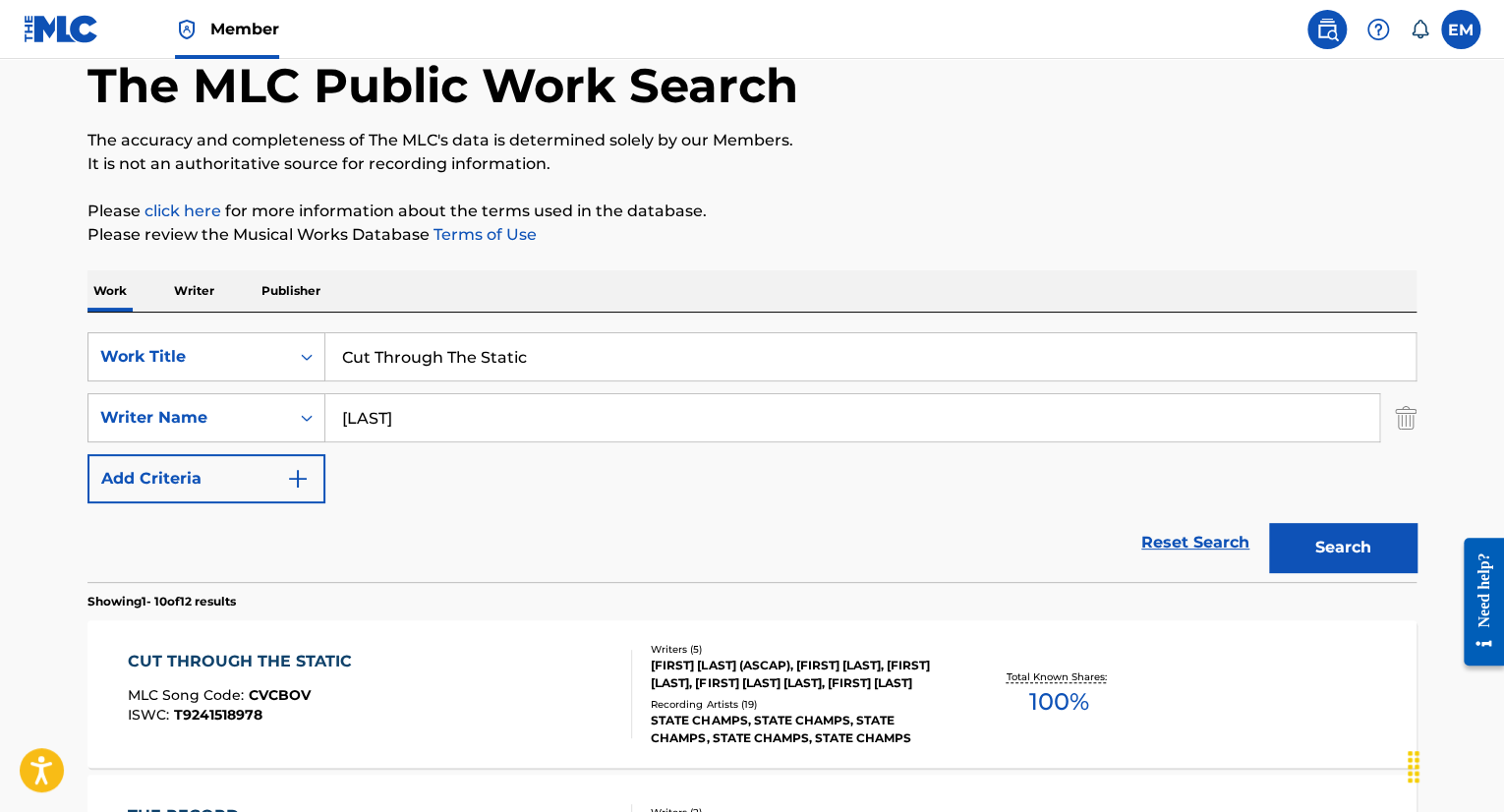 scroll, scrollTop: 145, scrollLeft: 0, axis: vertical 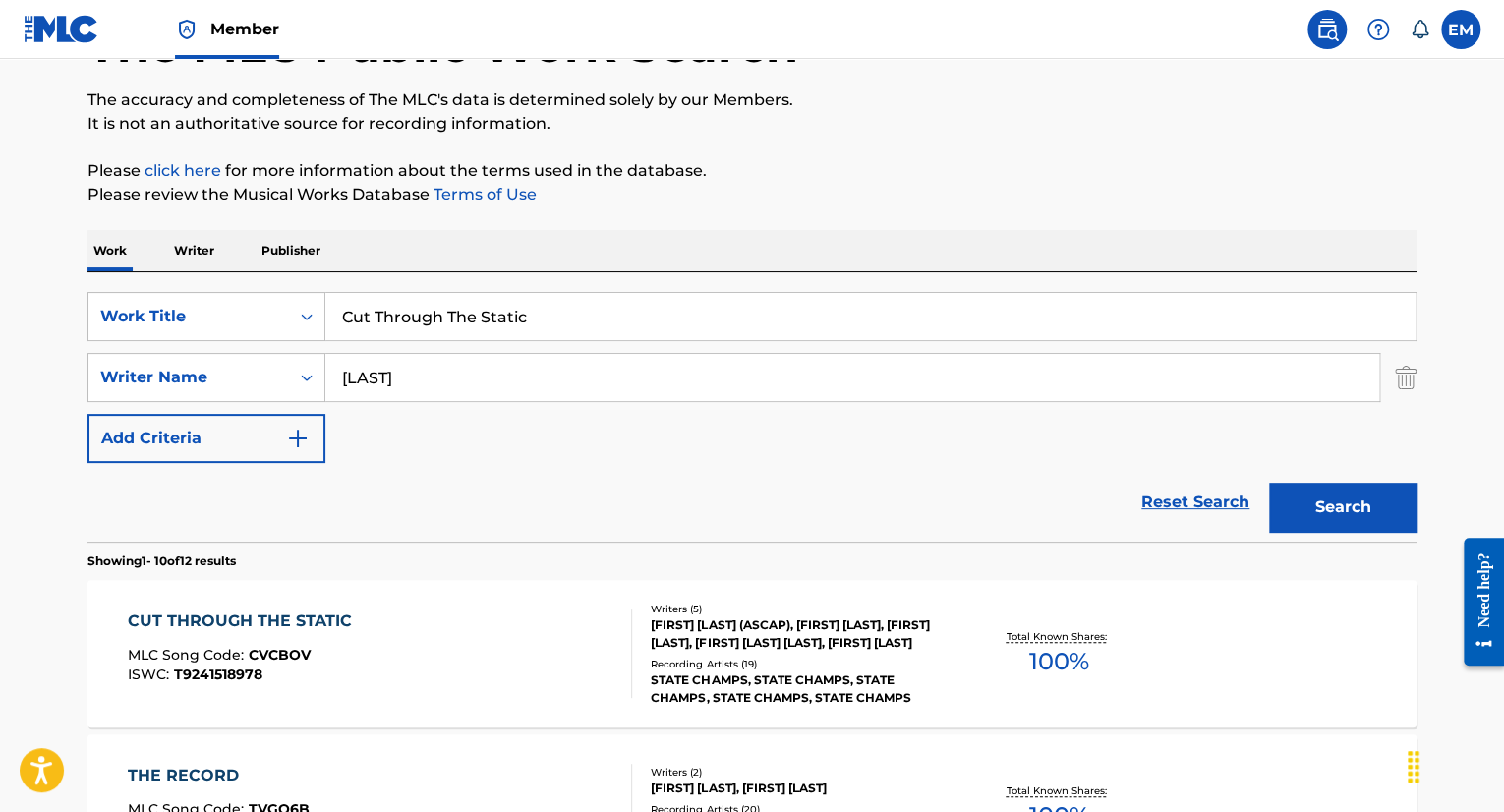 click on "CUT THROUGH THE STATIC MLC Song Code : CVCBOV ISWC : T9241518978" at bounding box center (380, 654) 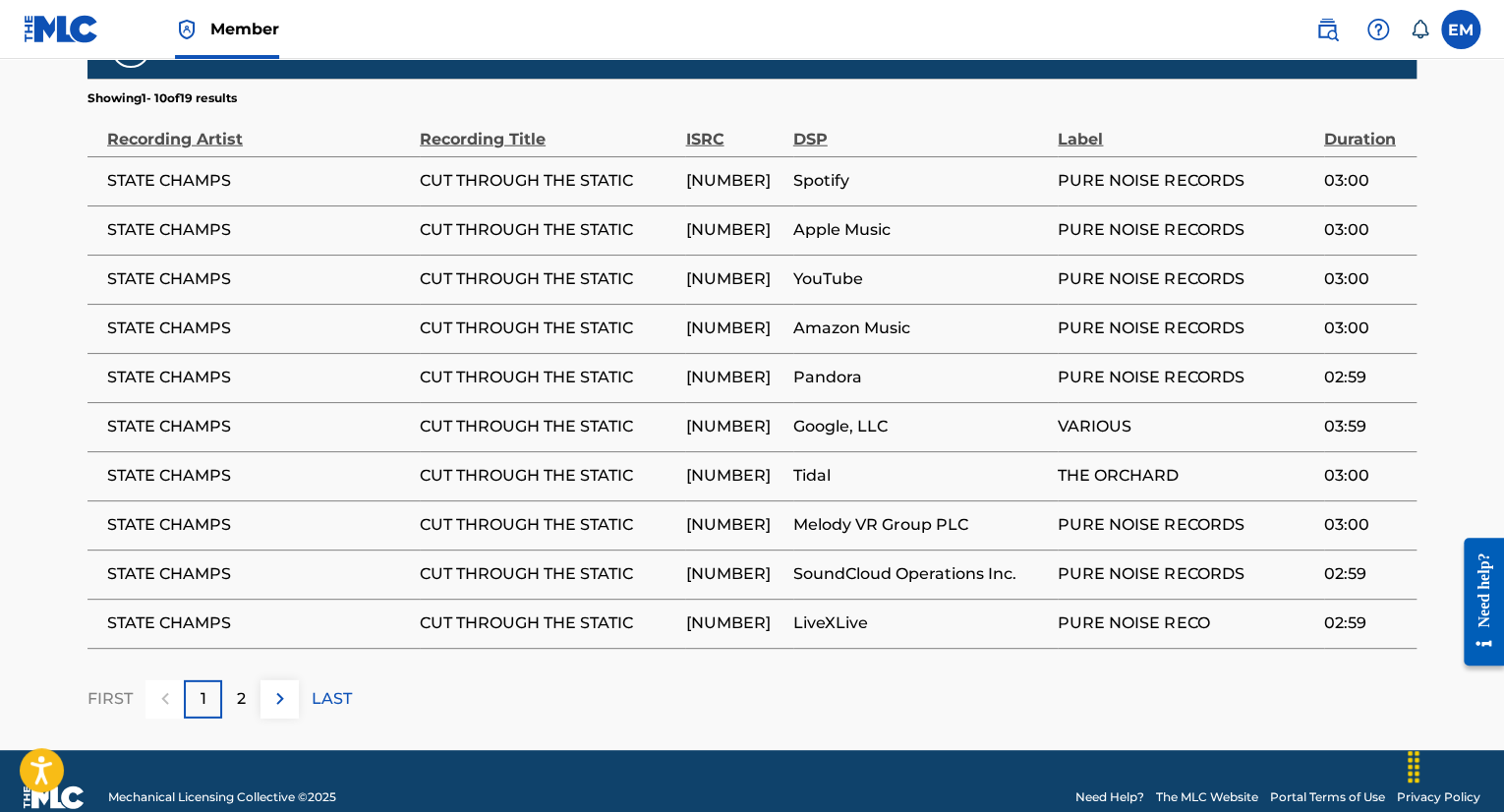 scroll, scrollTop: 2556, scrollLeft: 0, axis: vertical 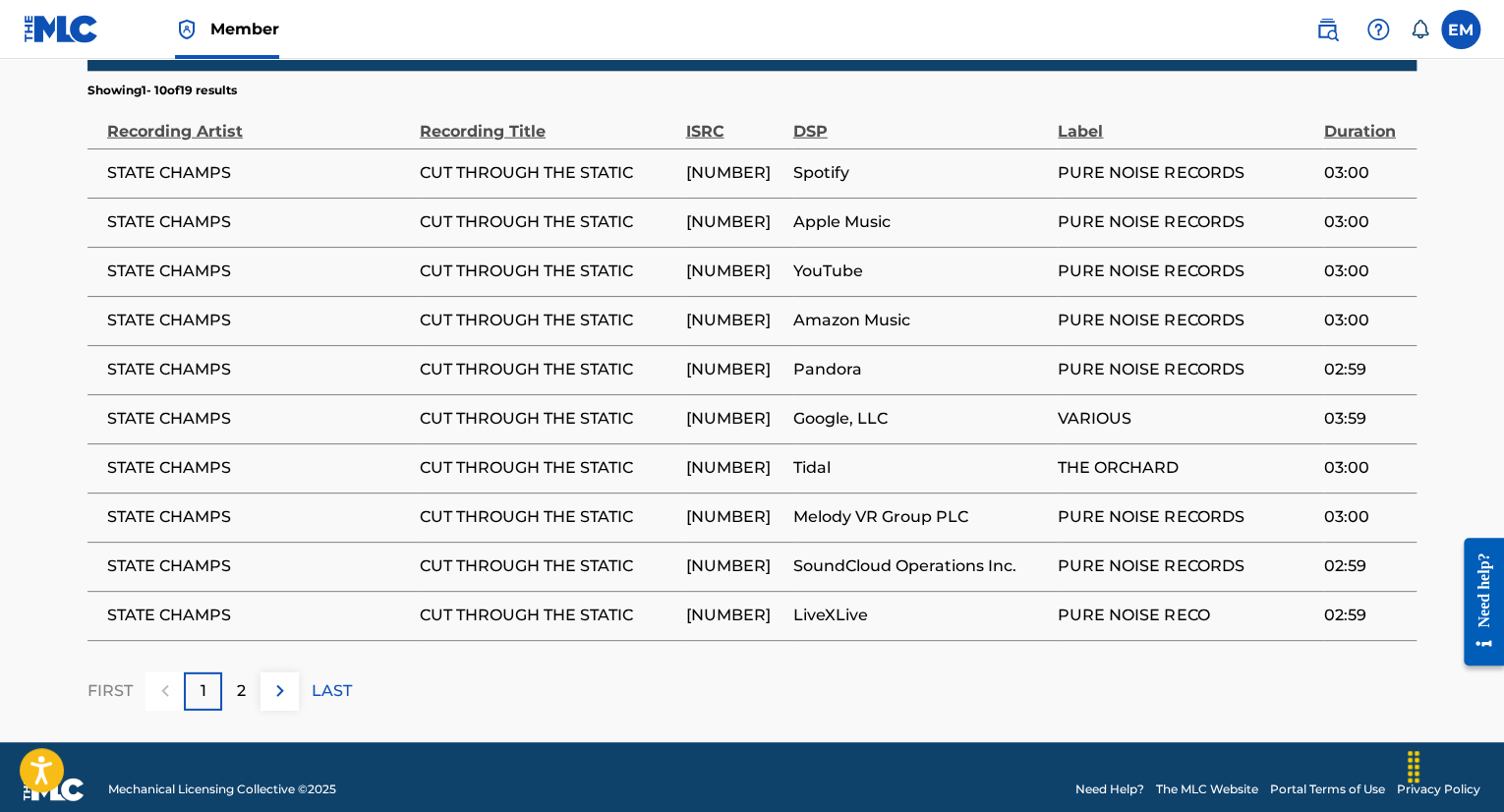 click on "USSTT1700213" at bounding box center (733, 173) 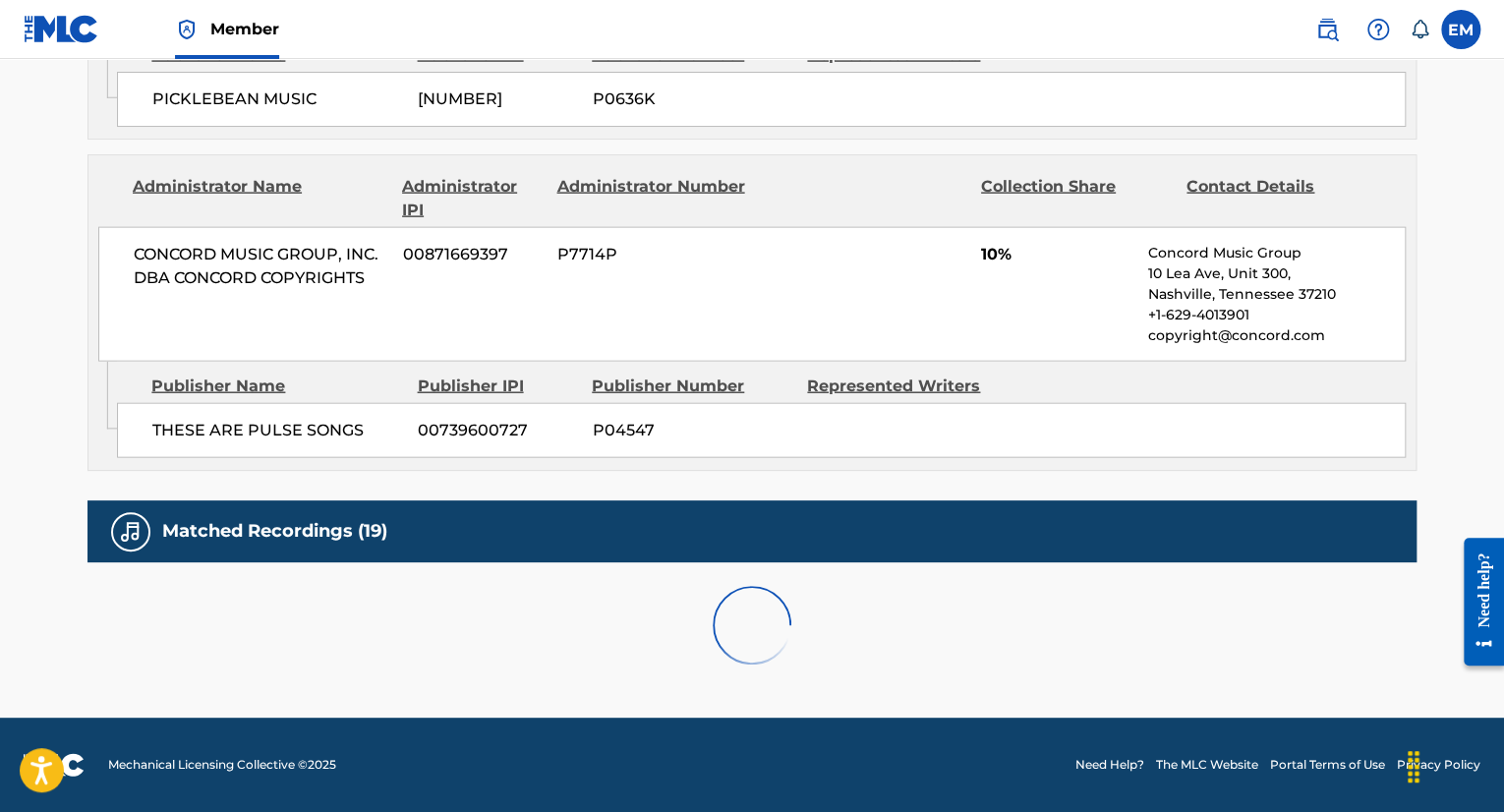 scroll, scrollTop: 2544, scrollLeft: 0, axis: vertical 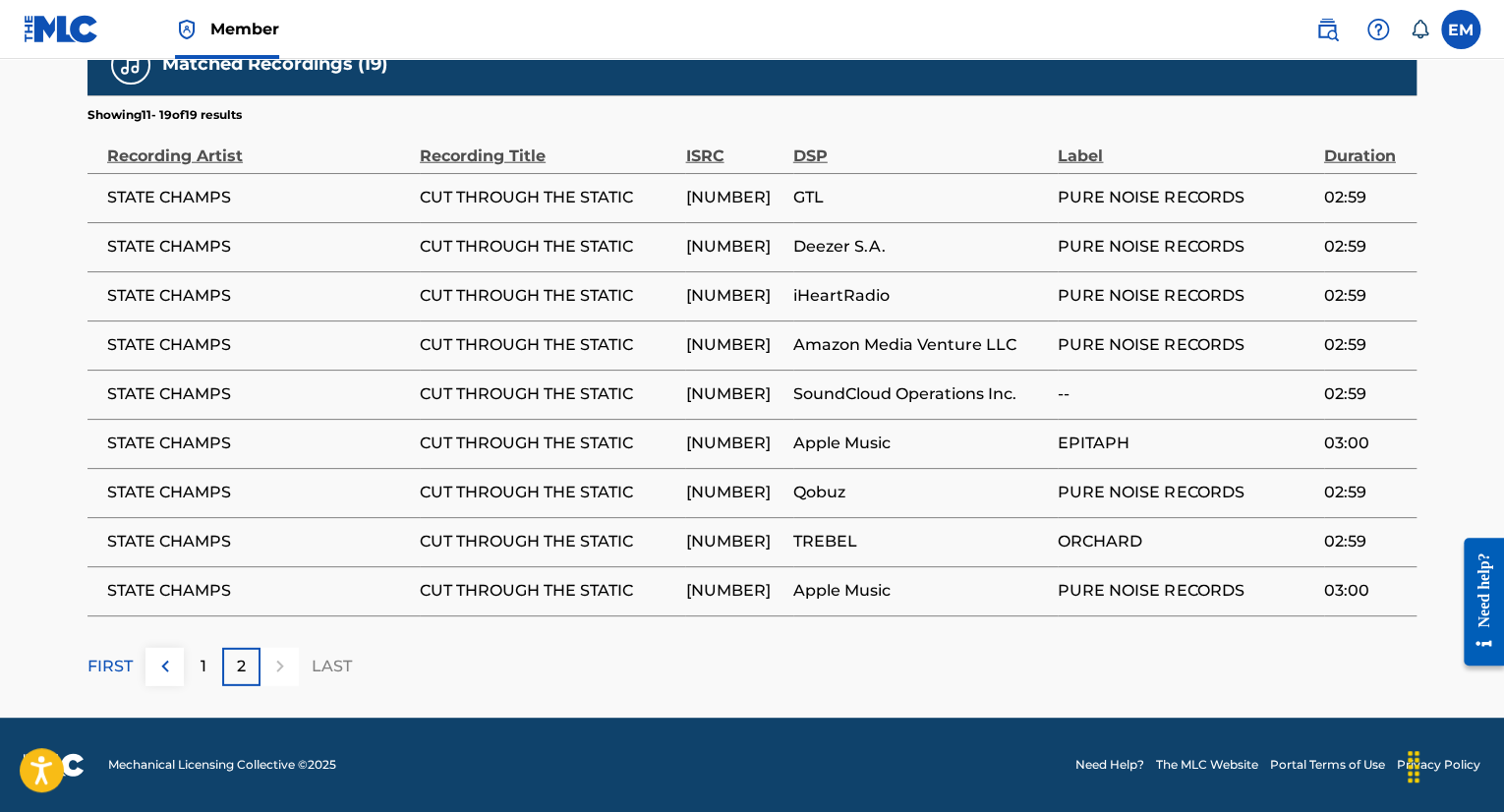 click on "CUT THROUGH THE STATIC" at bounding box center (552, 345) 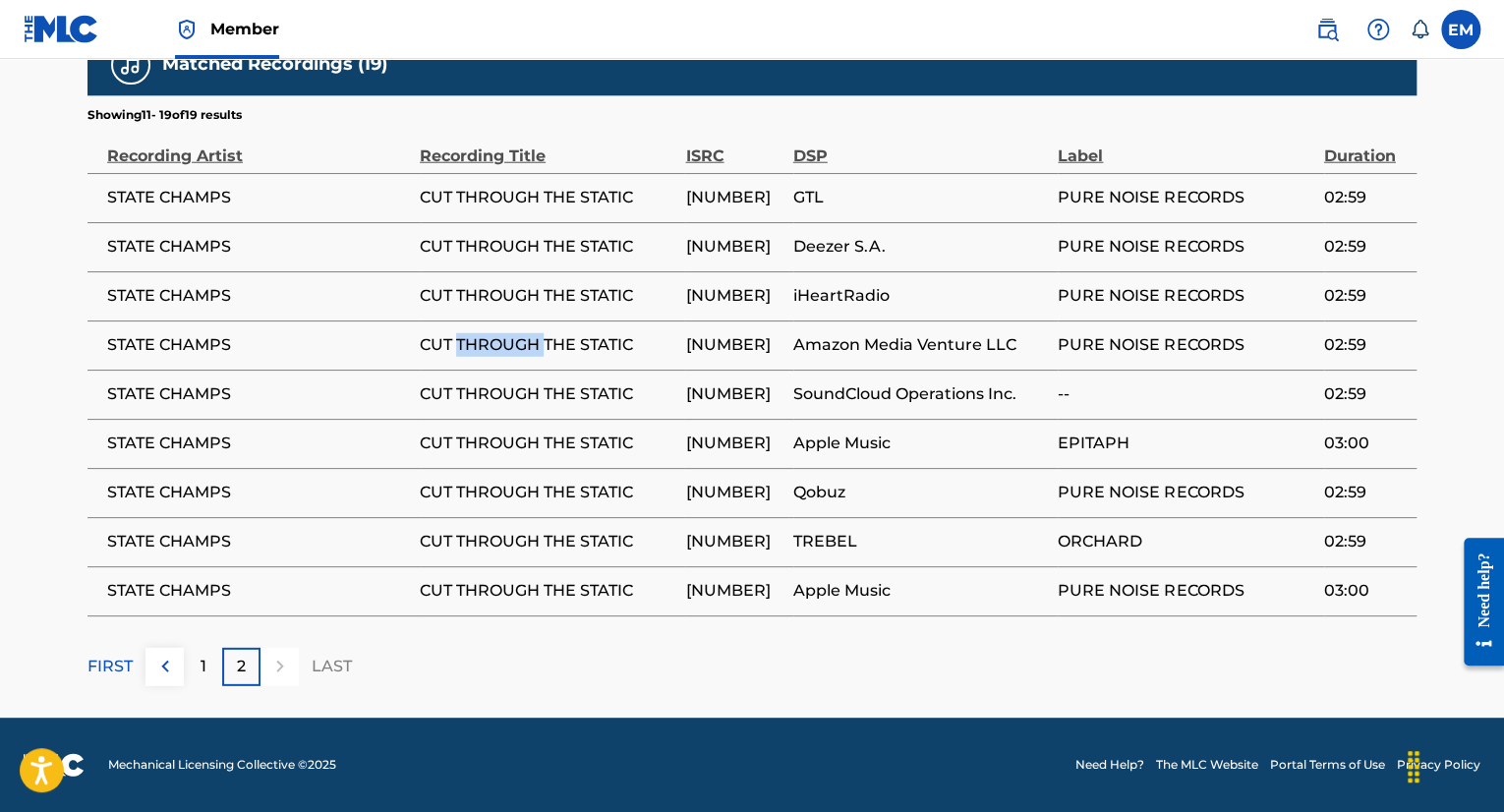 click on "CUT THROUGH THE STATIC" at bounding box center [552, 345] 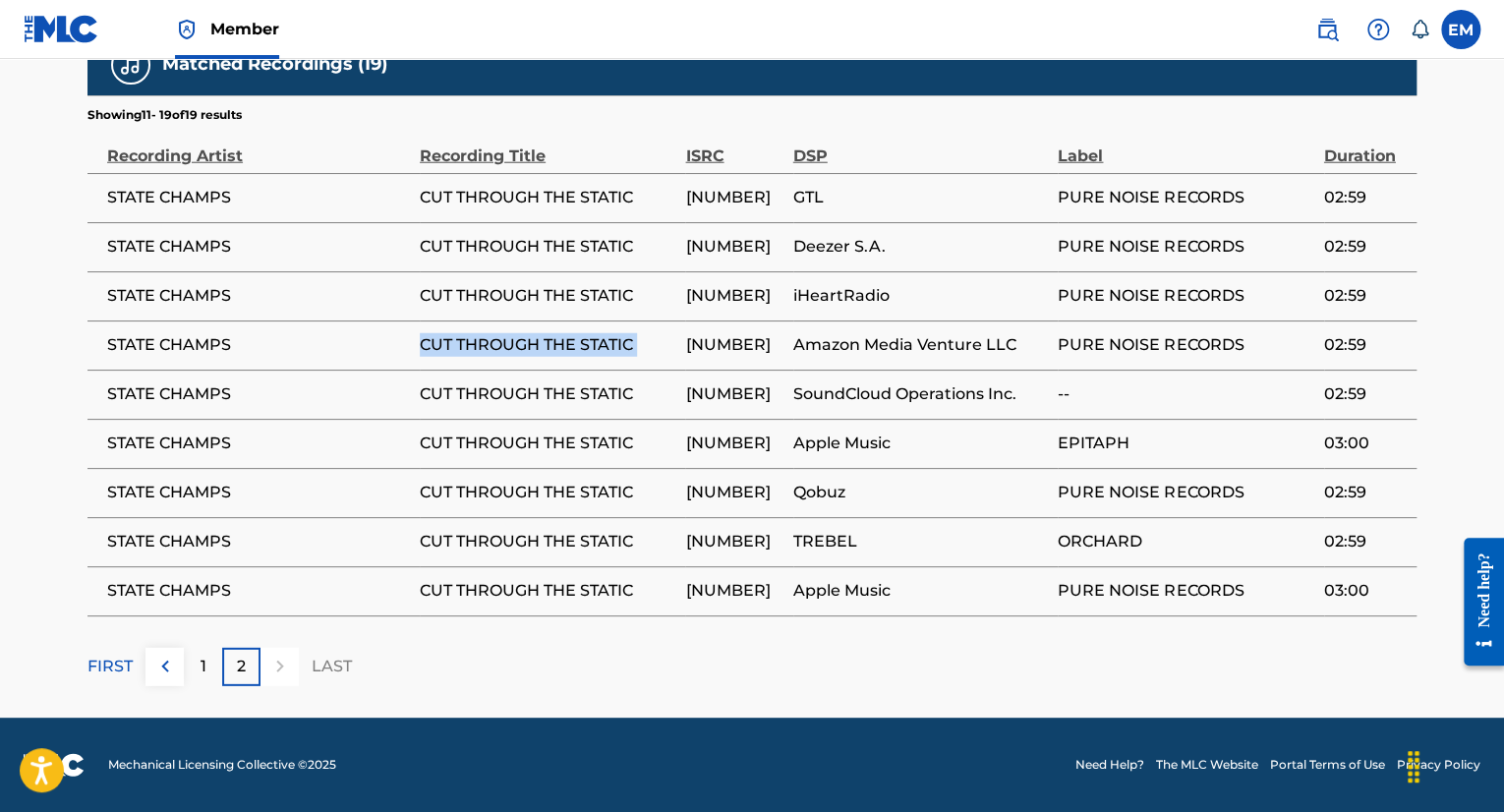 click on "CUT THROUGH THE STATIC" at bounding box center [552, 345] 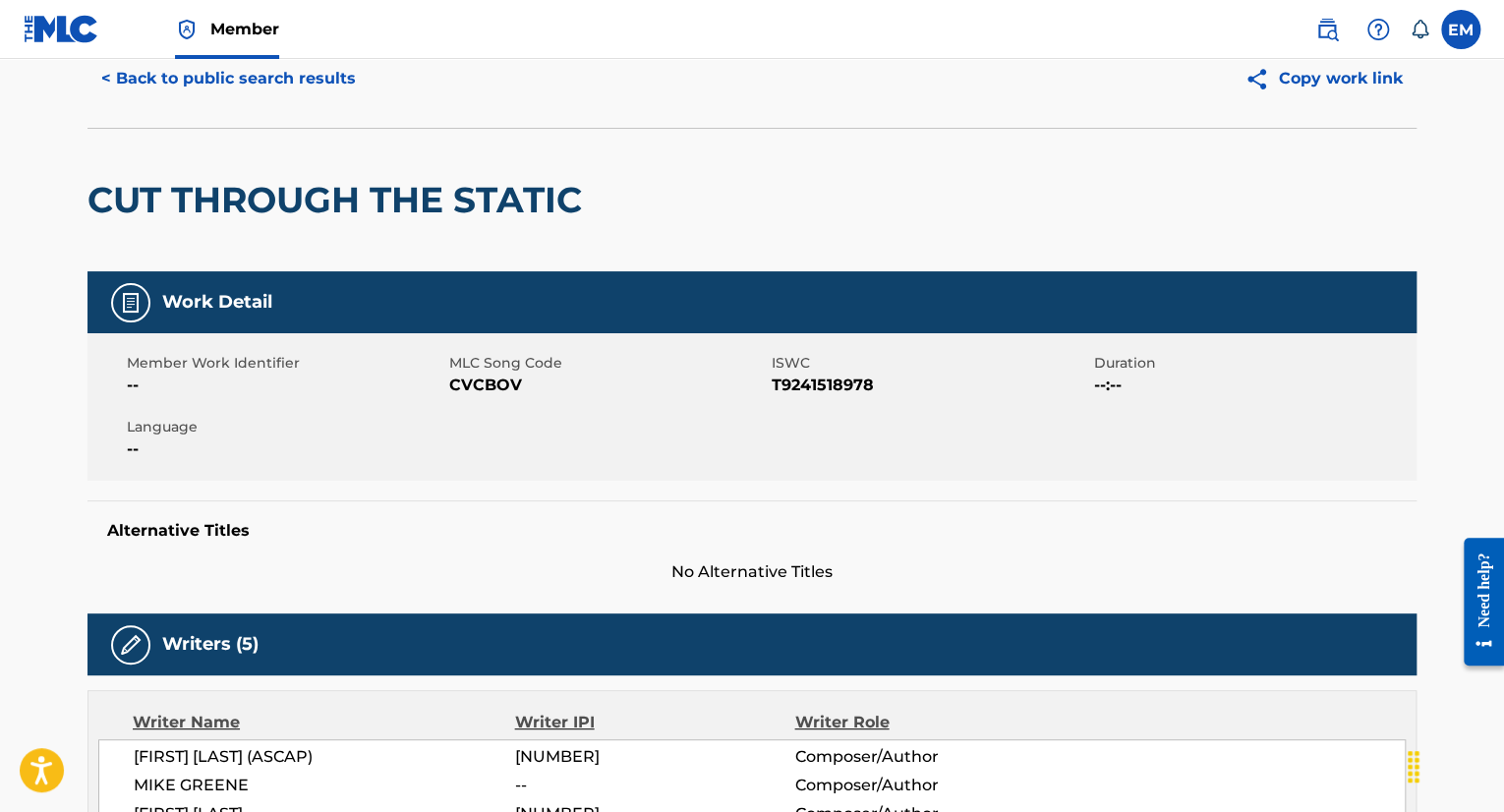 scroll, scrollTop: 0, scrollLeft: 0, axis: both 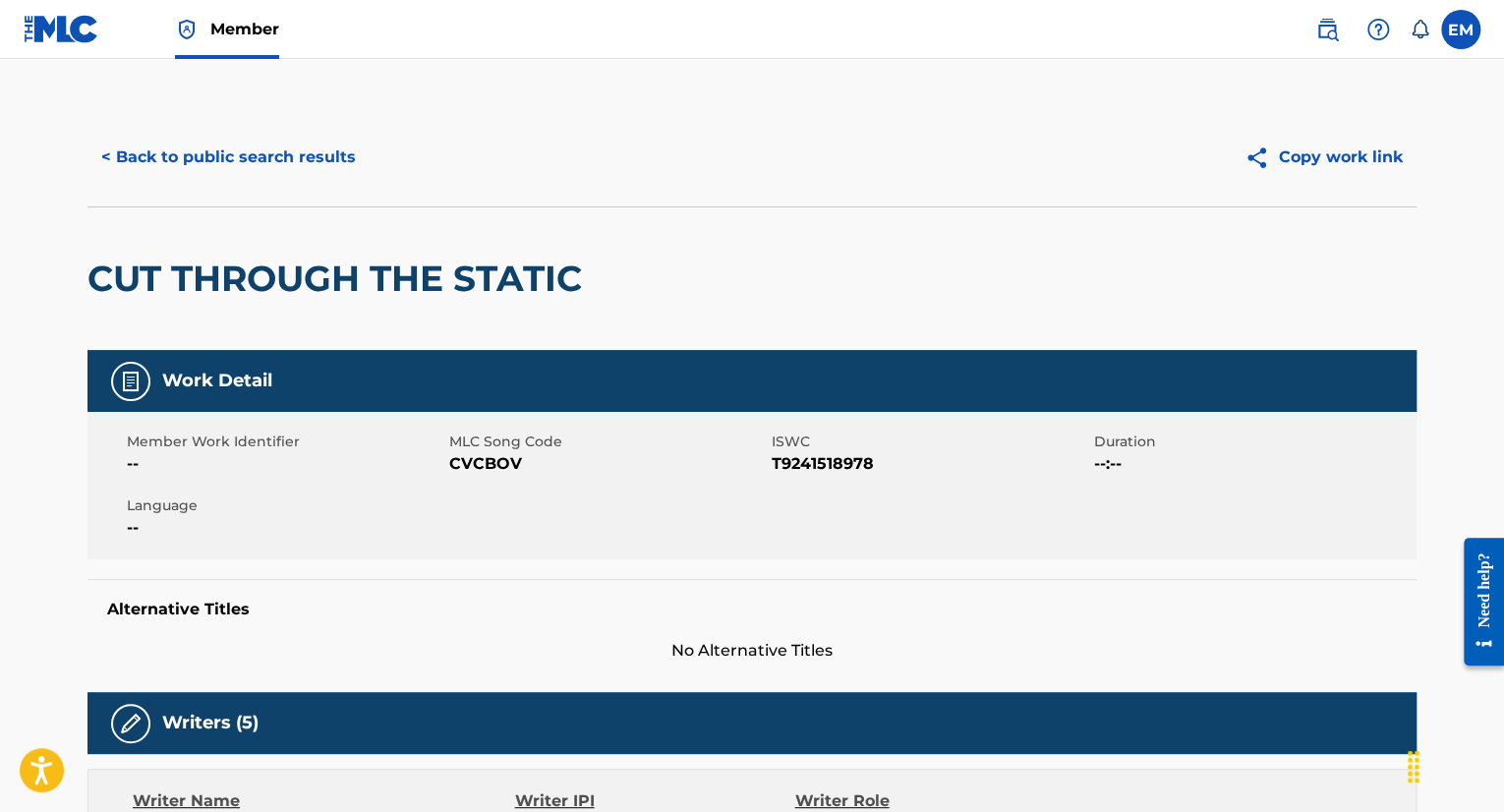 click on "CVCBOV" at bounding box center [607, 464] 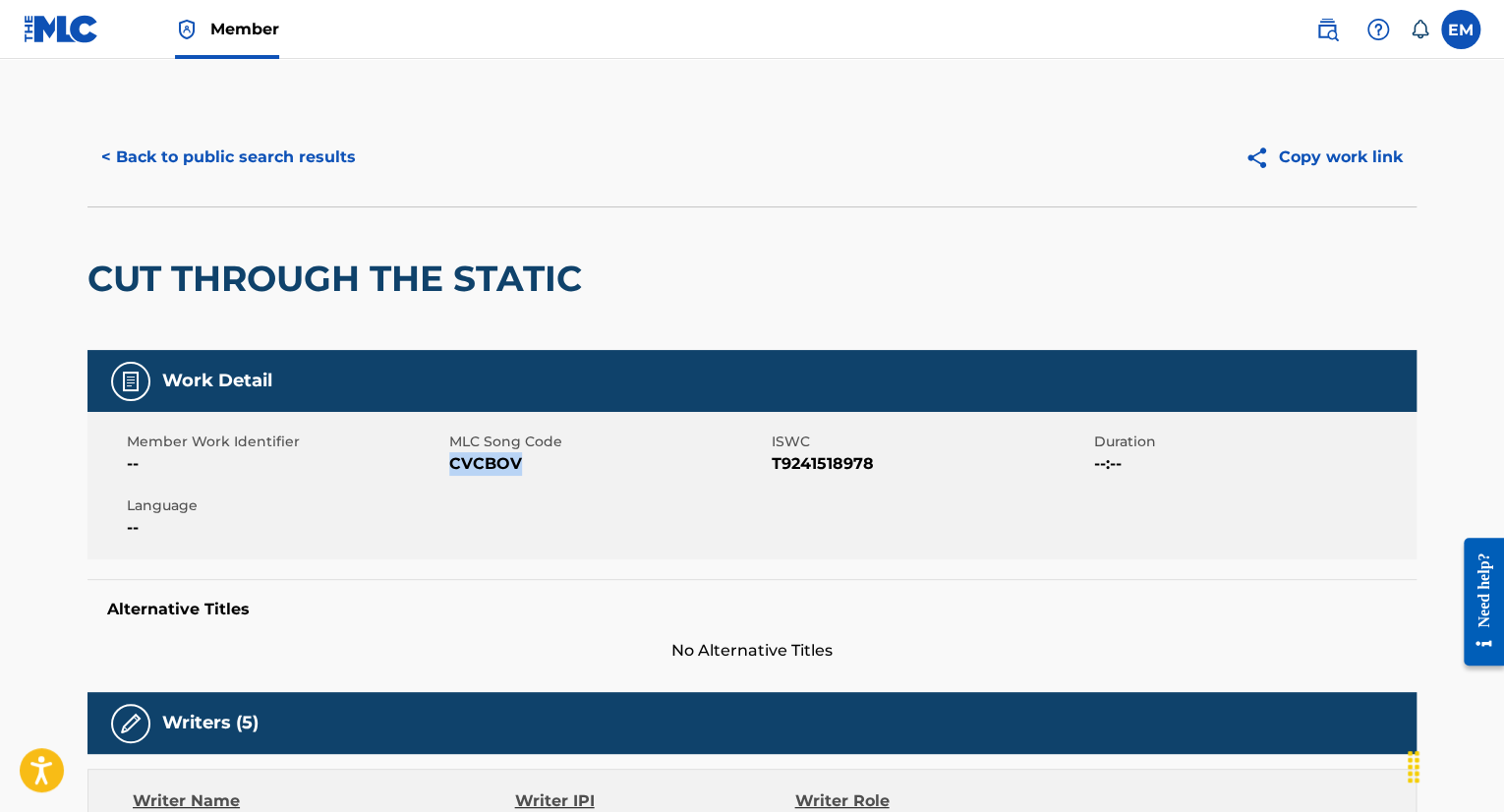 click on "CVCBOV" at bounding box center (607, 464) 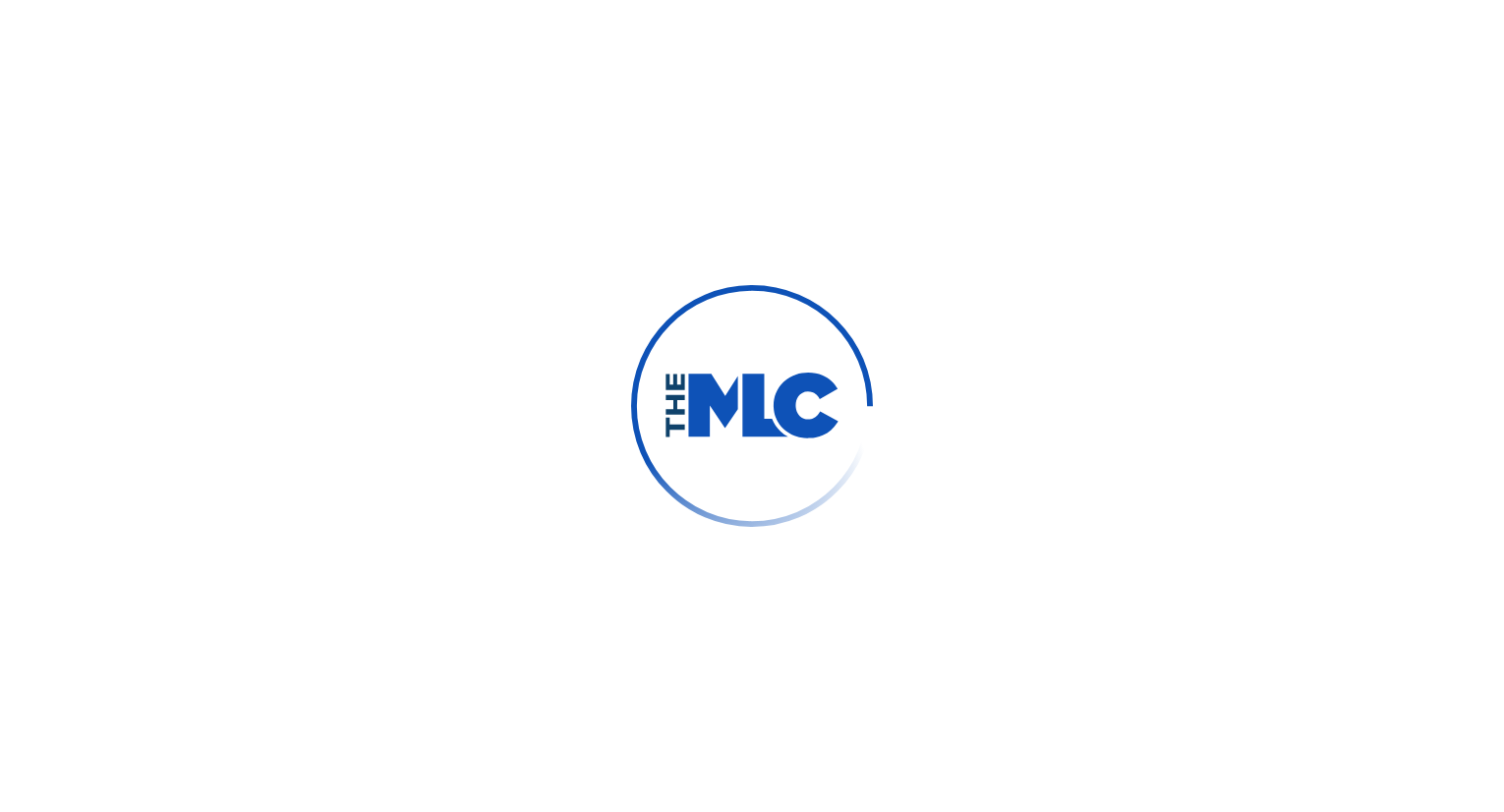 scroll, scrollTop: 0, scrollLeft: 0, axis: both 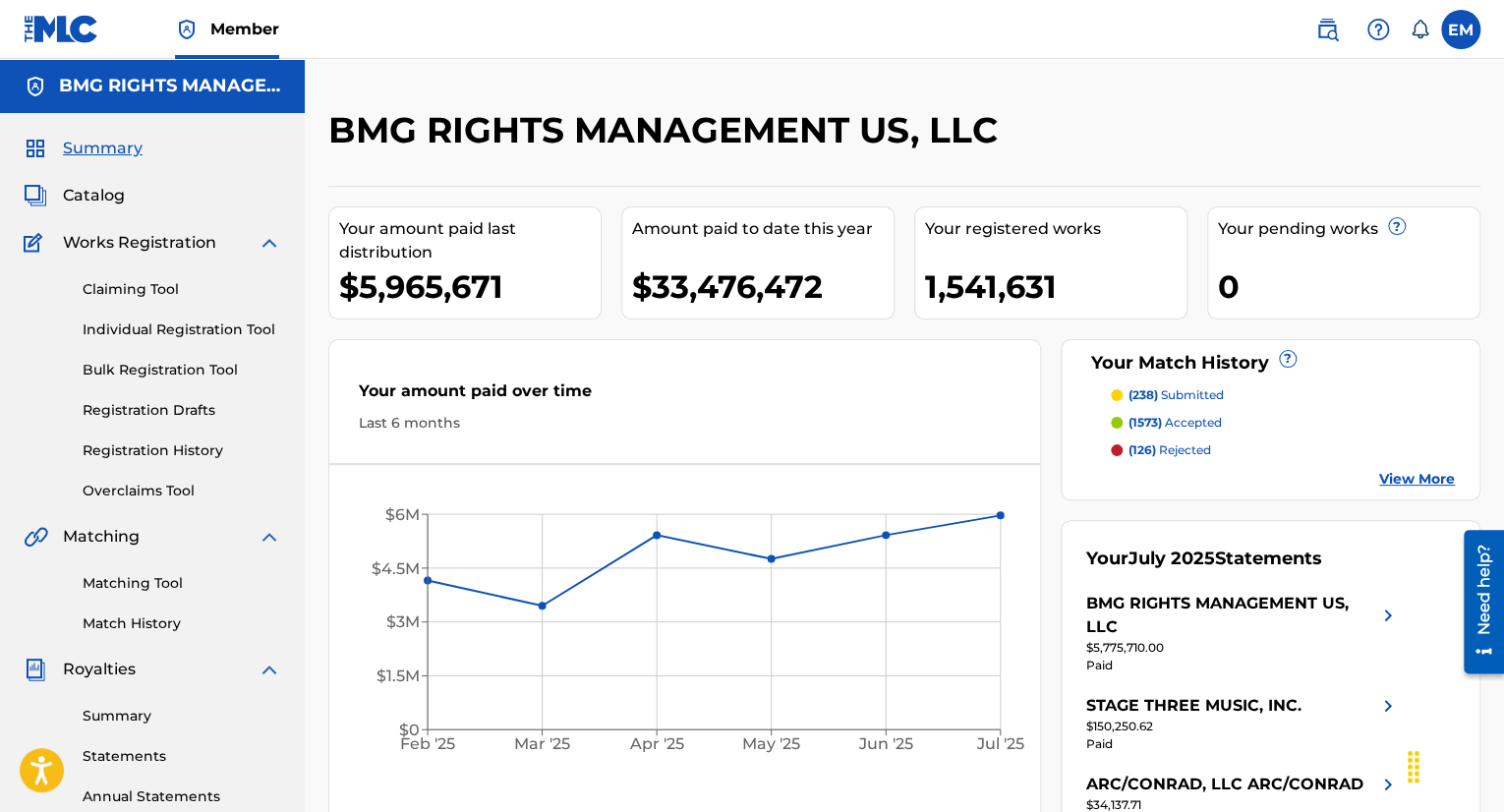 click on "Matching Tool" at bounding box center (182, 583) 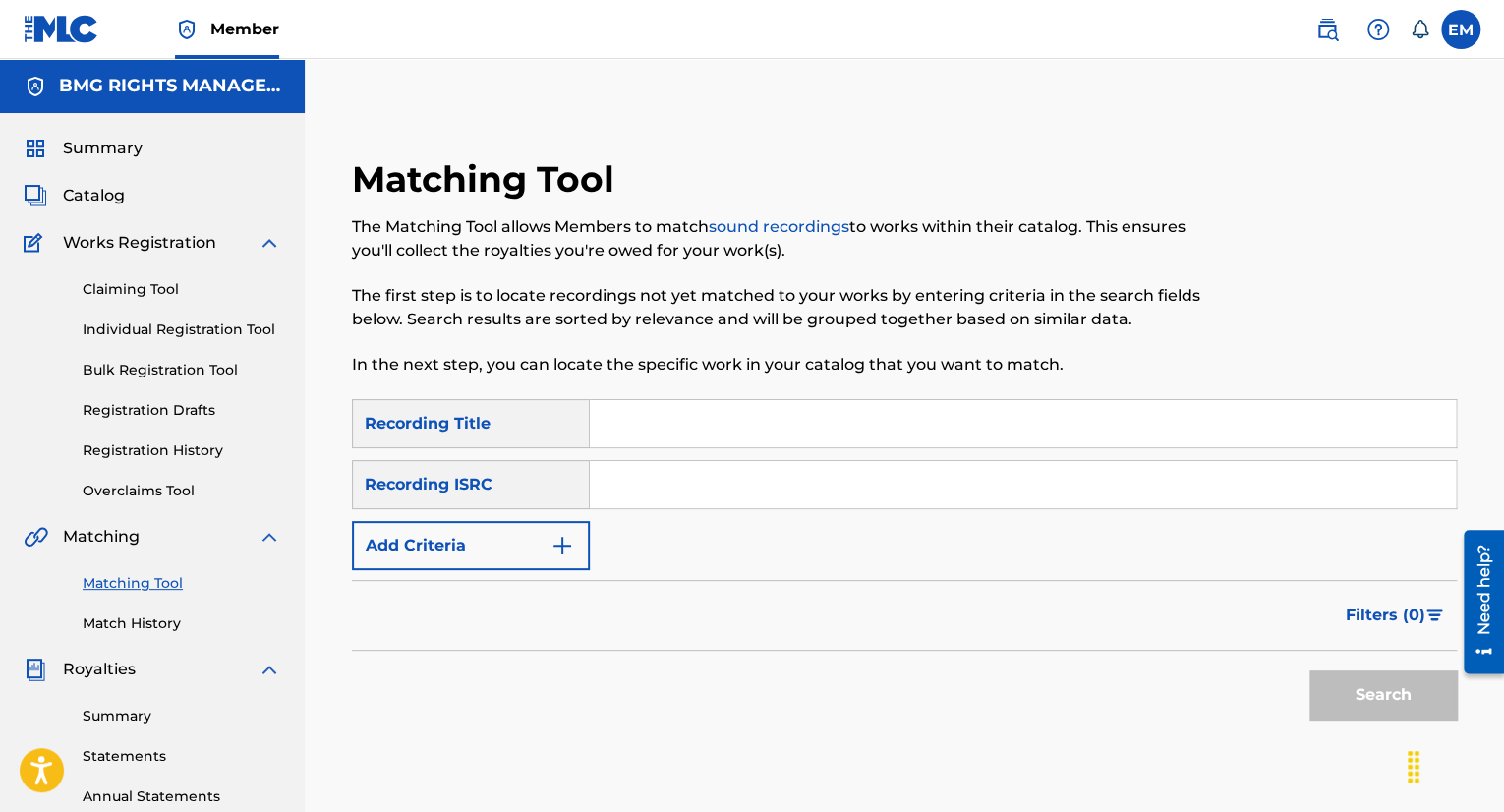 click at bounding box center (1022, 424) 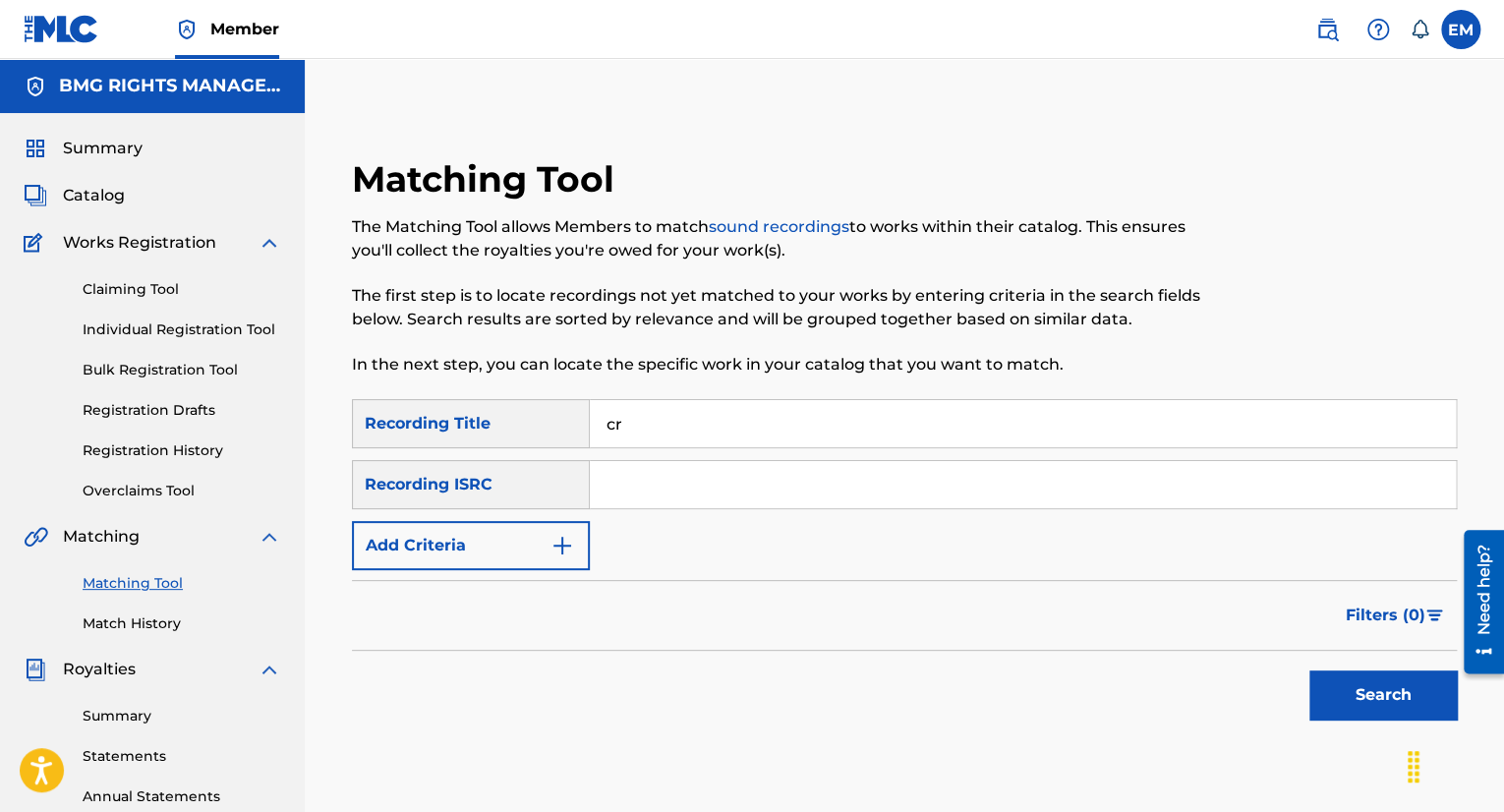 type on "c" 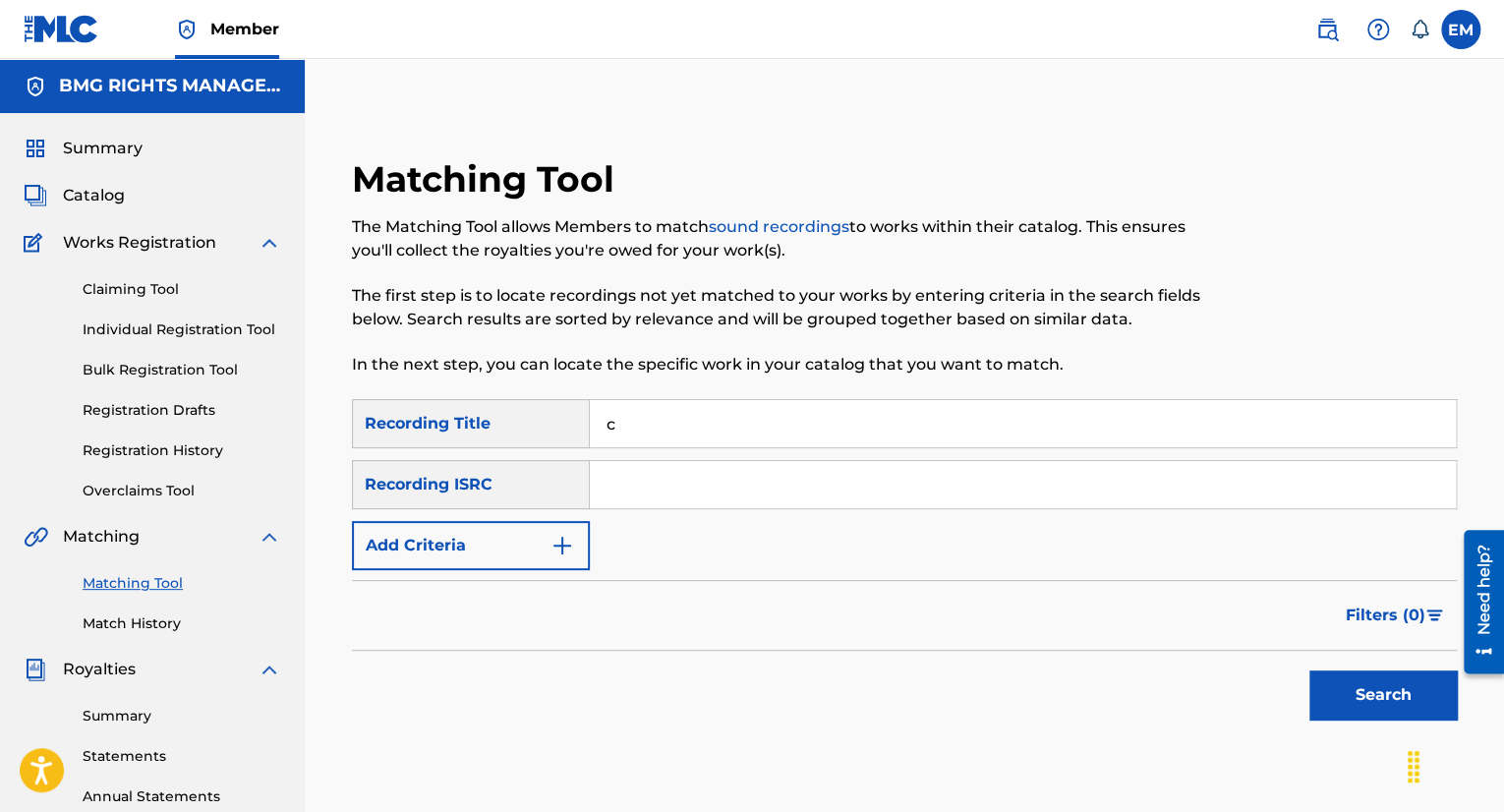 type 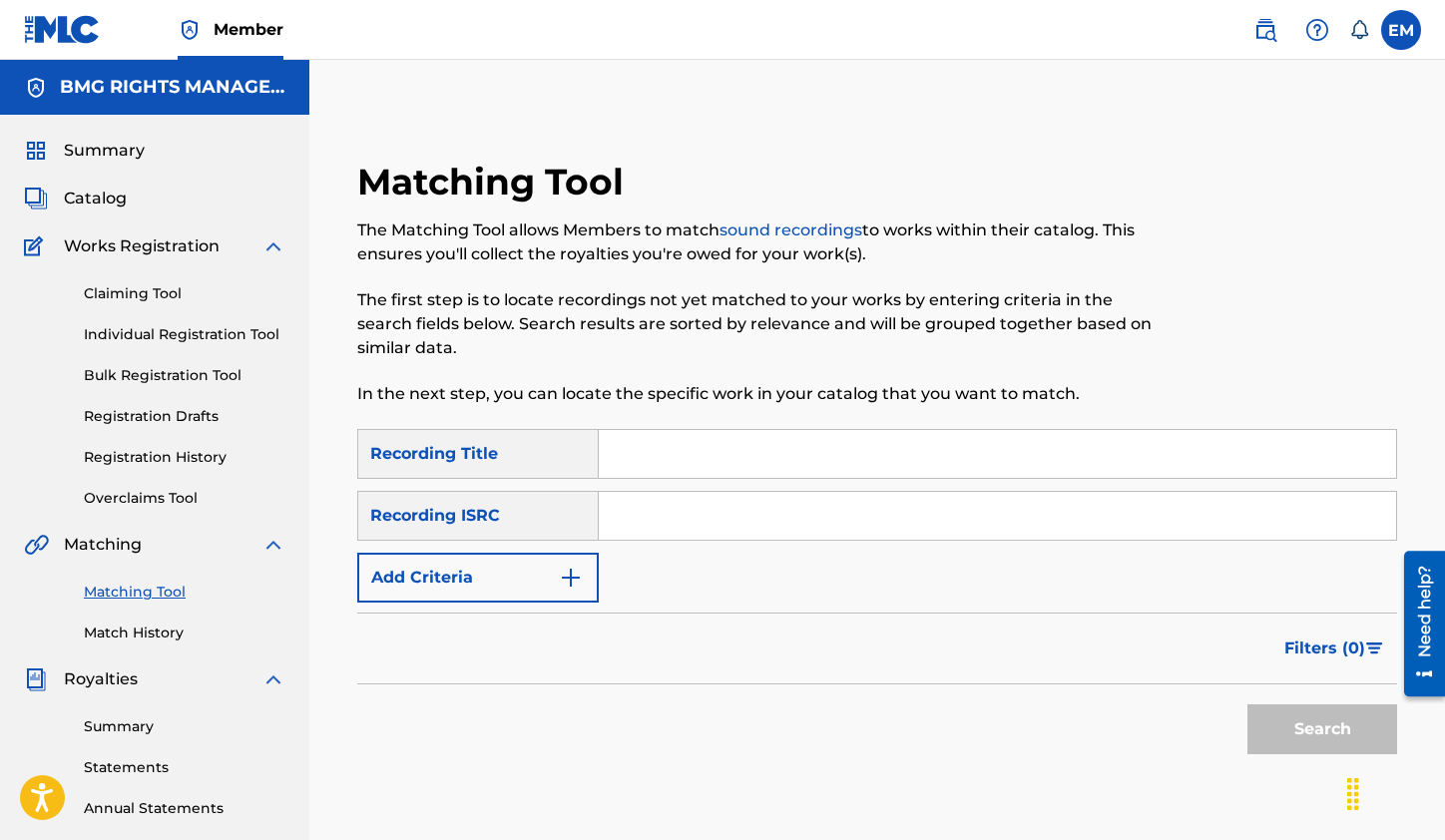 click at bounding box center [997, 516] 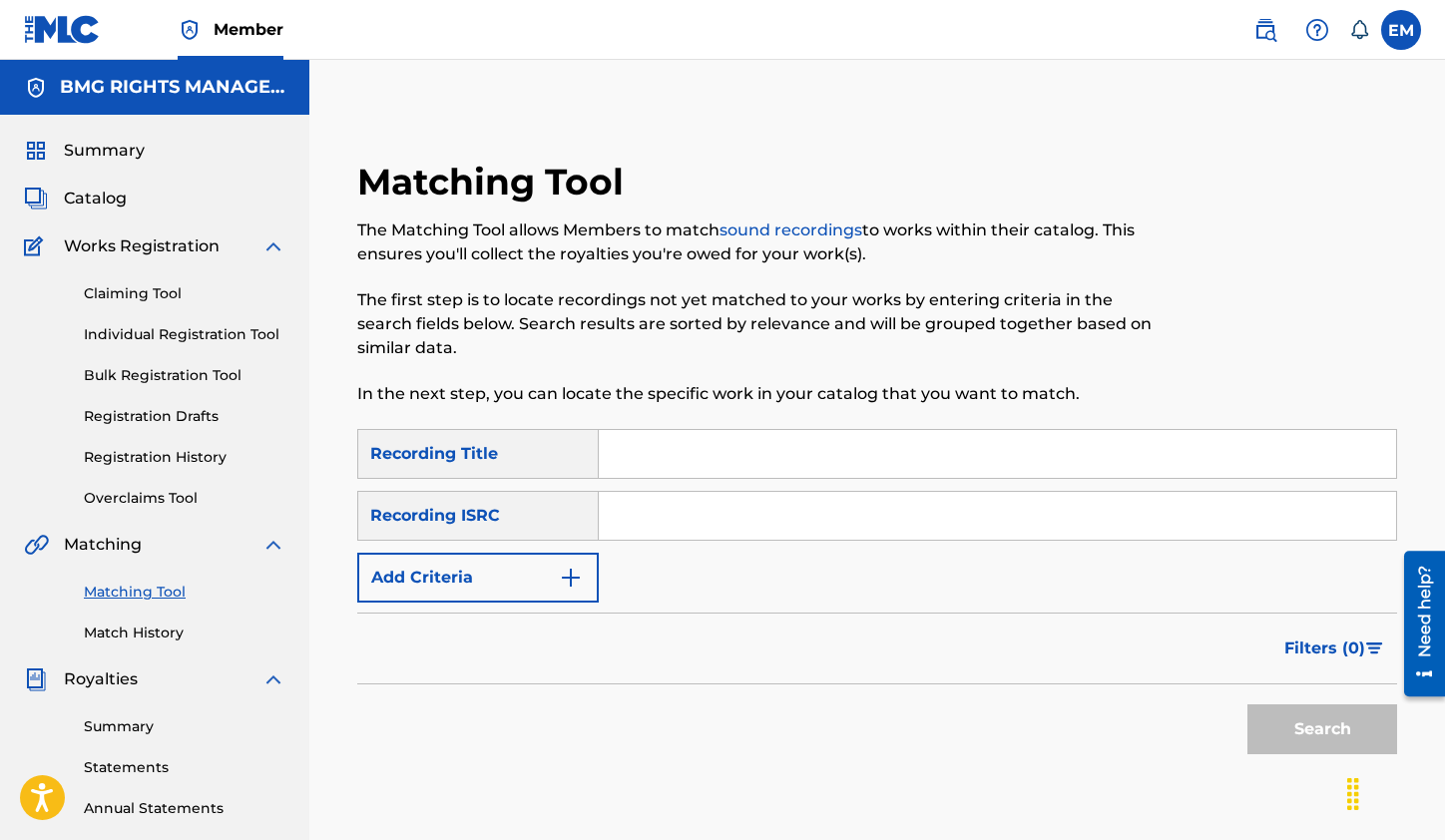 click at bounding box center (997, 516) 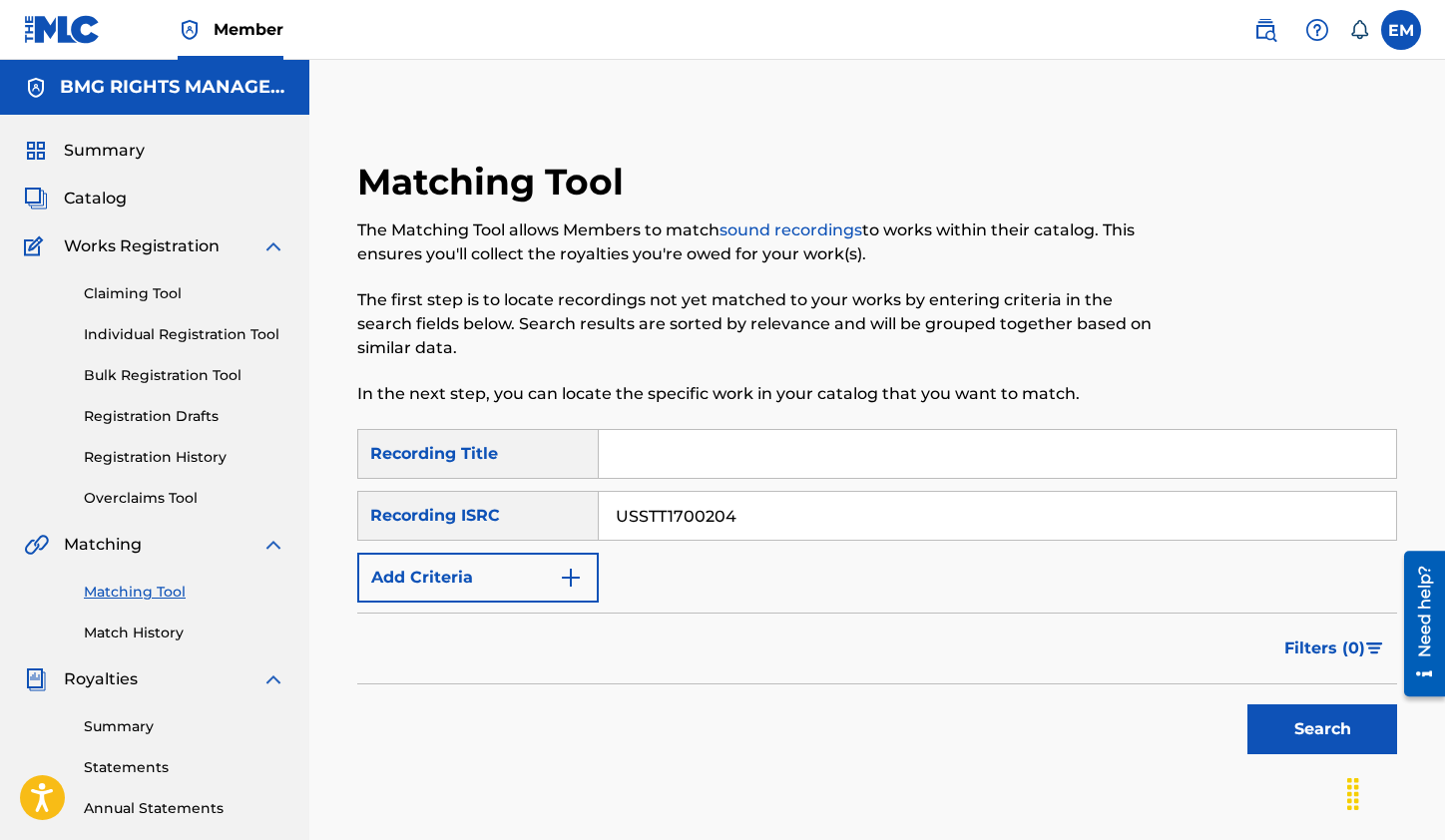 type on "USSTT1700204" 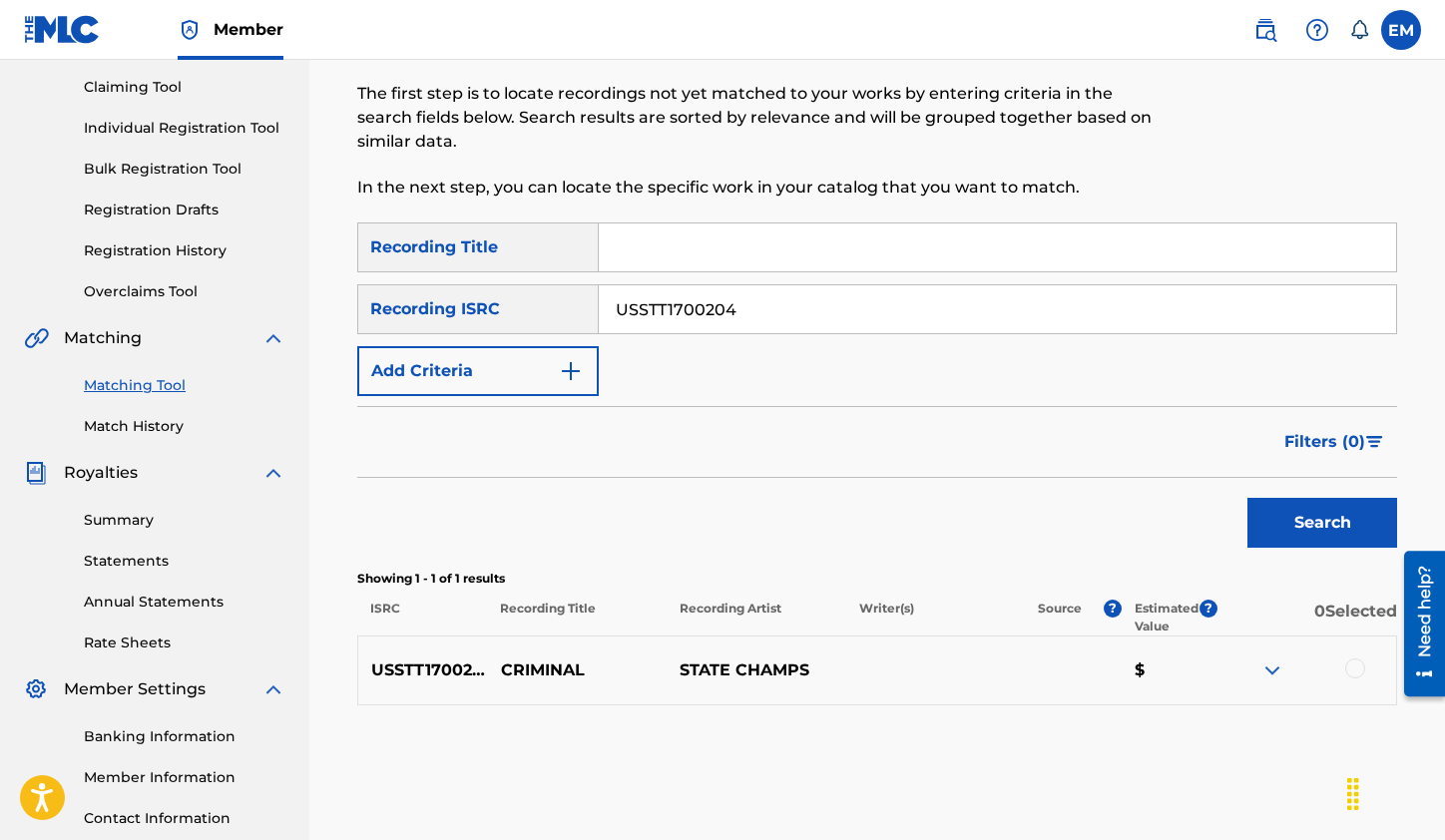 scroll, scrollTop: 356, scrollLeft: 0, axis: vertical 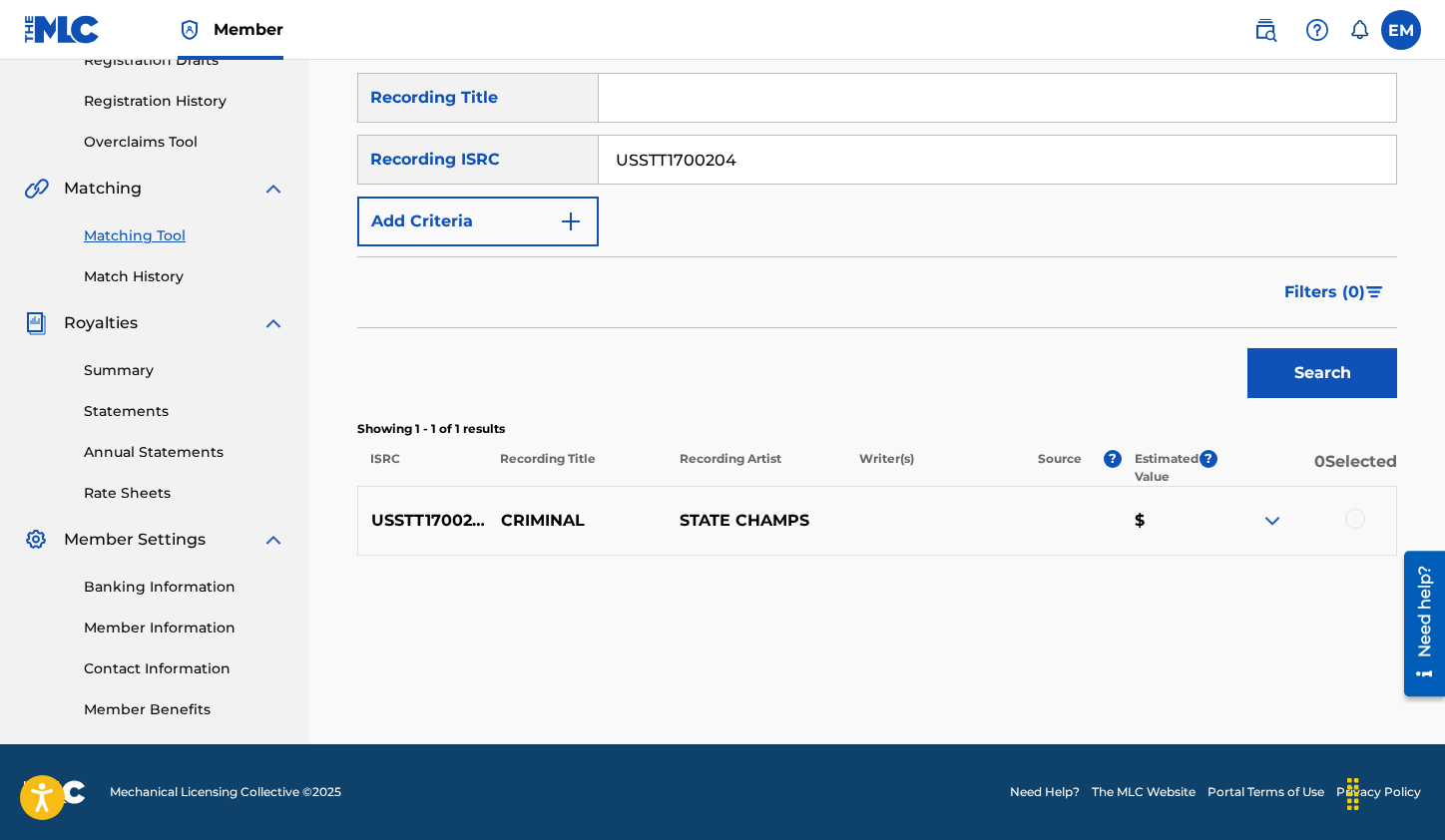 click at bounding box center (1355, 519) 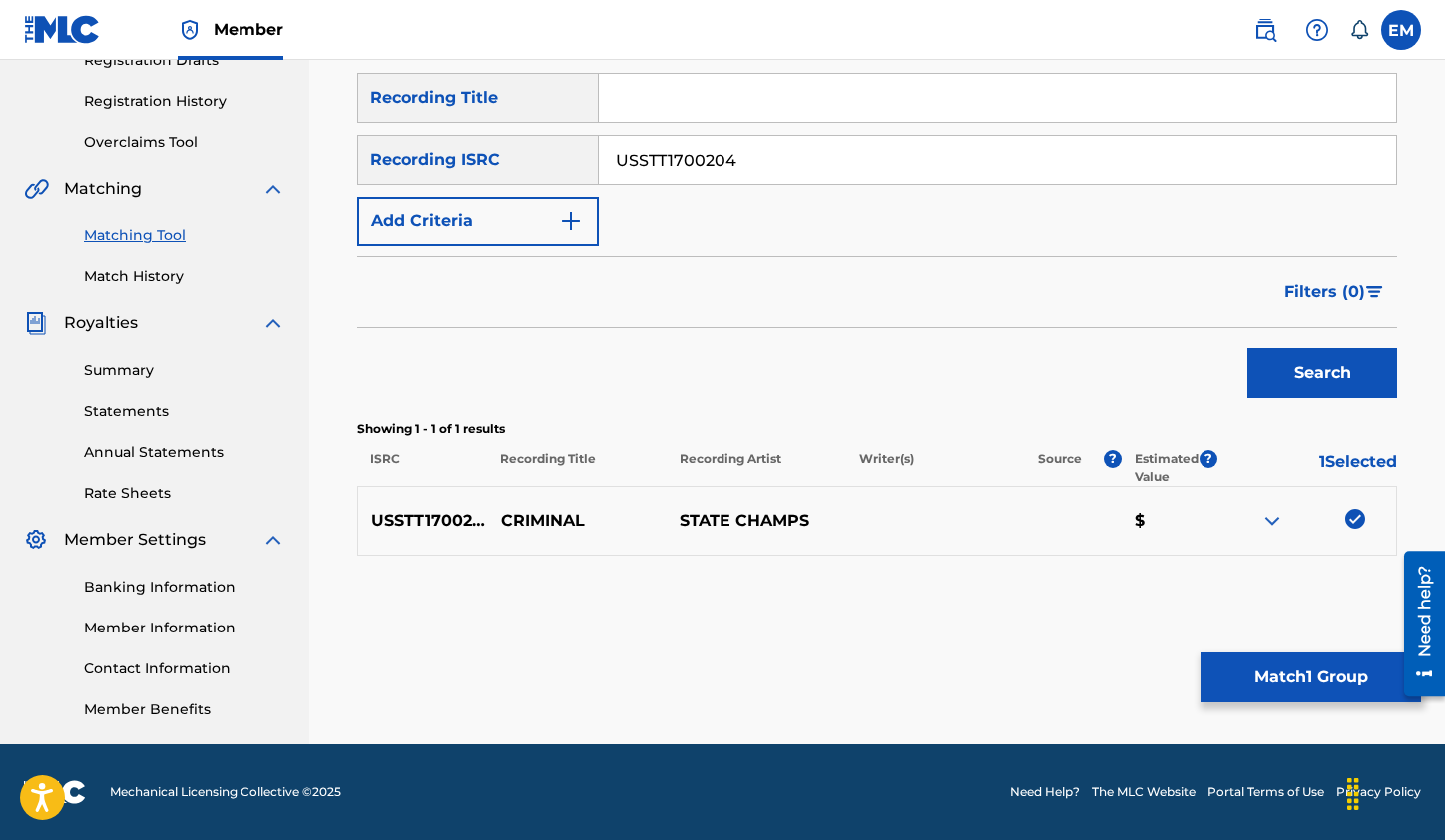 click on "Match  1 Group" at bounding box center (1310, 677) 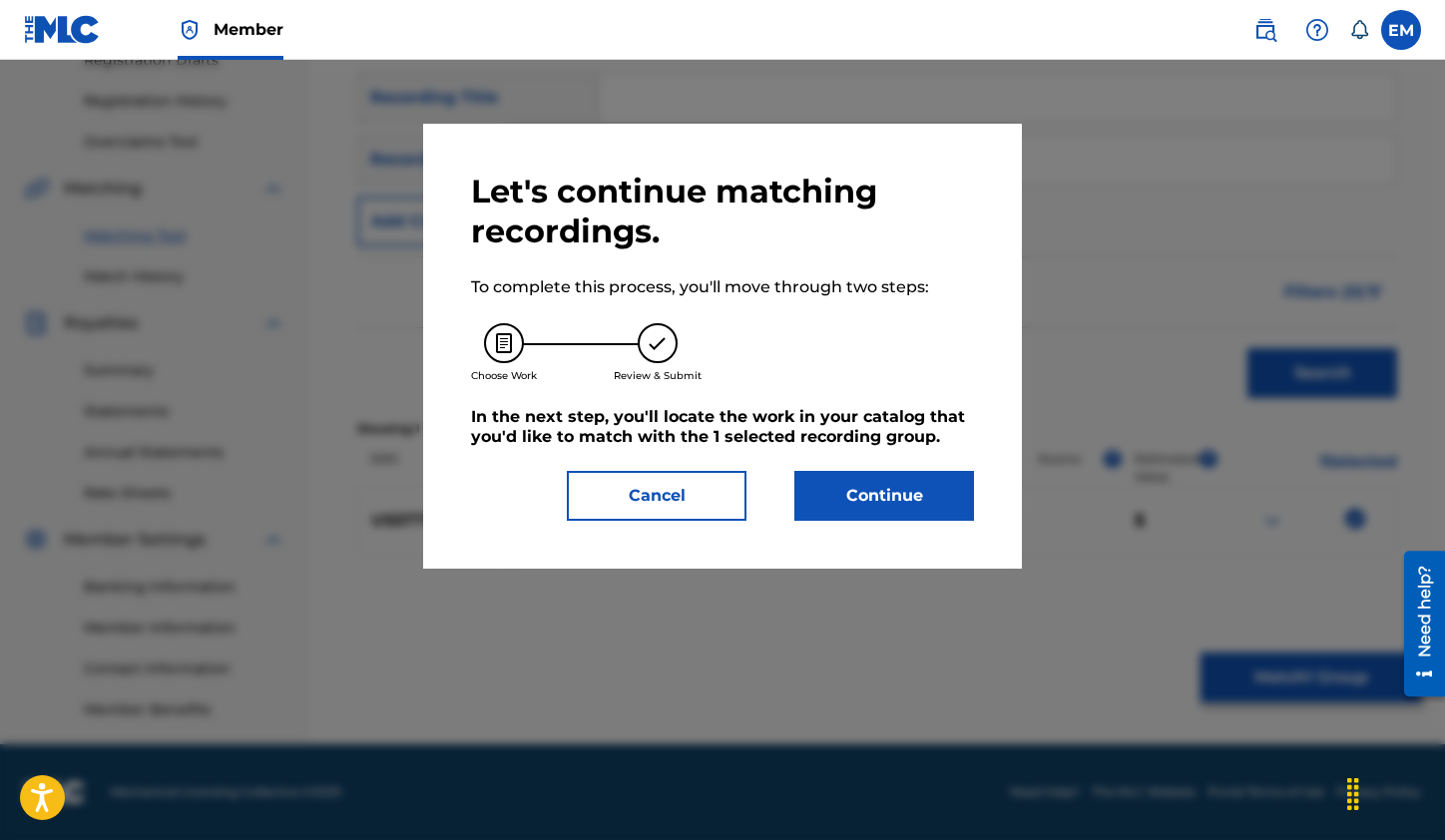 click on "Cancel" at bounding box center (657, 496) 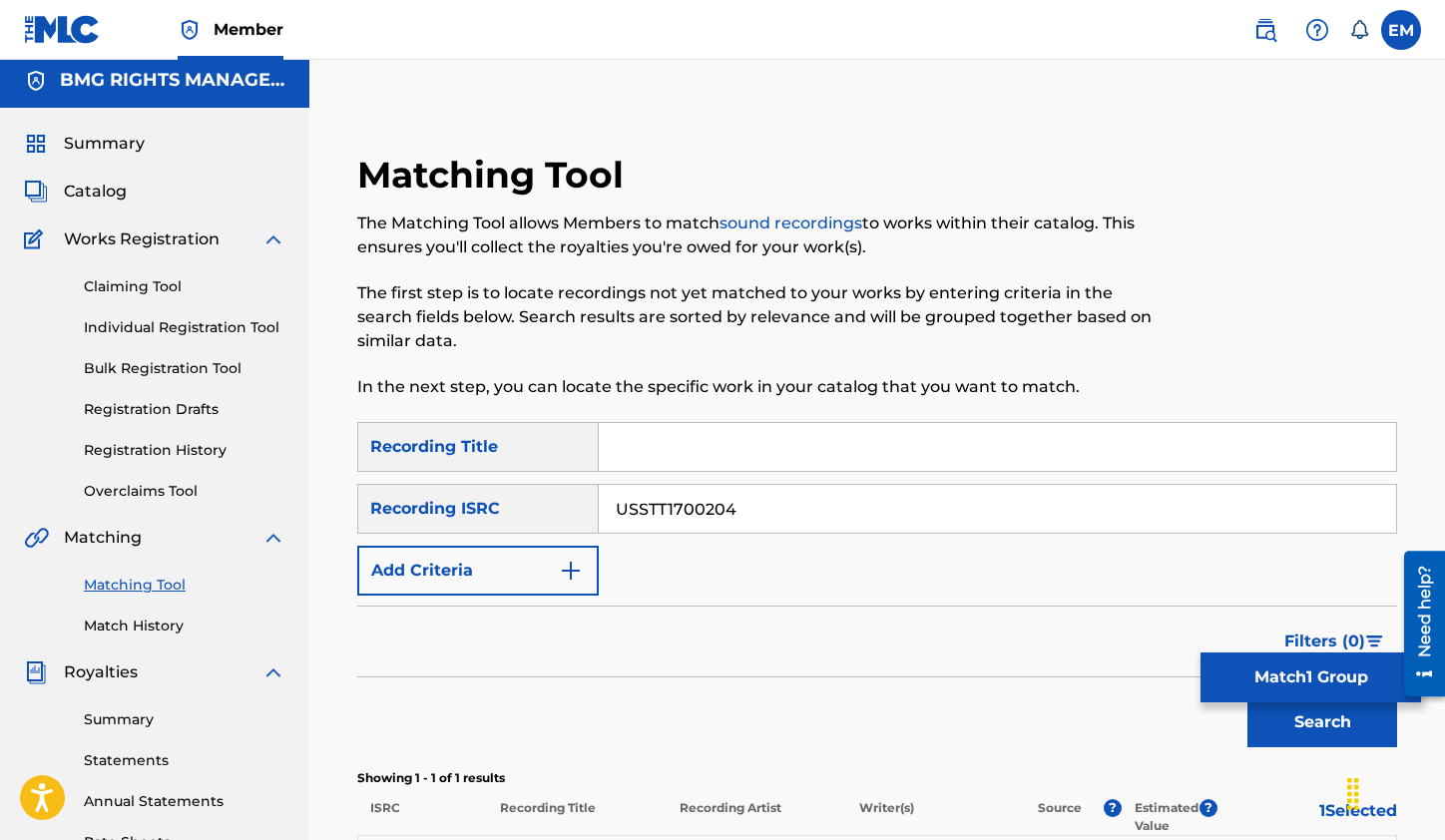 scroll, scrollTop: 0, scrollLeft: 0, axis: both 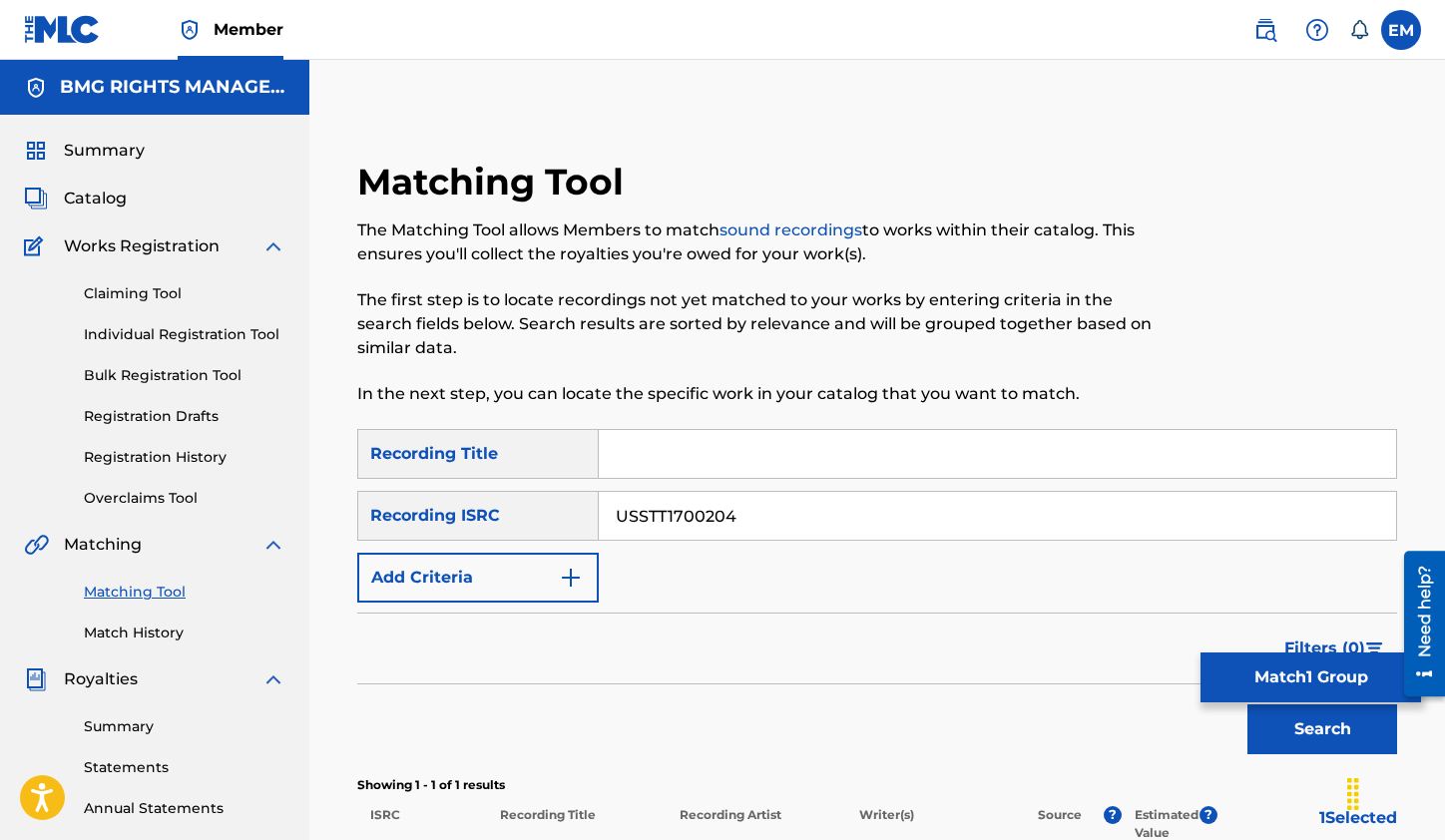 click on "USSTT1700204" at bounding box center [997, 516] 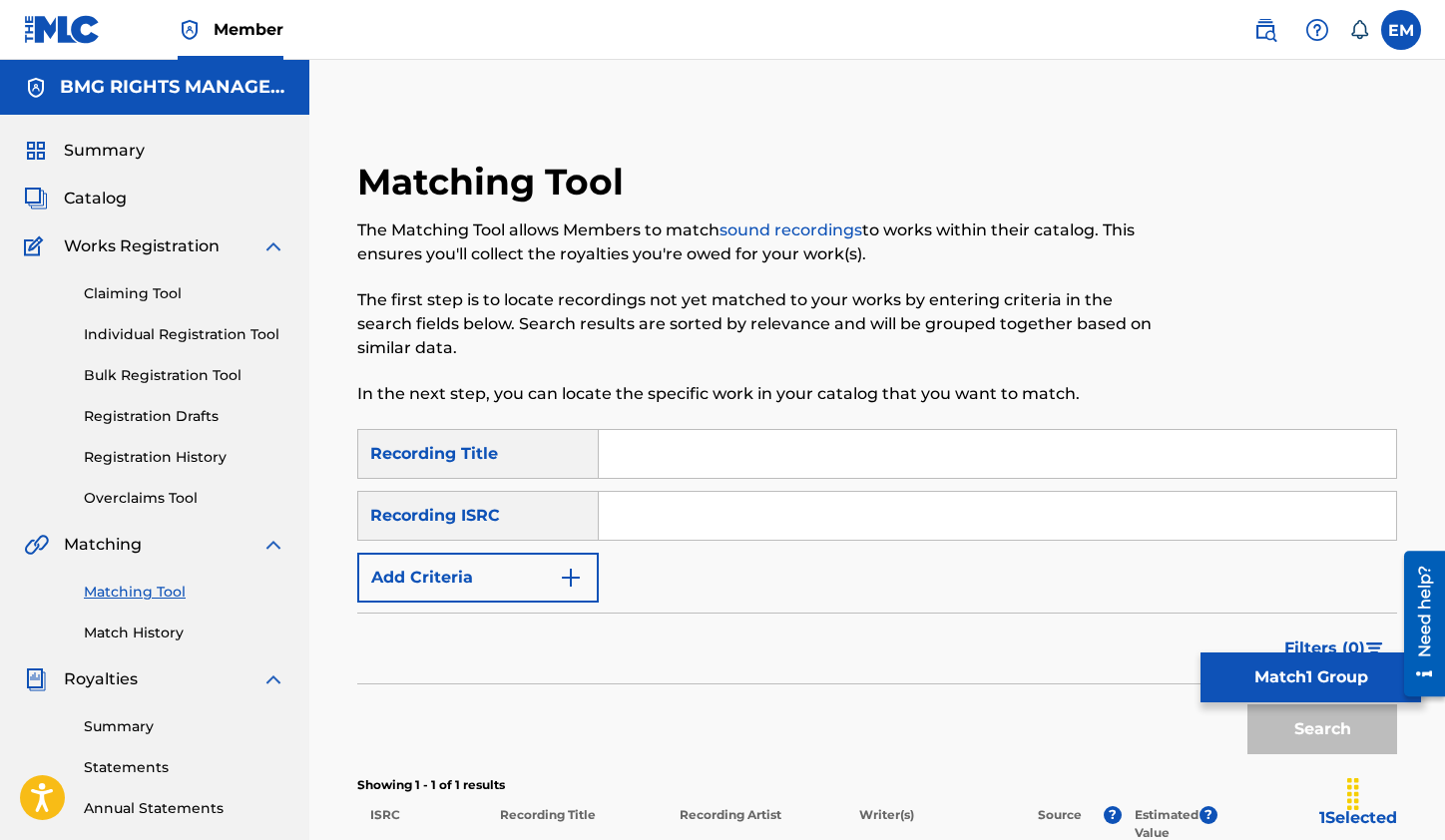 click at bounding box center [997, 516] 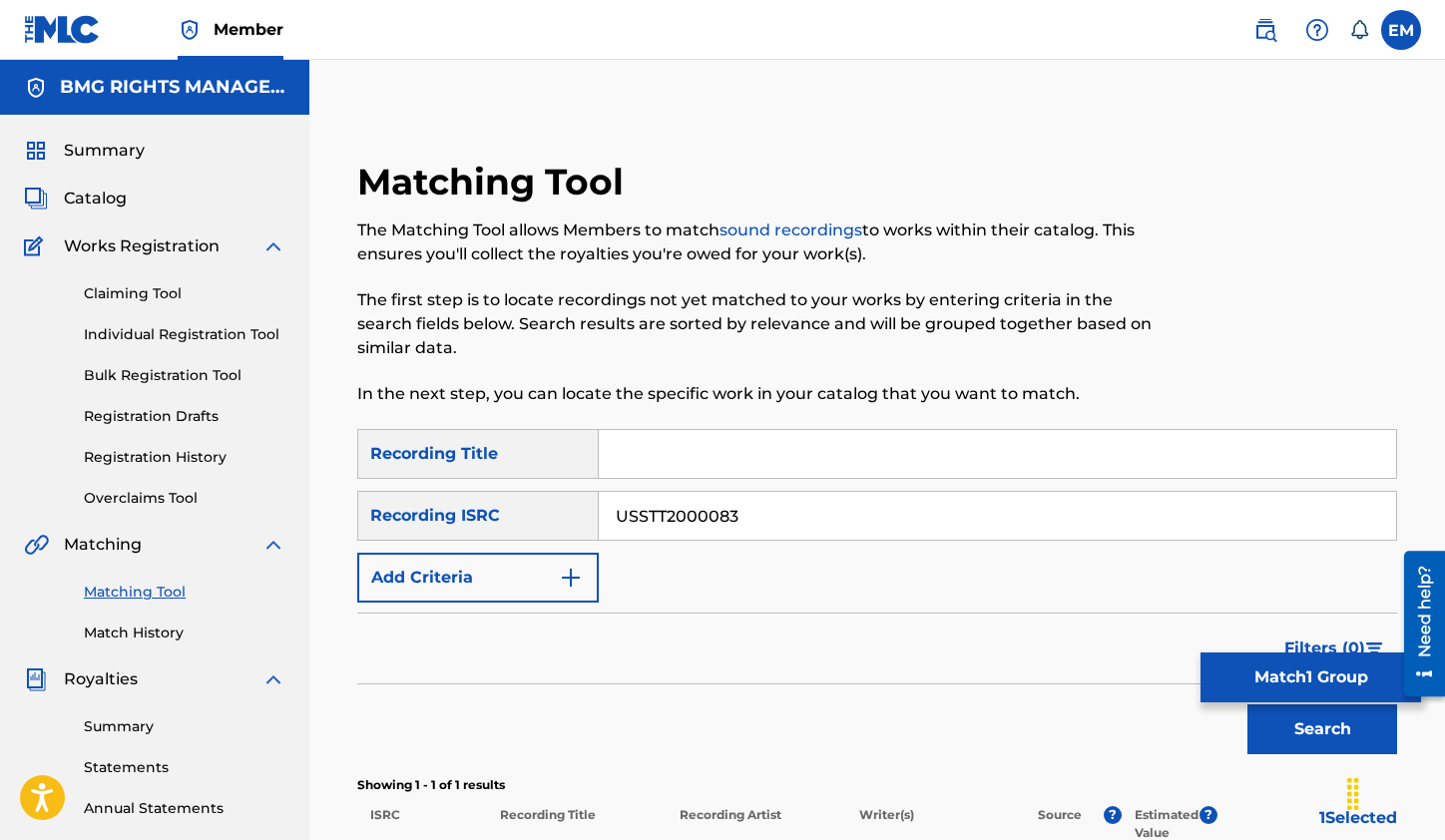 type on "USSTT2000083" 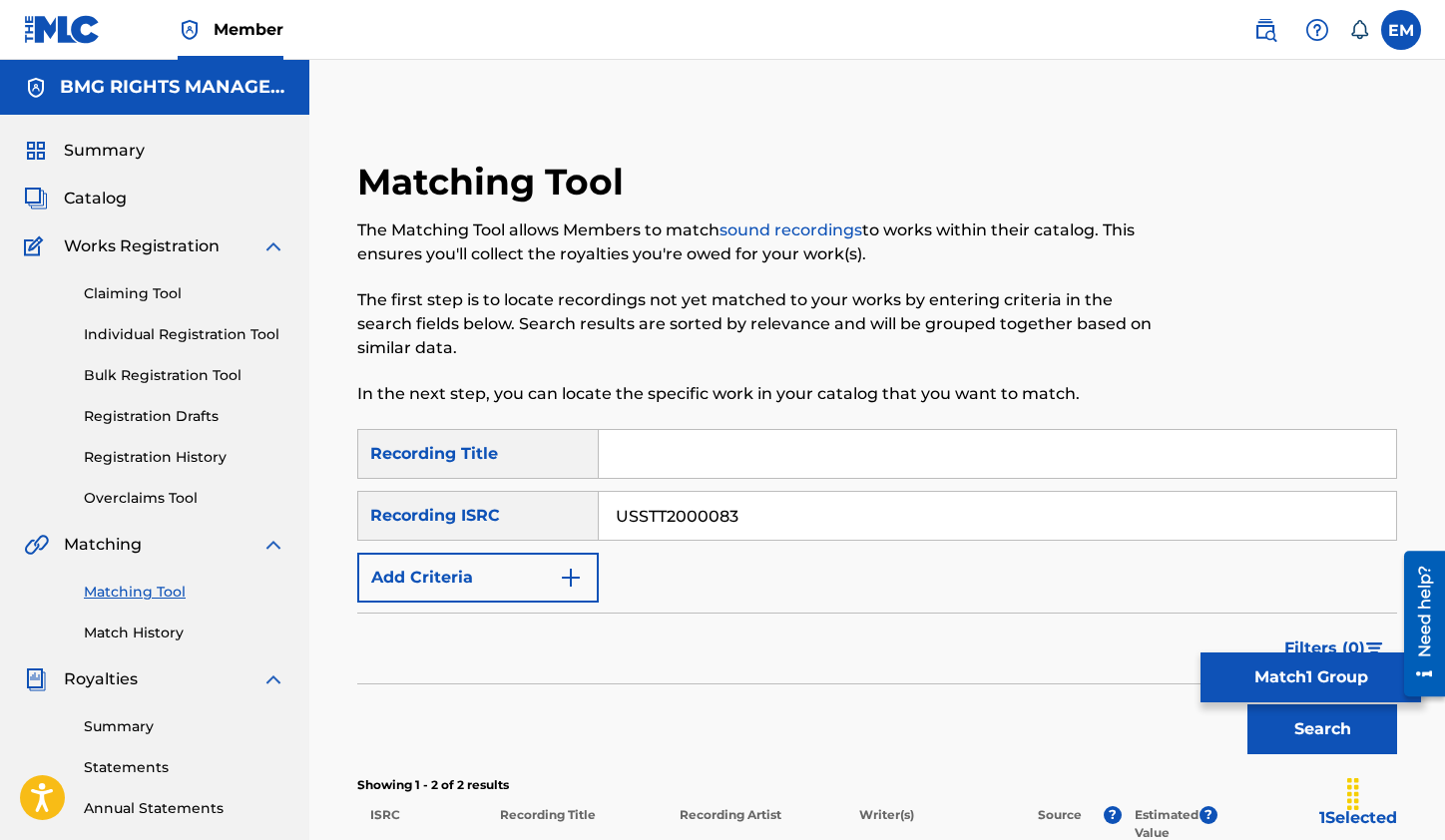 scroll, scrollTop: 356, scrollLeft: 0, axis: vertical 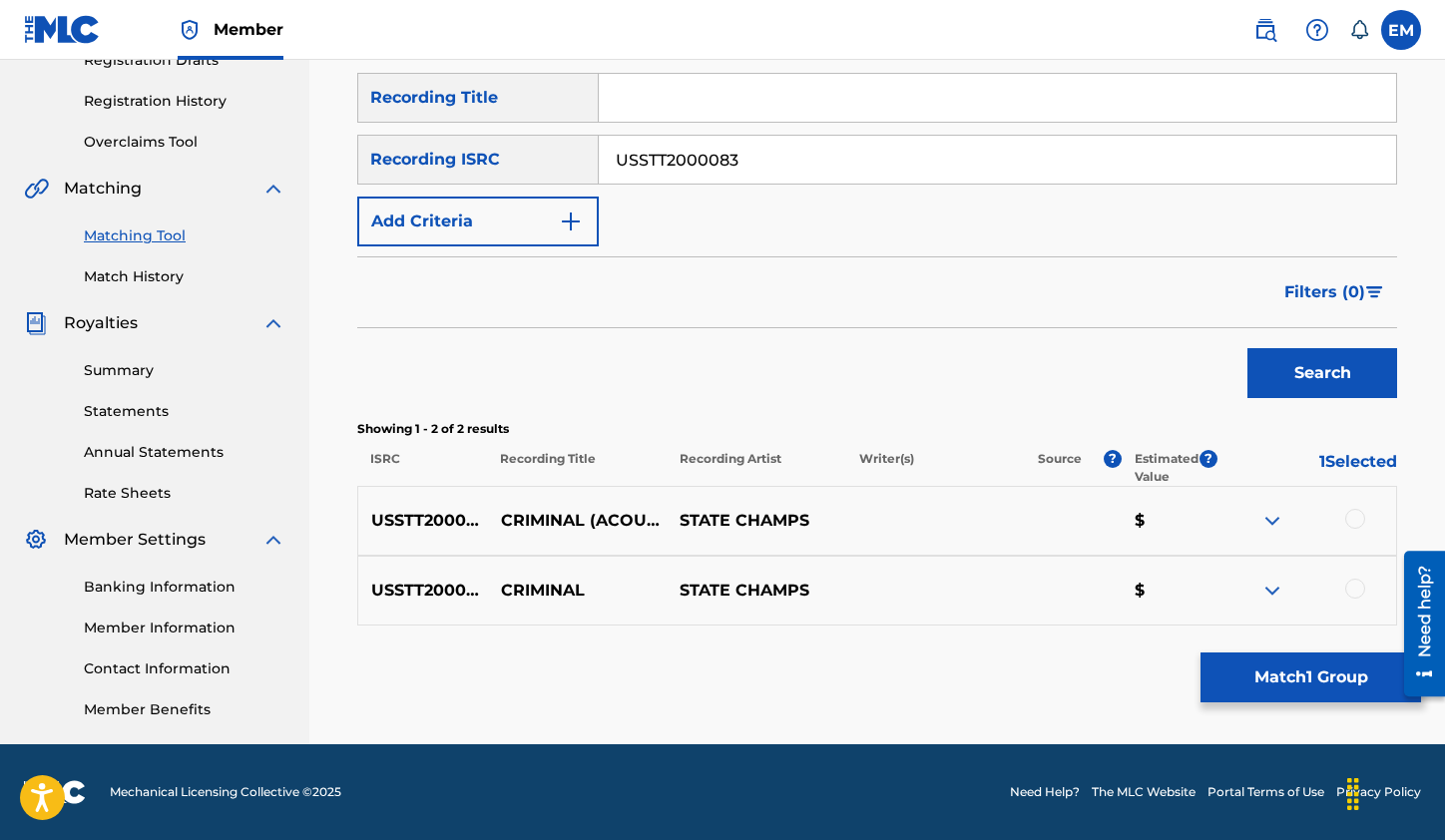 click at bounding box center [1306, 521] 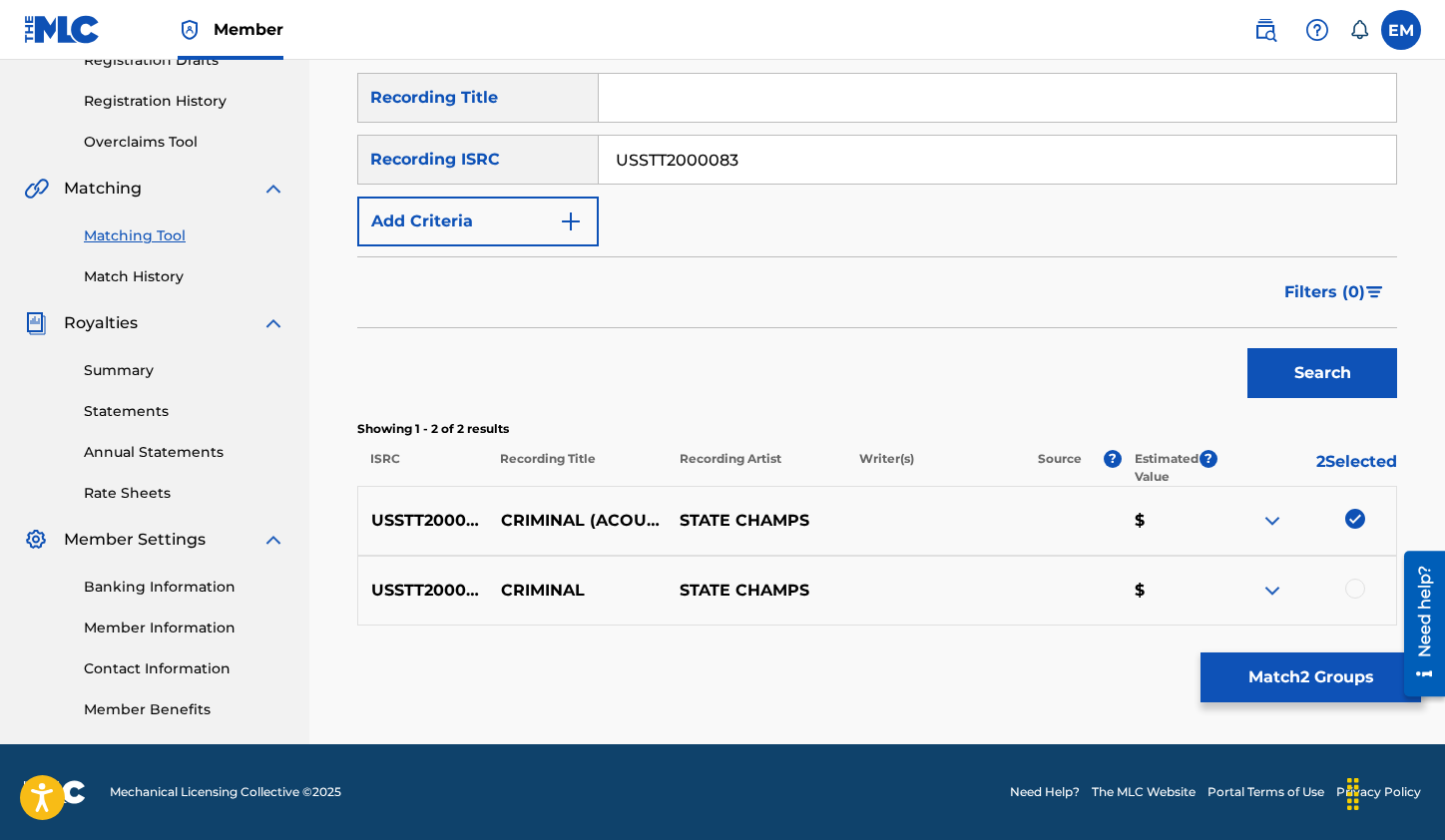 click at bounding box center (1355, 589) 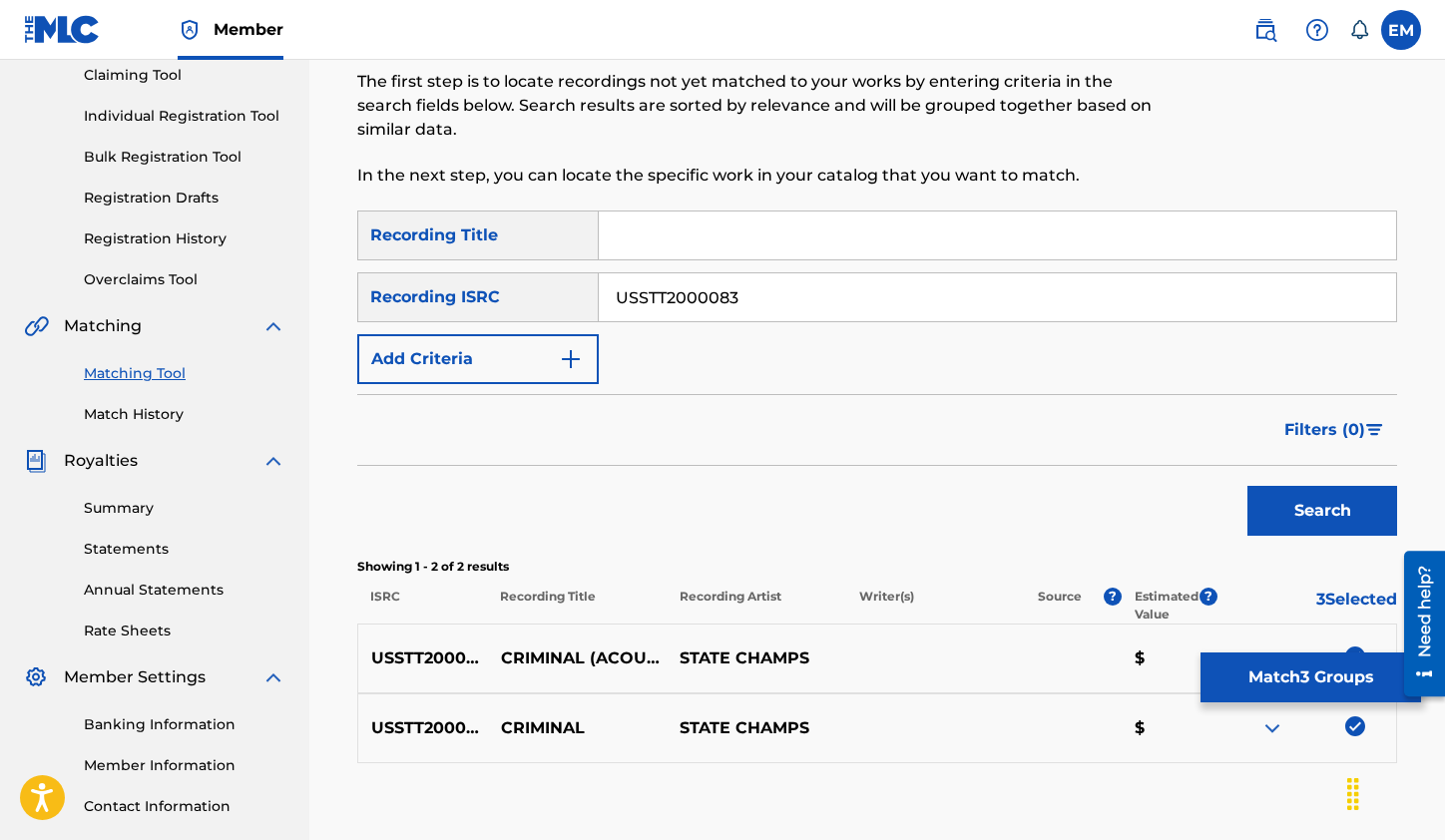 scroll, scrollTop: 0, scrollLeft: 0, axis: both 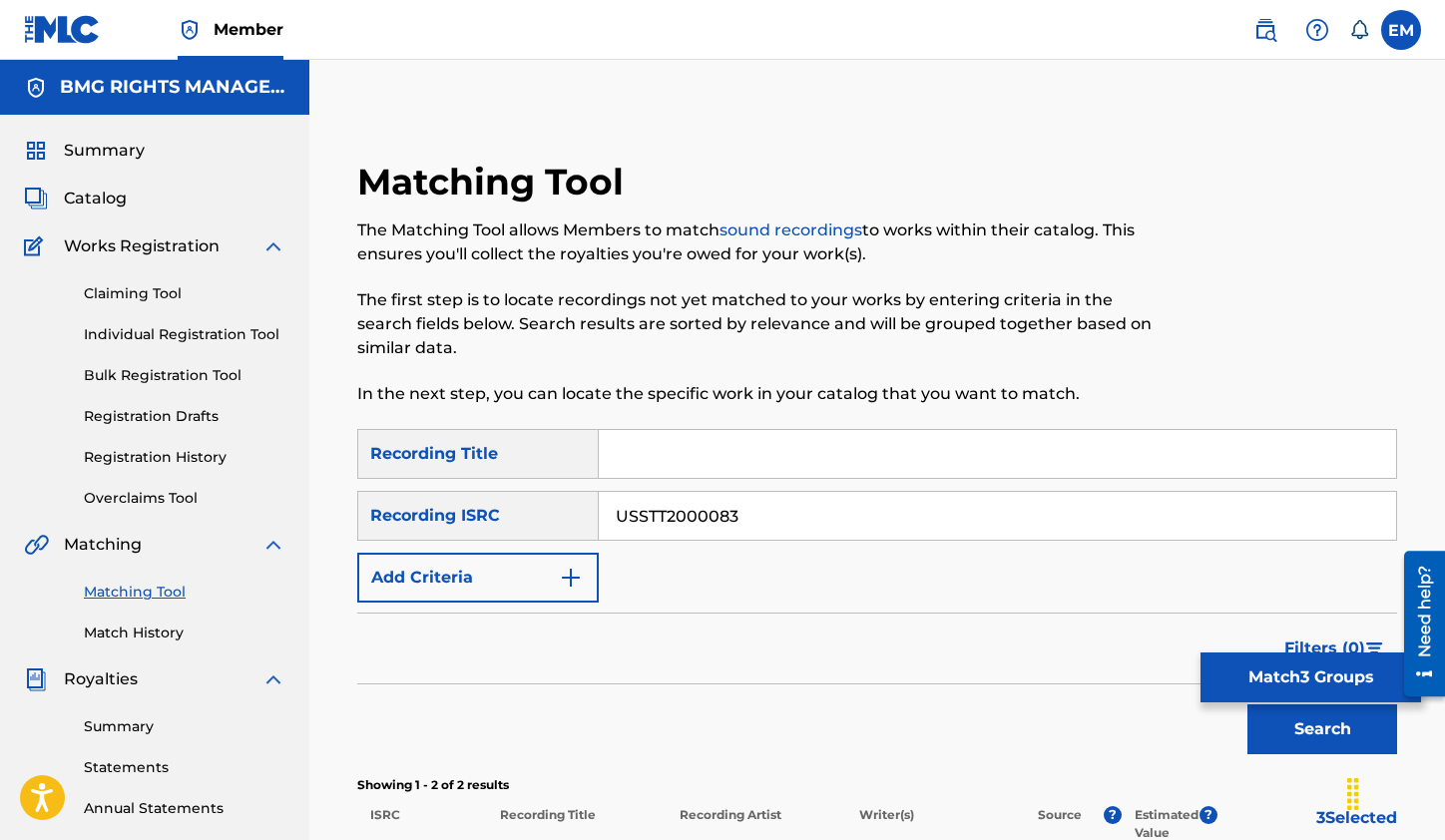 click on "USSTT2000083" at bounding box center (997, 516) 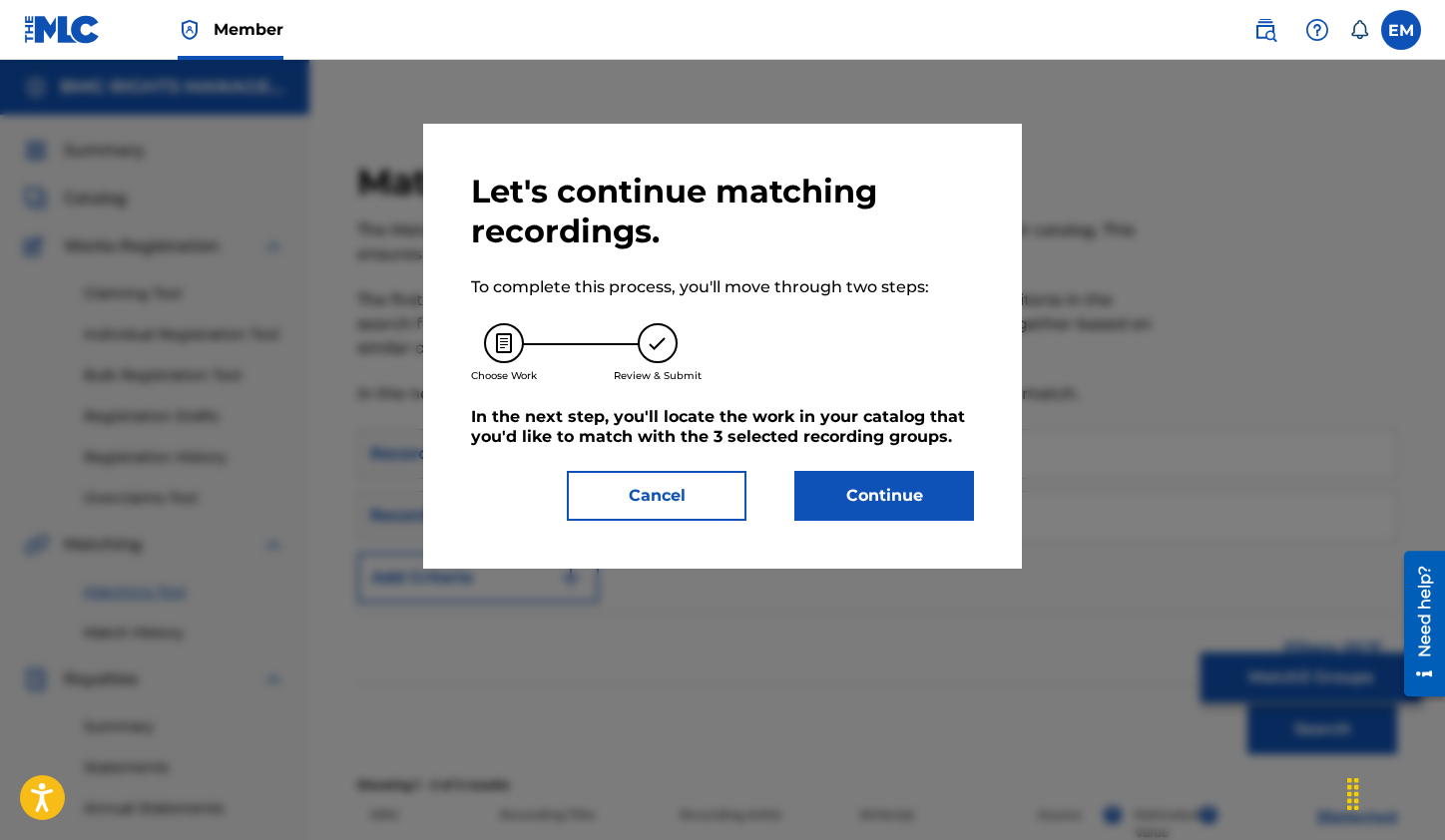 click on "Continue" at bounding box center [884, 496] 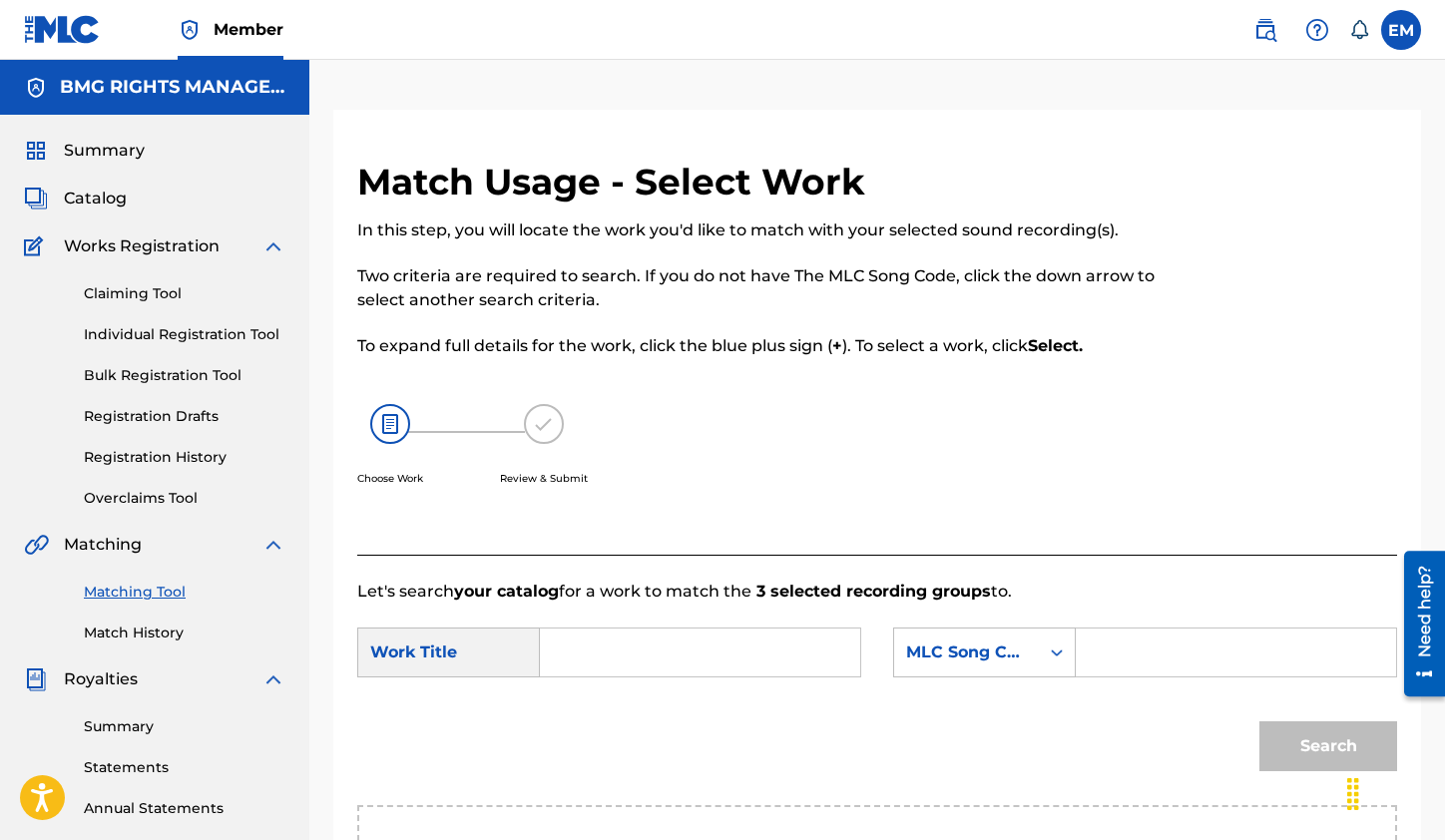 click at bounding box center [700, 652] 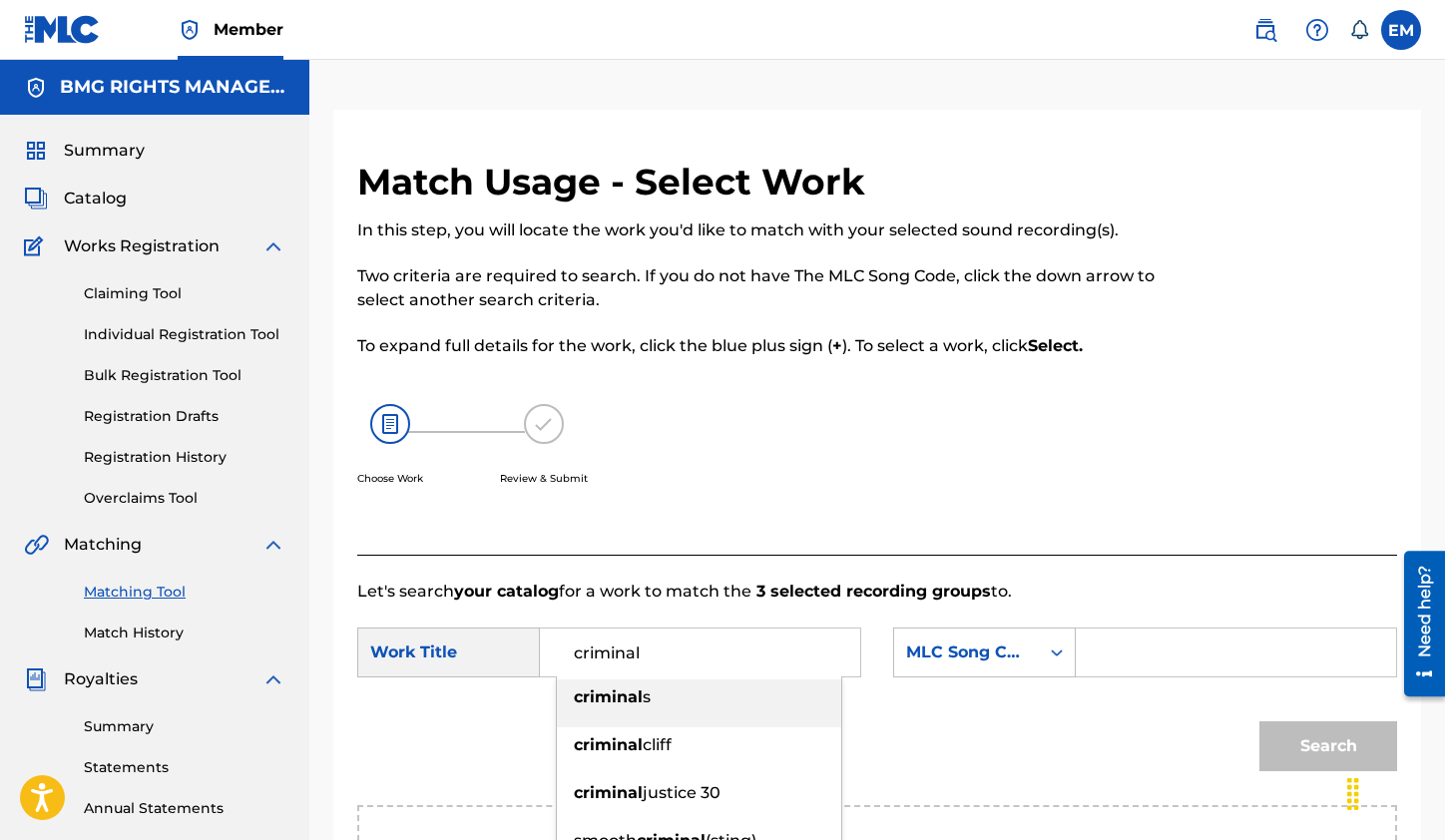 type on "criminal" 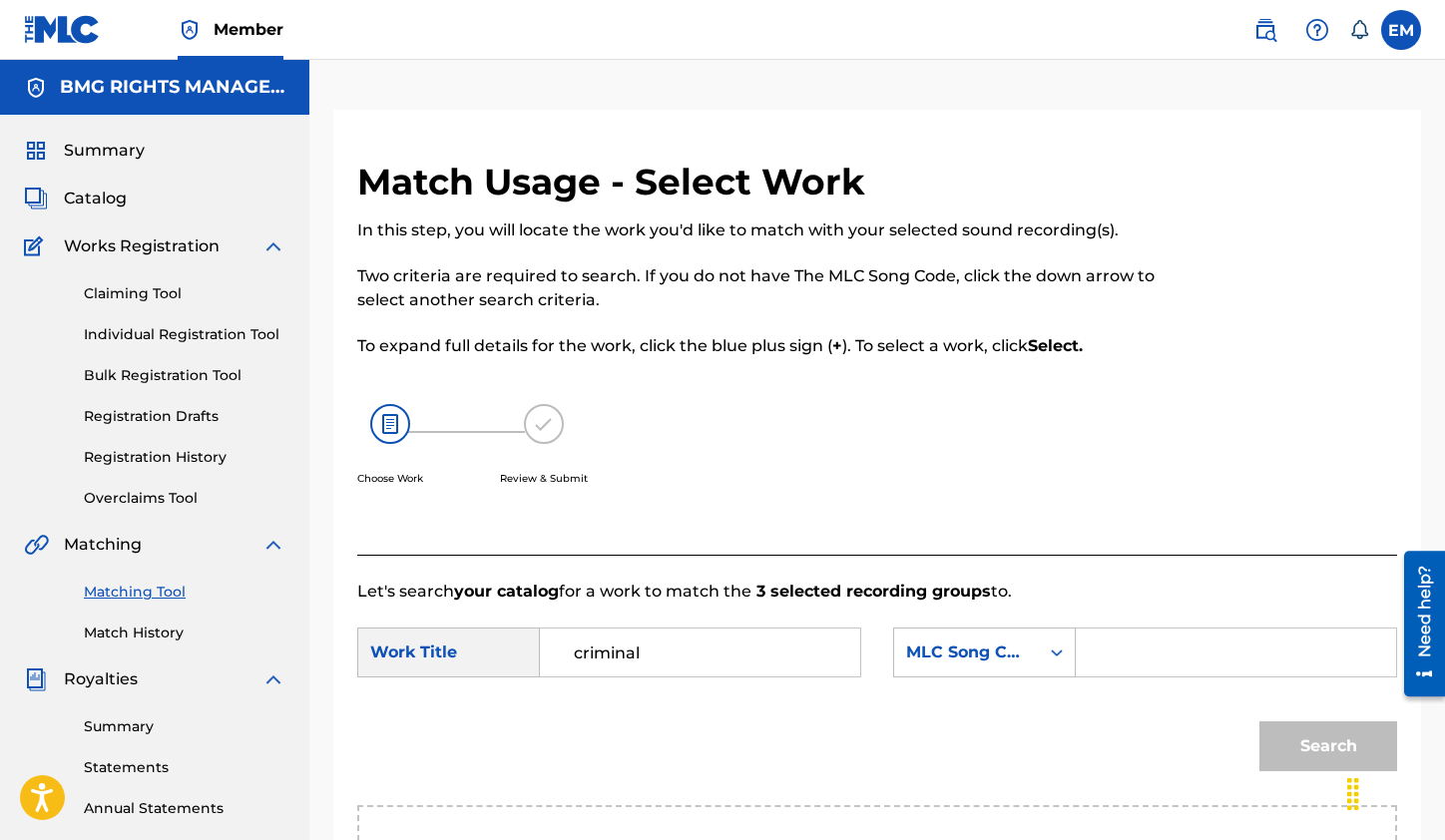 click at bounding box center (1235, 652) 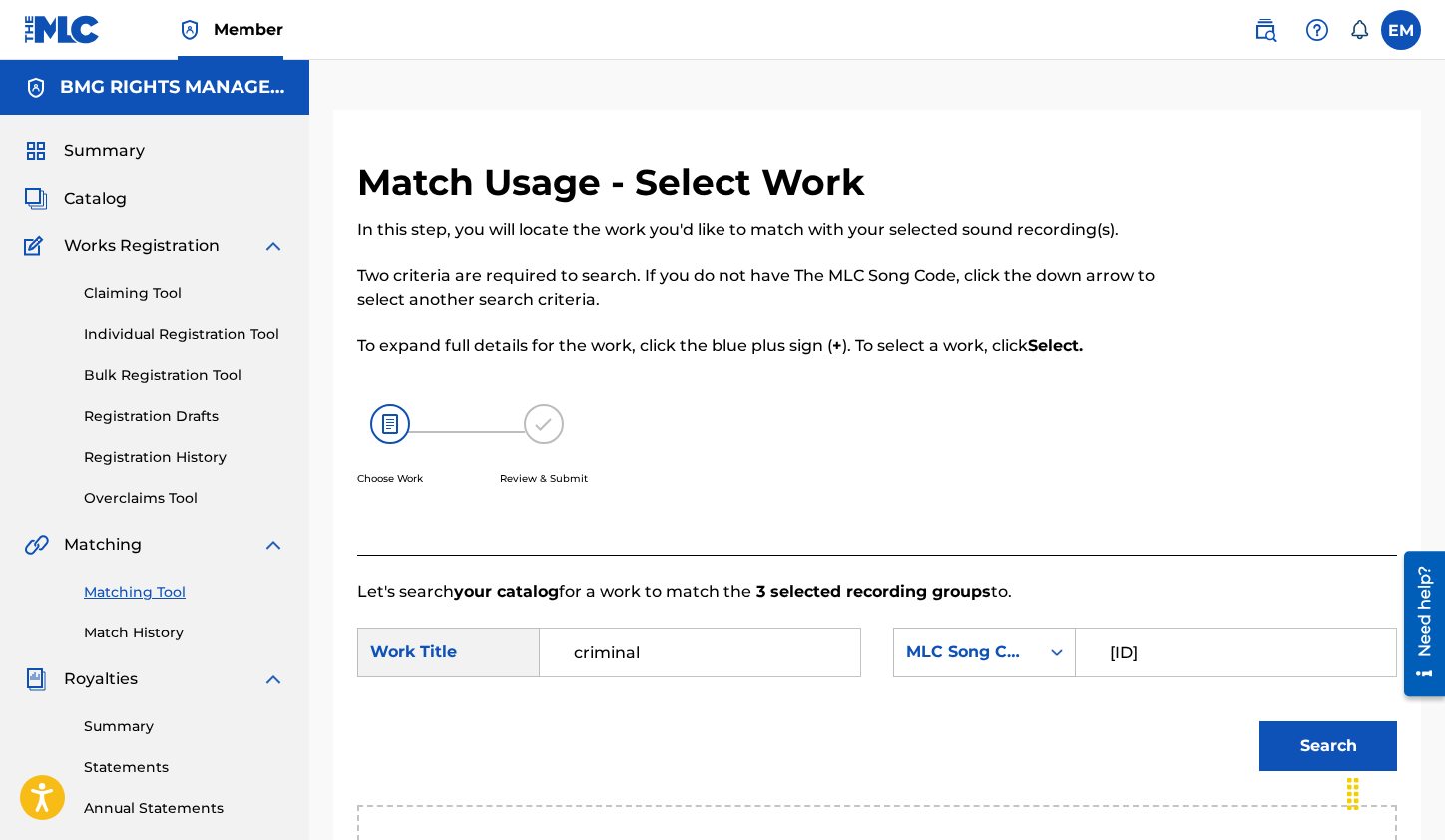 type on "CVD6IR" 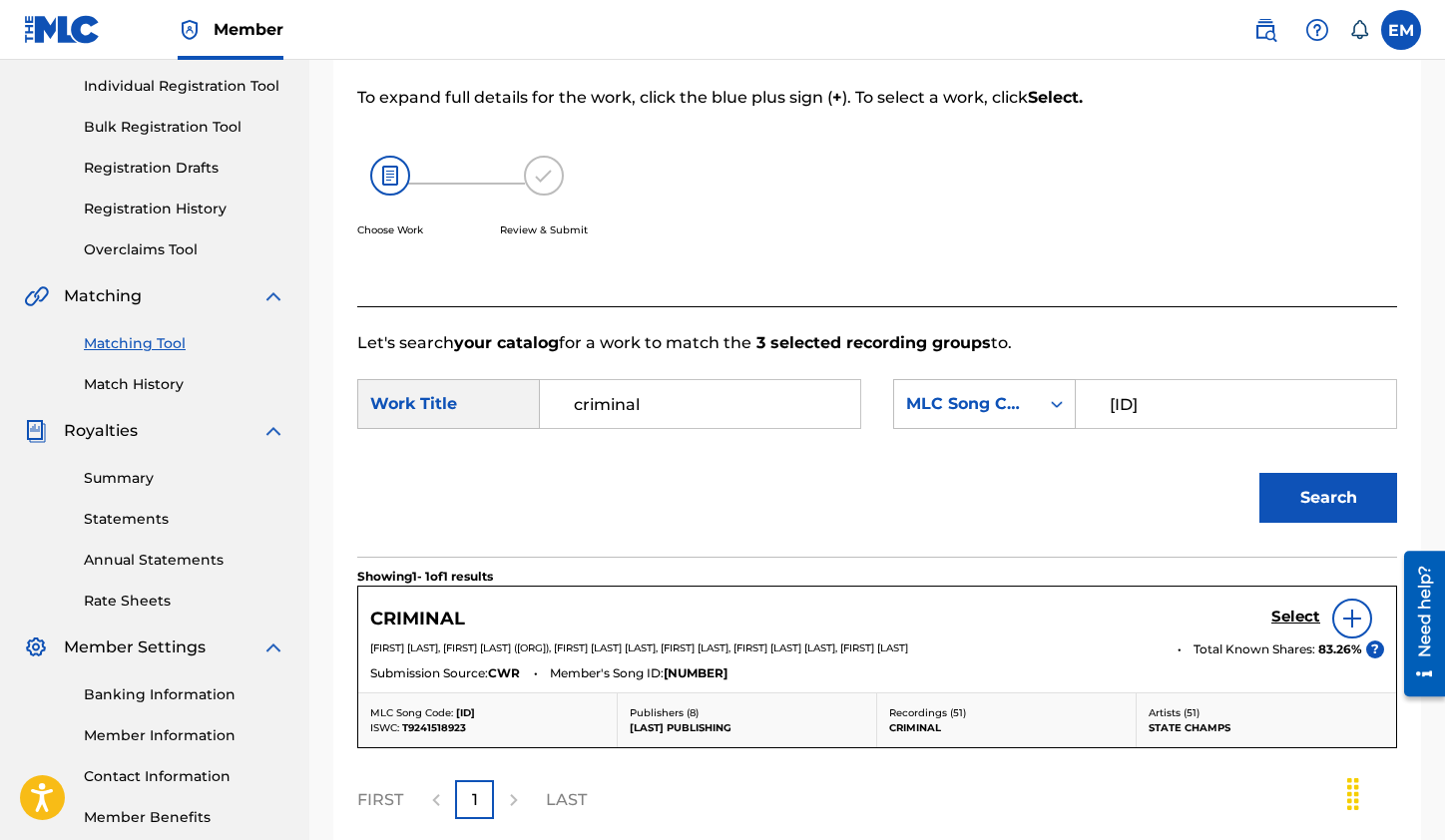 scroll, scrollTop: 442, scrollLeft: 0, axis: vertical 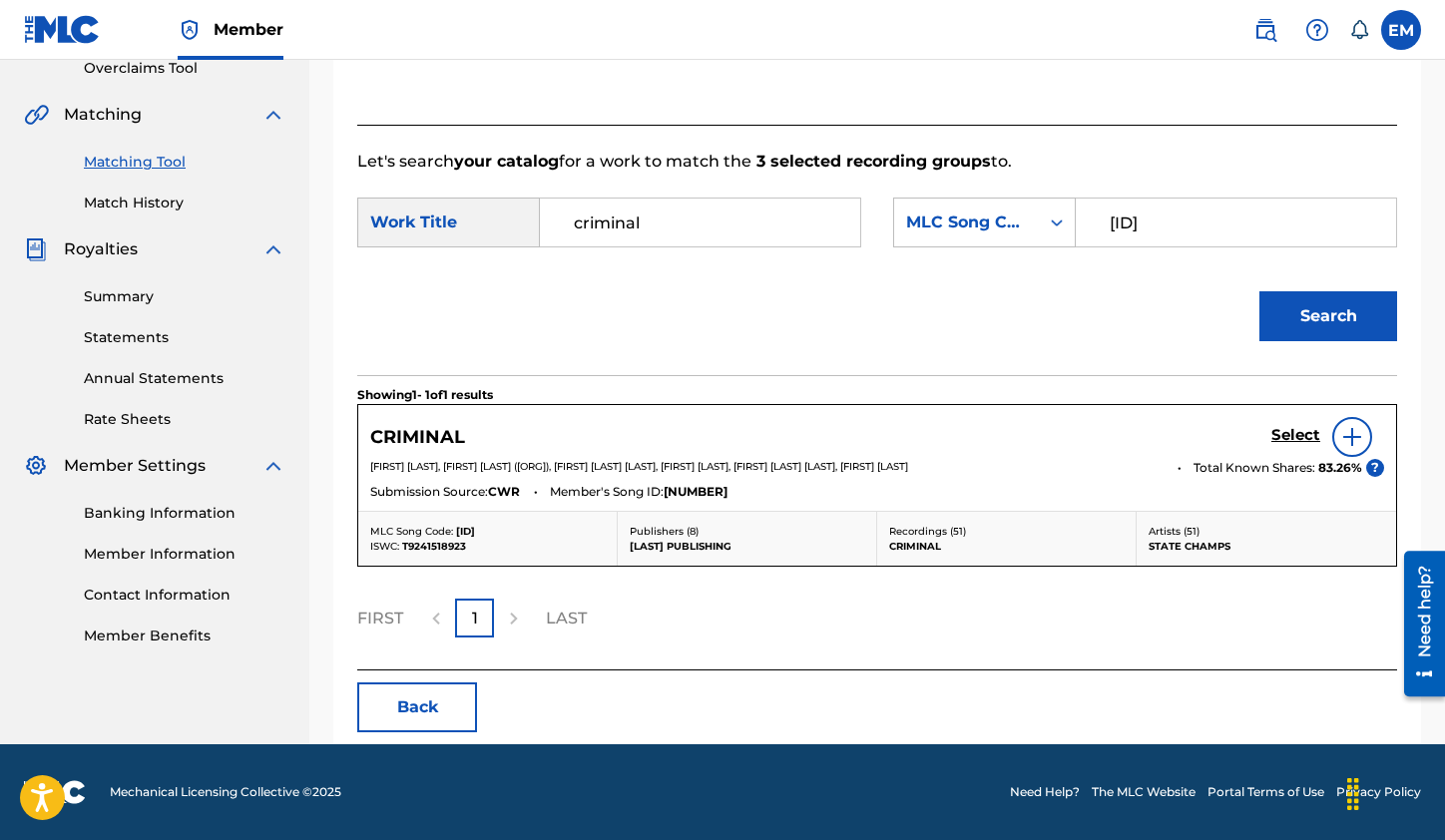 click on "Select" at bounding box center [1295, 435] 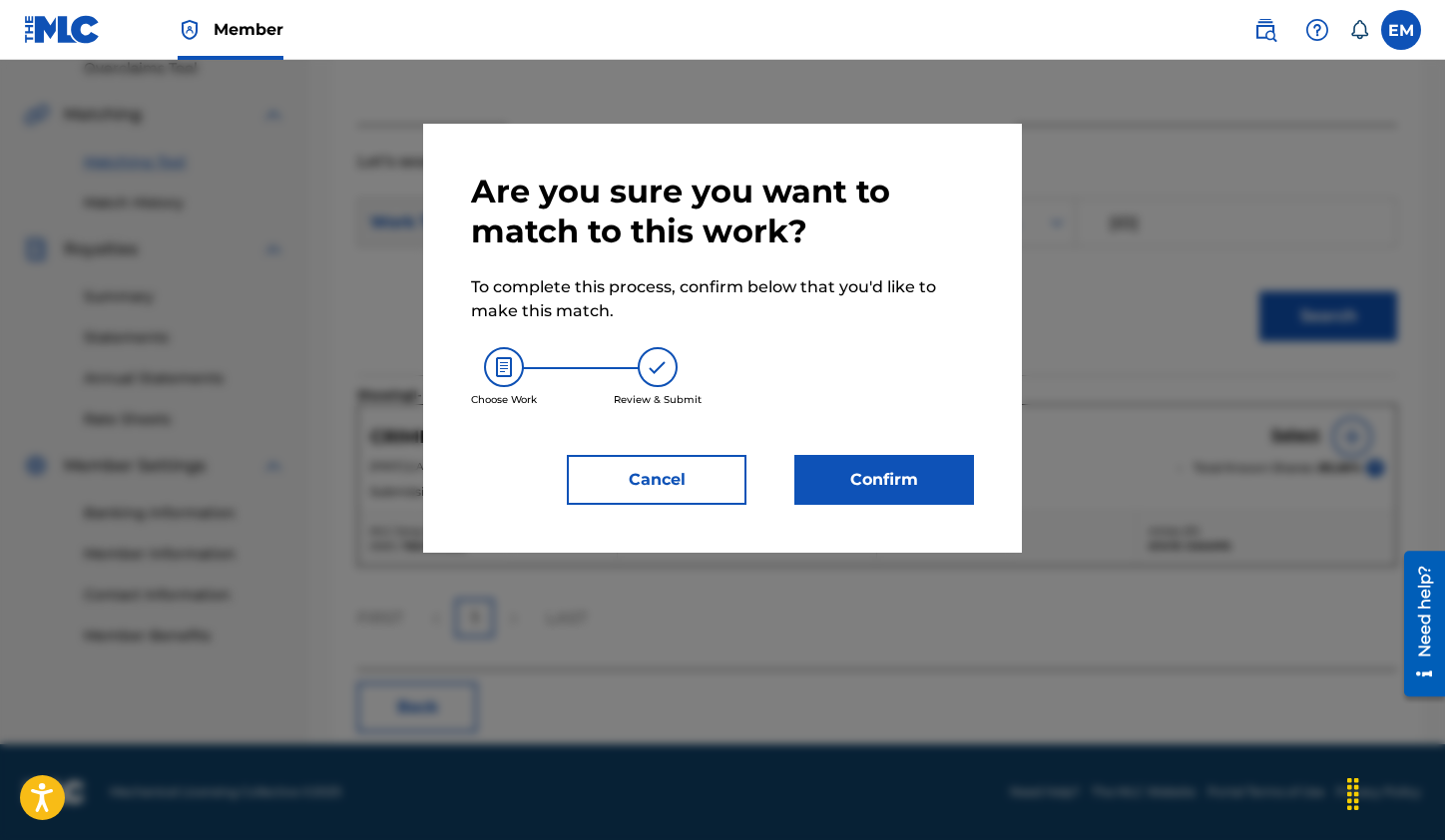 click on "Confirm" at bounding box center (884, 480) 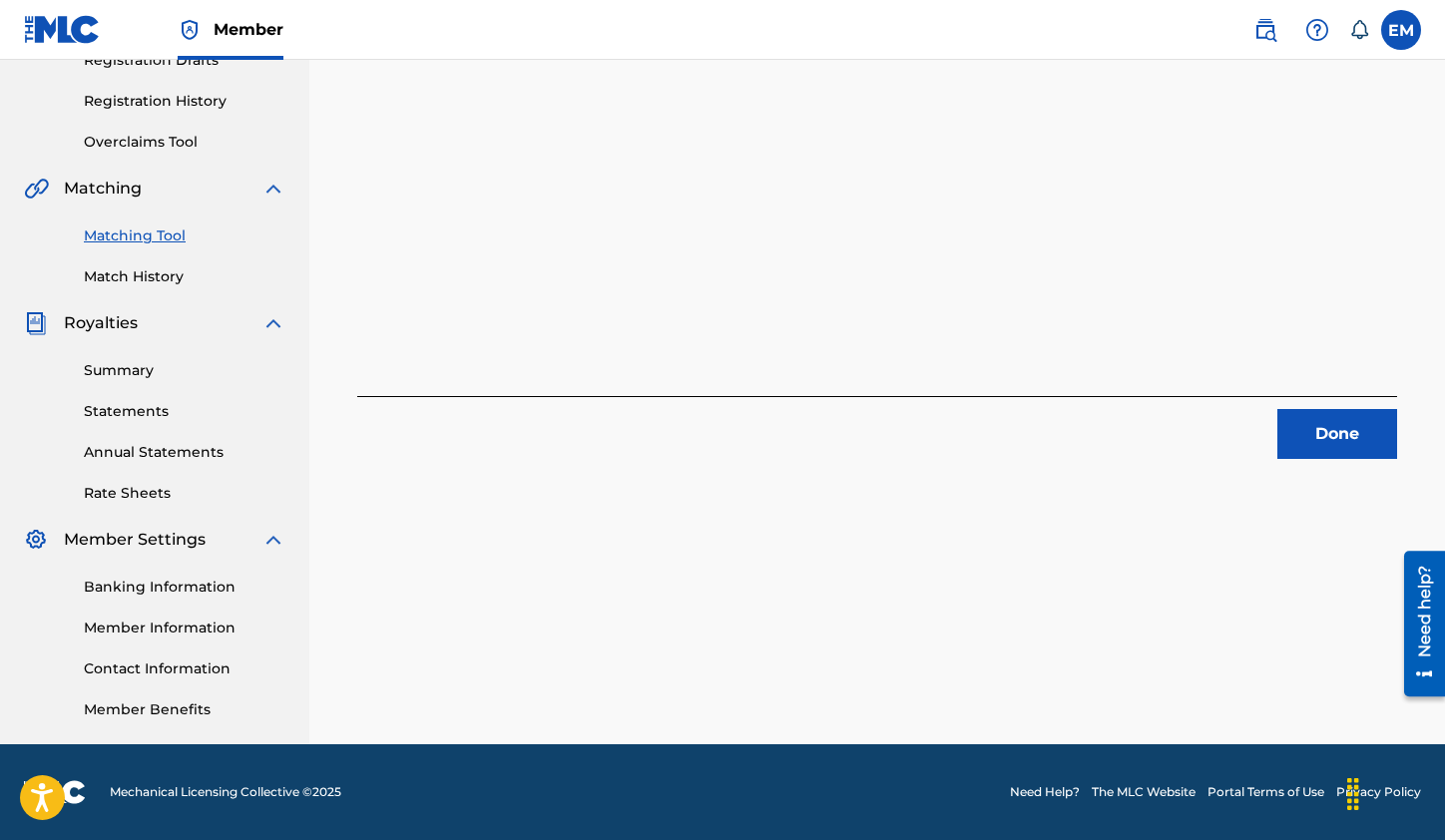 click on "Done" at bounding box center [1337, 434] 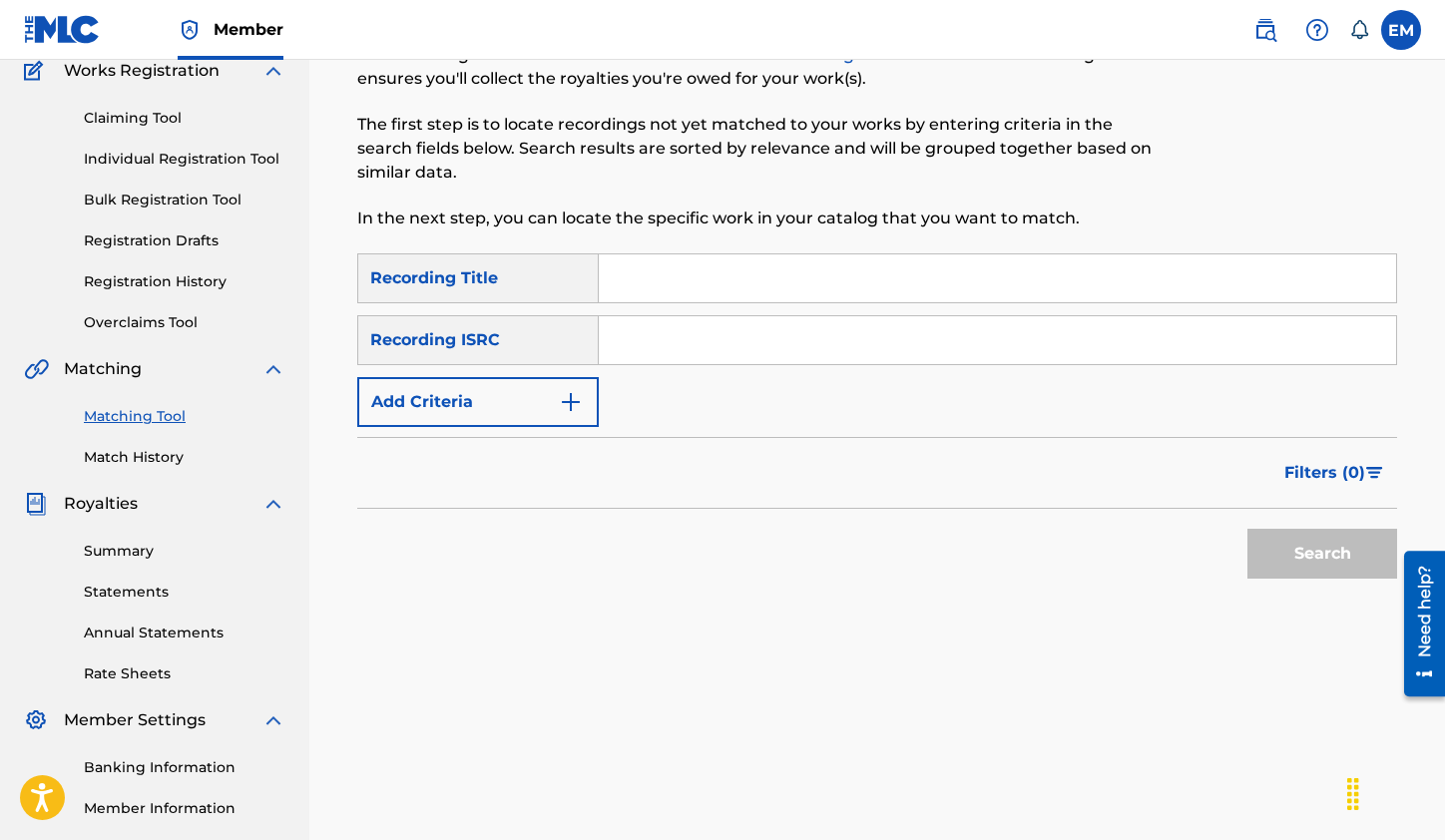 scroll, scrollTop: 0, scrollLeft: 0, axis: both 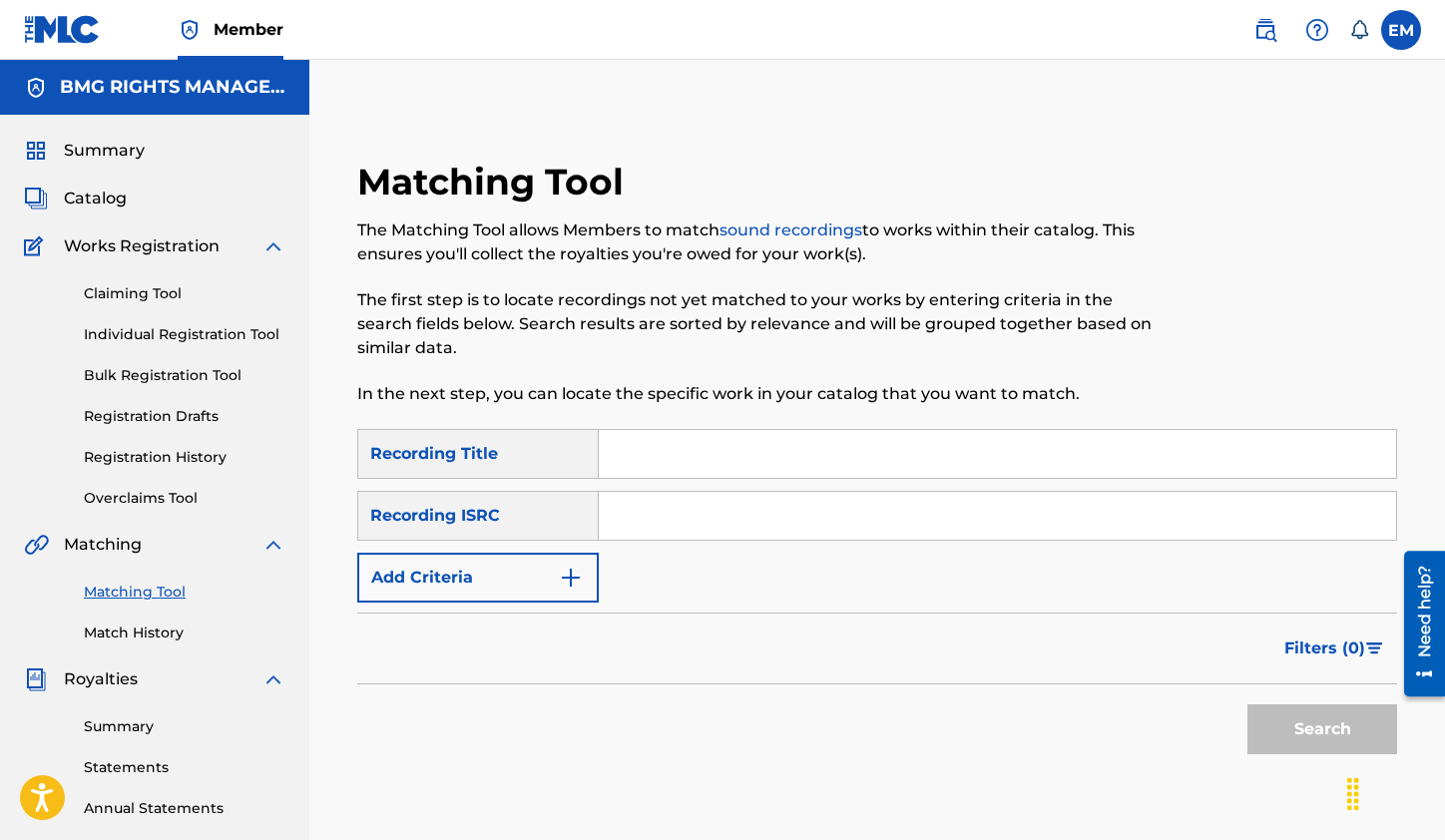 drag, startPoint x: 656, startPoint y: 502, endPoint x: 633, endPoint y: 530, distance: 36.23534 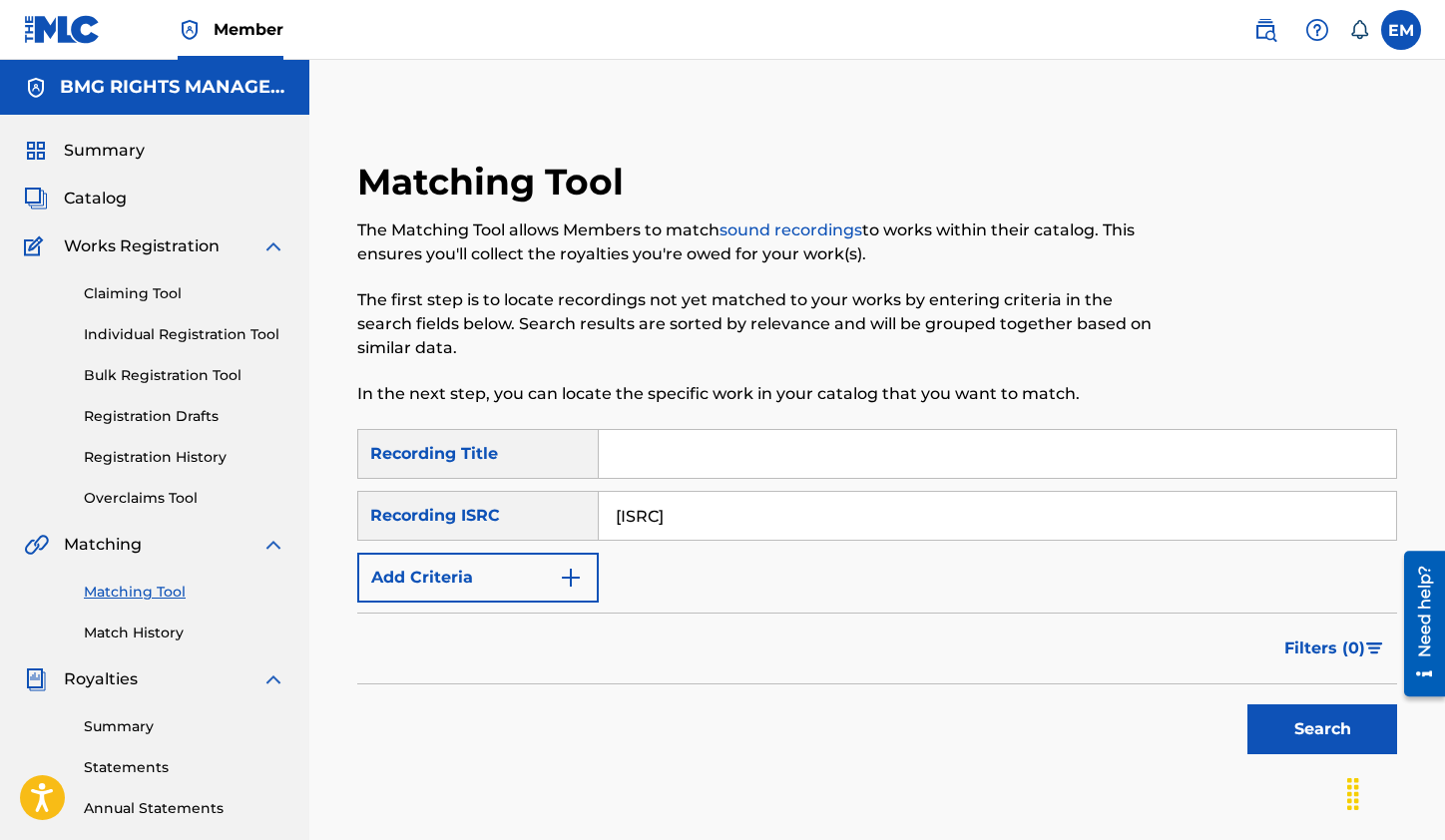 click on "Search" at bounding box center (1322, 729) 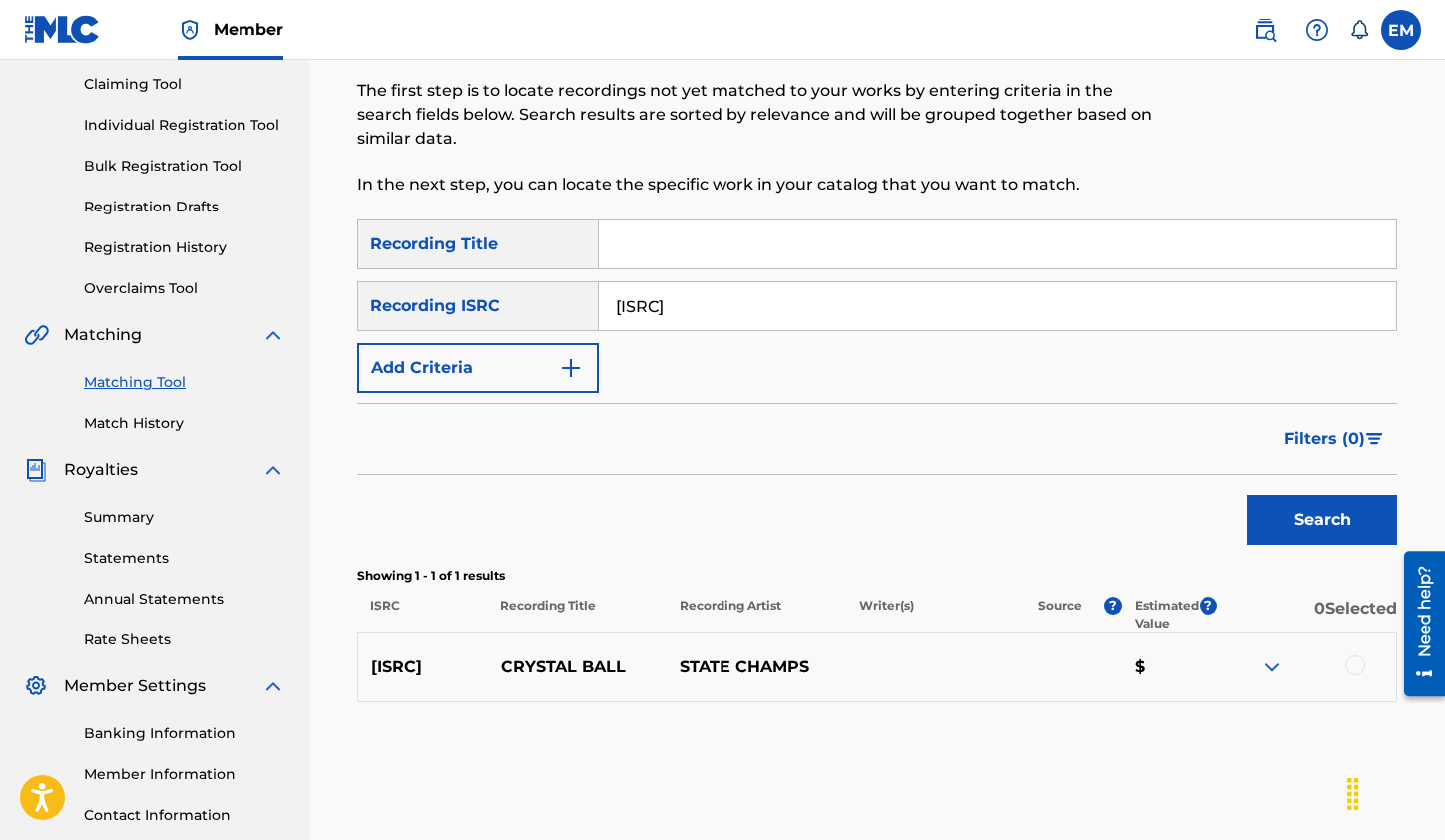 scroll, scrollTop: 356, scrollLeft: 0, axis: vertical 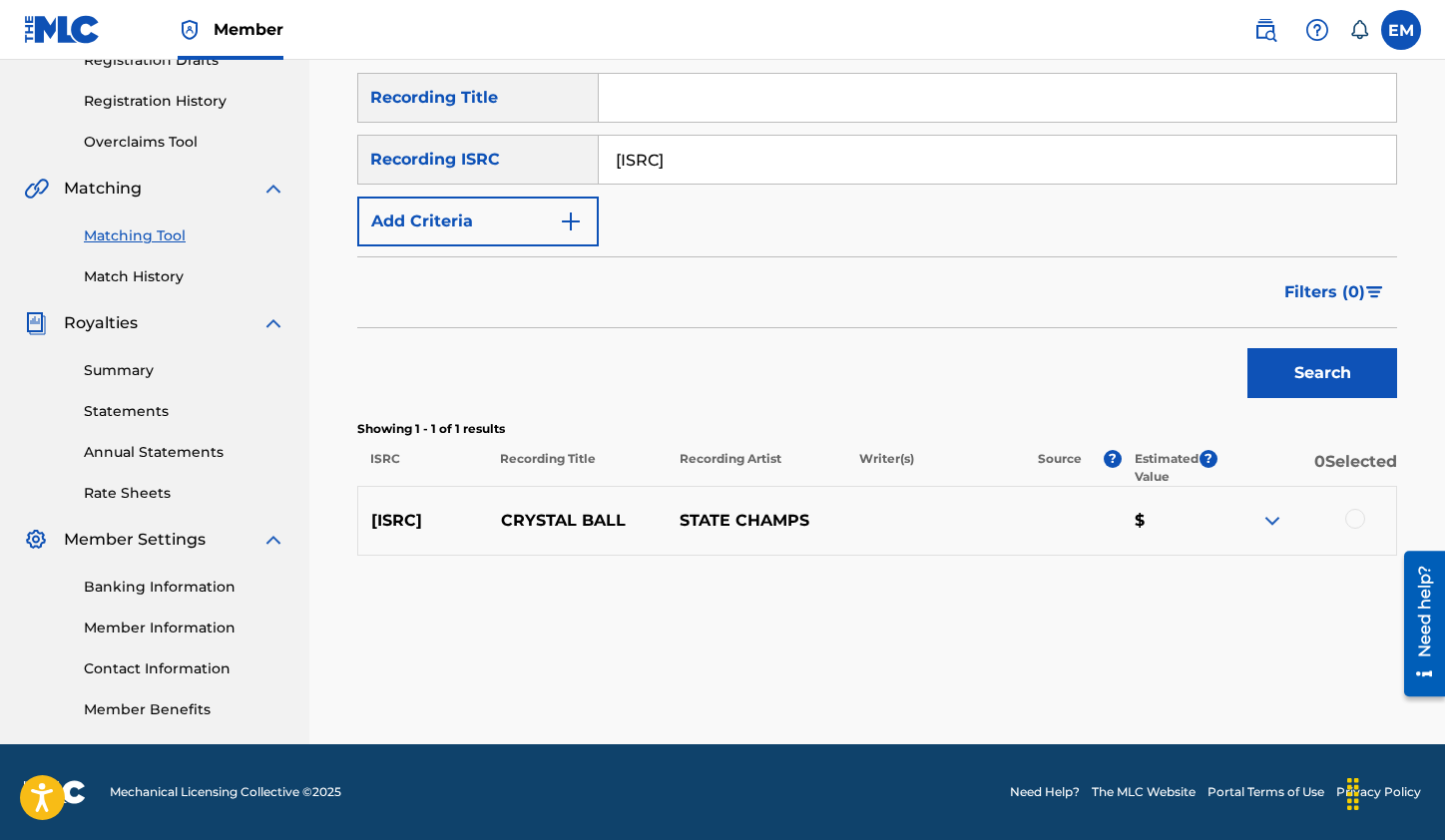 click at bounding box center (1355, 519) 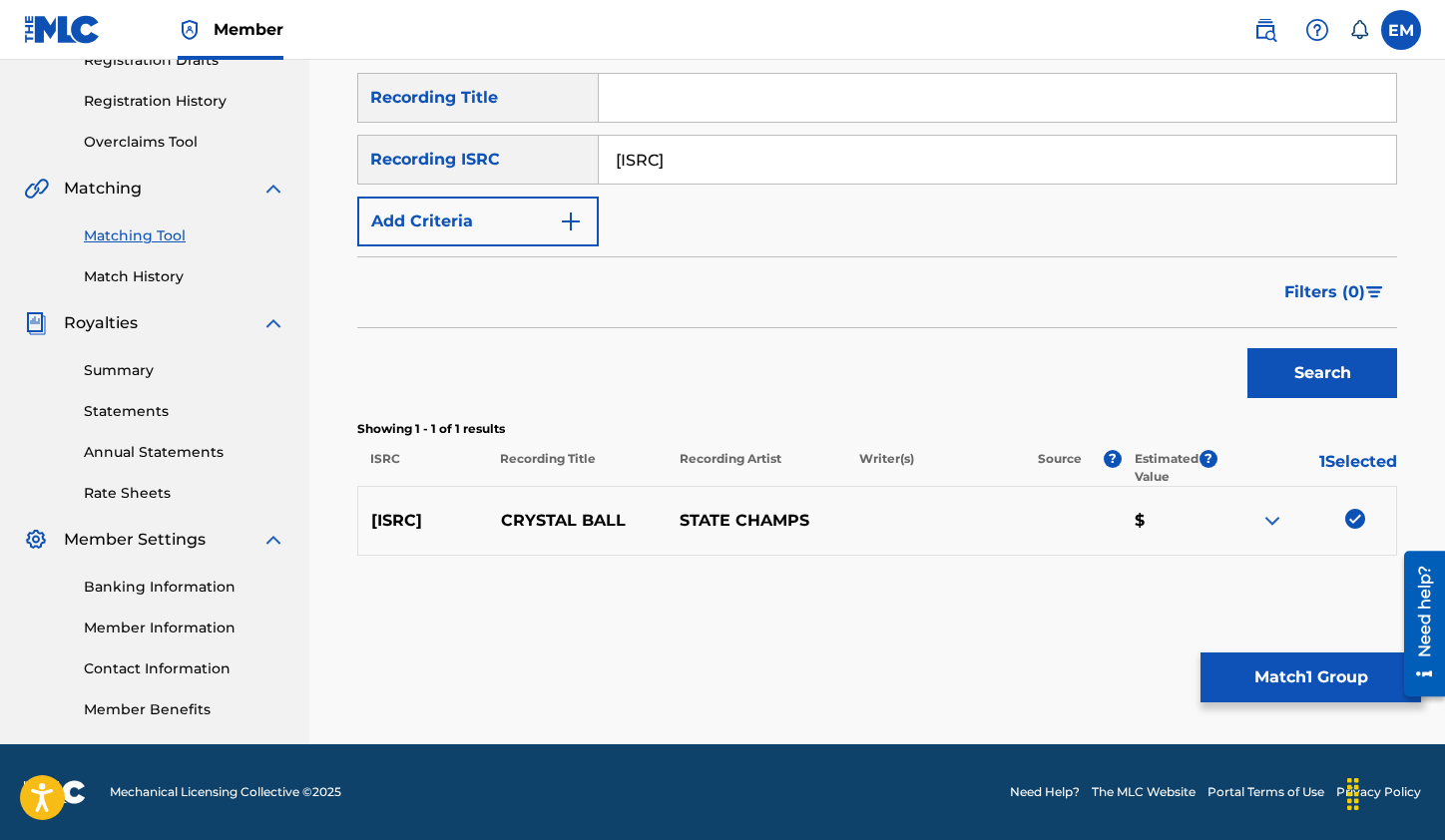 drag, startPoint x: 769, startPoint y: 151, endPoint x: 512, endPoint y: 186, distance: 259.37232 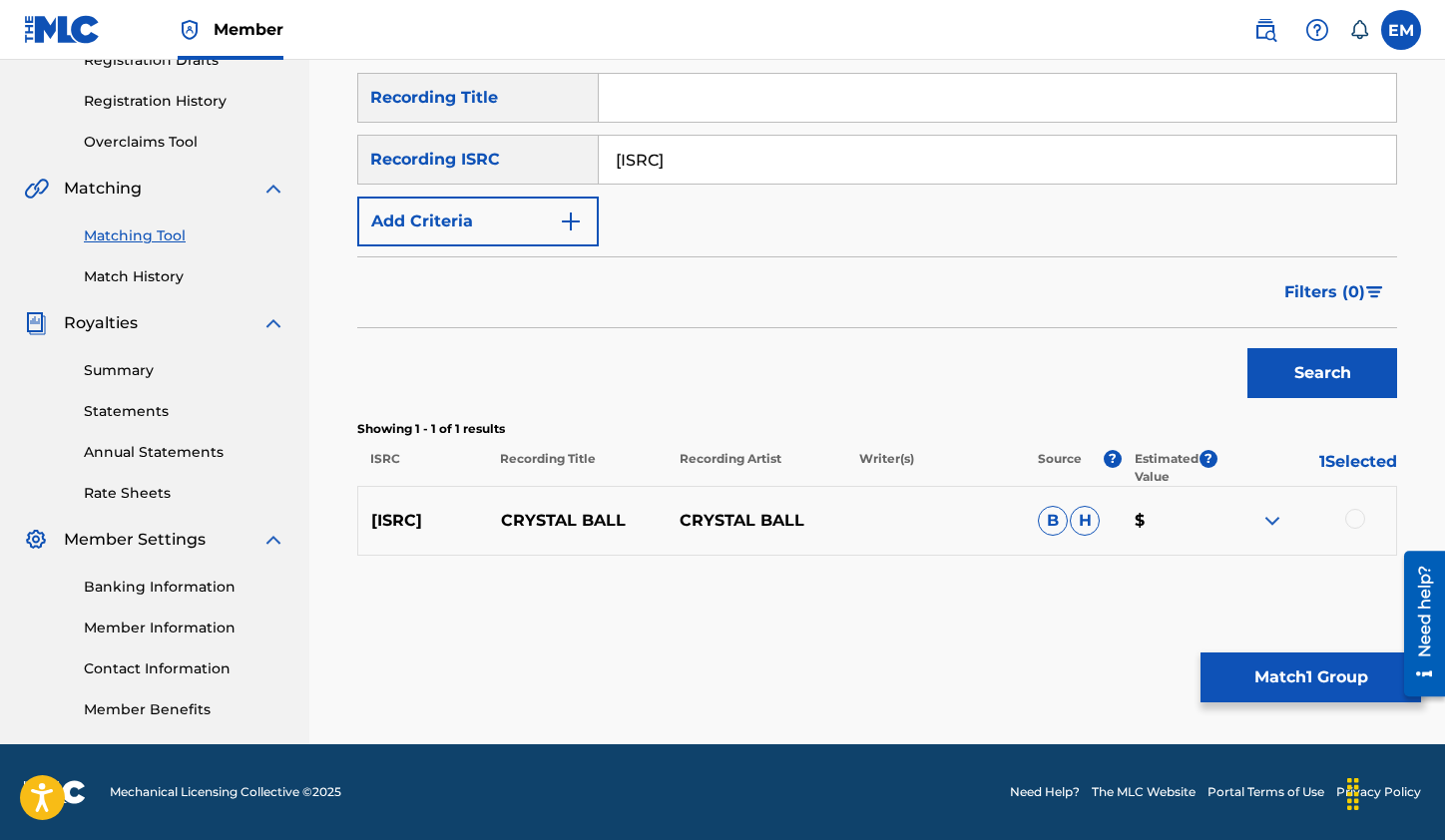 click at bounding box center [1355, 519] 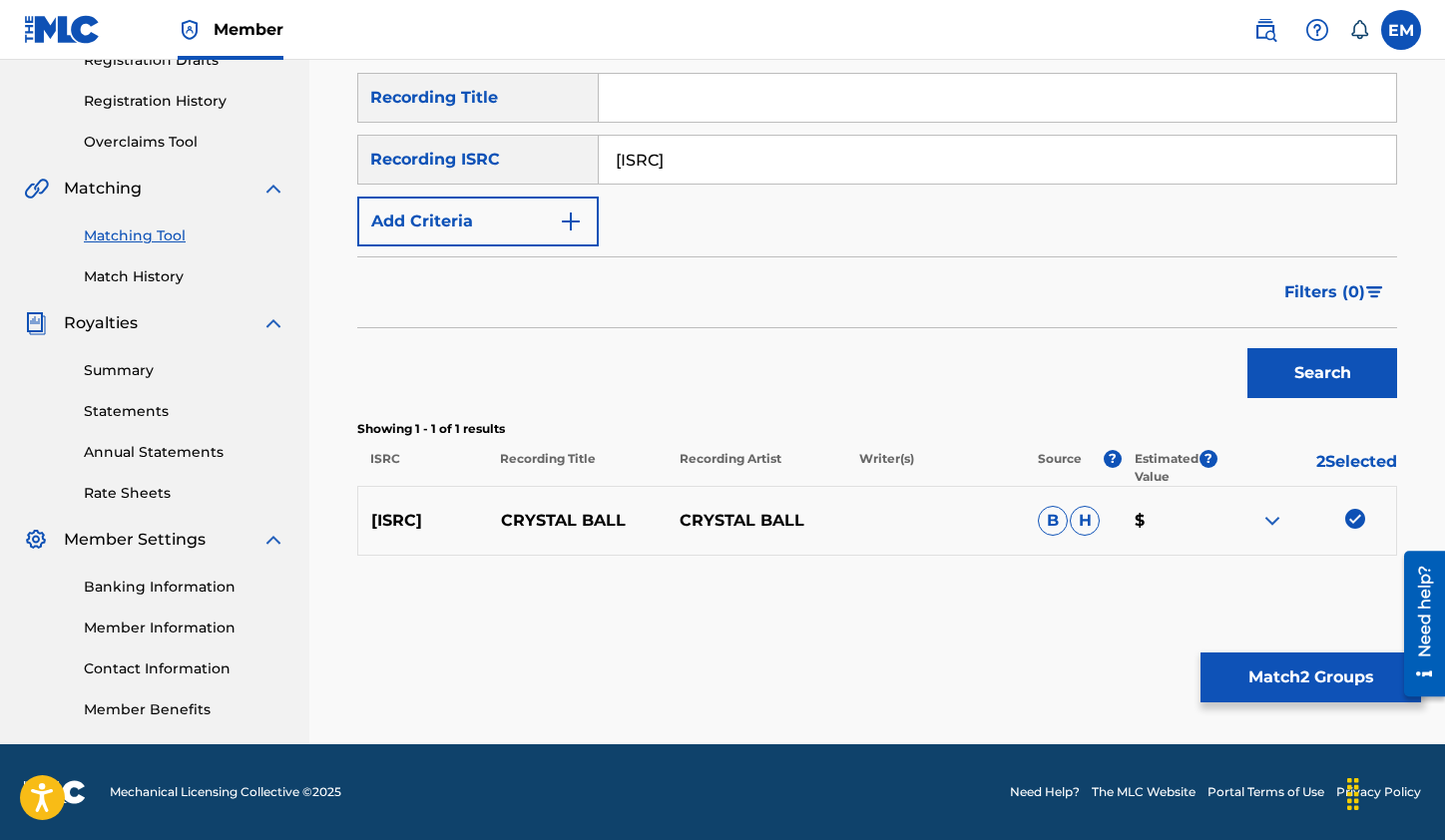 click on "Match  2 Groups" at bounding box center (1310, 677) 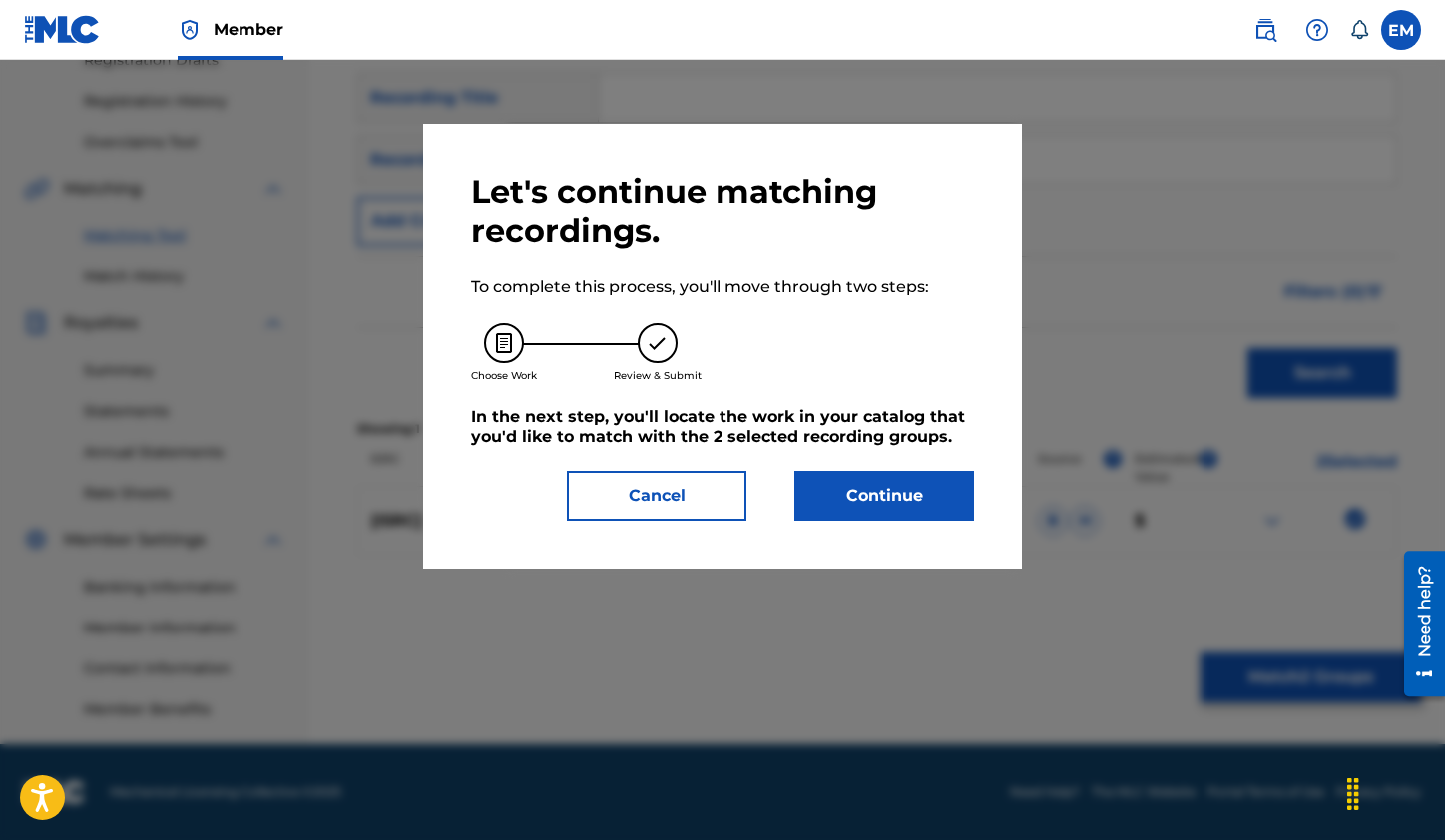 click on "Continue" at bounding box center [884, 496] 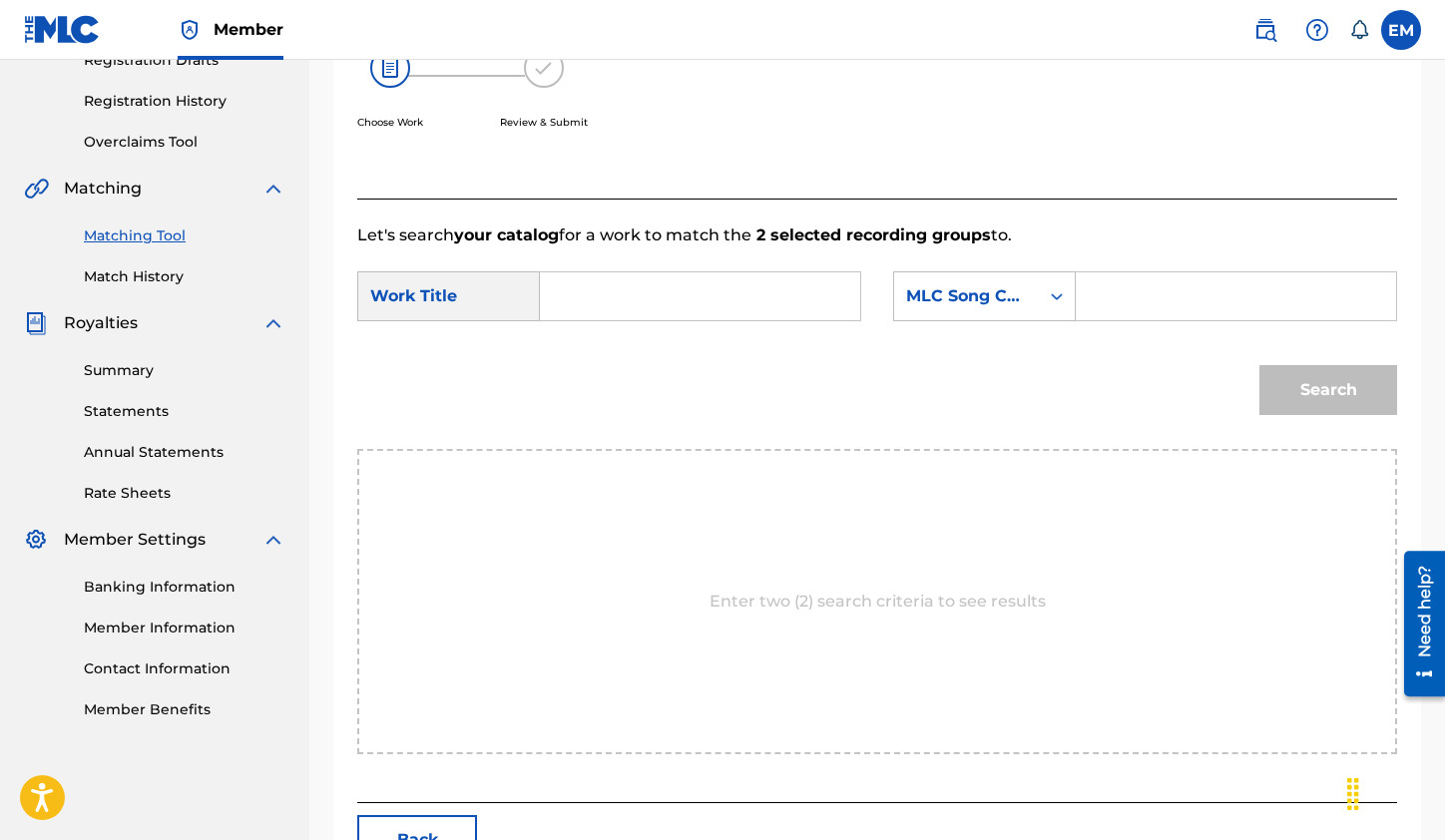 click at bounding box center [700, 296] 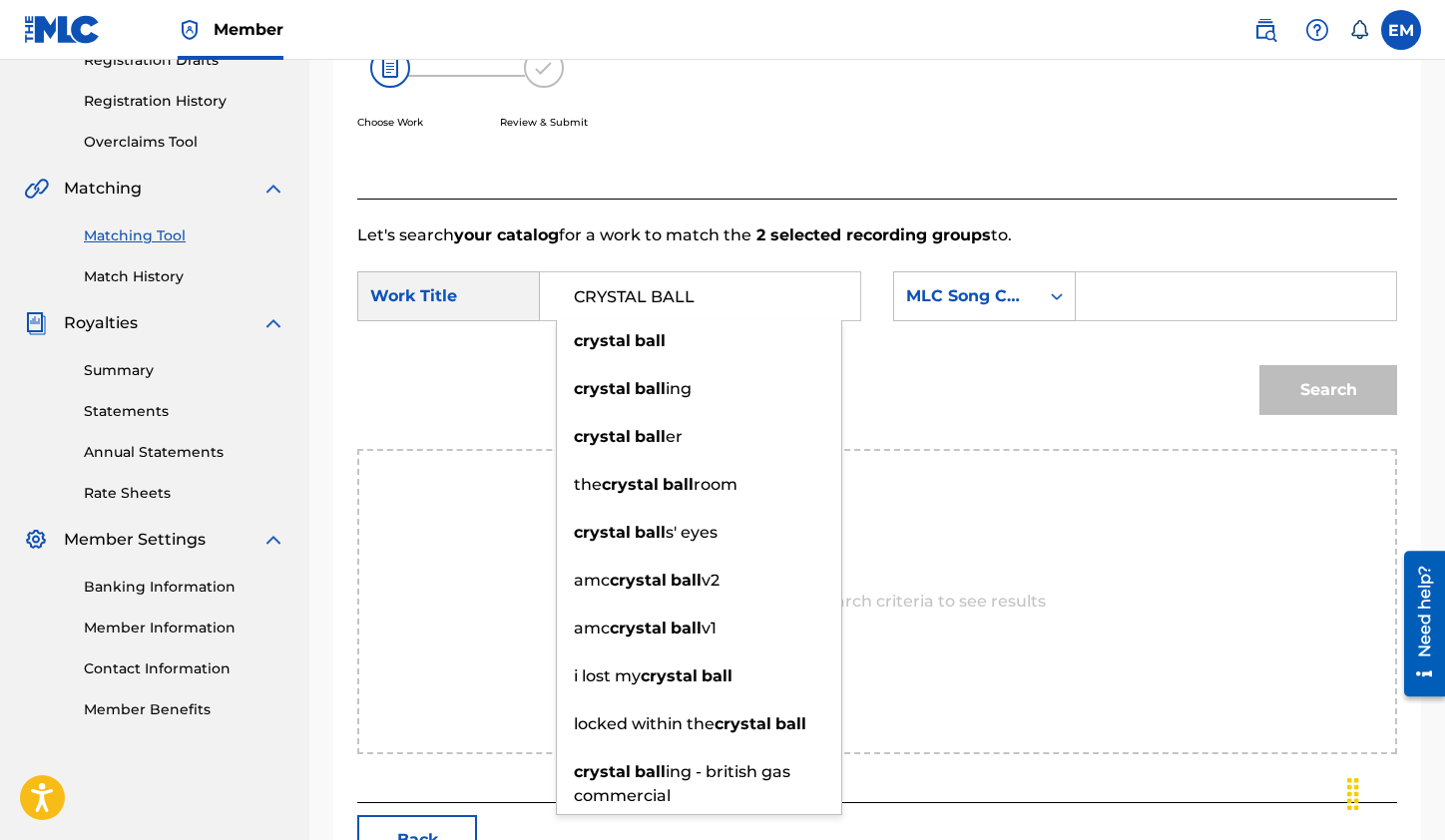 type on "CRYSTAL BALL" 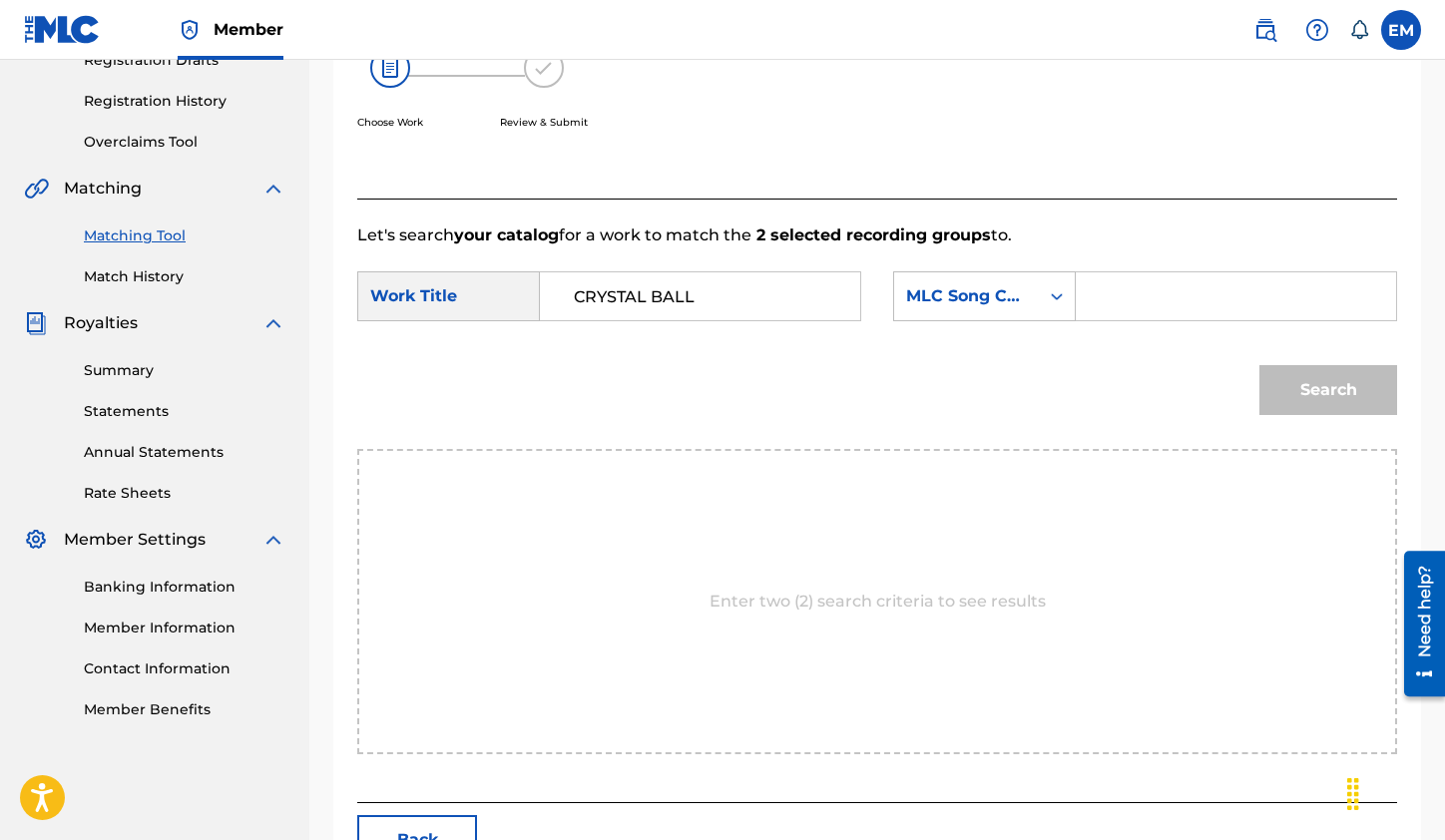 click at bounding box center (1235, 296) 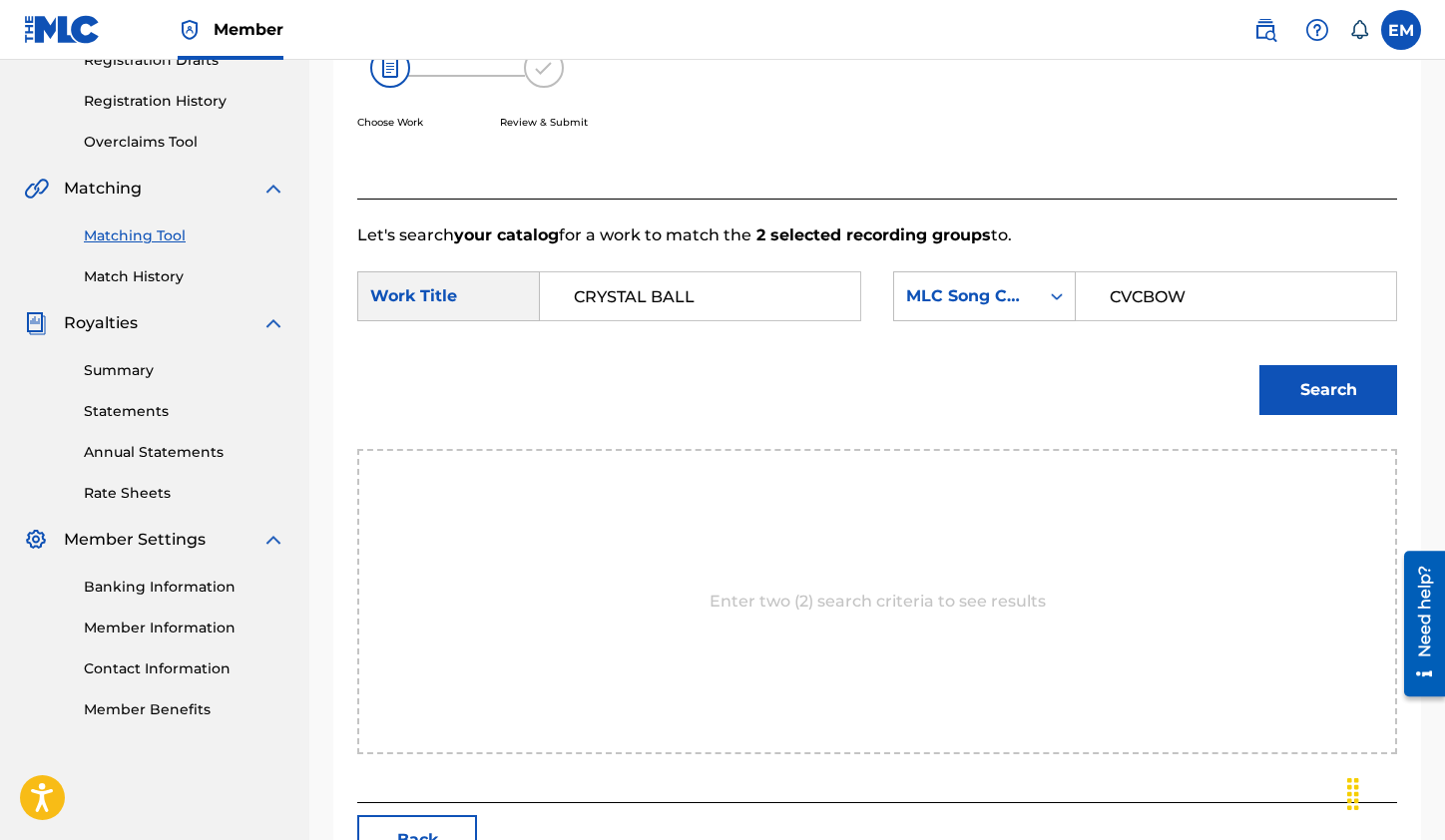 type on "CVCBOW" 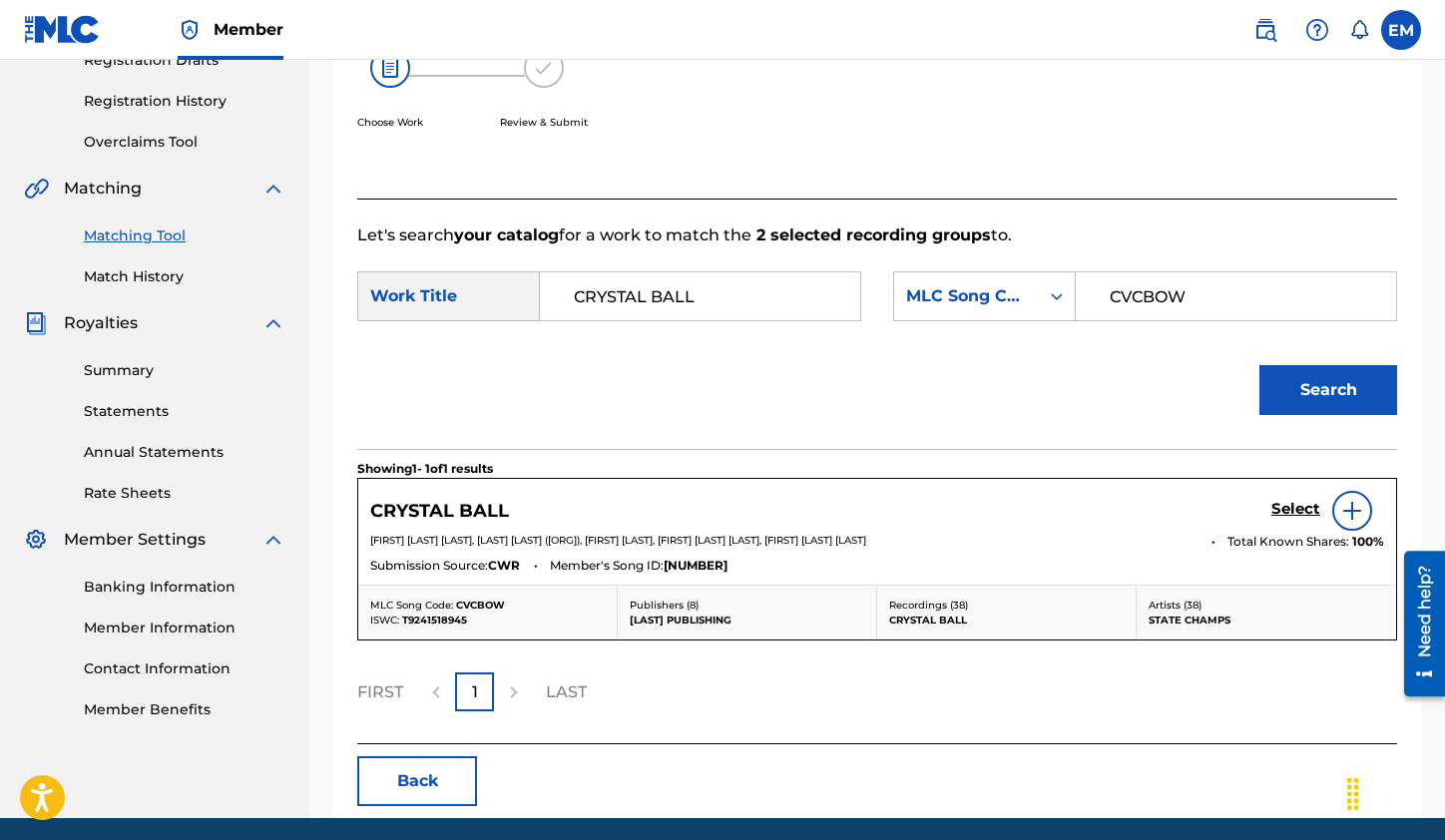 click on "Select" at bounding box center [1295, 509] 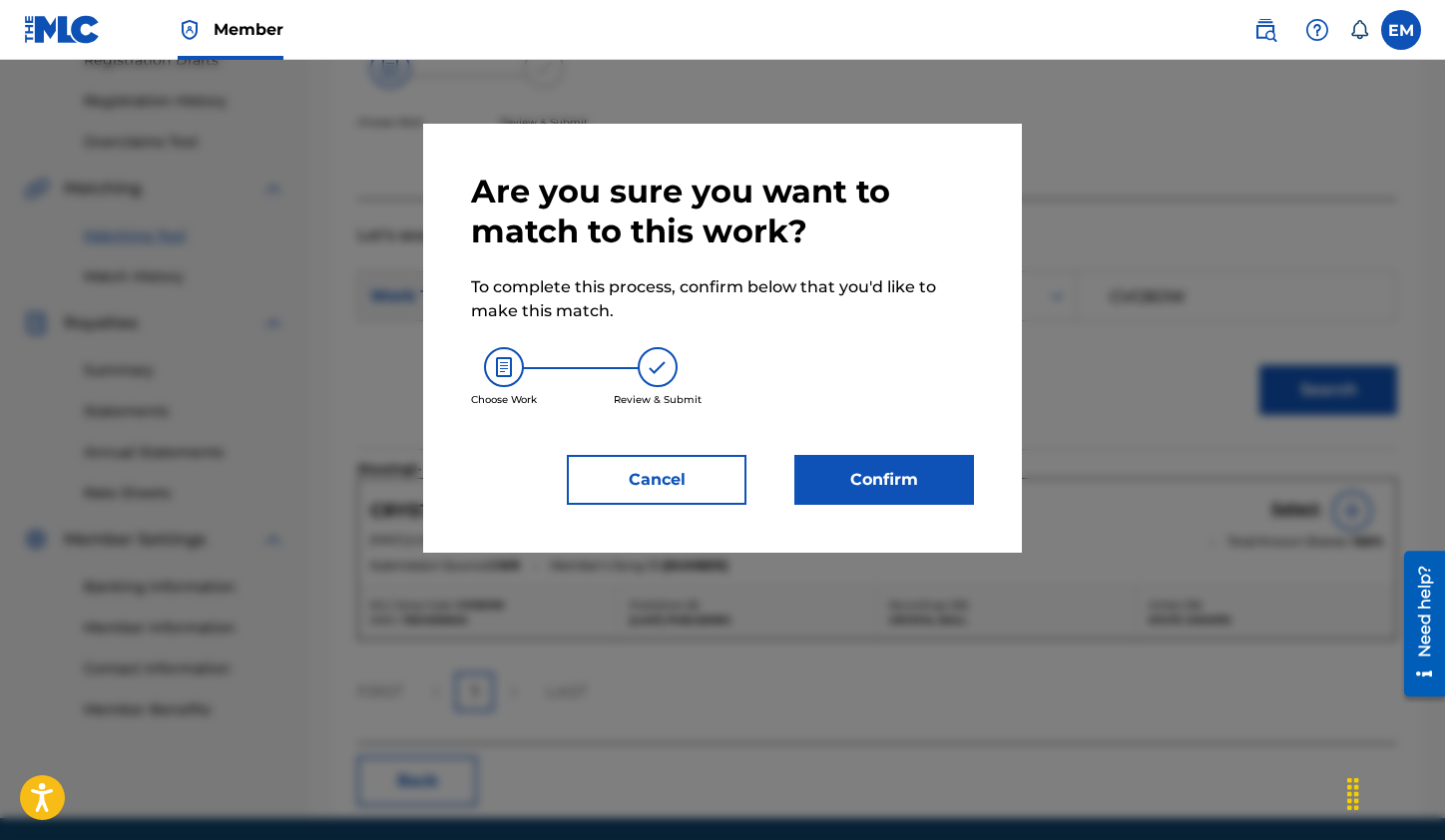 click on "Confirm" at bounding box center (884, 480) 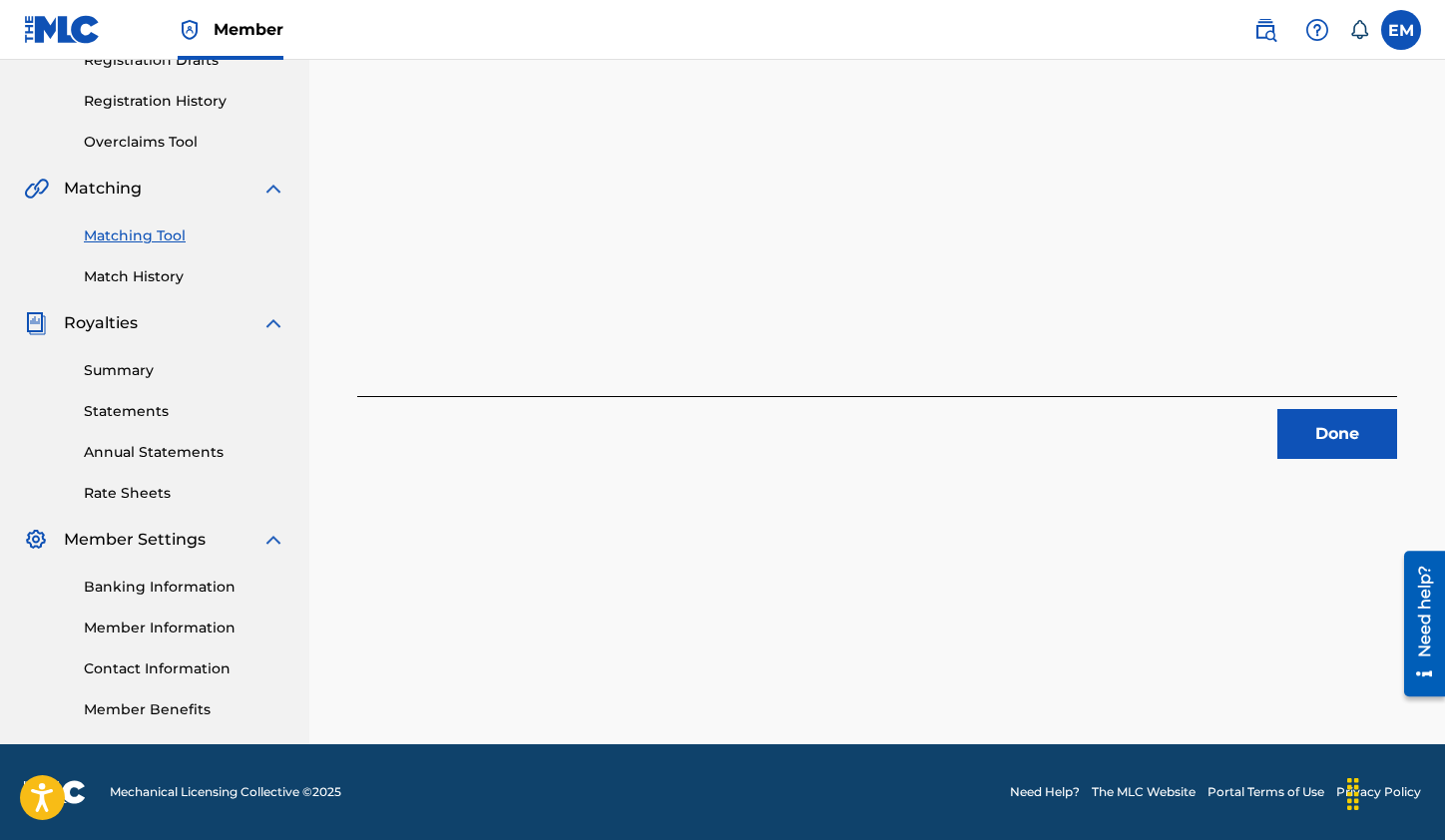 click on "Done" at bounding box center (1337, 434) 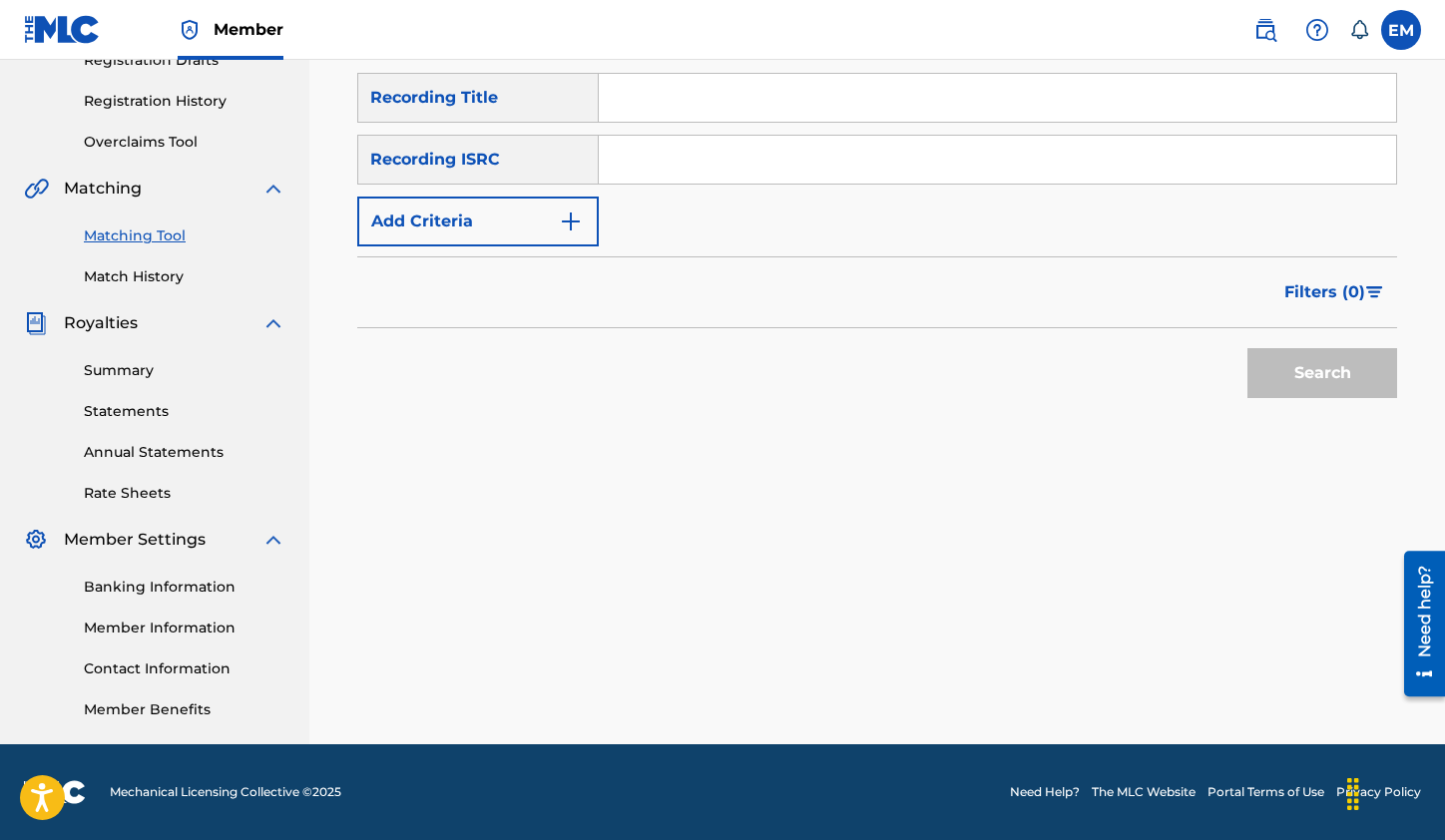 click at bounding box center (997, 160) 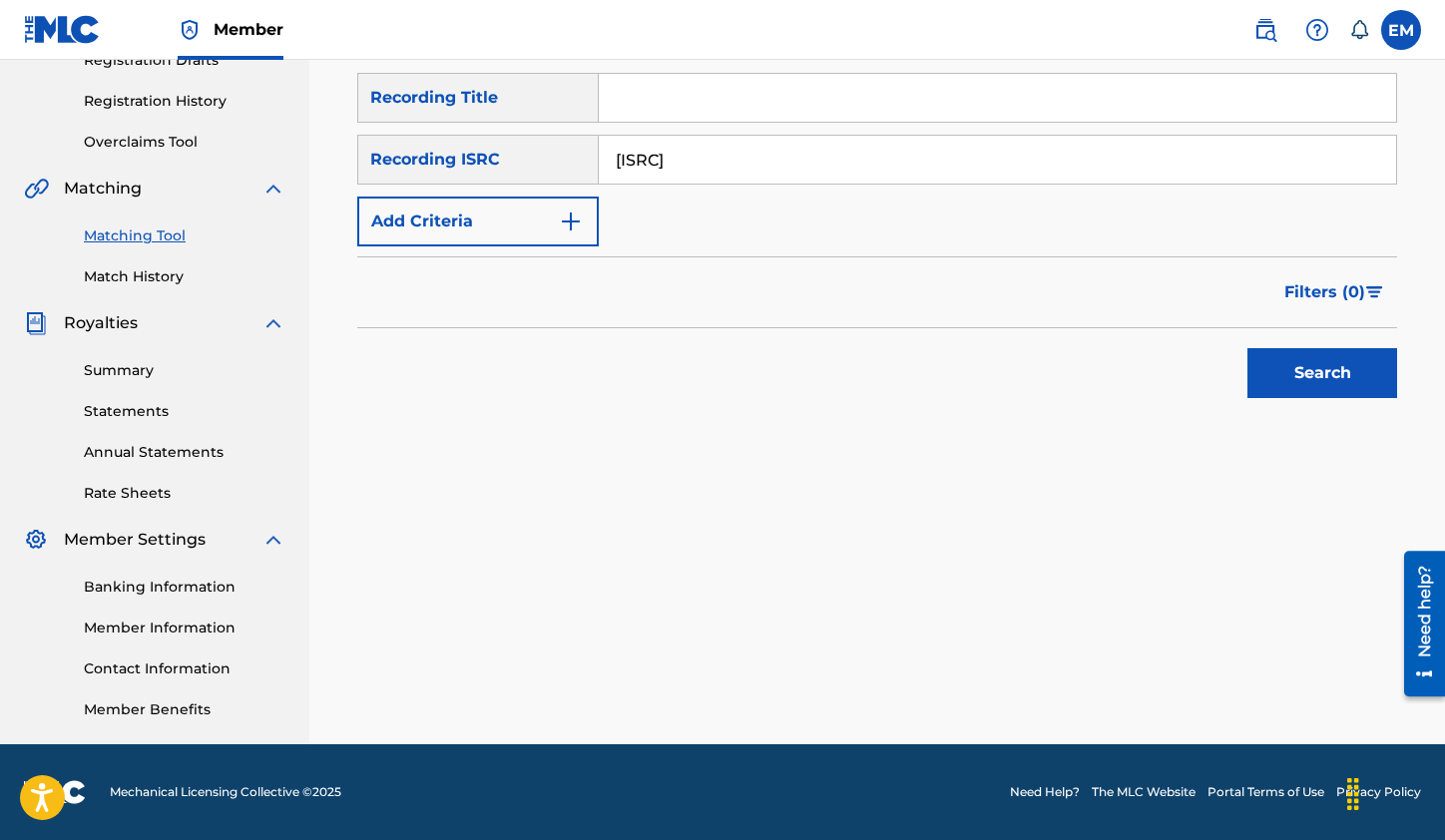 type on "USSTT1700213" 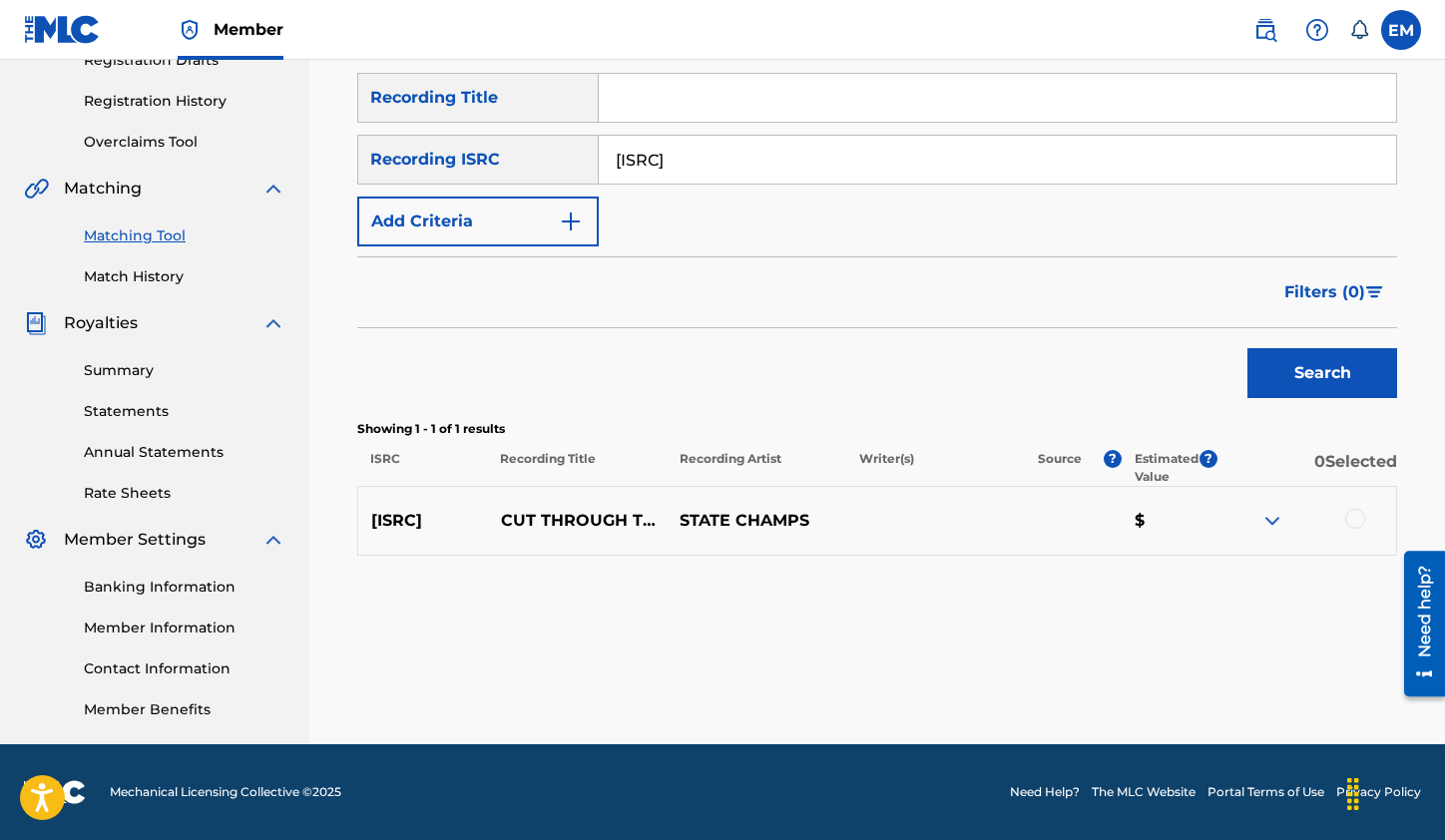 click at bounding box center (1355, 519) 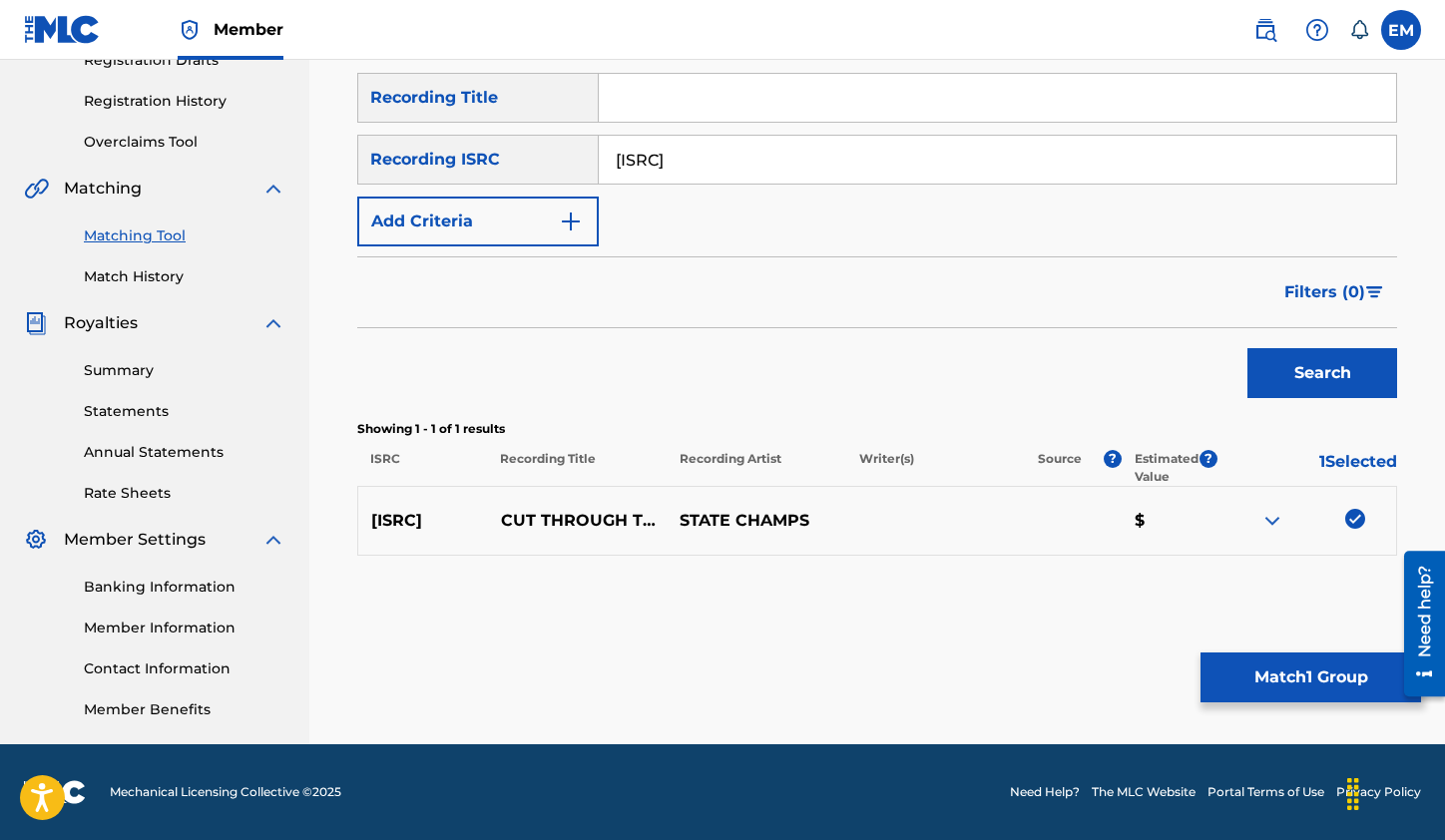 click on "Match  1 Group" at bounding box center (1310, 677) 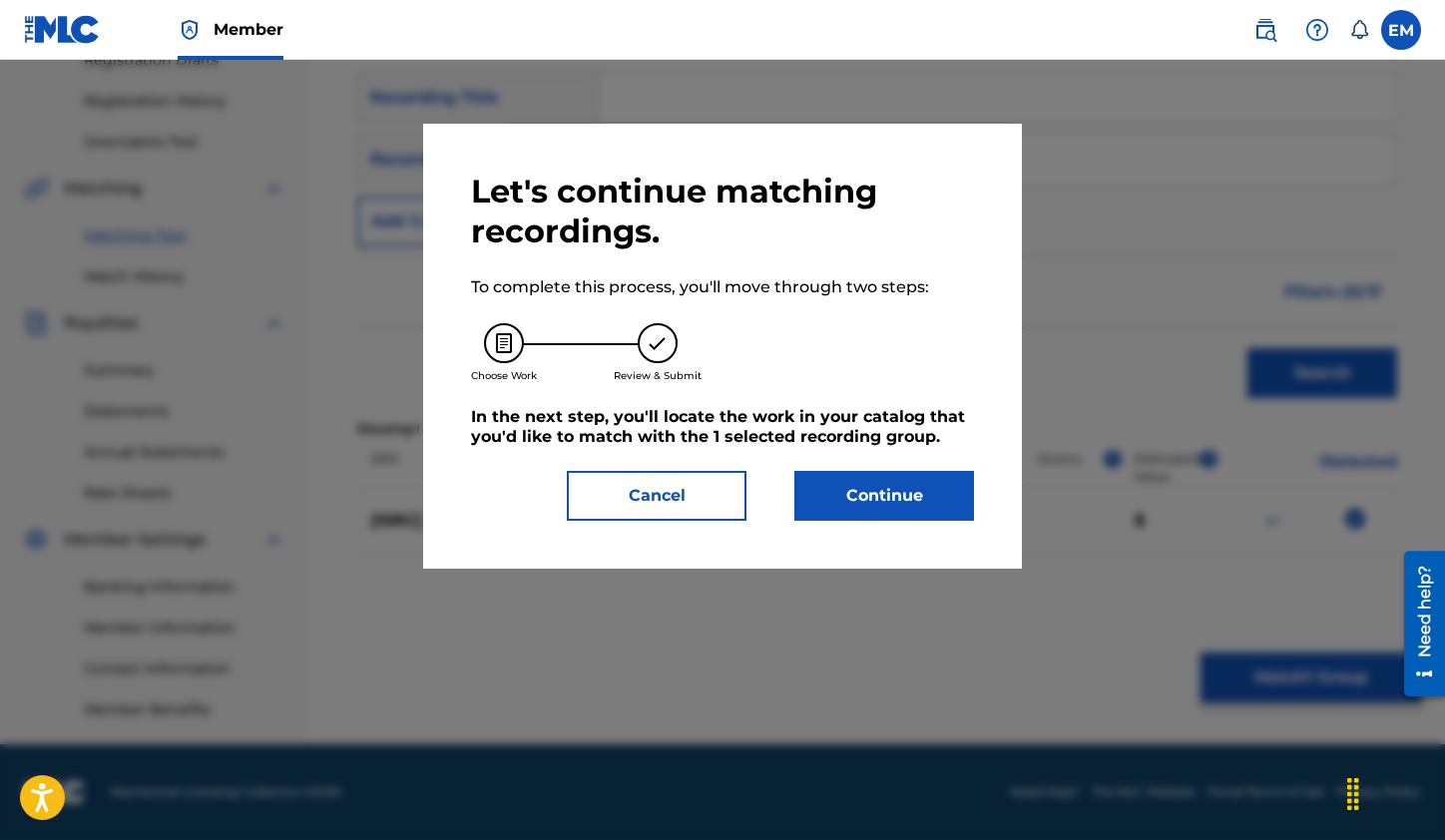click on "Cancel" at bounding box center (657, 496) 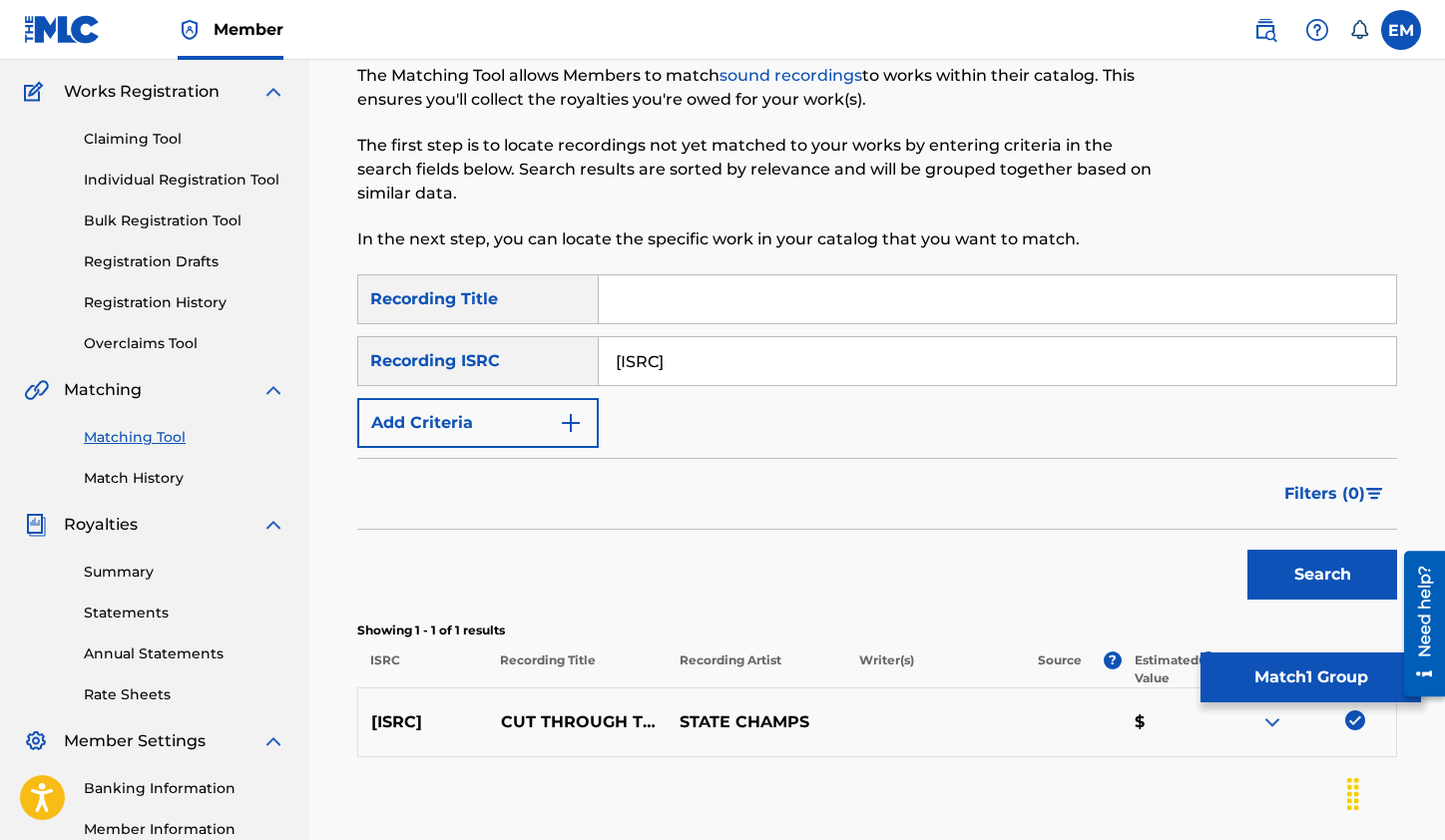 scroll, scrollTop: 0, scrollLeft: 0, axis: both 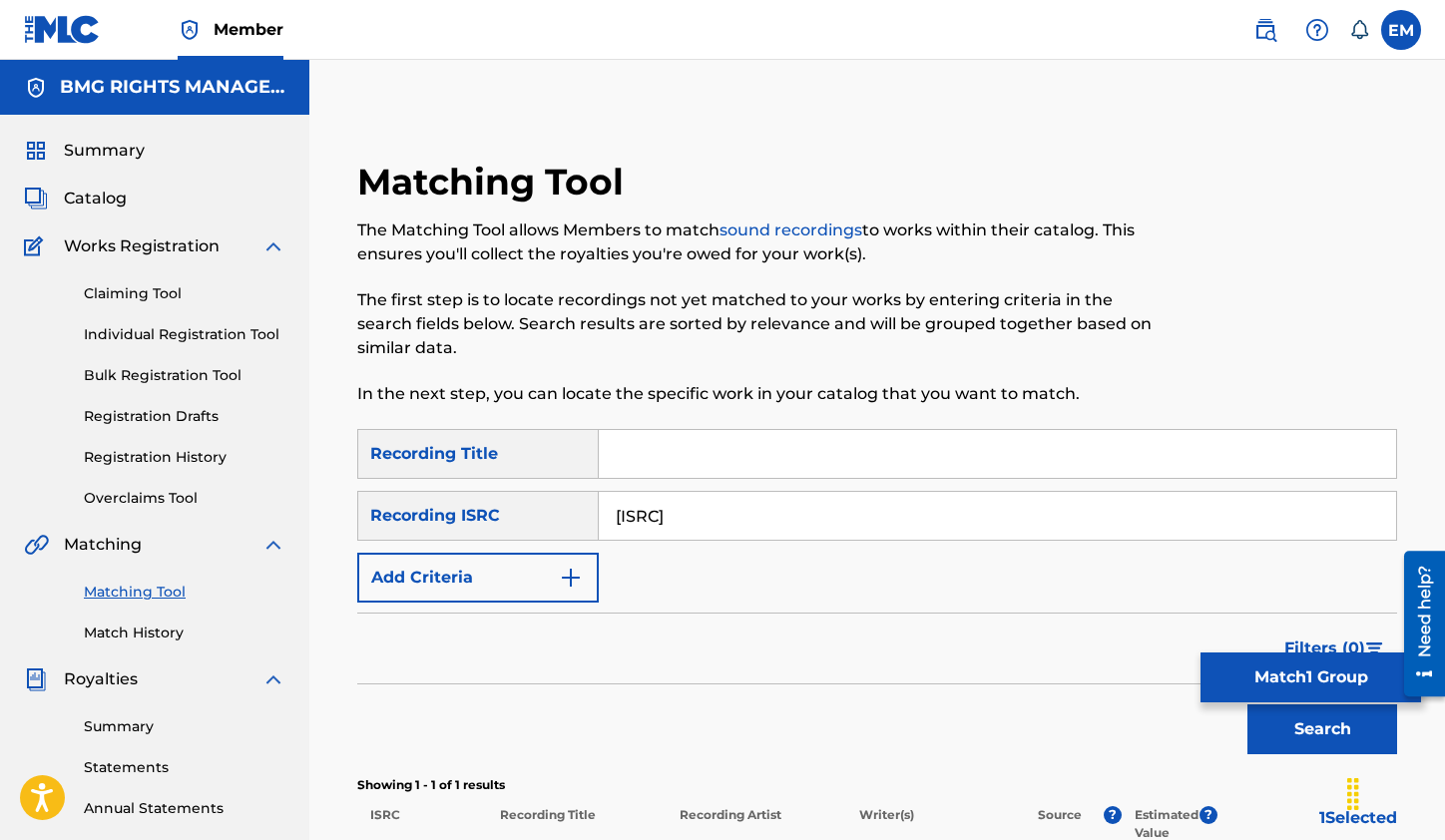 click on "Match  1 Group" at bounding box center [1310, 677] 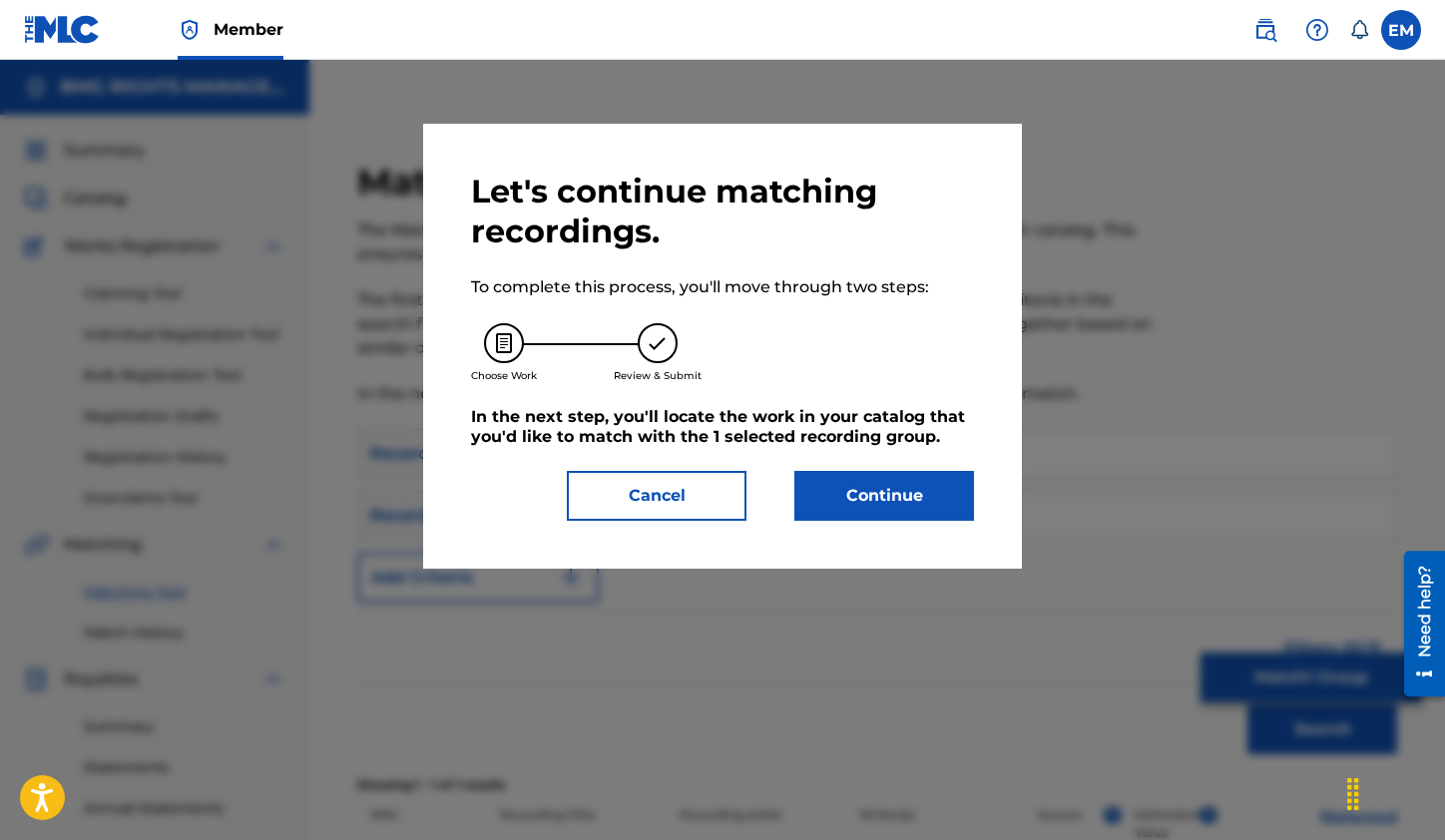 click on "Continue" at bounding box center (884, 496) 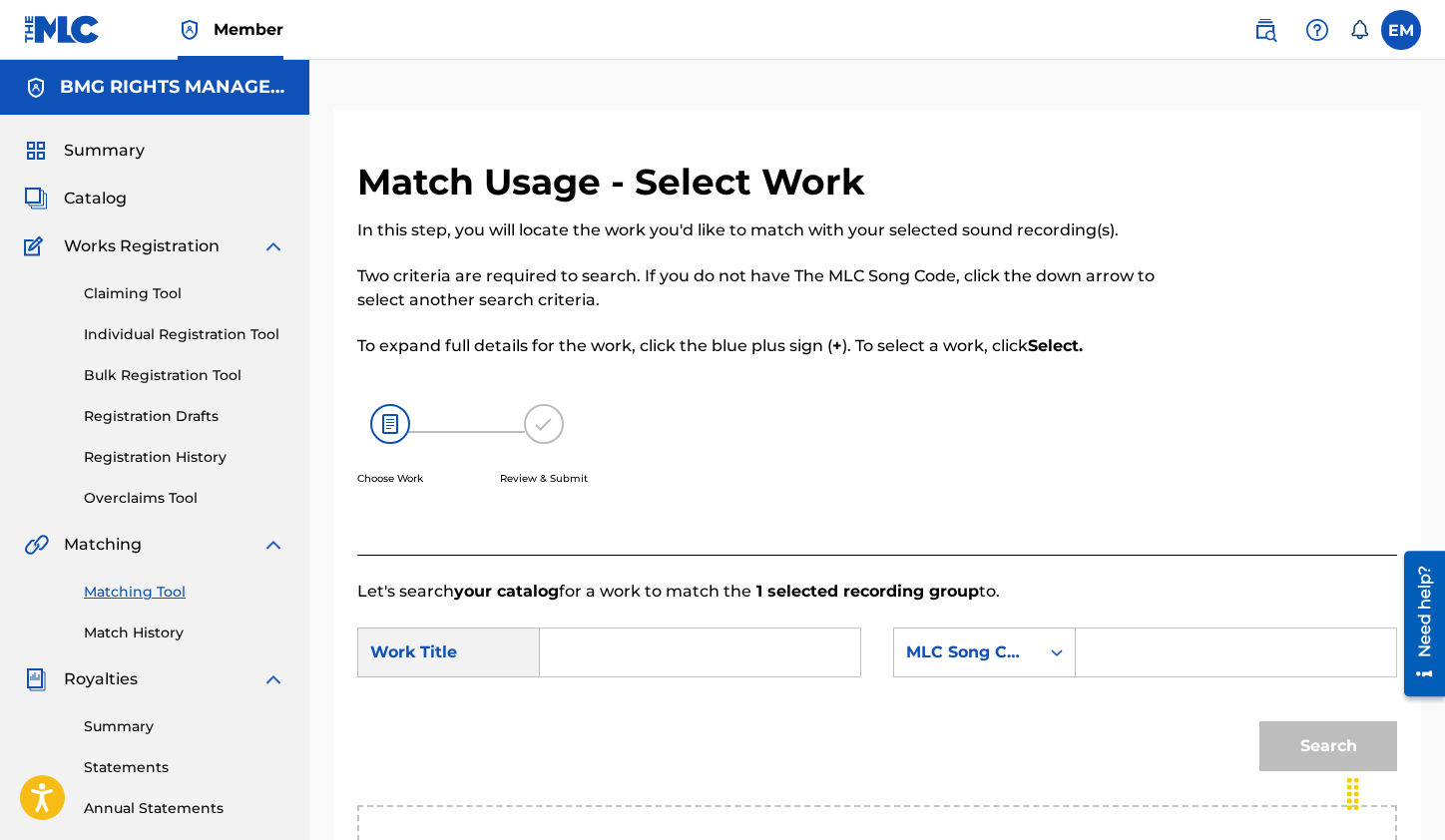 click at bounding box center [700, 652] 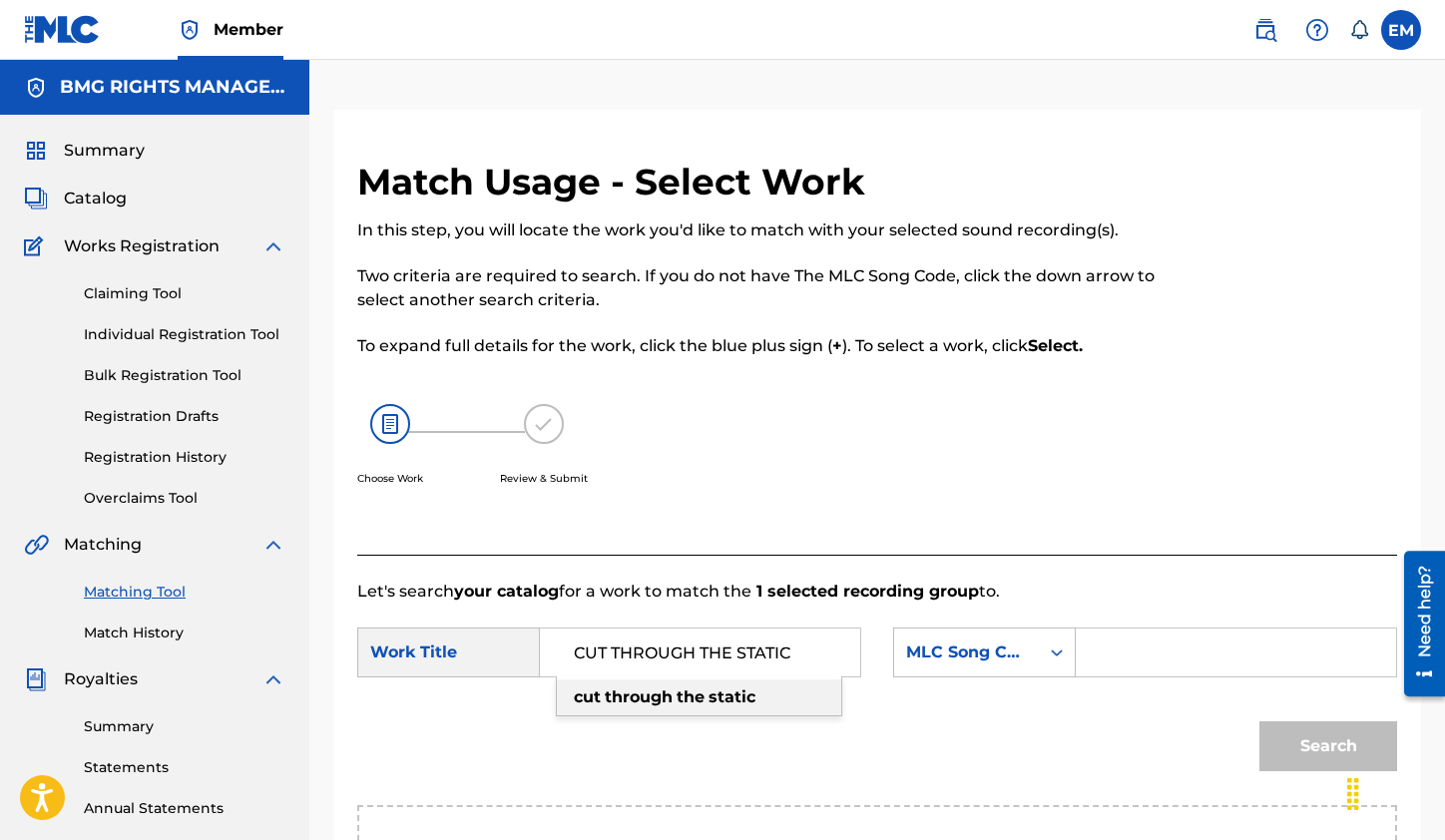 type on "CUT THROUGH THE STATIC" 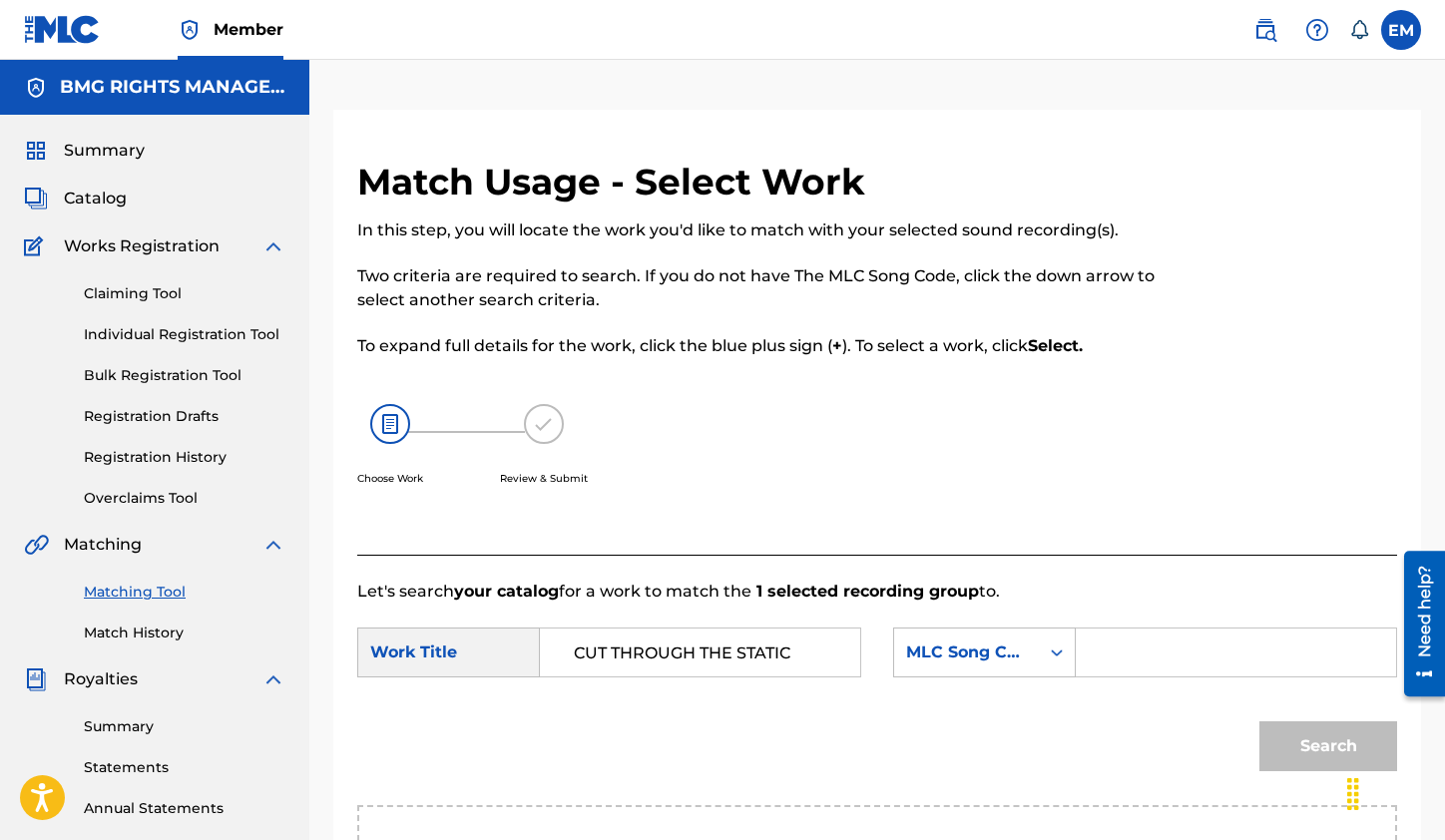 click at bounding box center [1235, 652] 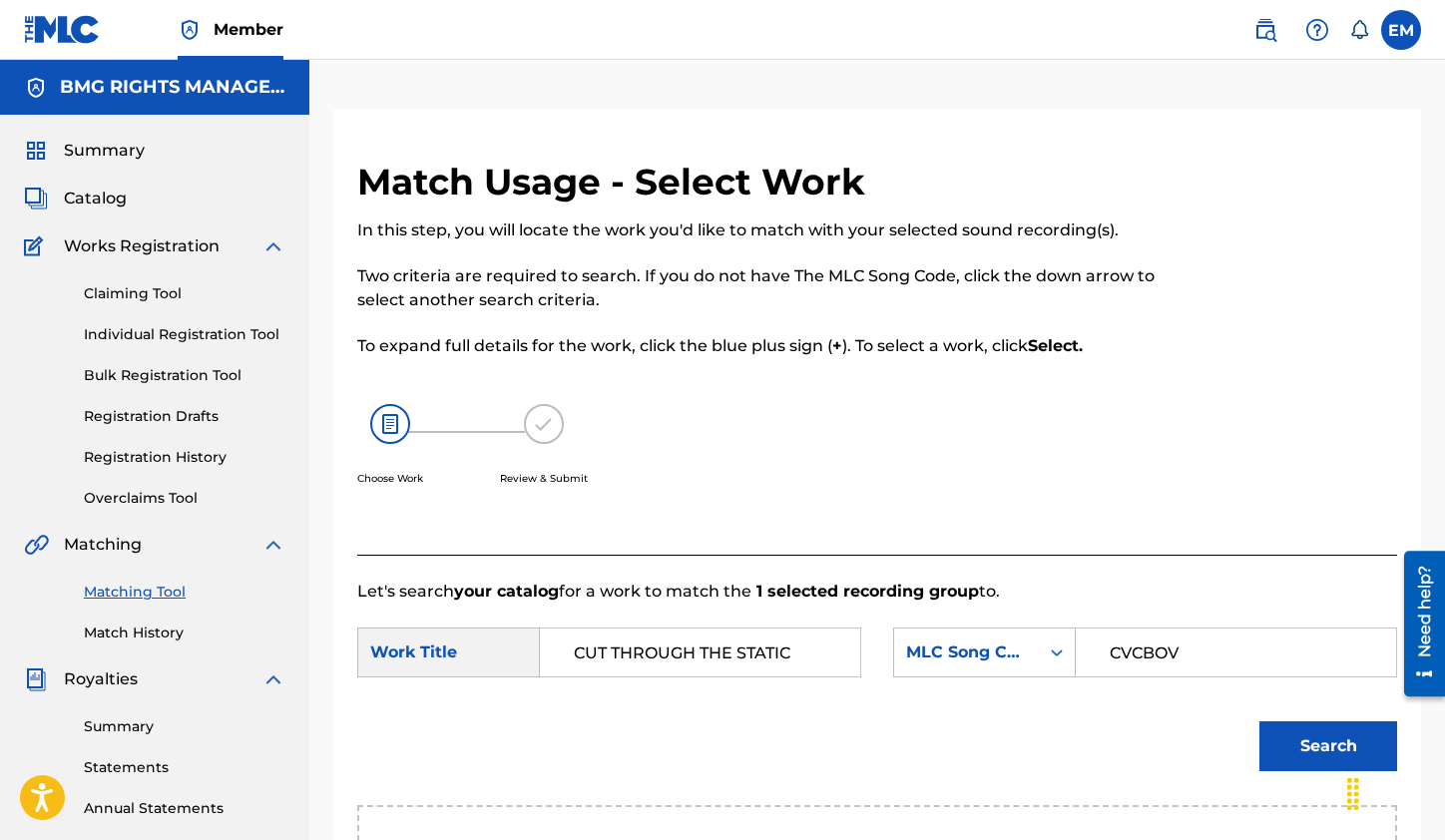 type on "CVCBOV" 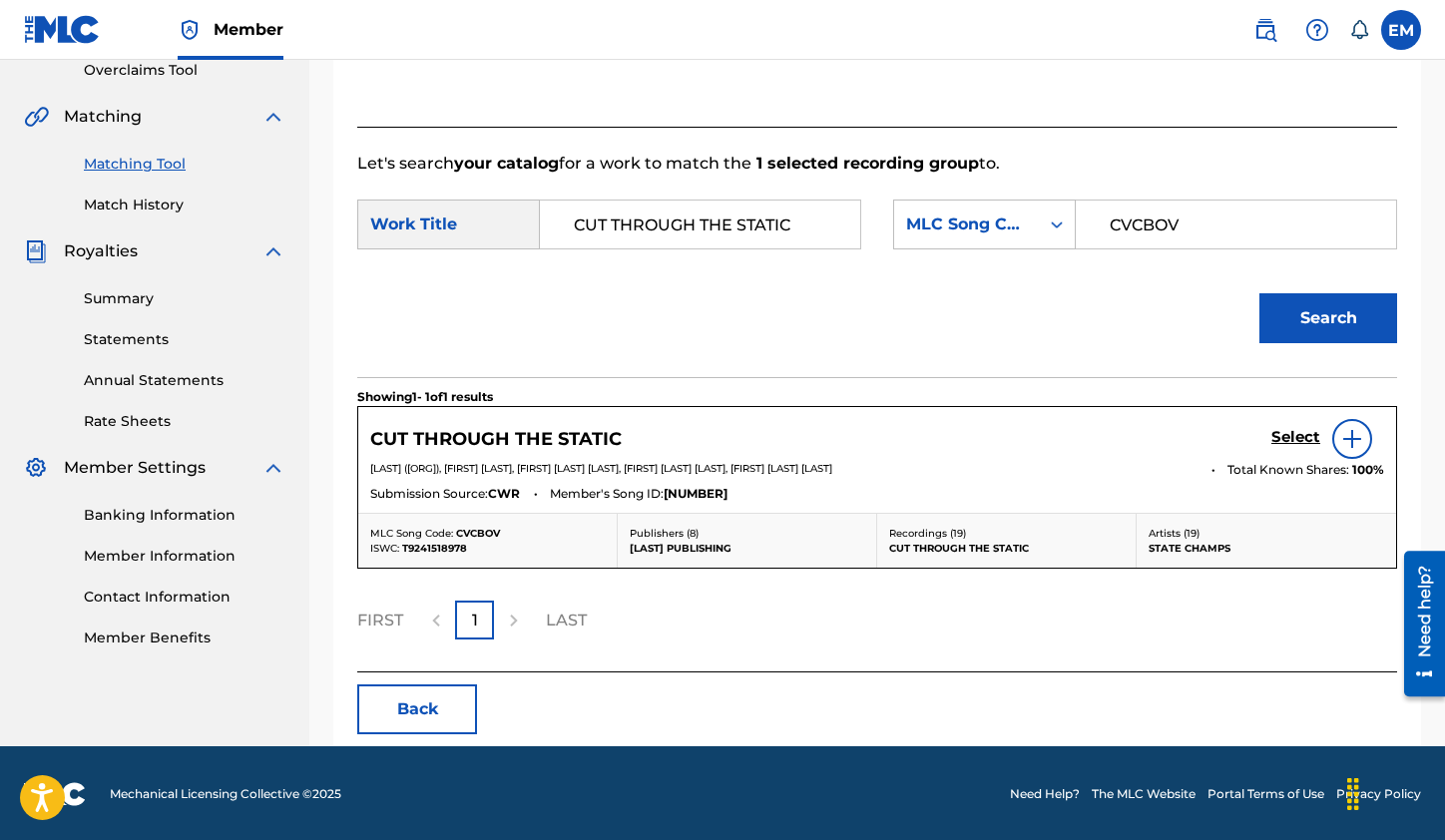 scroll, scrollTop: 430, scrollLeft: 0, axis: vertical 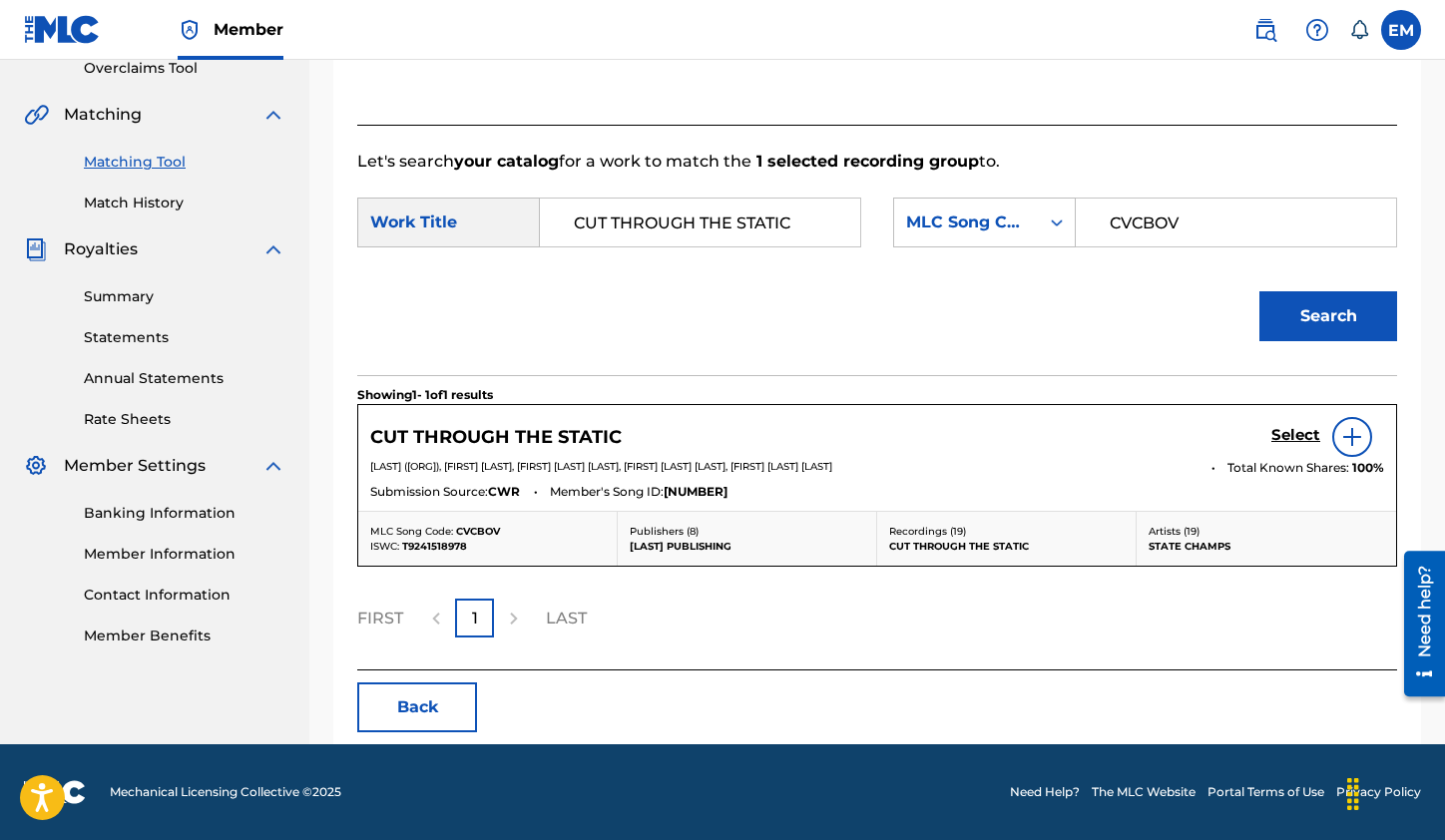click on "Select" at bounding box center (1295, 435) 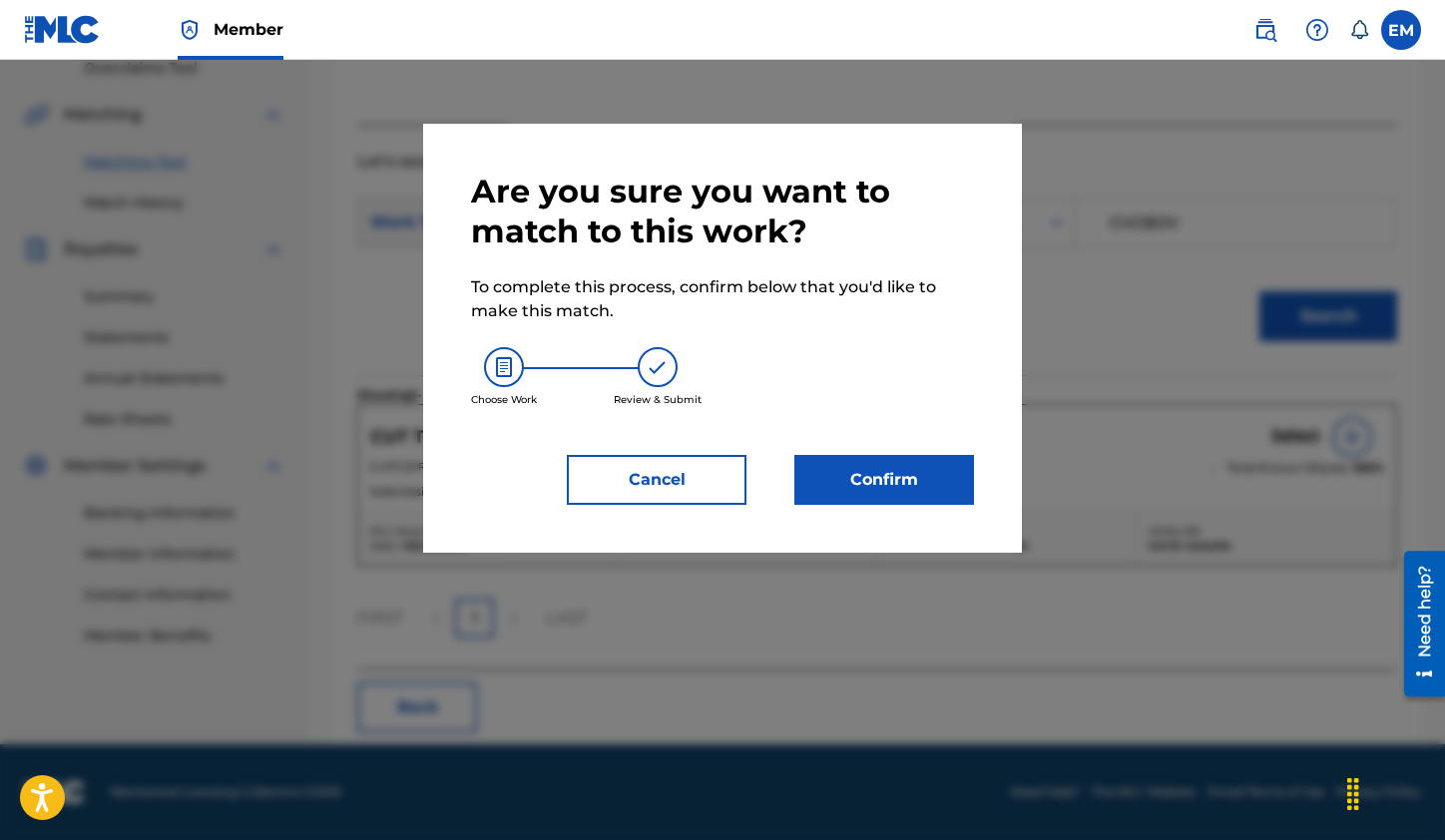click on "Confirm" at bounding box center [884, 480] 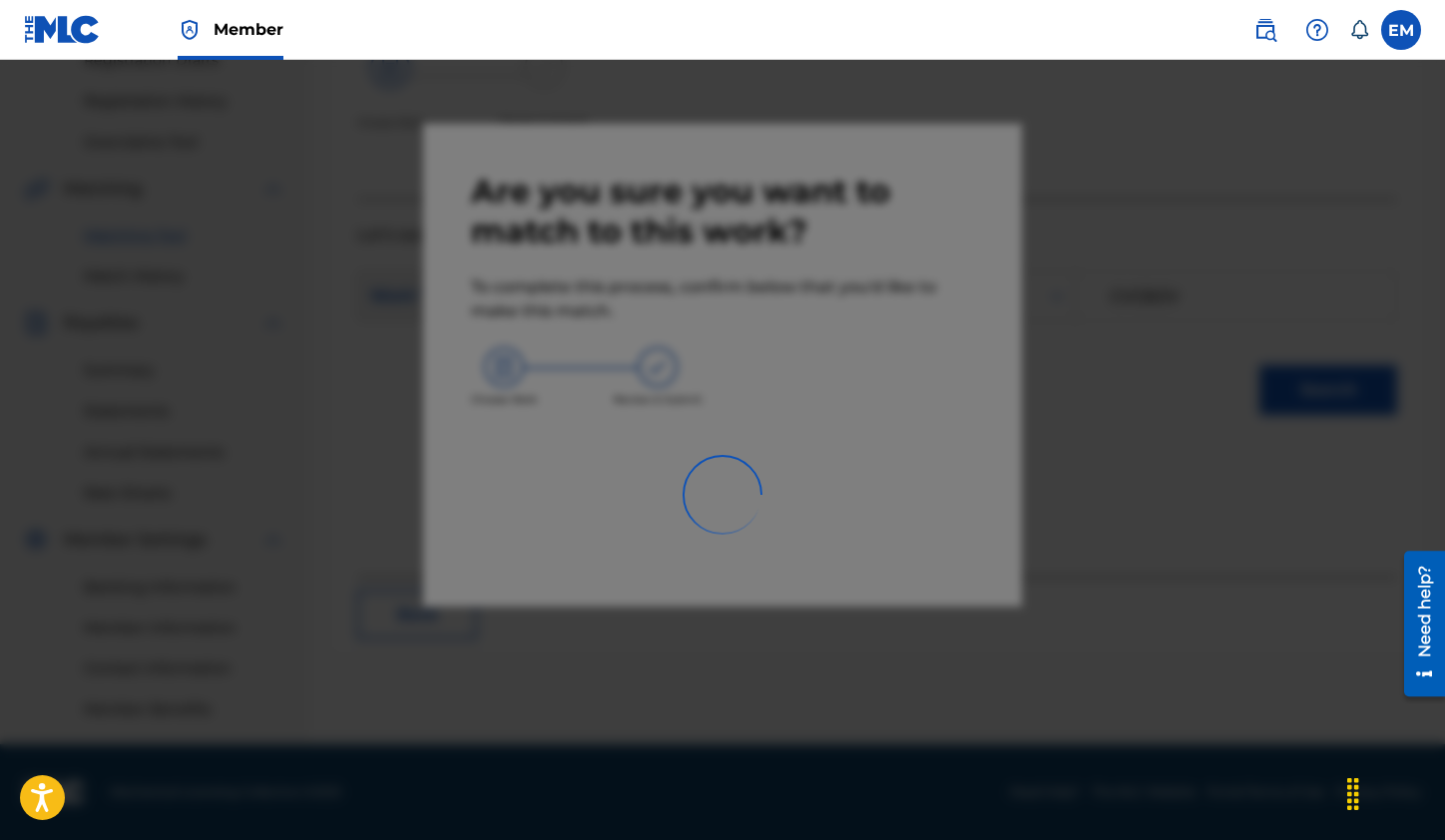 scroll, scrollTop: 356, scrollLeft: 0, axis: vertical 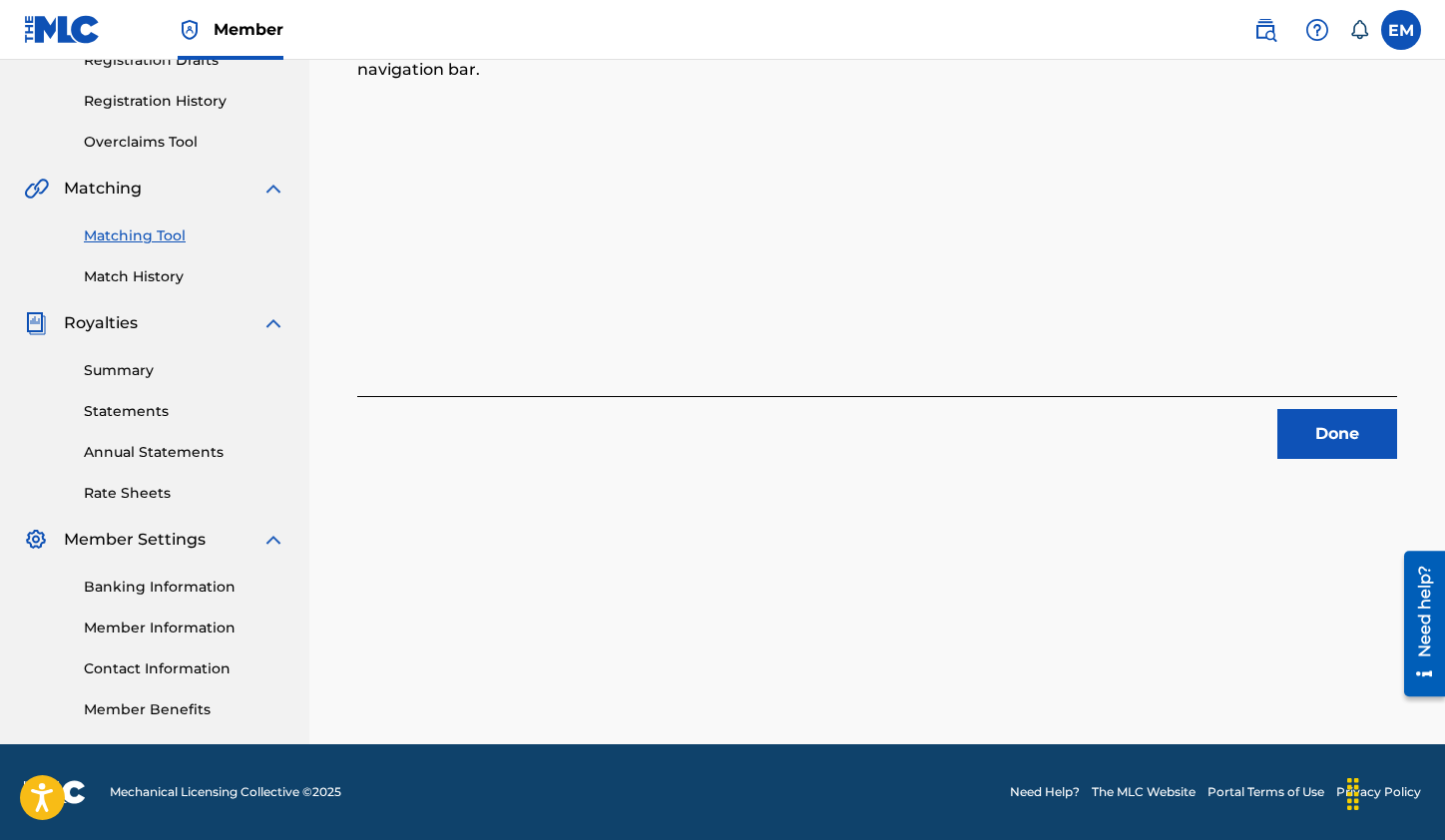 click on "Done" at bounding box center (1337, 434) 